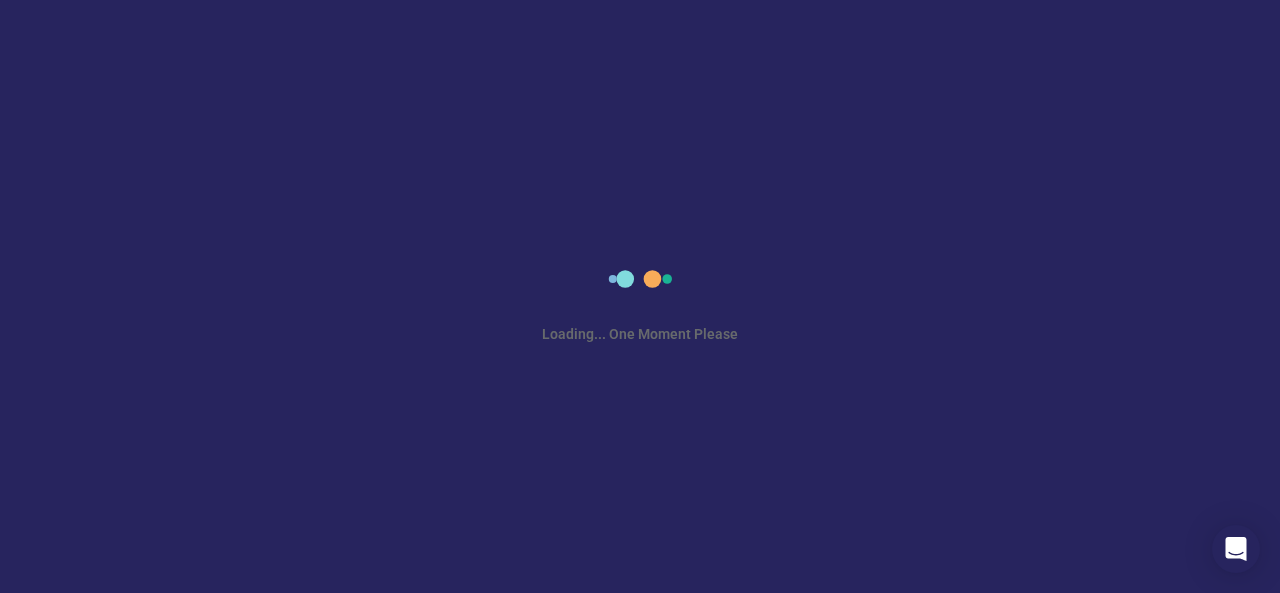 scroll, scrollTop: 0, scrollLeft: 0, axis: both 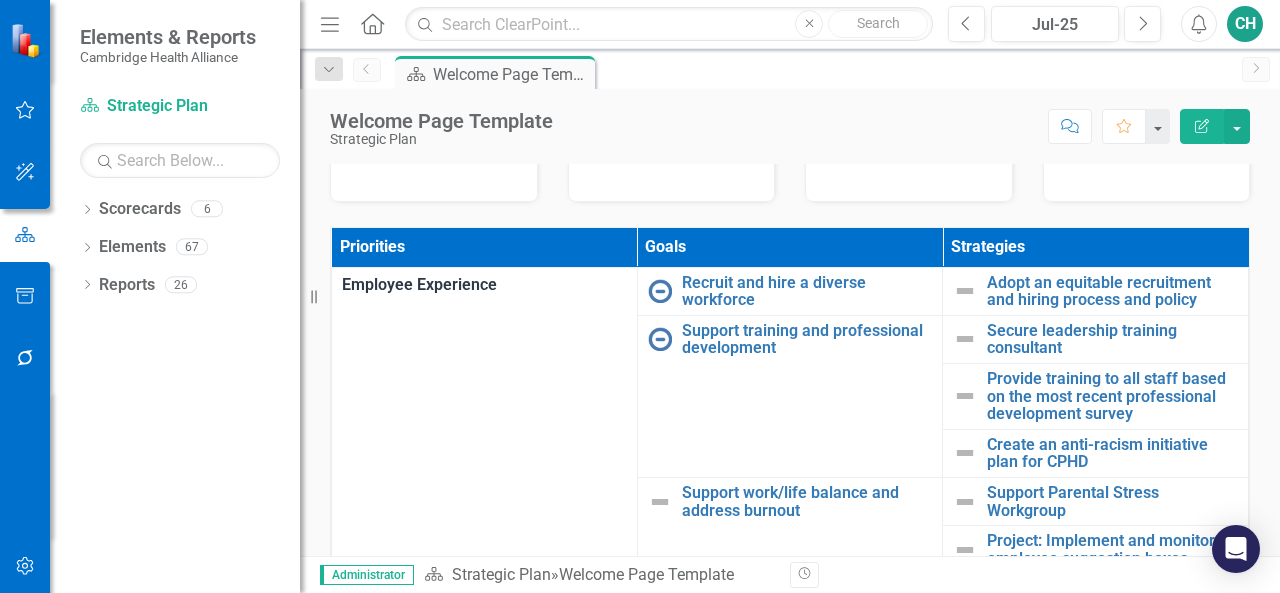 click on "Priorities" at bounding box center [485, 247] 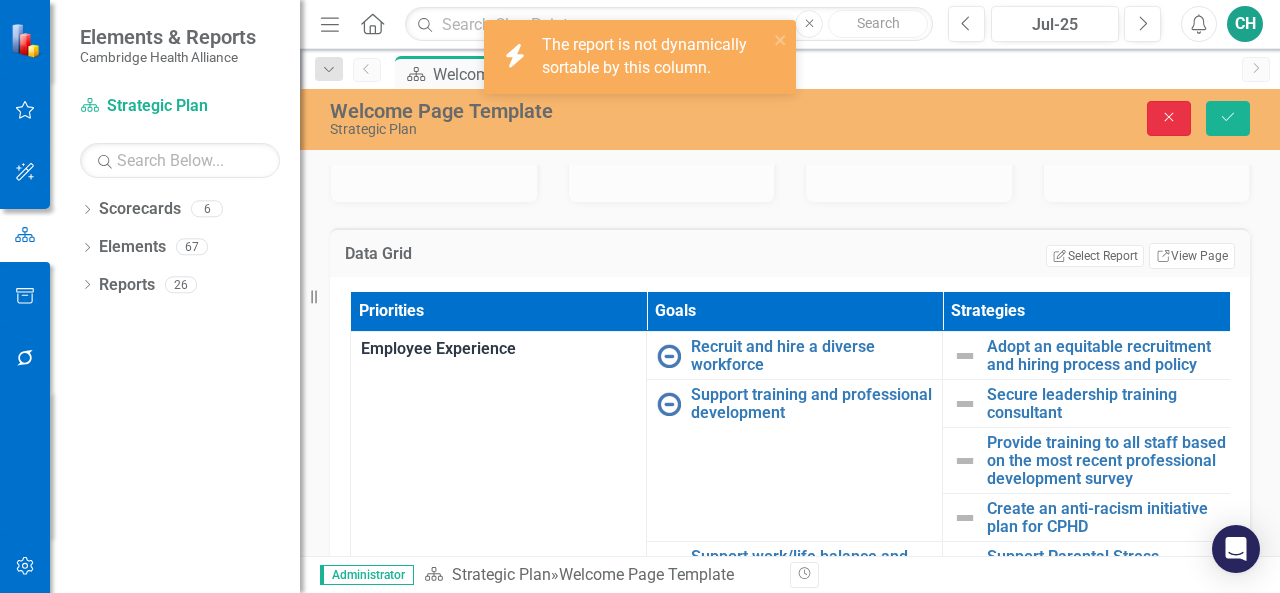 drag, startPoint x: 1164, startPoint y: 109, endPoint x: 1114, endPoint y: 166, distance: 75.82216 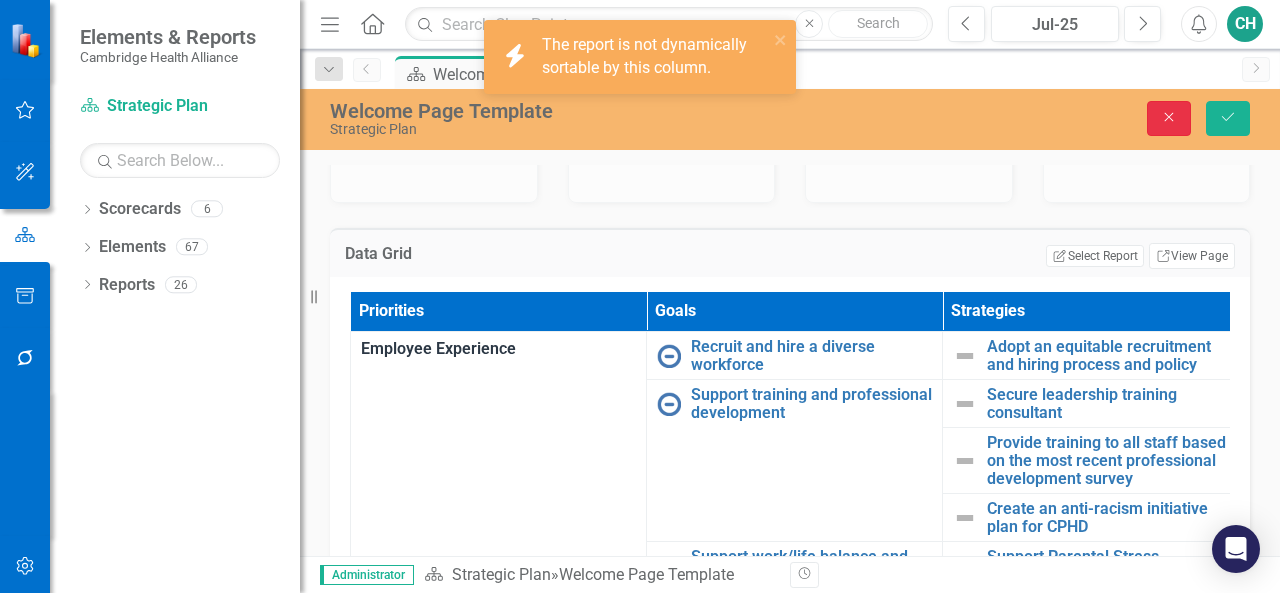 click on "Close" at bounding box center (1169, 118) 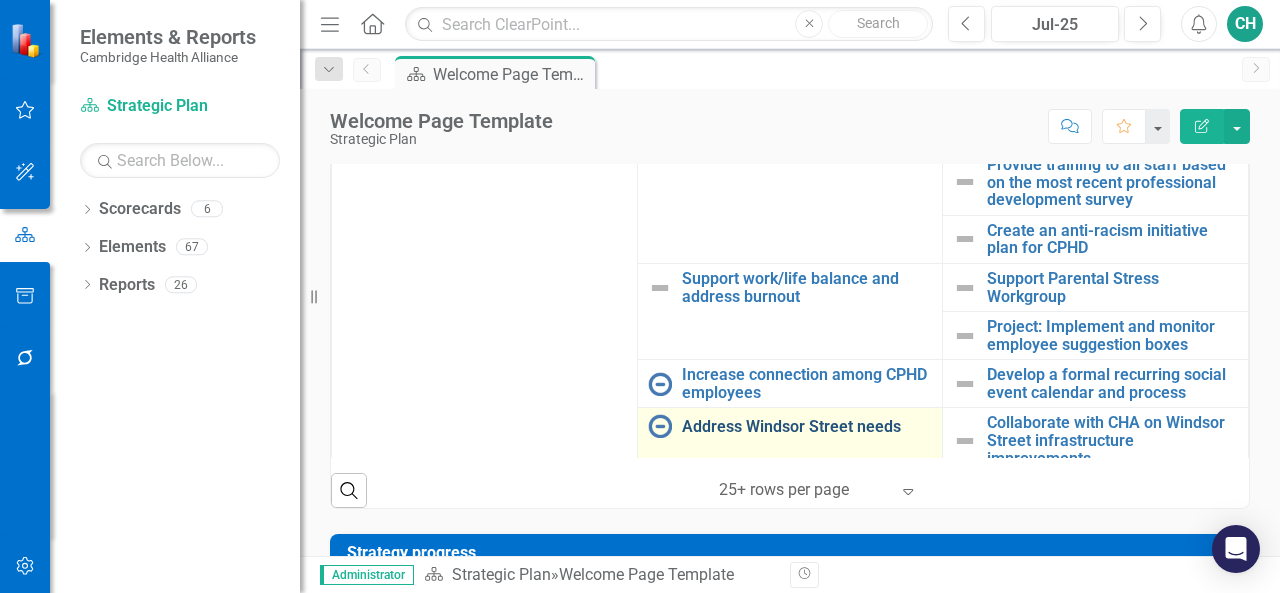 scroll, scrollTop: 700, scrollLeft: 0, axis: vertical 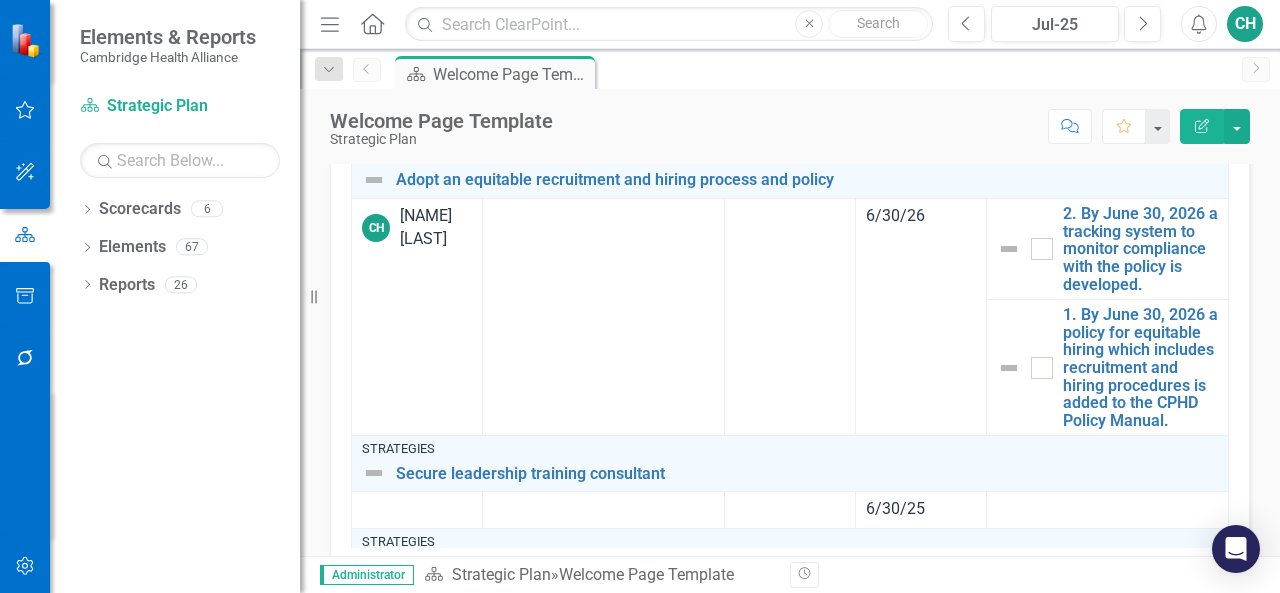 click on "Strategy progress" at bounding box center (793, 67) 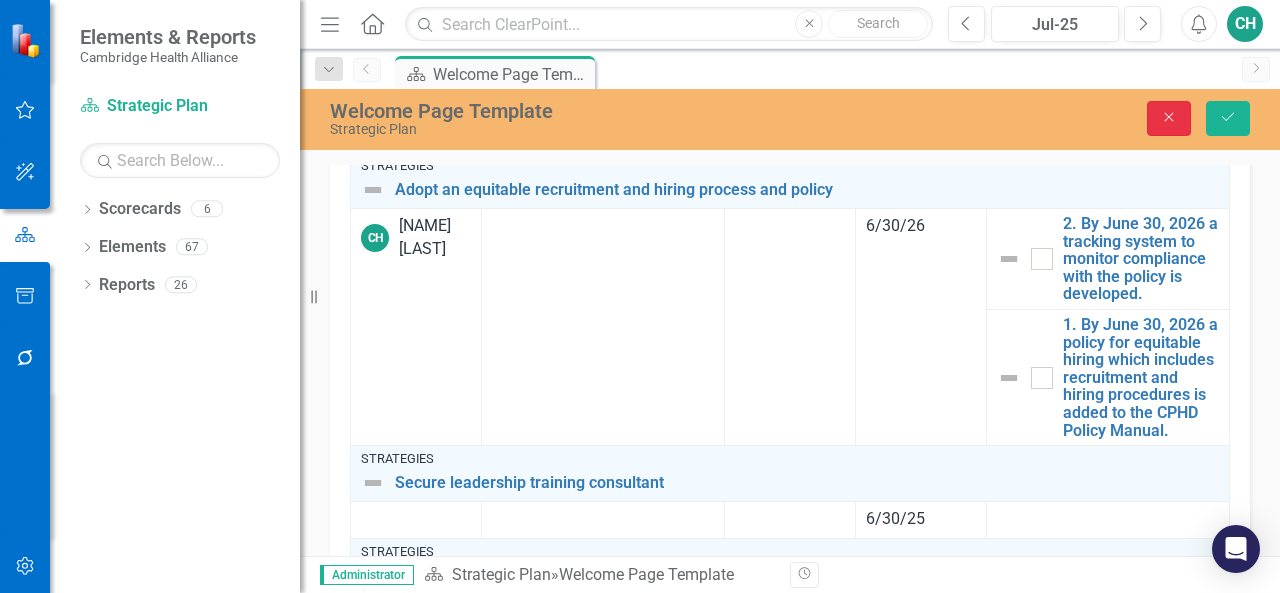 click 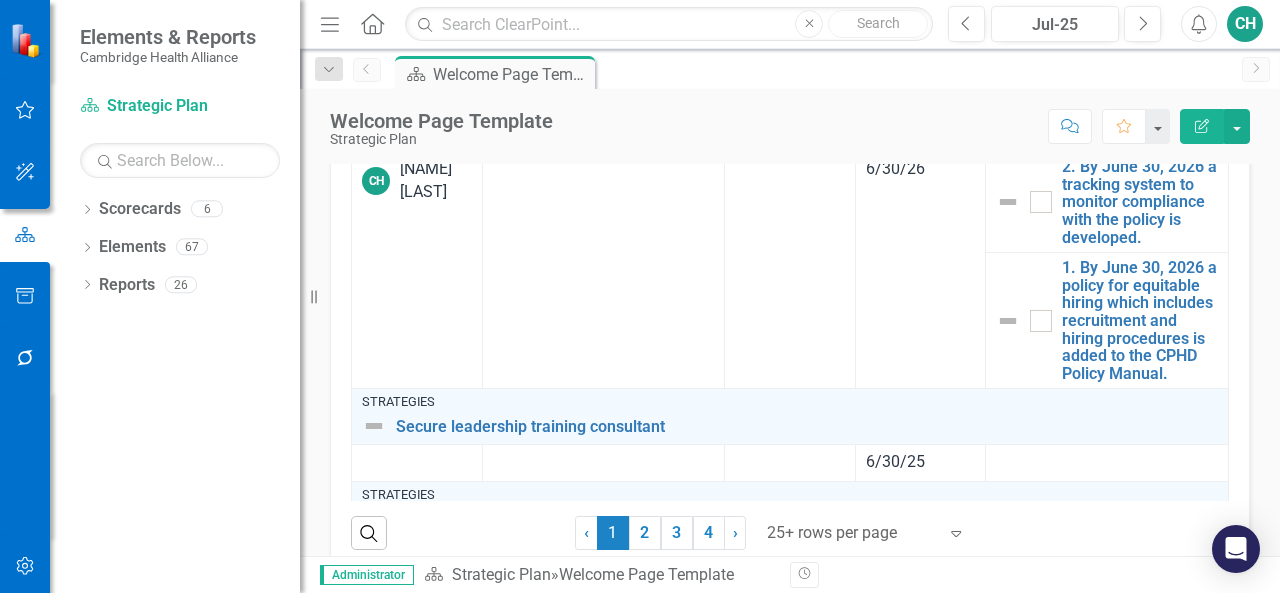 scroll, scrollTop: 1300, scrollLeft: 0, axis: vertical 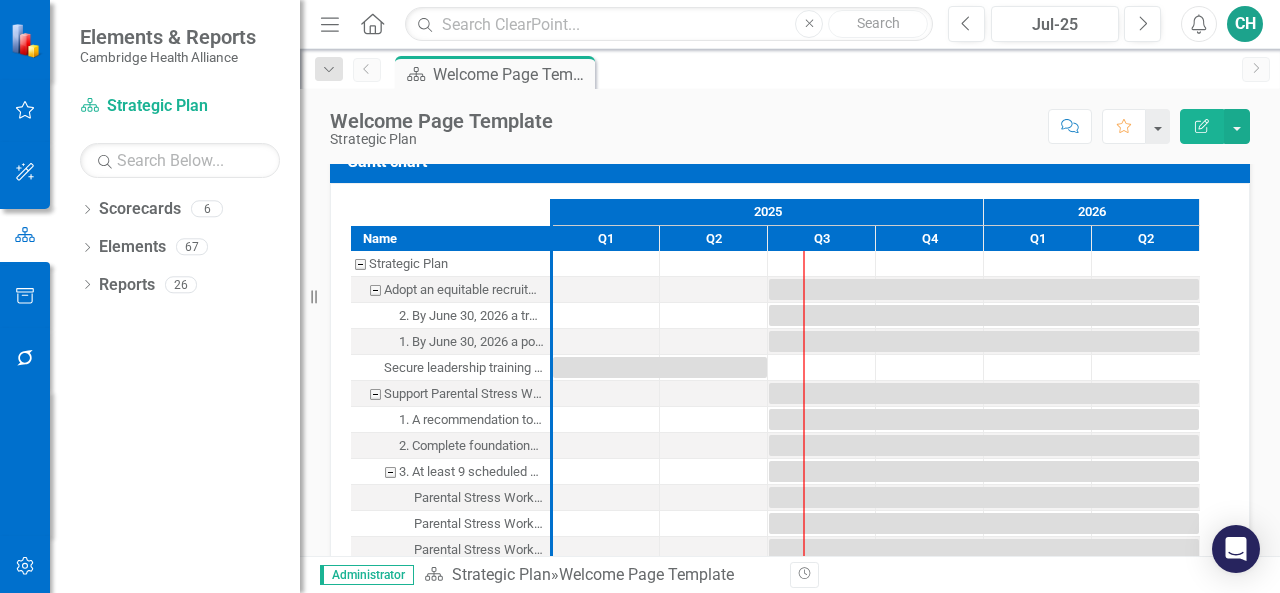 click 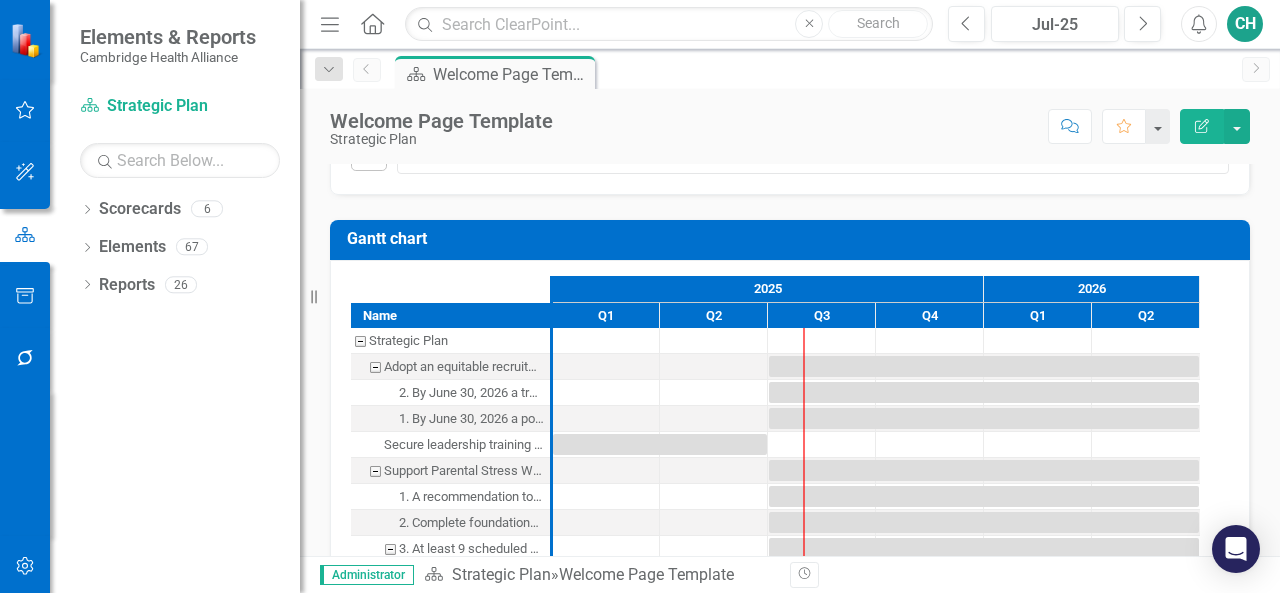 scroll, scrollTop: 1700, scrollLeft: 0, axis: vertical 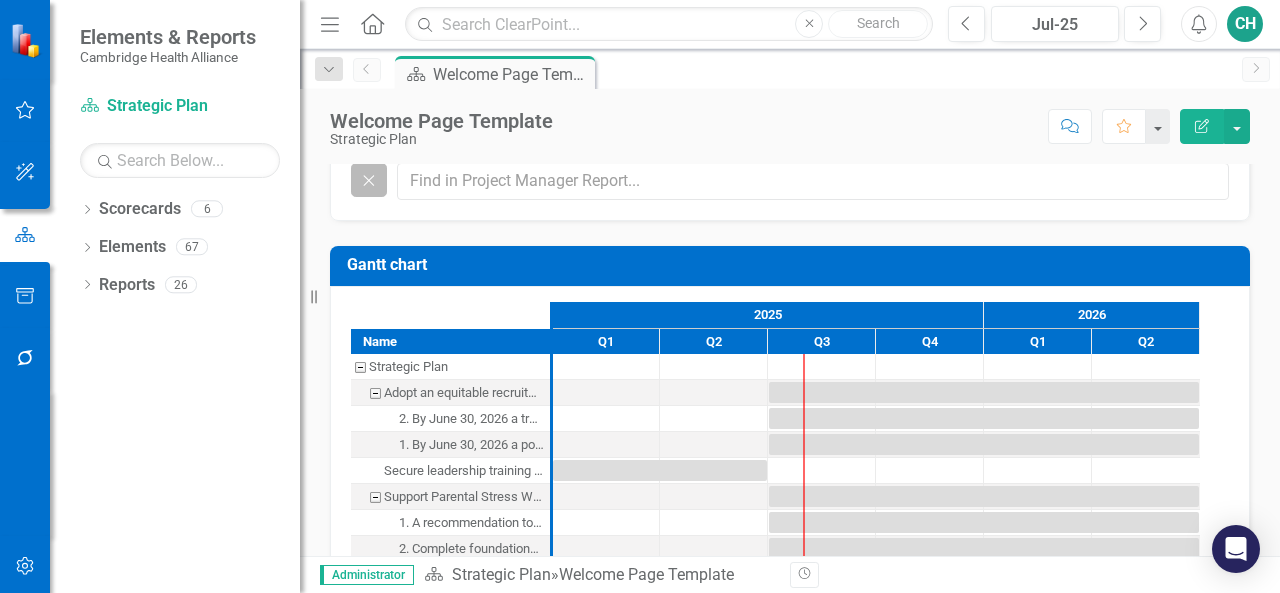click on "Close" 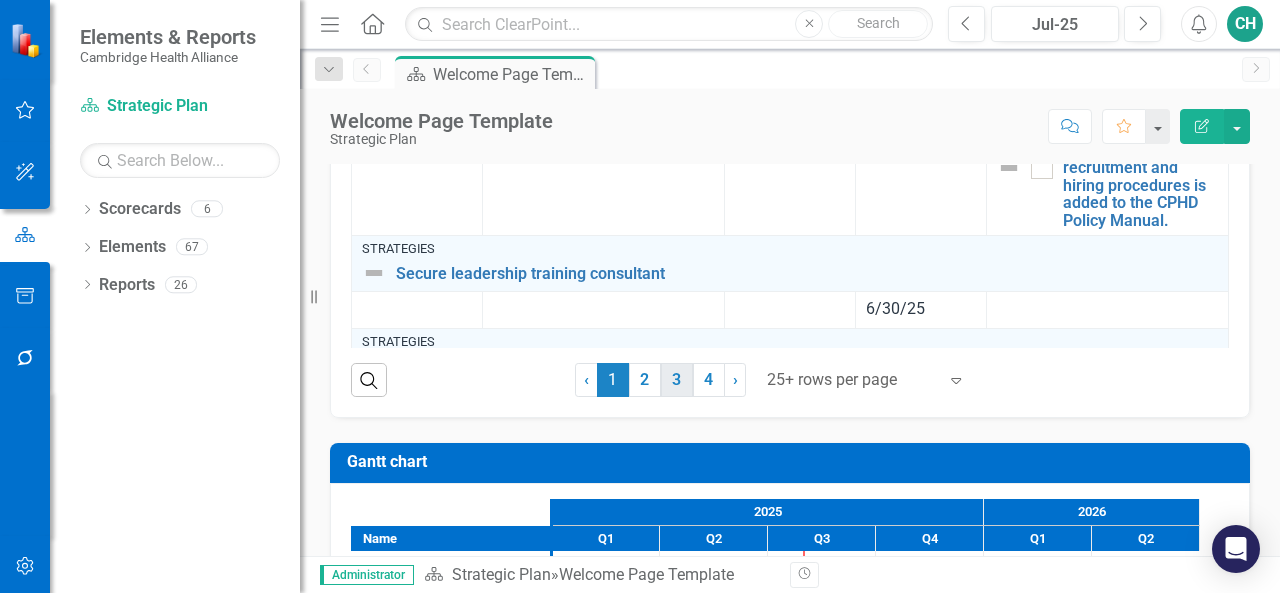 scroll, scrollTop: 1400, scrollLeft: 0, axis: vertical 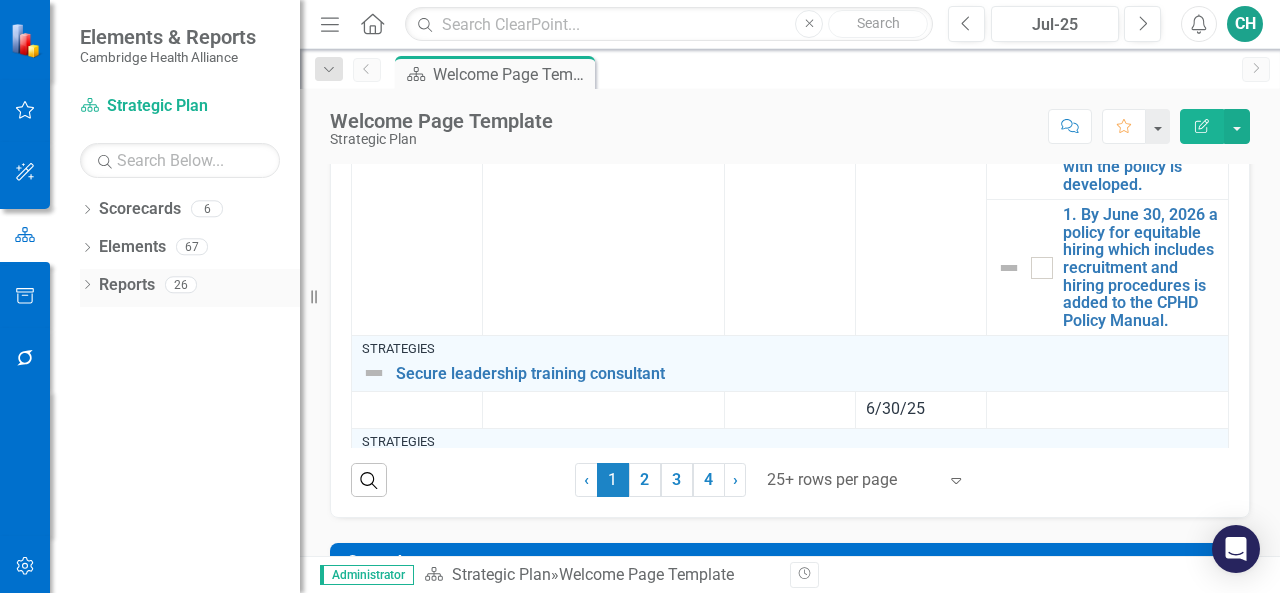 click on "Dropdown" 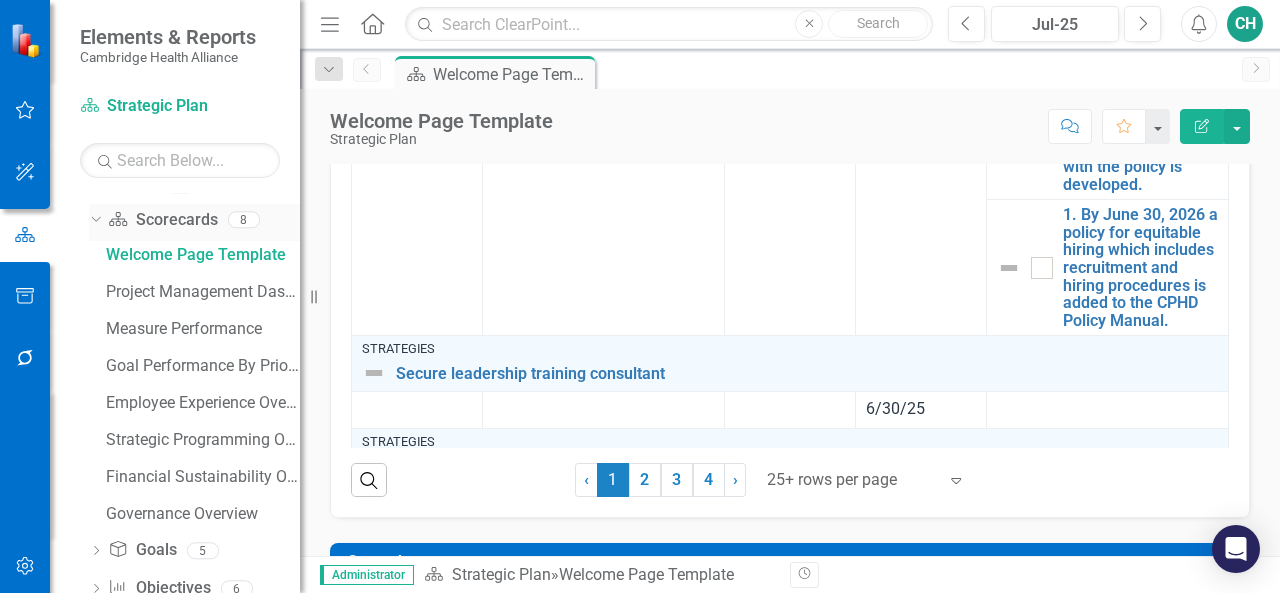 scroll, scrollTop: 184, scrollLeft: 0, axis: vertical 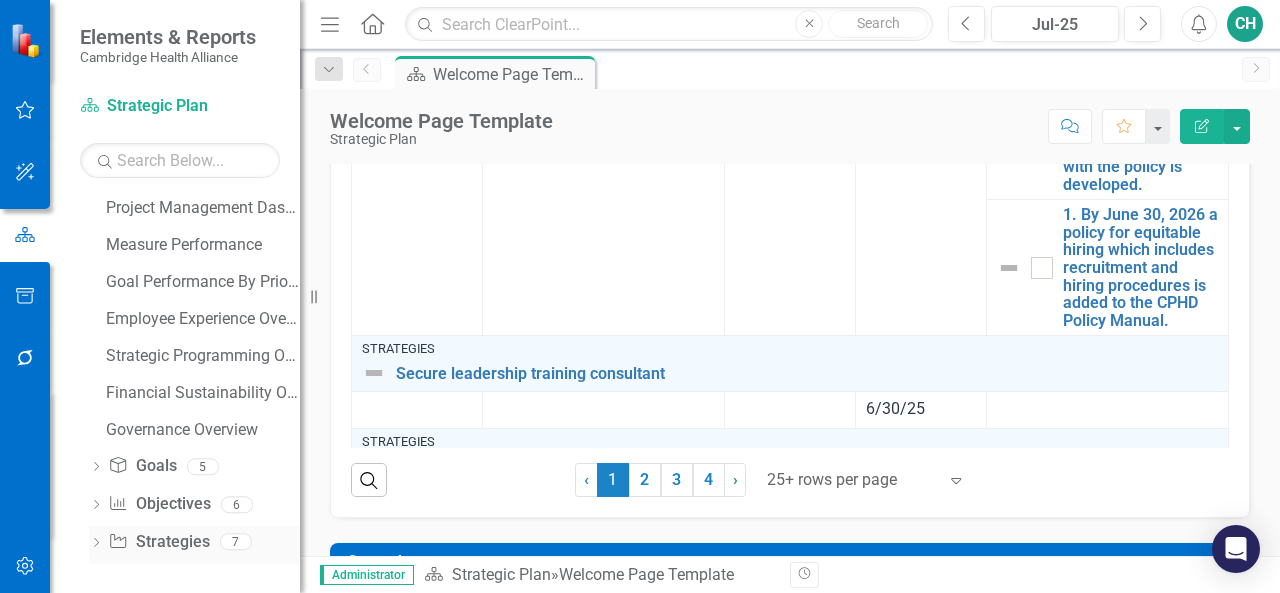 click on "Dropdown Strategy Strategies 7" at bounding box center (194, 545) 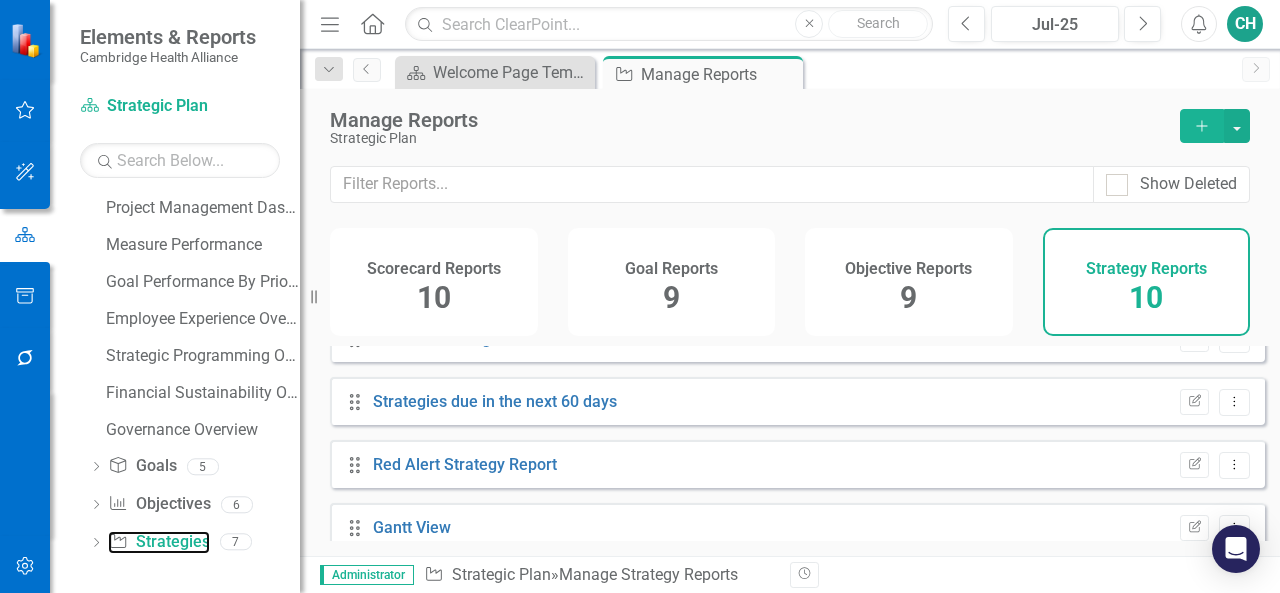 scroll, scrollTop: 0, scrollLeft: 0, axis: both 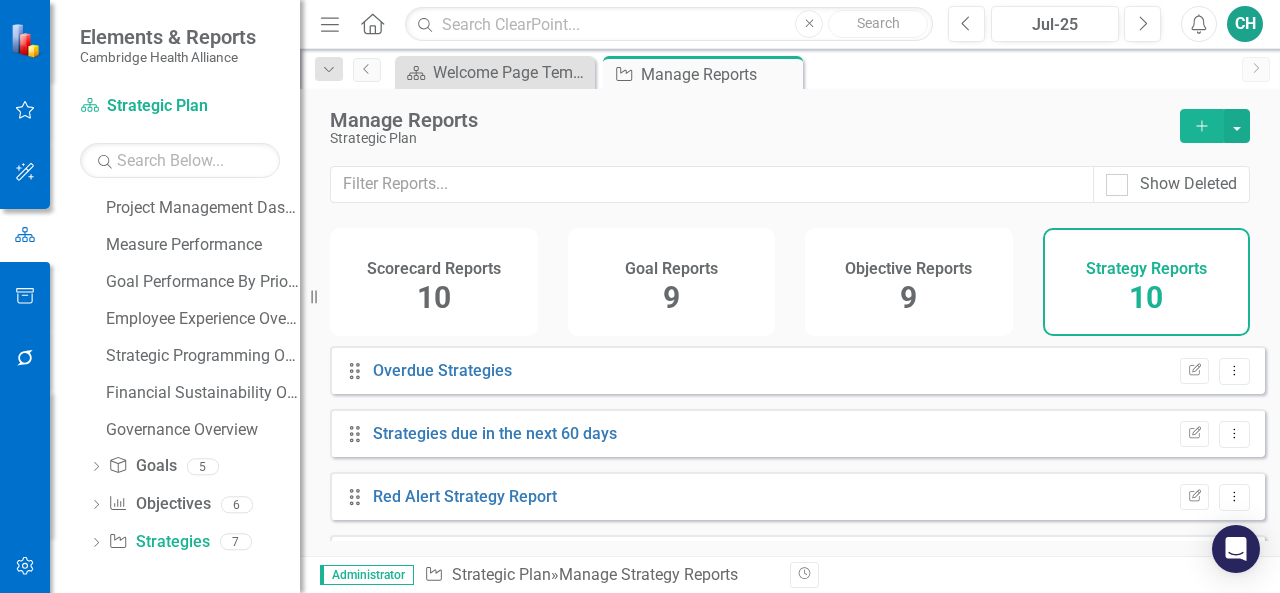 click on "Add" at bounding box center [1202, 126] 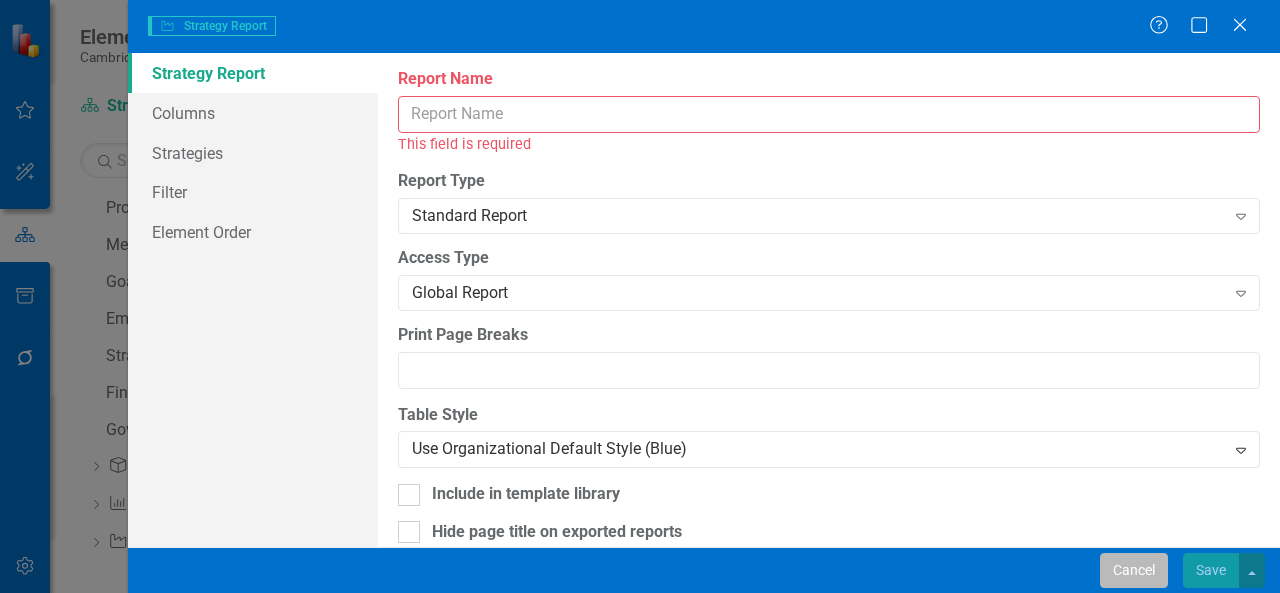 click on "Cancel" at bounding box center (1134, 570) 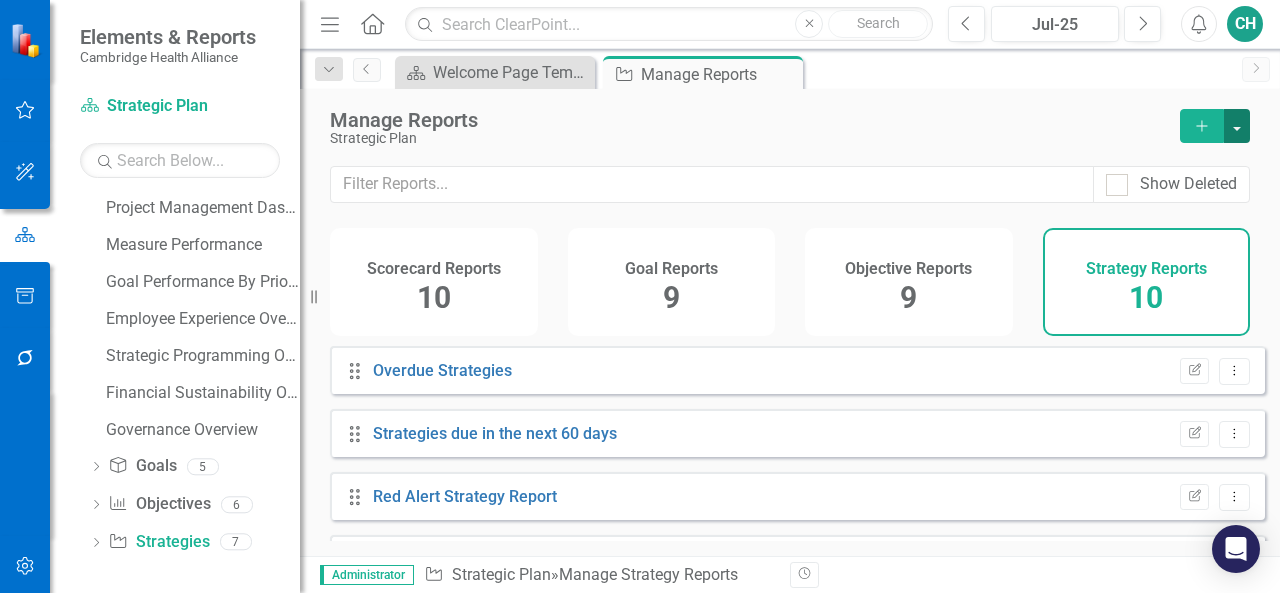 click at bounding box center (1237, 126) 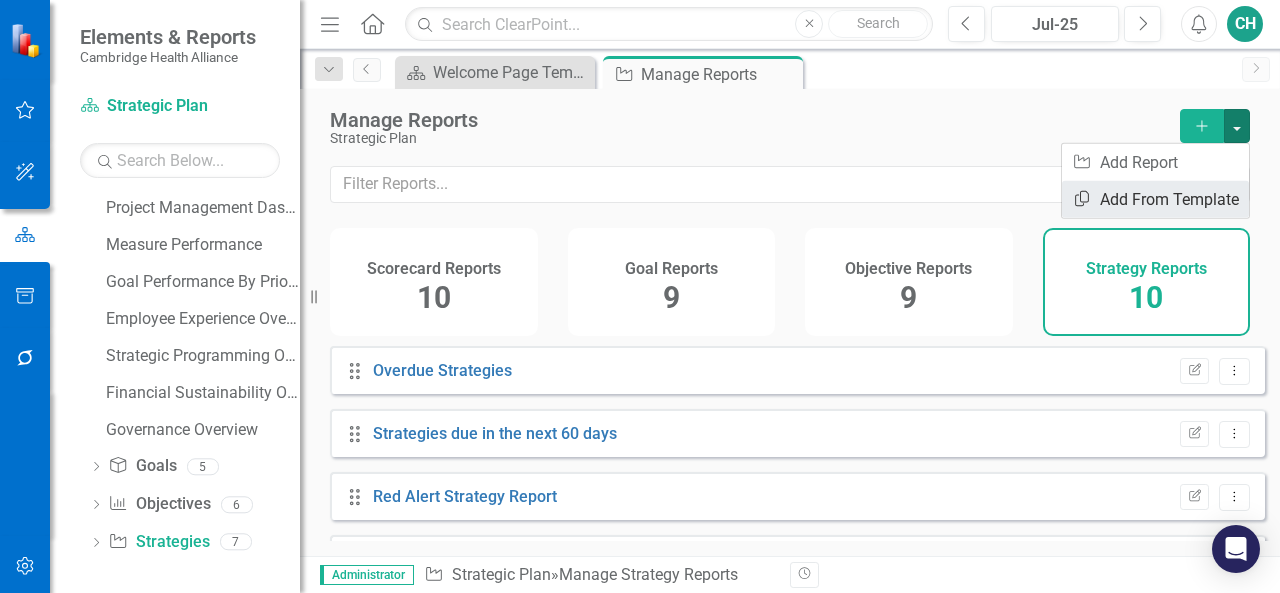 click on "Copy Add From Template" at bounding box center (1155, 199) 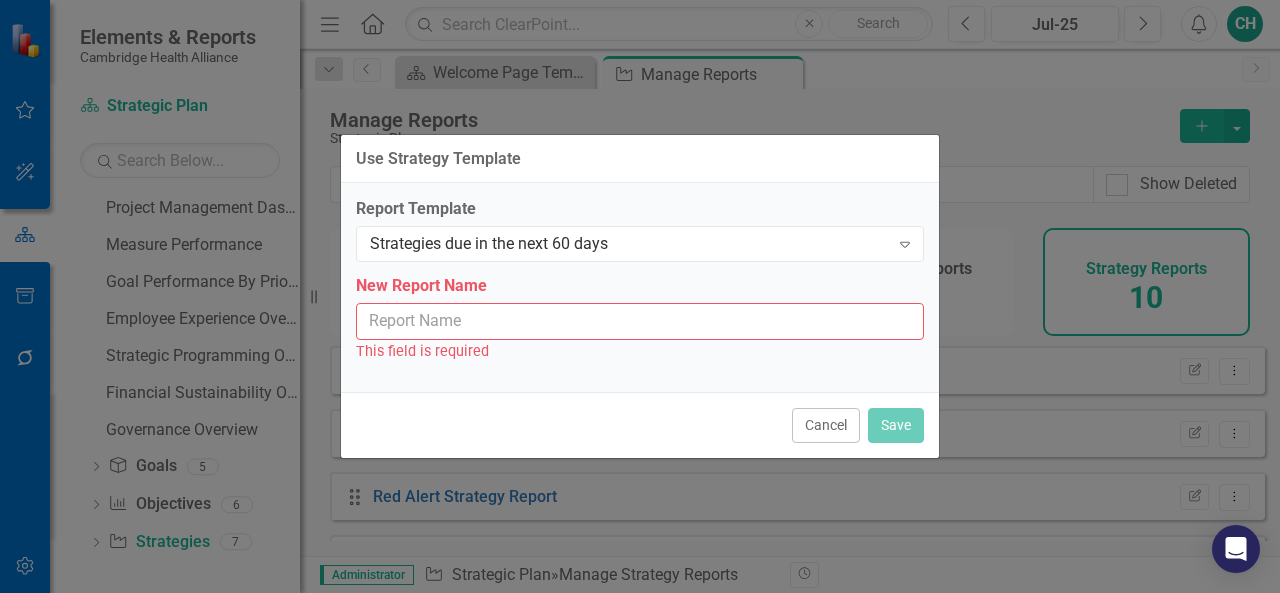 click on "New Report Name" at bounding box center [640, 321] 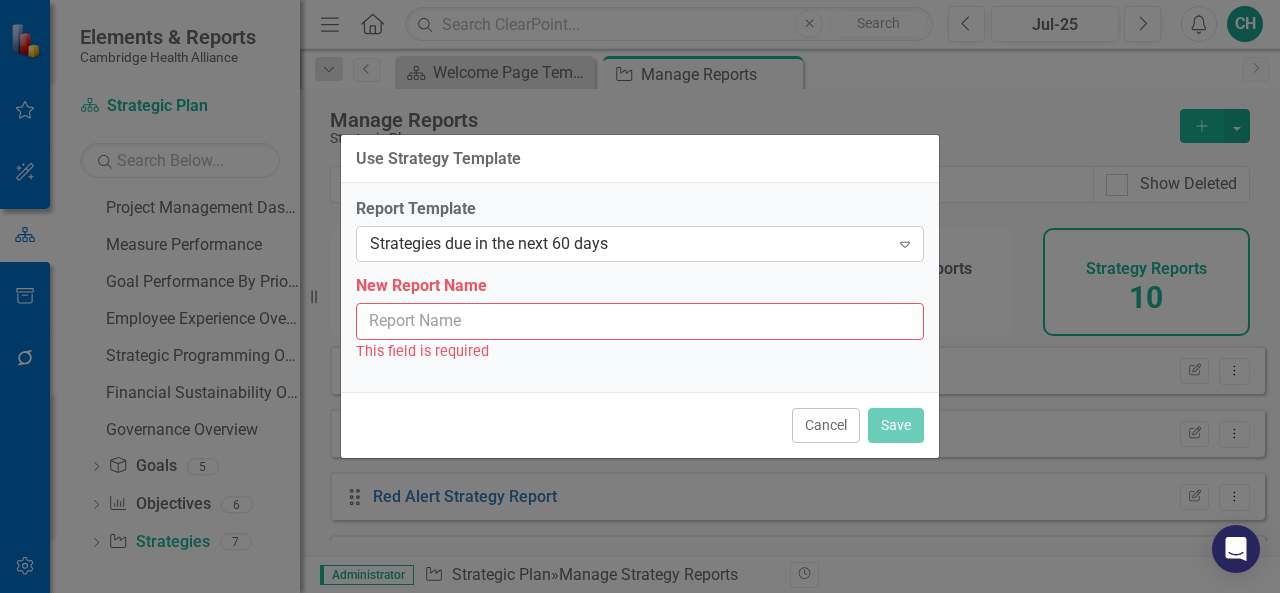 click on "Strategies due in the next 60 days" at bounding box center (629, 244) 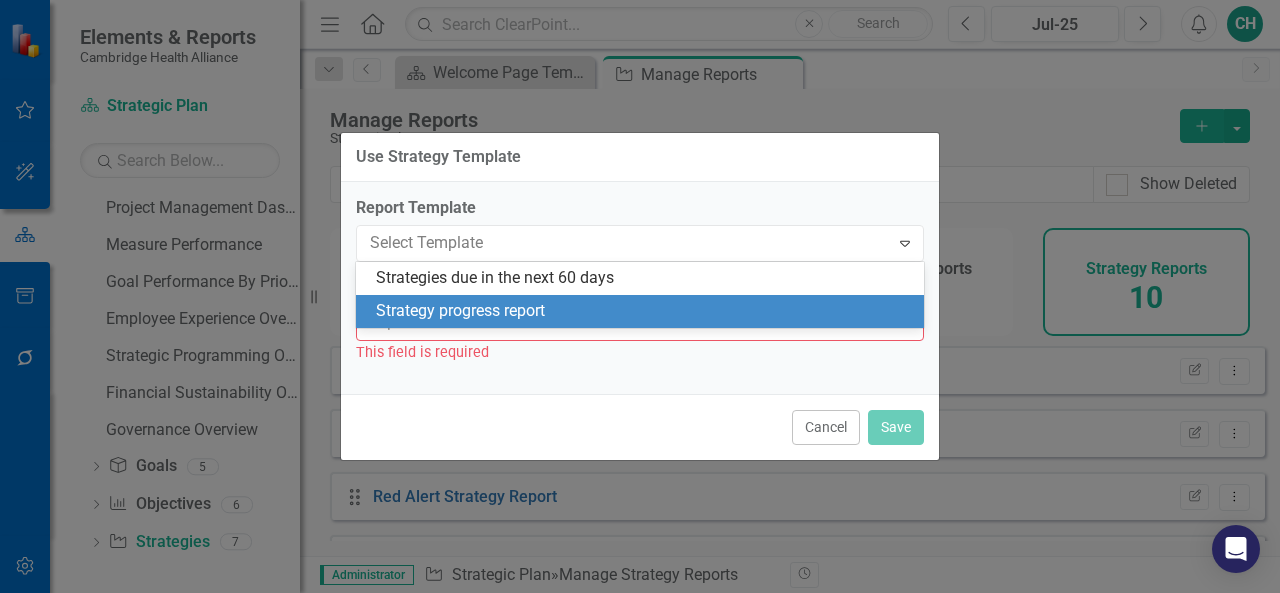 click on "Strategy progress report" at bounding box center [644, 311] 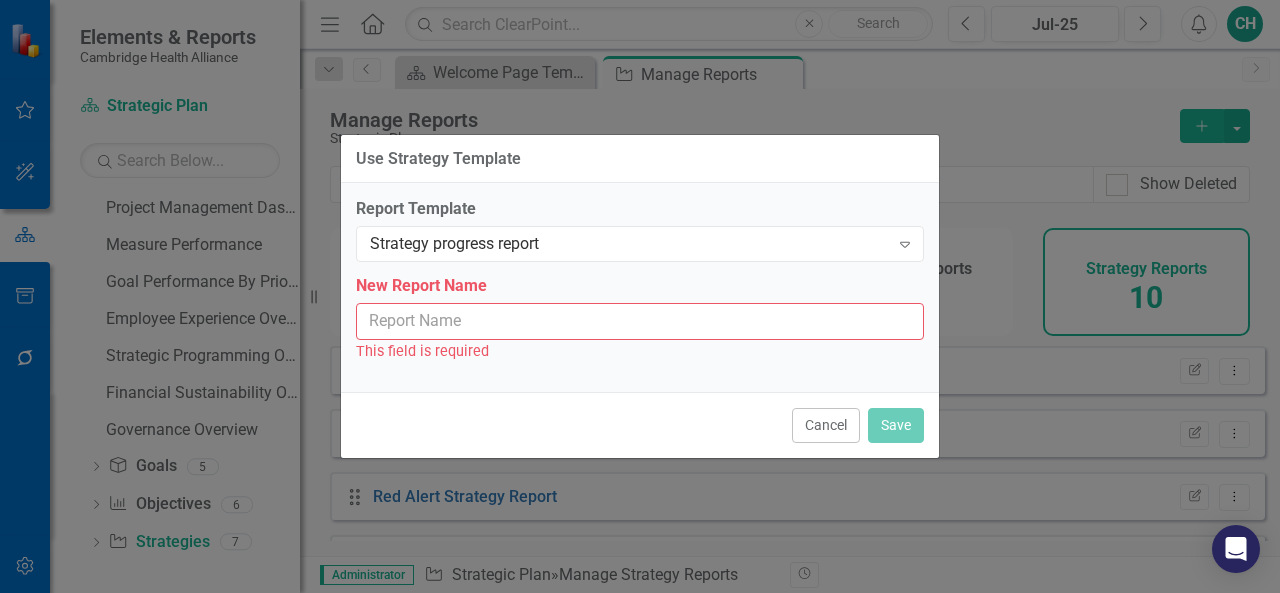 click on "New Report Name" at bounding box center [640, 321] 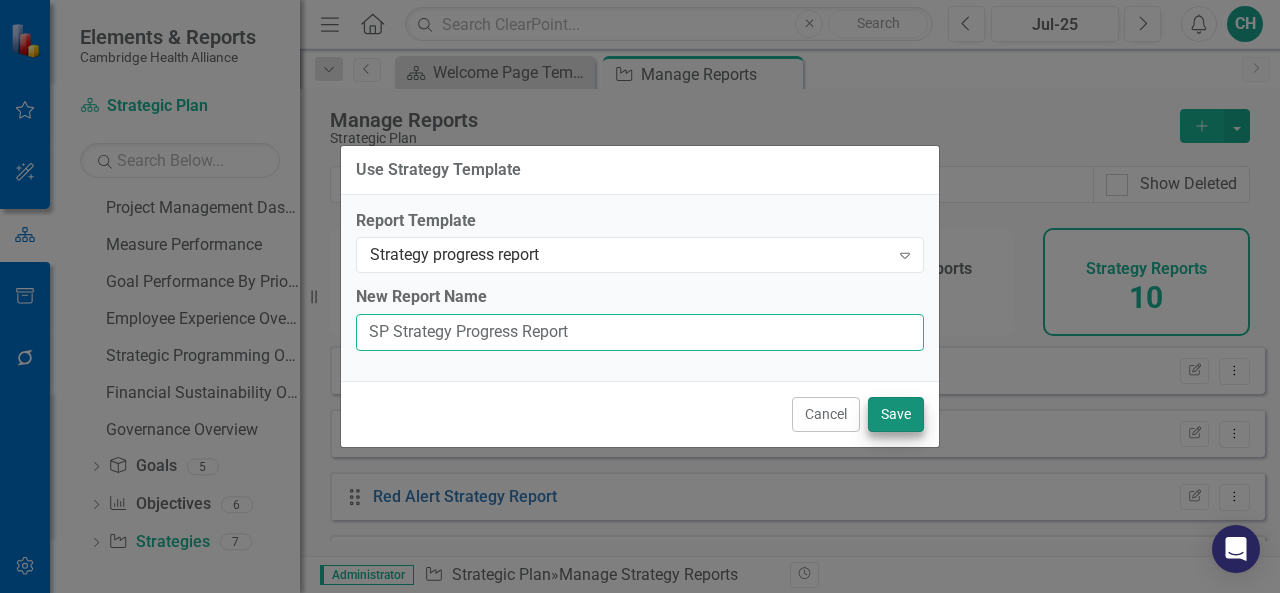 type on "SP Strategy Progress Report" 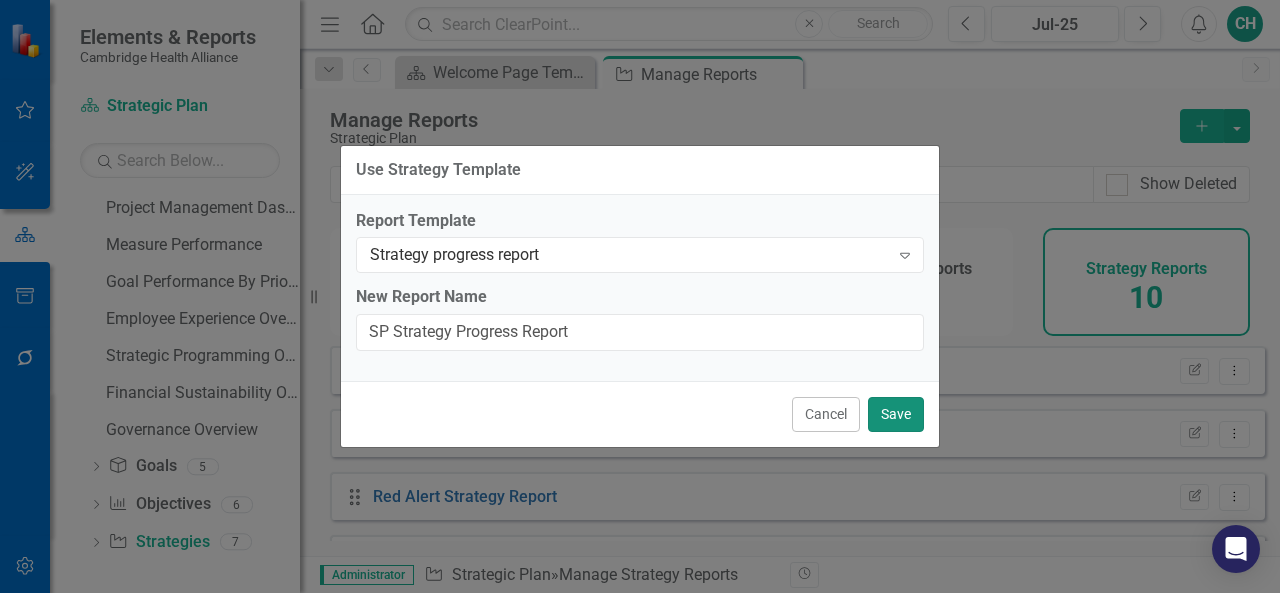 click on "Save" at bounding box center (896, 414) 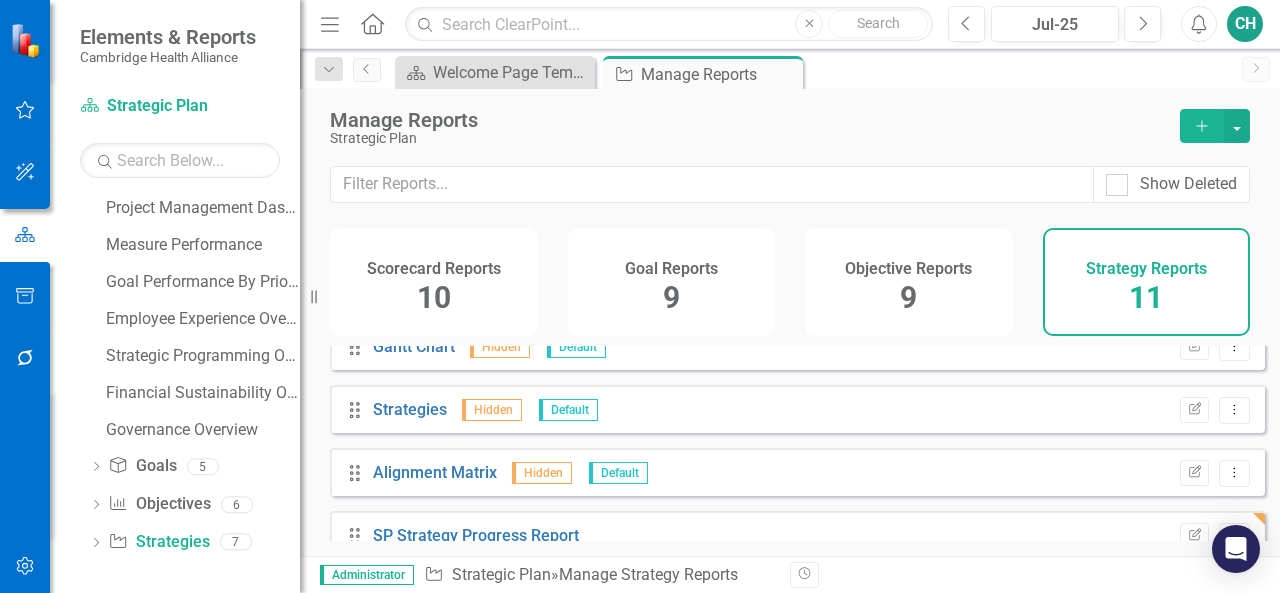scroll, scrollTop: 496, scrollLeft: 0, axis: vertical 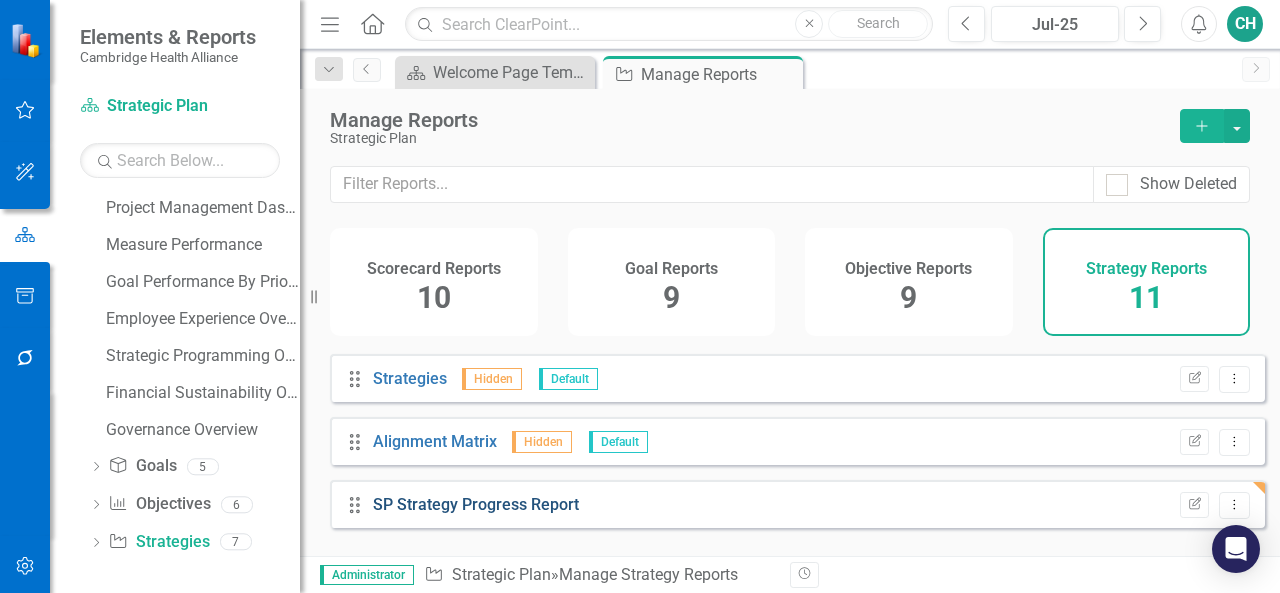 click on "SP Strategy Progress Report" at bounding box center (476, 504) 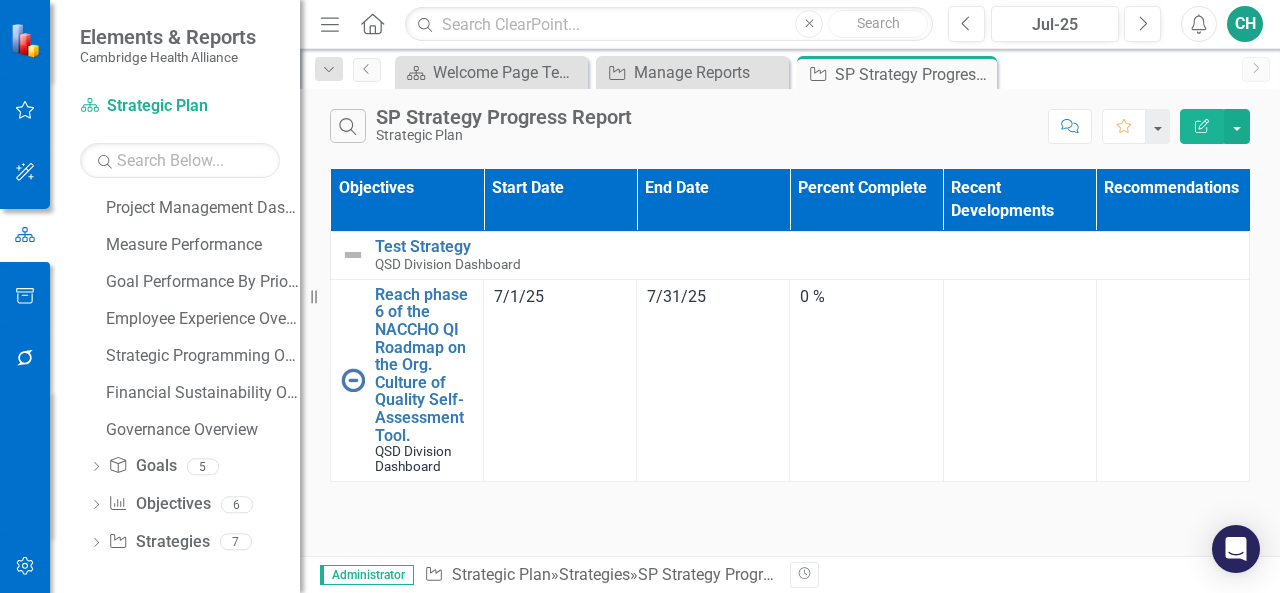 click on "Edit Report" at bounding box center [1202, 126] 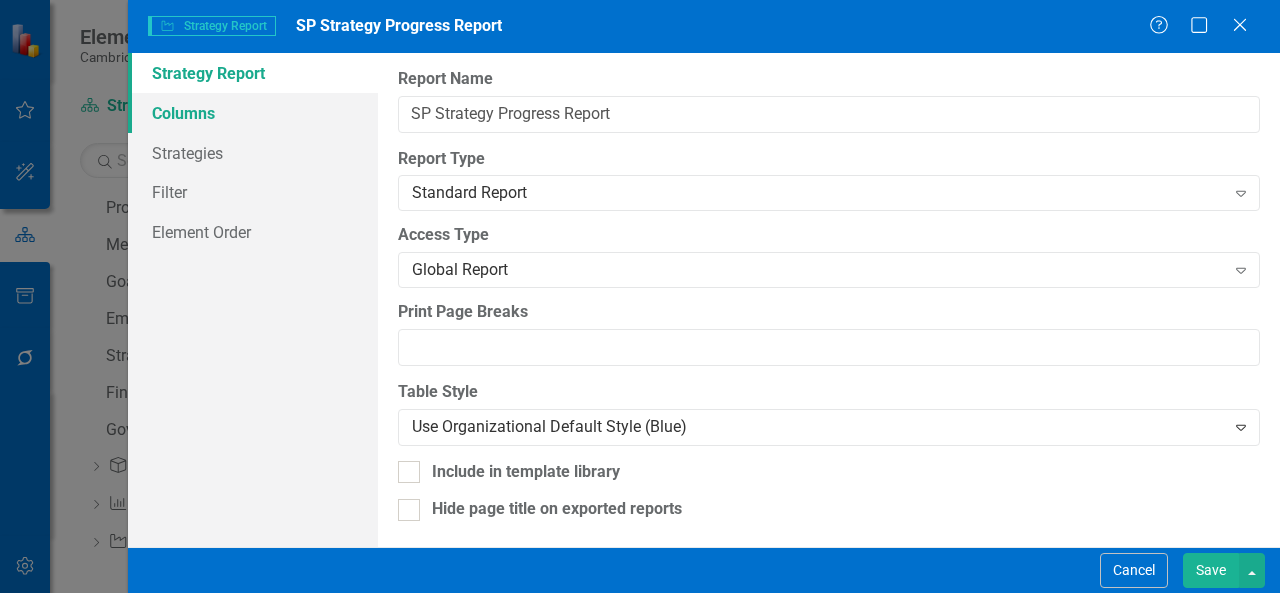 click on "Columns" at bounding box center [253, 113] 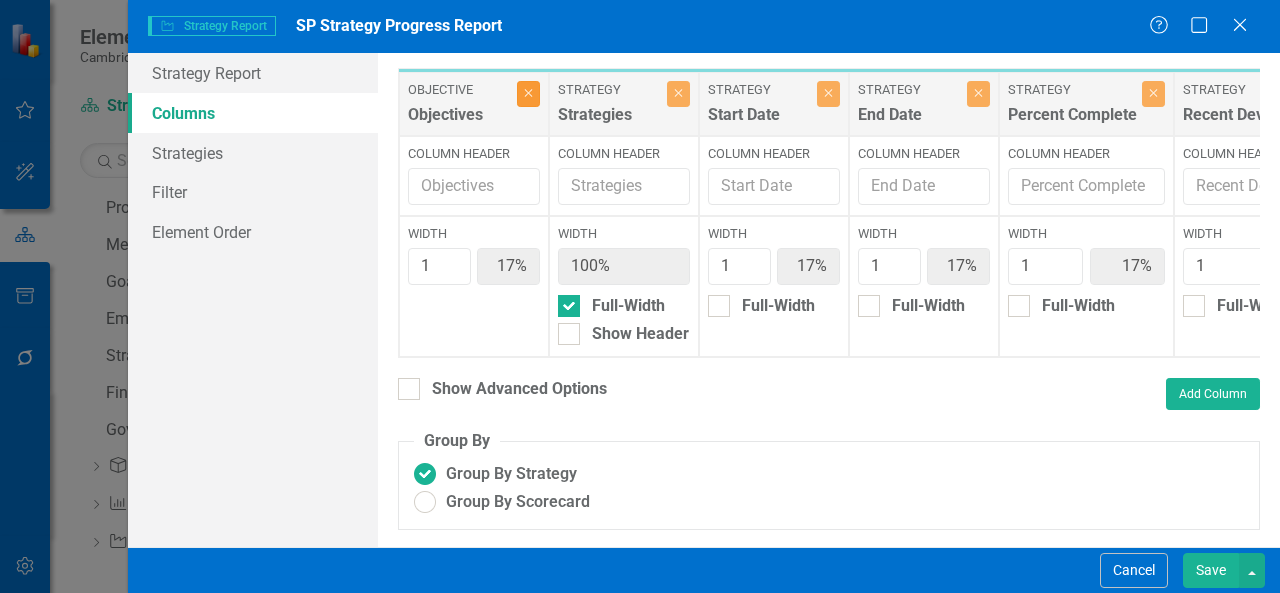 click 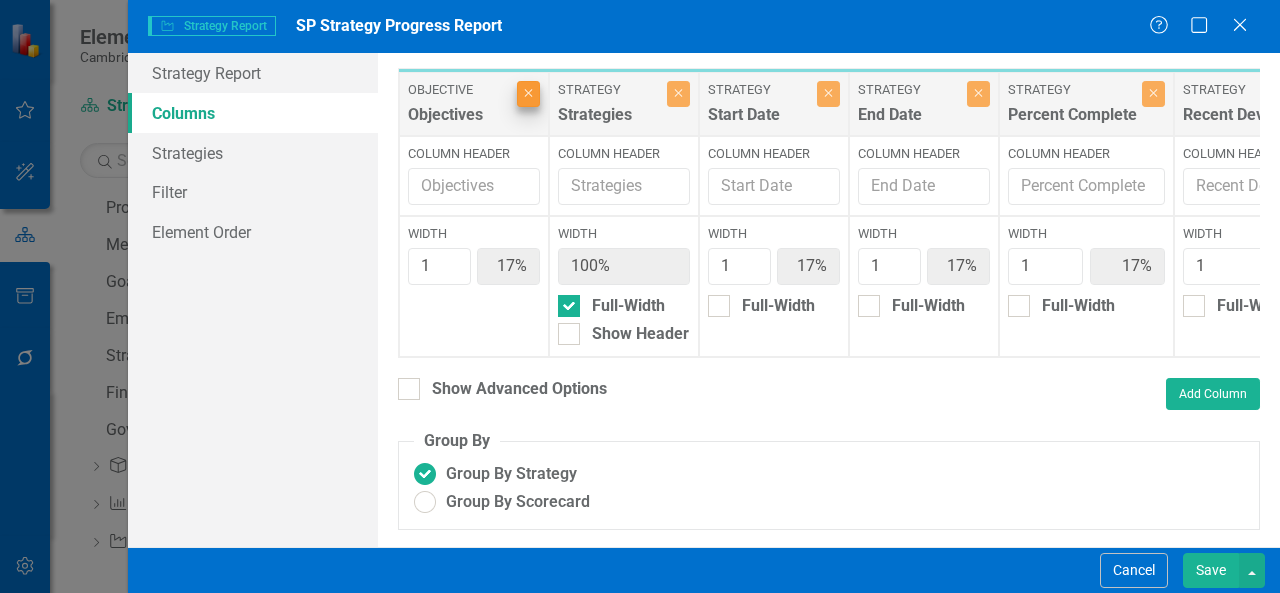 type on "20%" 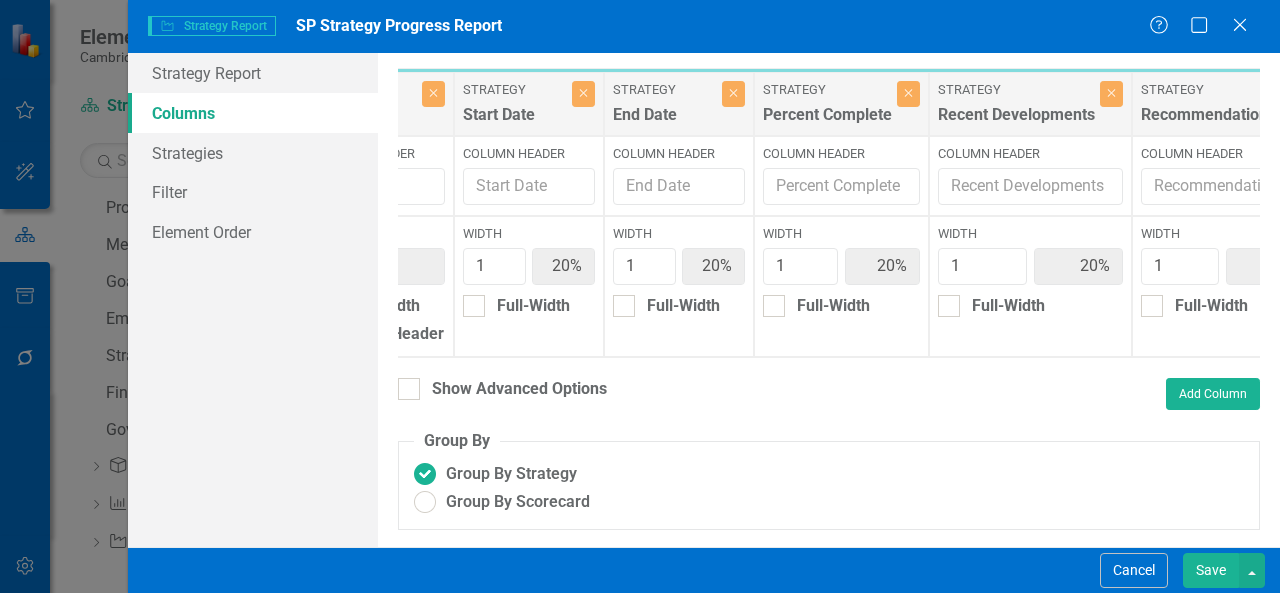 scroll, scrollTop: 0, scrollLeft: 0, axis: both 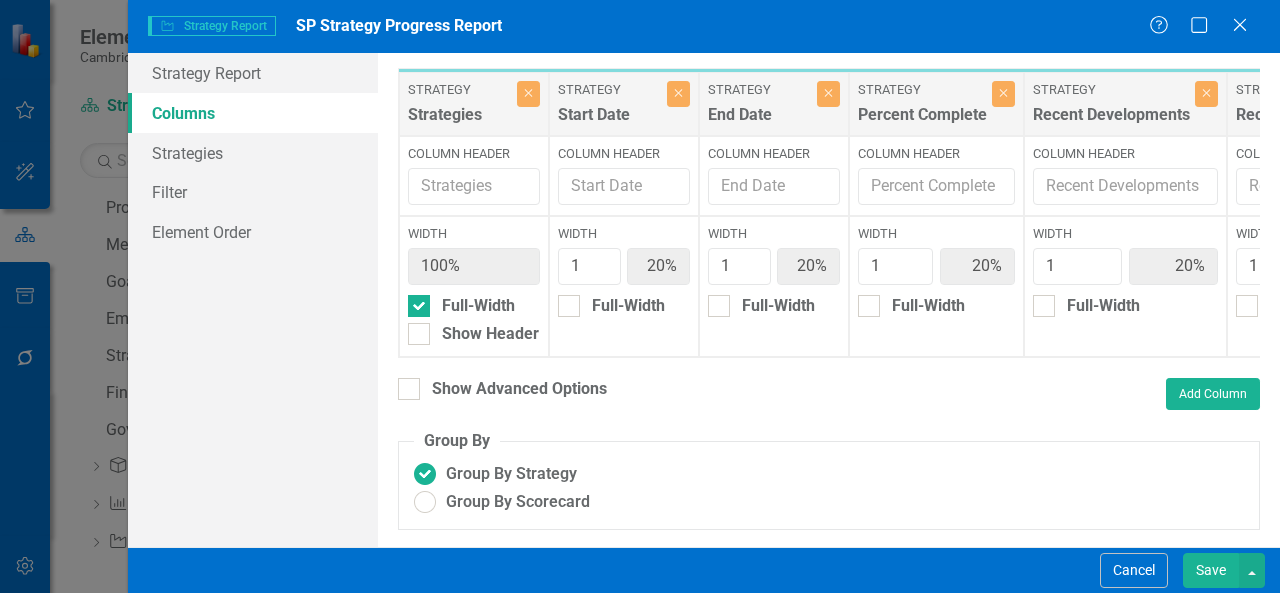 click on "Save" at bounding box center [1211, 570] 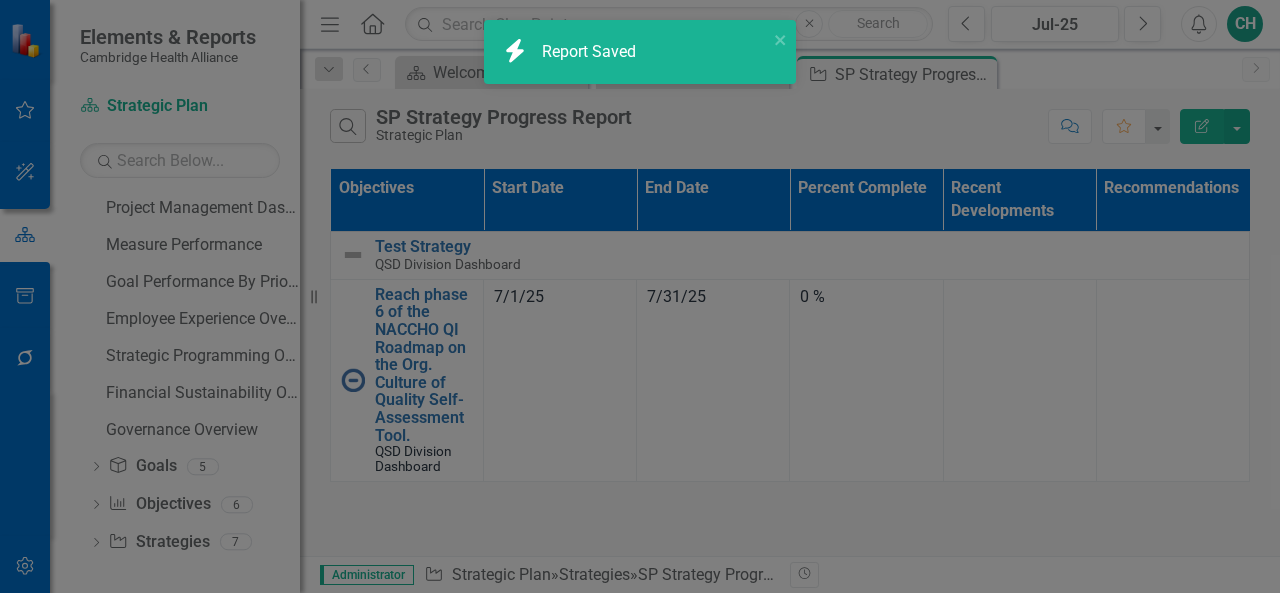 radio on "true" 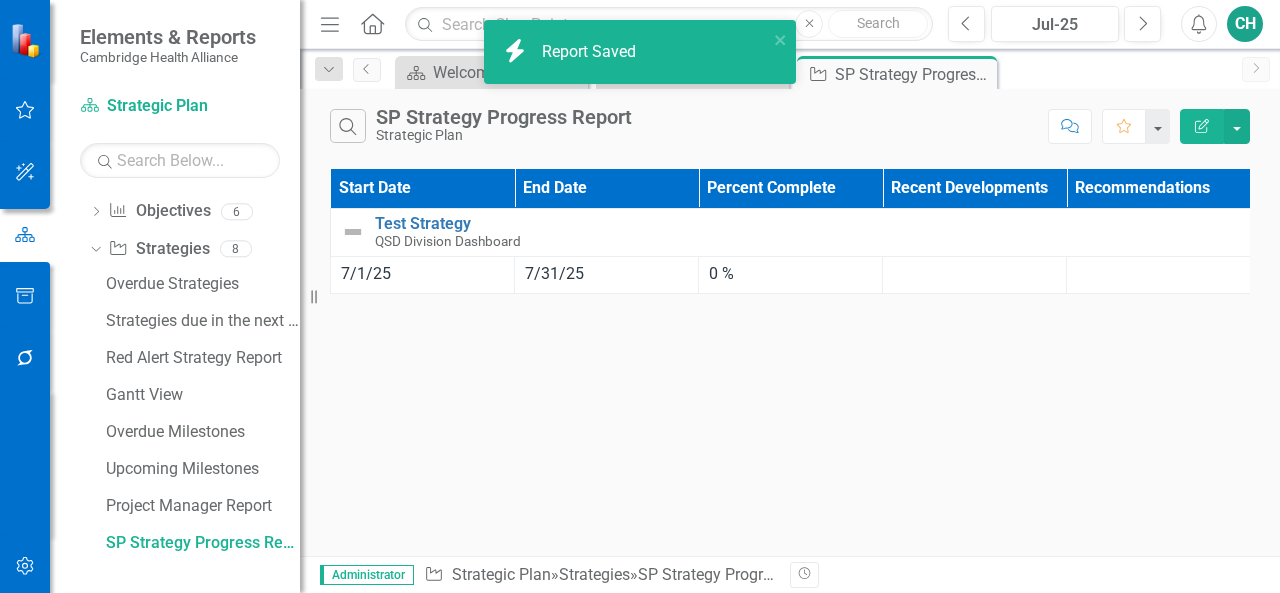 scroll, scrollTop: 149, scrollLeft: 0, axis: vertical 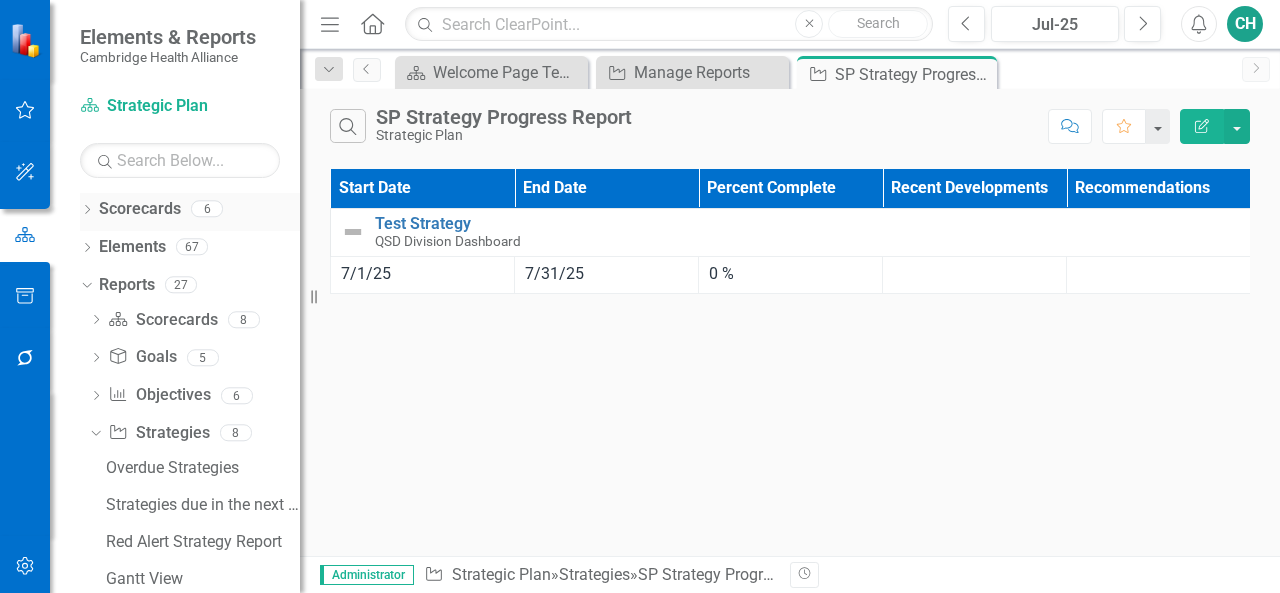 click on "Scorecards" at bounding box center [140, 209] 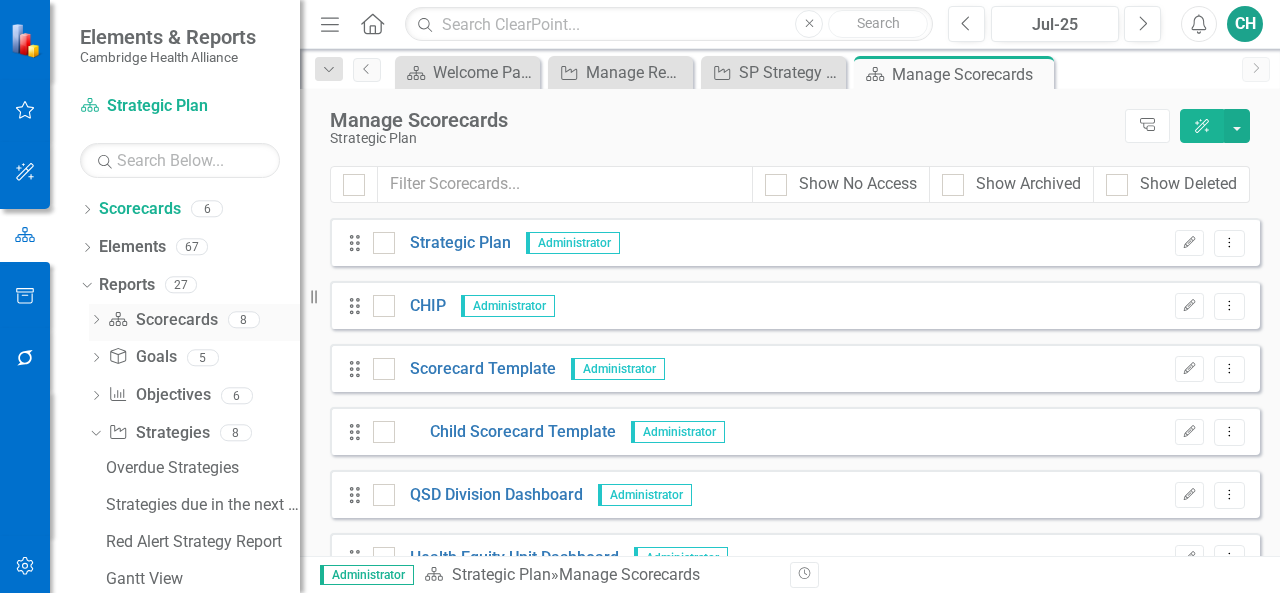 click on "Scorecard Scorecards" at bounding box center [162, 320] 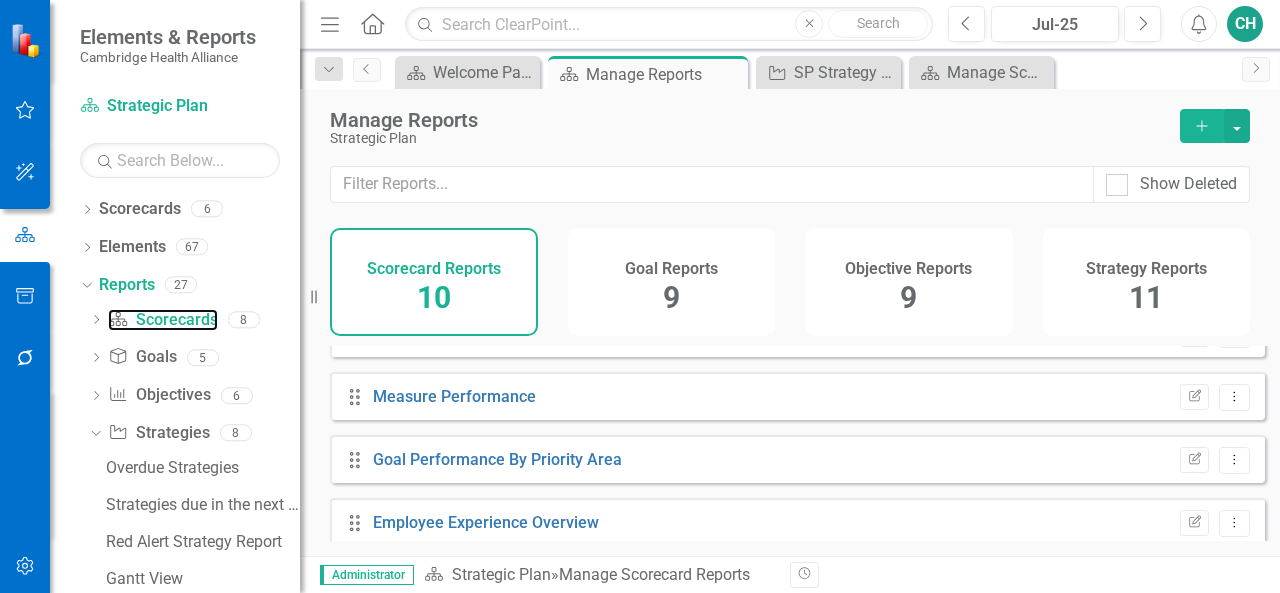 scroll, scrollTop: 0, scrollLeft: 0, axis: both 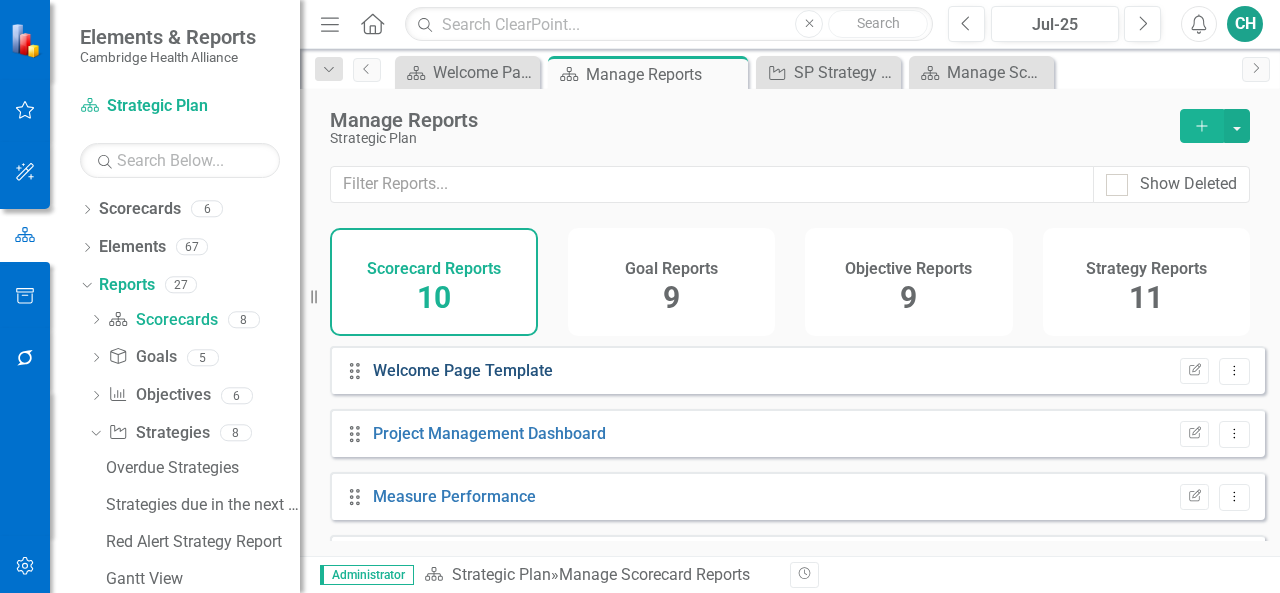 click on "Welcome Page Template" at bounding box center [463, 370] 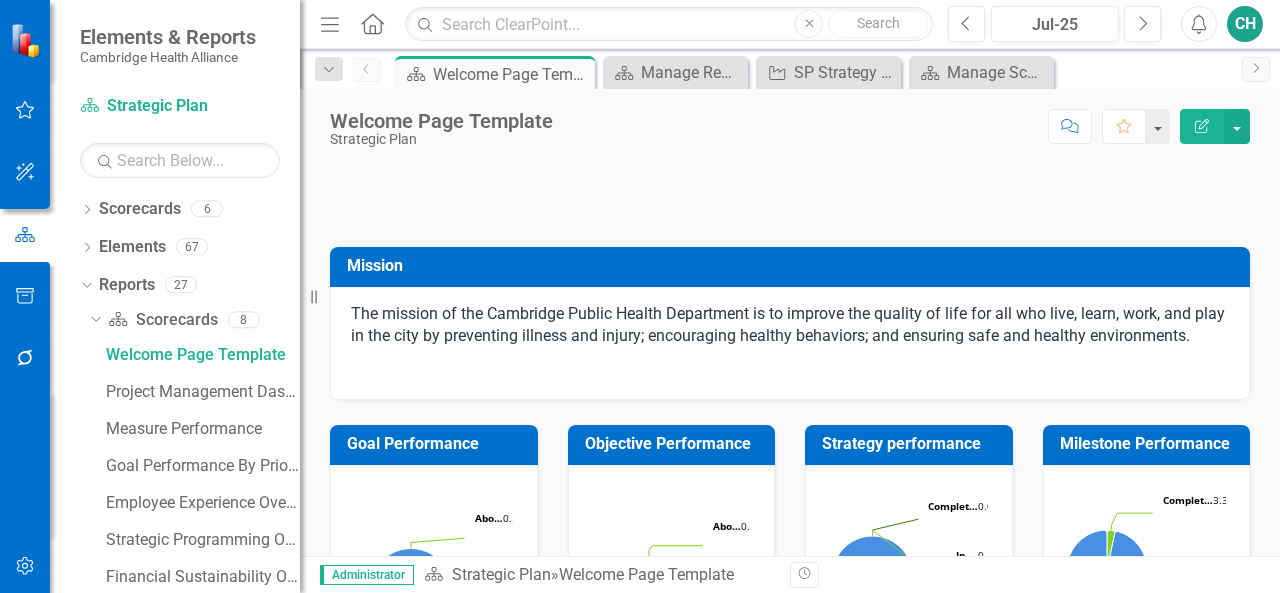 scroll, scrollTop: 900, scrollLeft: 0, axis: vertical 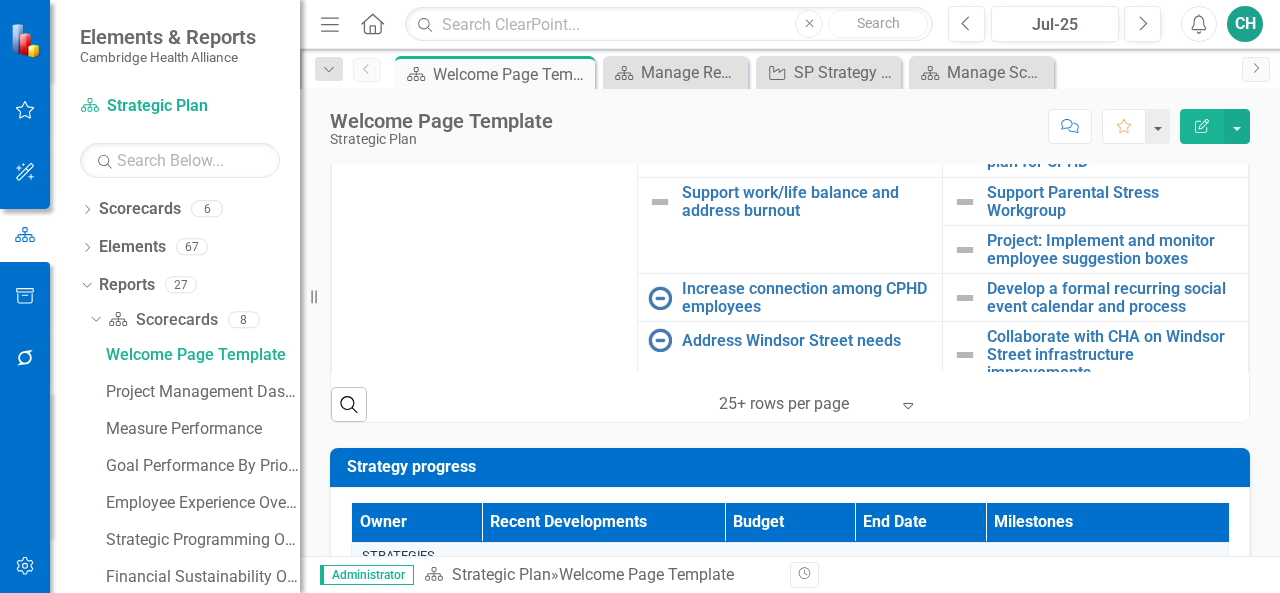 click on "Edit Report" 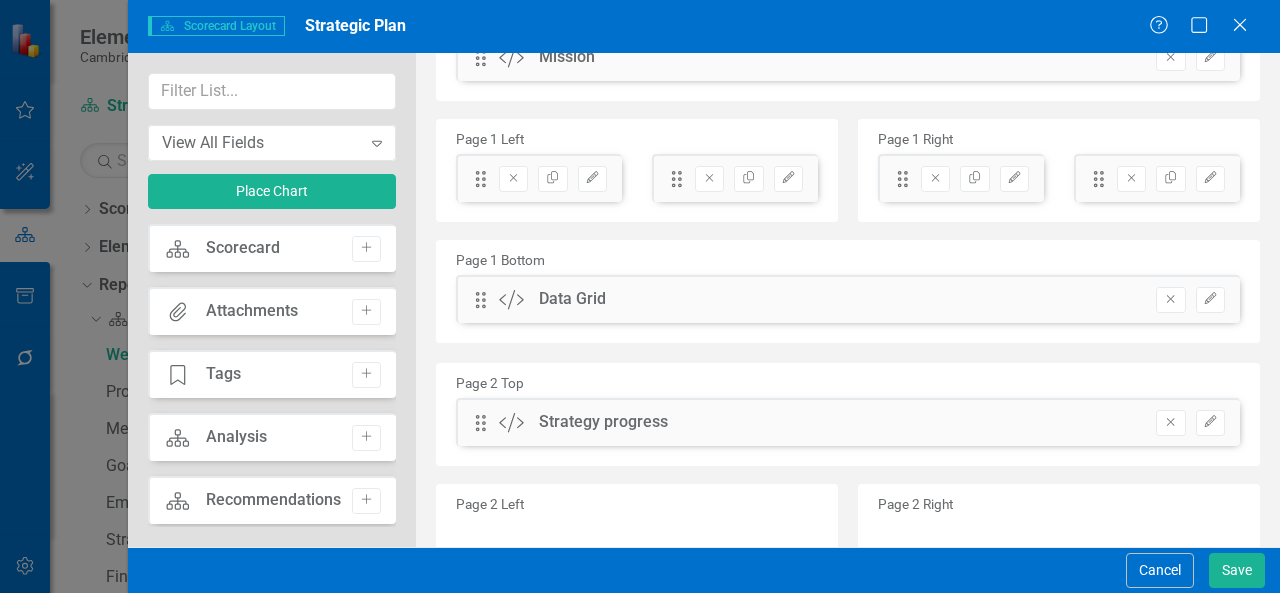 scroll, scrollTop: 300, scrollLeft: 0, axis: vertical 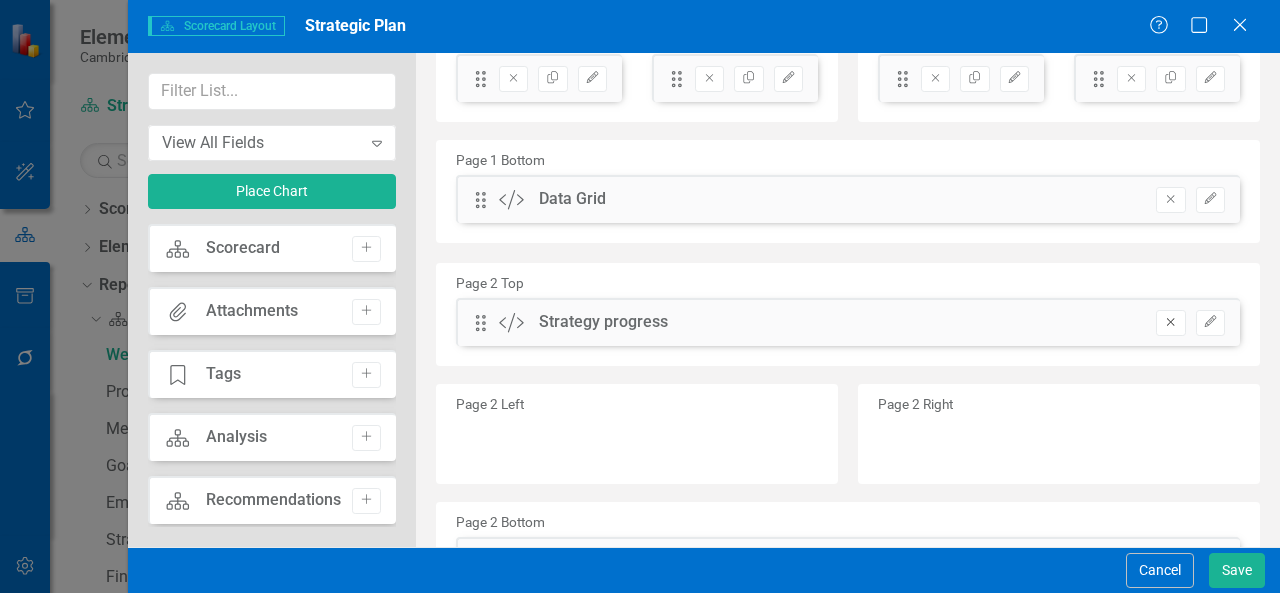 click on "Remove" 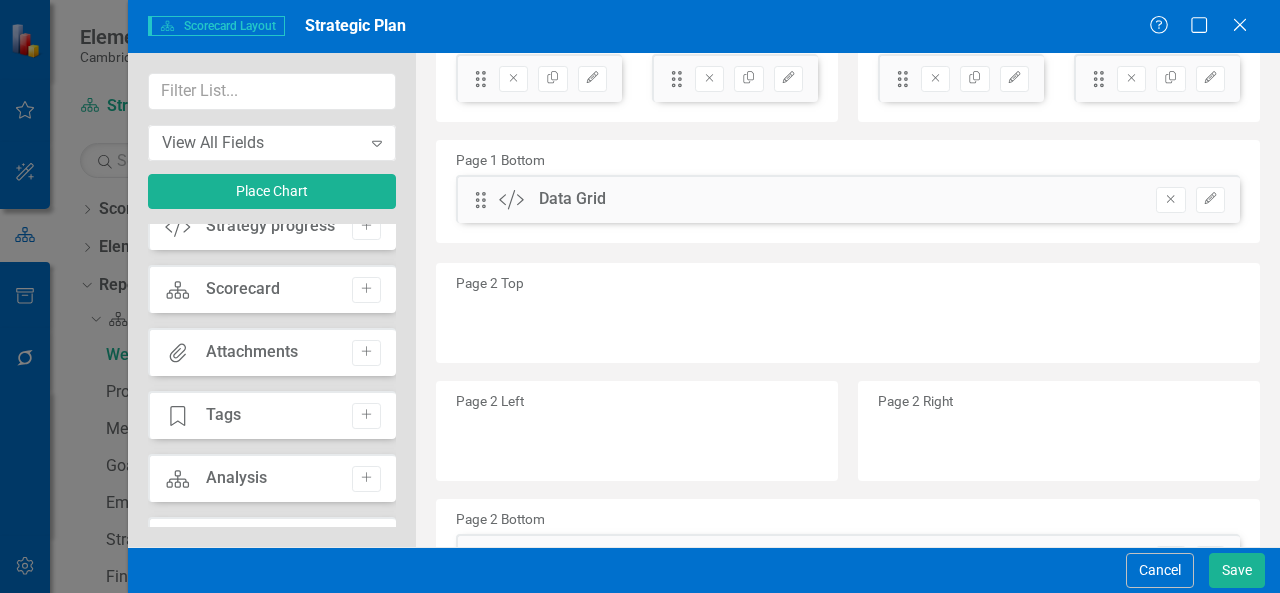 scroll, scrollTop: 0, scrollLeft: 0, axis: both 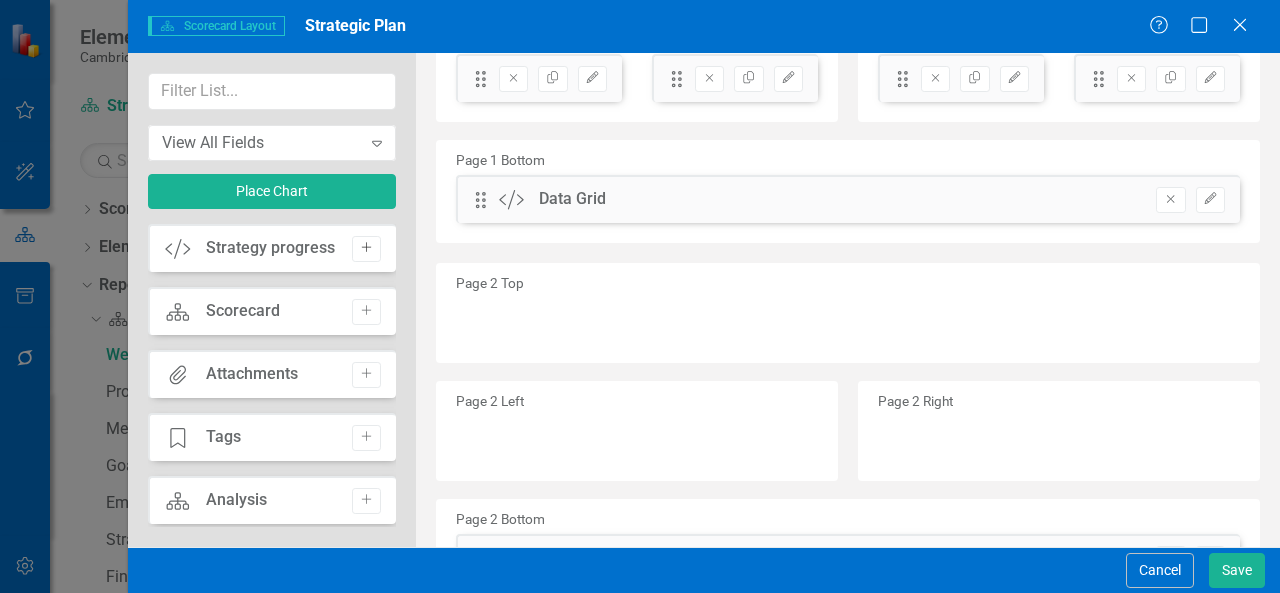 click on "Add" 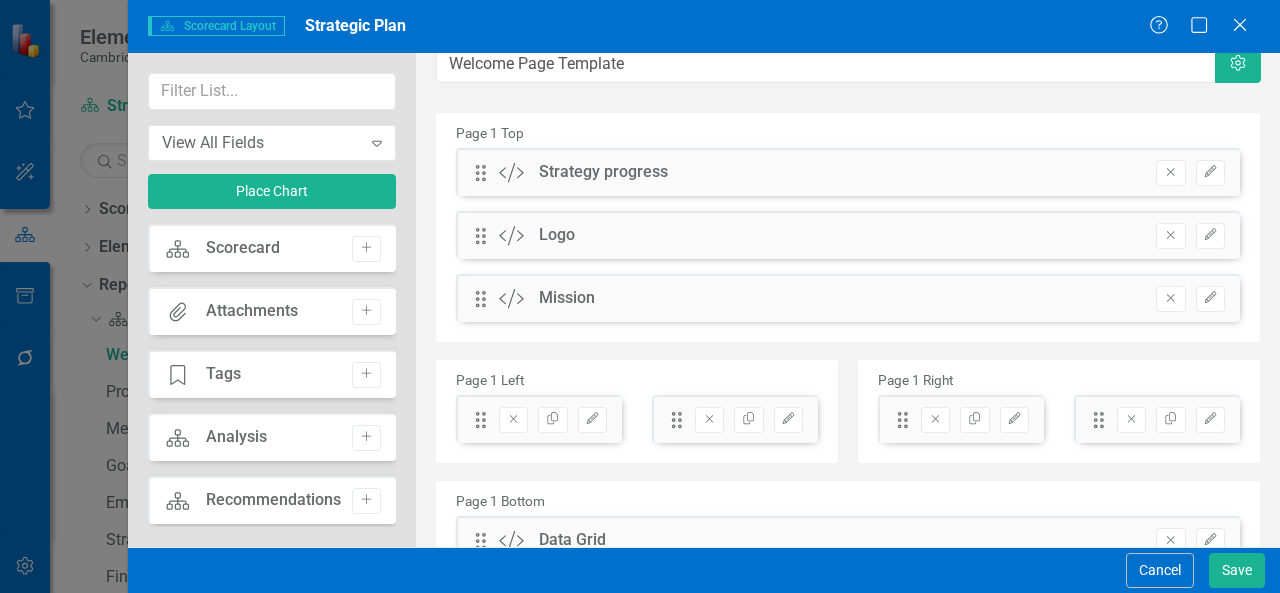 scroll, scrollTop: 0, scrollLeft: 0, axis: both 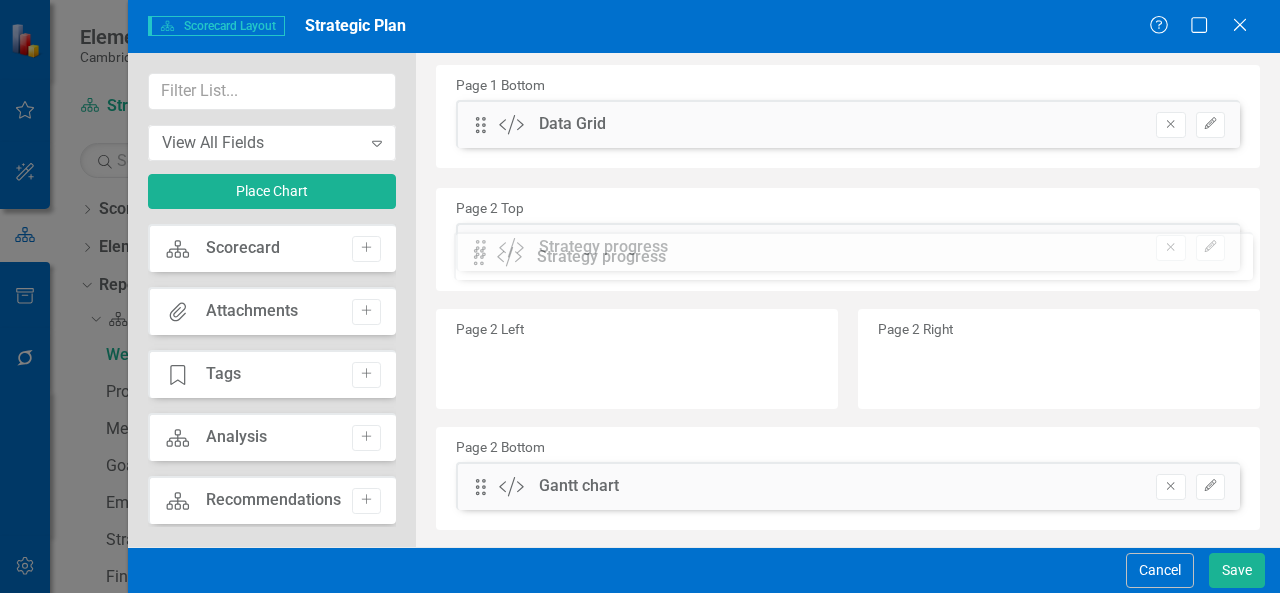 drag, startPoint x: 477, startPoint y: 188, endPoint x: 490, endPoint y: 251, distance: 64.327286 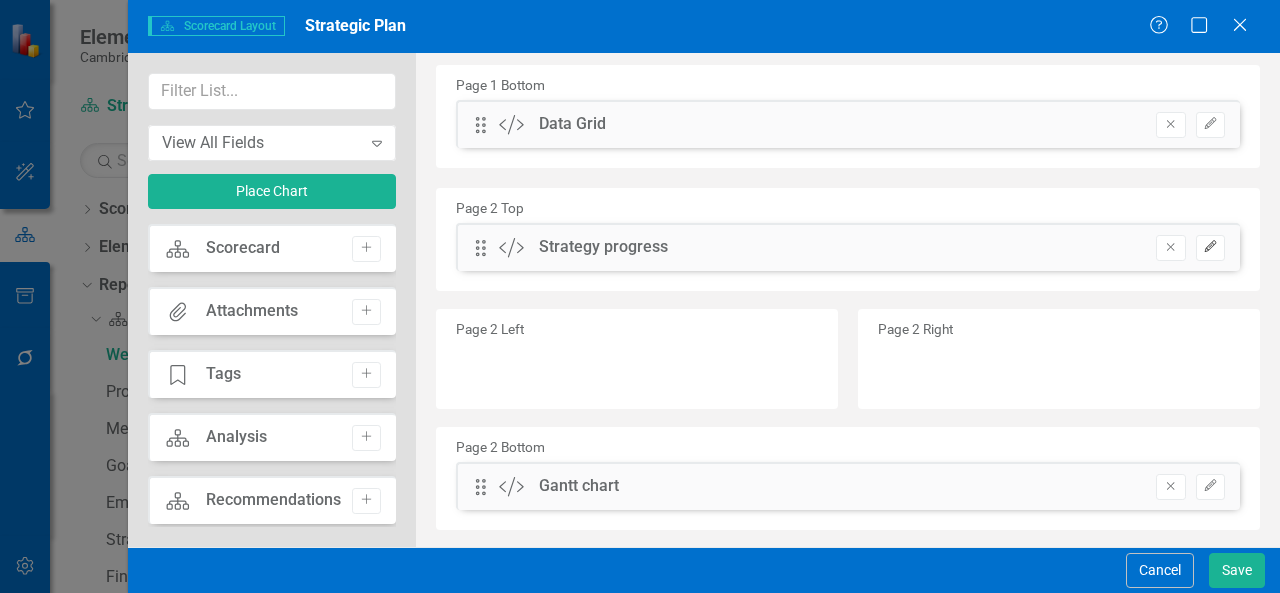click on "Edit" 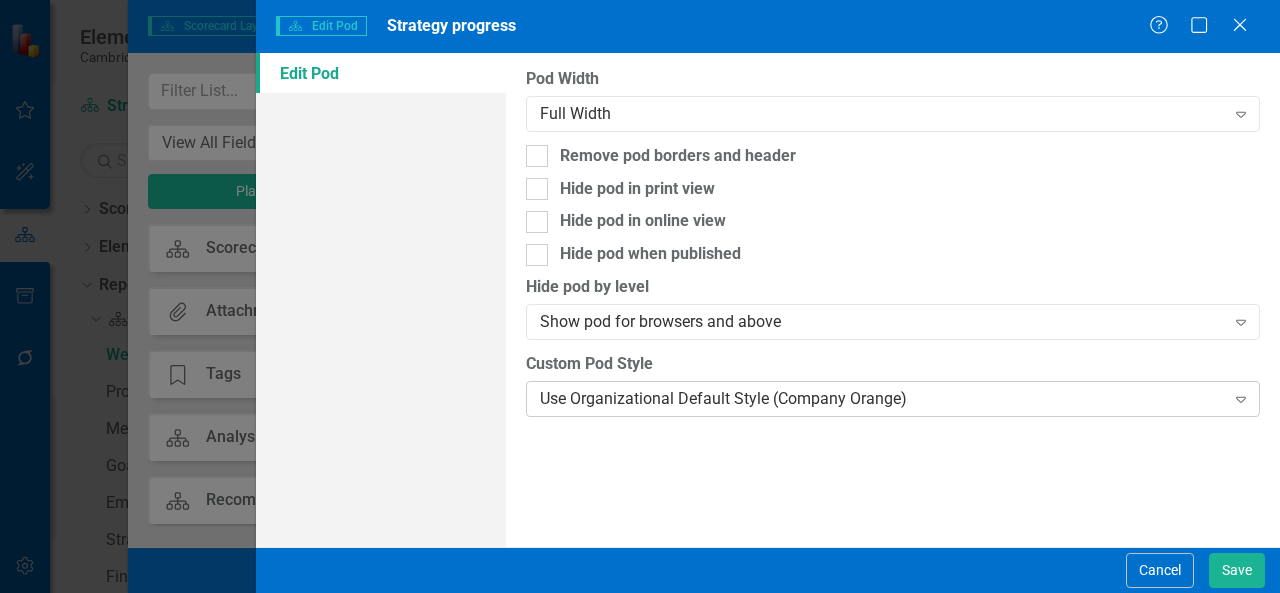 click on "Use Organizational Default Style (Company Orange)" at bounding box center (882, 398) 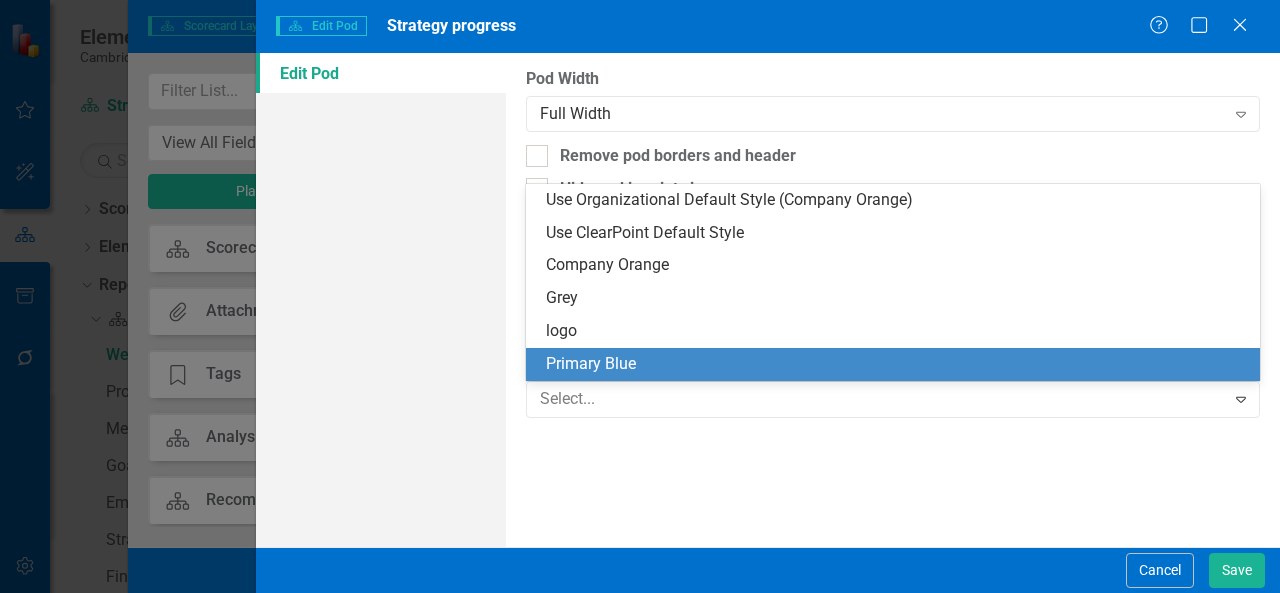 click on "Primary Blue" at bounding box center [897, 364] 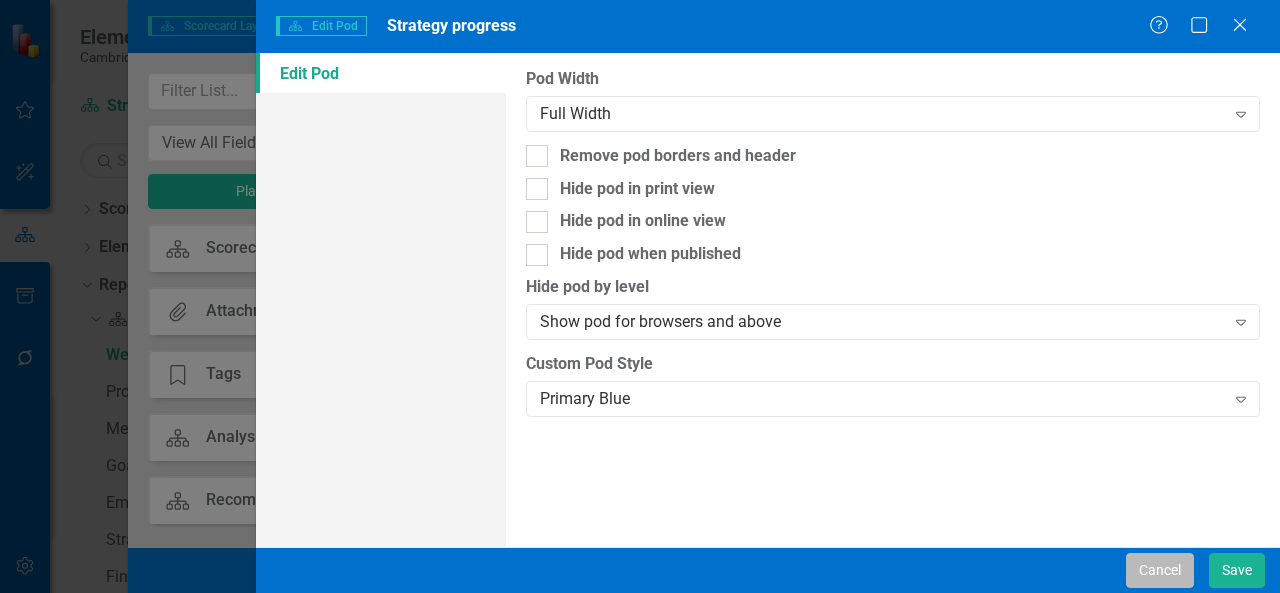 click on "Cancel" at bounding box center (1160, 570) 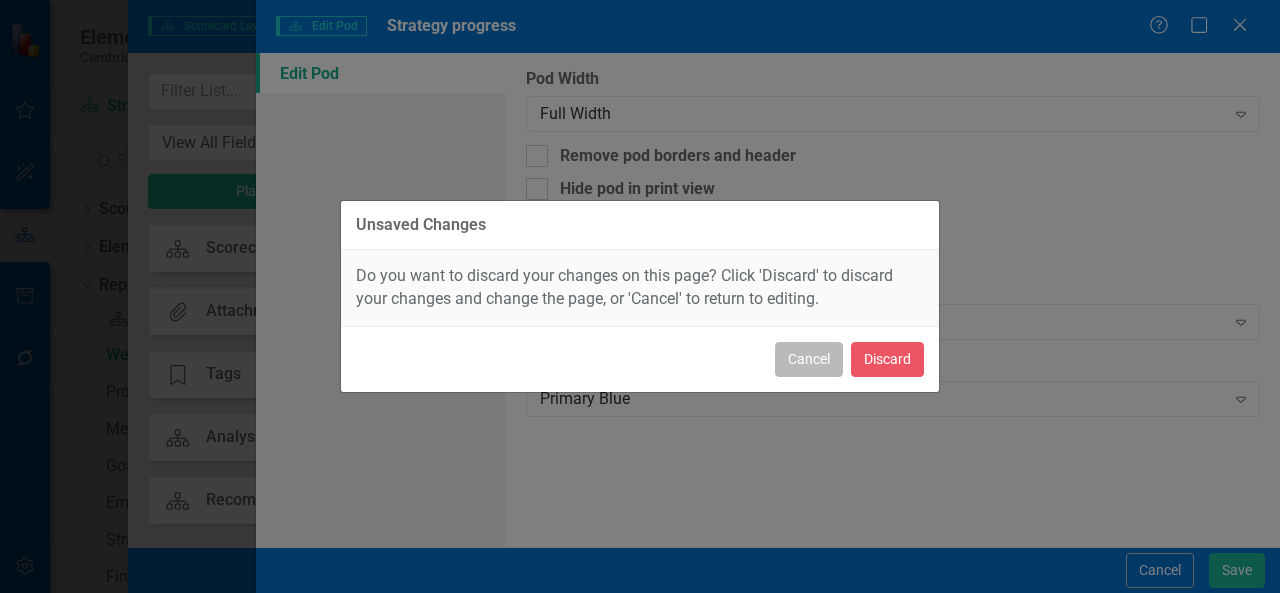 click on "Cancel" at bounding box center (809, 359) 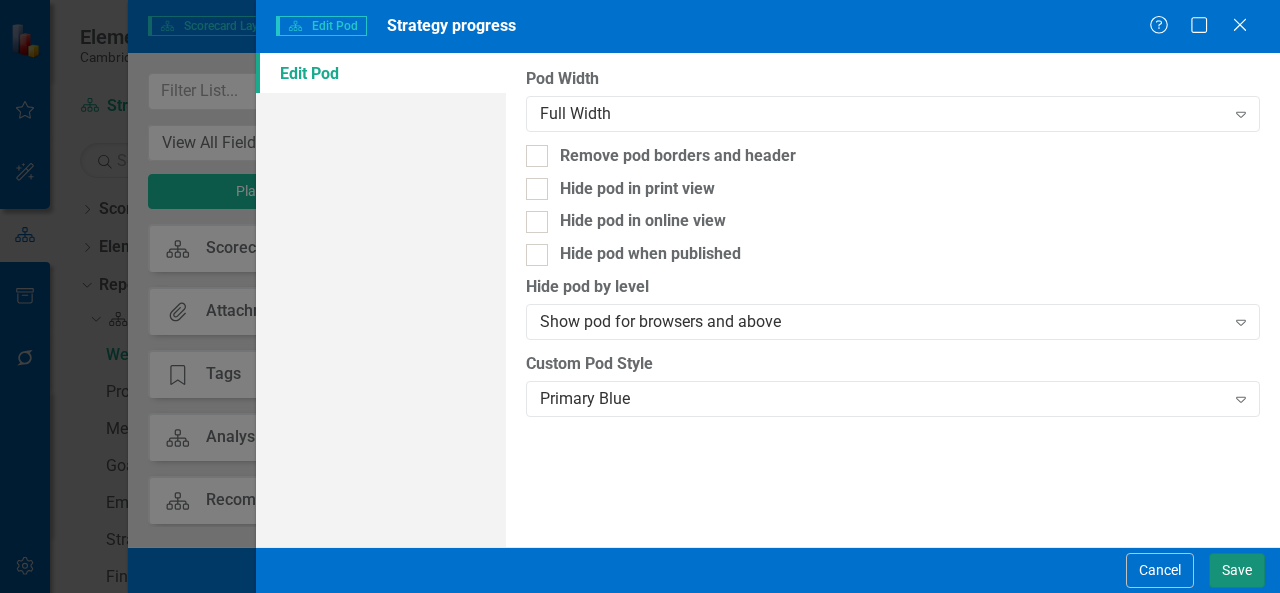 click on "Save" at bounding box center (1237, 570) 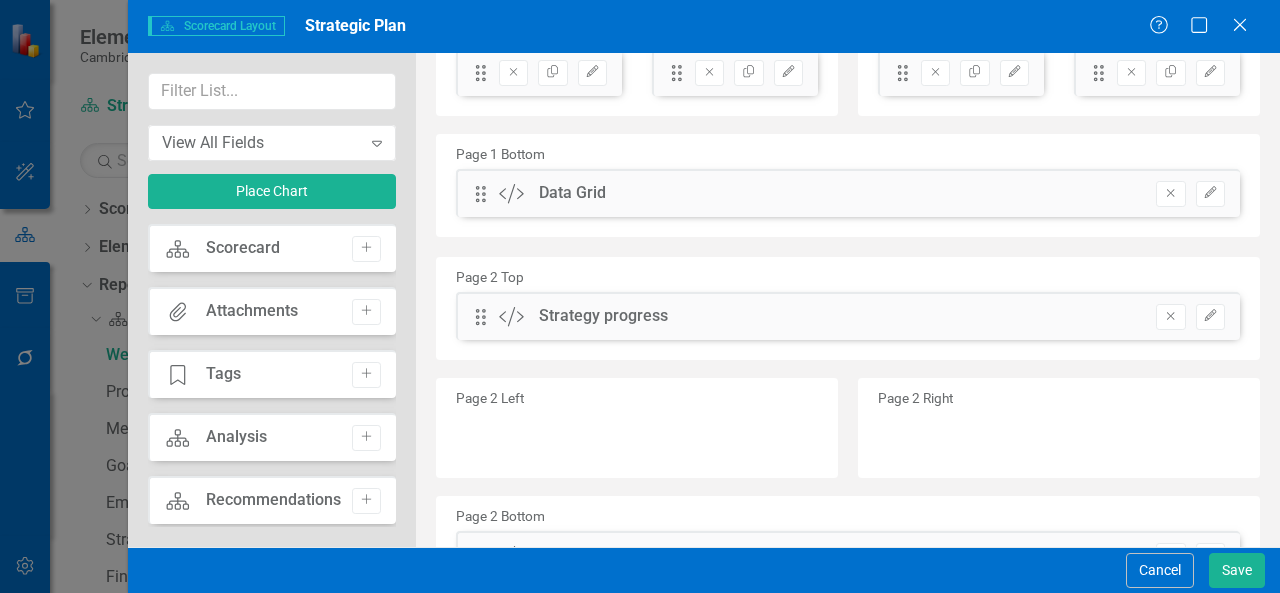 scroll, scrollTop: 275, scrollLeft: 0, axis: vertical 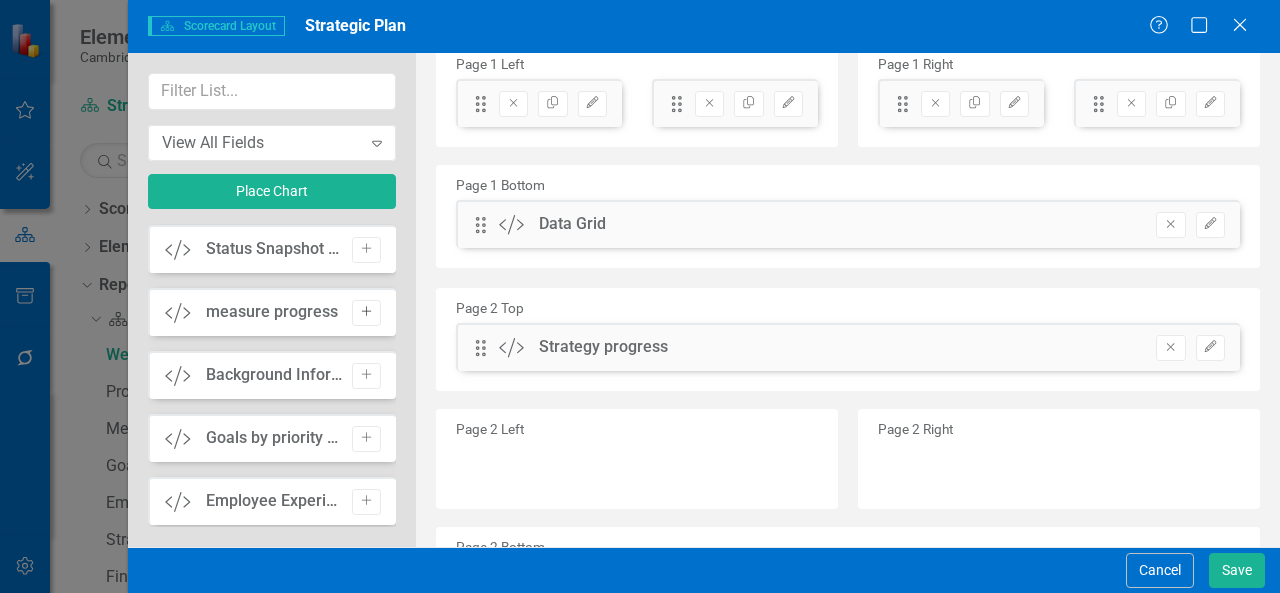 click on "Add" 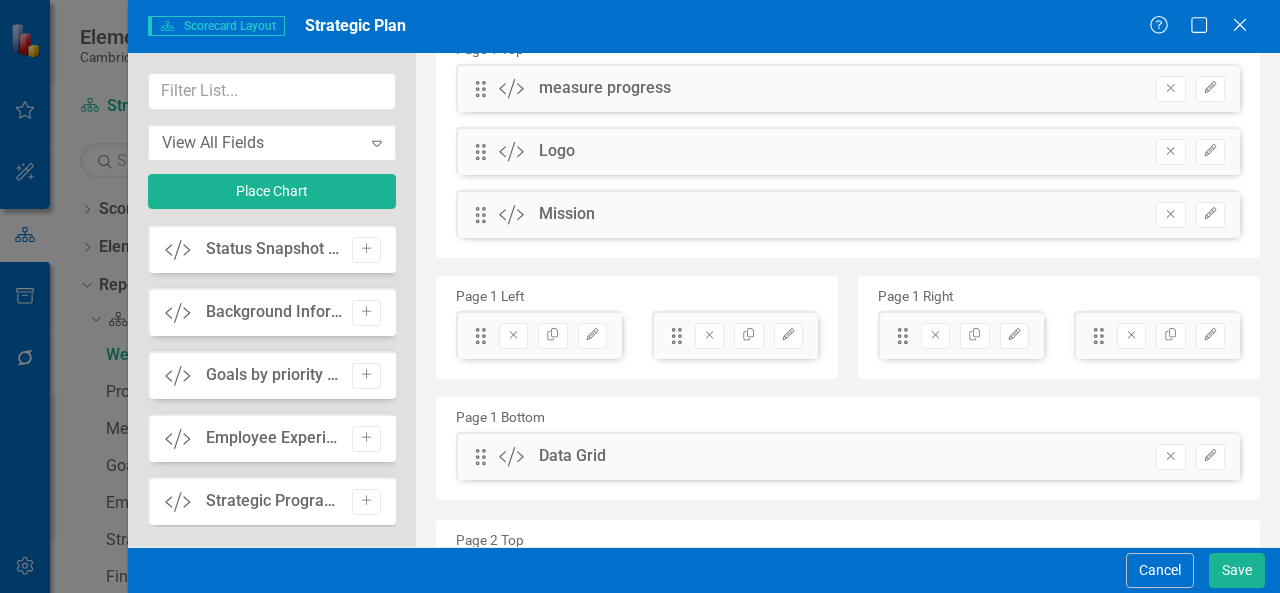 scroll, scrollTop: 38, scrollLeft: 0, axis: vertical 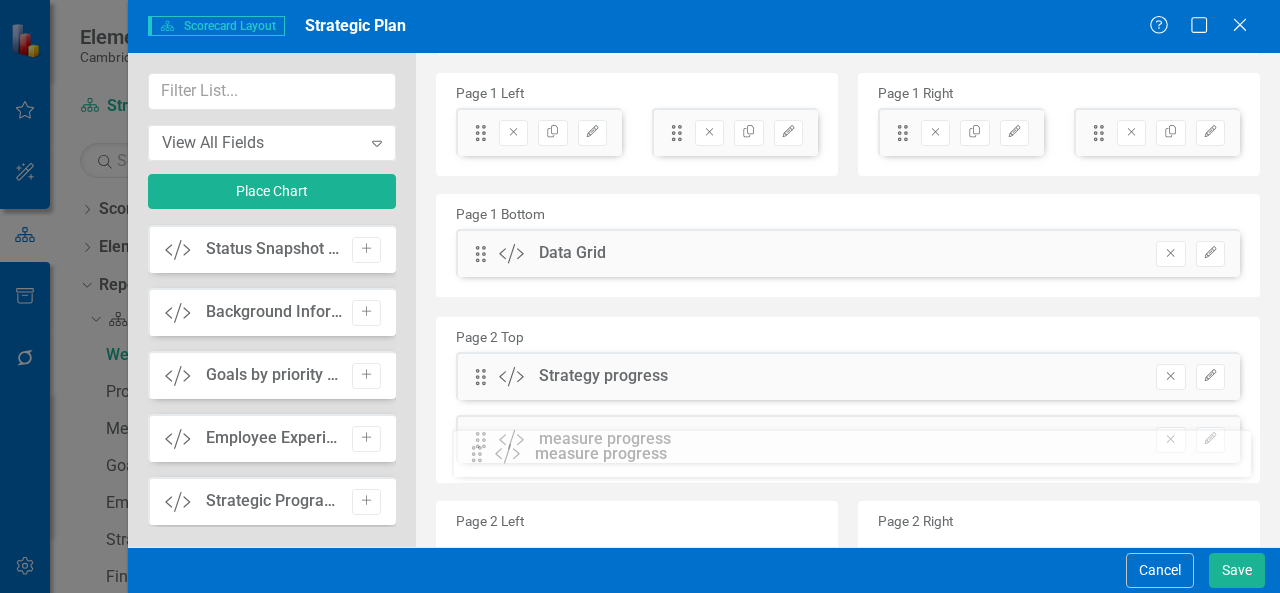 drag, startPoint x: 474, startPoint y: 153, endPoint x: 485, endPoint y: 453, distance: 300.2016 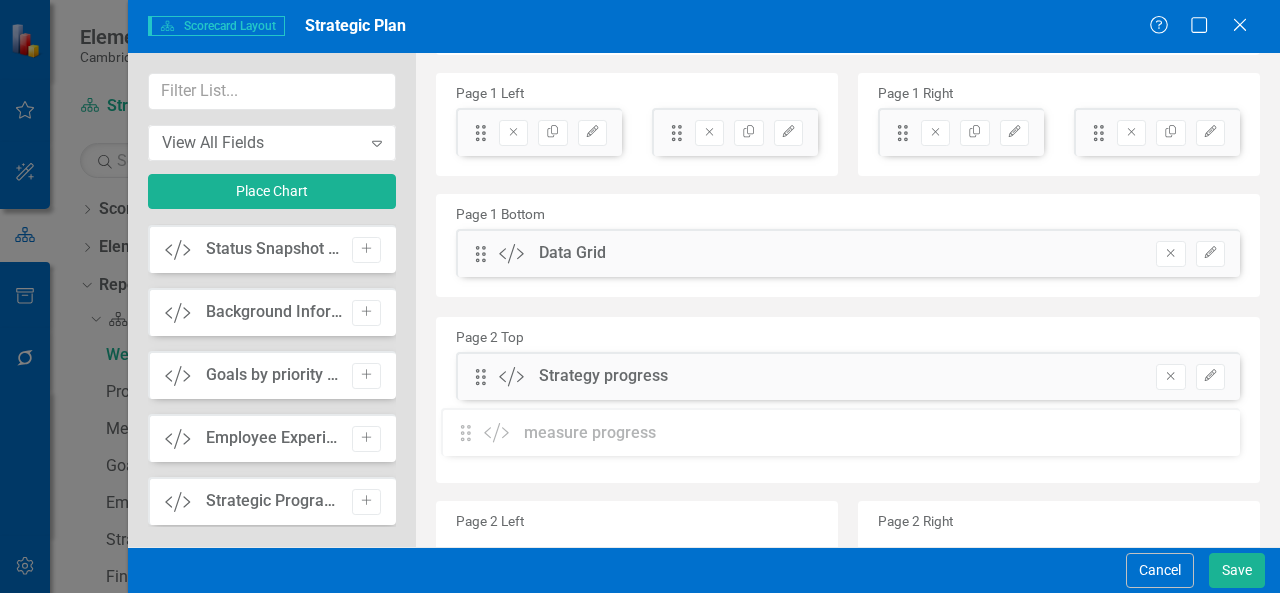 scroll, scrollTop: 251, scrollLeft: 0, axis: vertical 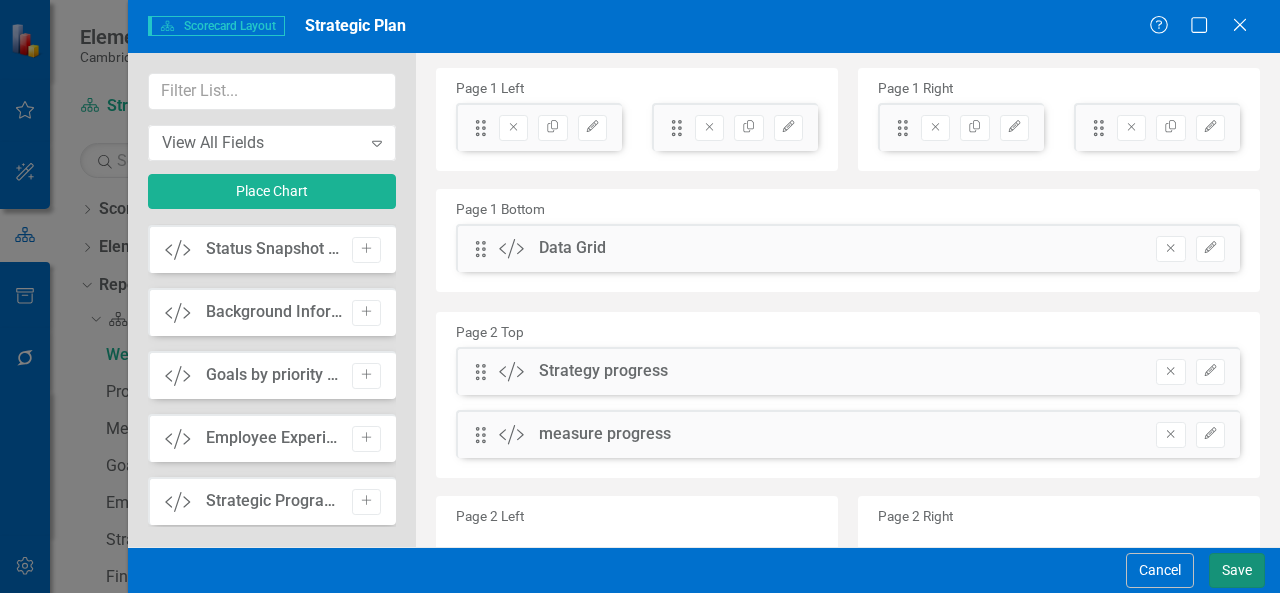 click on "Save" at bounding box center [1237, 570] 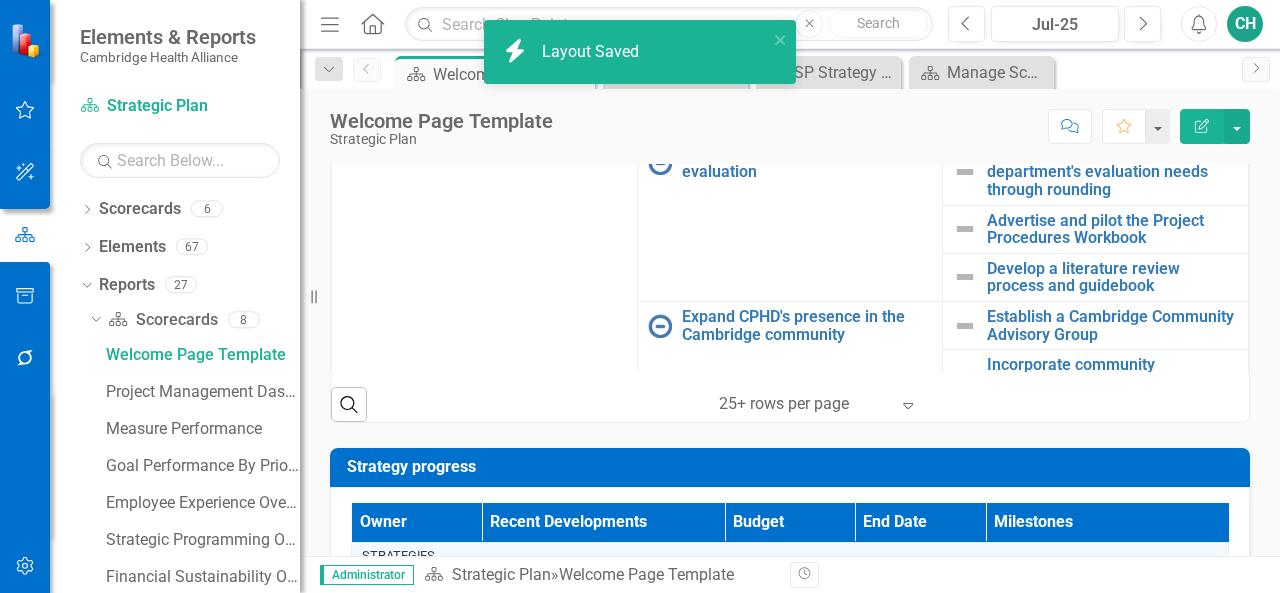 scroll, scrollTop: 1368, scrollLeft: 0, axis: vertical 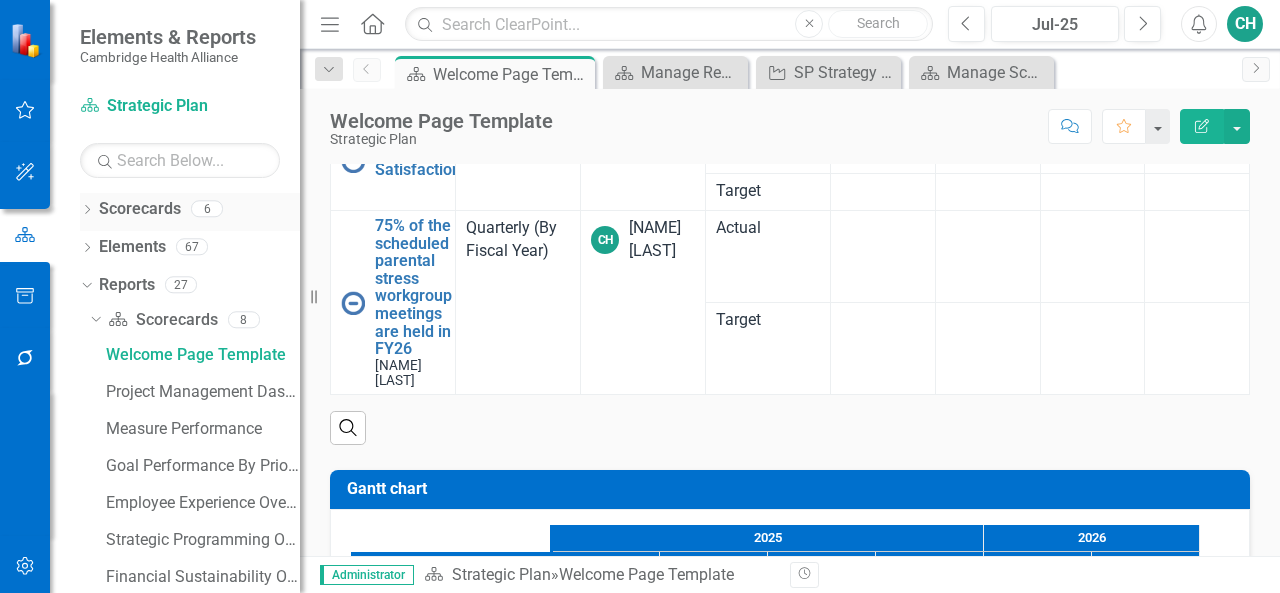 click on "Dropdown" 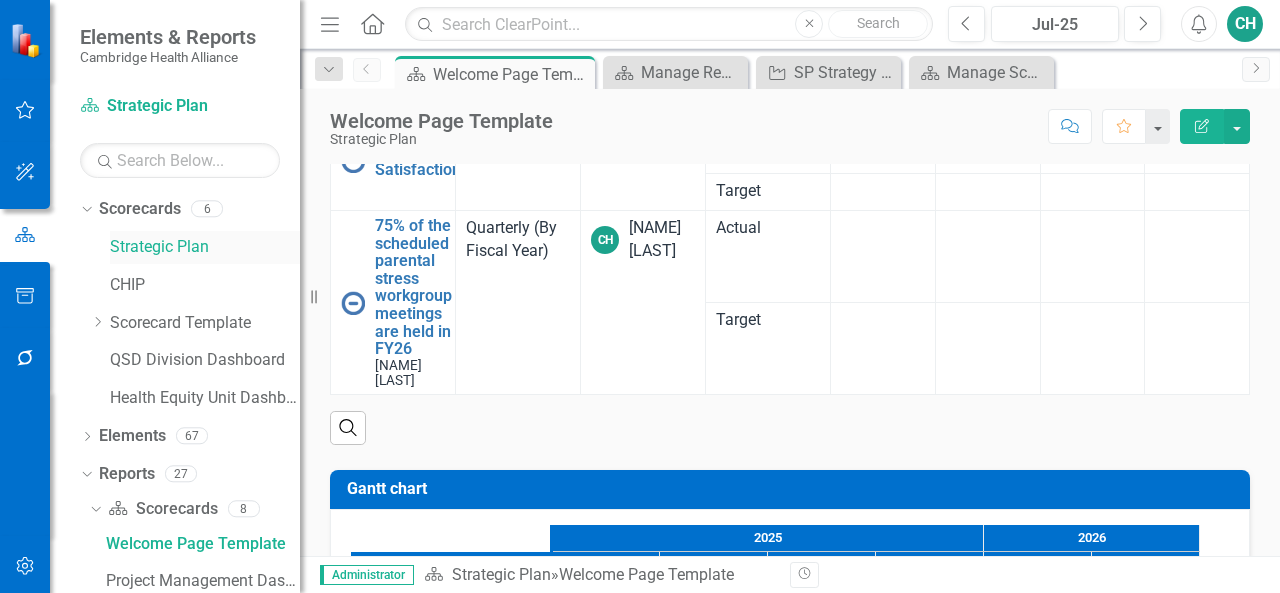 click on "Strategic Plan" at bounding box center [205, 247] 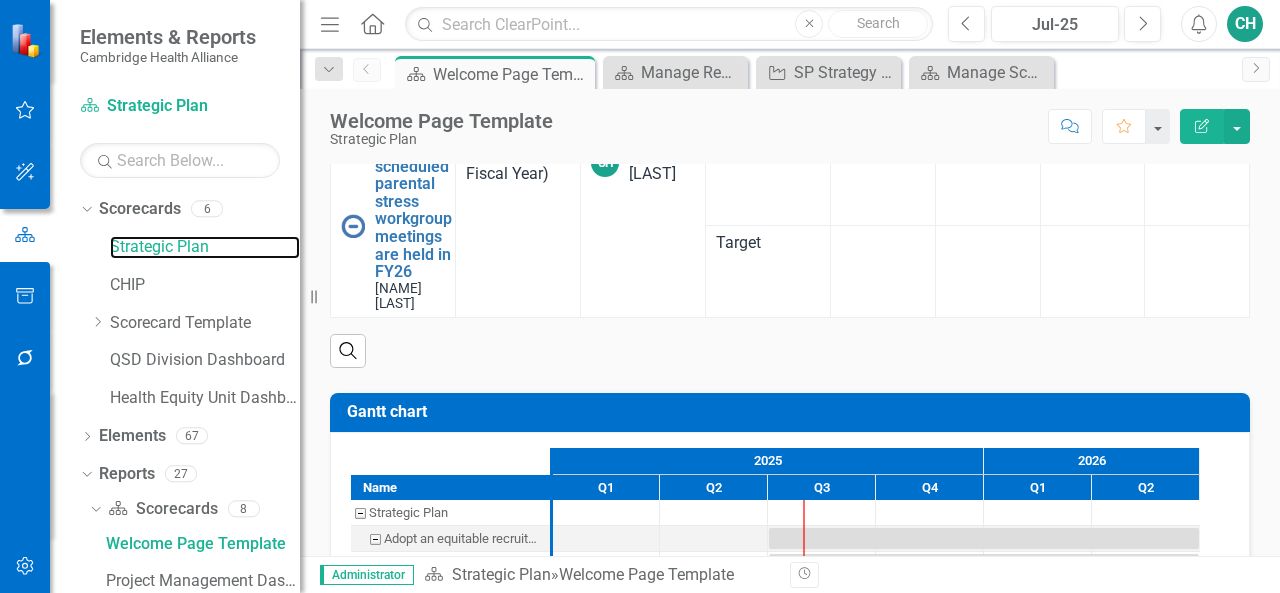 scroll, scrollTop: 1977, scrollLeft: 0, axis: vertical 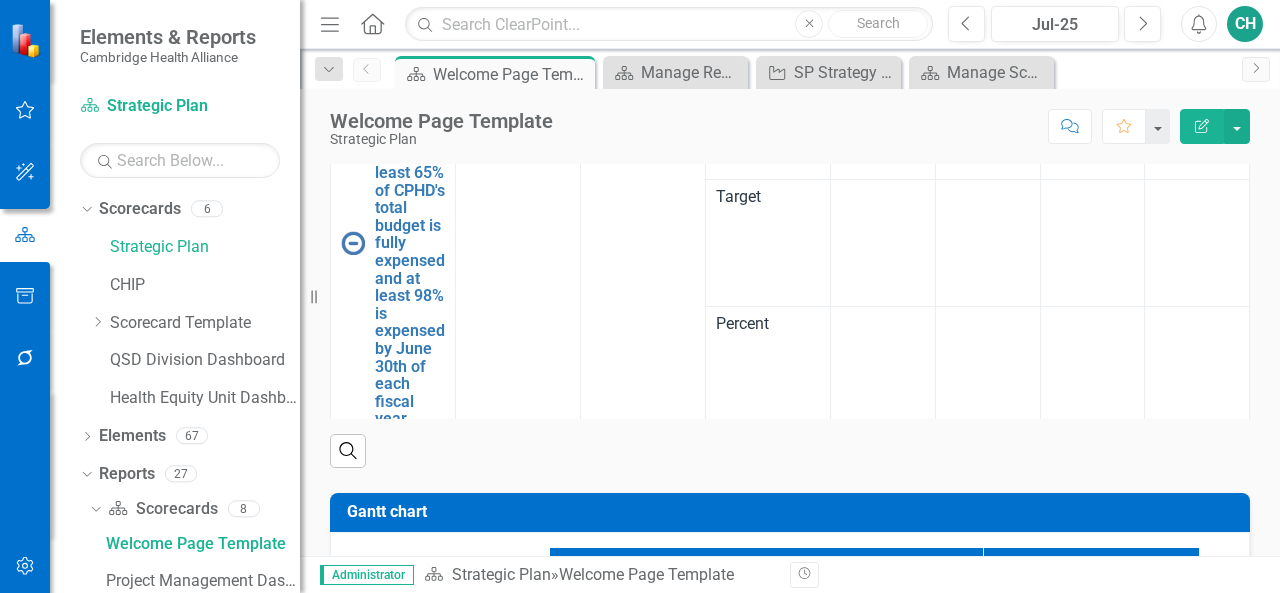 click on "Edit Report" at bounding box center (1202, 126) 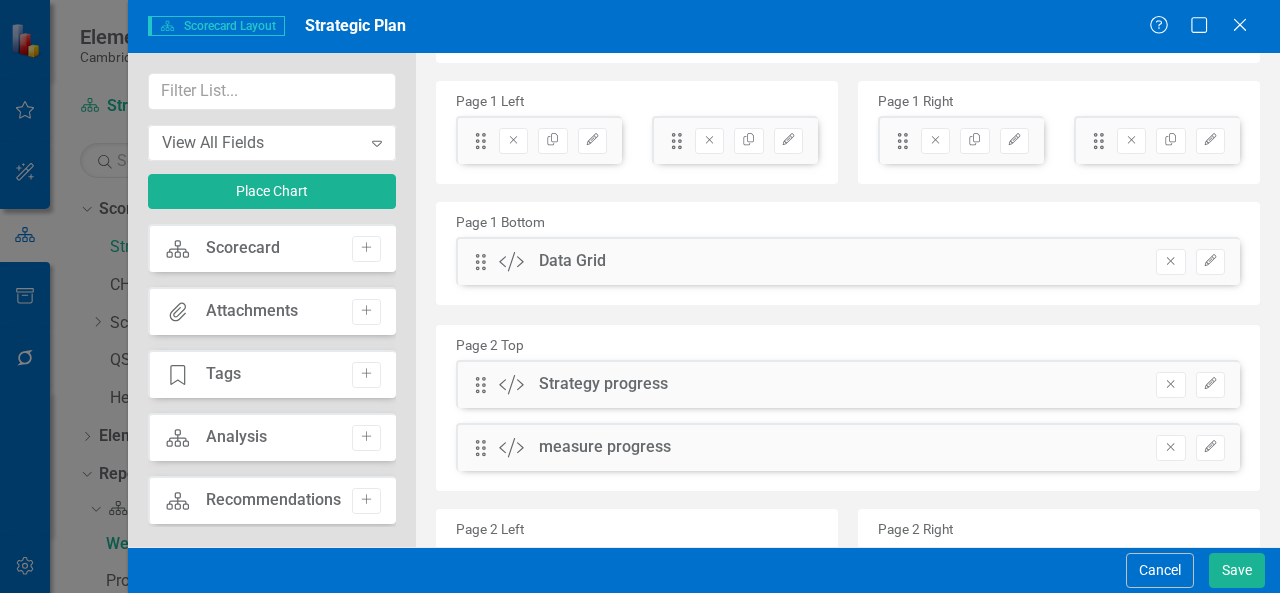 scroll, scrollTop: 476, scrollLeft: 0, axis: vertical 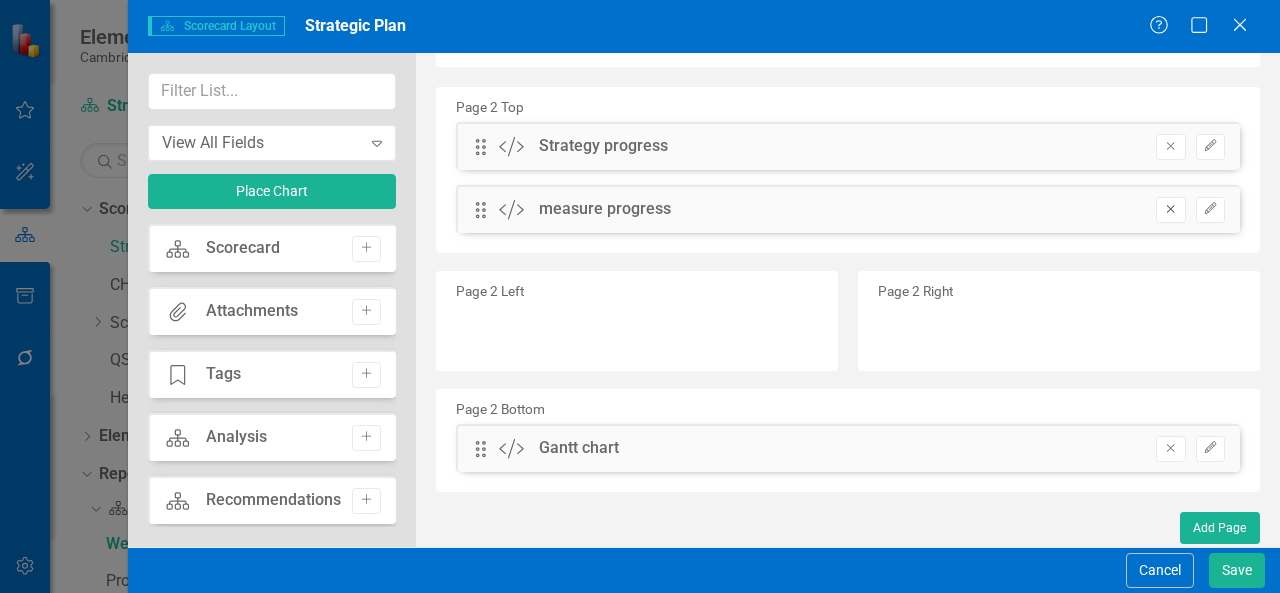 click on "Remove" 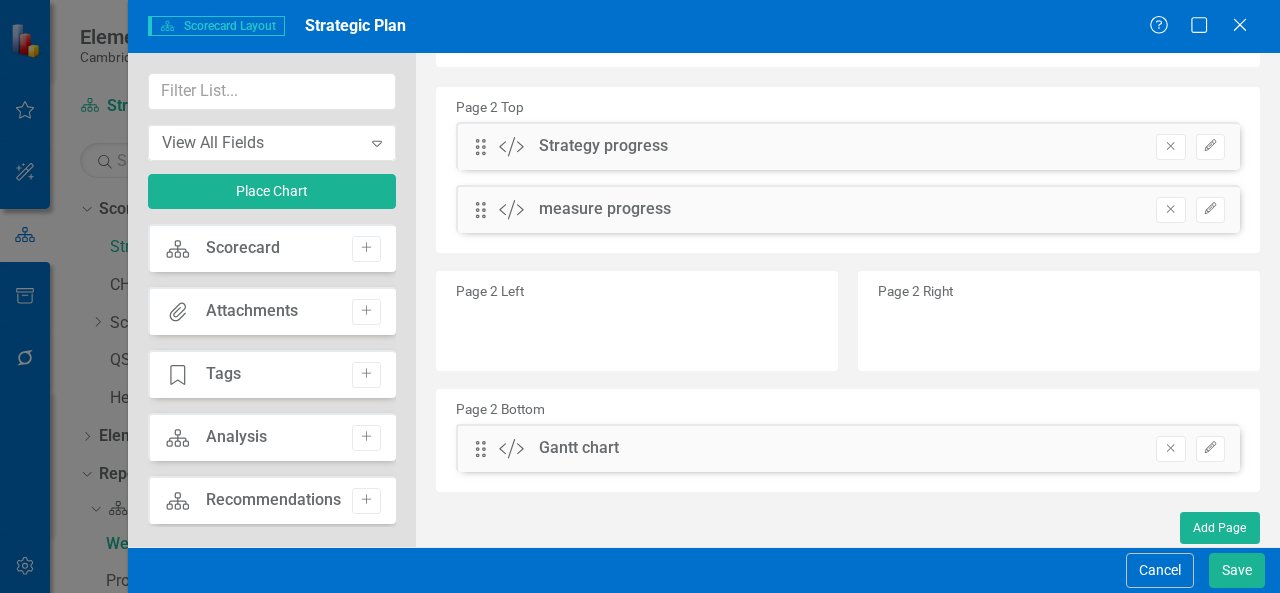 scroll, scrollTop: 413, scrollLeft: 0, axis: vertical 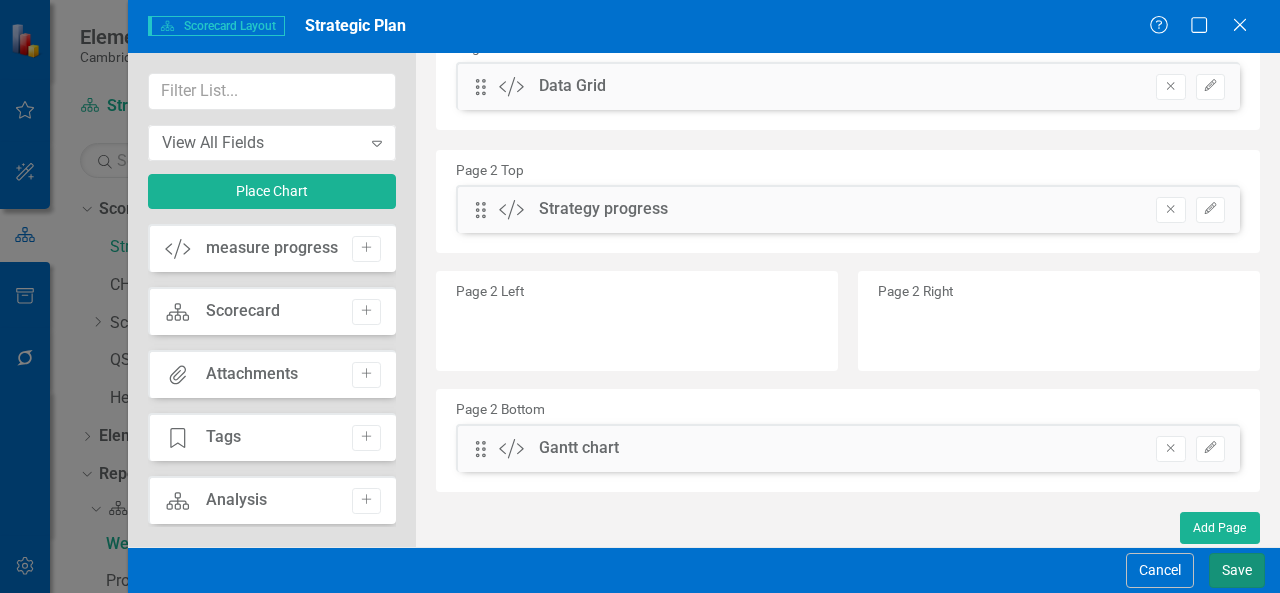click on "Save" at bounding box center [1237, 570] 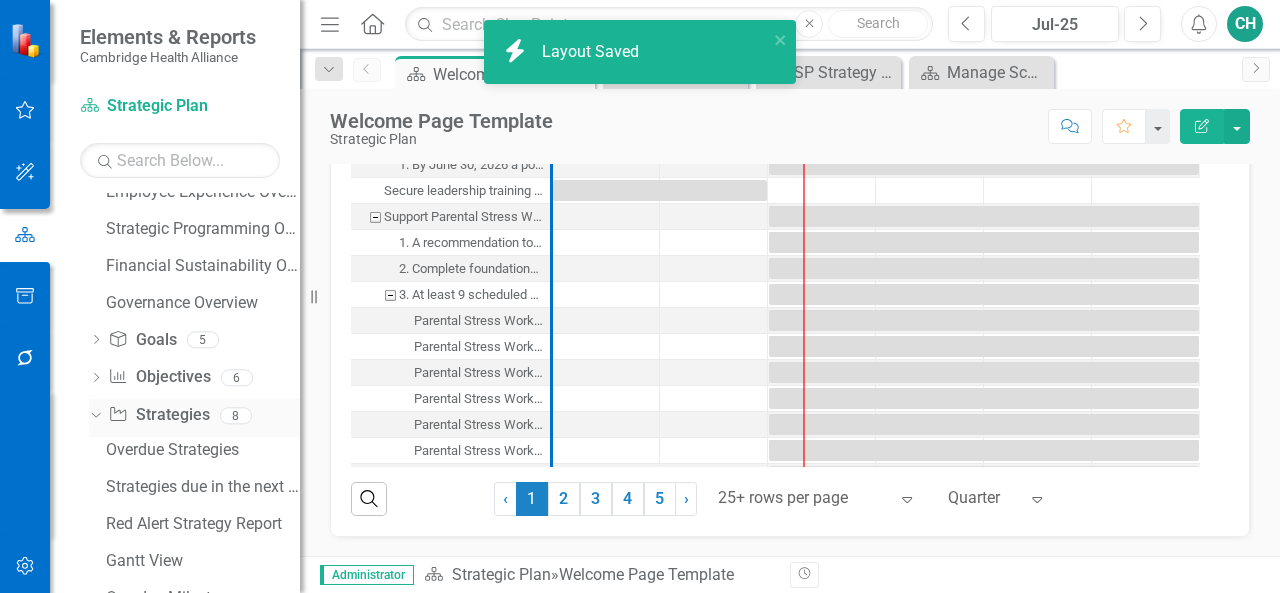 scroll, scrollTop: 666, scrollLeft: 0, axis: vertical 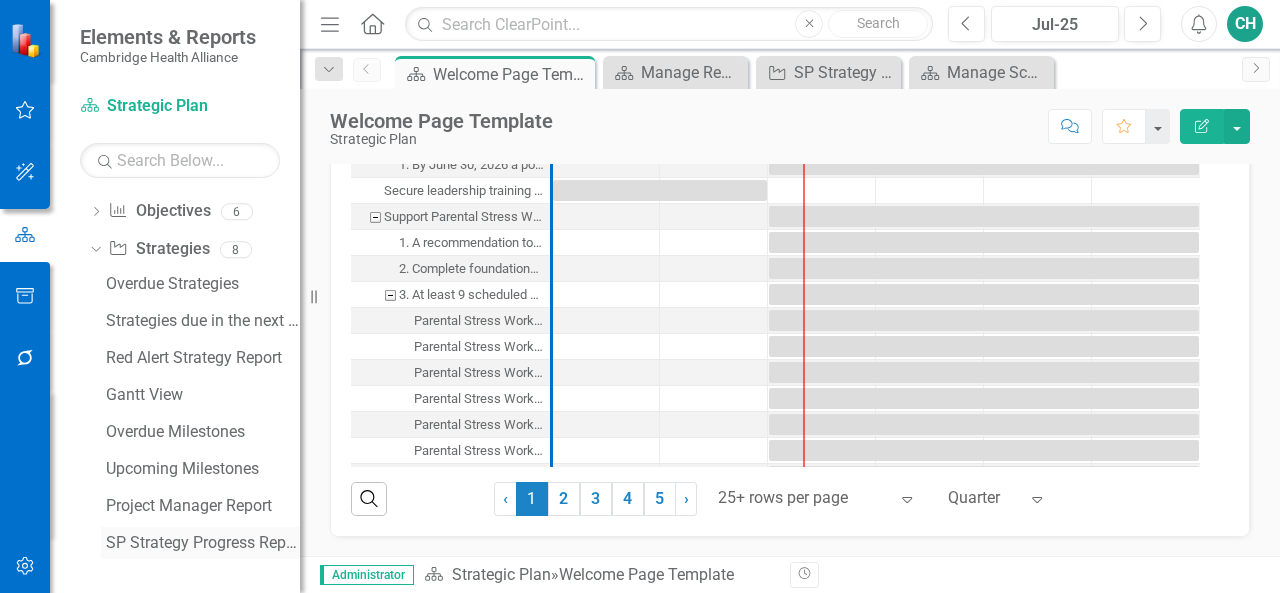 click on "SP Strategy Progress Report" at bounding box center (203, 543) 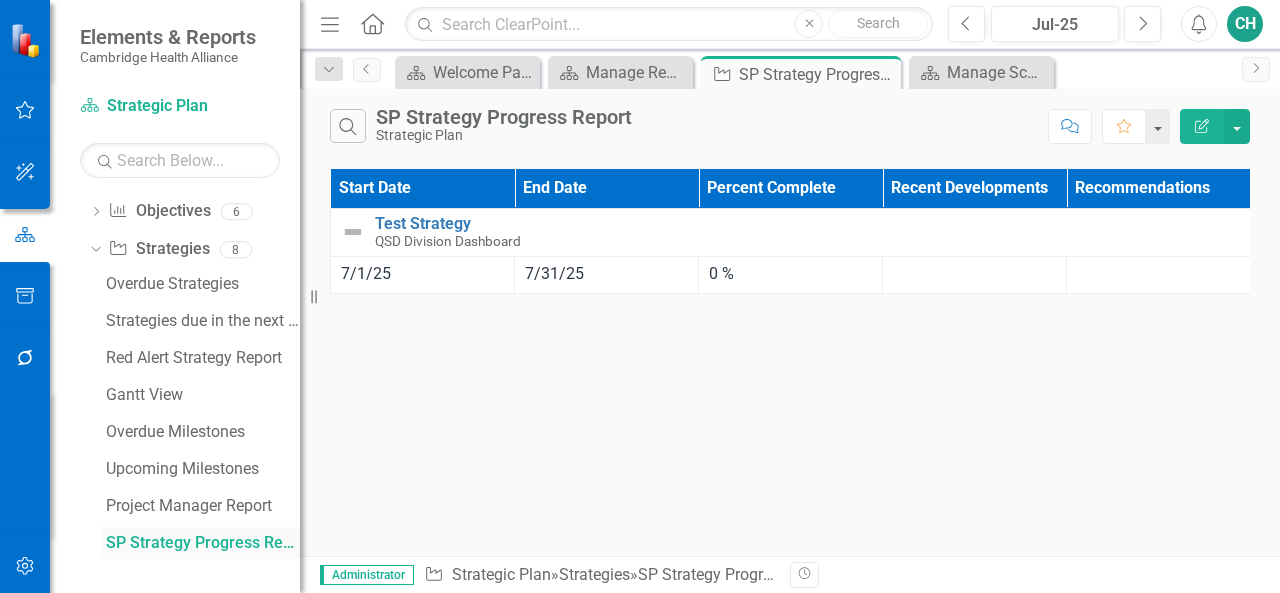 scroll, scrollTop: 338, scrollLeft: 0, axis: vertical 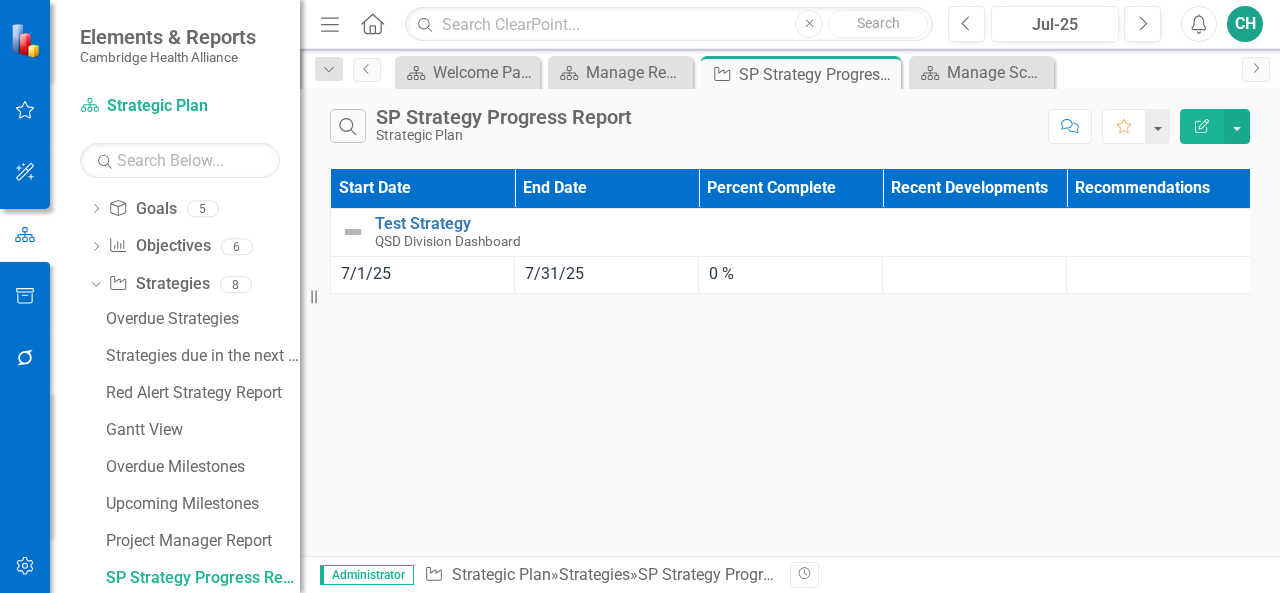 click on "Edit Report" 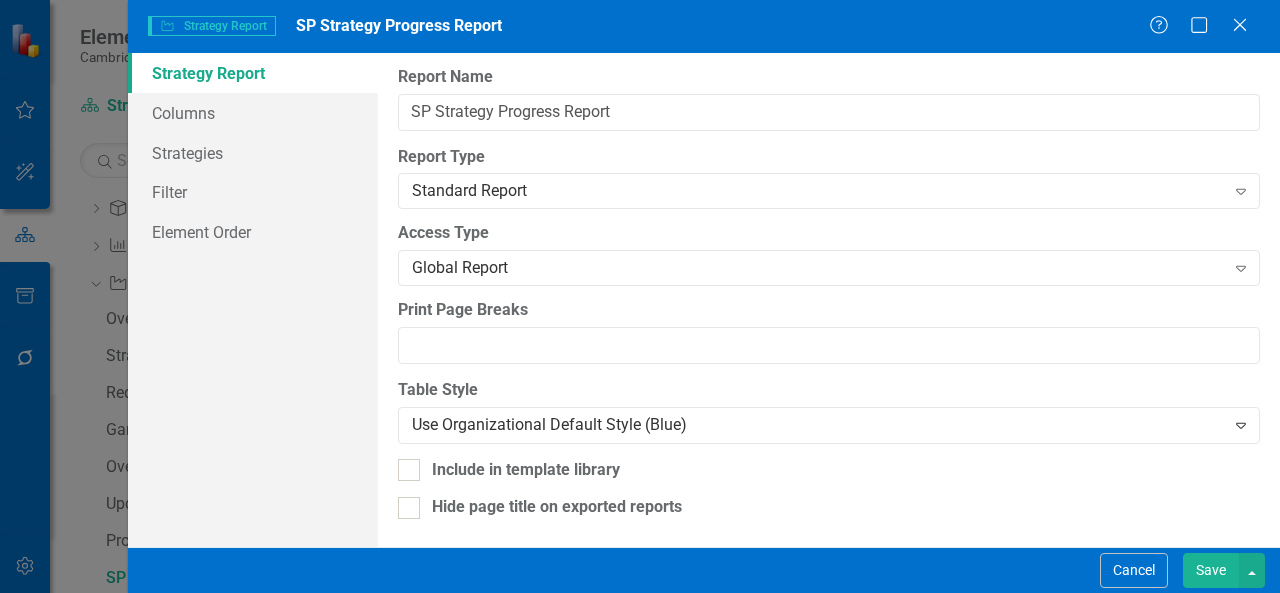 scroll, scrollTop: 0, scrollLeft: 0, axis: both 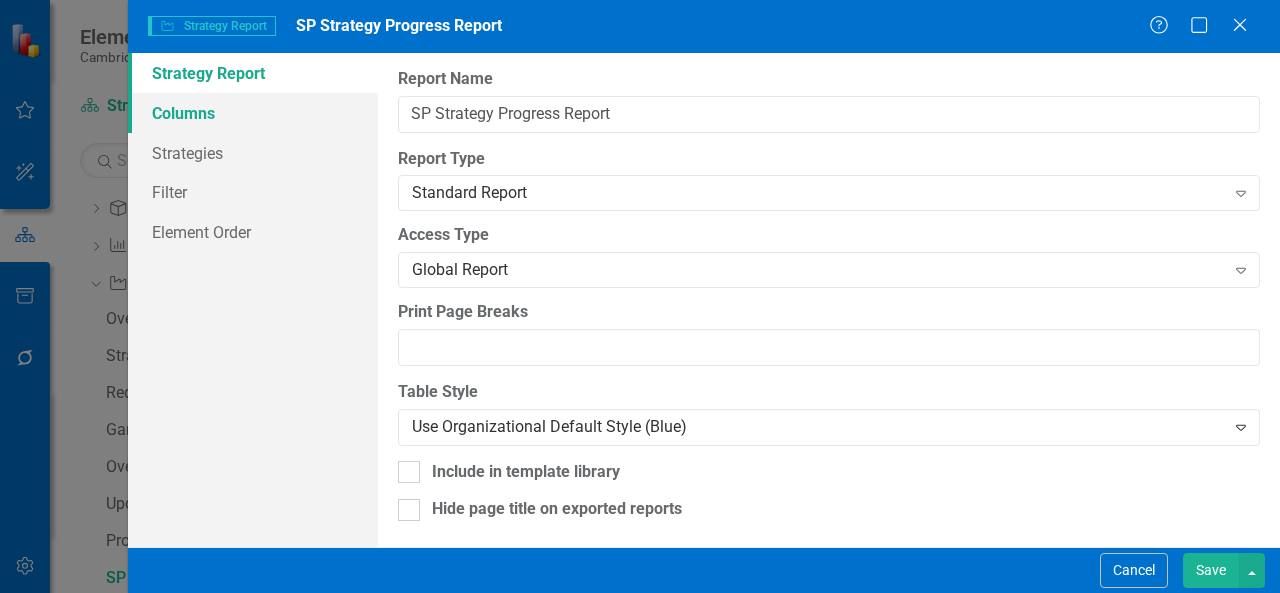 click on "Columns" at bounding box center [253, 113] 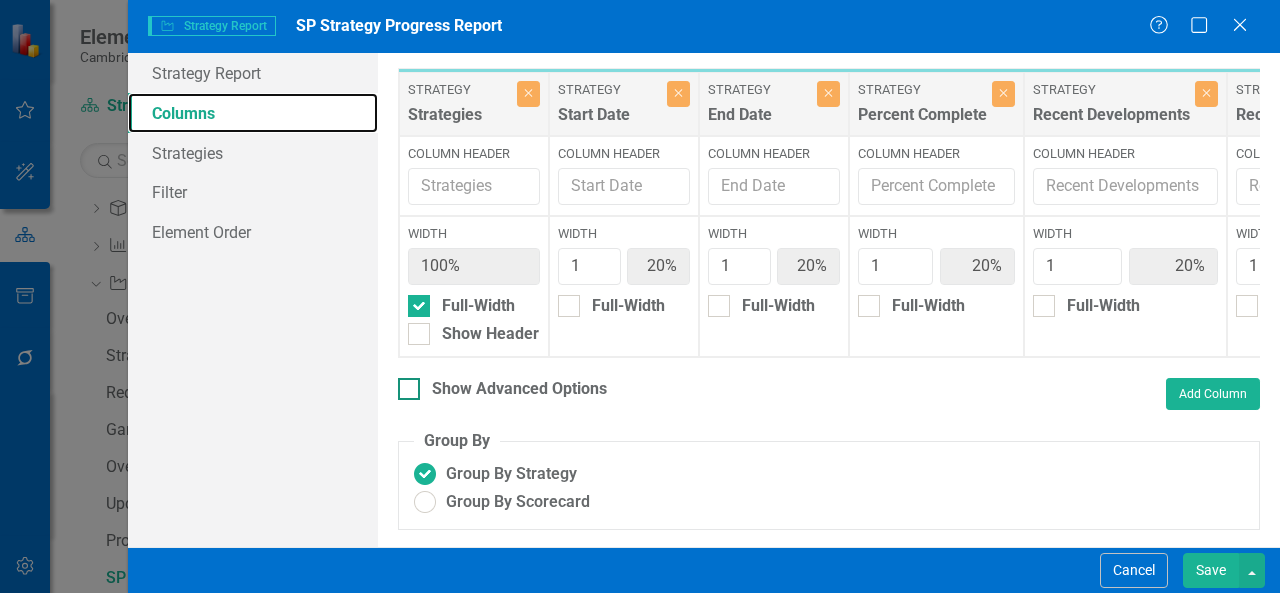 scroll, scrollTop: 0, scrollLeft: 0, axis: both 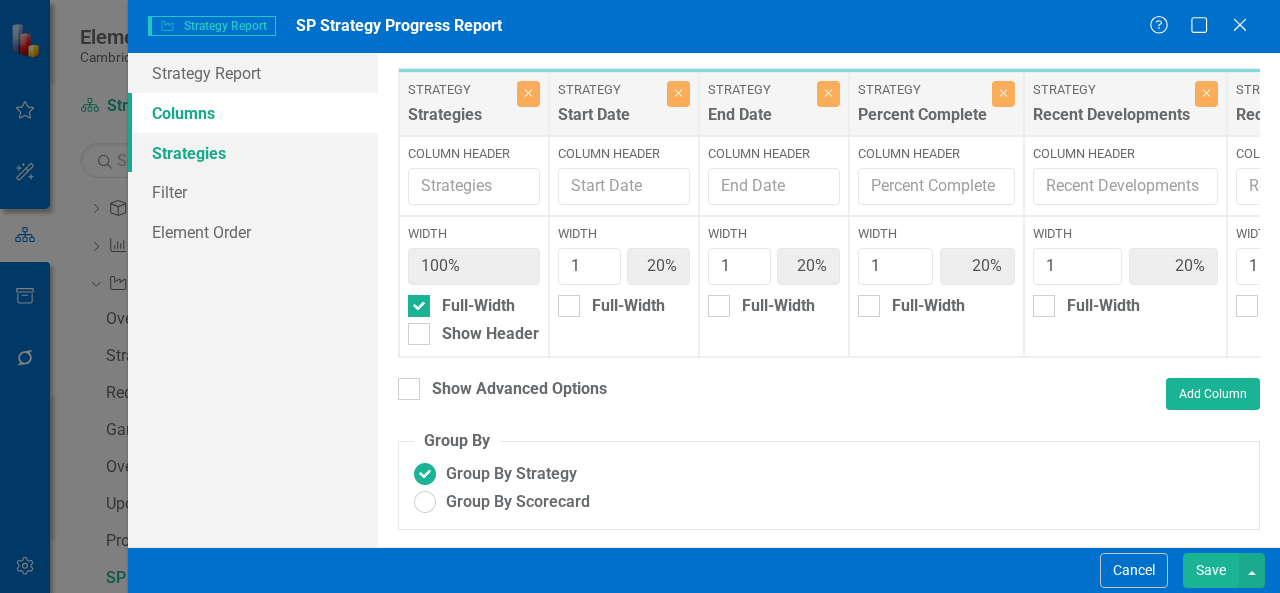 click on "Strategies" at bounding box center [253, 153] 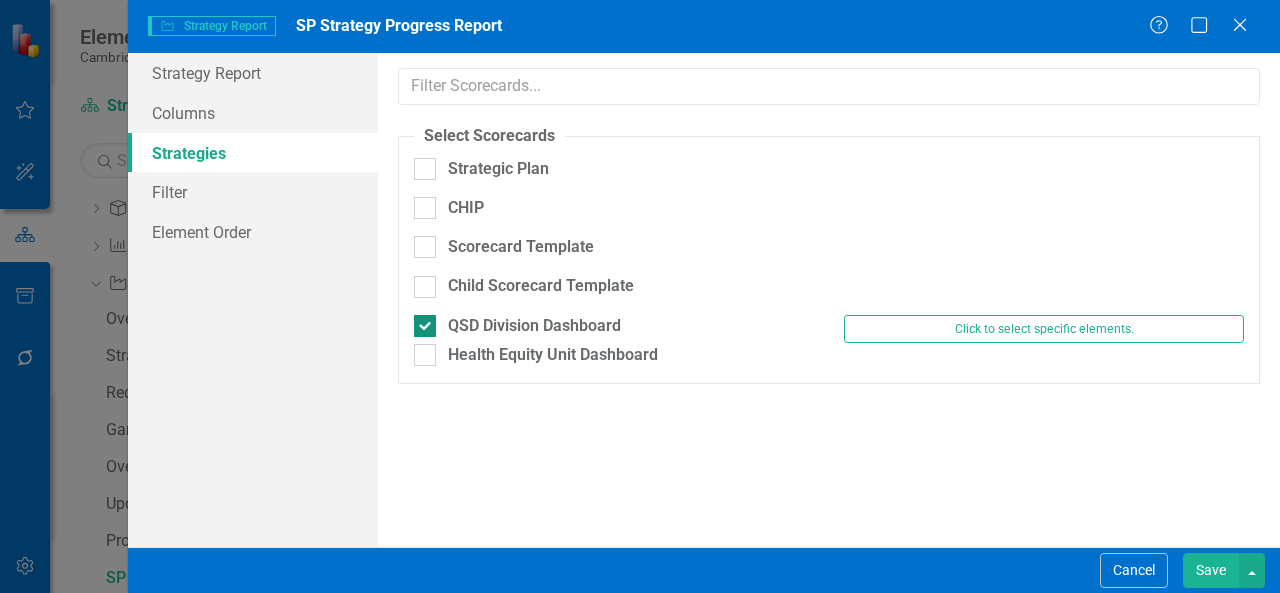 click at bounding box center (425, 326) 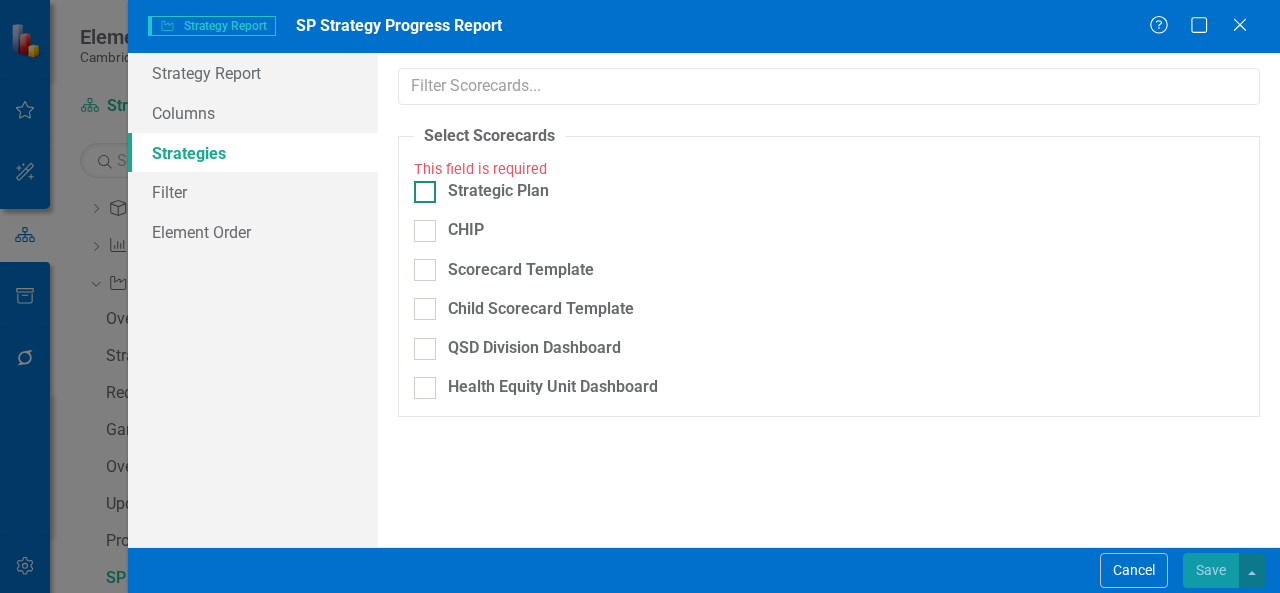 click at bounding box center [425, 192] 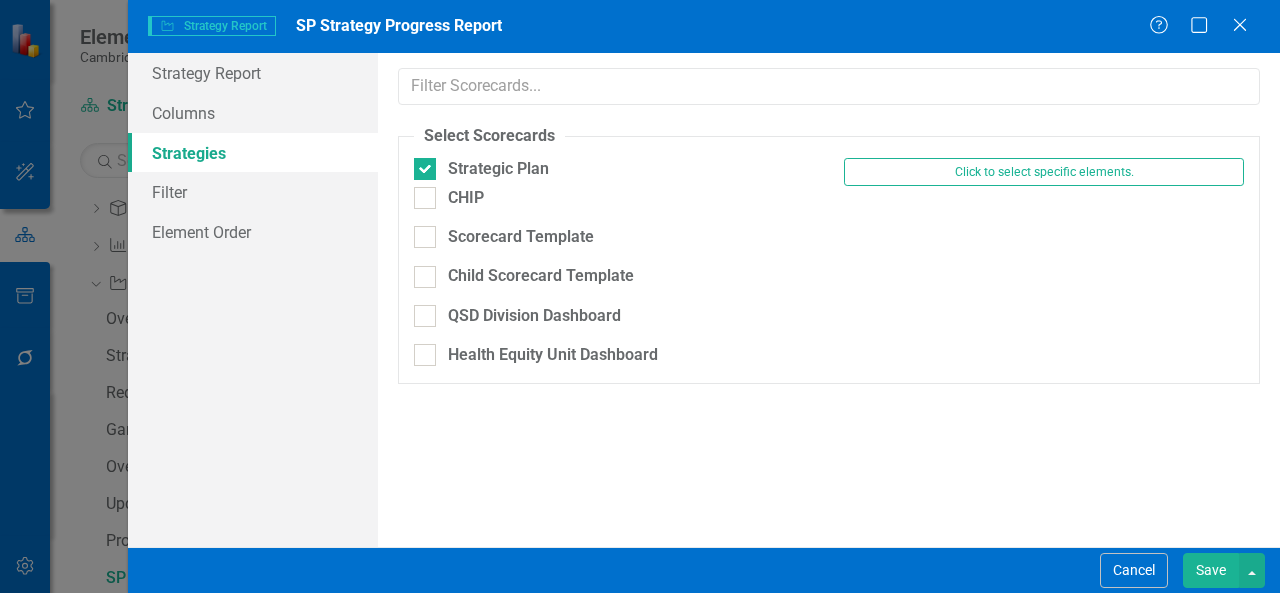 click on "Save" at bounding box center [1211, 570] 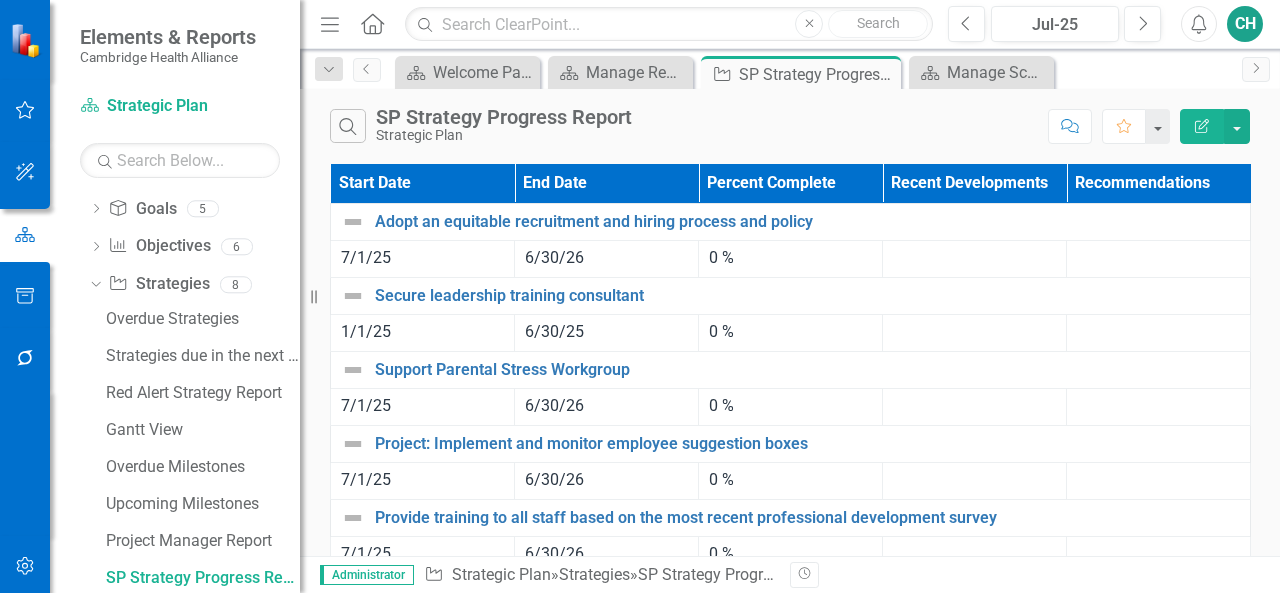 scroll, scrollTop: 0, scrollLeft: 0, axis: both 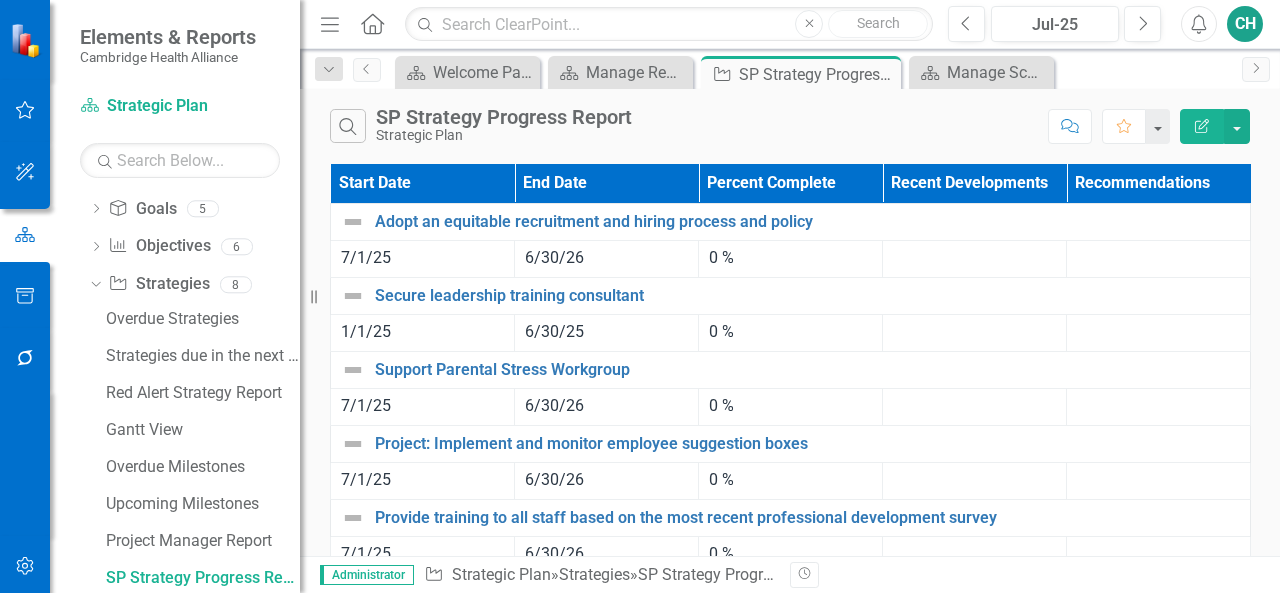 click on "Edit Report" at bounding box center (1202, 126) 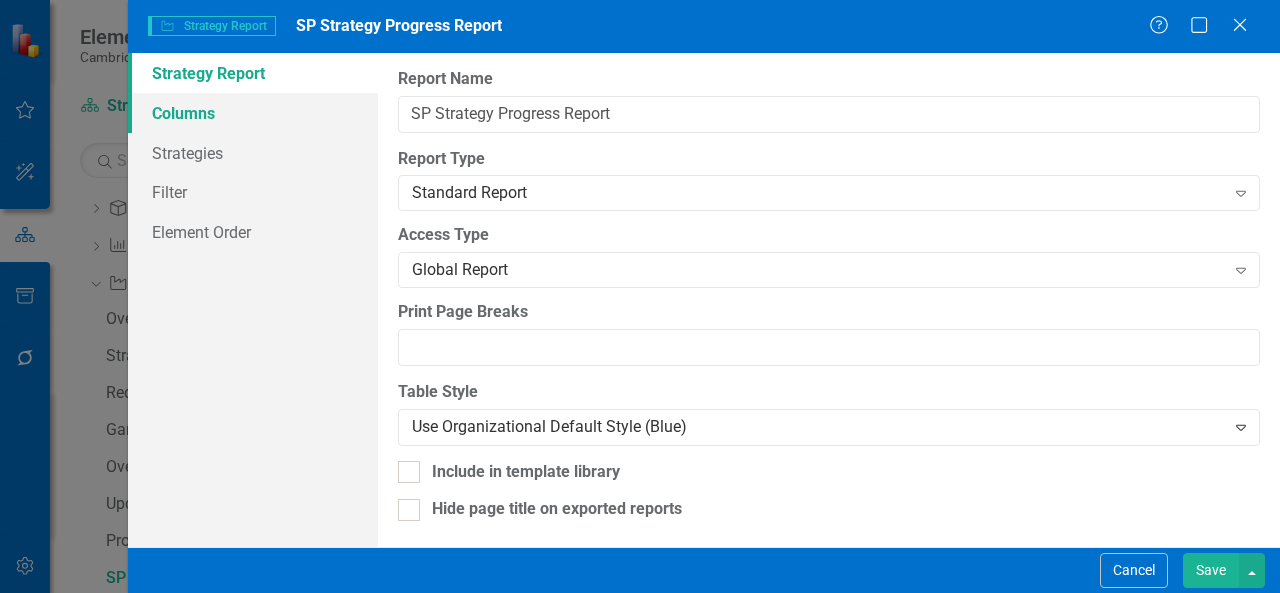 click on "Columns" at bounding box center (253, 113) 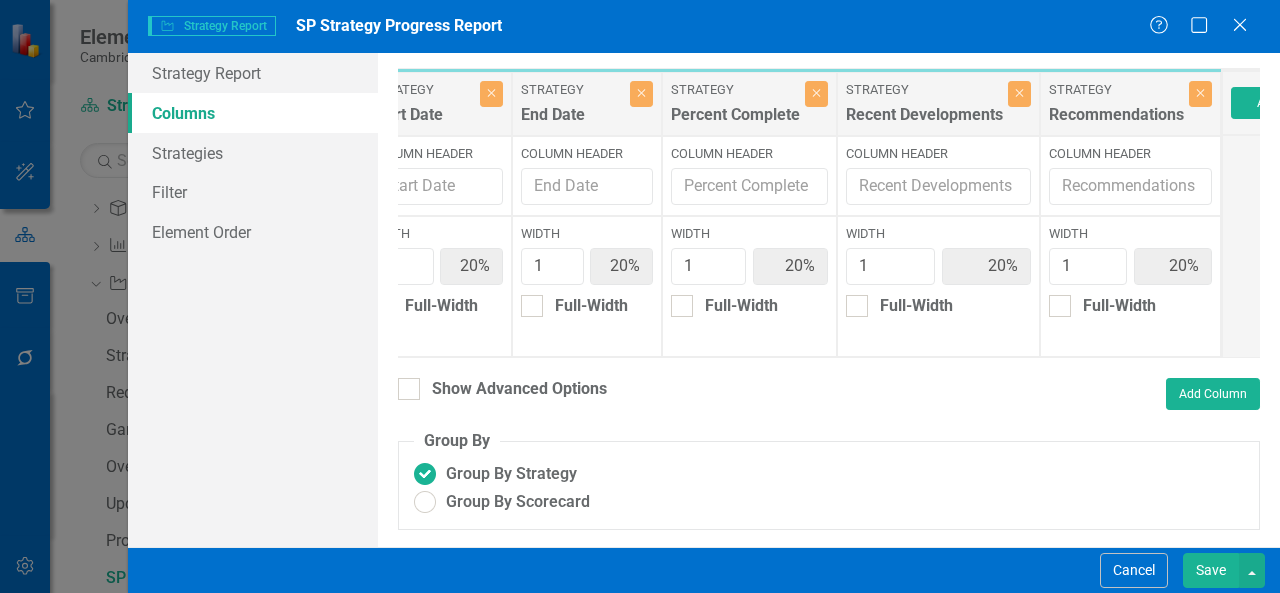 scroll, scrollTop: 0, scrollLeft: 296, axis: horizontal 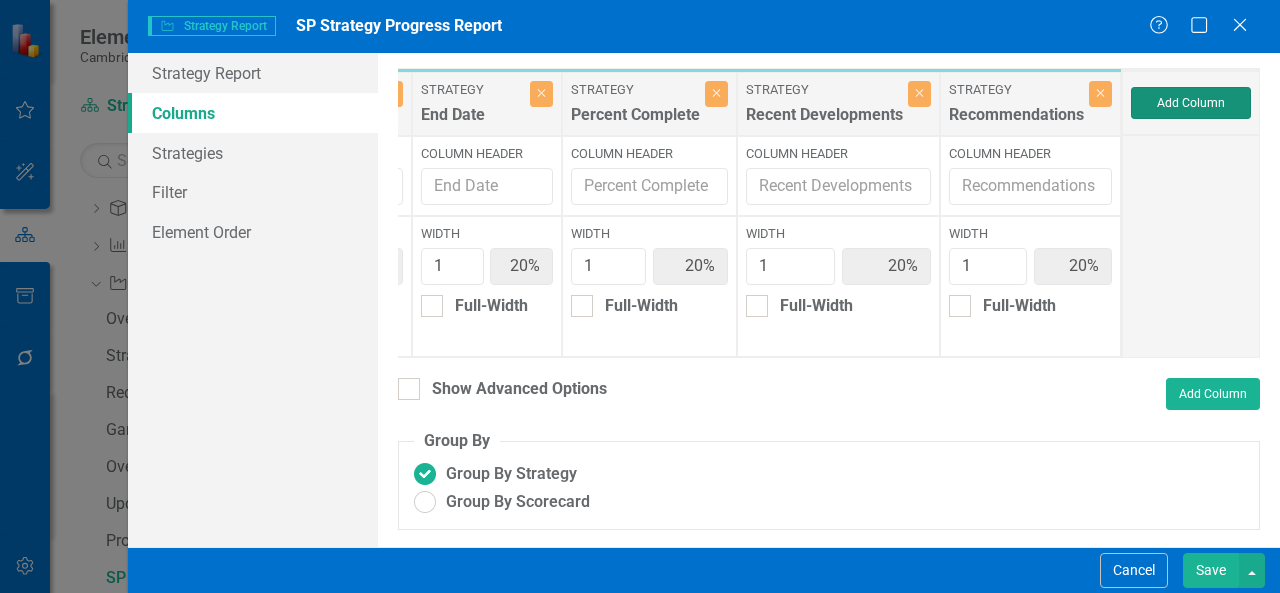 click on "Add Column" at bounding box center (1191, 103) 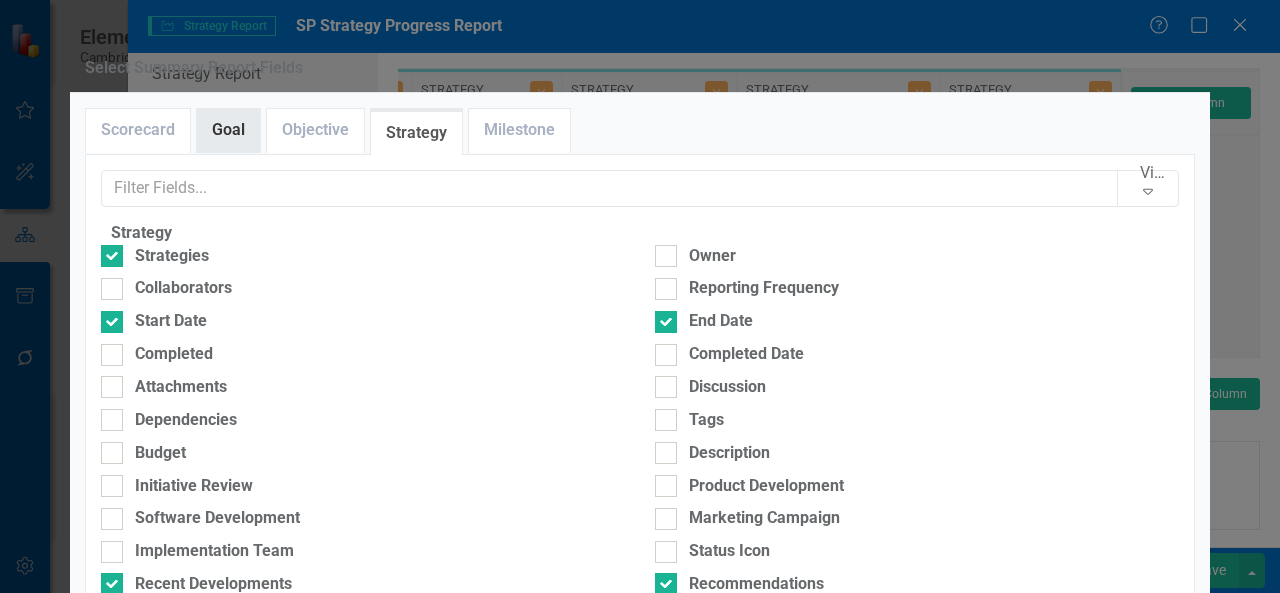 click on "Goal" at bounding box center (228, 130) 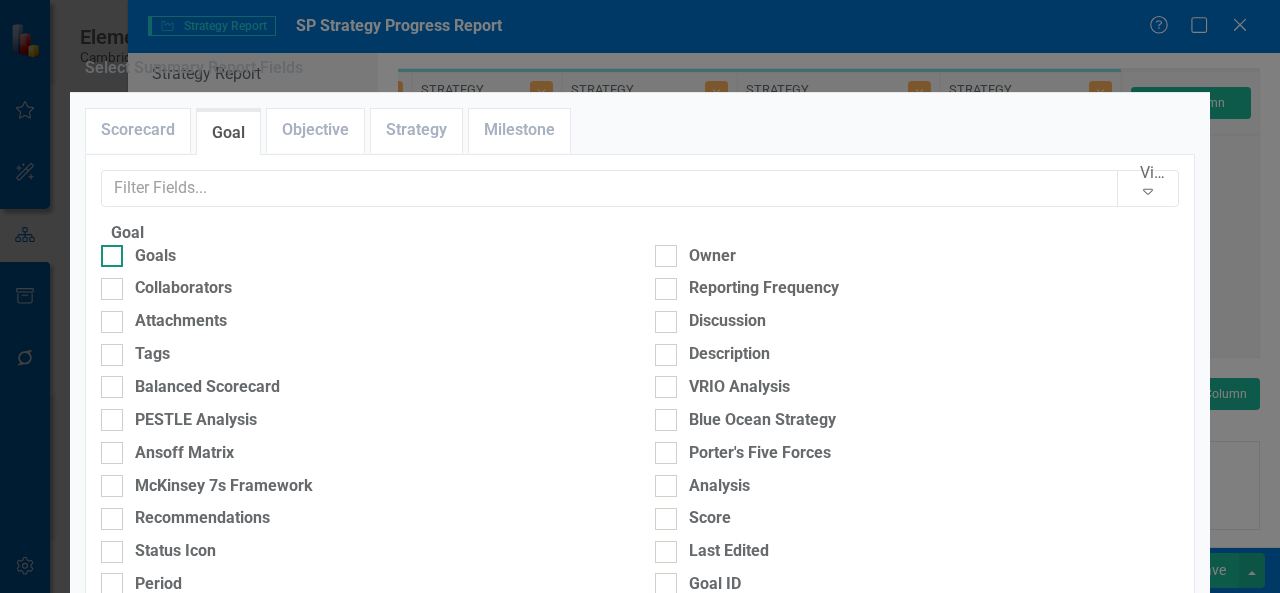click at bounding box center (112, 256) 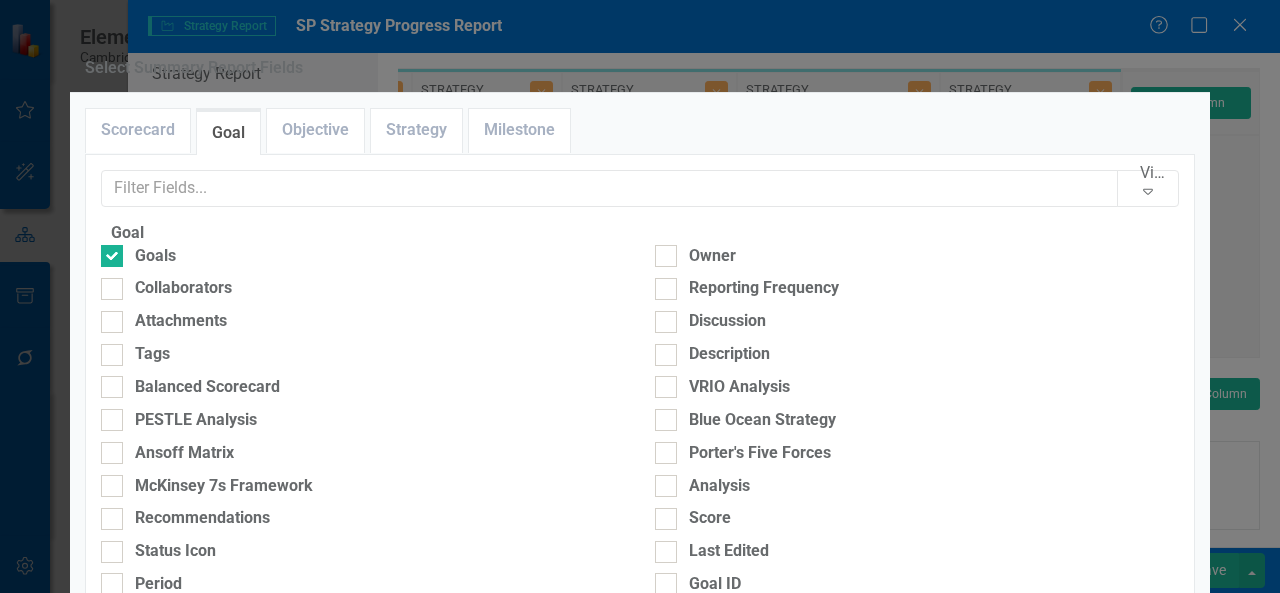 click on "Save" at bounding box center [1167, 736] 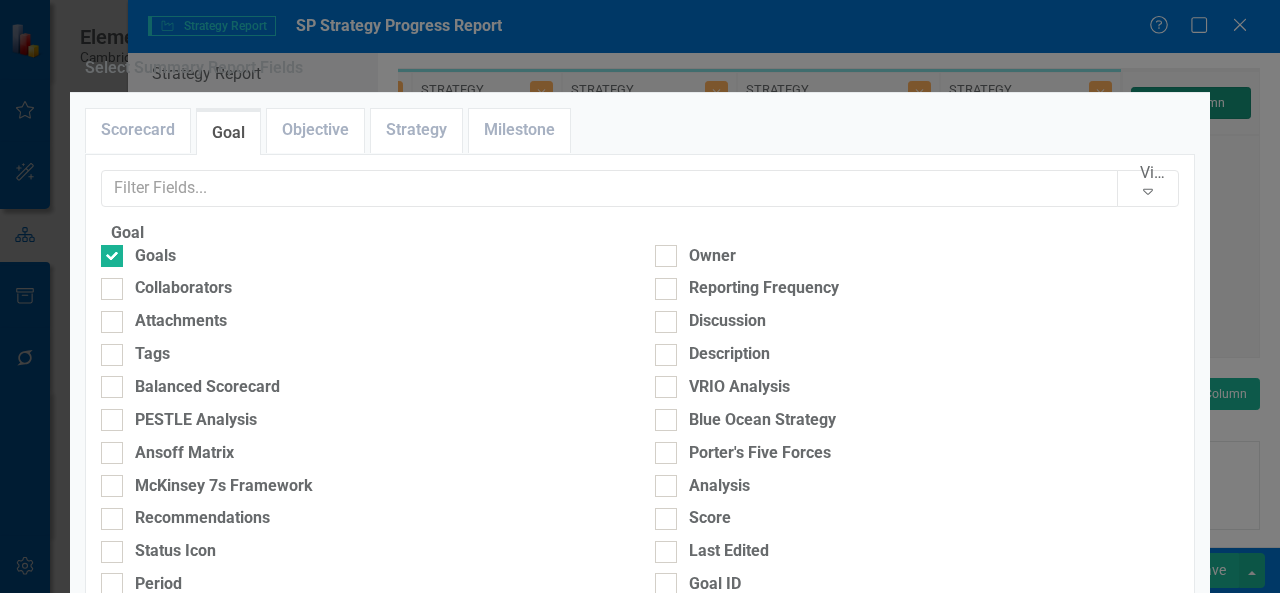 type on "17%" 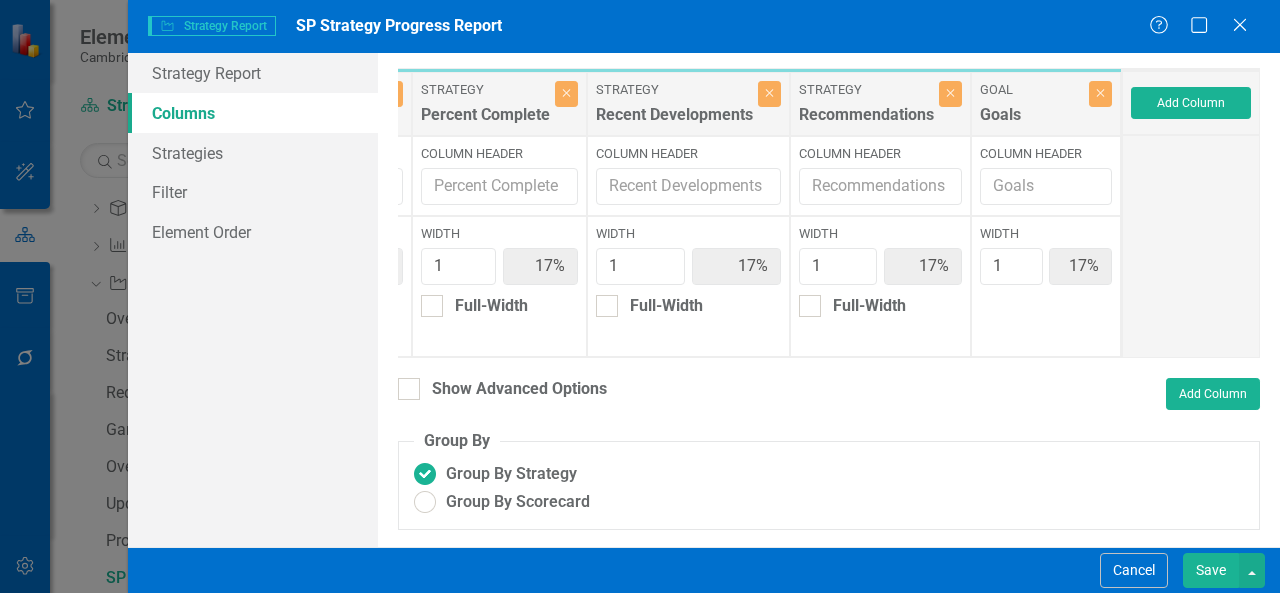 scroll, scrollTop: 0, scrollLeft: 446, axis: horizontal 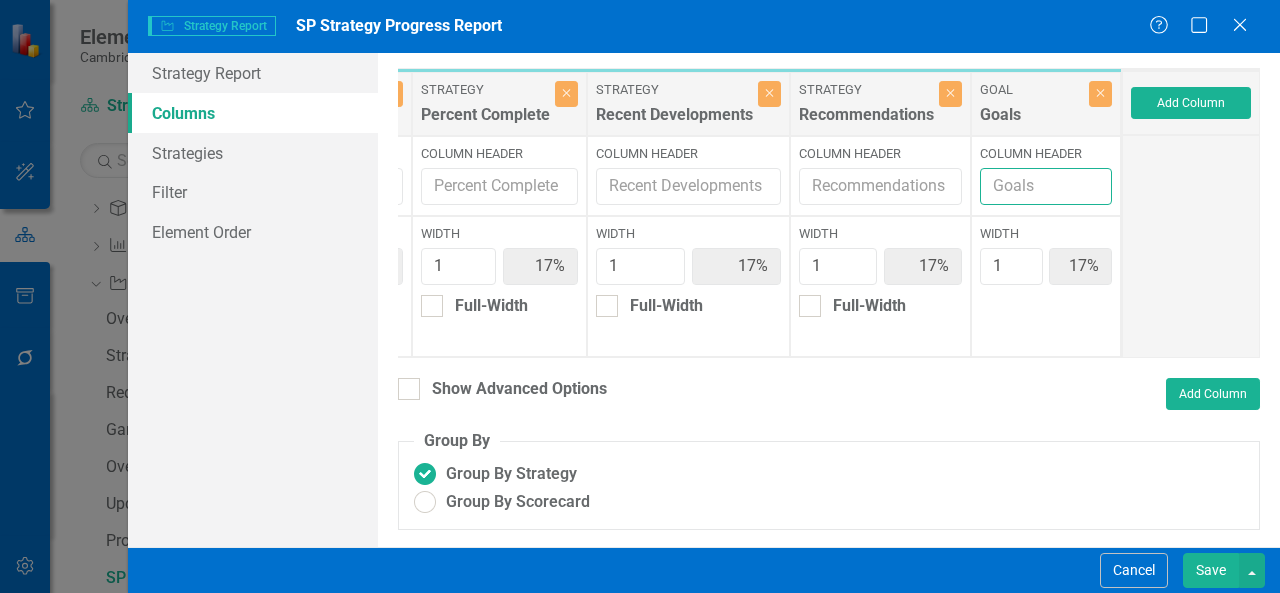 click on "Column Header" at bounding box center [1046, 186] 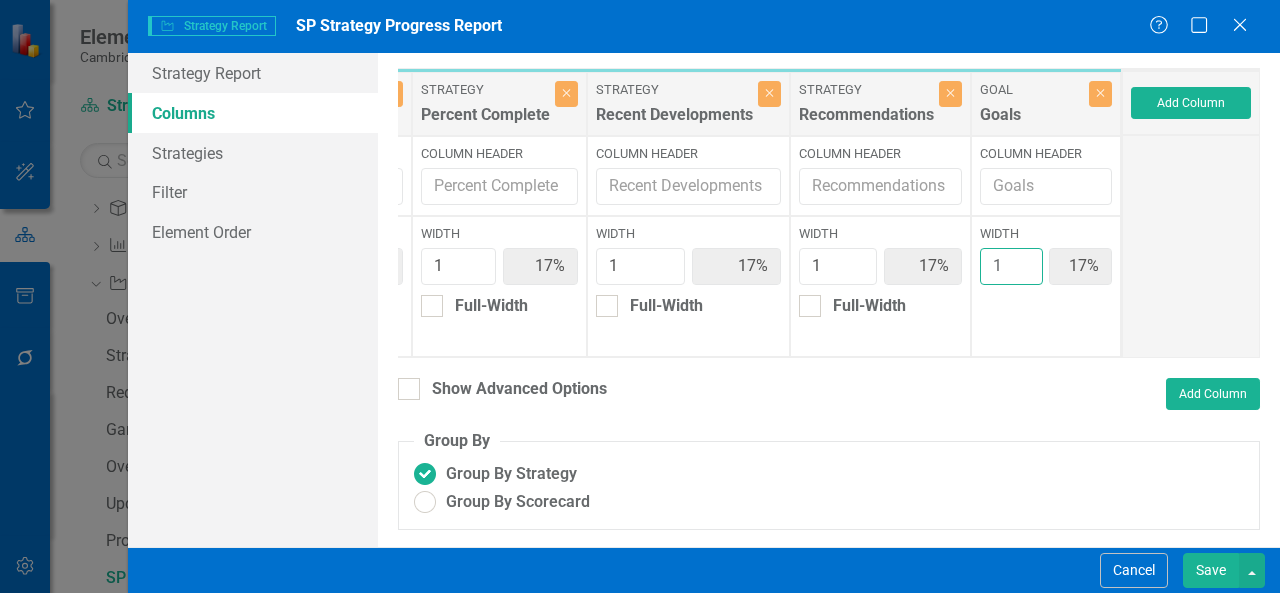 click on "1" at bounding box center (1011, 266) 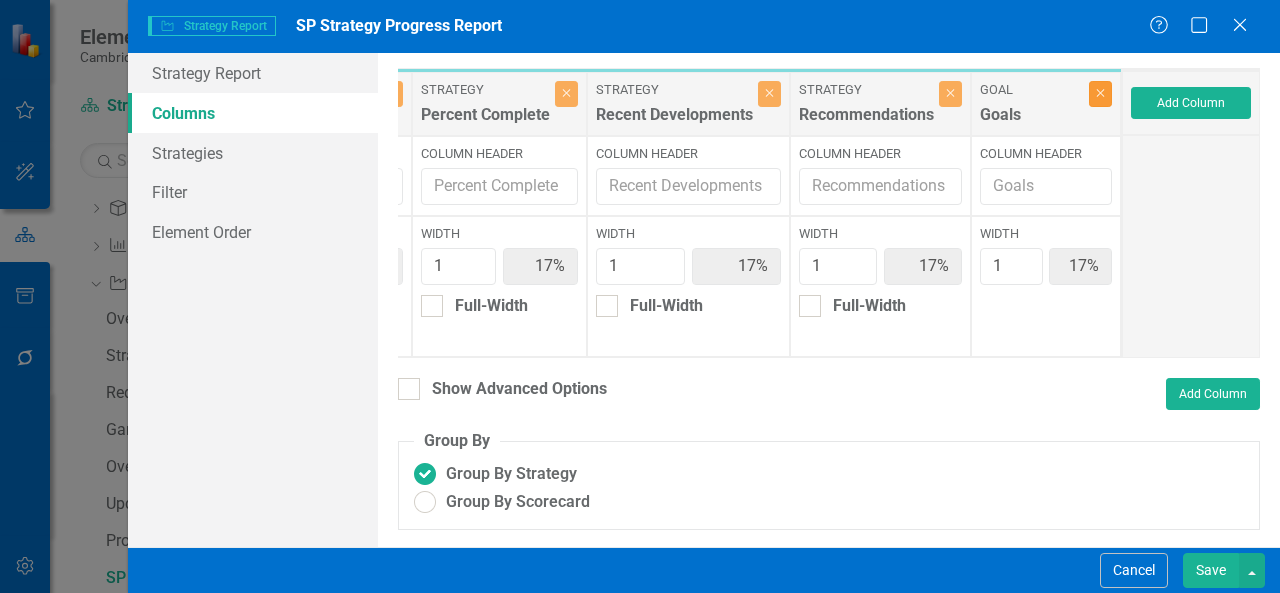 click on "Close" at bounding box center (1100, 94) 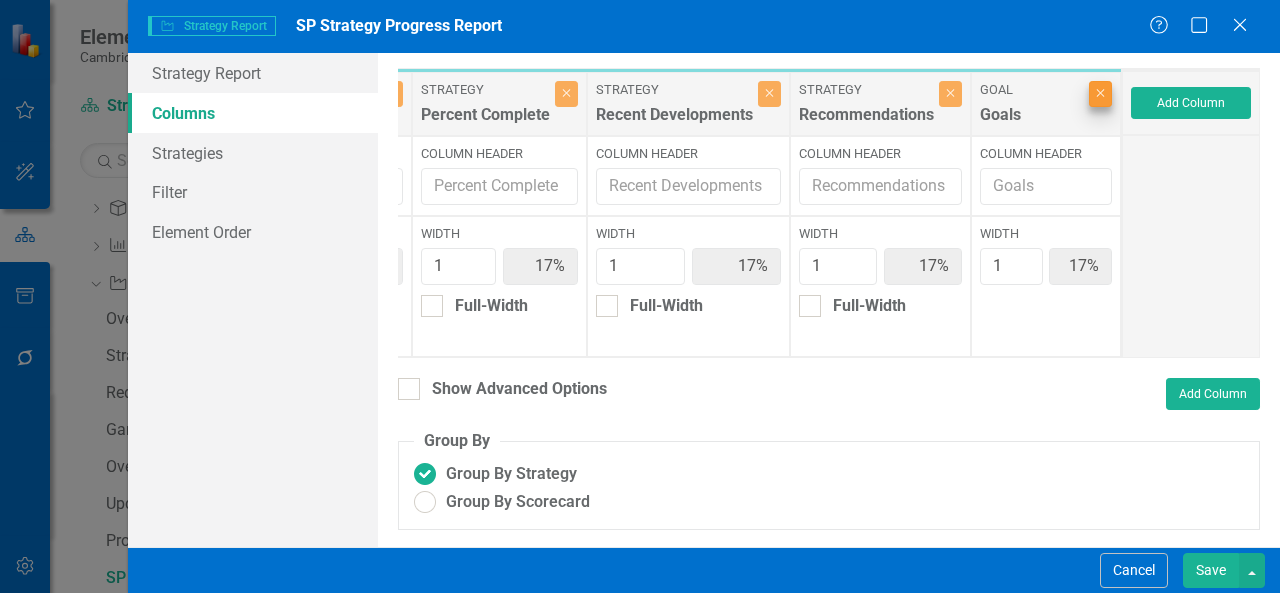 type on "20%" 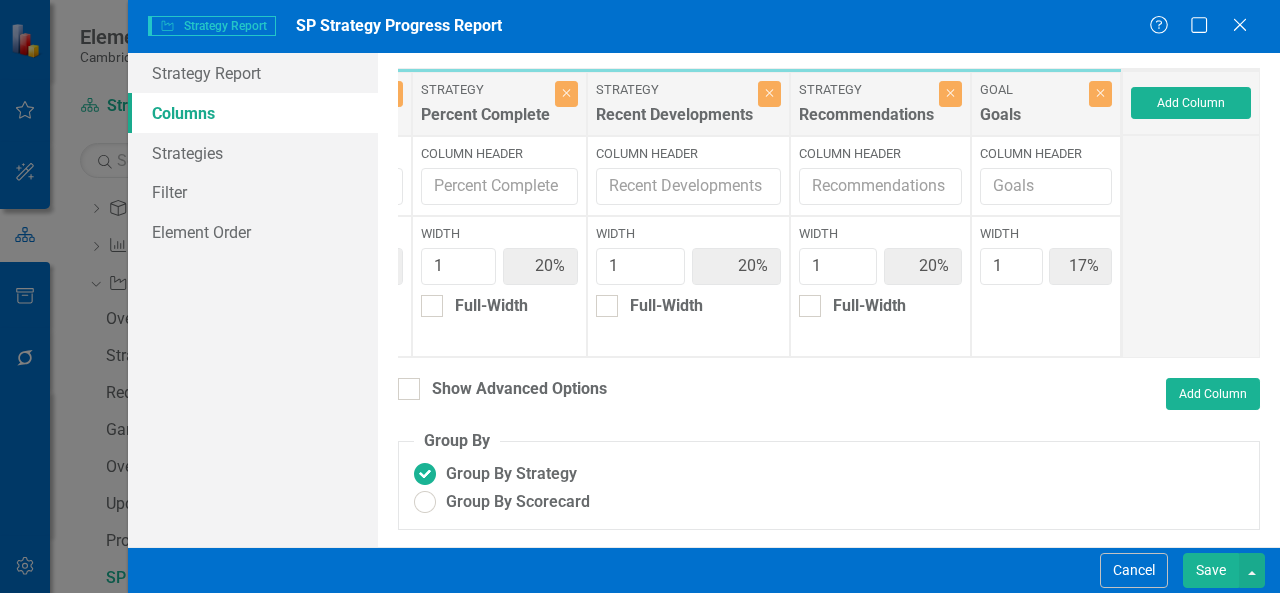 scroll, scrollTop: 0, scrollLeft: 296, axis: horizontal 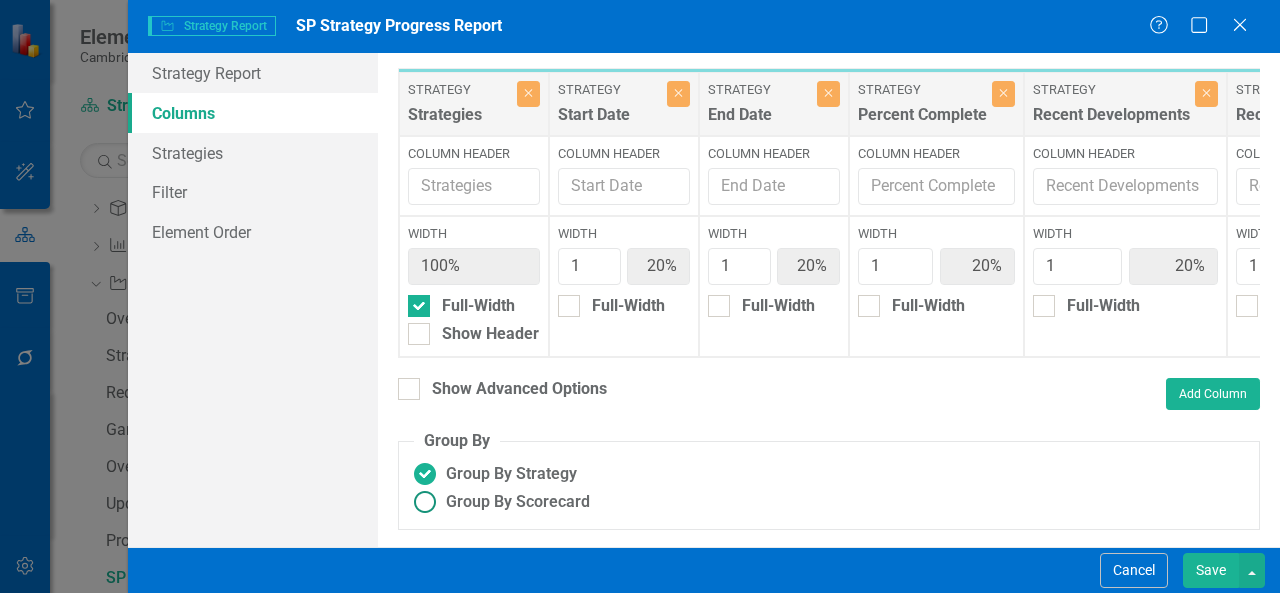 click at bounding box center [425, 502] 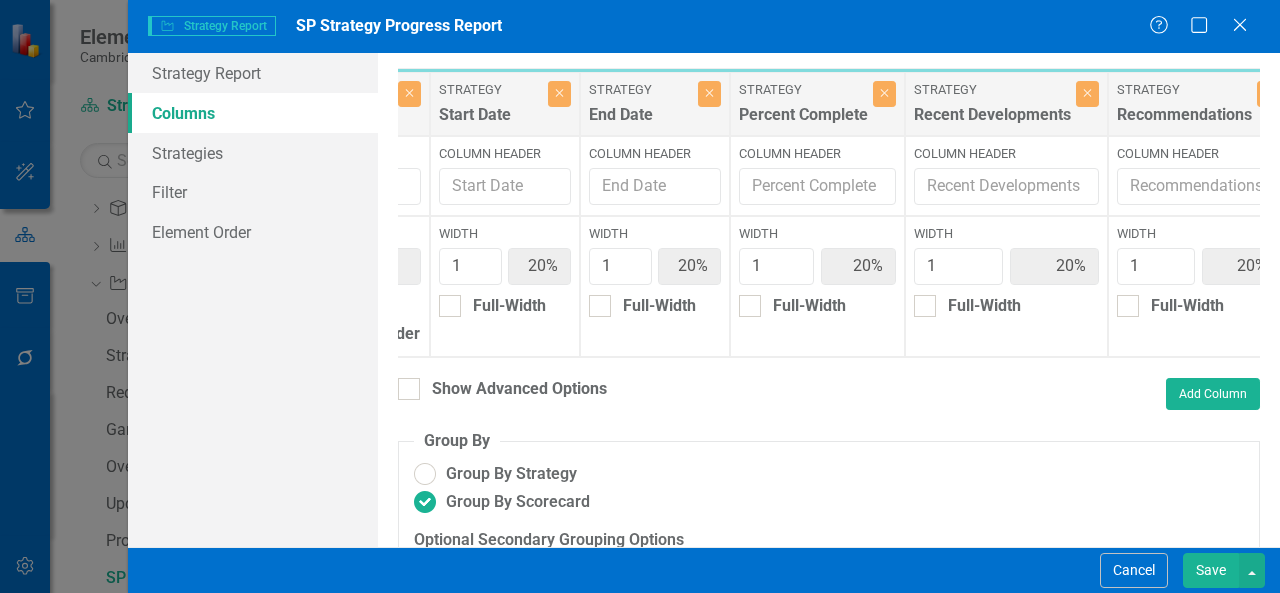 scroll, scrollTop: 0, scrollLeft: 296, axis: horizontal 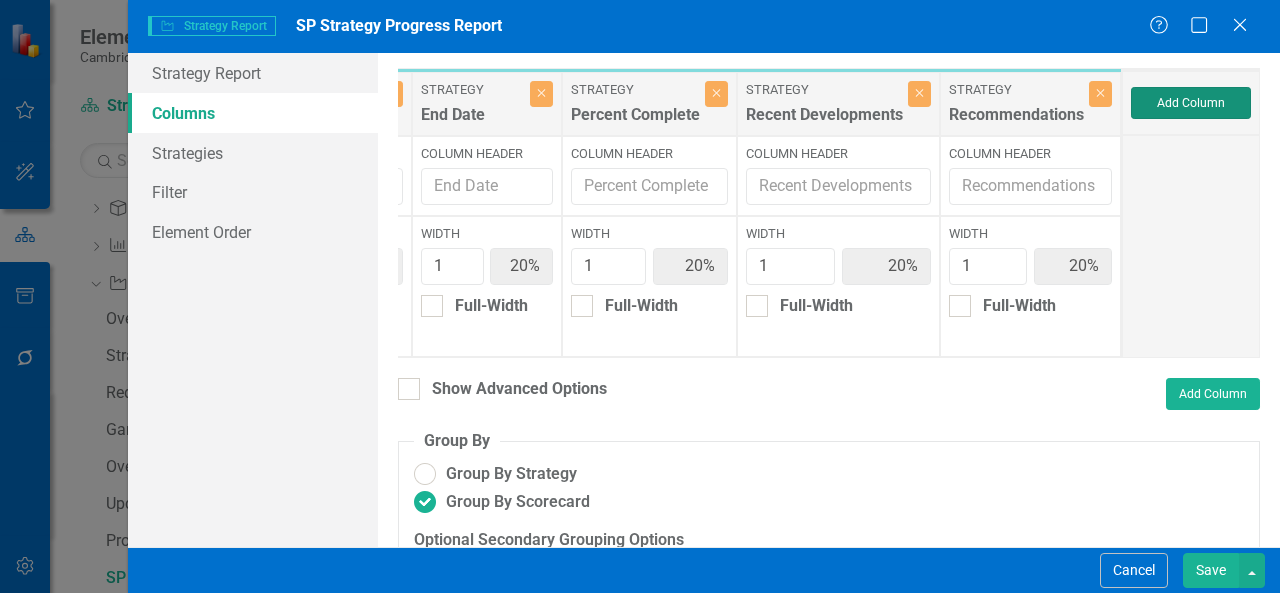 click on "Add Column" at bounding box center (1191, 103) 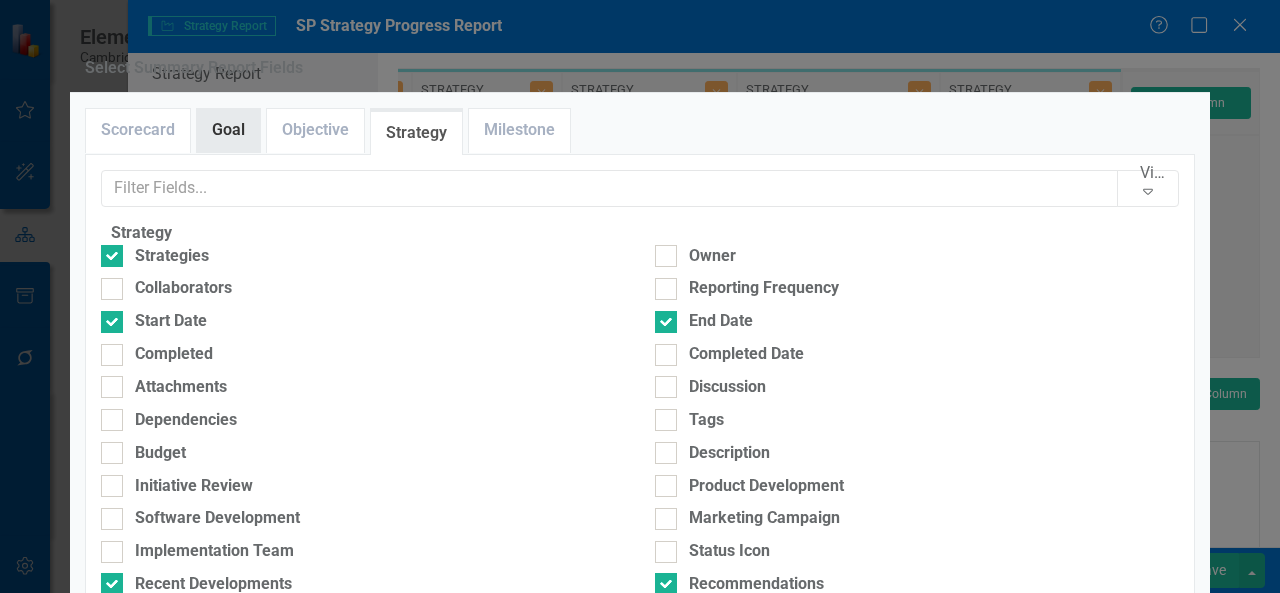 click on "Goal" at bounding box center [228, 130] 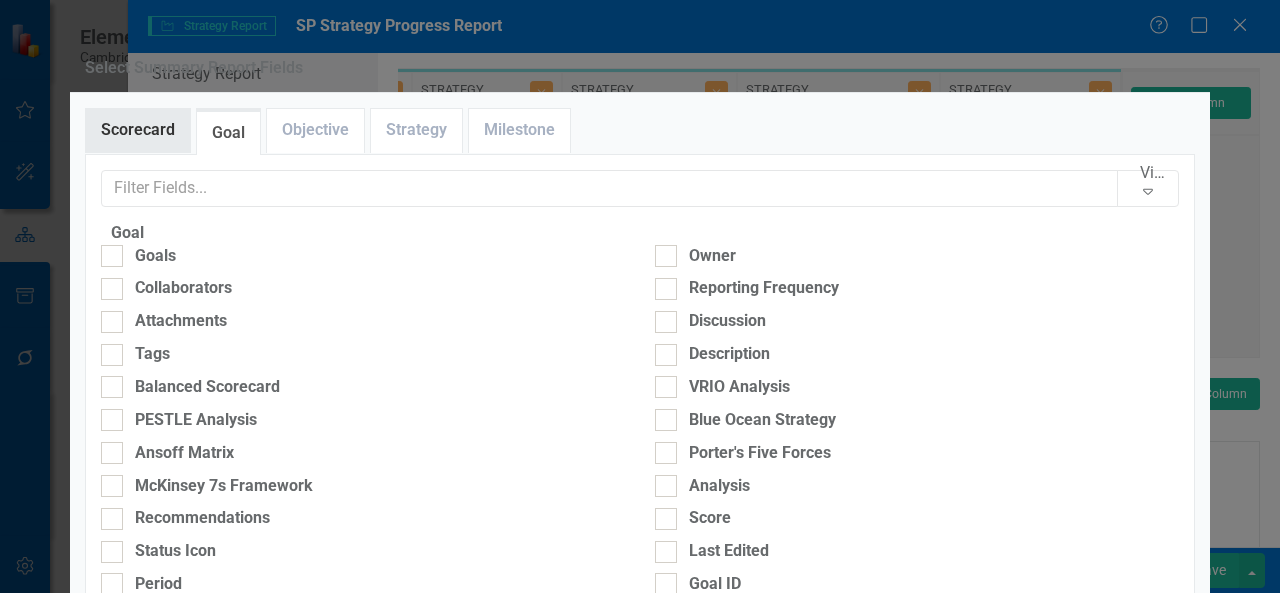 click on "Scorecard" at bounding box center [138, 130] 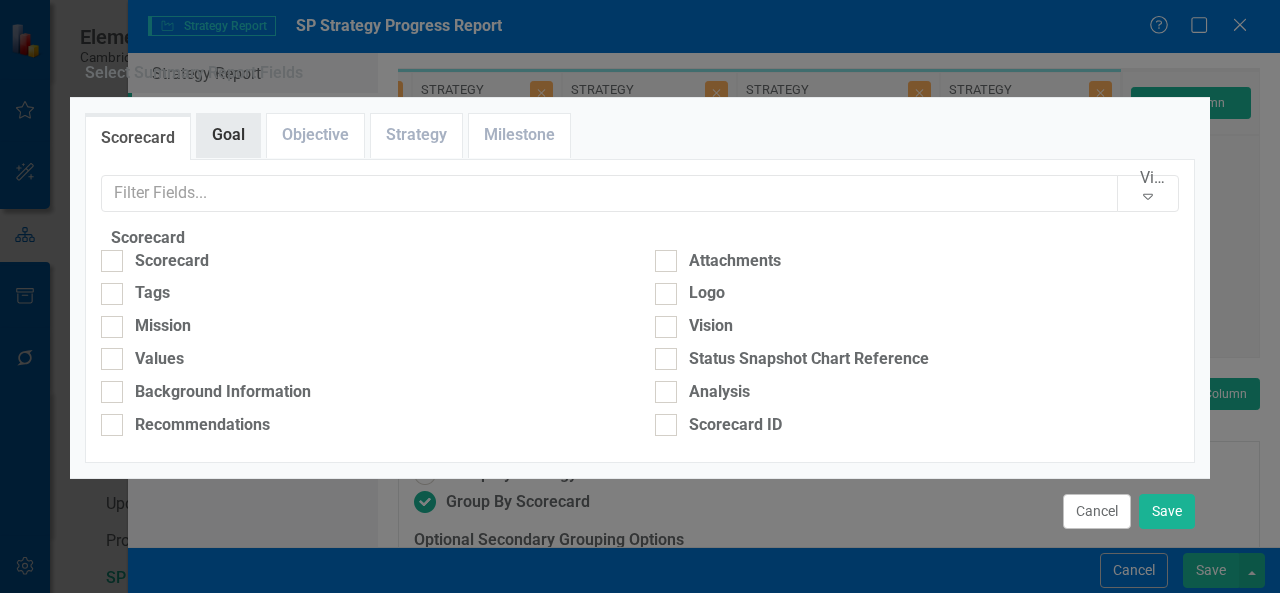 click on "Goal" at bounding box center [228, 135] 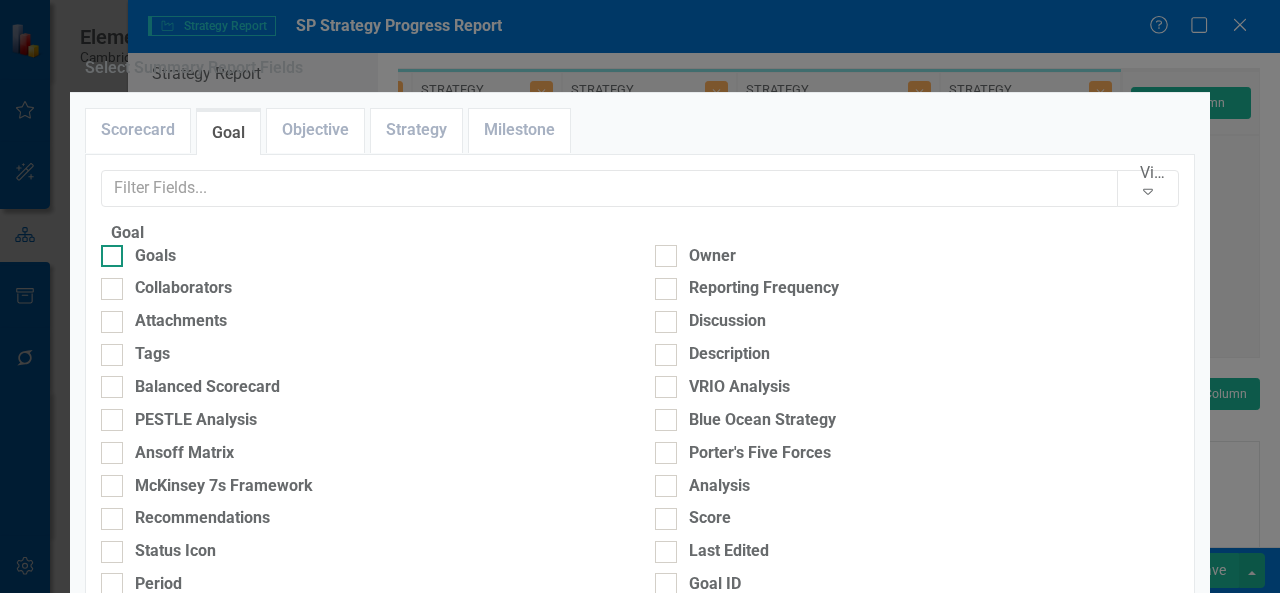 click at bounding box center [112, 256] 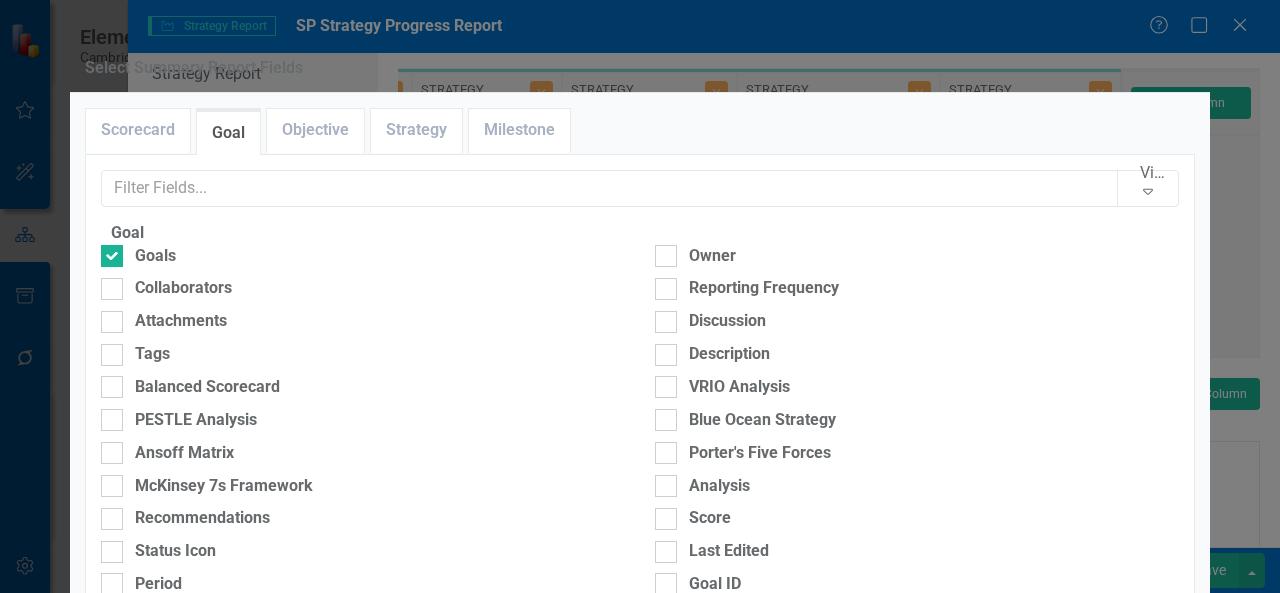 click on "Save" at bounding box center [1167, 736] 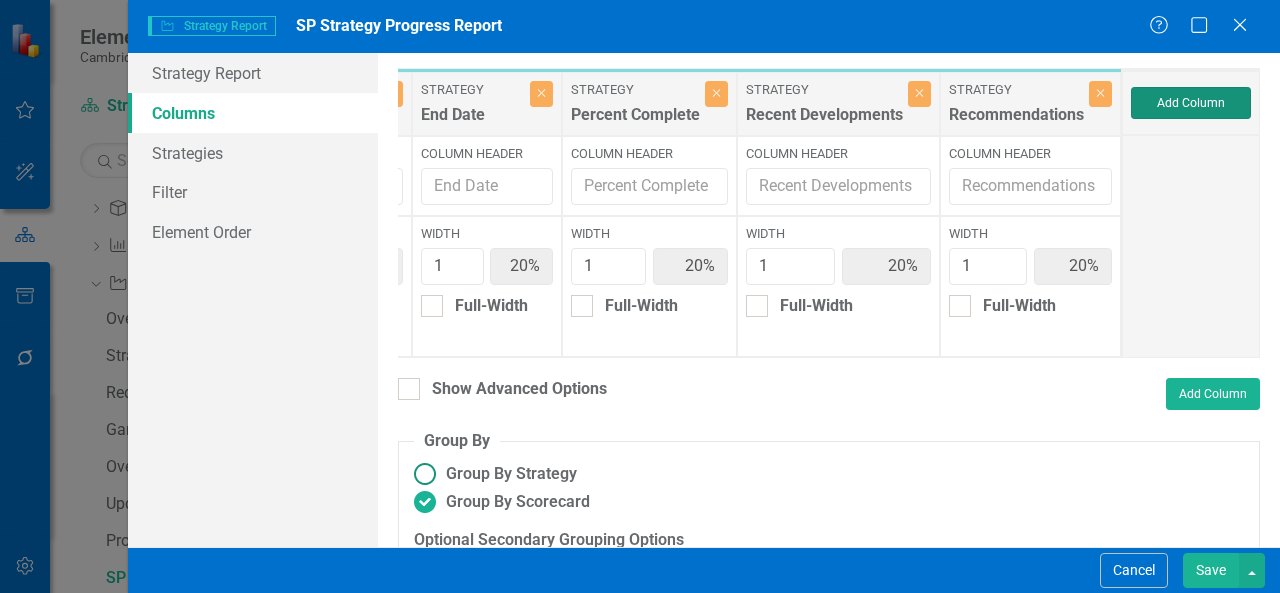type on "17%" 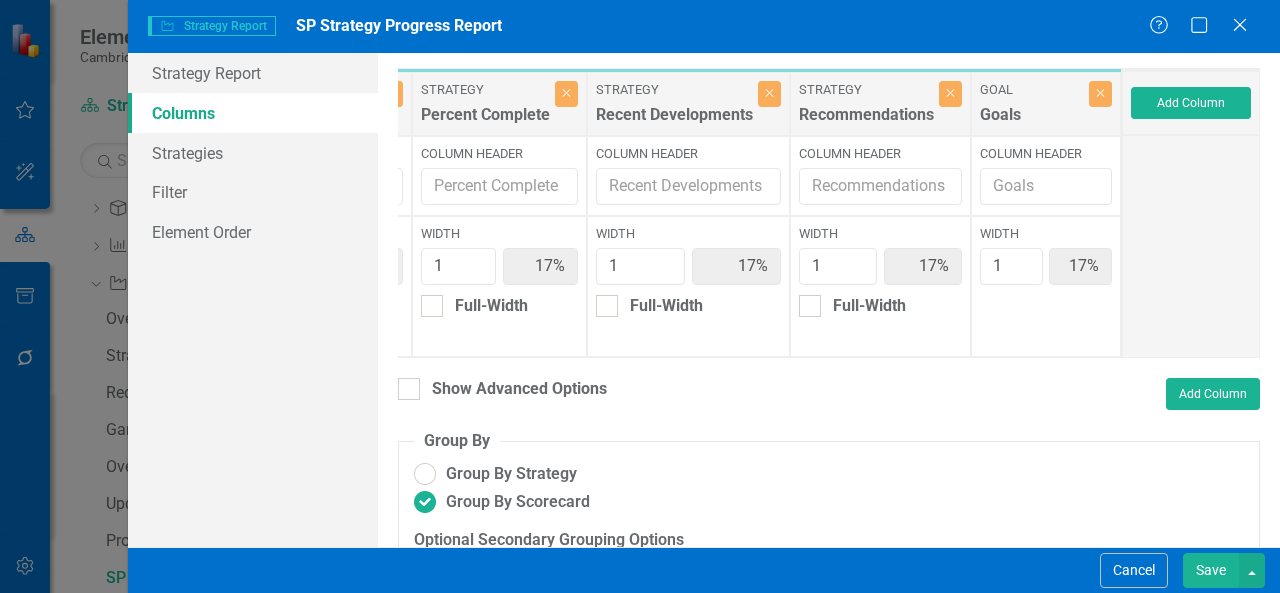 scroll, scrollTop: 0, scrollLeft: 0, axis: both 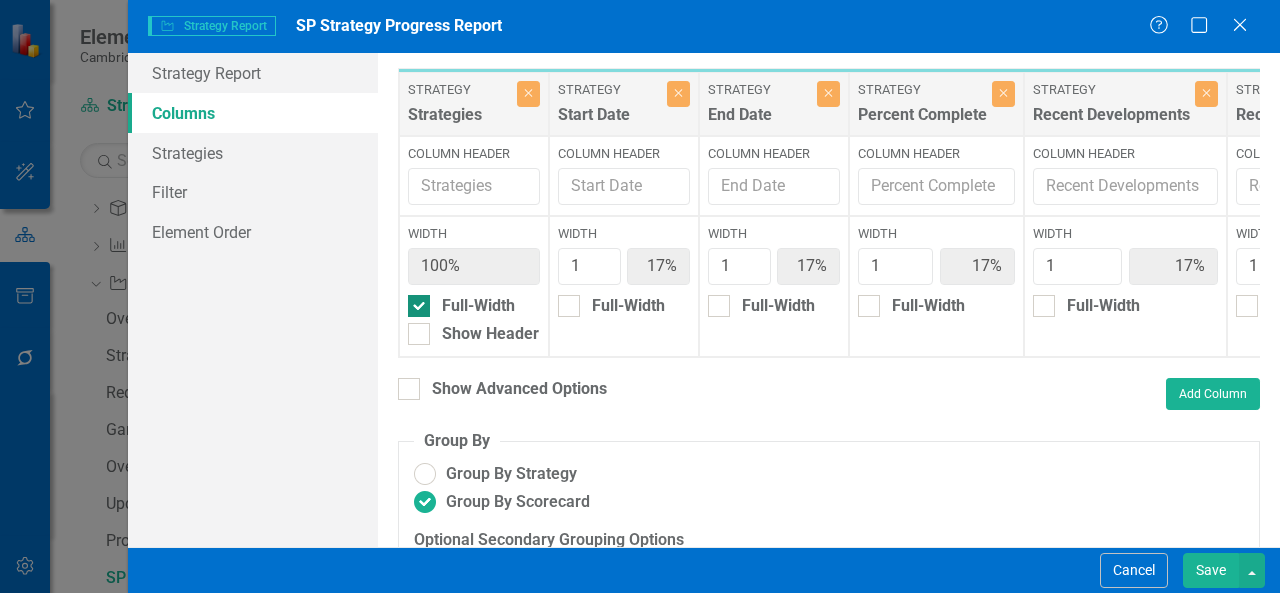 click on "Full-Width" at bounding box center (414, 301) 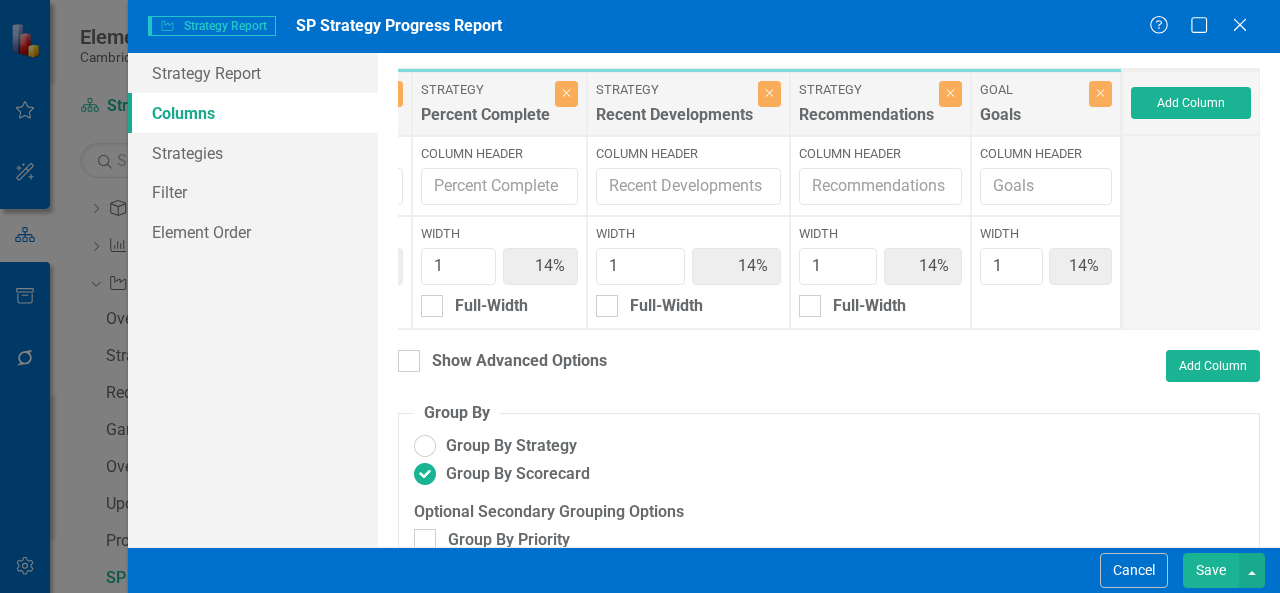 scroll, scrollTop: 0, scrollLeft: 0, axis: both 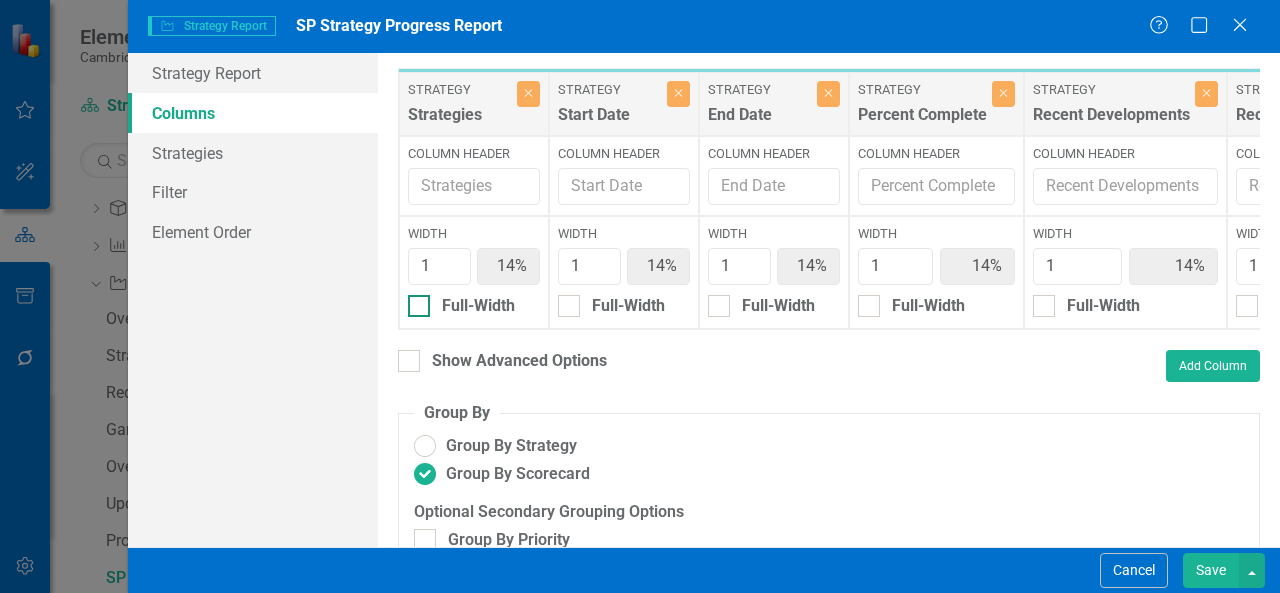 click on "Full-Width" at bounding box center (414, 301) 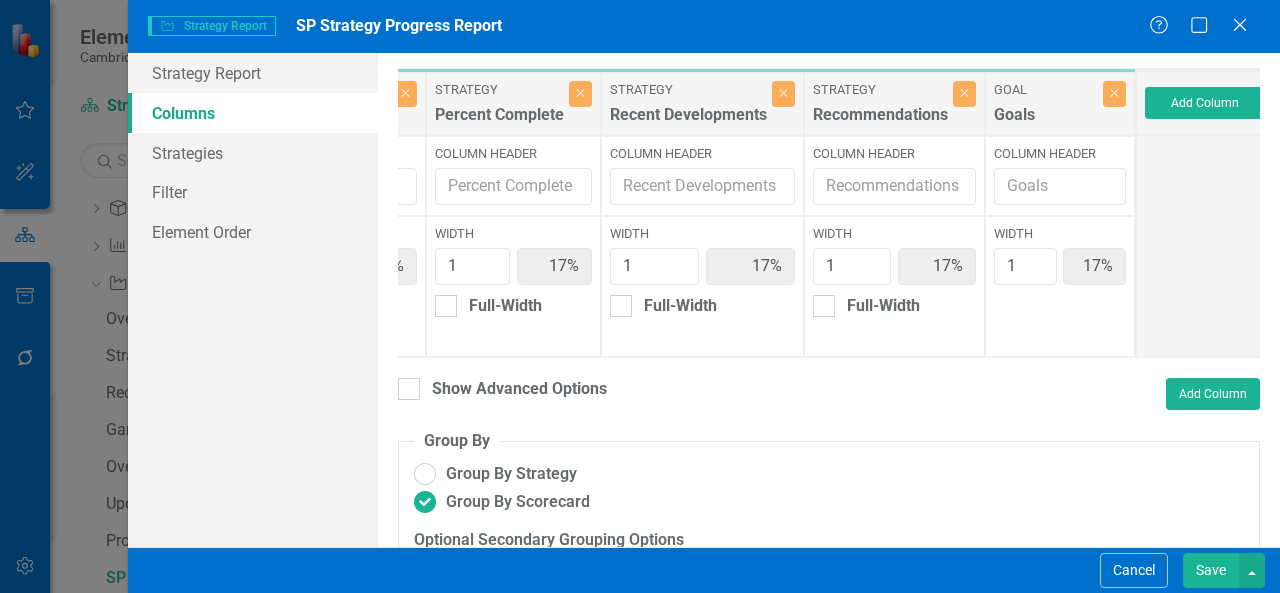 scroll, scrollTop: 0, scrollLeft: 446, axis: horizontal 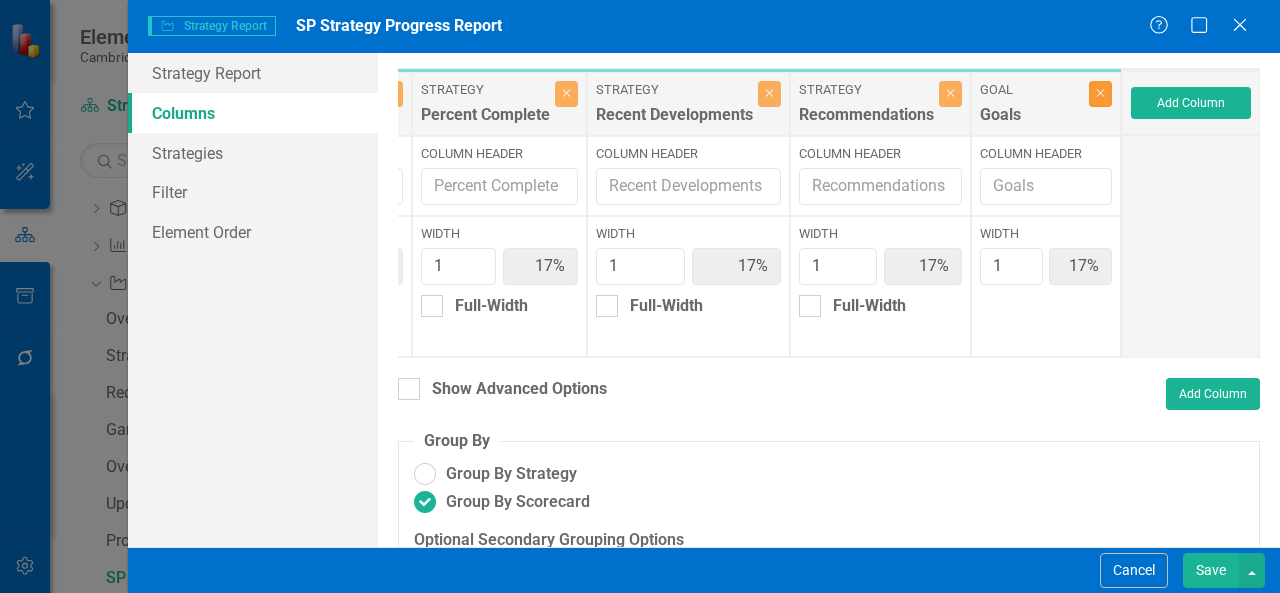 click on "Close" at bounding box center [1100, 94] 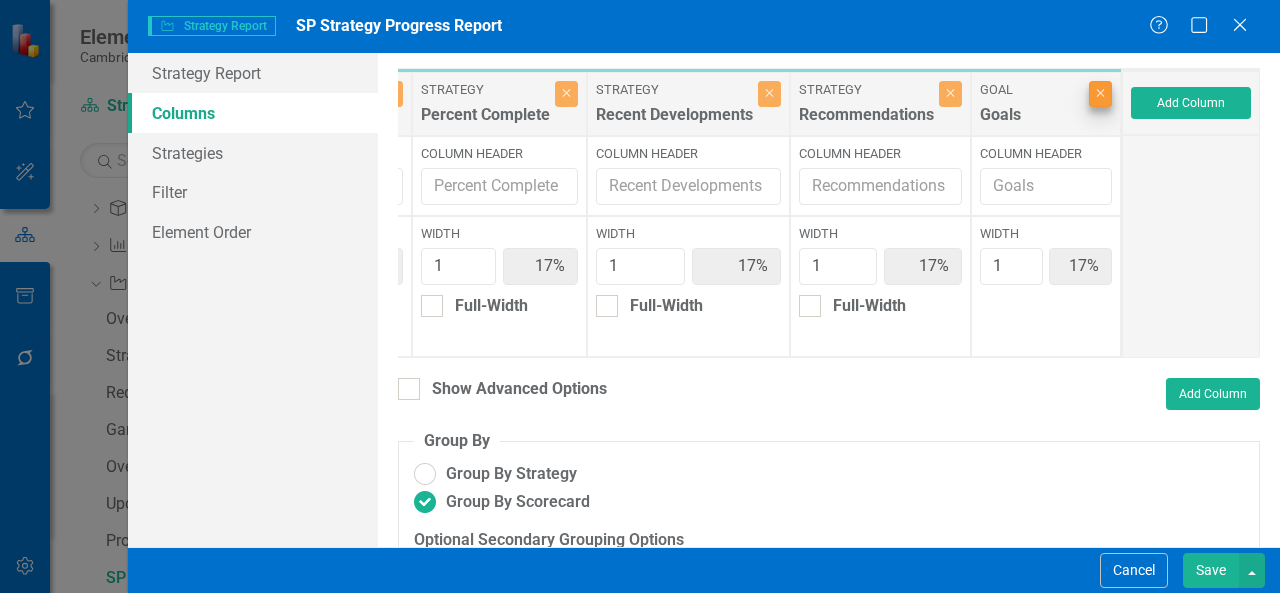 type on "20%" 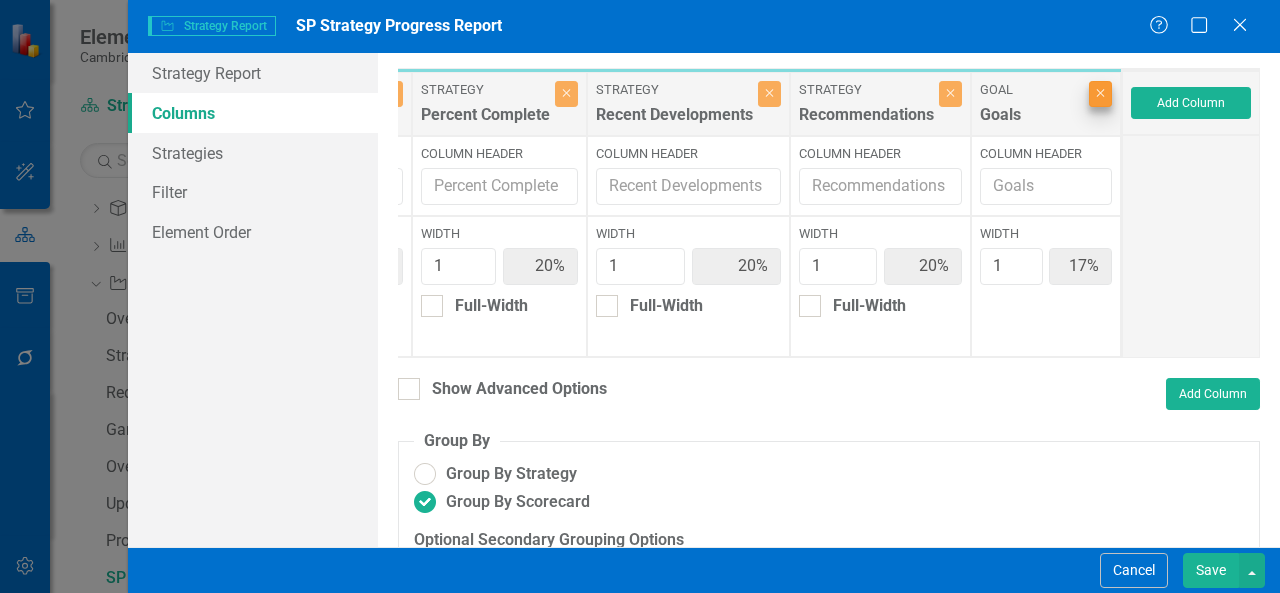 scroll, scrollTop: 0, scrollLeft: 296, axis: horizontal 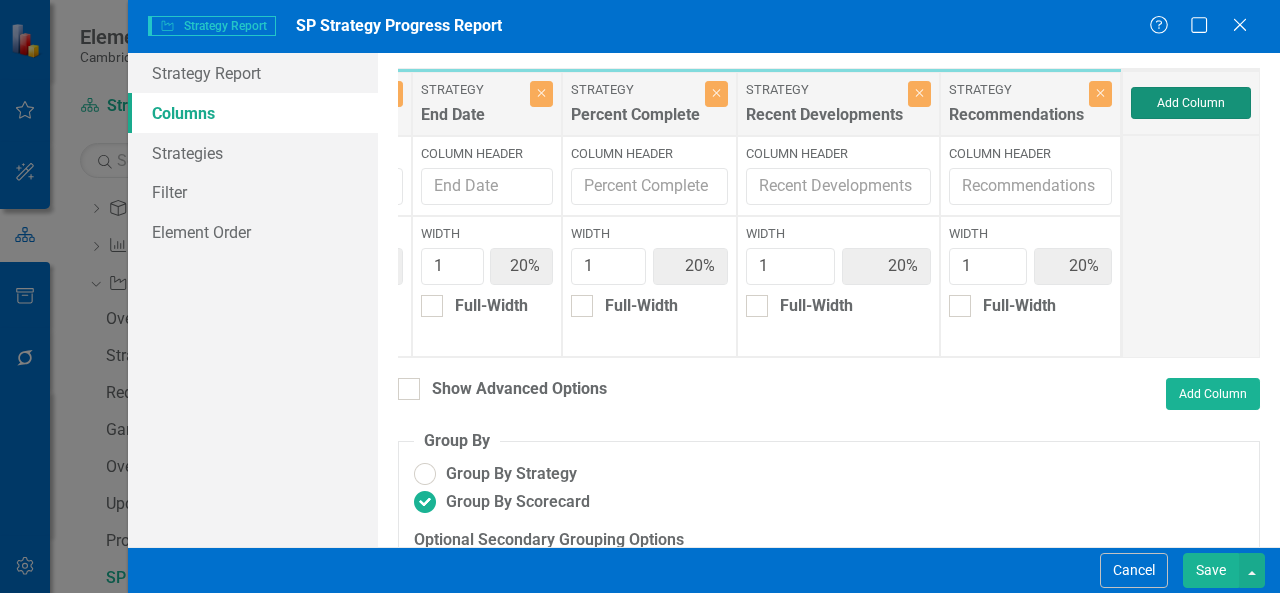 click on "Add Column" at bounding box center (1191, 103) 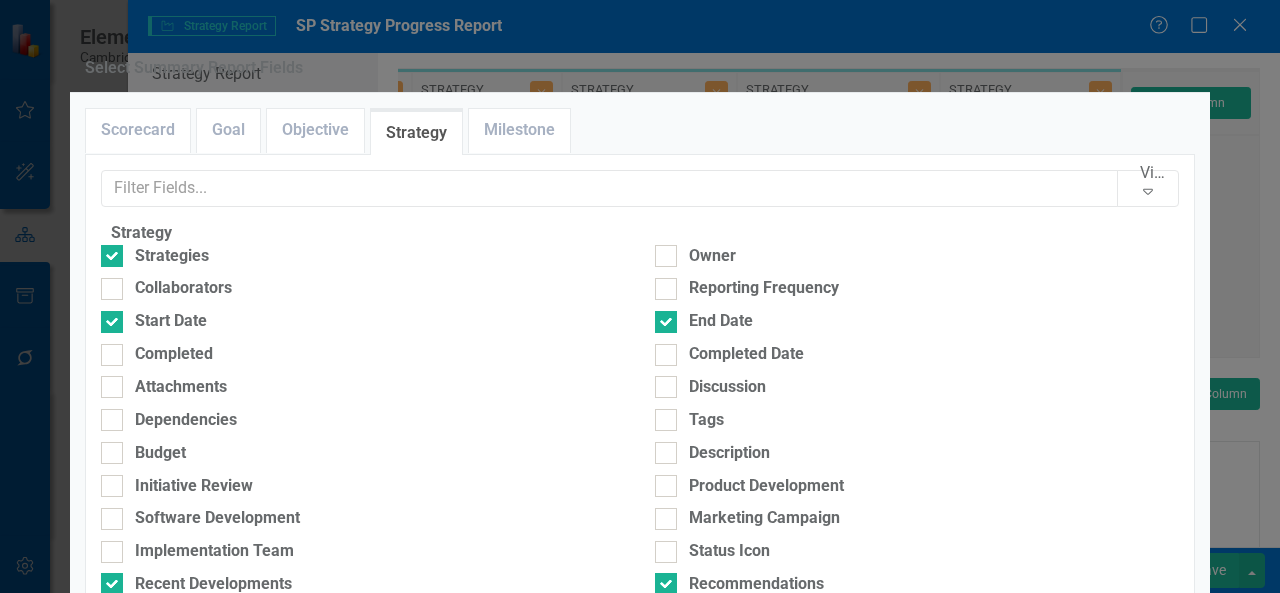 scroll, scrollTop: 718, scrollLeft: 0, axis: vertical 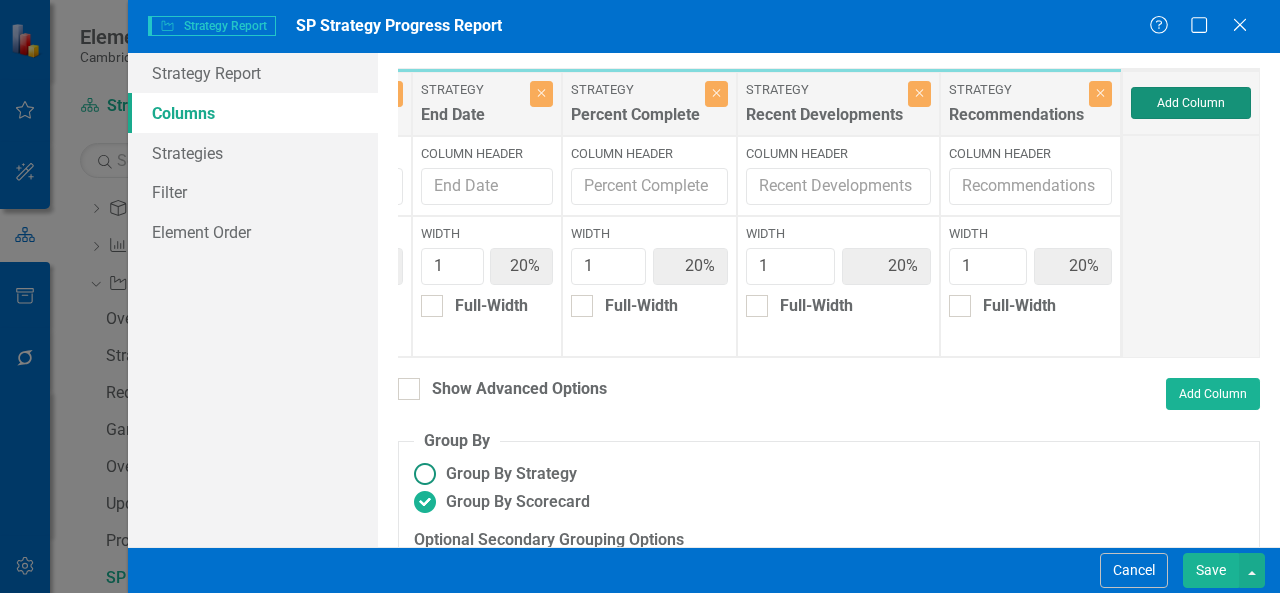 type on "17%" 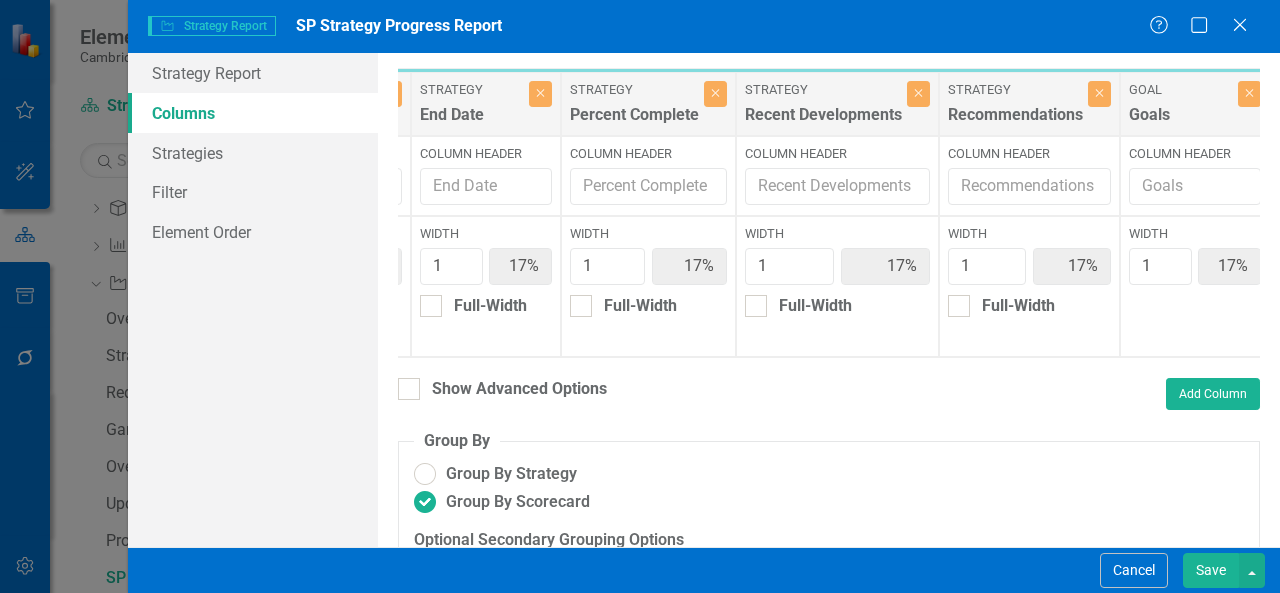 scroll, scrollTop: 0, scrollLeft: 438, axis: horizontal 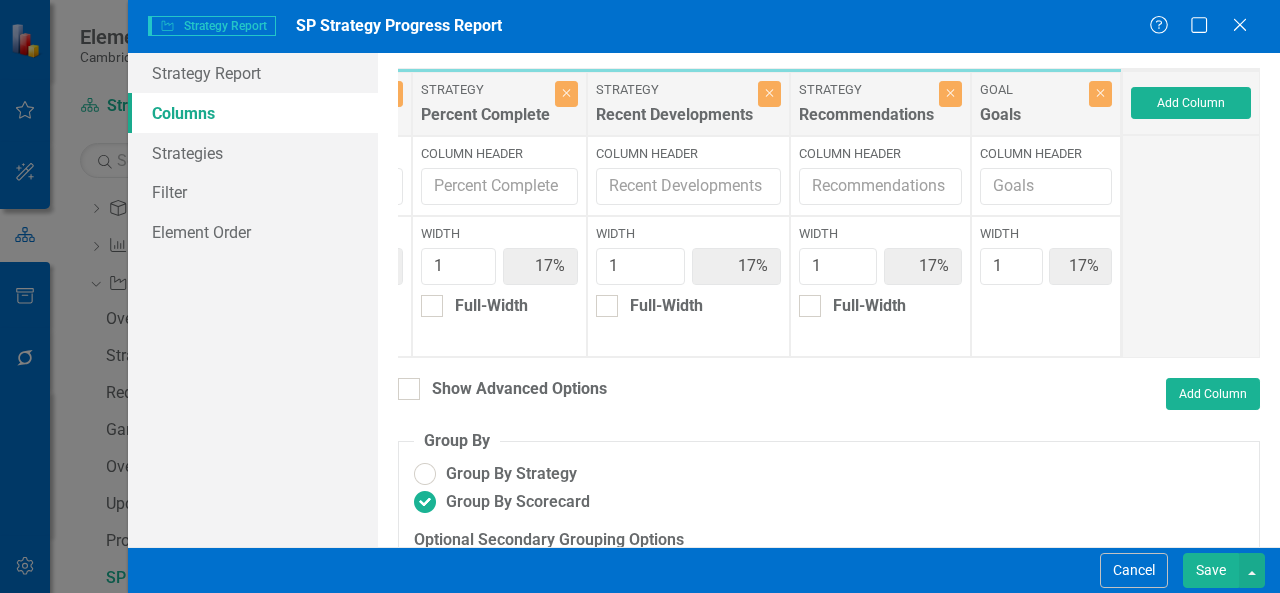 click on "Save" at bounding box center (1211, 570) 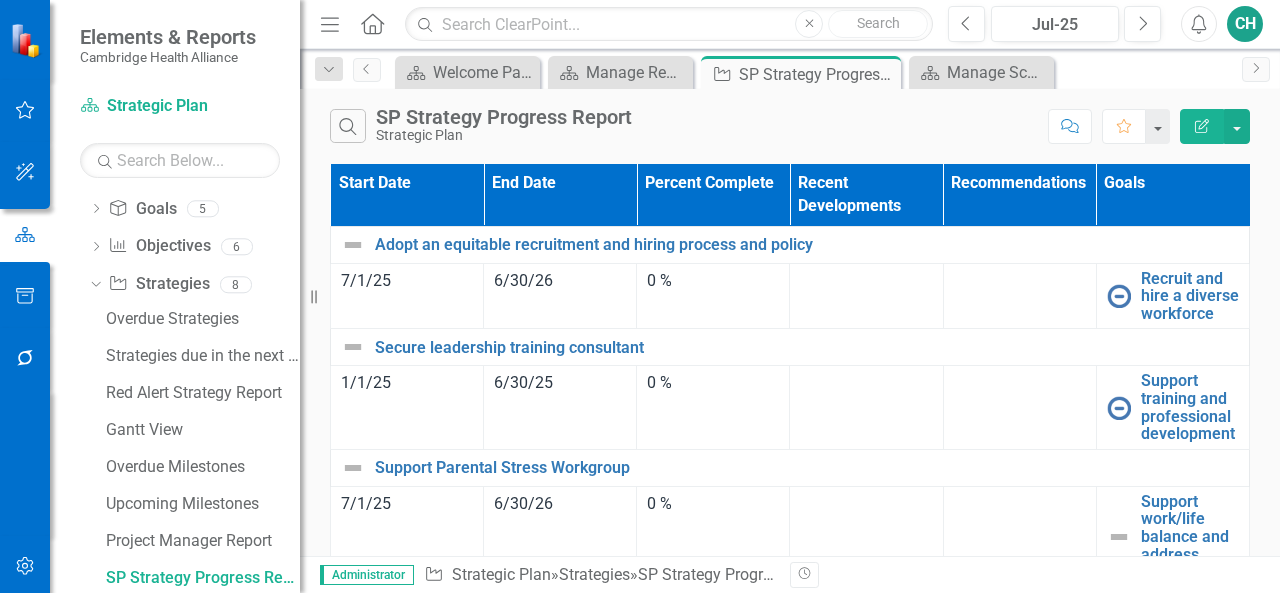 scroll, scrollTop: 990, scrollLeft: 0, axis: vertical 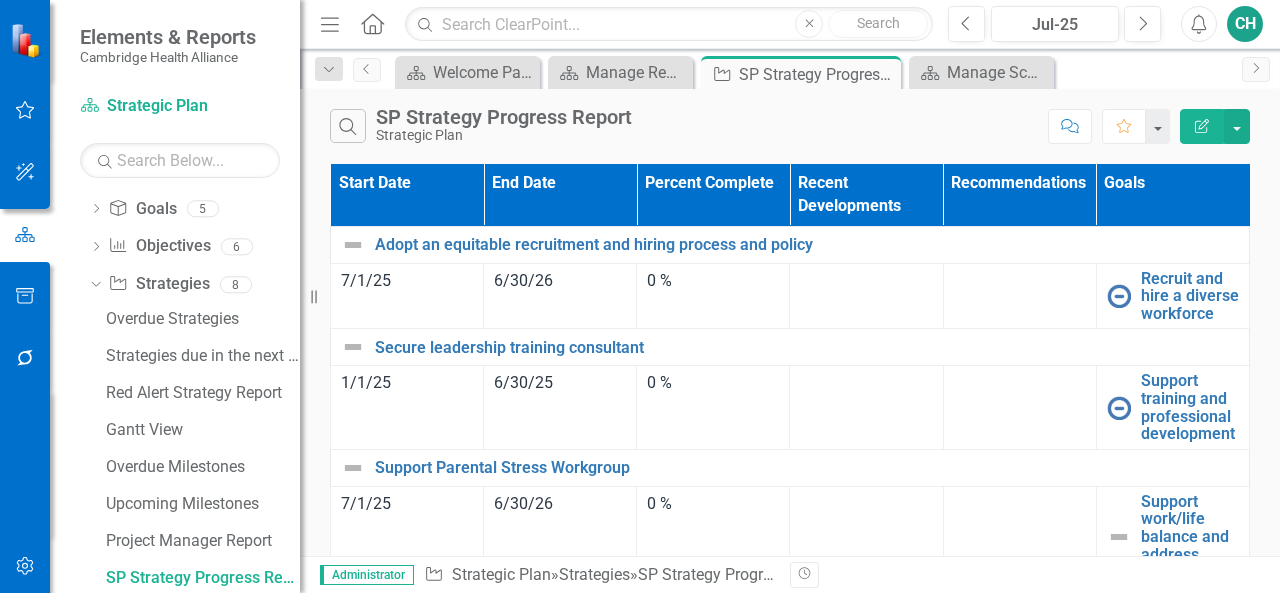 click on "Edit Report" 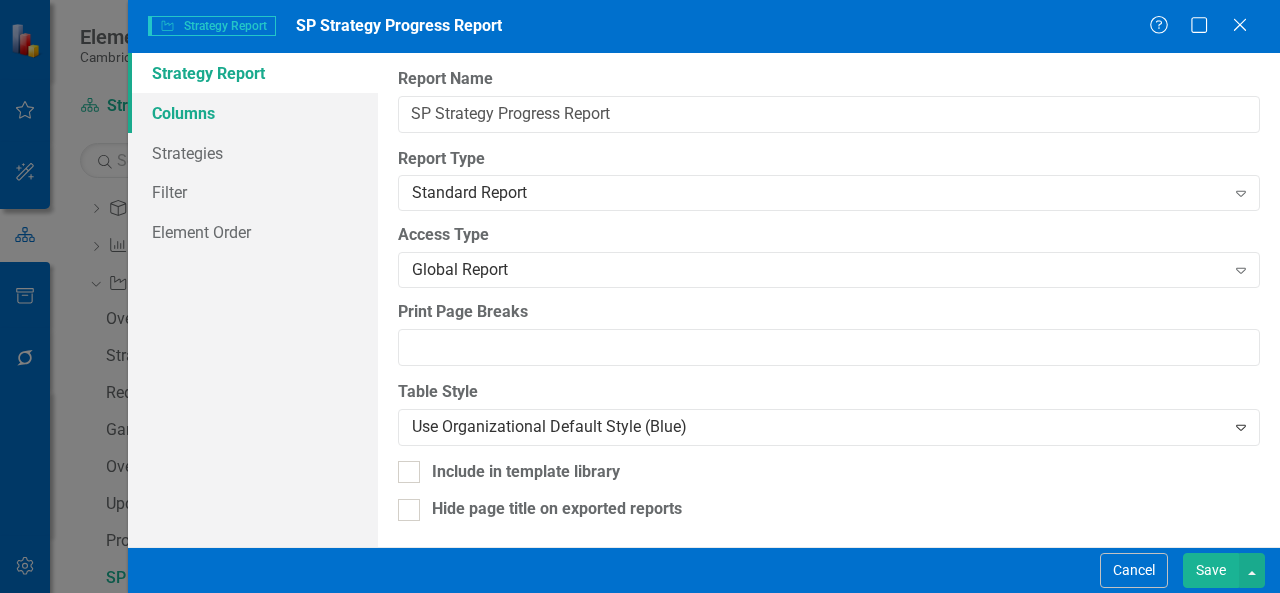 click on "Columns" at bounding box center [253, 113] 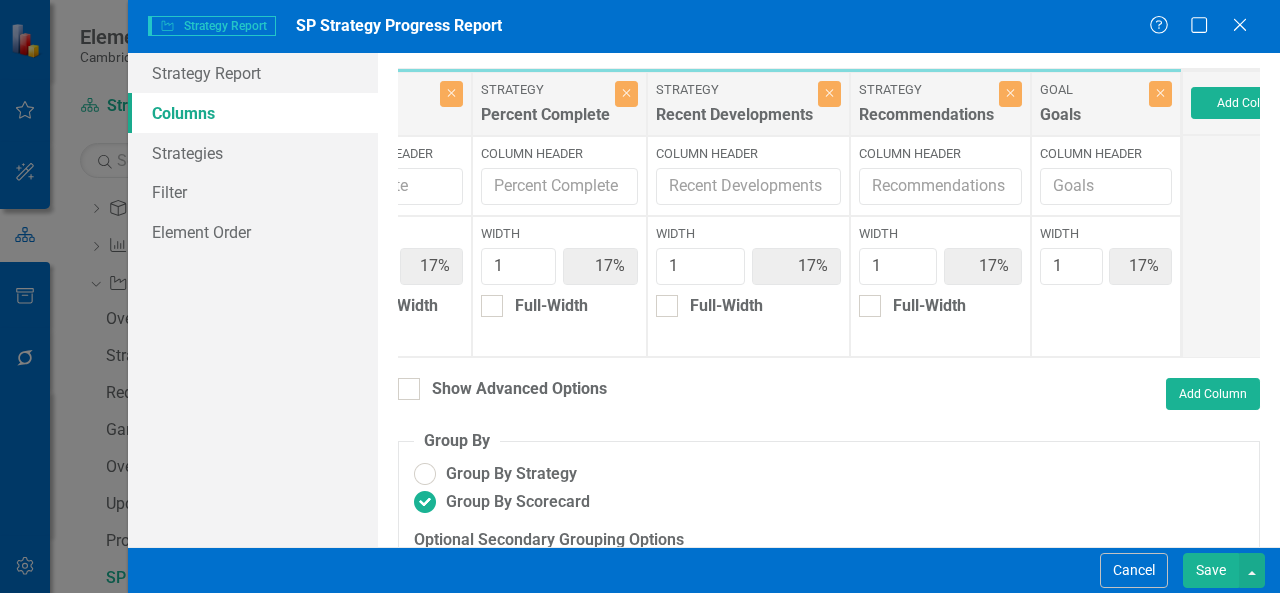 scroll, scrollTop: 0, scrollLeft: 446, axis: horizontal 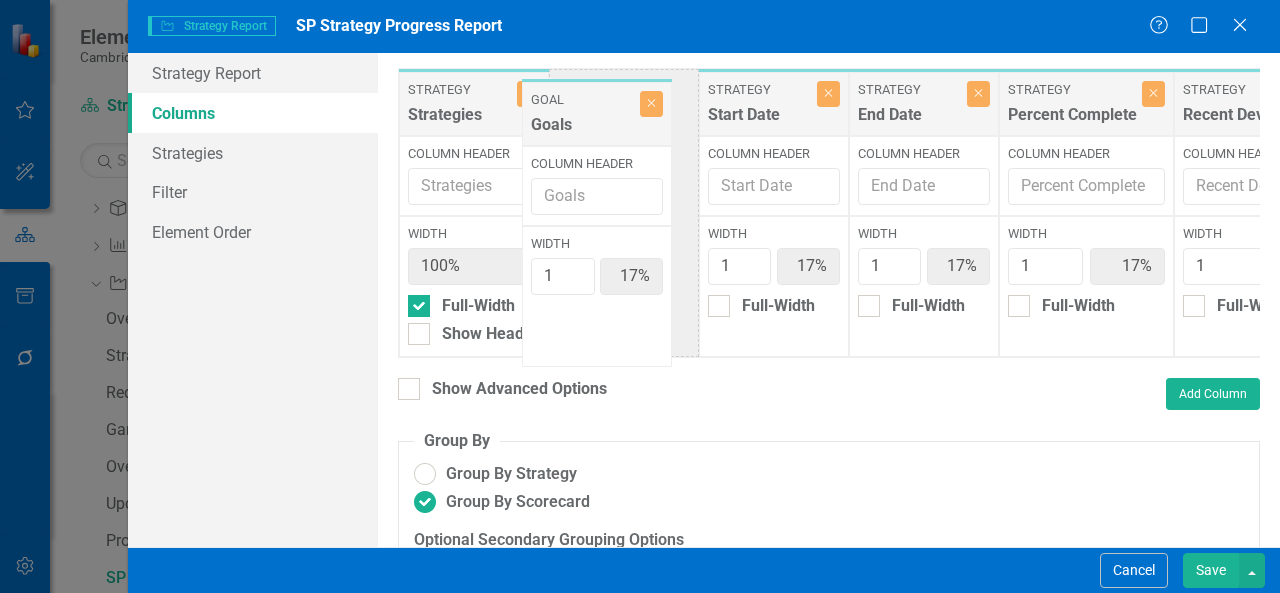 drag, startPoint x: 1019, startPoint y: 105, endPoint x: 584, endPoint y: 115, distance: 435.11493 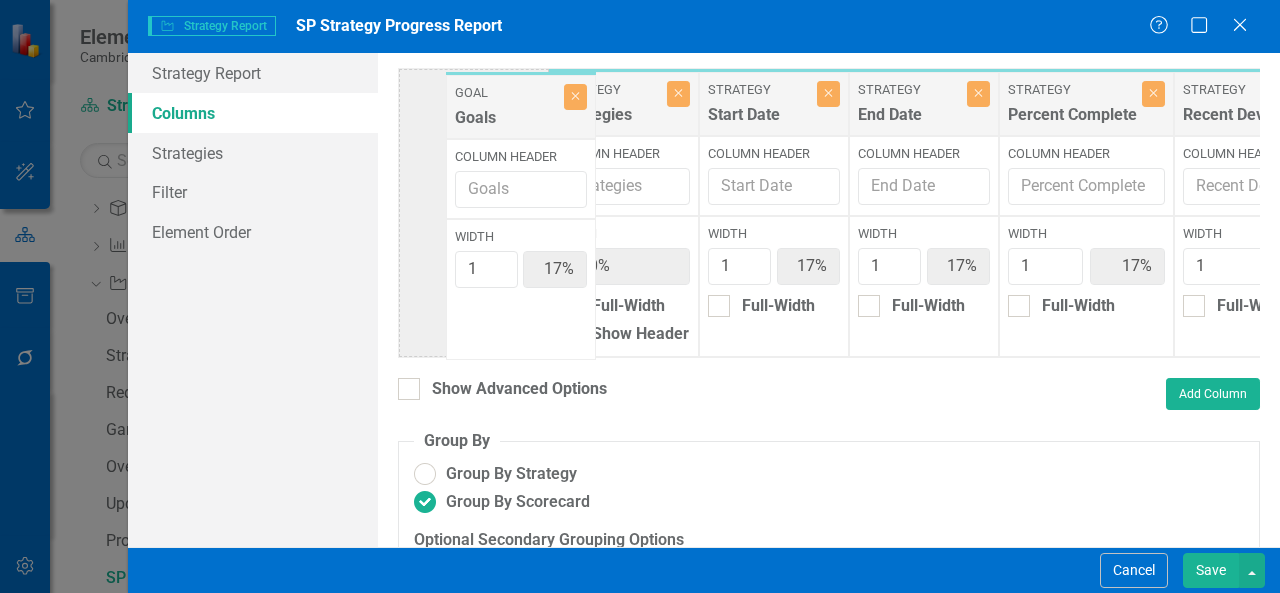 drag, startPoint x: 611, startPoint y: 106, endPoint x: 506, endPoint y: 109, distance: 105.04285 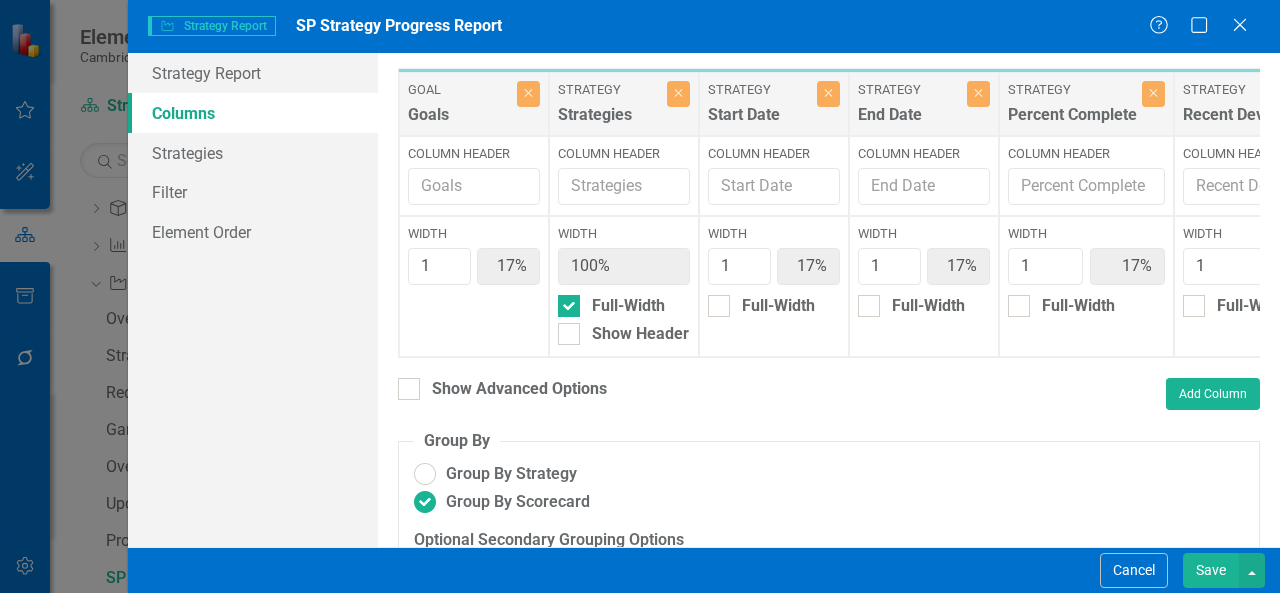 click on "Save" at bounding box center (1211, 570) 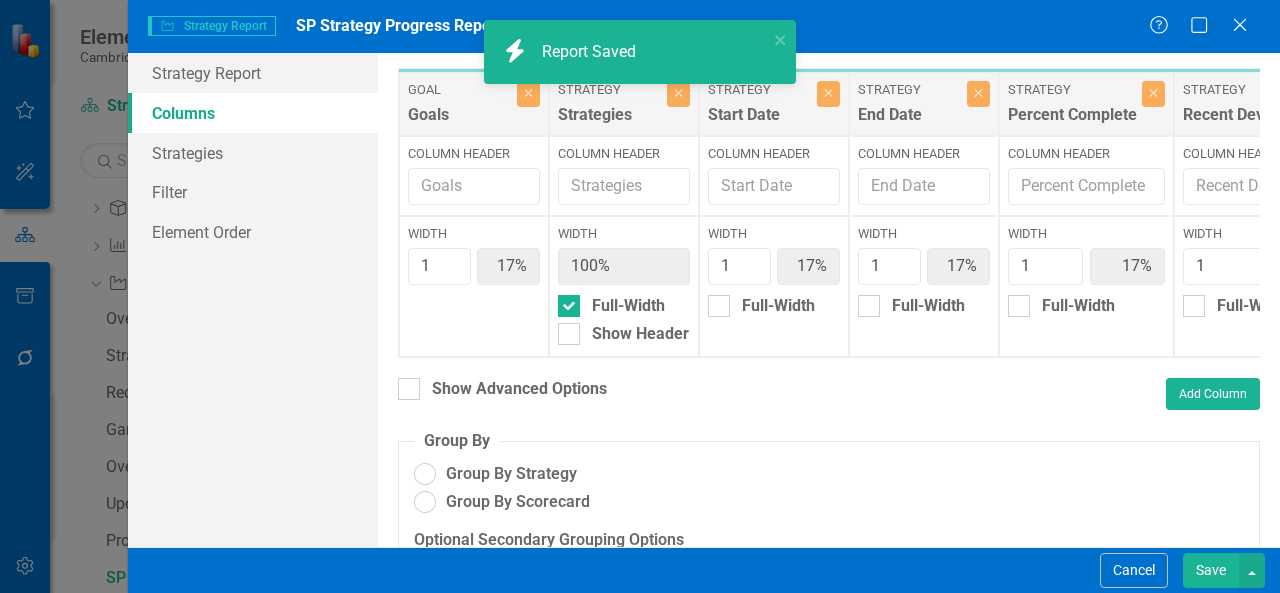 radio on "false" 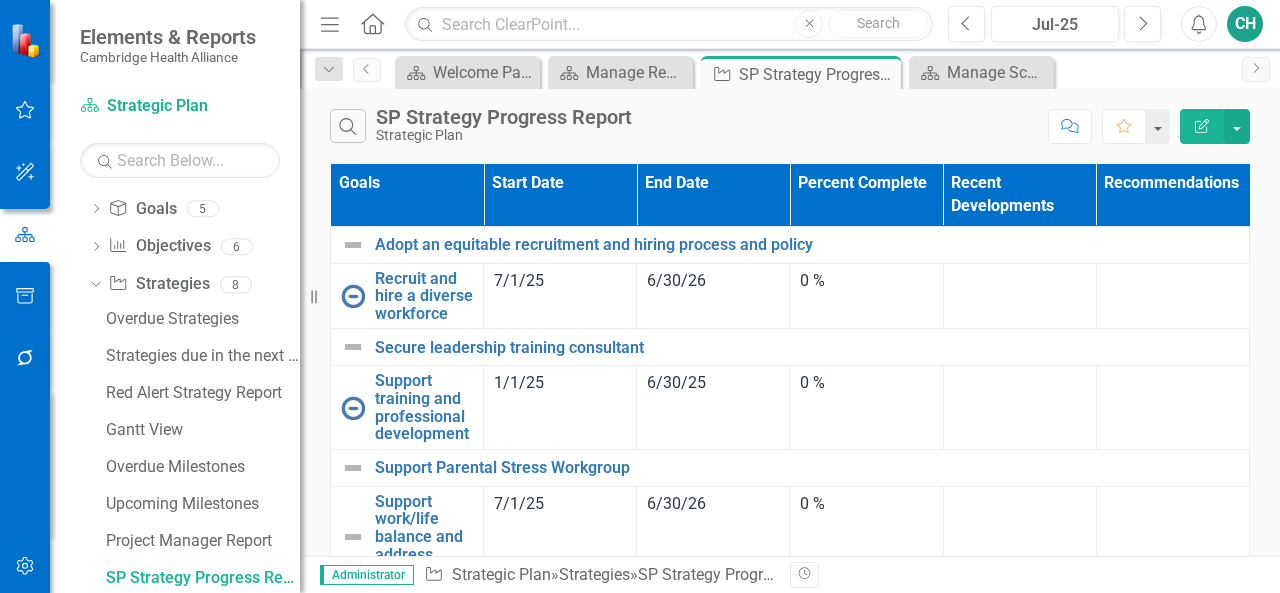 scroll, scrollTop: 0, scrollLeft: 13, axis: horizontal 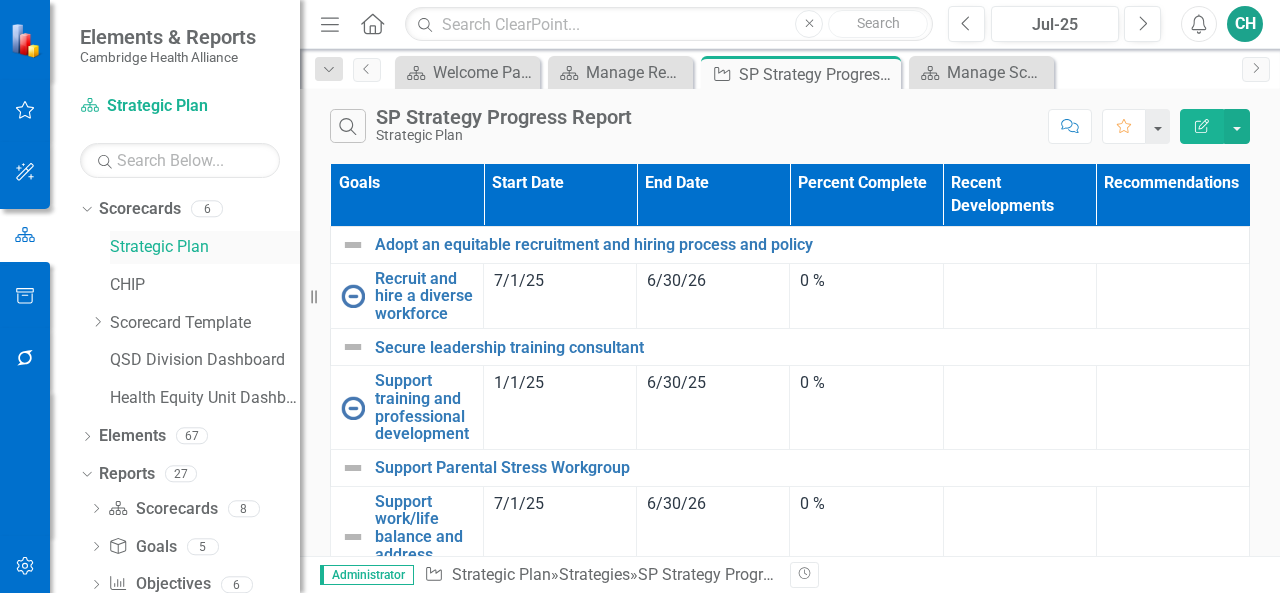 click on "Strategic Plan" at bounding box center (205, 247) 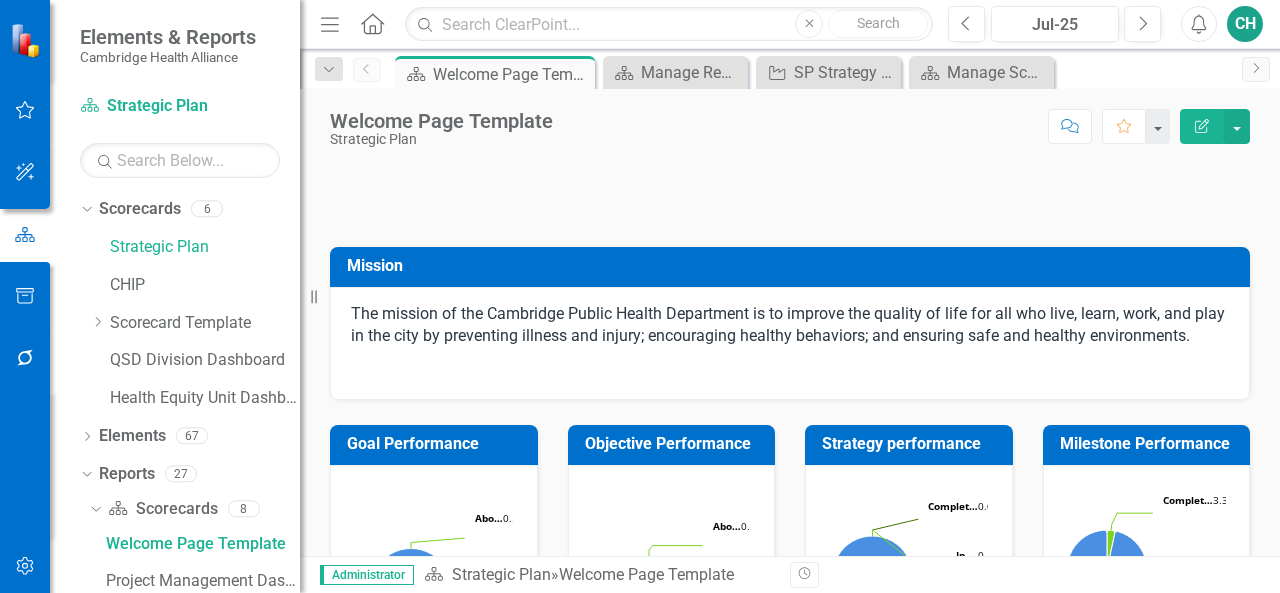 click on "Edit Report" 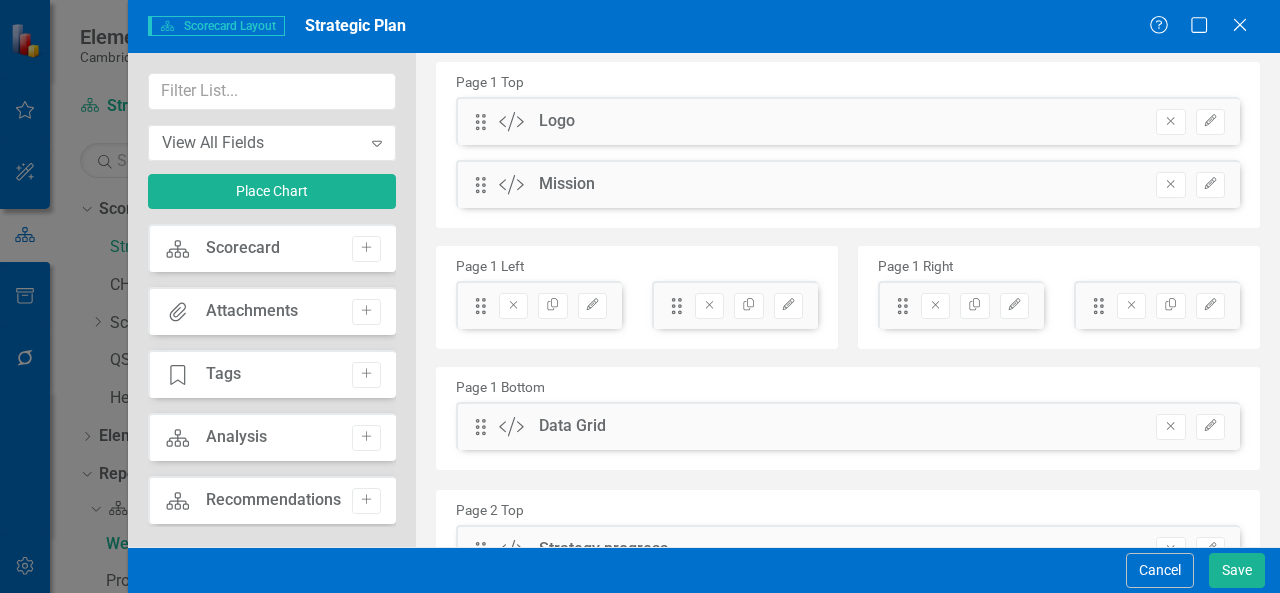scroll, scrollTop: 100, scrollLeft: 0, axis: vertical 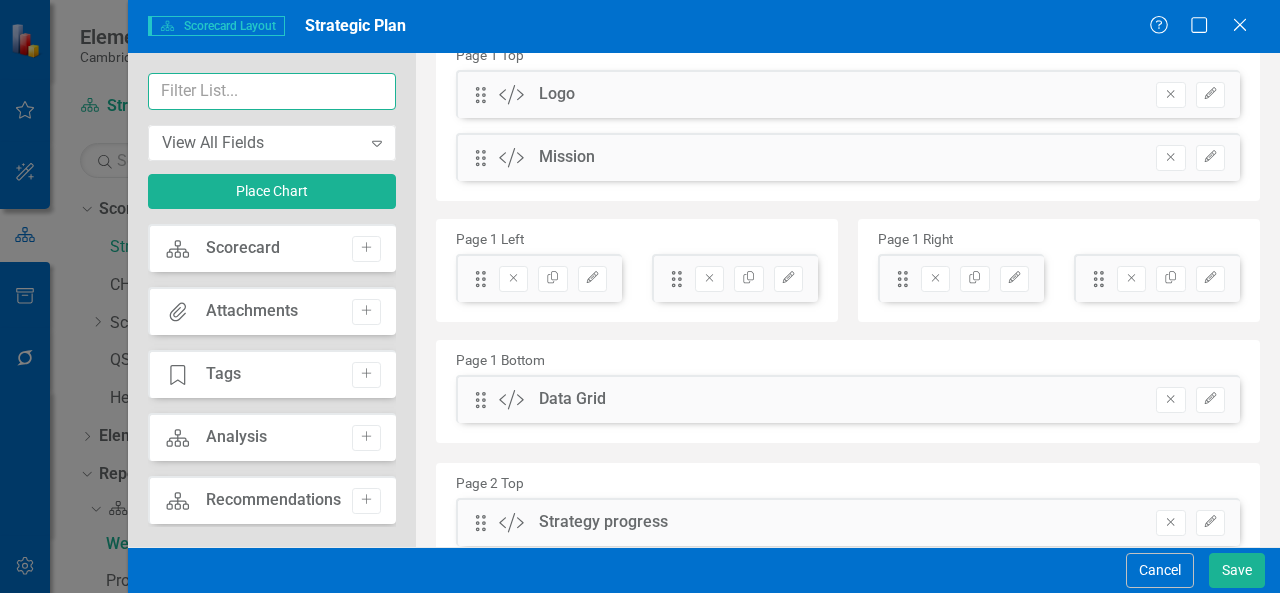 drag, startPoint x: 228, startPoint y: 89, endPoint x: 216, endPoint y: 91, distance: 12.165525 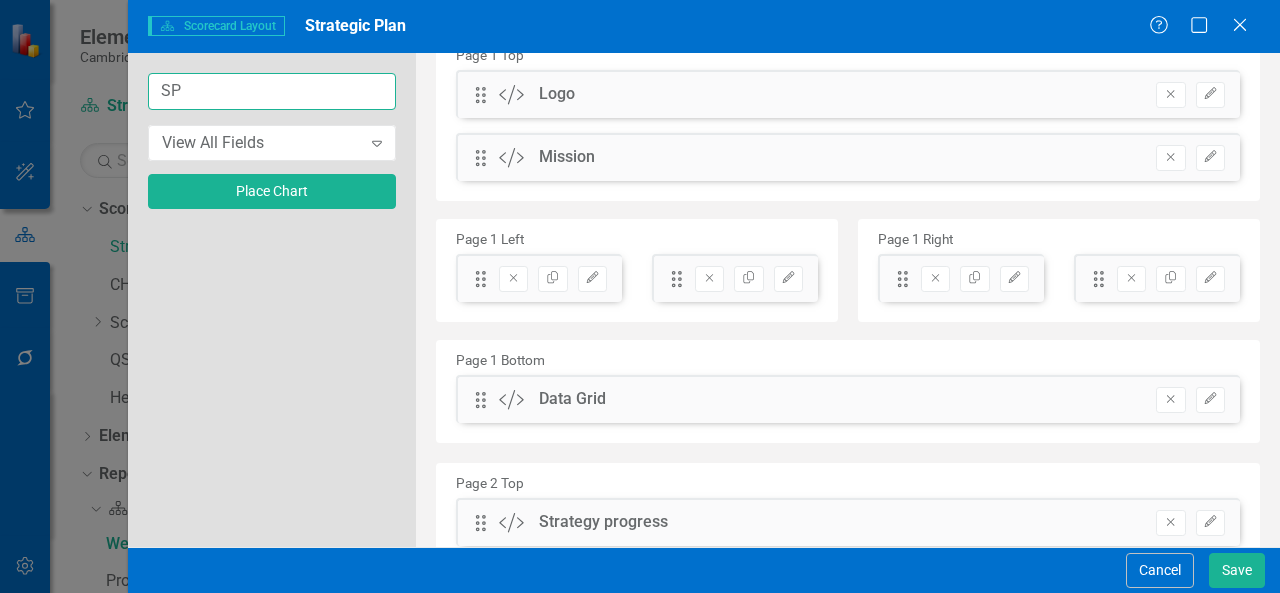 type on "S" 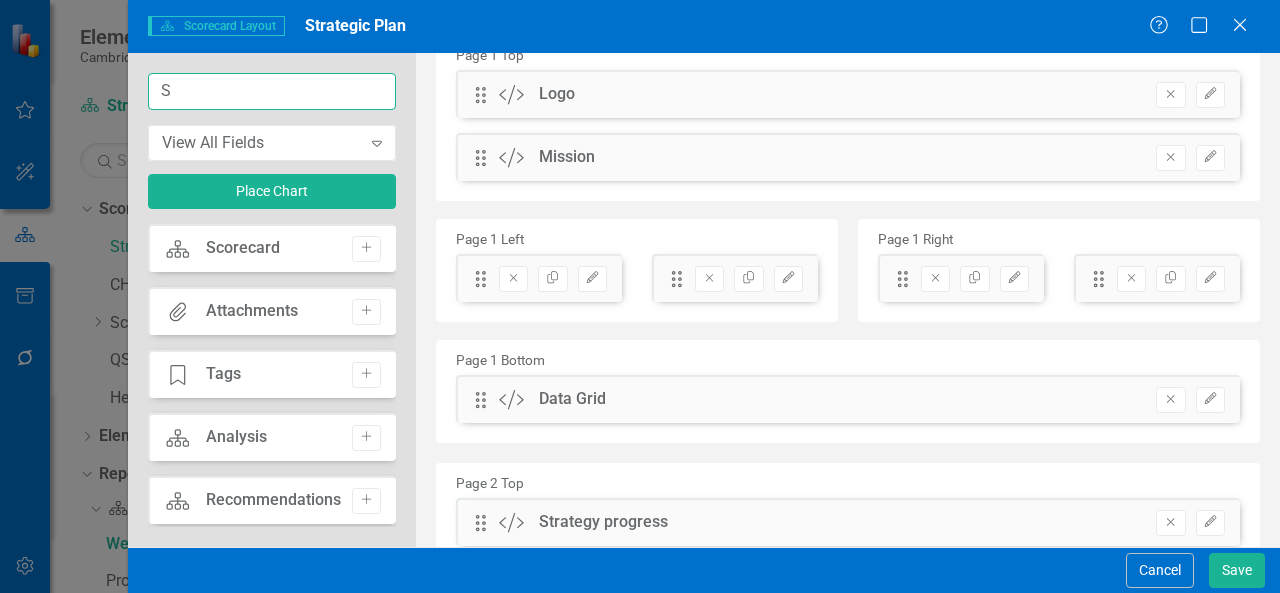 type 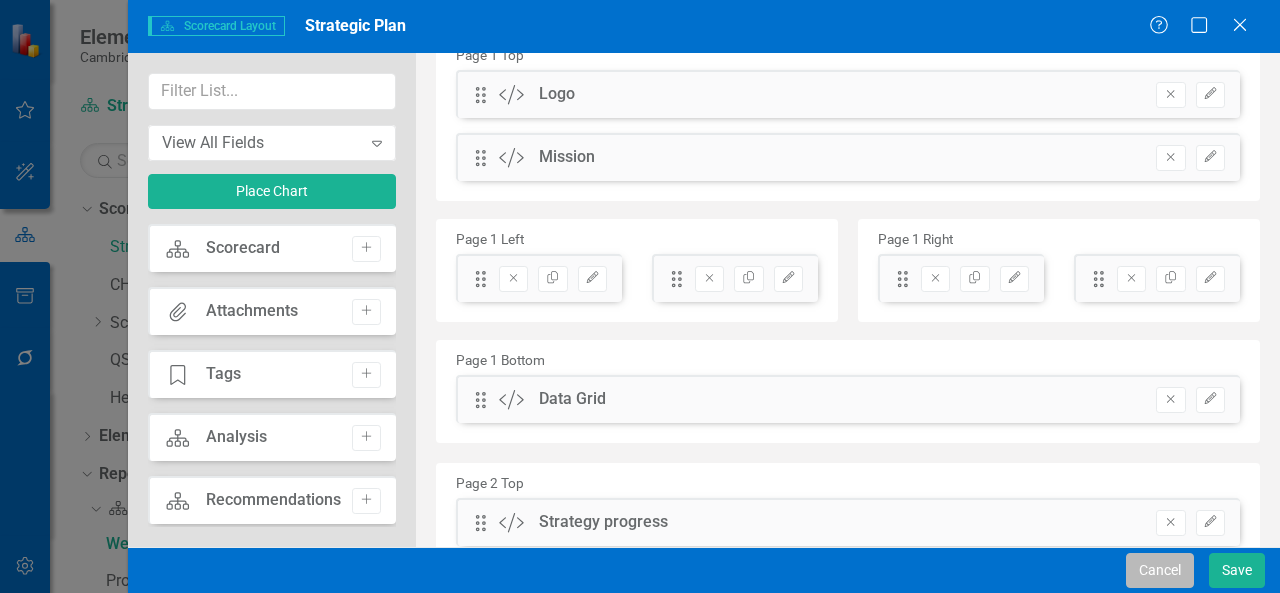 click on "Cancel" at bounding box center [1160, 570] 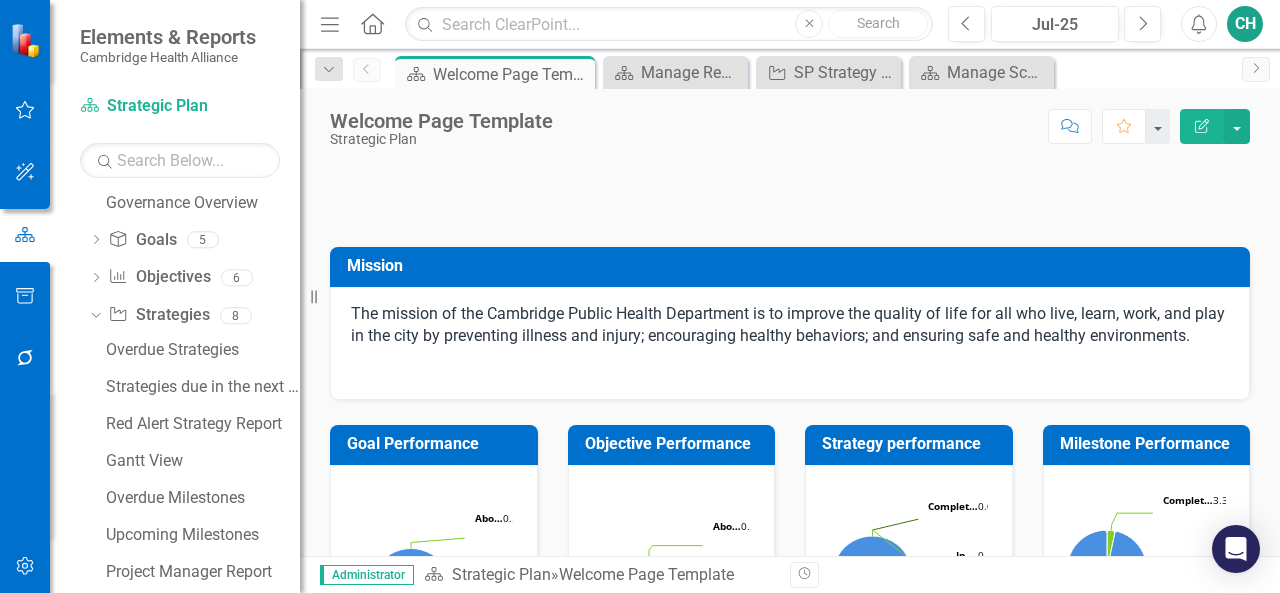scroll, scrollTop: 666, scrollLeft: 0, axis: vertical 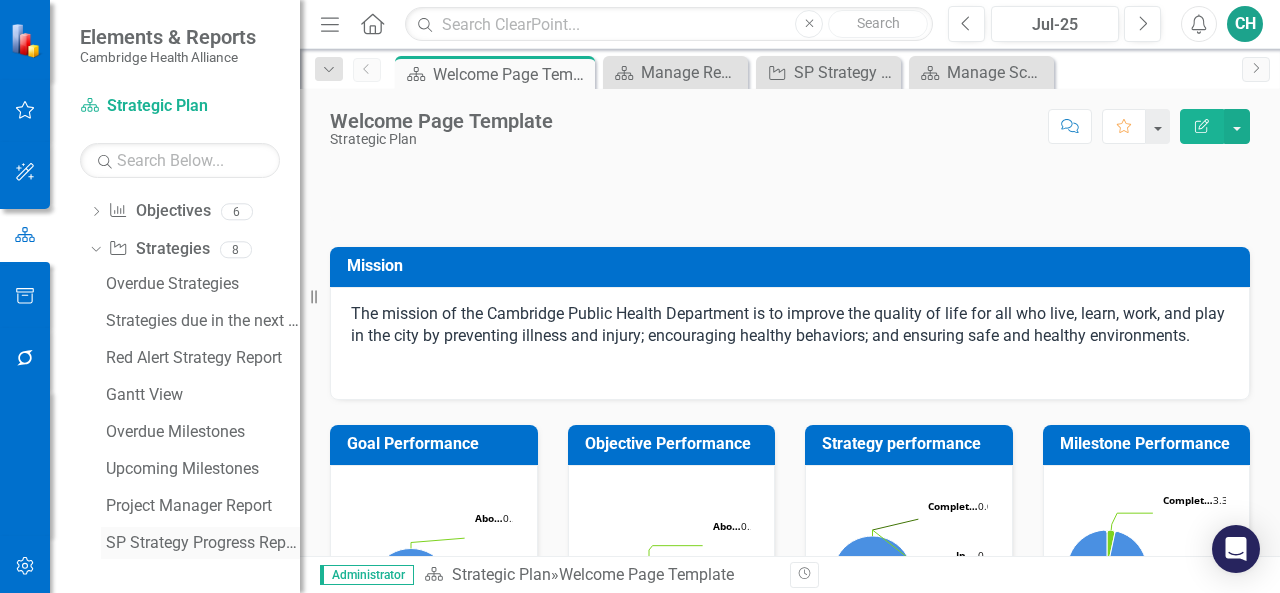 click on "SP Strategy Progress Report" at bounding box center (200, 543) 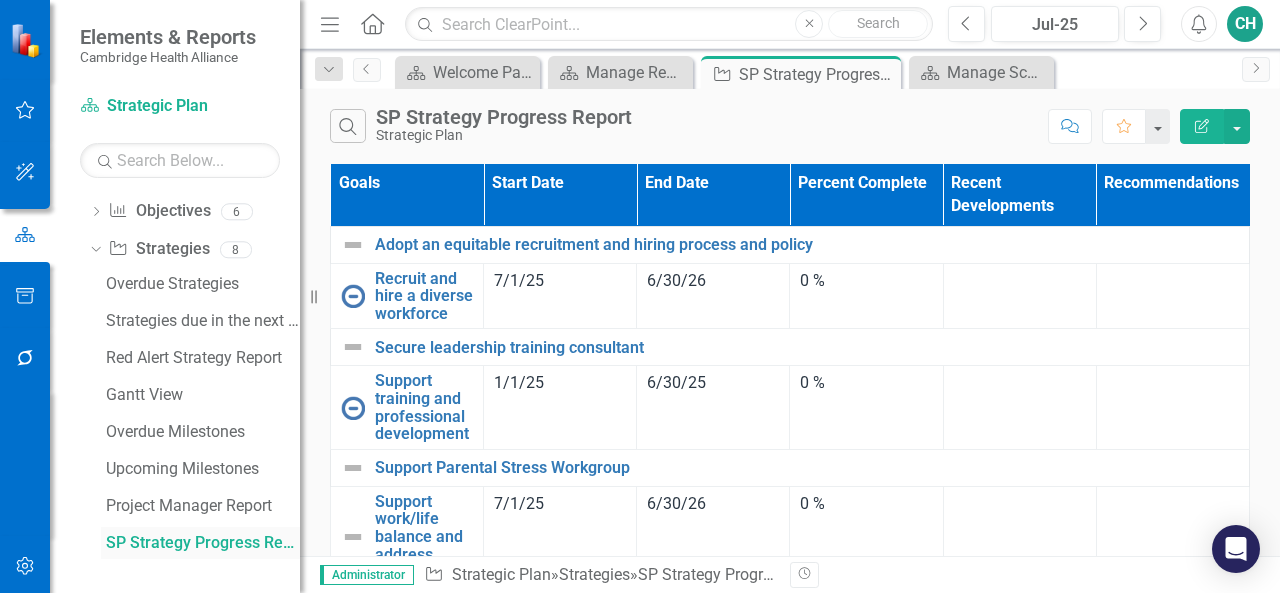 scroll, scrollTop: 338, scrollLeft: 0, axis: vertical 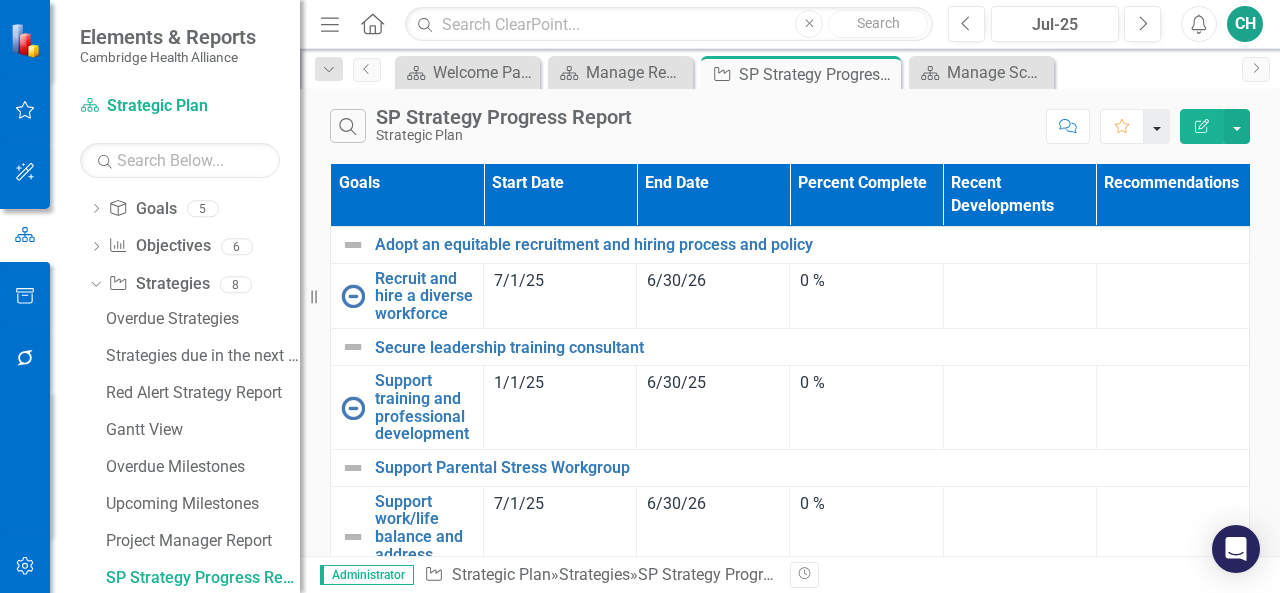 click at bounding box center [1157, 126] 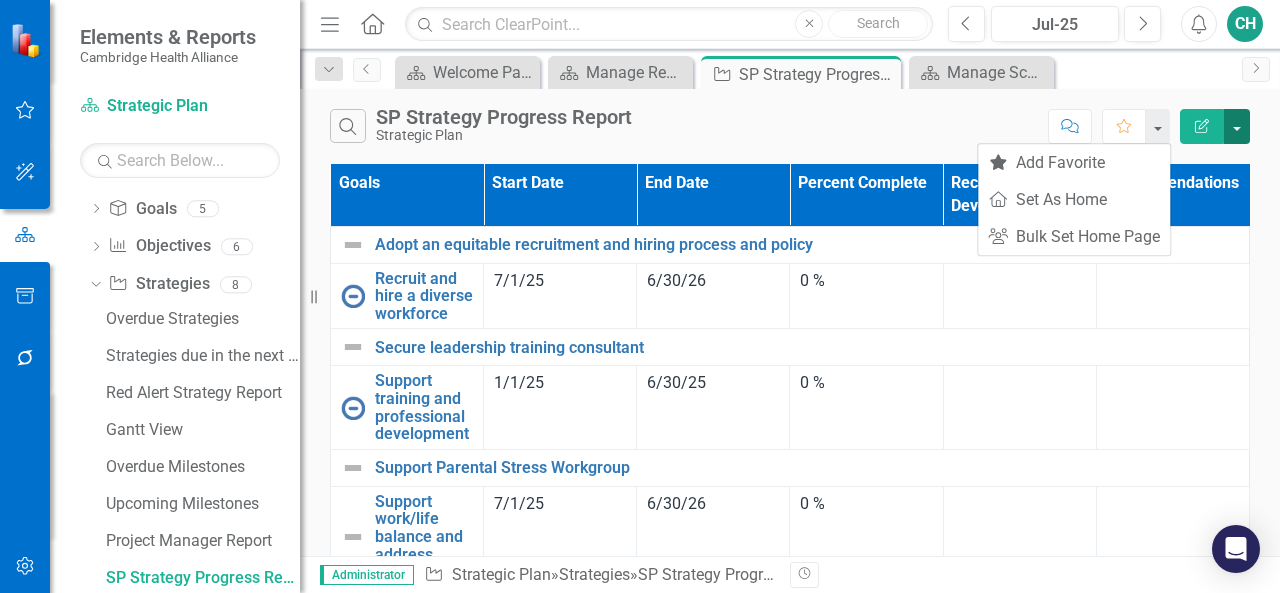 click at bounding box center [1237, 126] 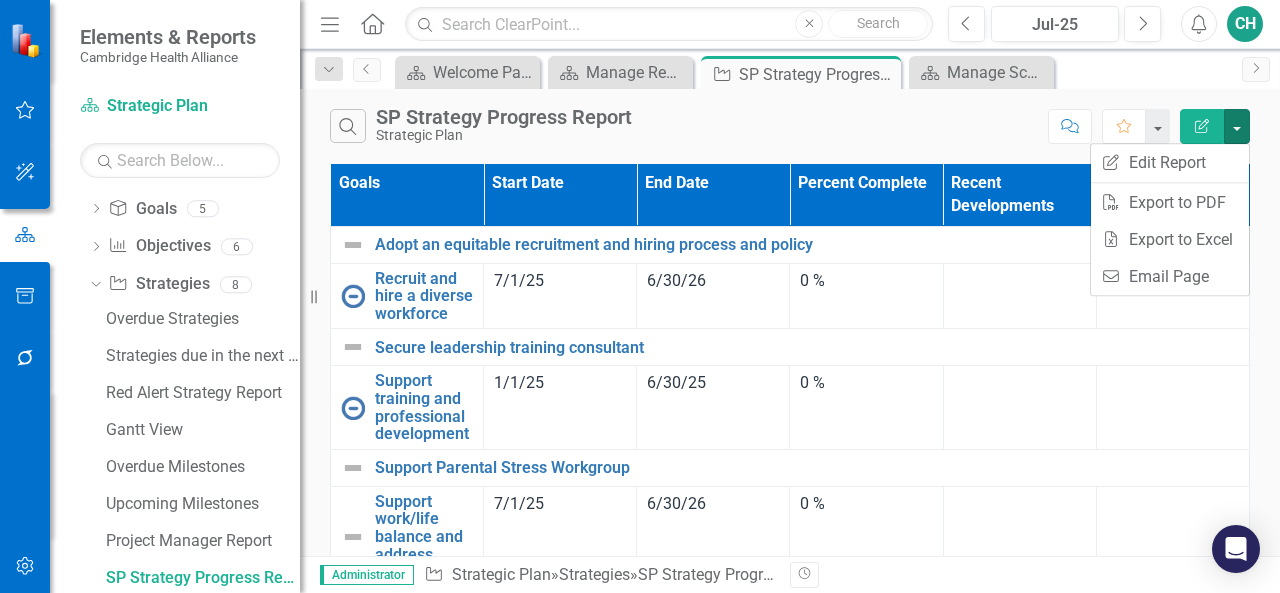 click on "Search SP Strategy Progress Report Strategic Plan" at bounding box center [684, 126] 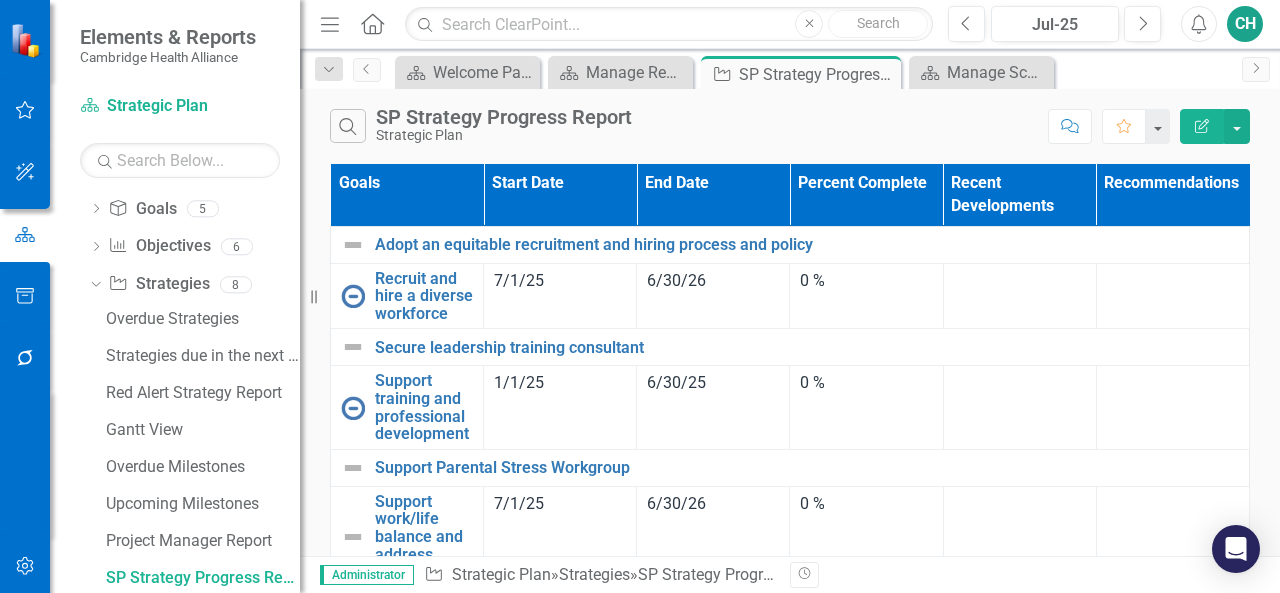 click on "Edit Report" at bounding box center (1202, 126) 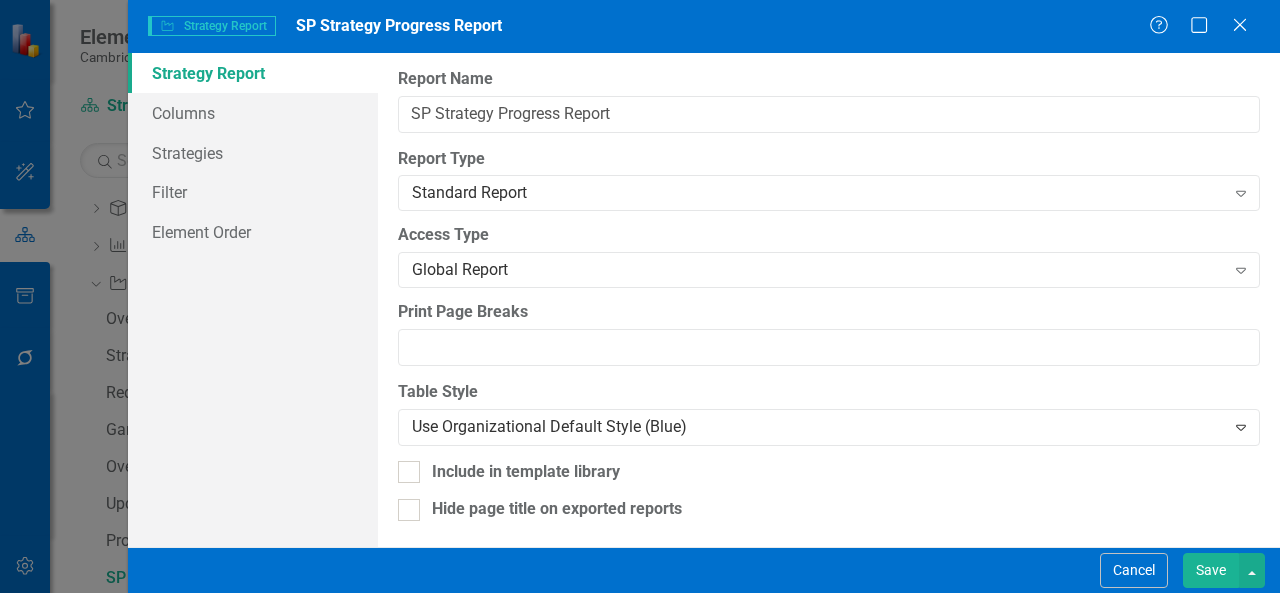 scroll, scrollTop: 2, scrollLeft: 0, axis: vertical 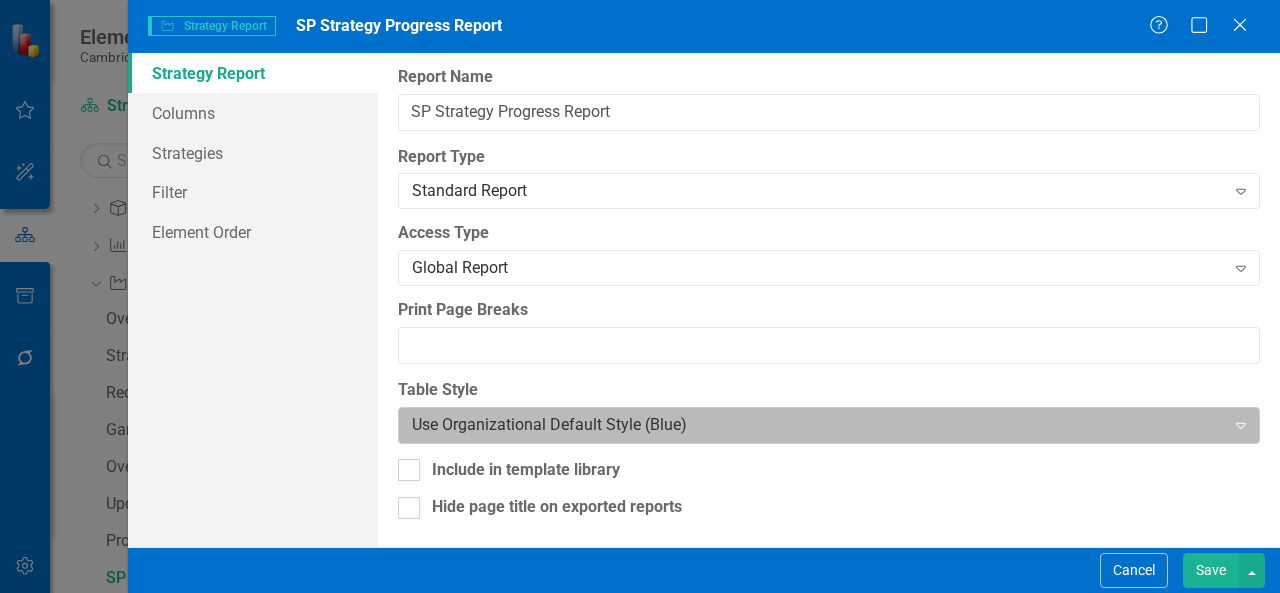 click at bounding box center [812, 425] 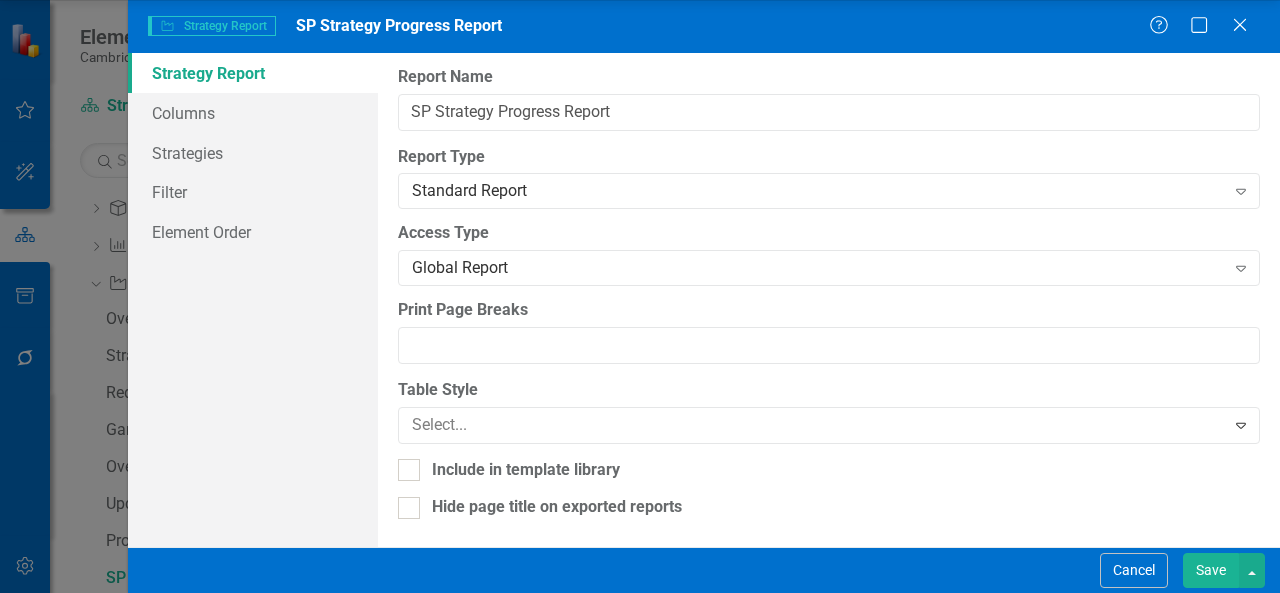 click on "Use Organizational Default Style (Blue)" at bounding box center [644, -83] 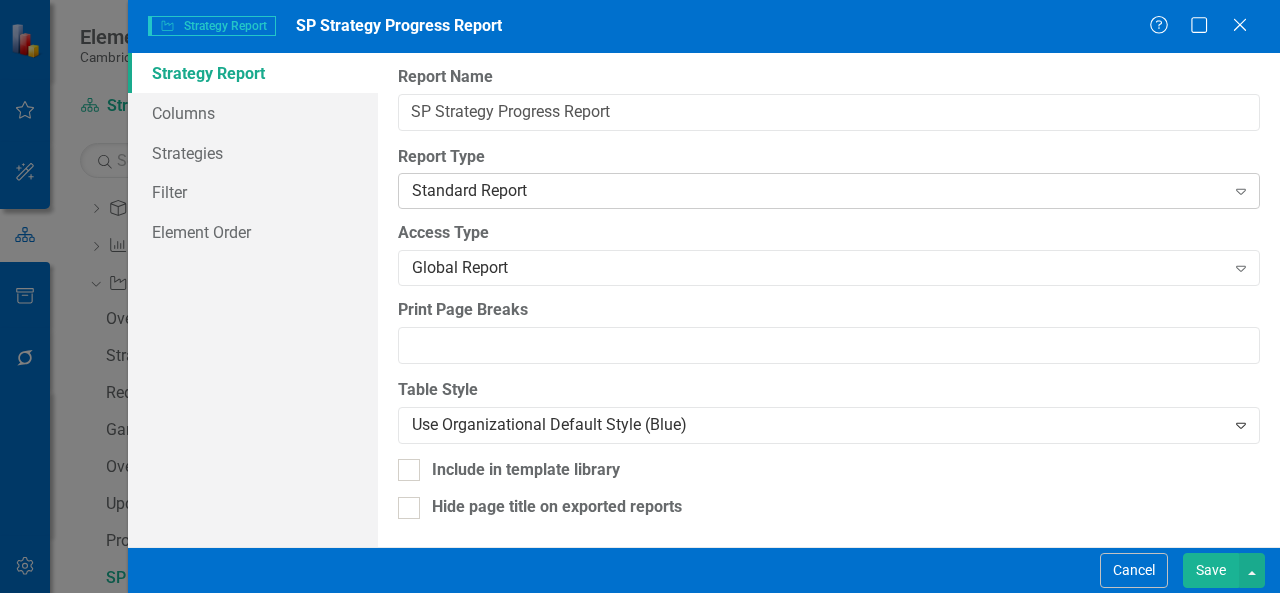 click on "Standard Report" at bounding box center [818, 191] 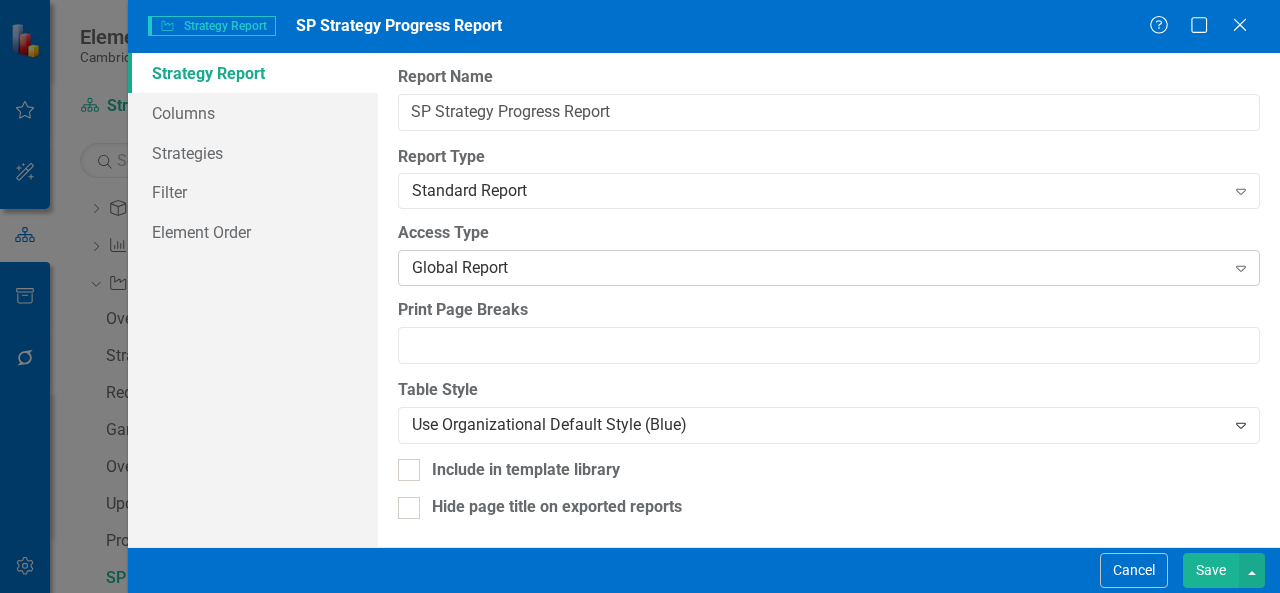 click on "Global Report Expand" at bounding box center (829, 268) 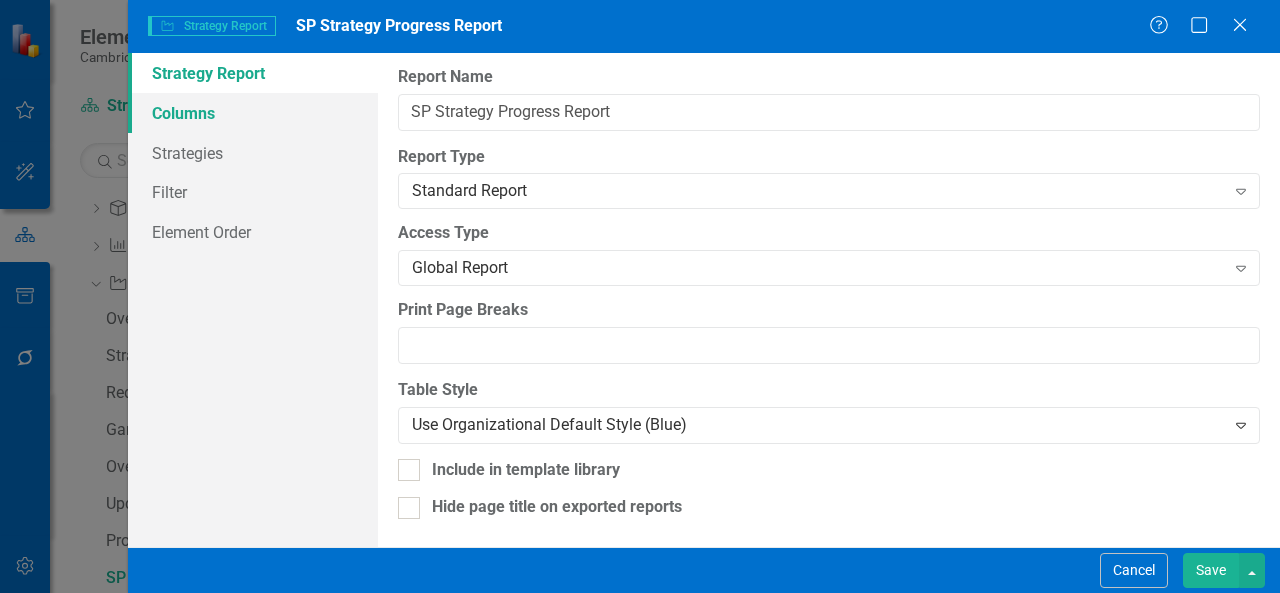 click on "Columns" at bounding box center (253, 113) 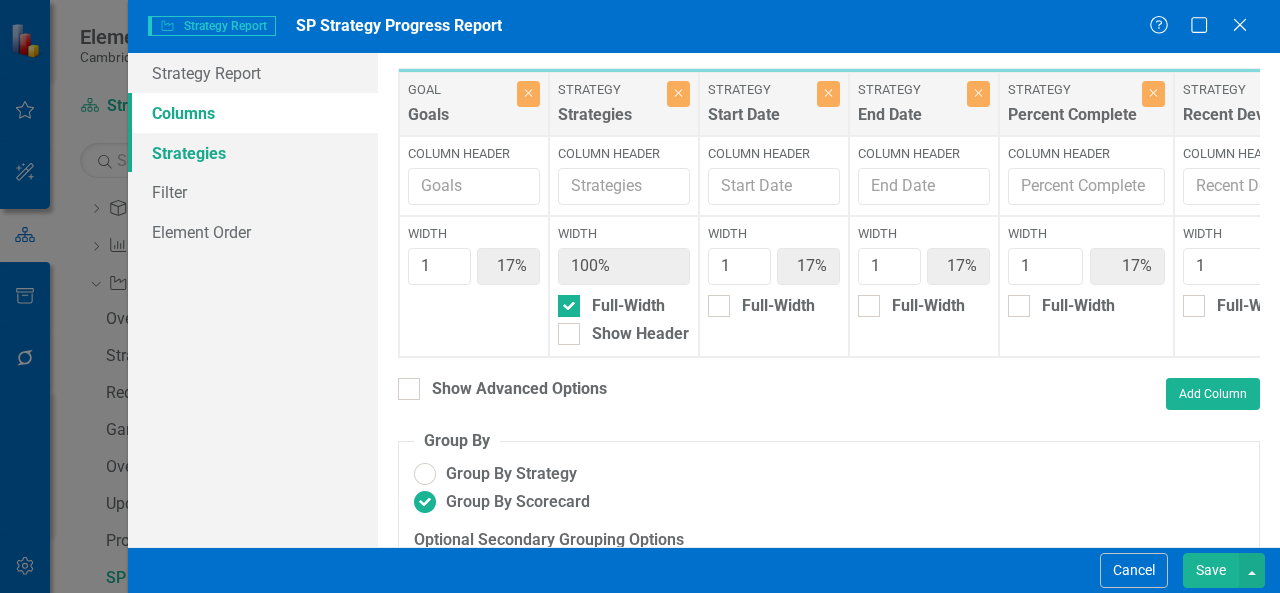 click on "Strategies" at bounding box center [253, 153] 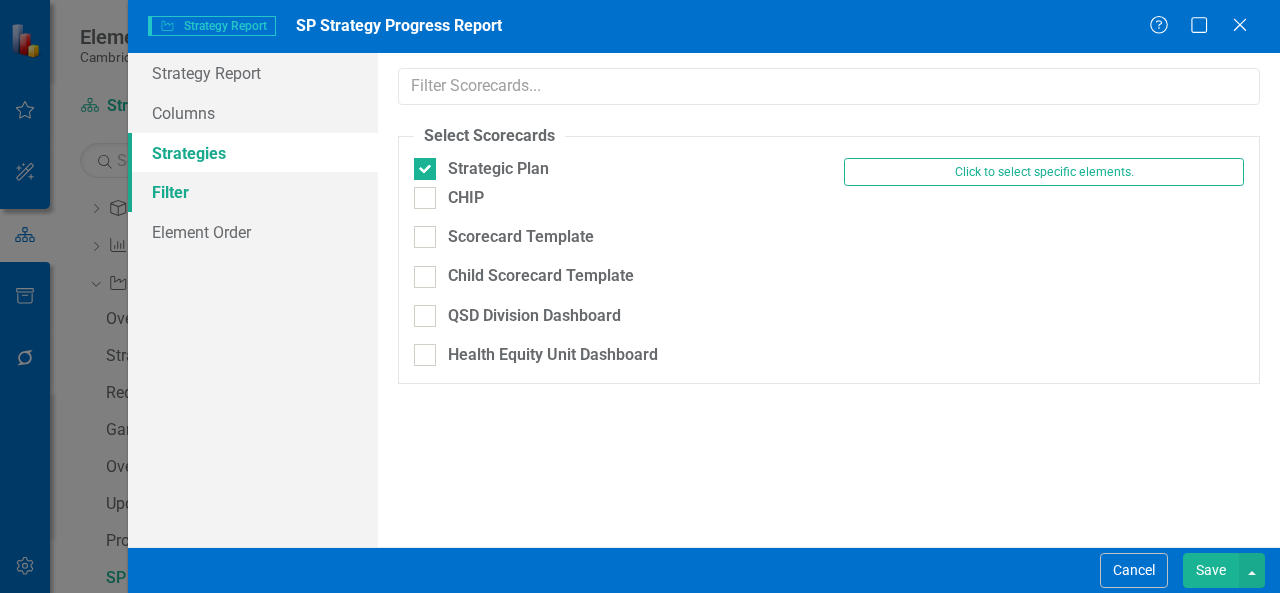 click on "Filter" at bounding box center (253, 192) 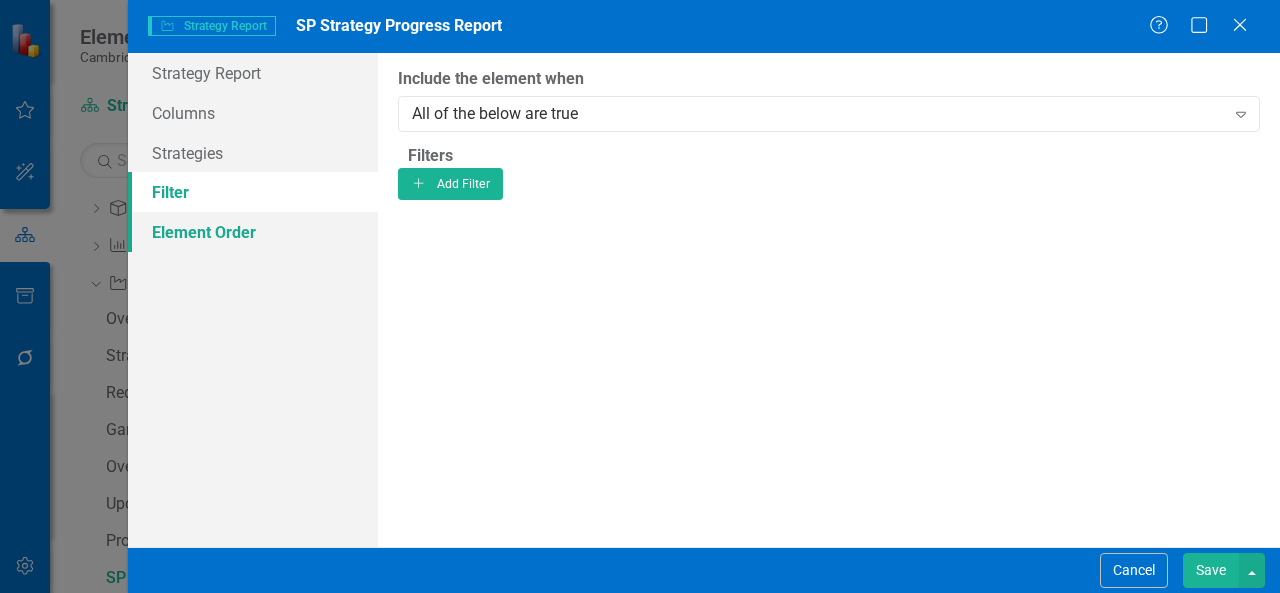 click on "Element Order" at bounding box center (253, 232) 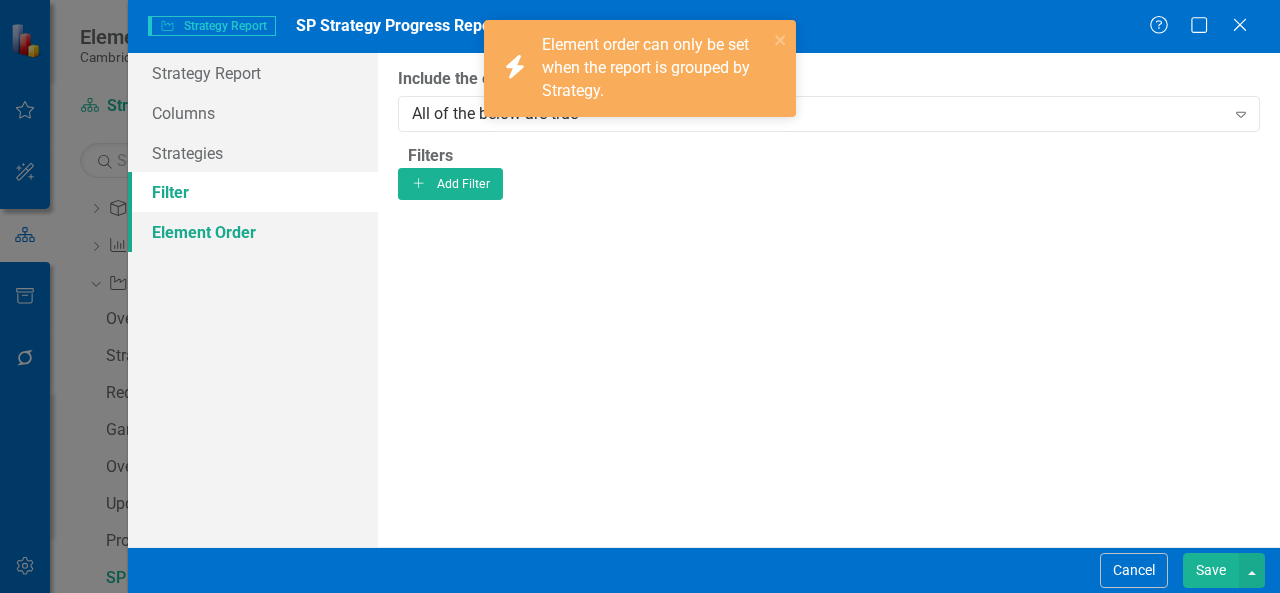 click on "Element Order" at bounding box center (253, 232) 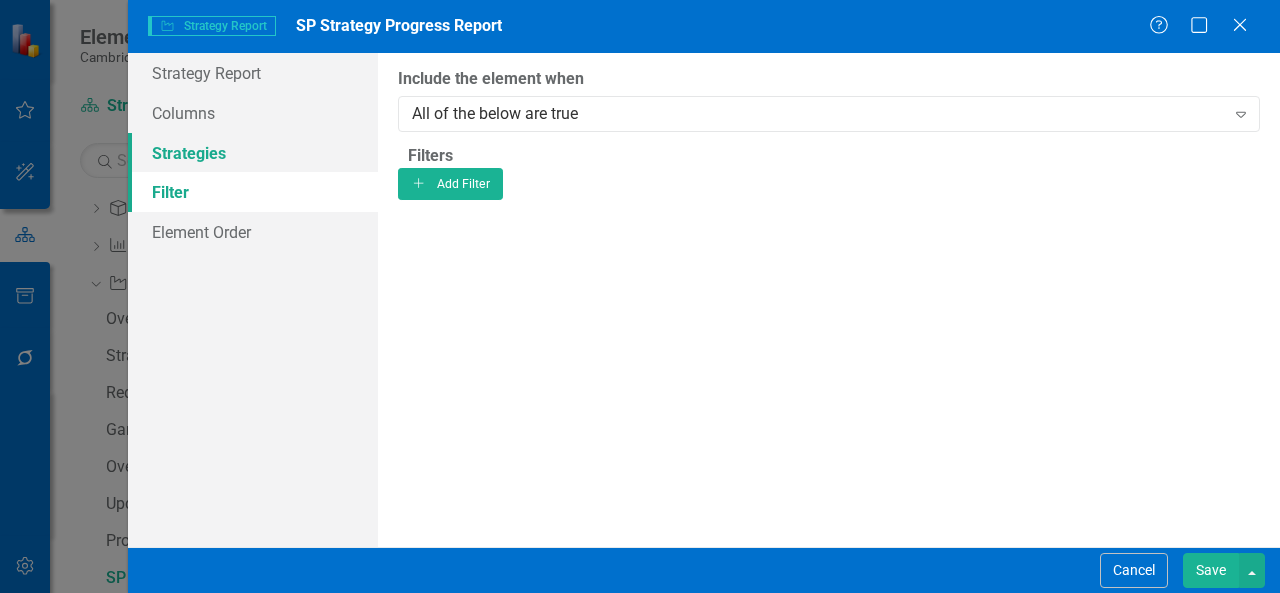 click on "Strategies" at bounding box center [253, 153] 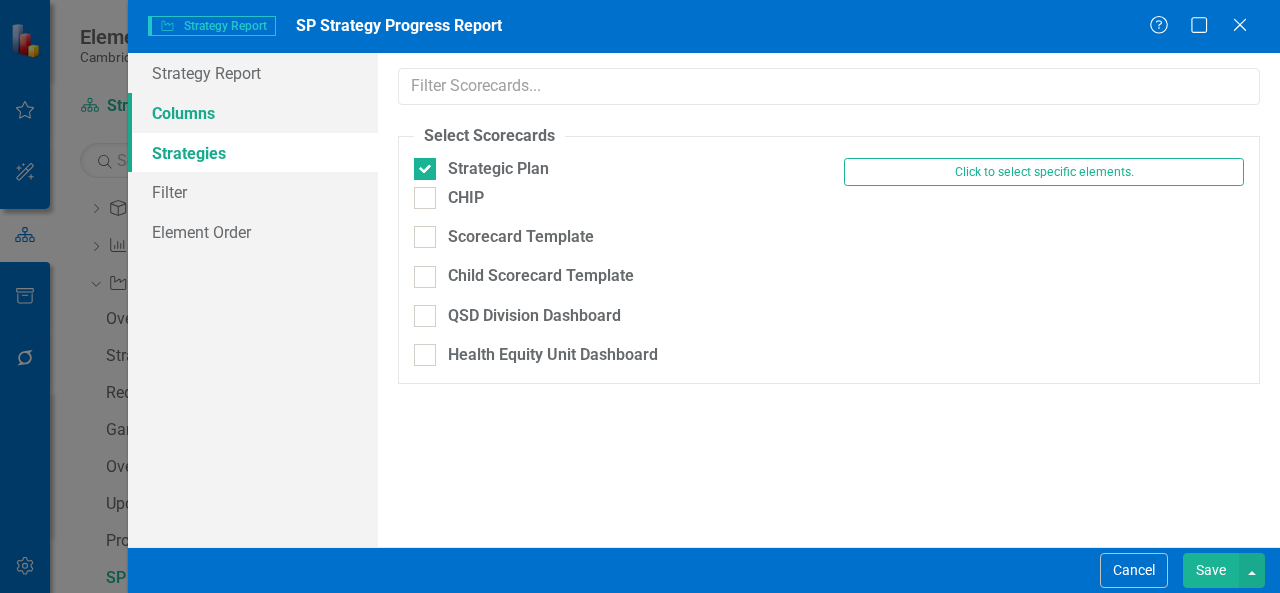 click on "Columns" at bounding box center [253, 113] 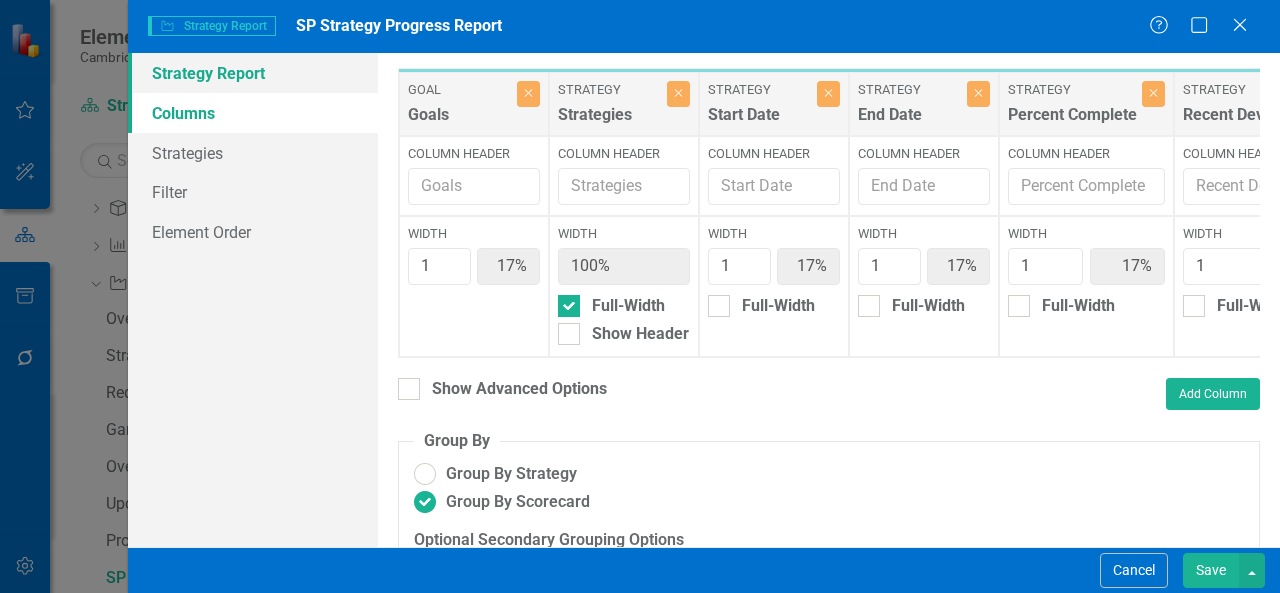click on "Strategy Report" at bounding box center [253, 73] 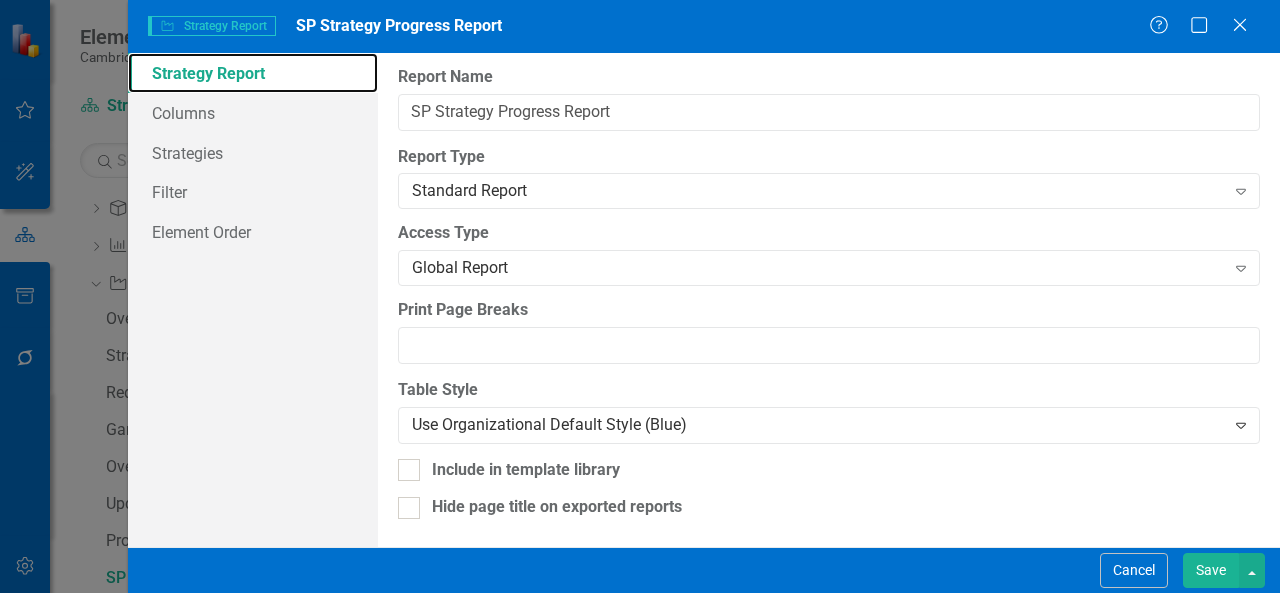 scroll, scrollTop: 0, scrollLeft: 0, axis: both 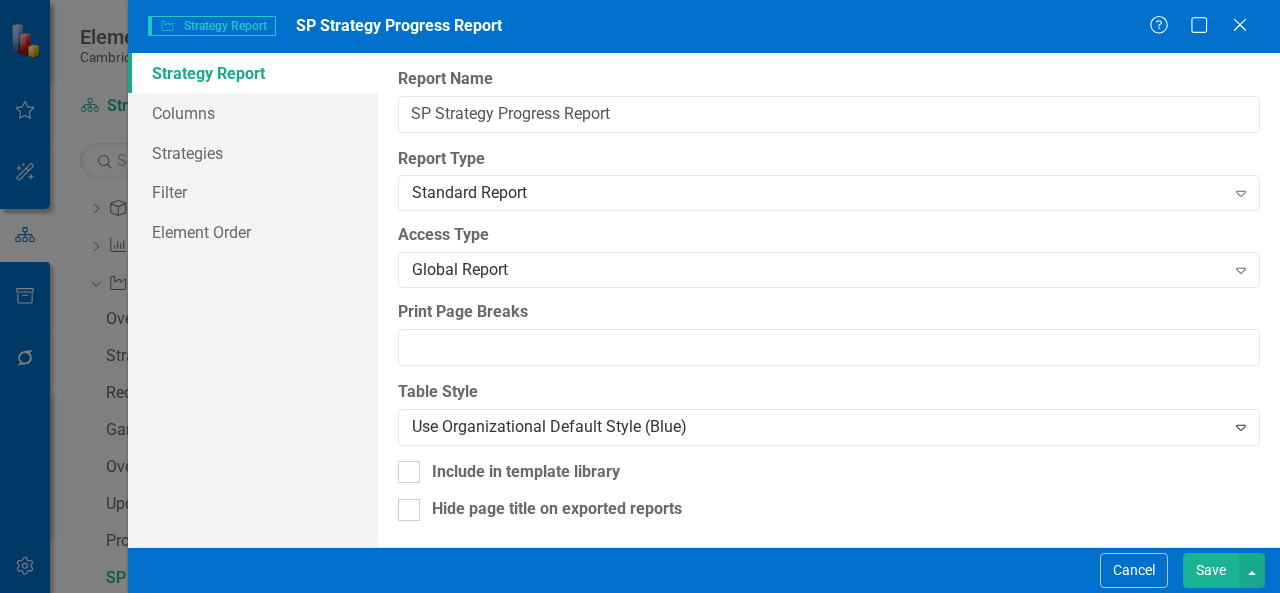click on "Save" at bounding box center (1211, 570) 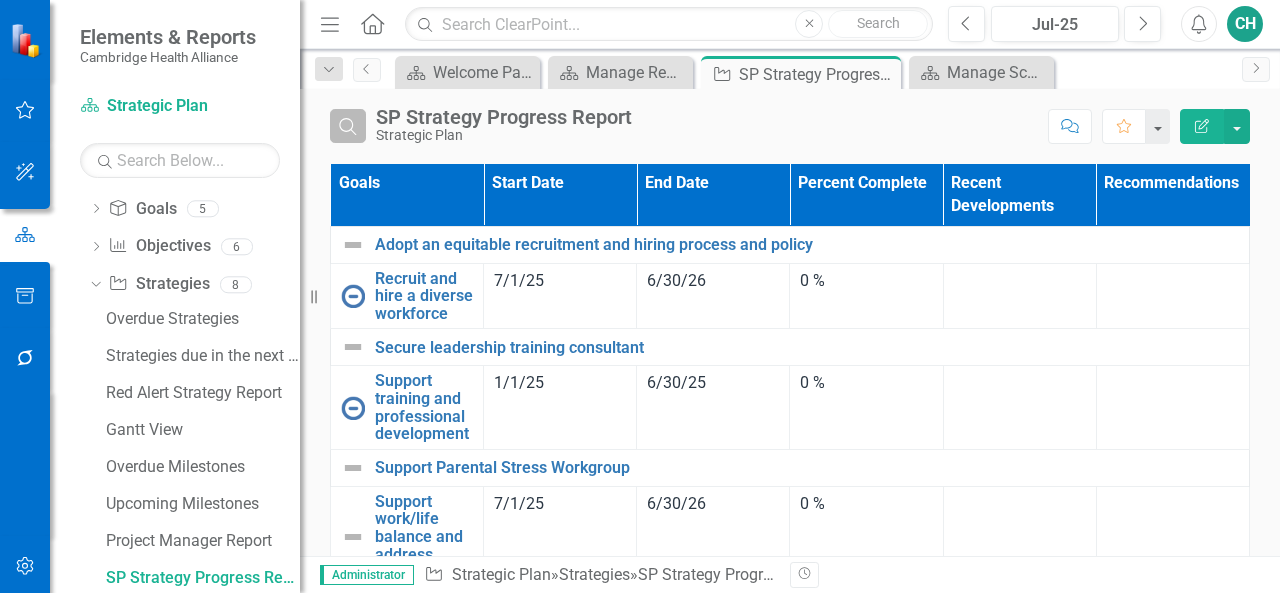 click on "Search" 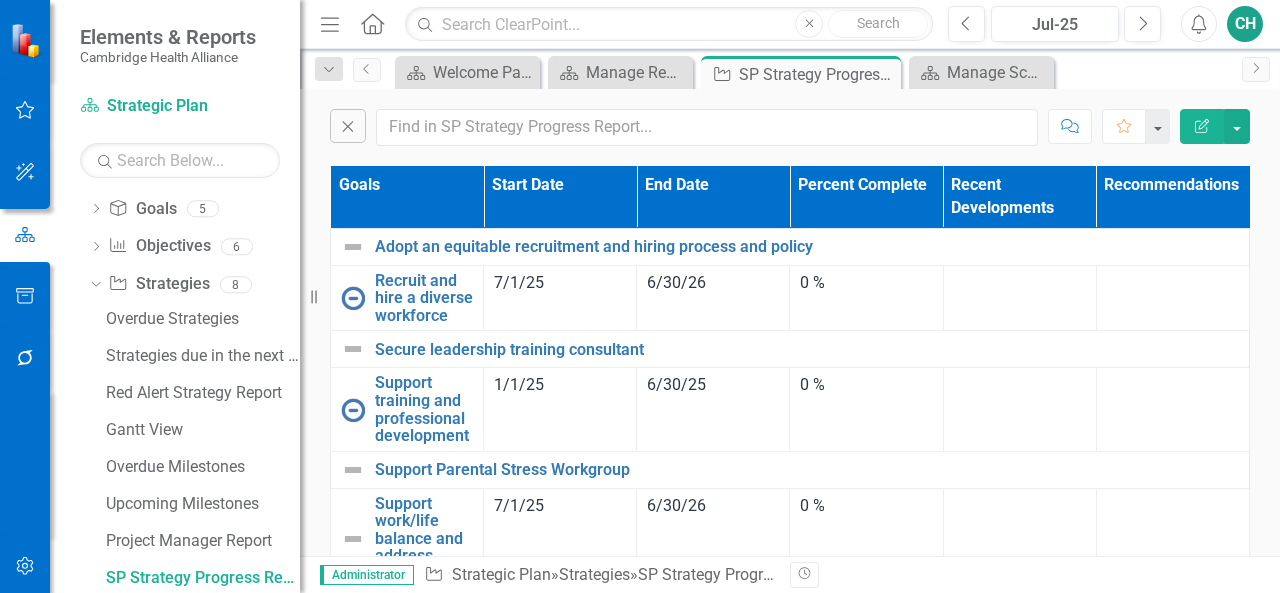 click on "Close Comment Favorite Edit Report" at bounding box center [790, 122] 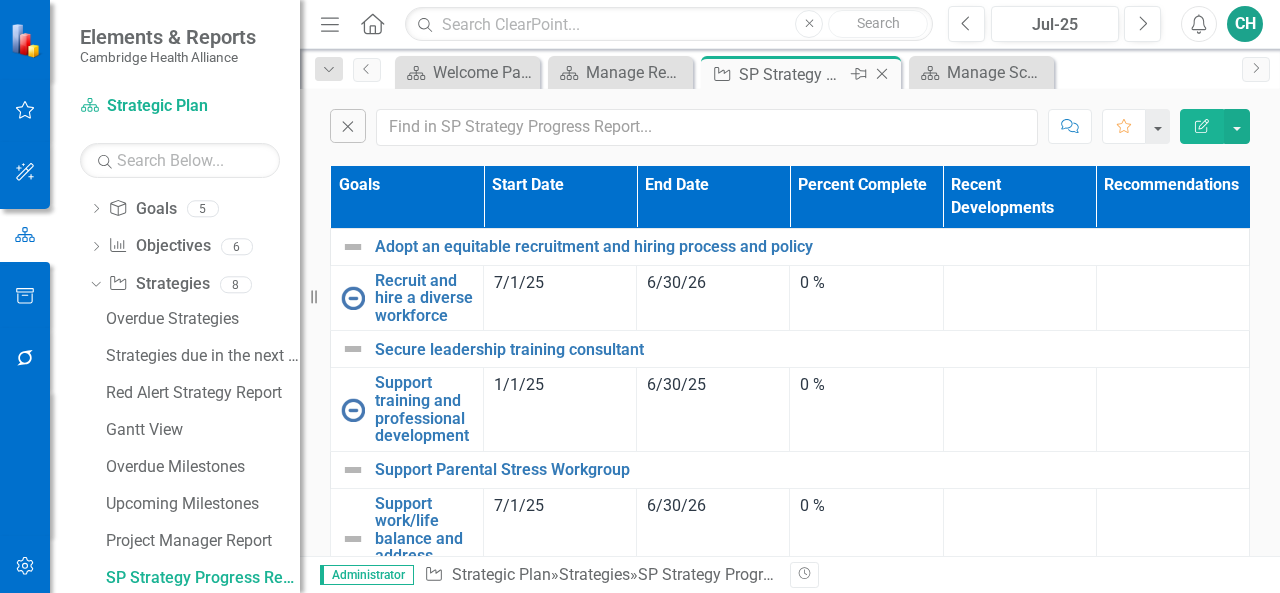 click on "Close" 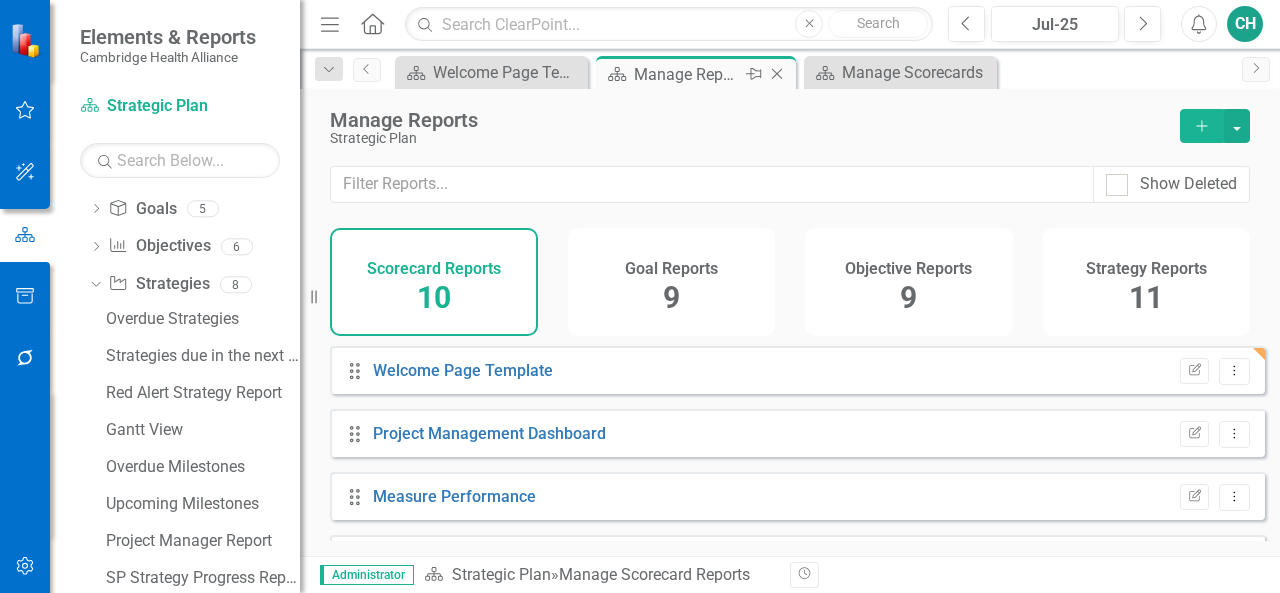 click on "Close" 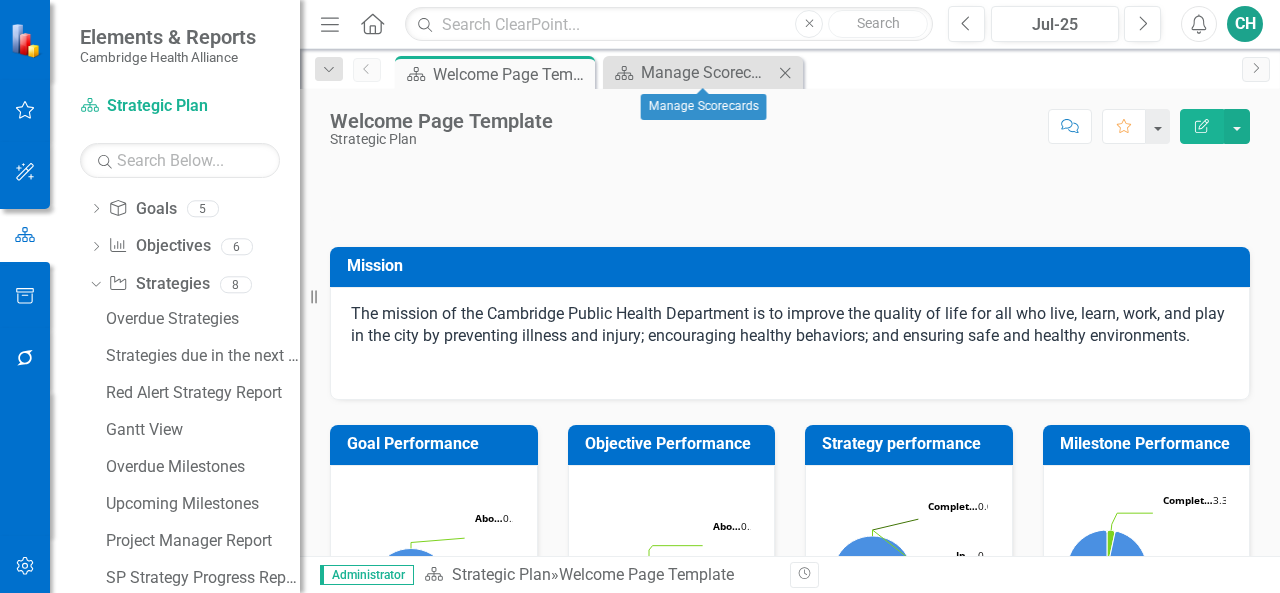 scroll, scrollTop: 111, scrollLeft: 0, axis: vertical 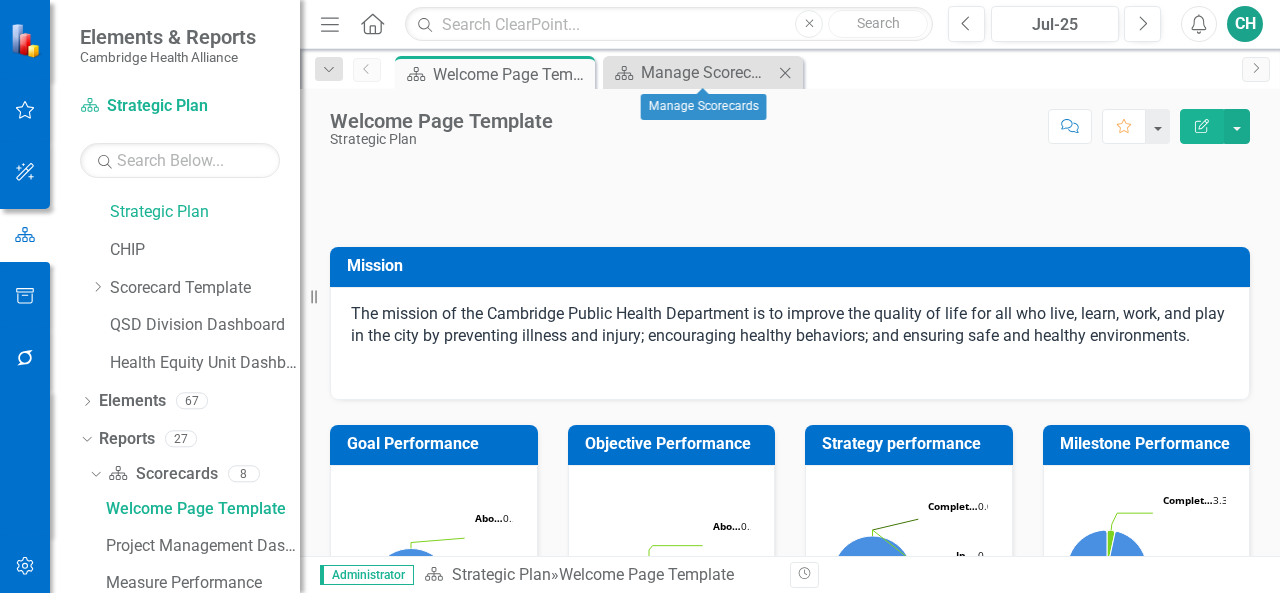click on "Close" 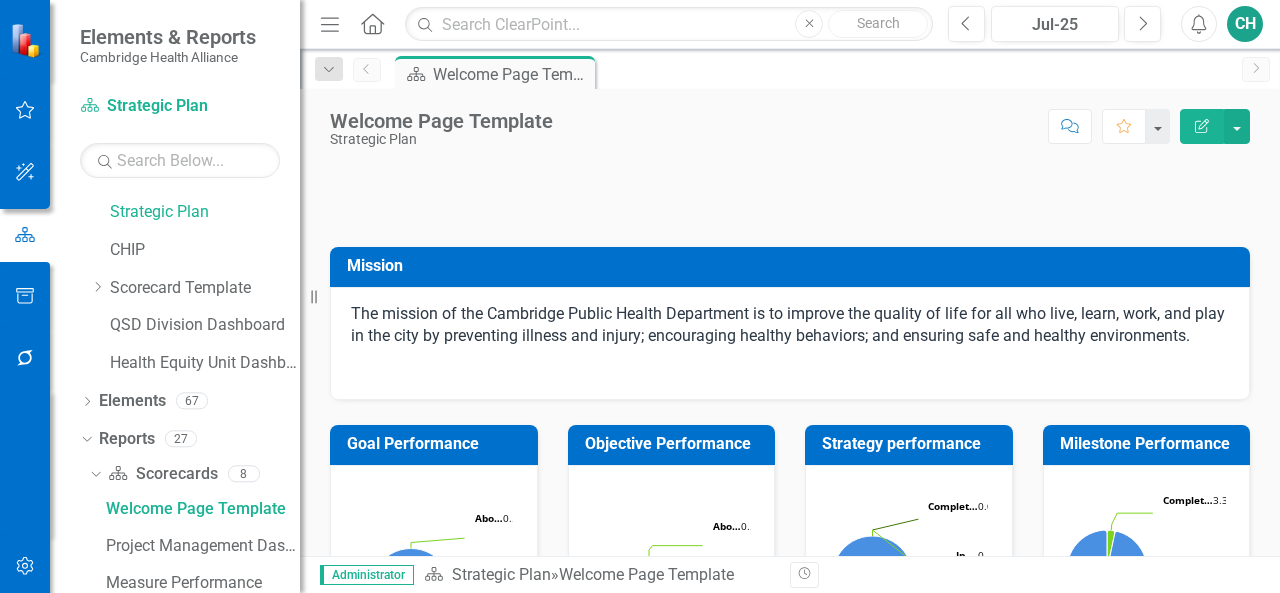scroll, scrollTop: 0, scrollLeft: 0, axis: both 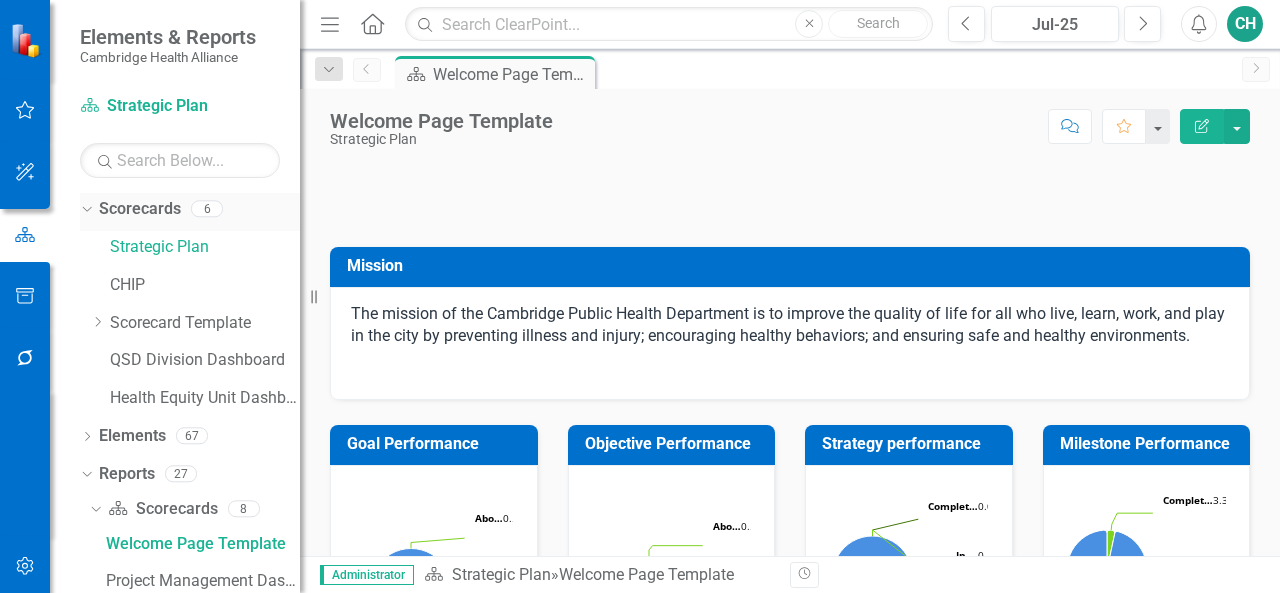 click on "Dropdown" 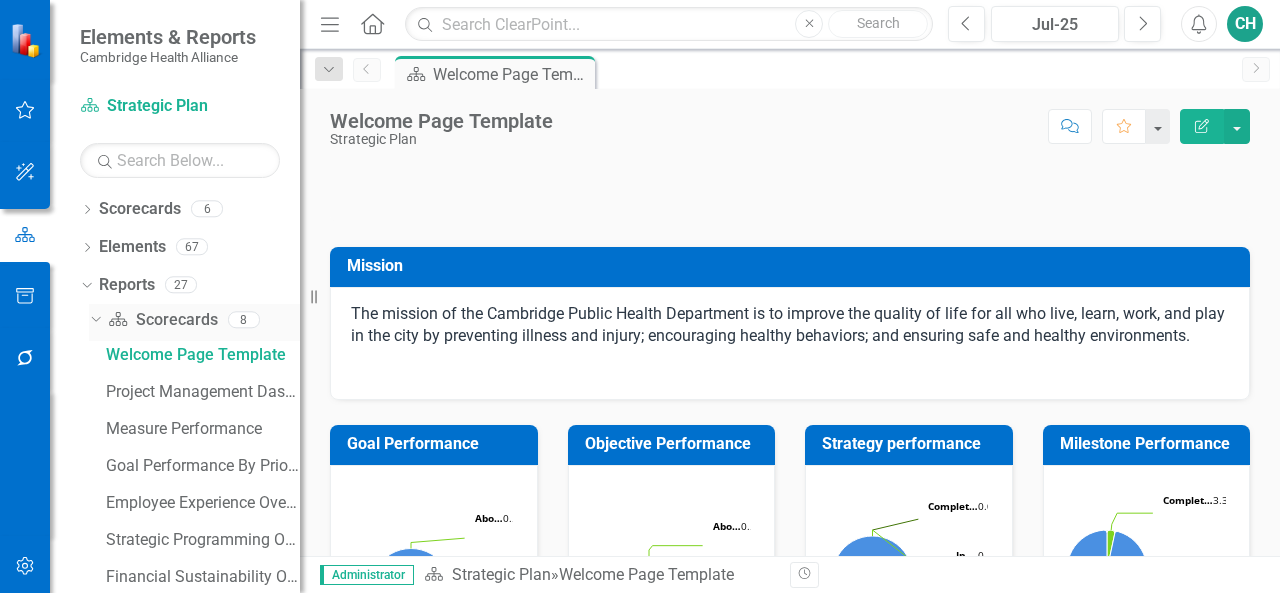 click on "Scorecard" 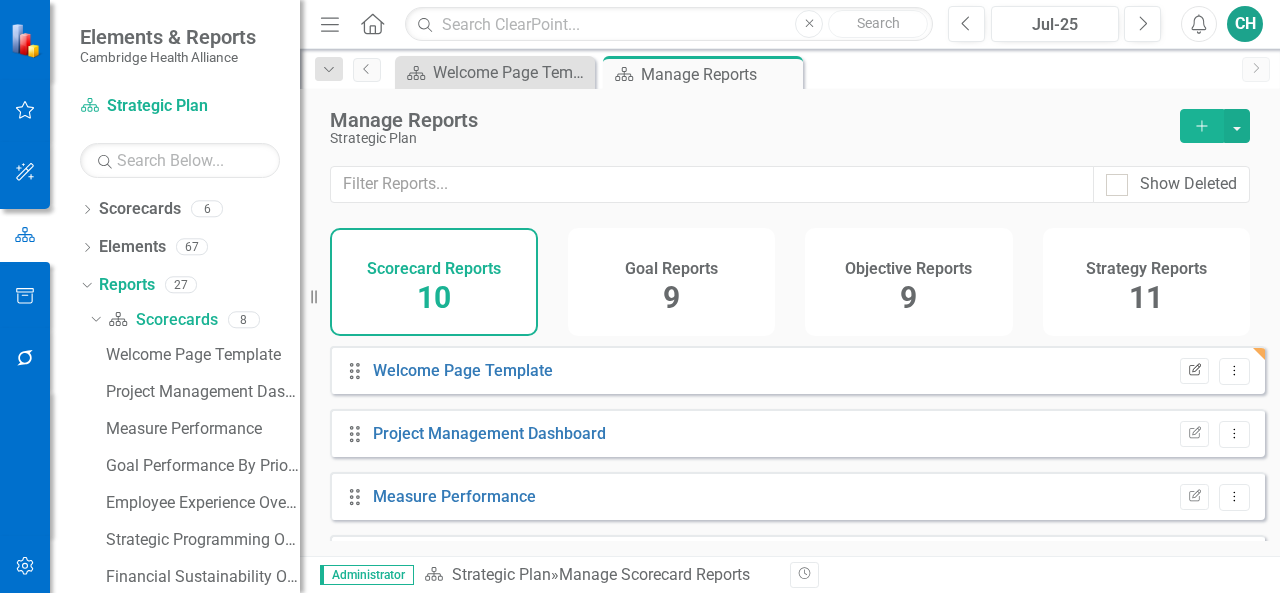 click on "Edit Report" 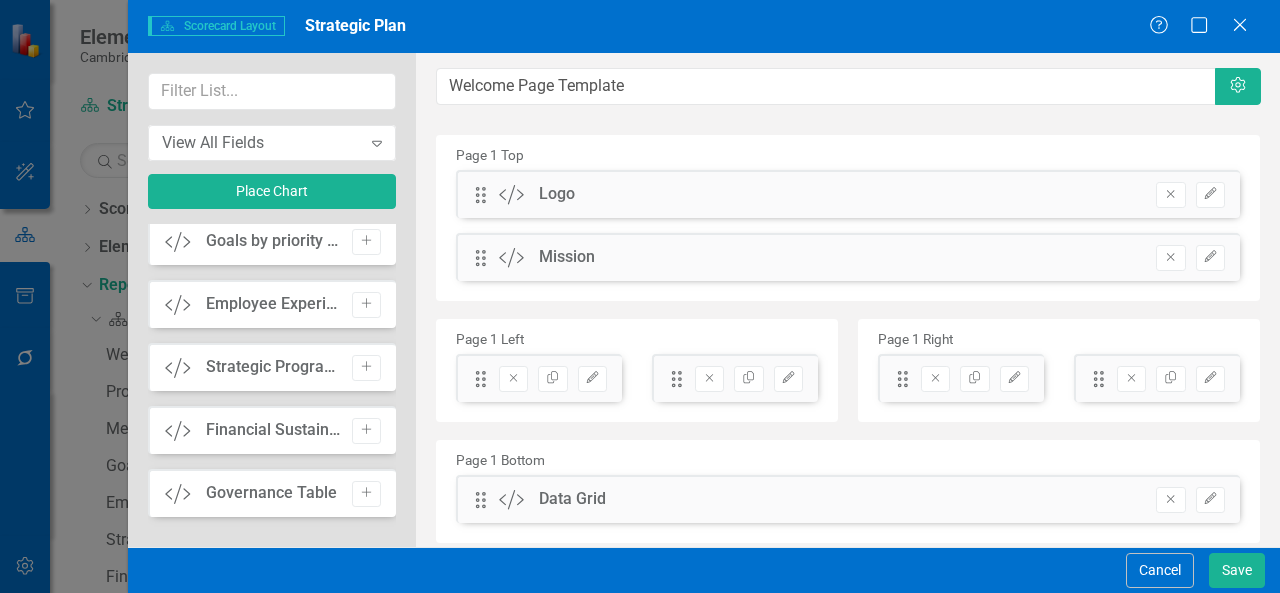 scroll, scrollTop: 703, scrollLeft: 0, axis: vertical 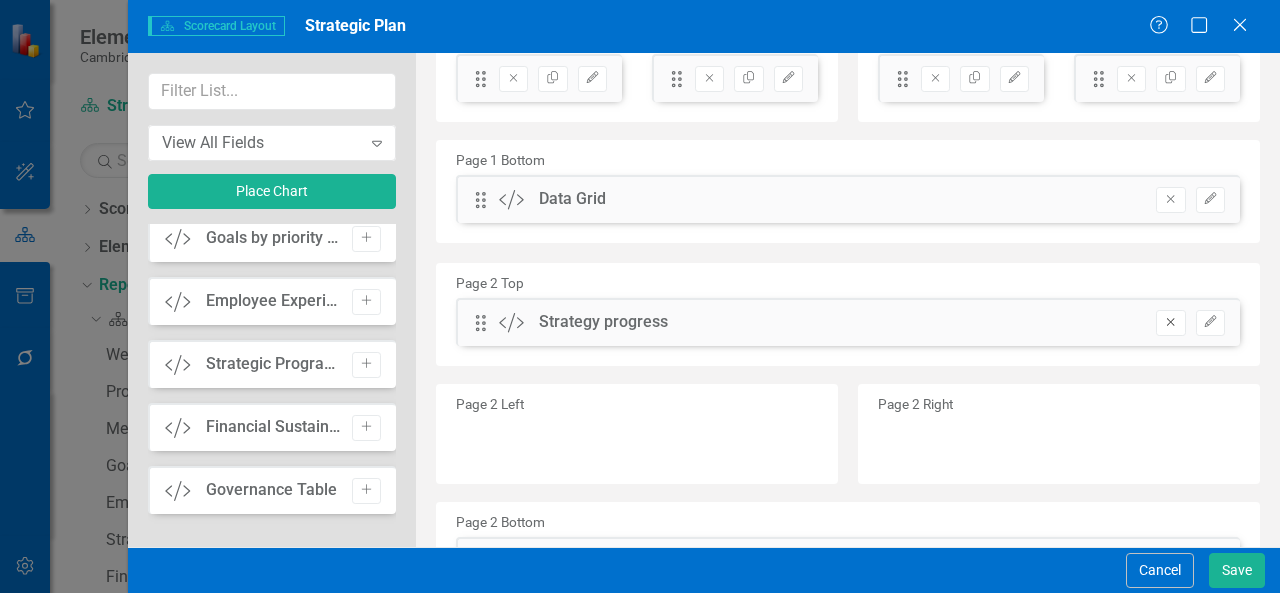 click on "Remove" 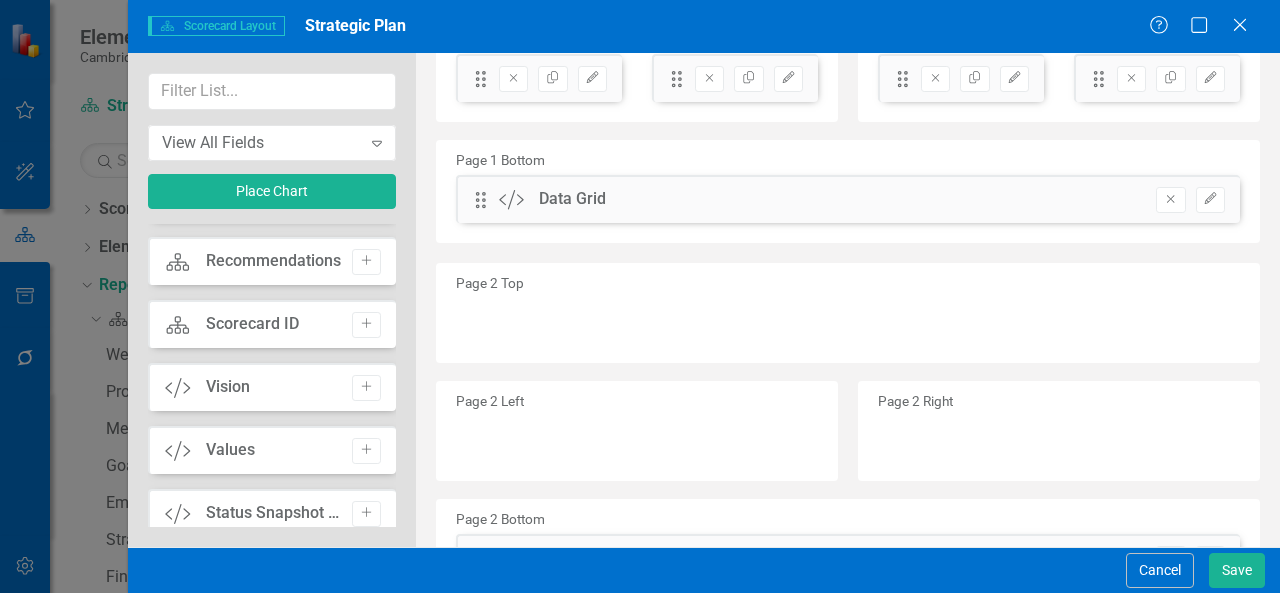 scroll, scrollTop: 0, scrollLeft: 0, axis: both 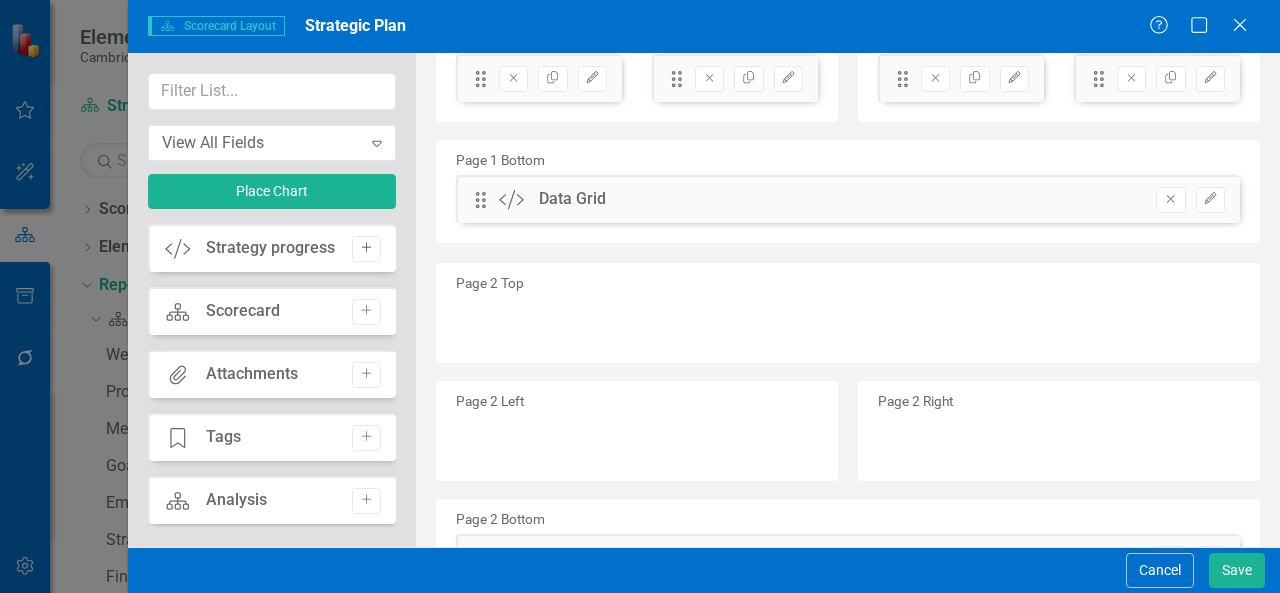 click on "Add" at bounding box center [366, 249] 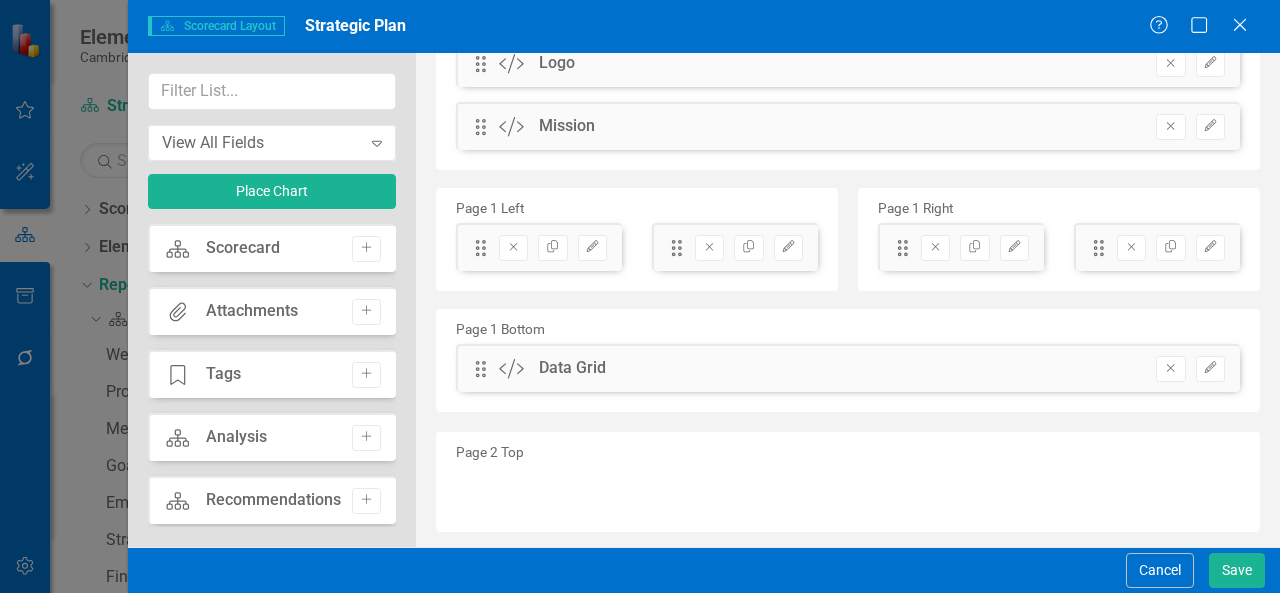 scroll, scrollTop: 0, scrollLeft: 0, axis: both 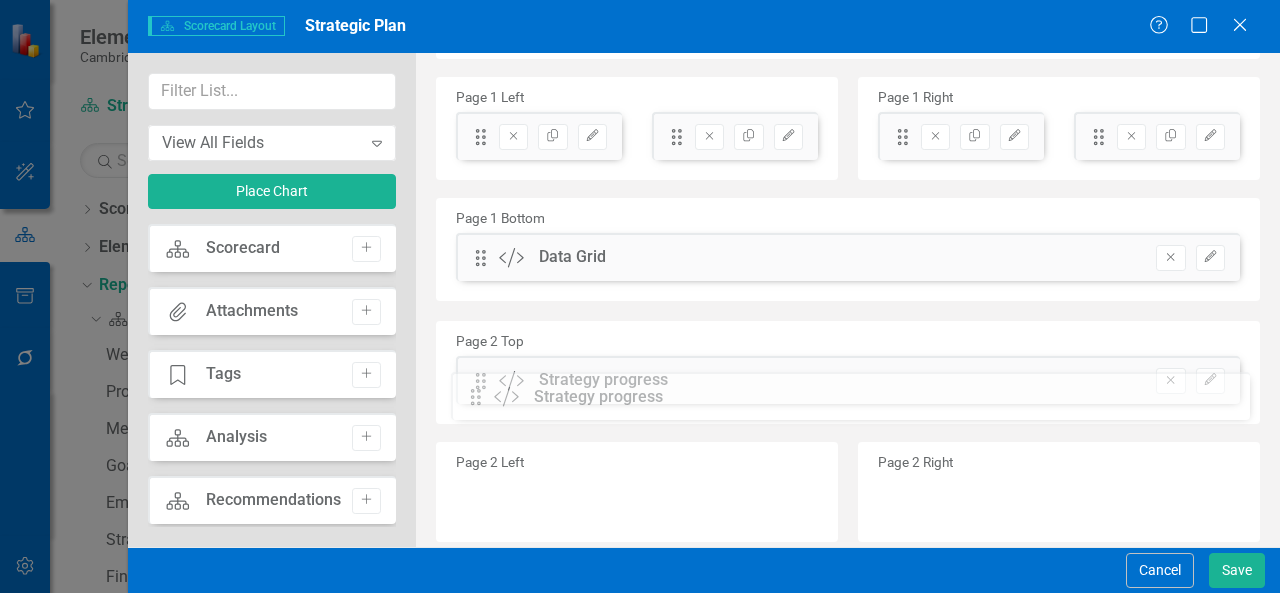 drag, startPoint x: 478, startPoint y: 190, endPoint x: 488, endPoint y: 393, distance: 203.24615 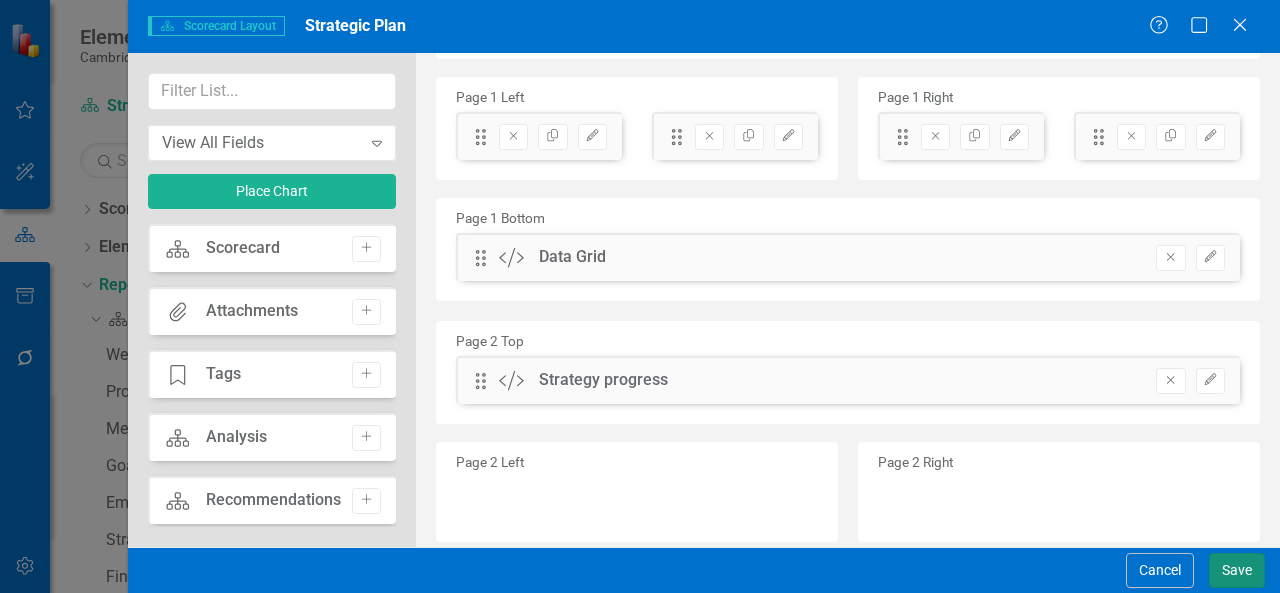click on "Save" at bounding box center [1237, 570] 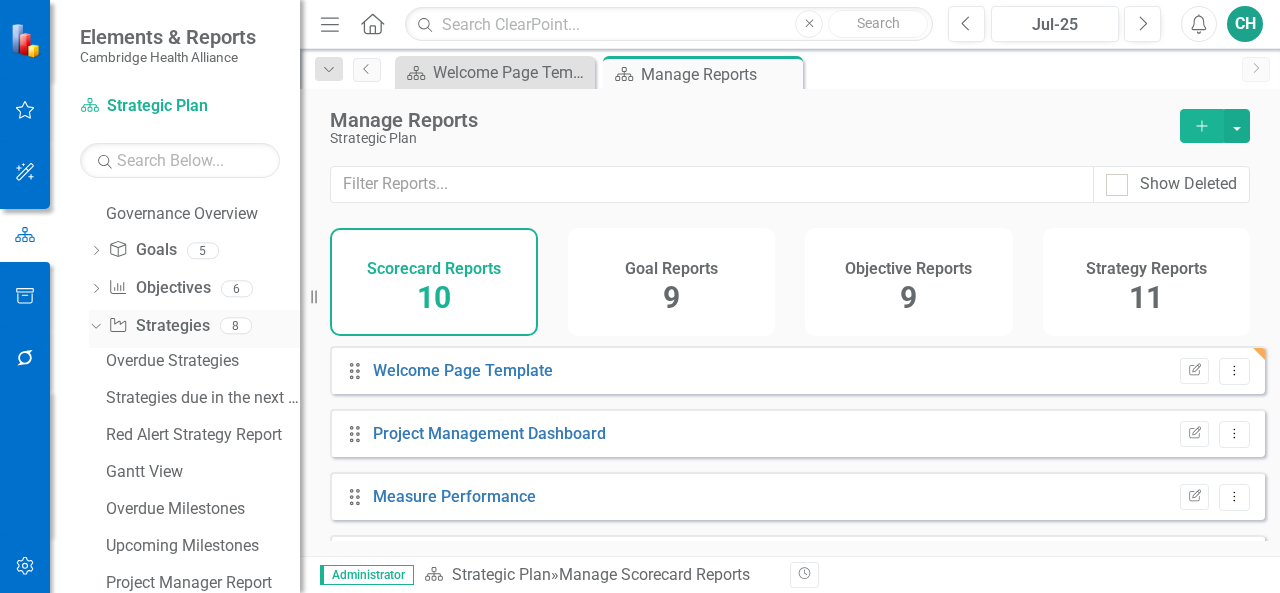 scroll, scrollTop: 477, scrollLeft: 0, axis: vertical 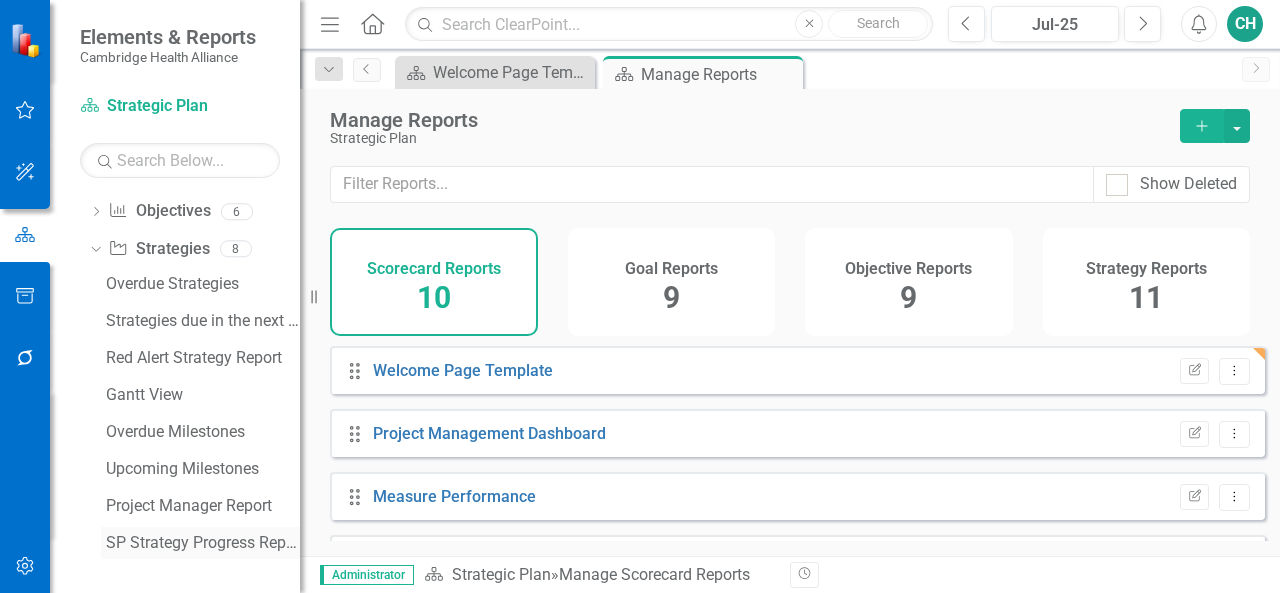 click on "SP Strategy Progress Report" at bounding box center (203, 543) 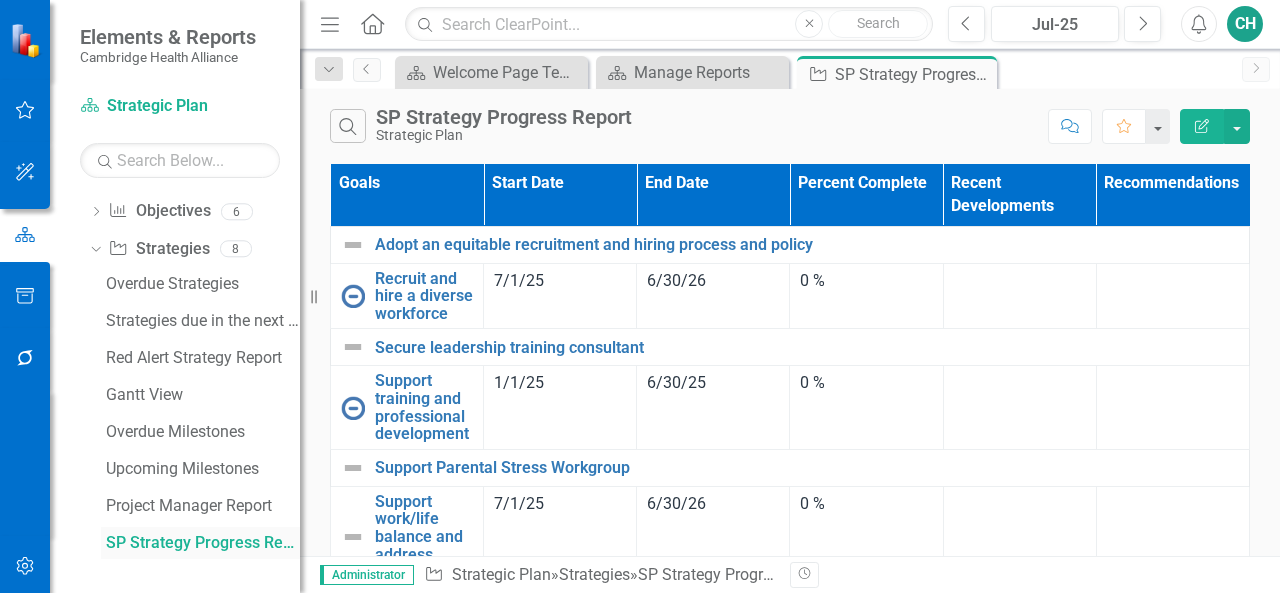 scroll, scrollTop: 149, scrollLeft: 0, axis: vertical 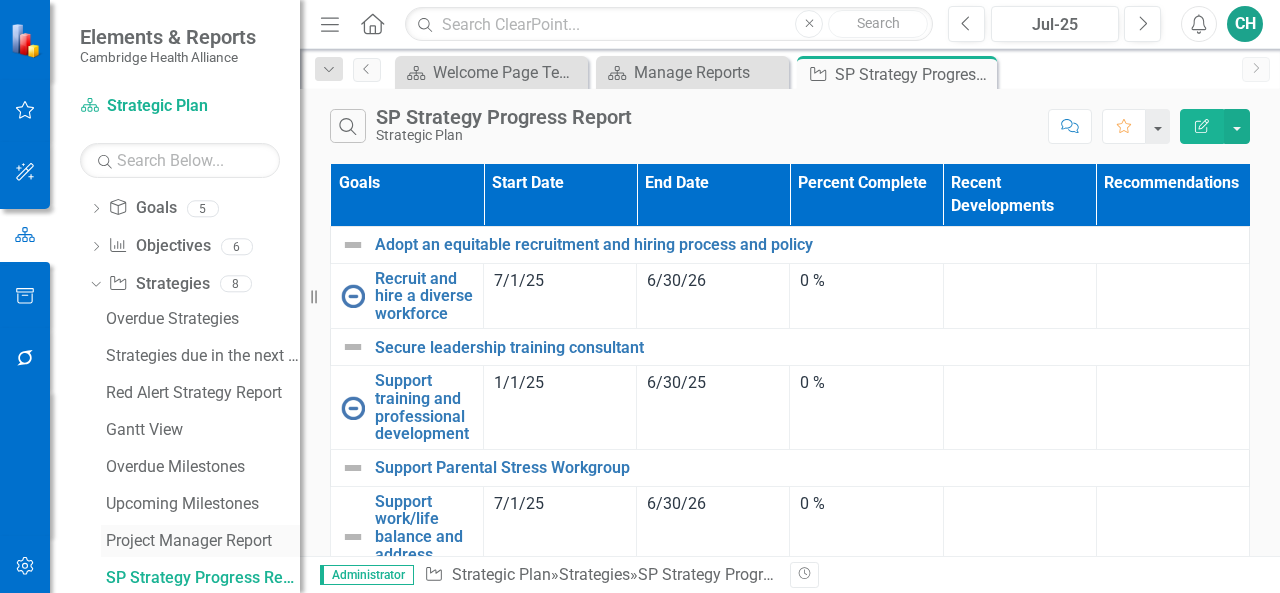 drag, startPoint x: 189, startPoint y: 547, endPoint x: 172, endPoint y: 541, distance: 18.027756 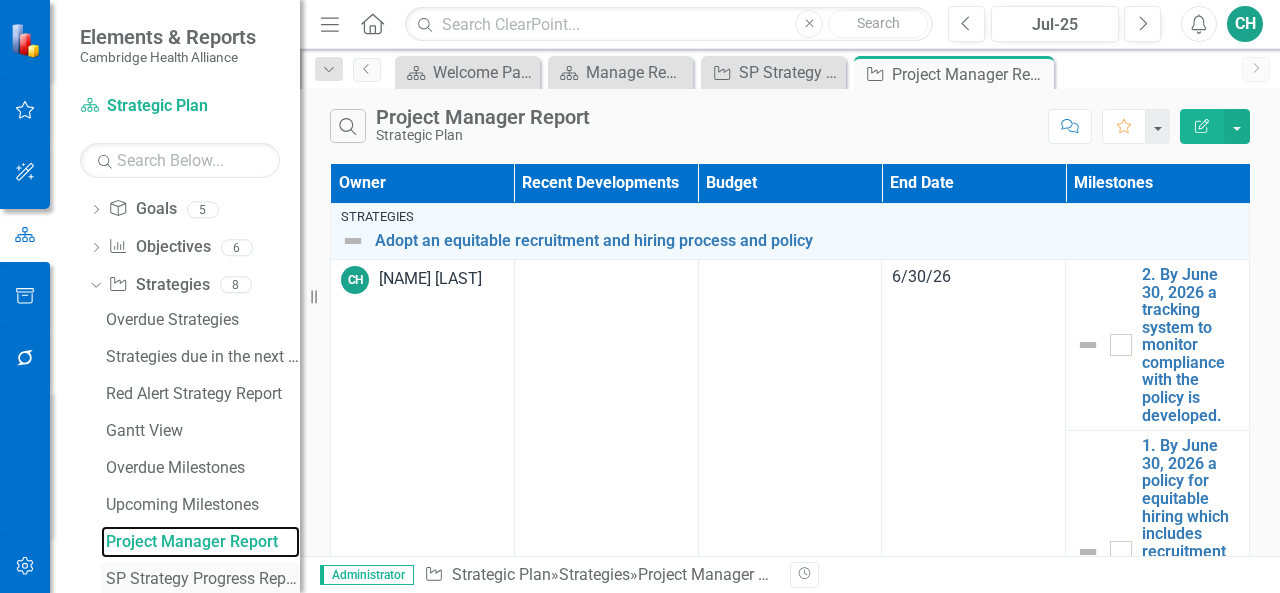 scroll, scrollTop: 184, scrollLeft: 0, axis: vertical 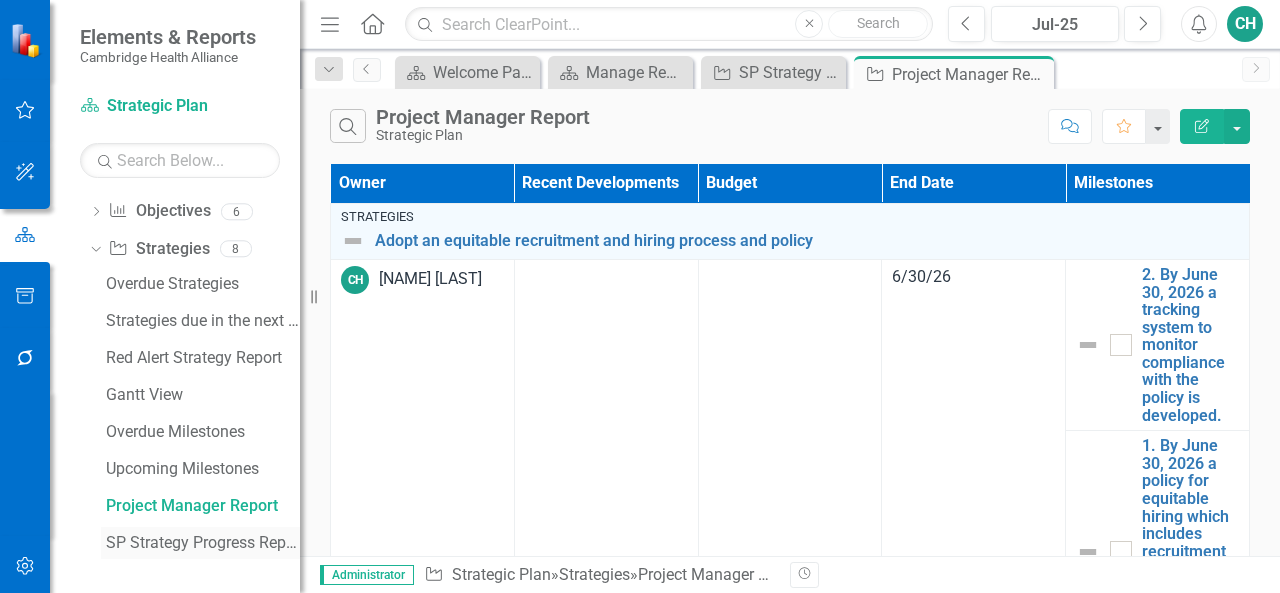 click on "SP Strategy Progress Report" at bounding box center [203, 543] 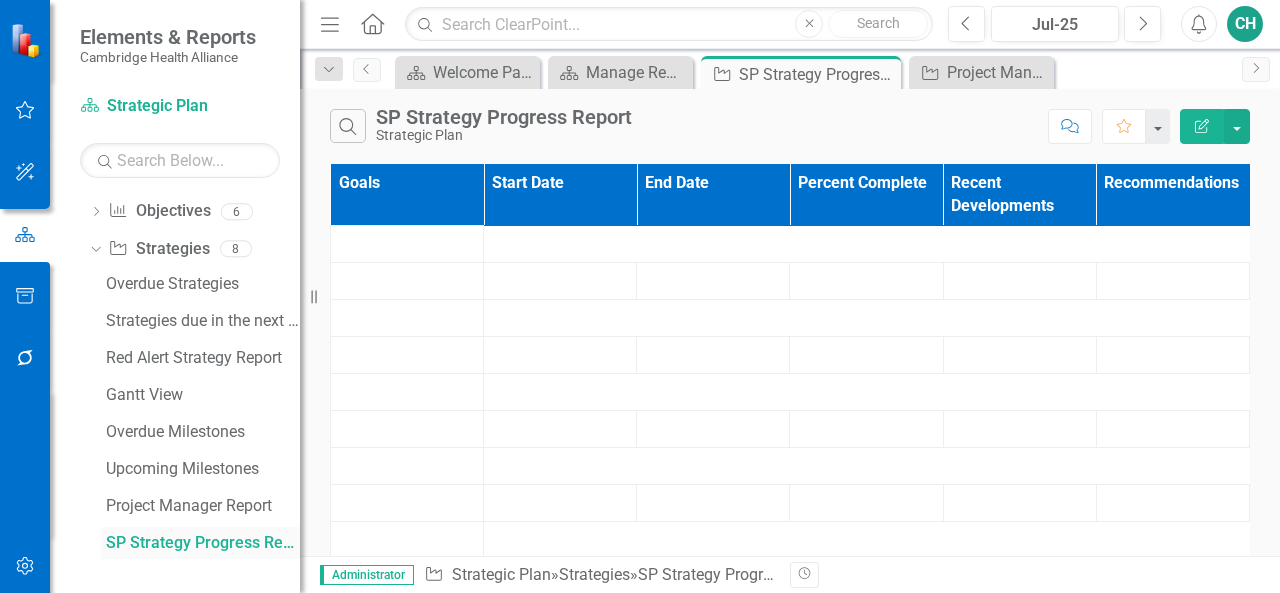 scroll, scrollTop: 149, scrollLeft: 0, axis: vertical 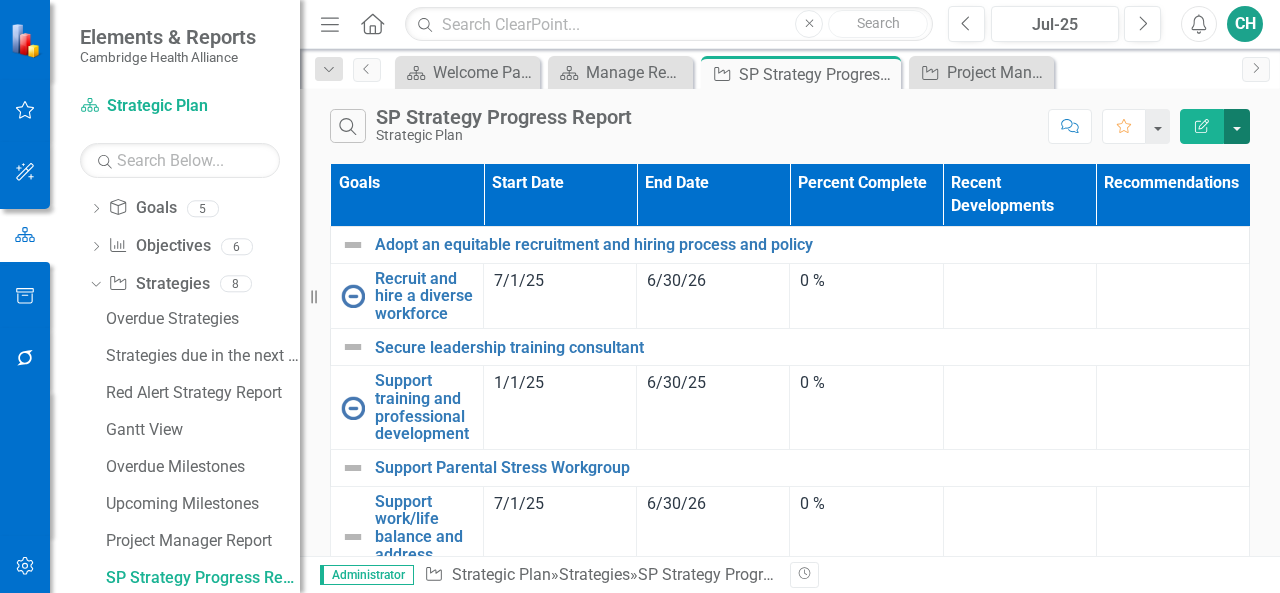 click at bounding box center (1237, 126) 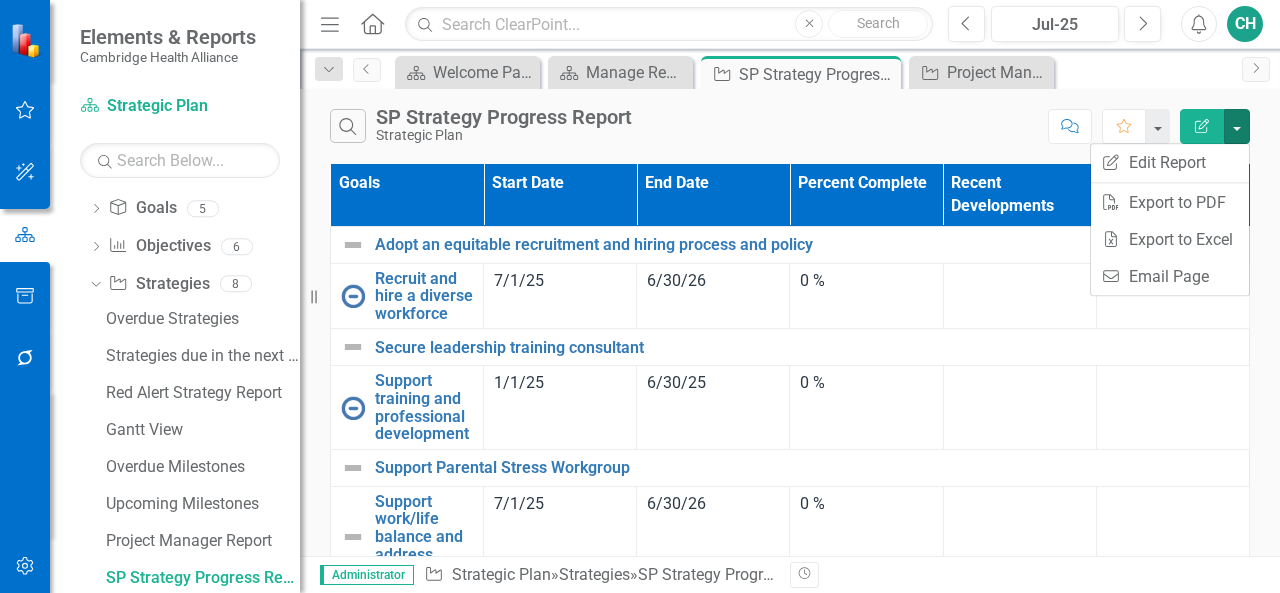 click on "Search SP Strategy Progress Report Strategic Plan" at bounding box center (684, 126) 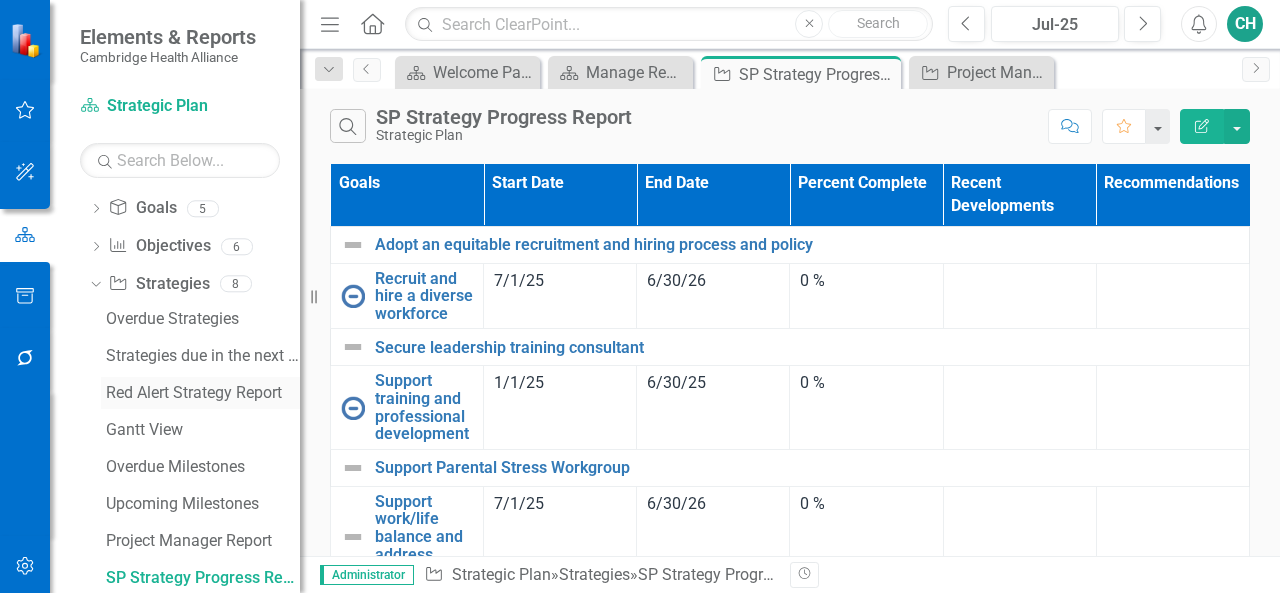 scroll, scrollTop: 0, scrollLeft: 0, axis: both 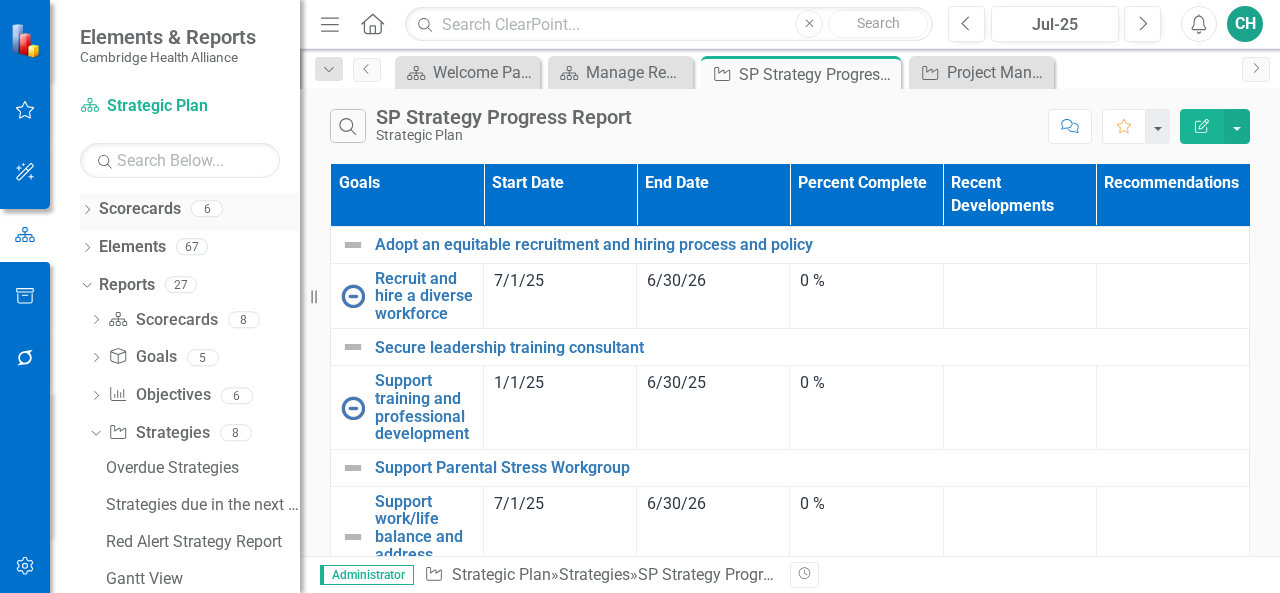 click on "Dropdown" 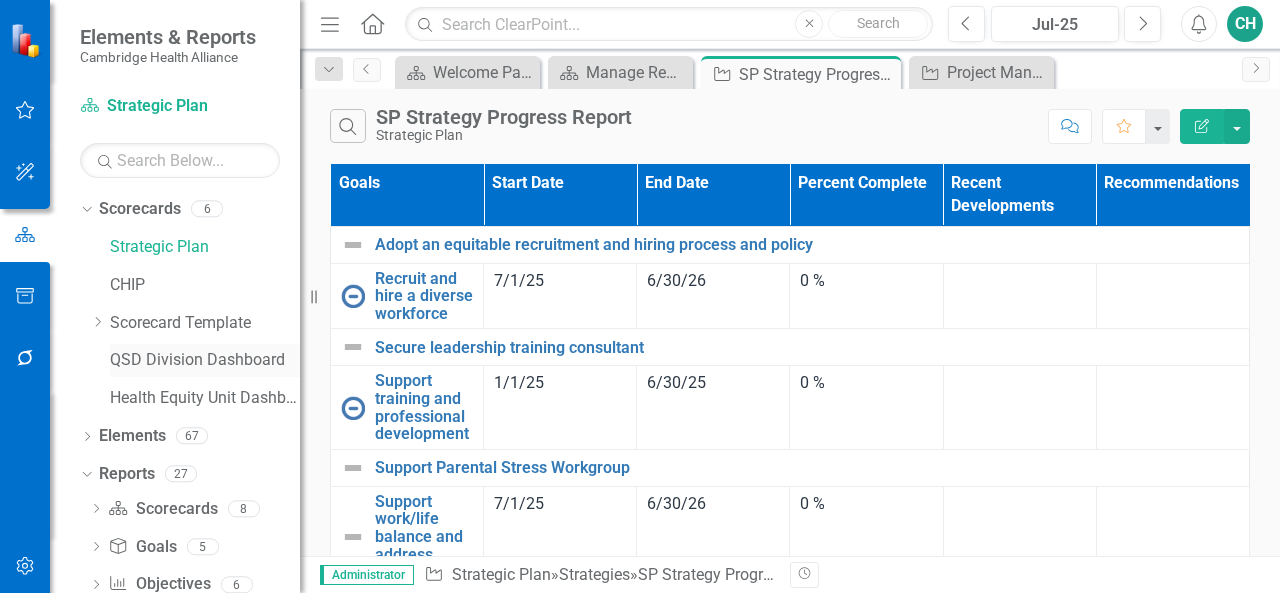 click on "QSD Division Dashboard" at bounding box center [205, 360] 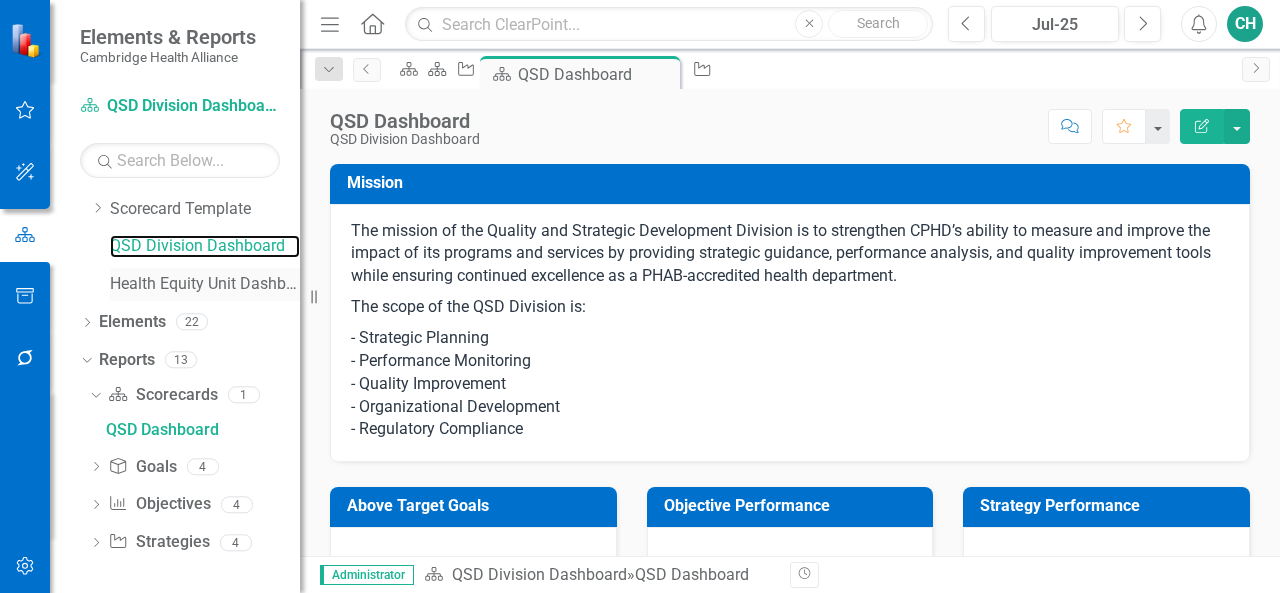 scroll, scrollTop: 1, scrollLeft: 0, axis: vertical 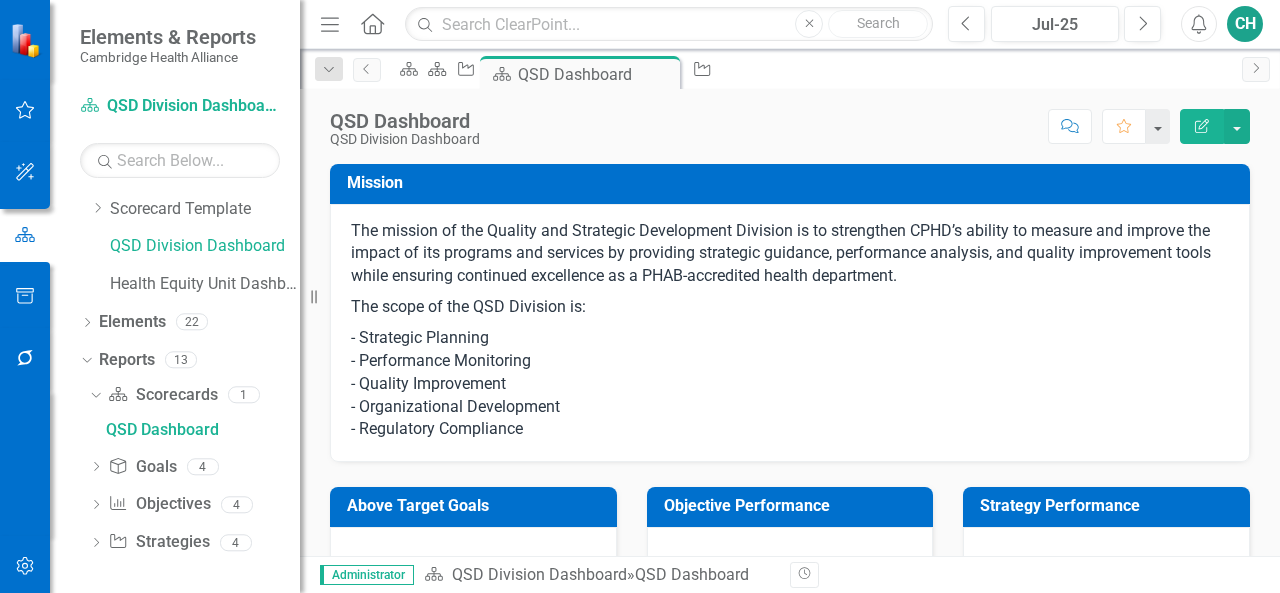 click on "Edit Report" at bounding box center (1202, 126) 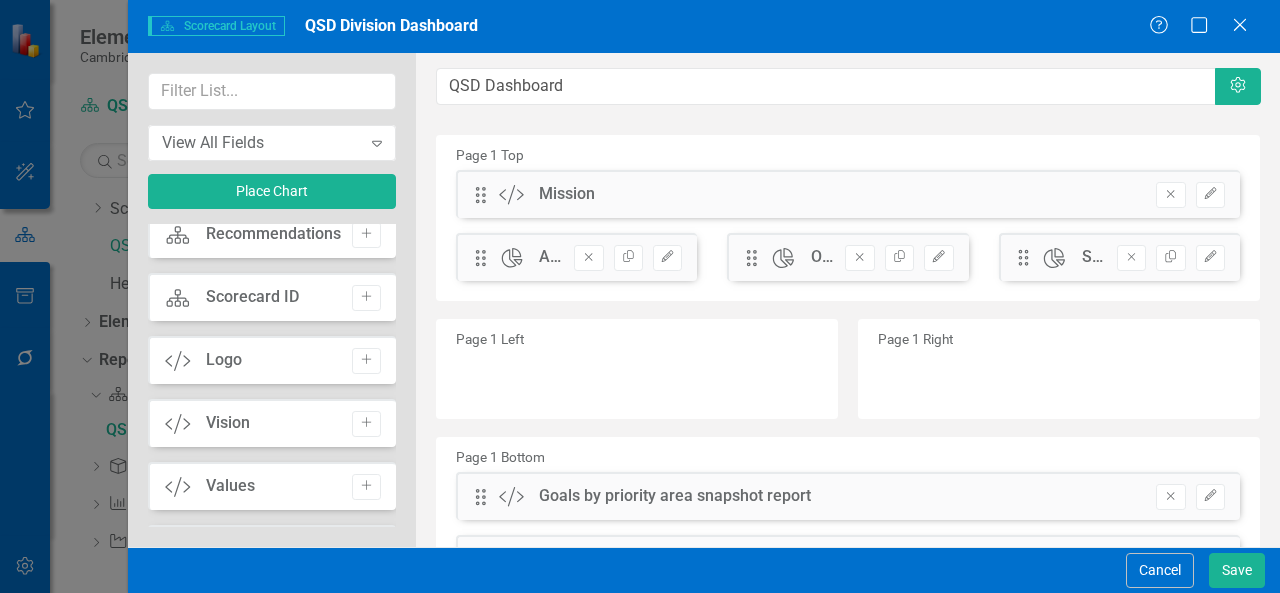 scroll, scrollTop: 0, scrollLeft: 0, axis: both 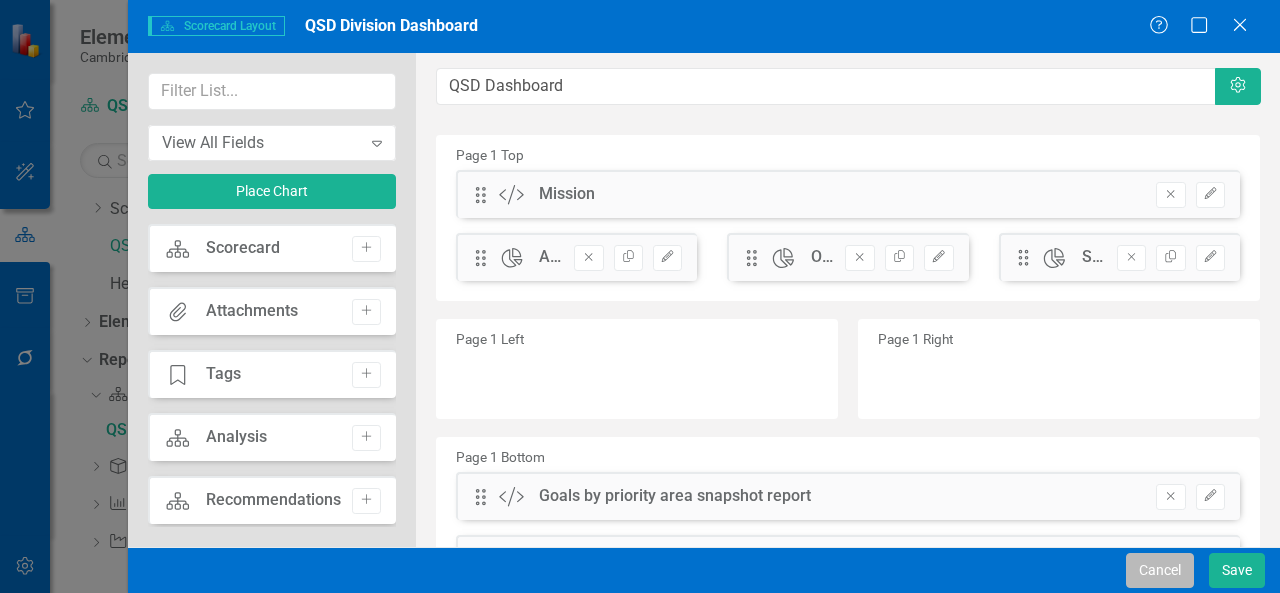 click on "Cancel" at bounding box center [1160, 570] 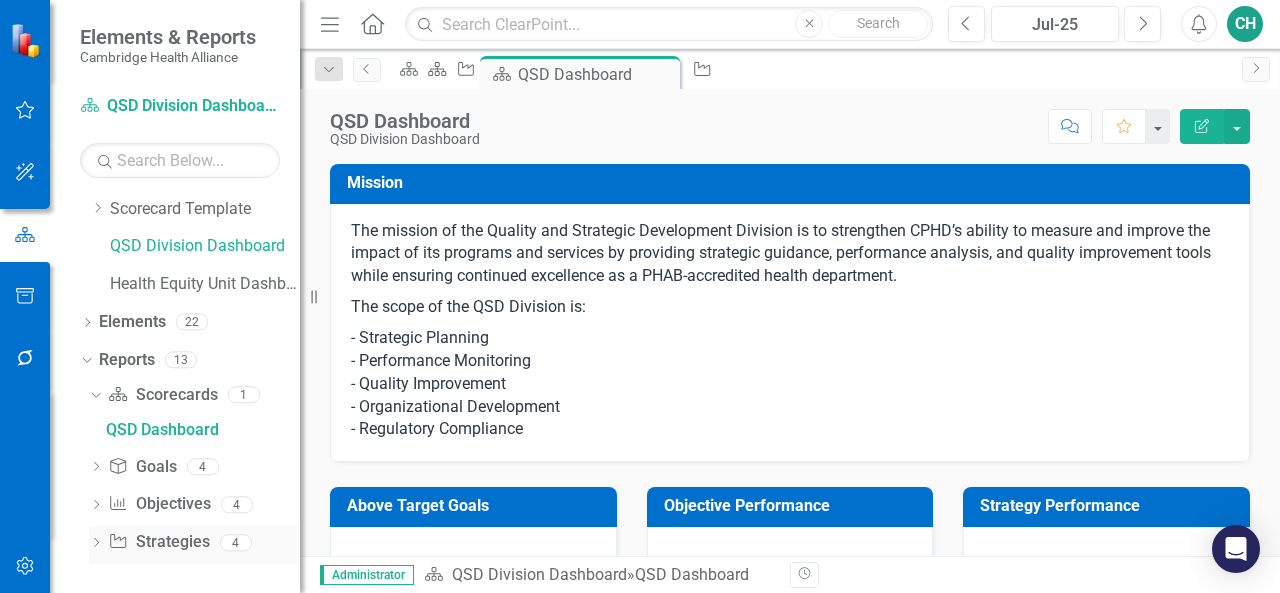 click on "Strategy" 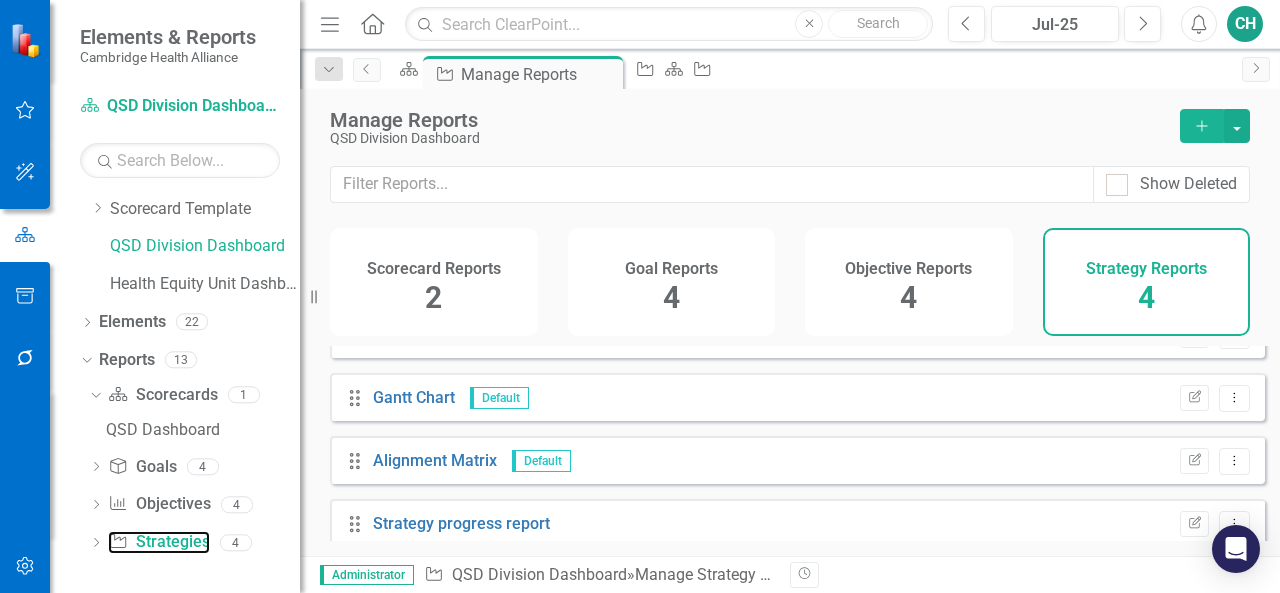 scroll, scrollTop: 56, scrollLeft: 0, axis: vertical 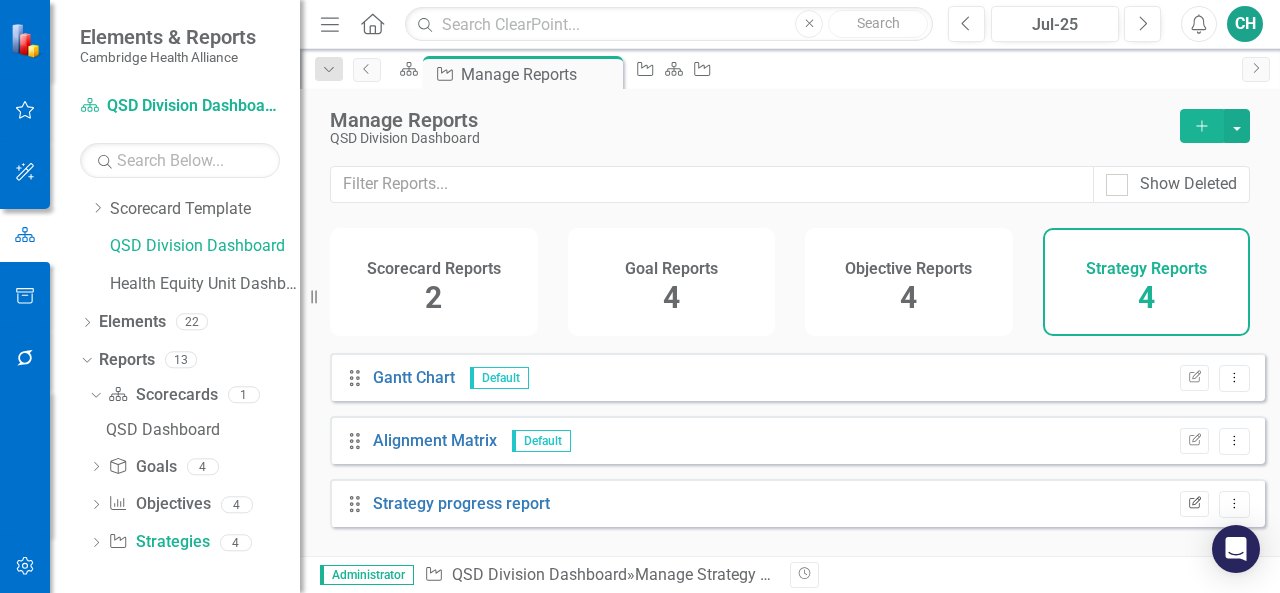 click on "Edit Report" 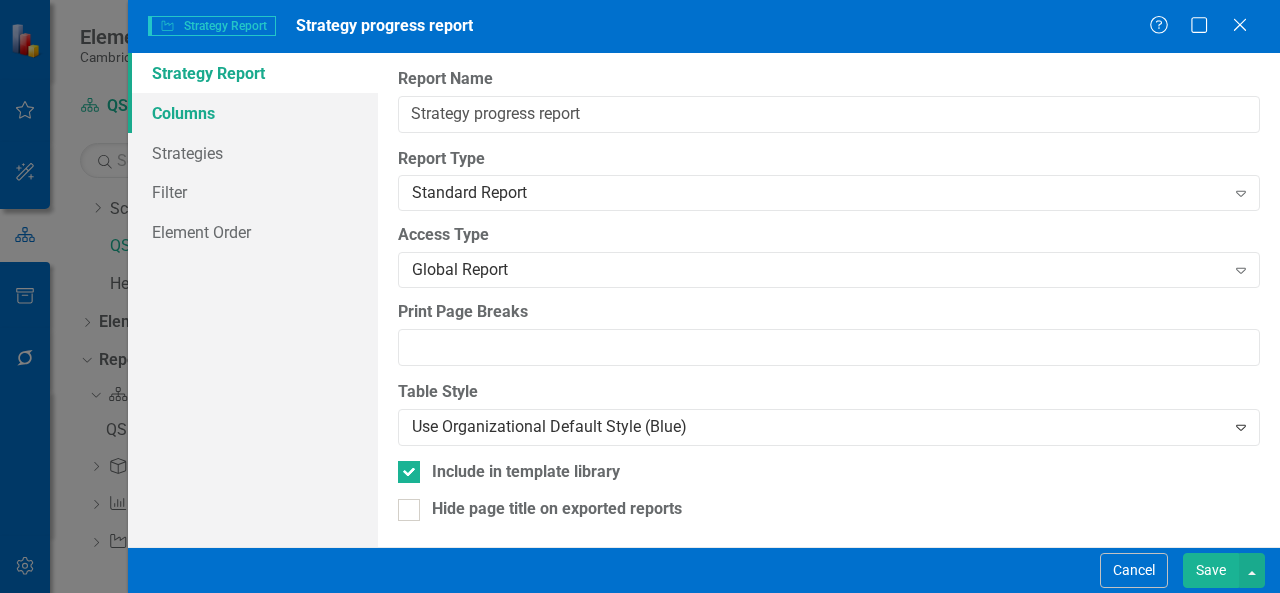 click on "Columns" at bounding box center [253, 113] 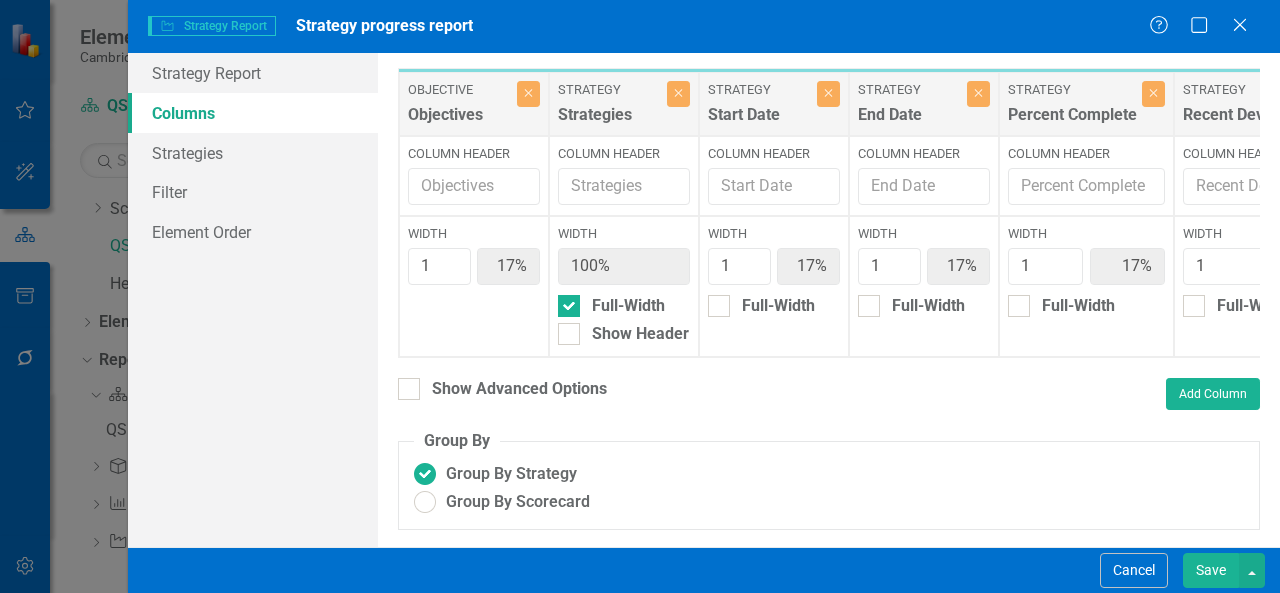 click on "Width 1 17% Full-Width" at bounding box center [774, 286] 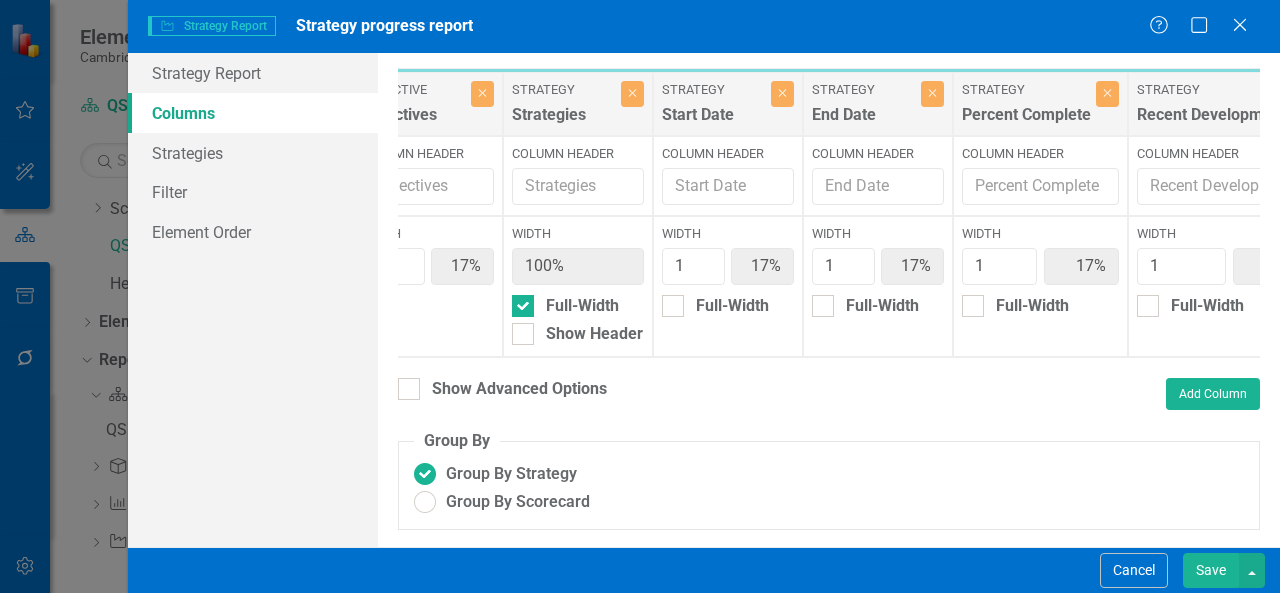 scroll, scrollTop: 0, scrollLeft: 0, axis: both 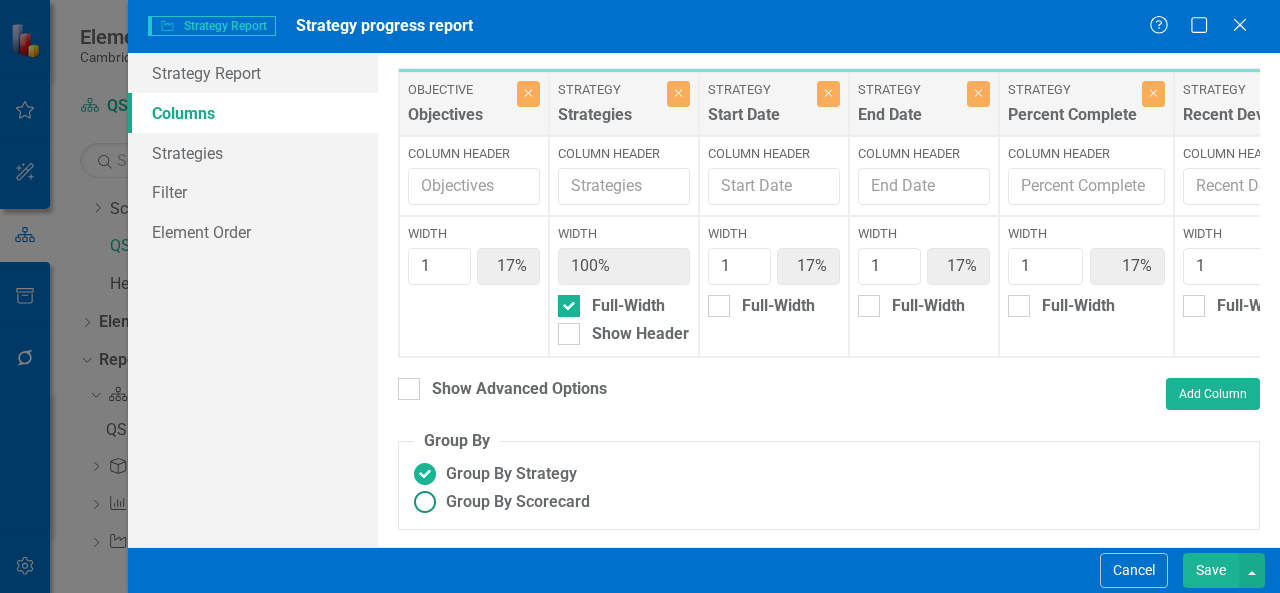click on "Group By Scorecard" at bounding box center (829, 502) 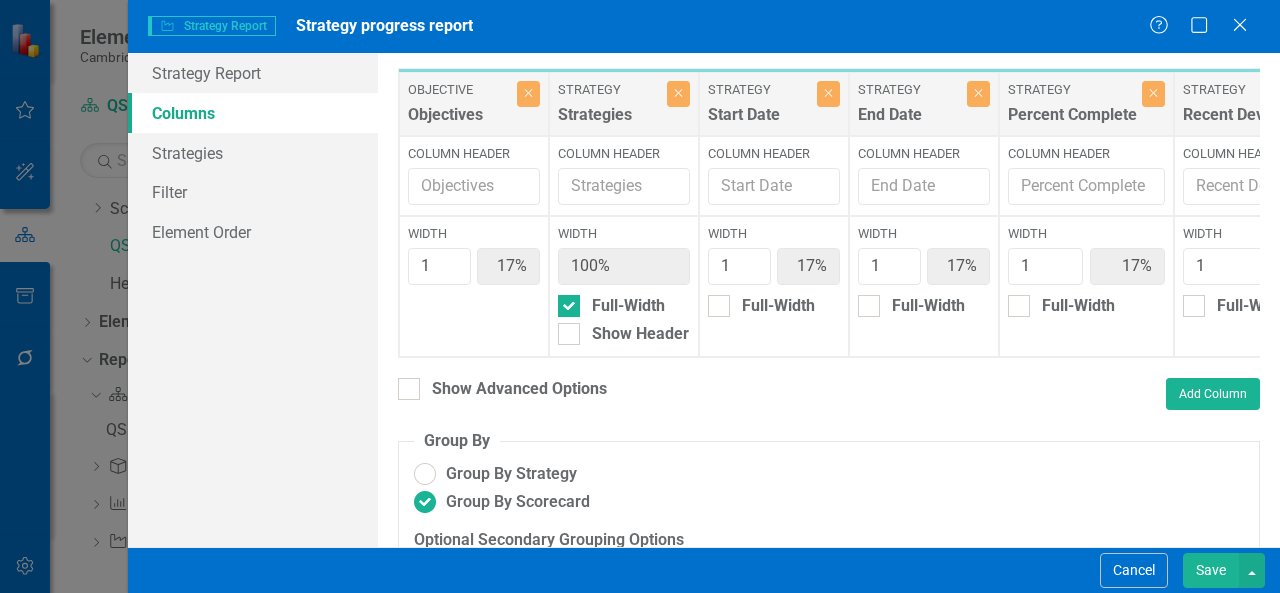 click on "Save" at bounding box center (1211, 570) 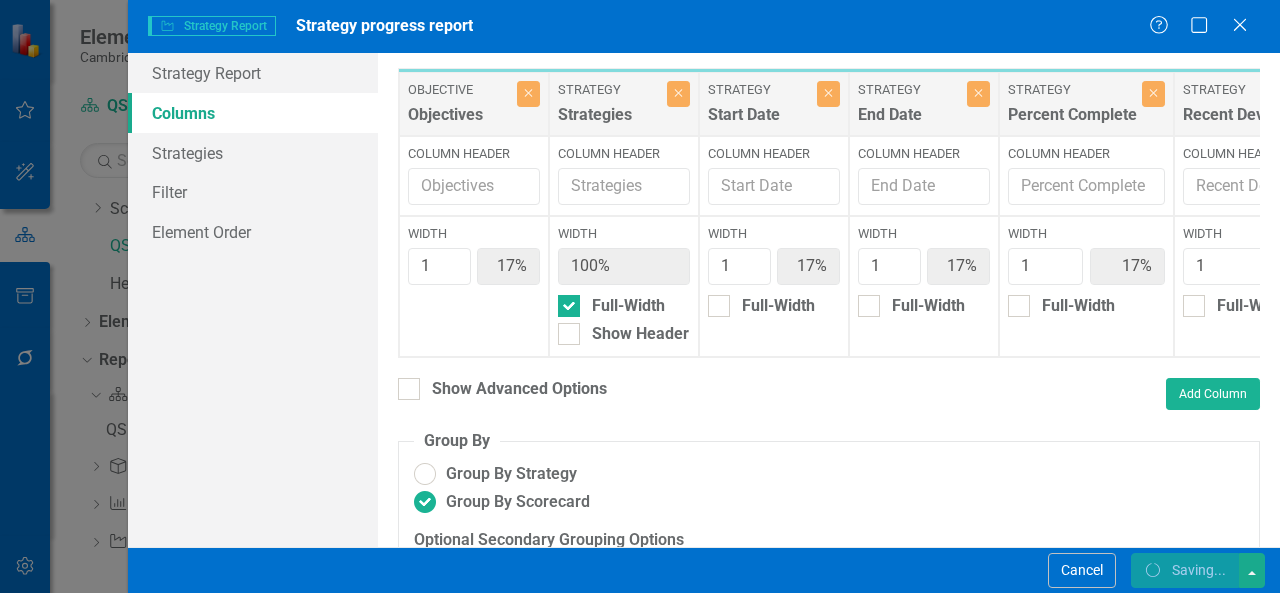 radio on "false" 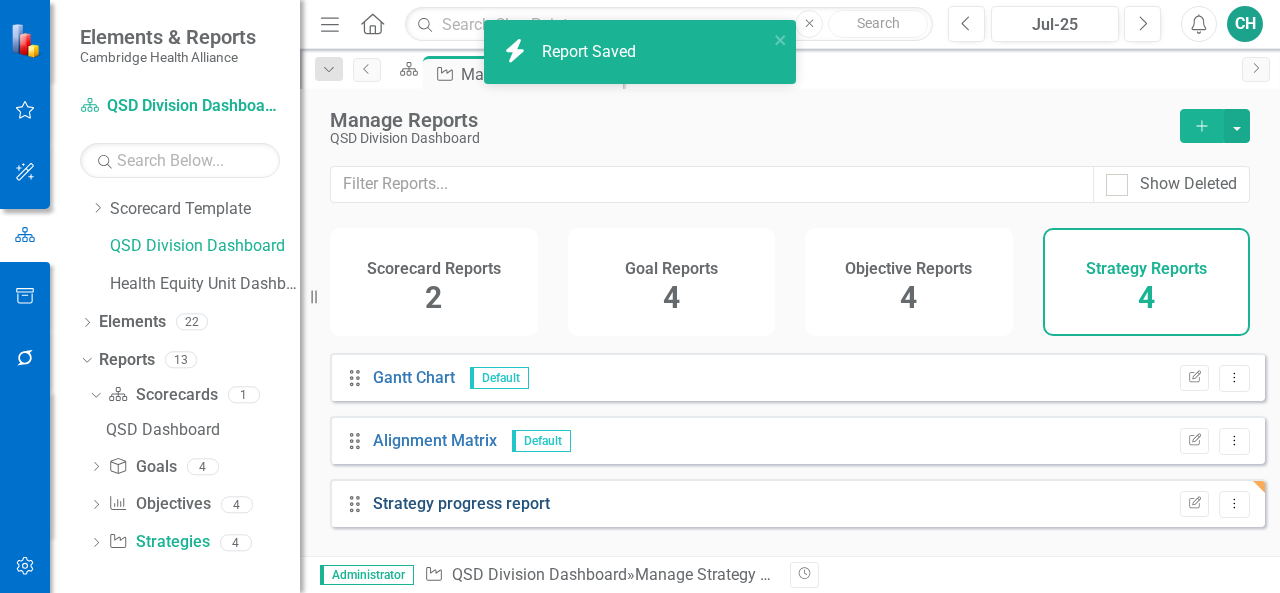 click on "Strategy progress report" at bounding box center (461, 503) 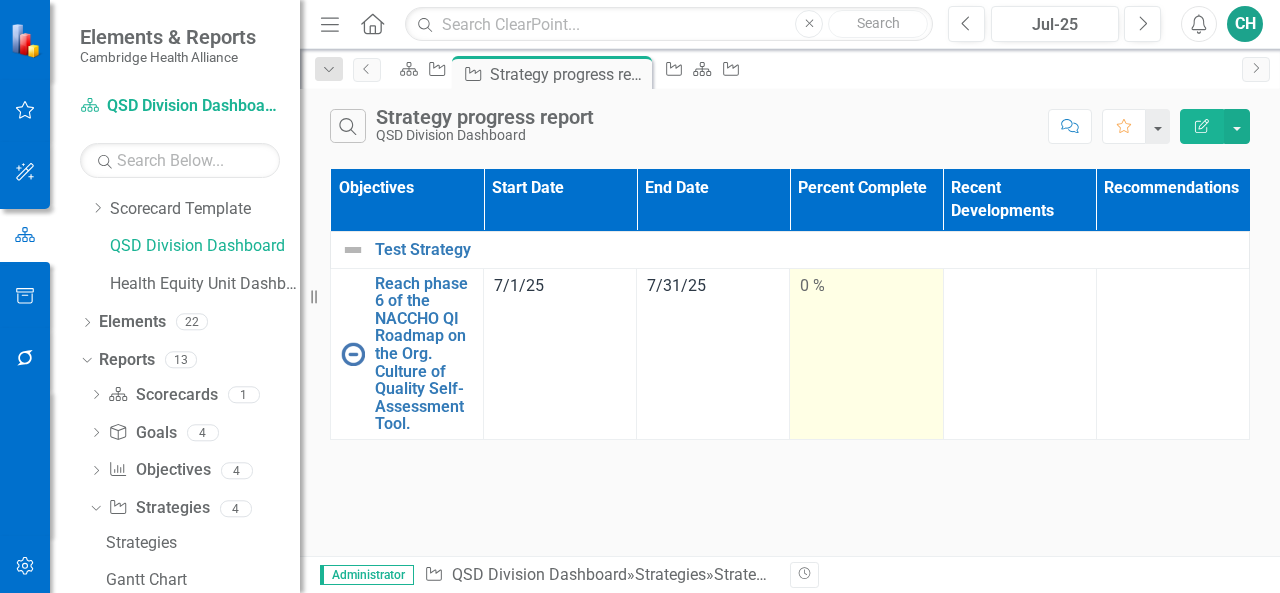scroll, scrollTop: 186, scrollLeft: 0, axis: vertical 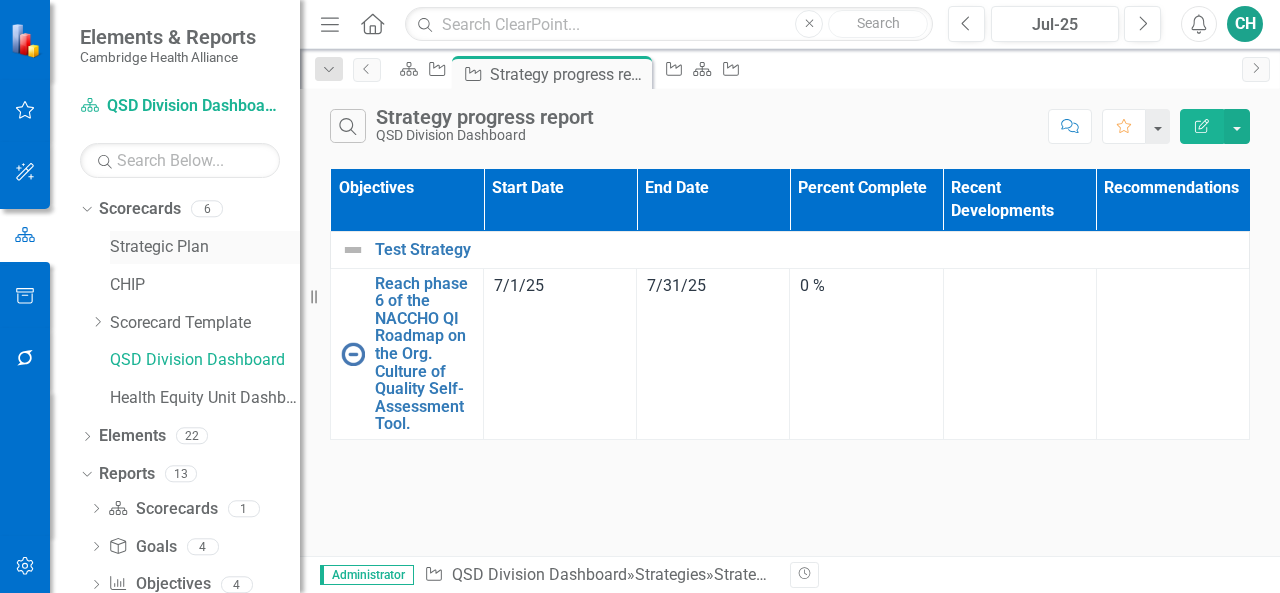 click on "Strategic Plan" at bounding box center (205, 247) 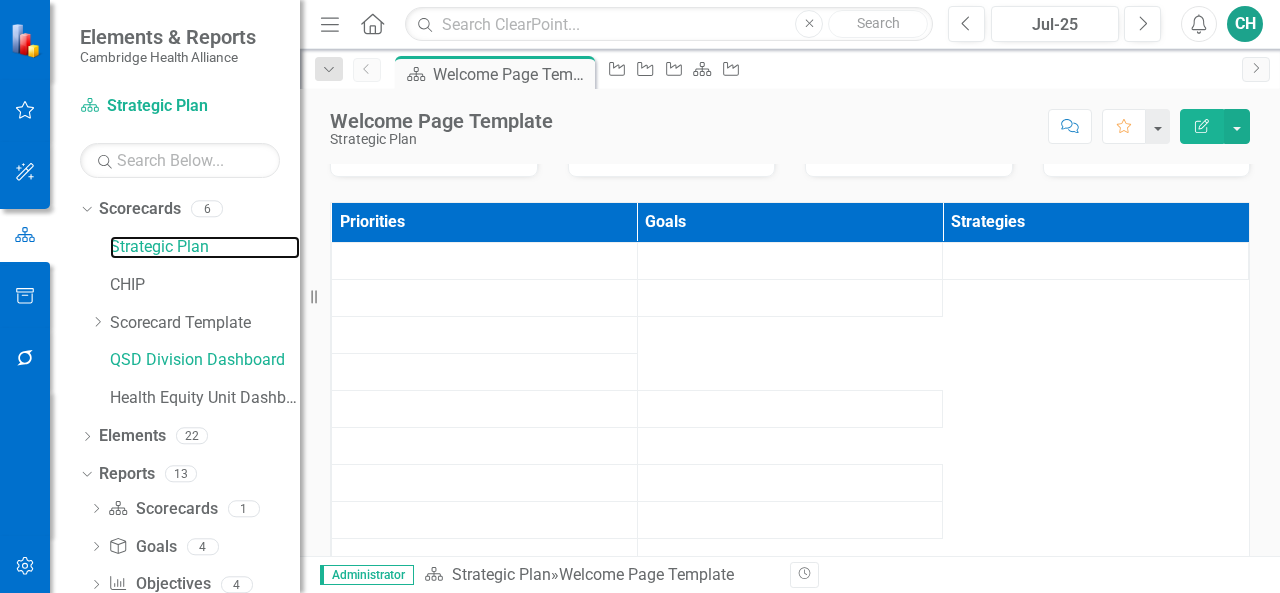 scroll, scrollTop: 800, scrollLeft: 0, axis: vertical 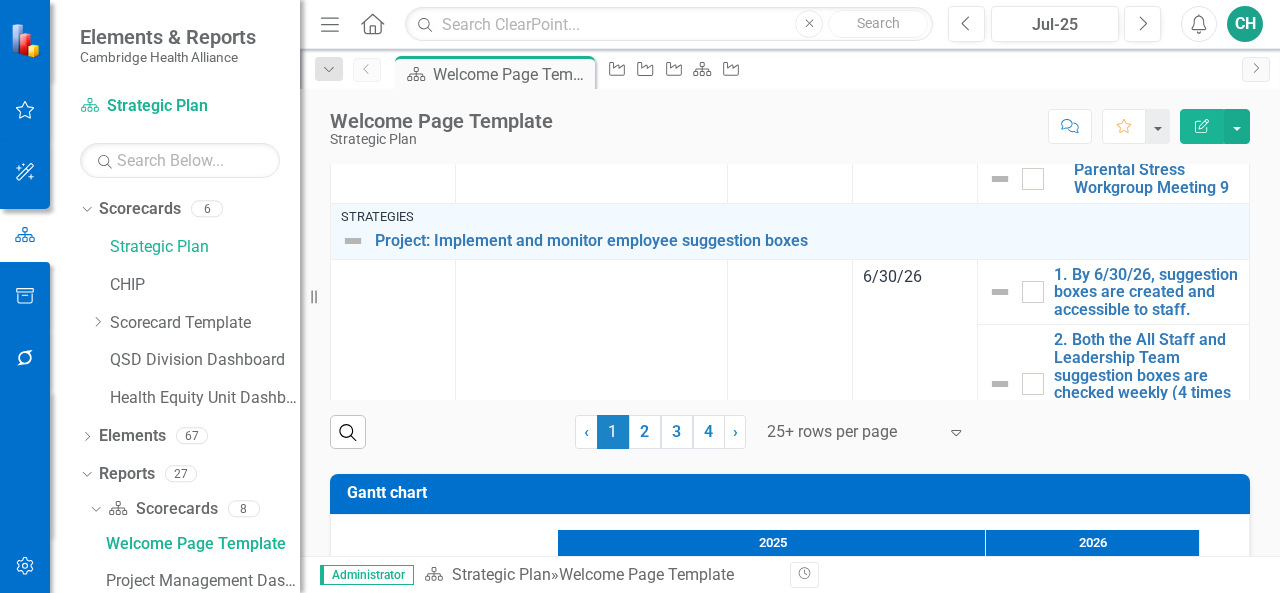 click on "Edit Report" 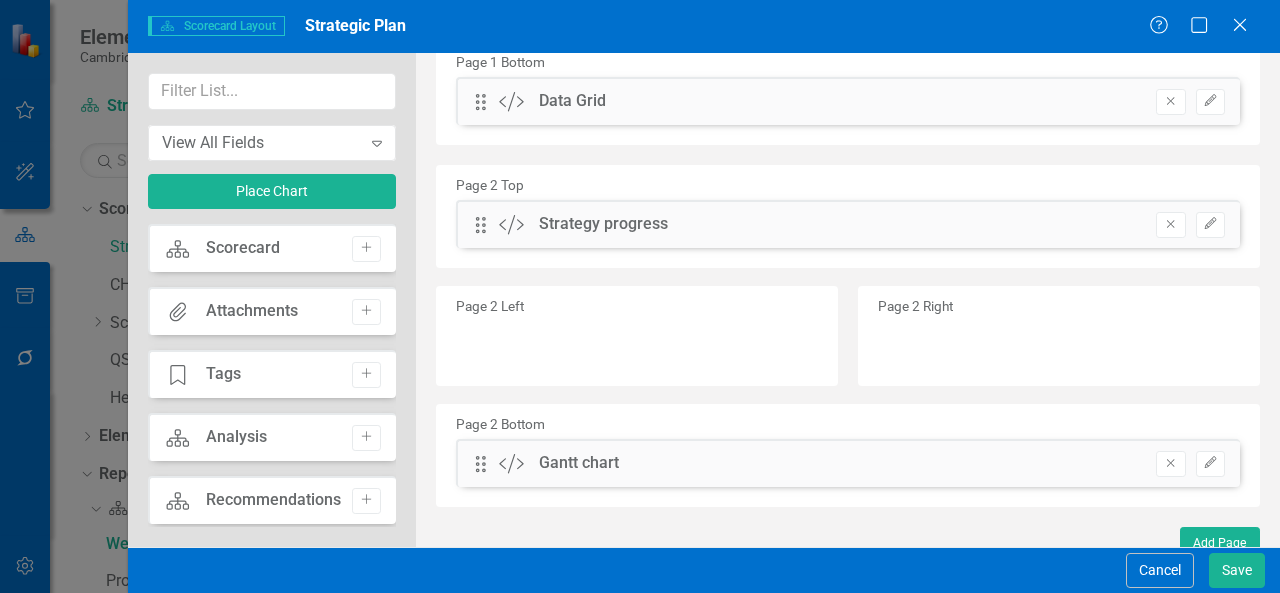 scroll, scrollTop: 413, scrollLeft: 0, axis: vertical 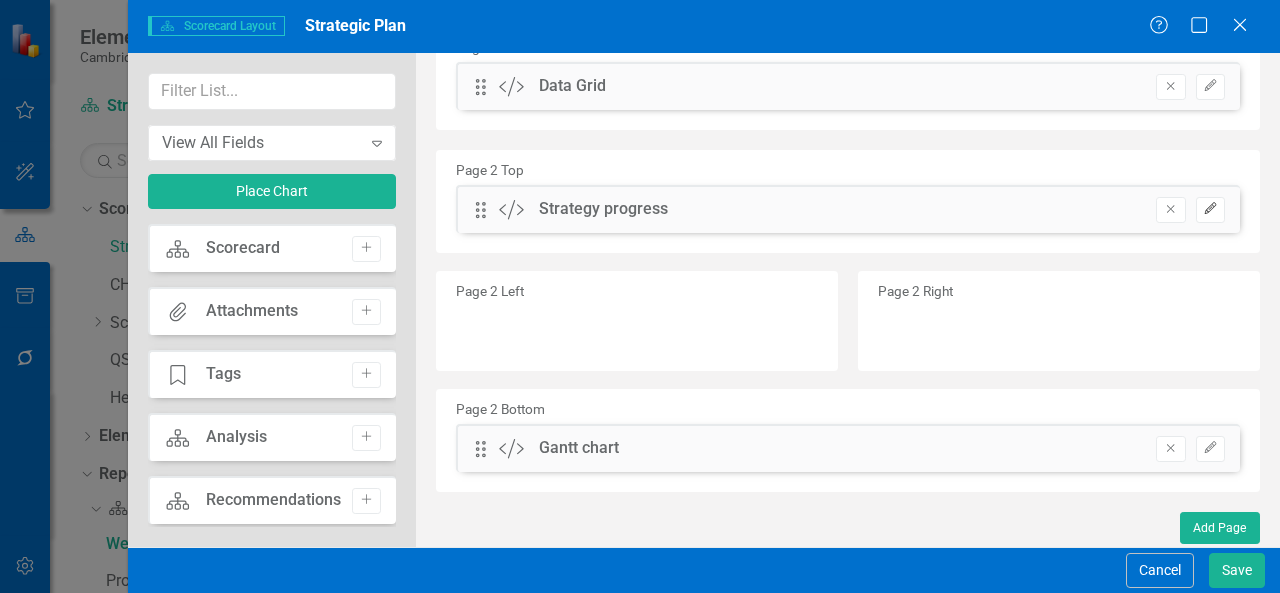 click on "Edit" at bounding box center [1210, 210] 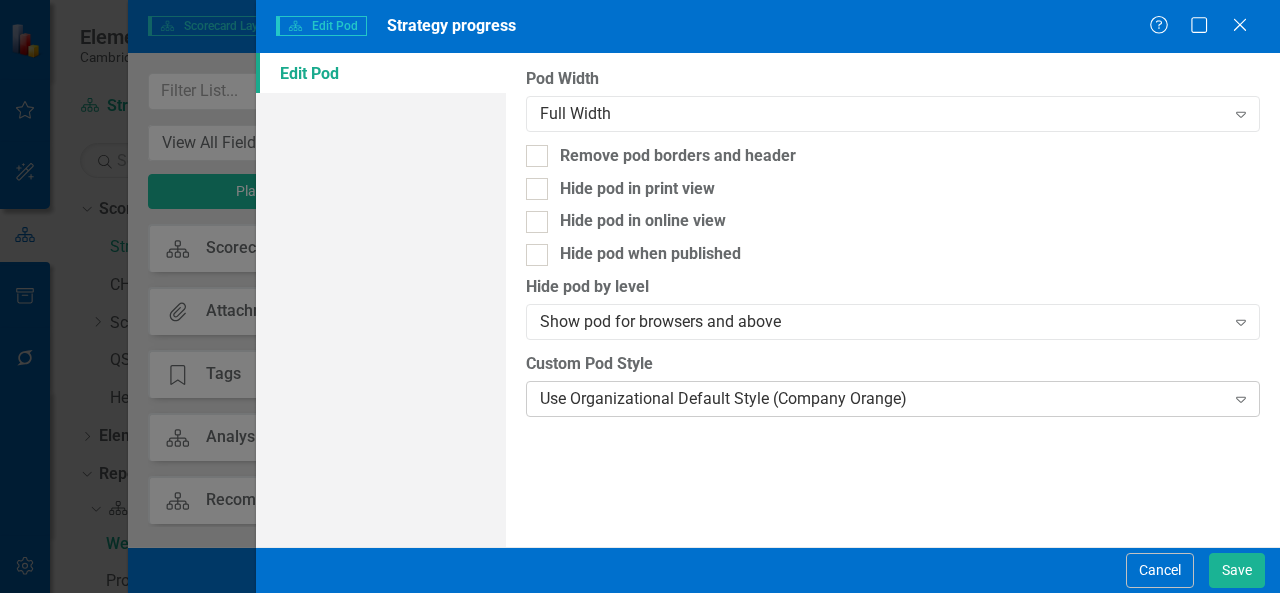 click on "Use Organizational Default Style (Company Orange)" at bounding box center [882, 398] 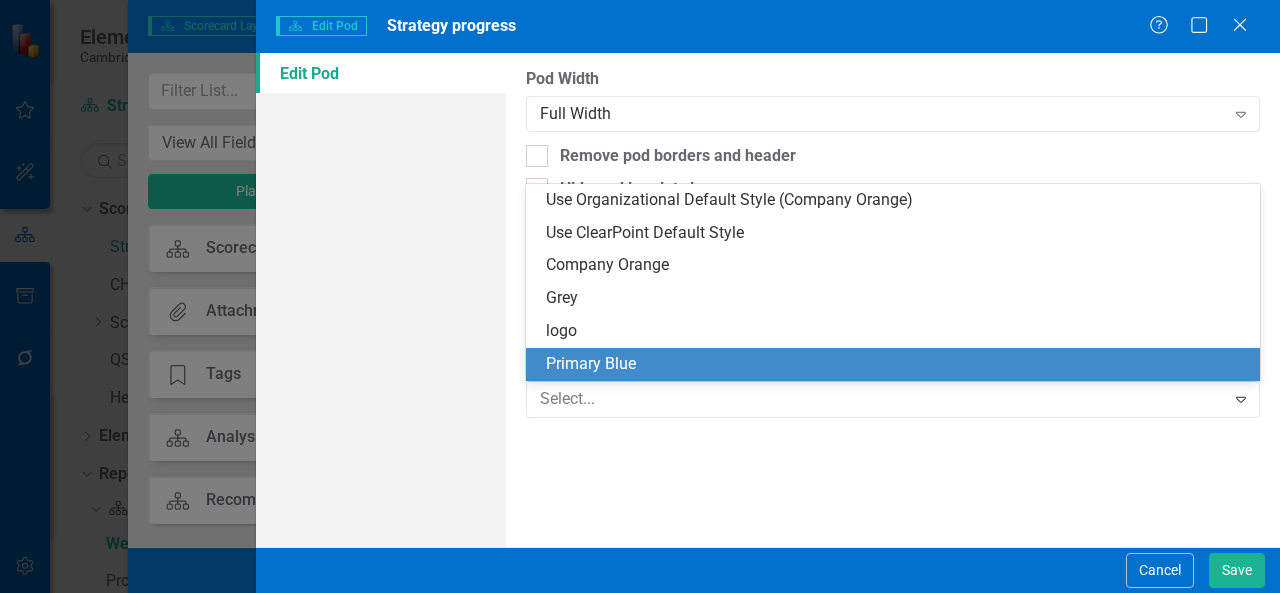 click on "Primary Blue" at bounding box center (897, 364) 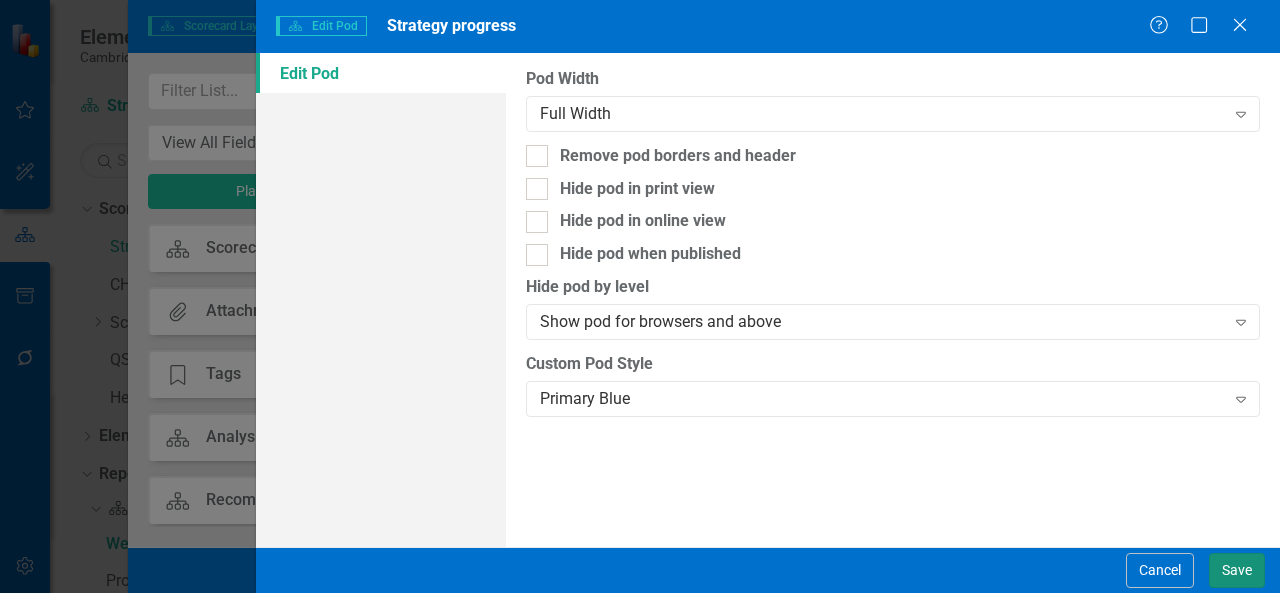 click on "Save" at bounding box center (1237, 570) 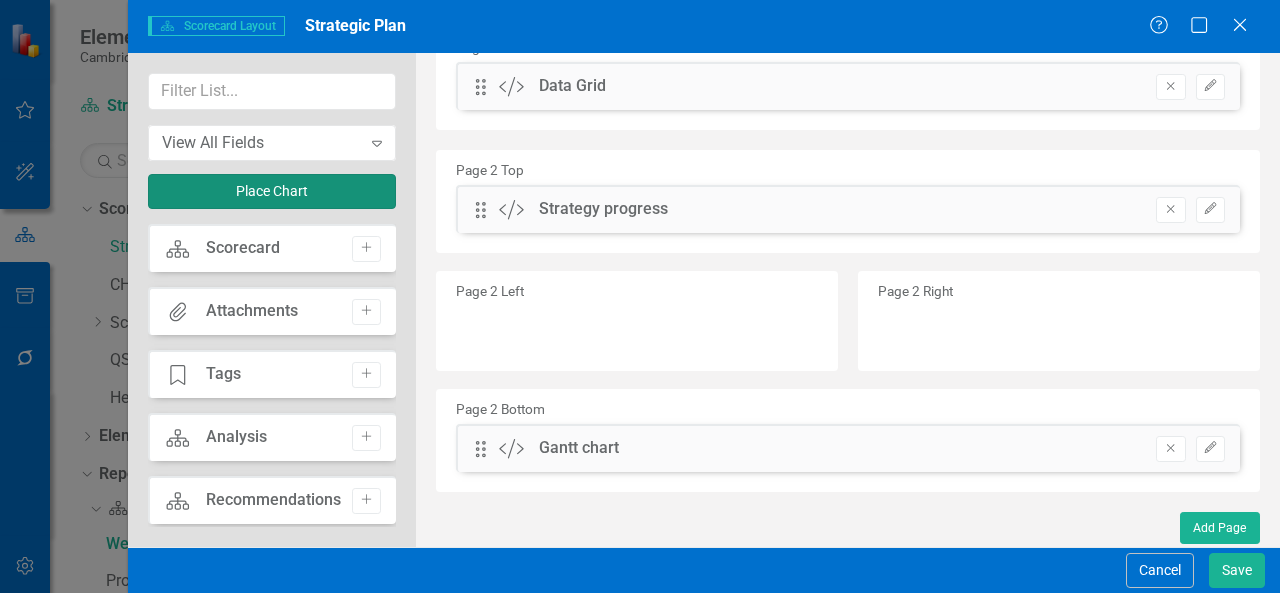click on "Place Chart" at bounding box center (272, 191) 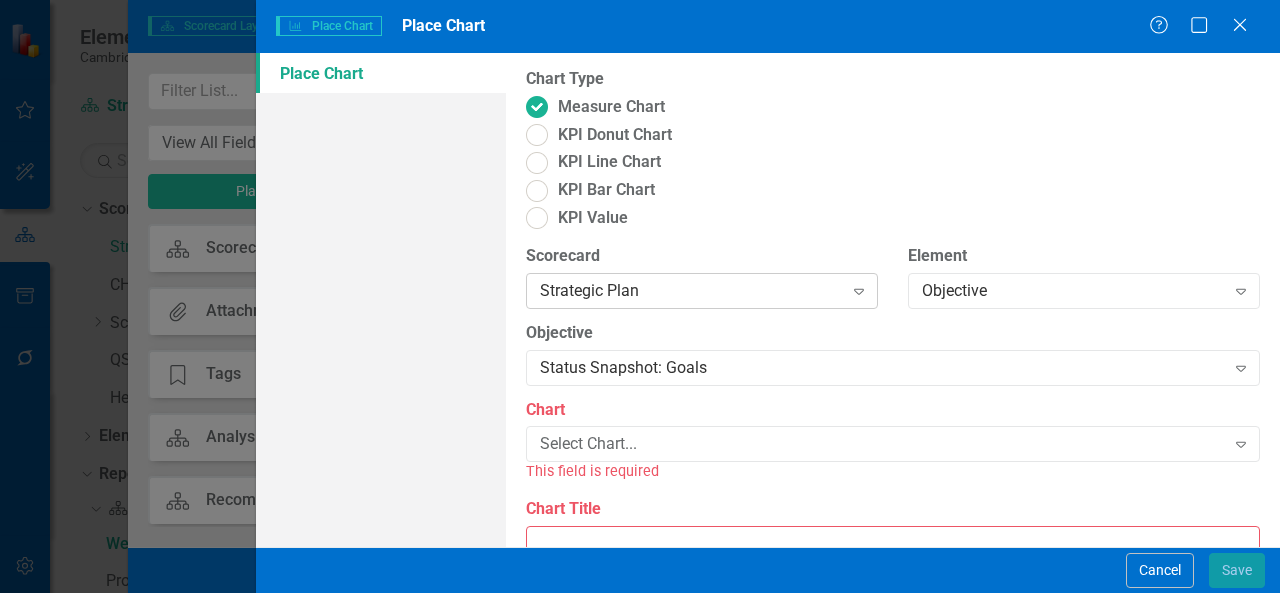 click on "Strategic Plan" at bounding box center (691, 290) 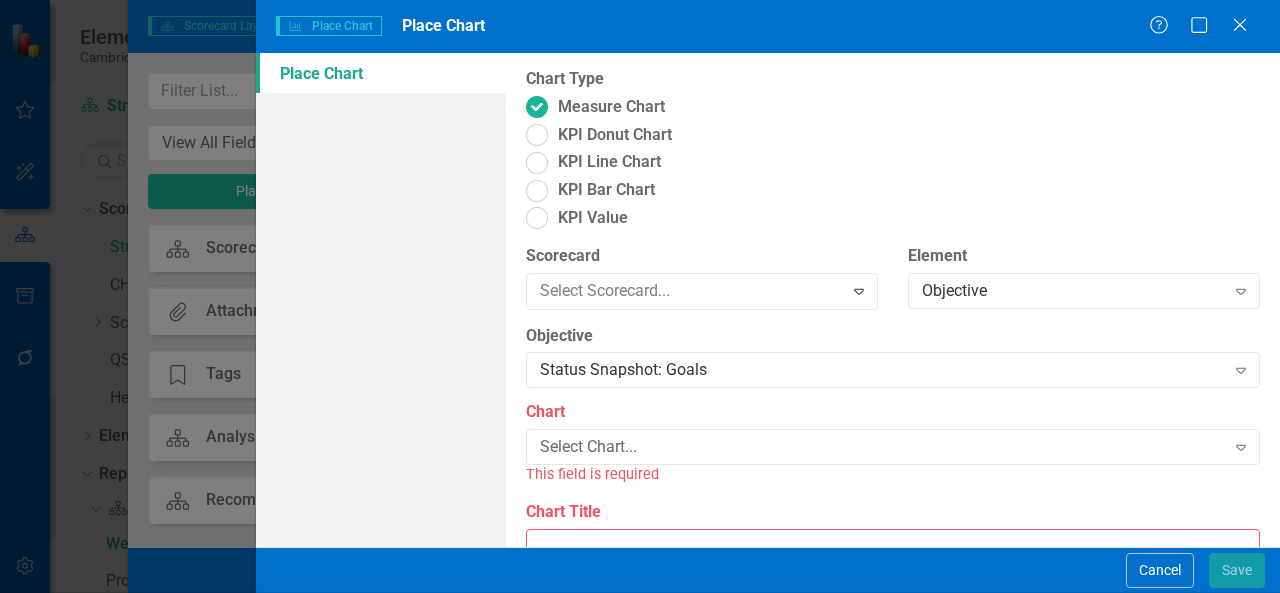 click on "Strategic Plan" at bounding box center (644, 609) 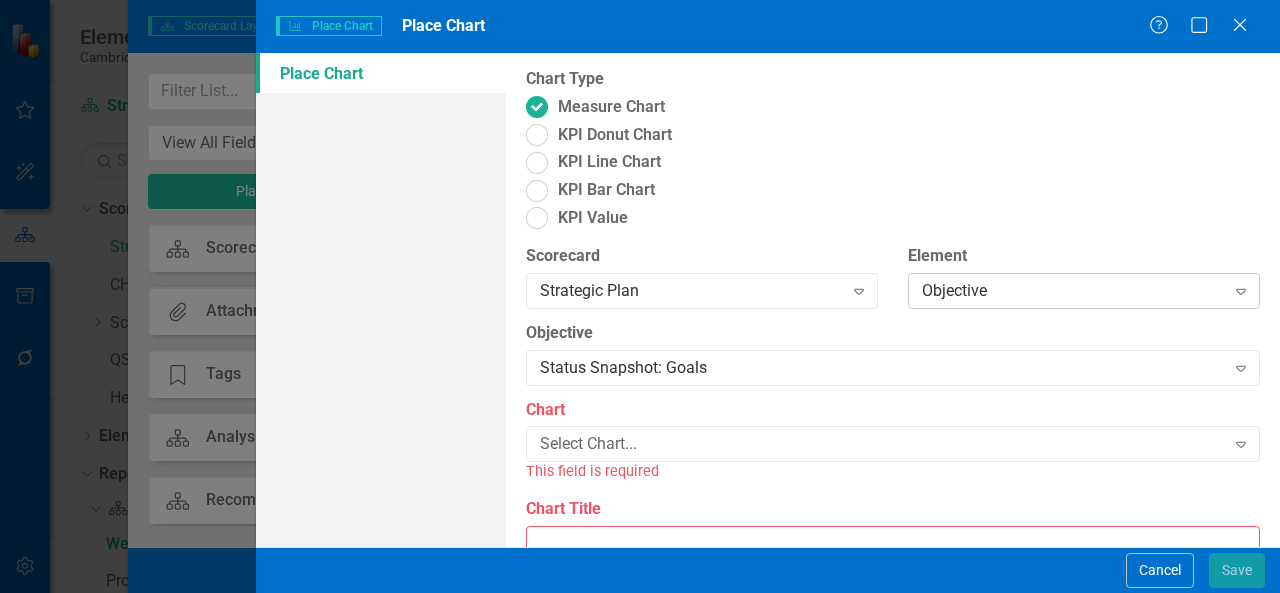 click on "Objective" at bounding box center [1073, 290] 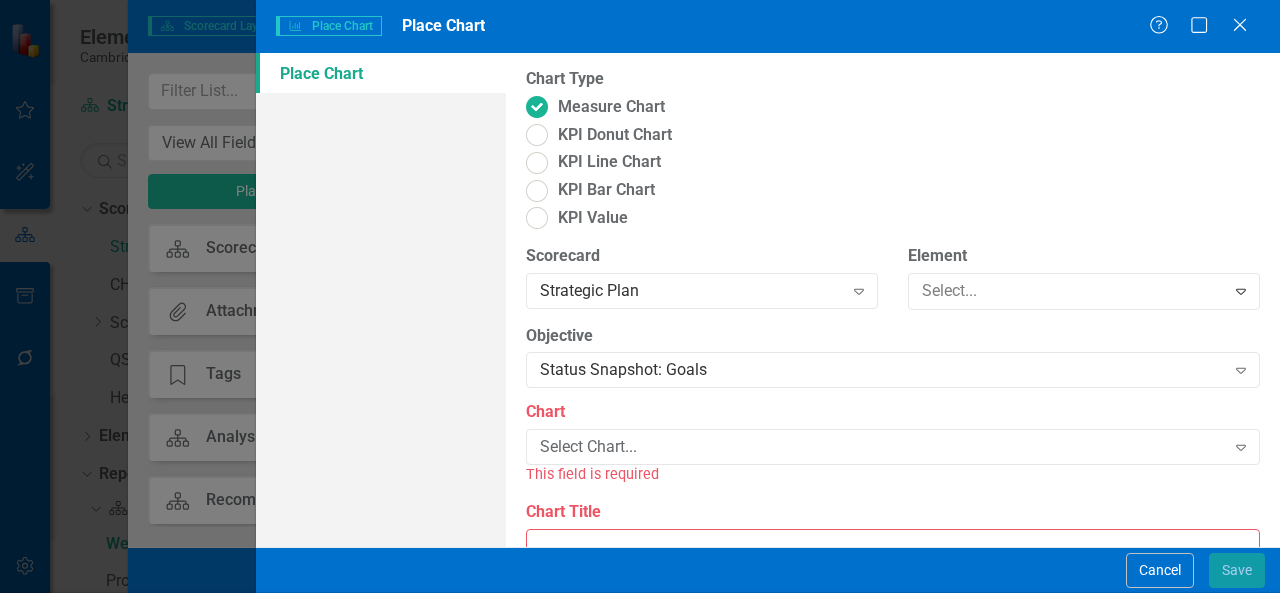 click on "Objective" at bounding box center [644, 609] 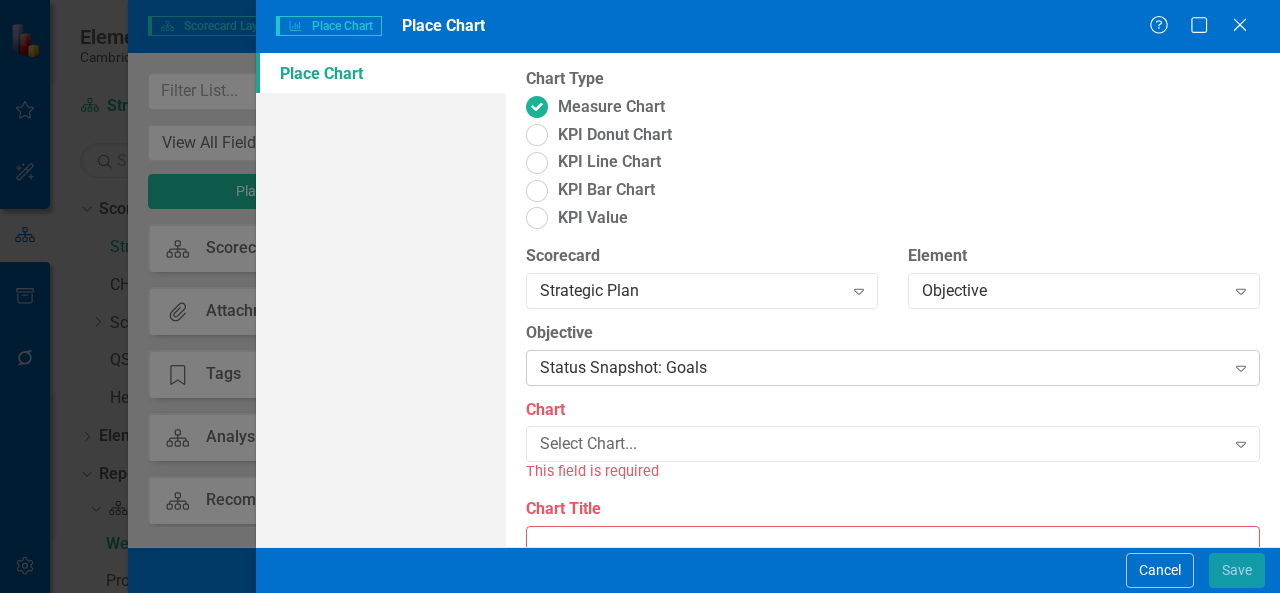 click on "Status Snapshot: Goals" at bounding box center (882, 367) 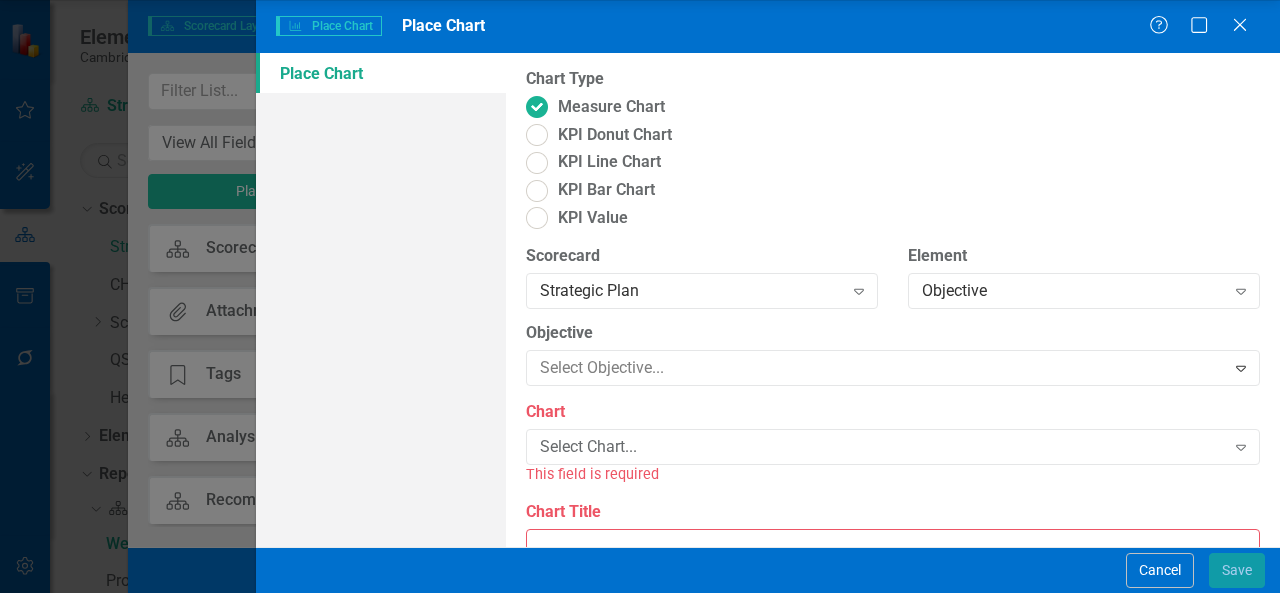scroll, scrollTop: 0, scrollLeft: 0, axis: both 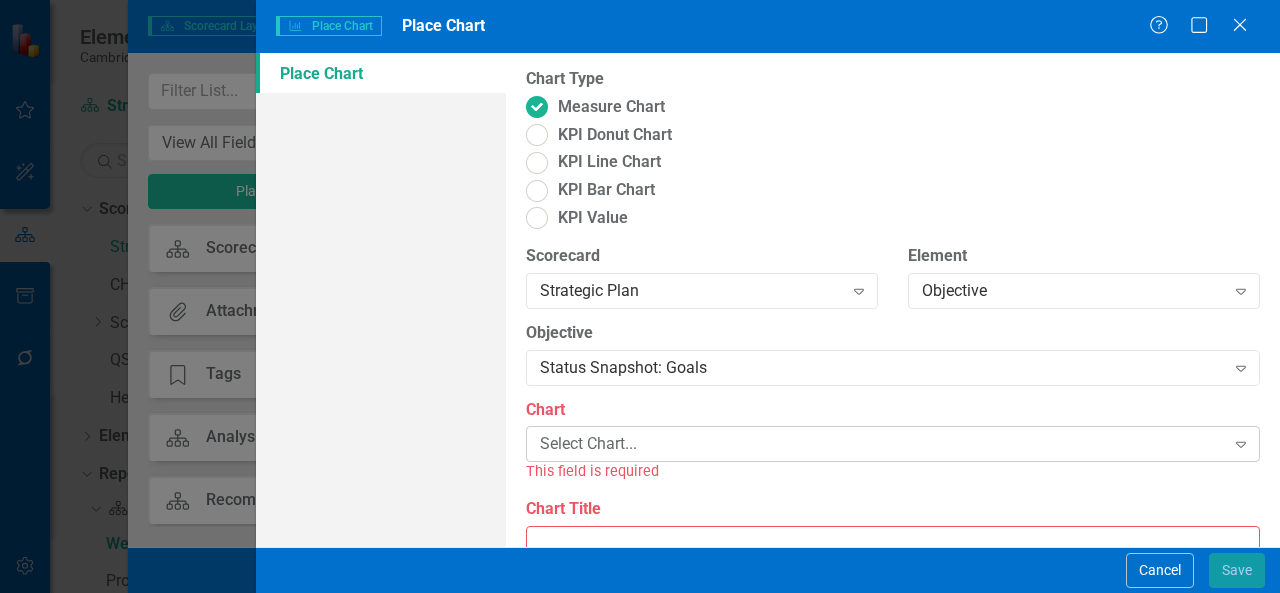 click on "Select Chart..." at bounding box center [882, 444] 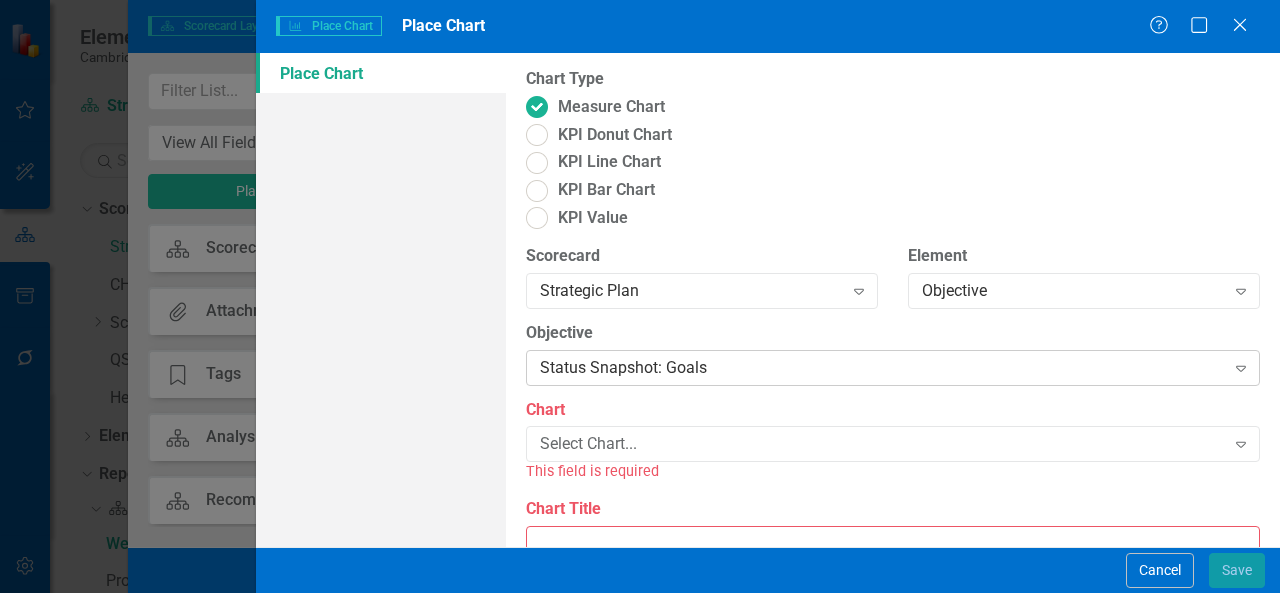 click on "Status Snapshot: Goals Expand" at bounding box center [893, 368] 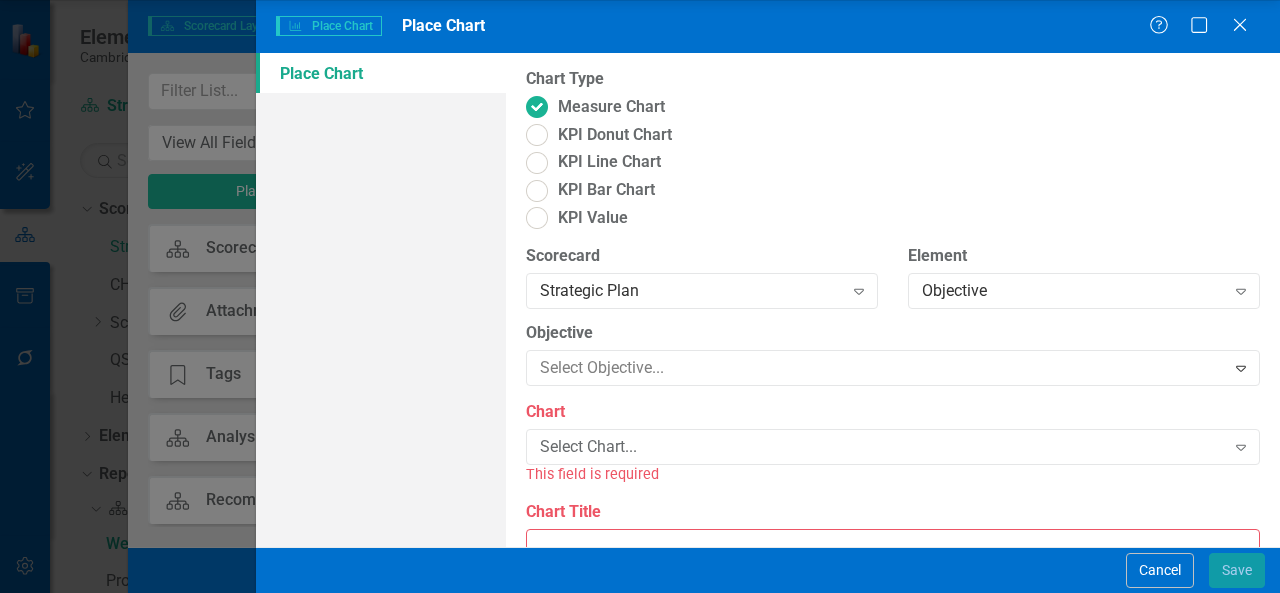 click on "Status Snapshot: Strategies" at bounding box center [644, -467] 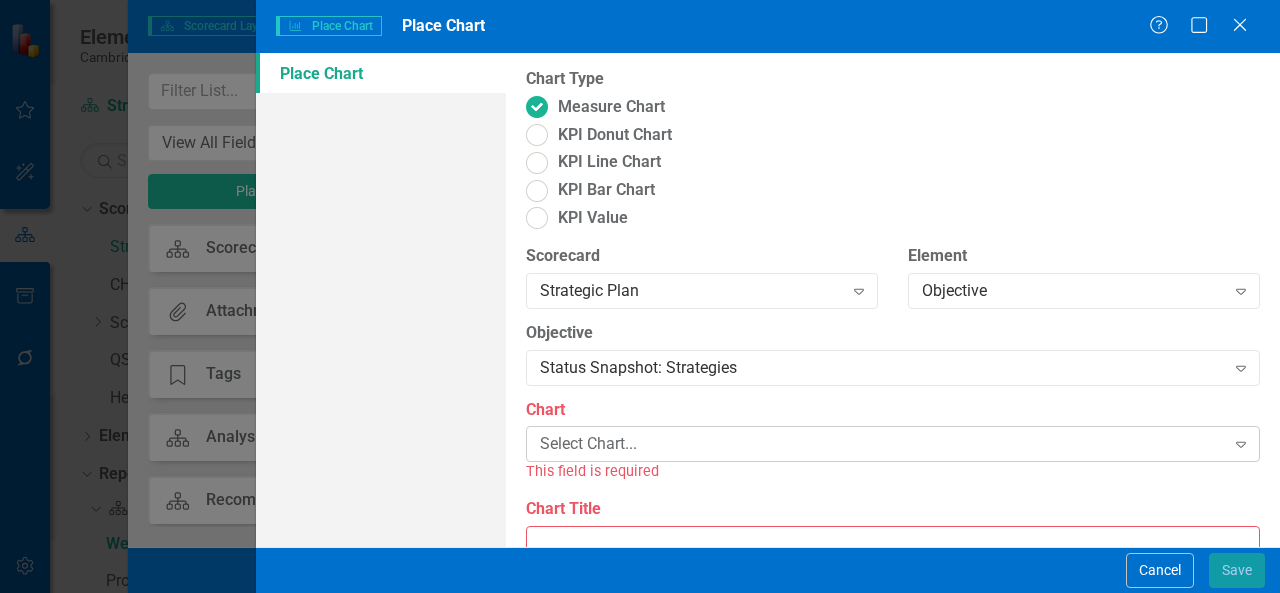 click on "Select Chart..." at bounding box center (882, 444) 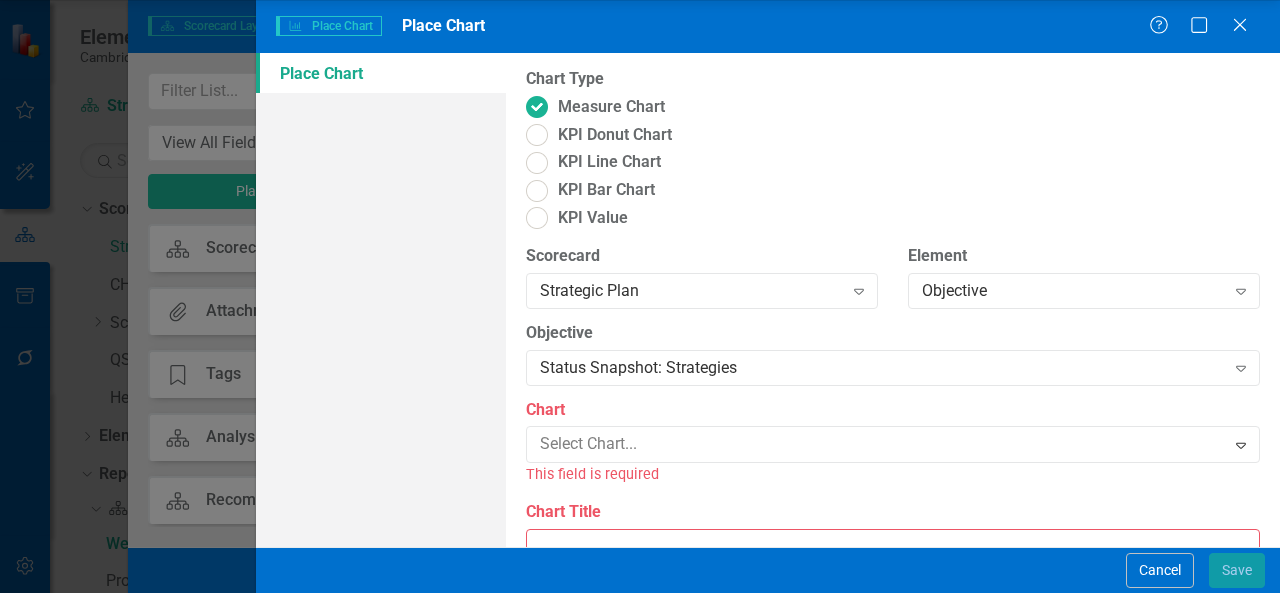 click on "Strategy Performance" at bounding box center (644, -17) 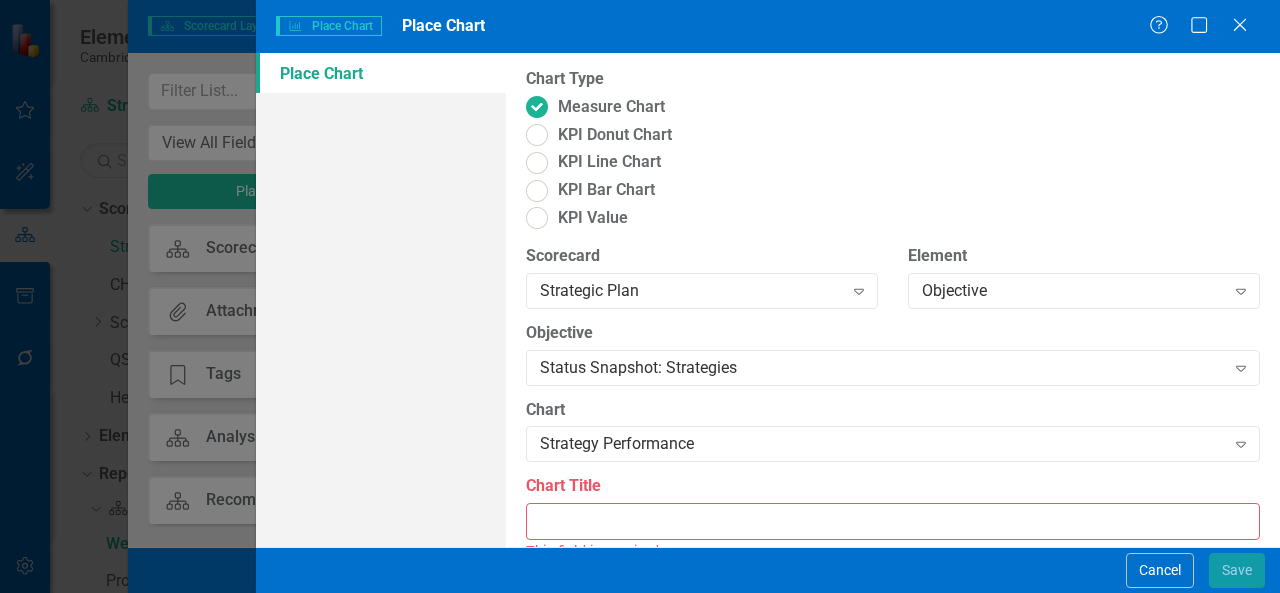 click on "Chart Title" at bounding box center [893, 521] 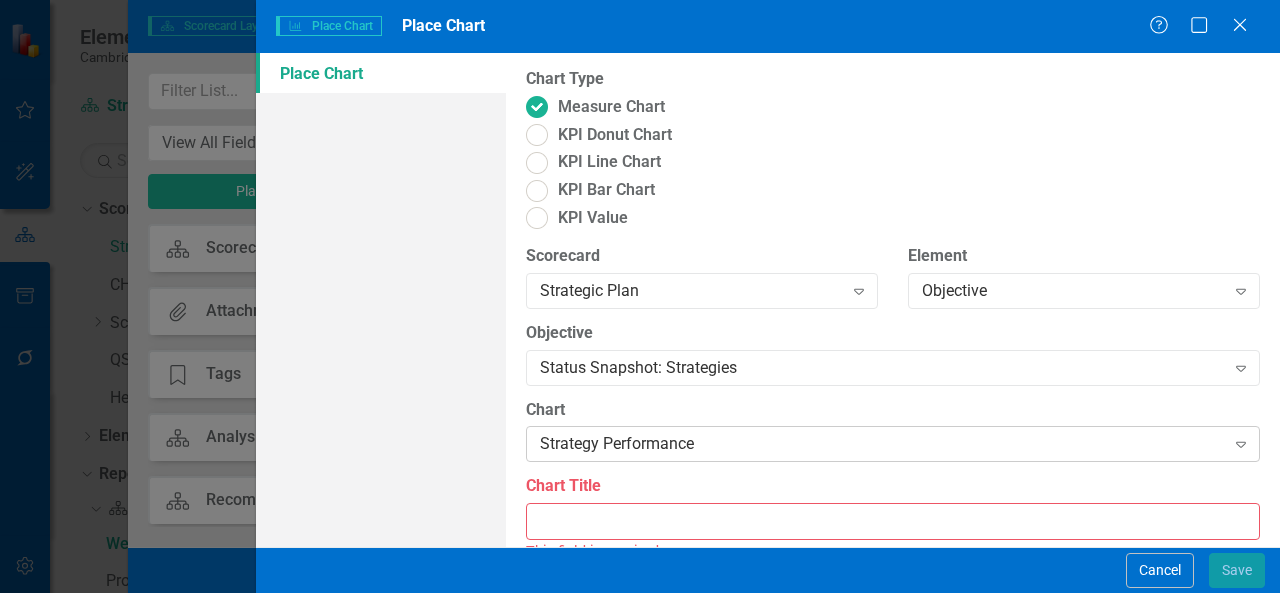 click on "Strategy Performance" at bounding box center [882, 444] 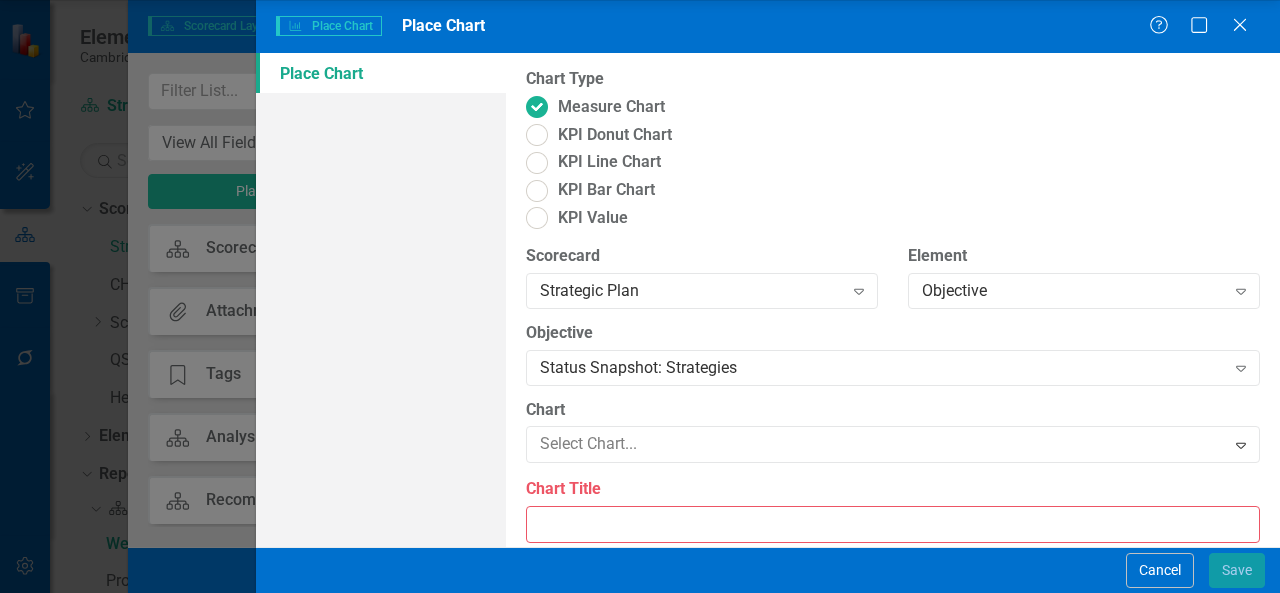 click on "Chart Title" at bounding box center (893, 489) 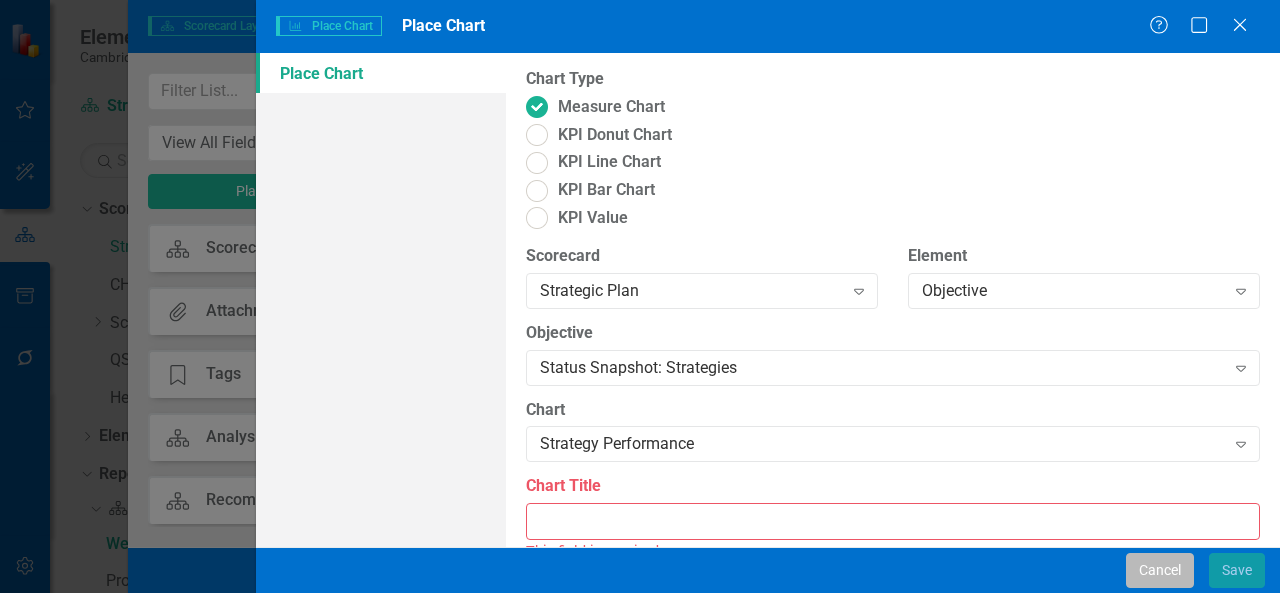 click on "Cancel" at bounding box center [1160, 570] 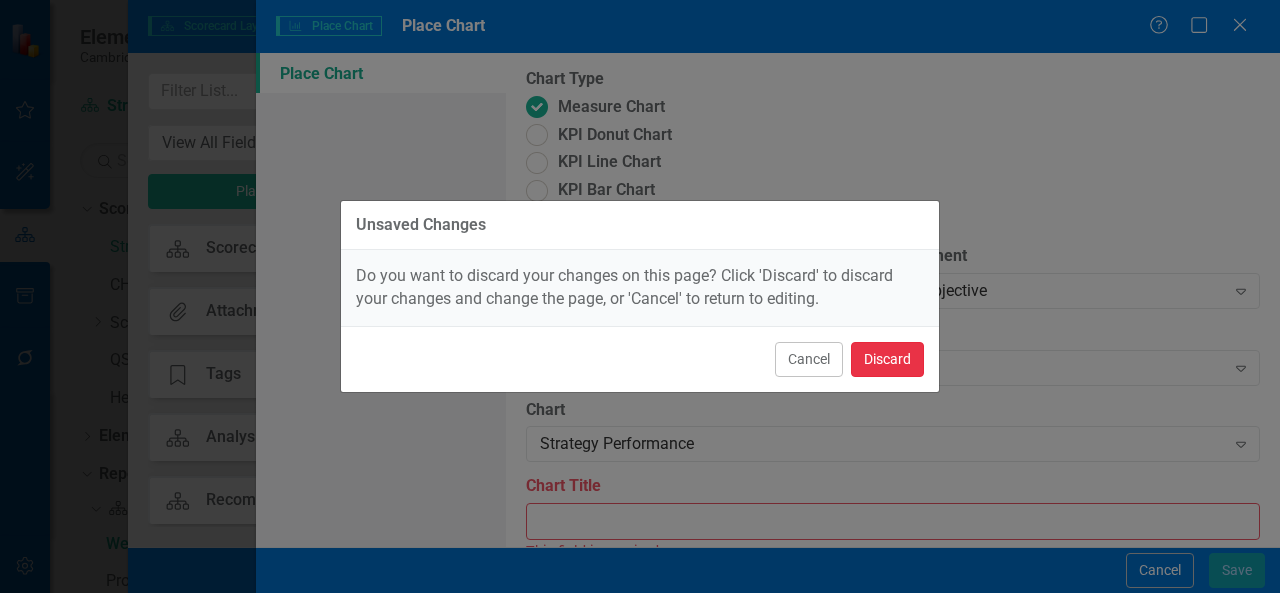click on "Discard" at bounding box center (887, 359) 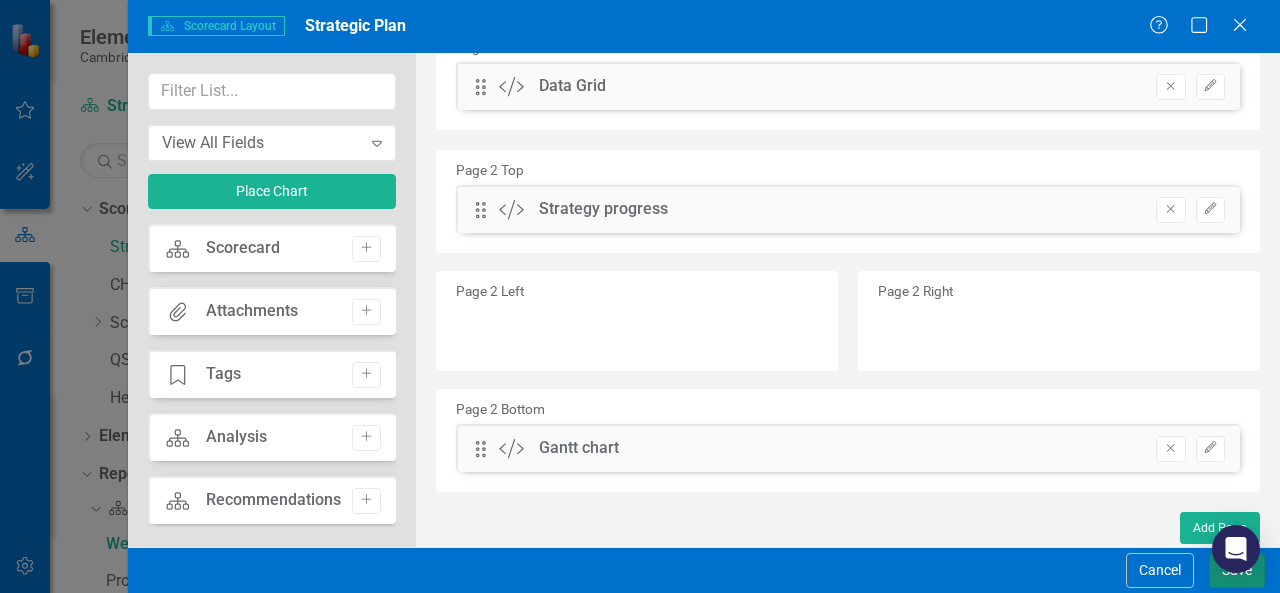 click on "Save" at bounding box center (1237, 570) 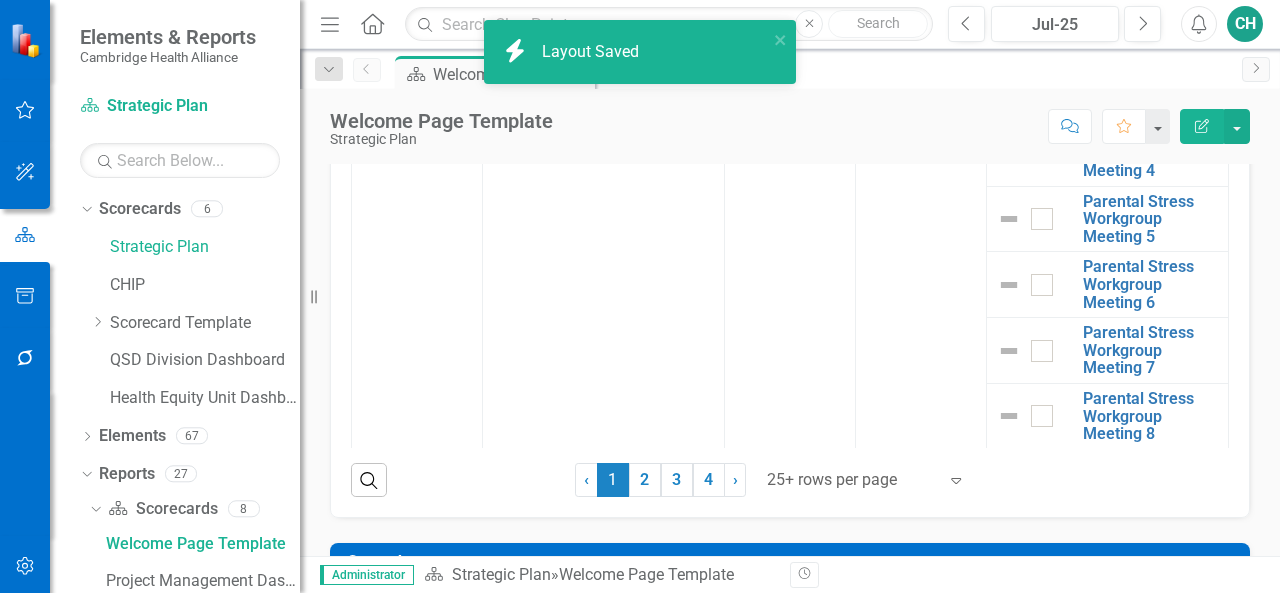 scroll, scrollTop: 1397, scrollLeft: 0, axis: vertical 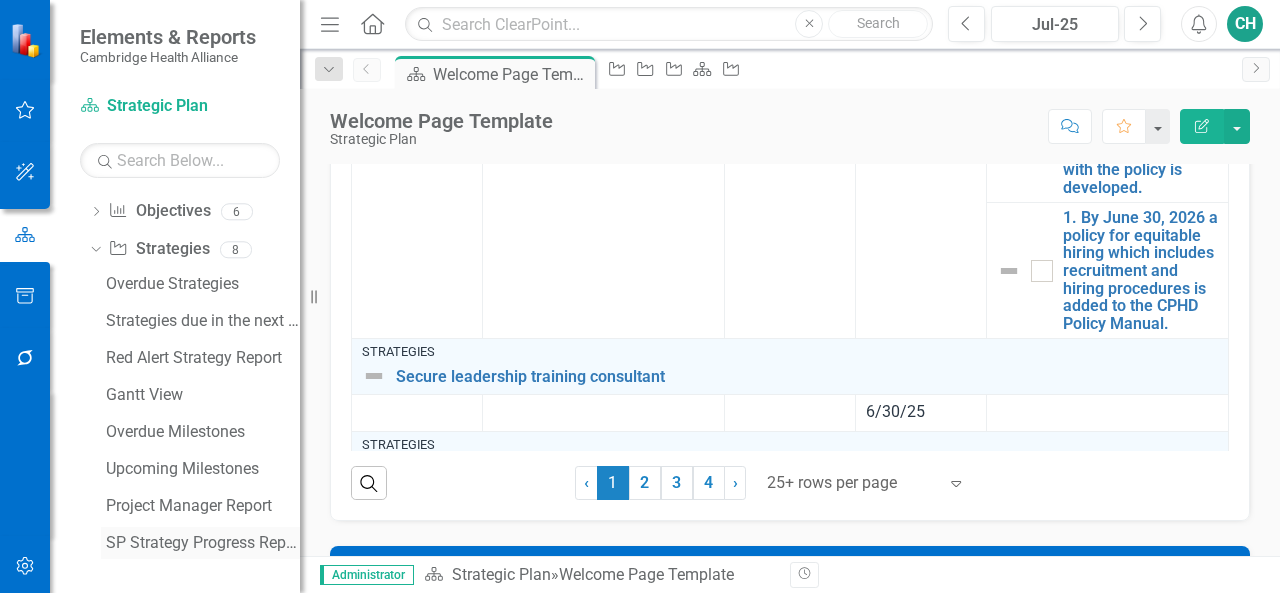 click on "SP Strategy Progress Report" at bounding box center [203, 543] 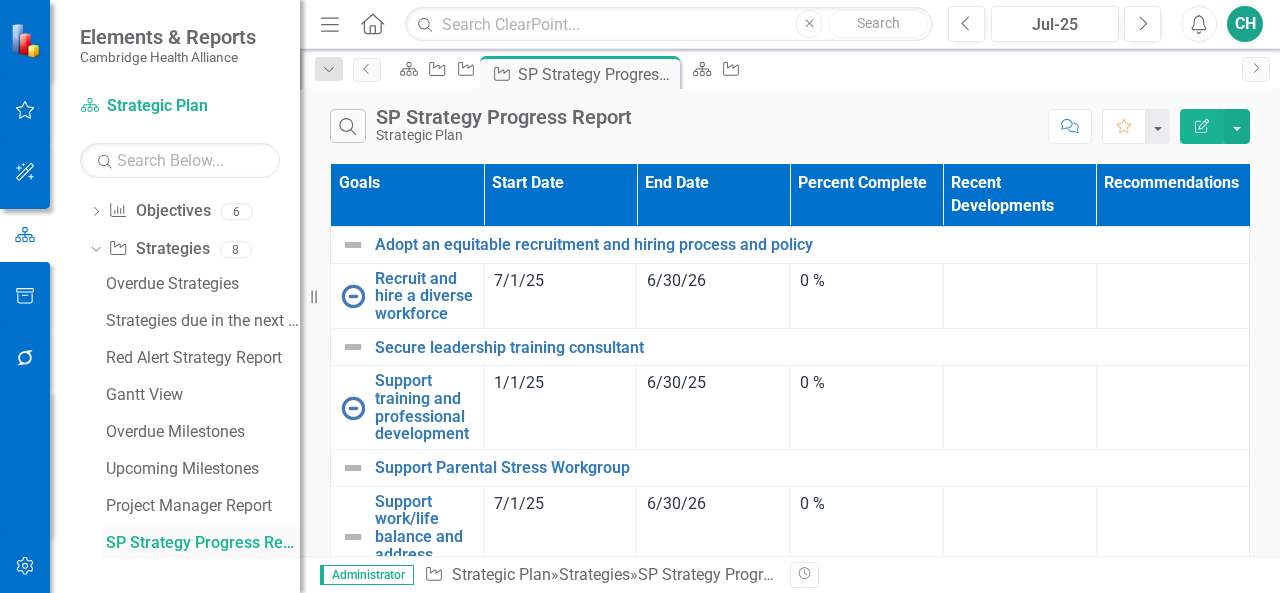 scroll, scrollTop: 338, scrollLeft: 0, axis: vertical 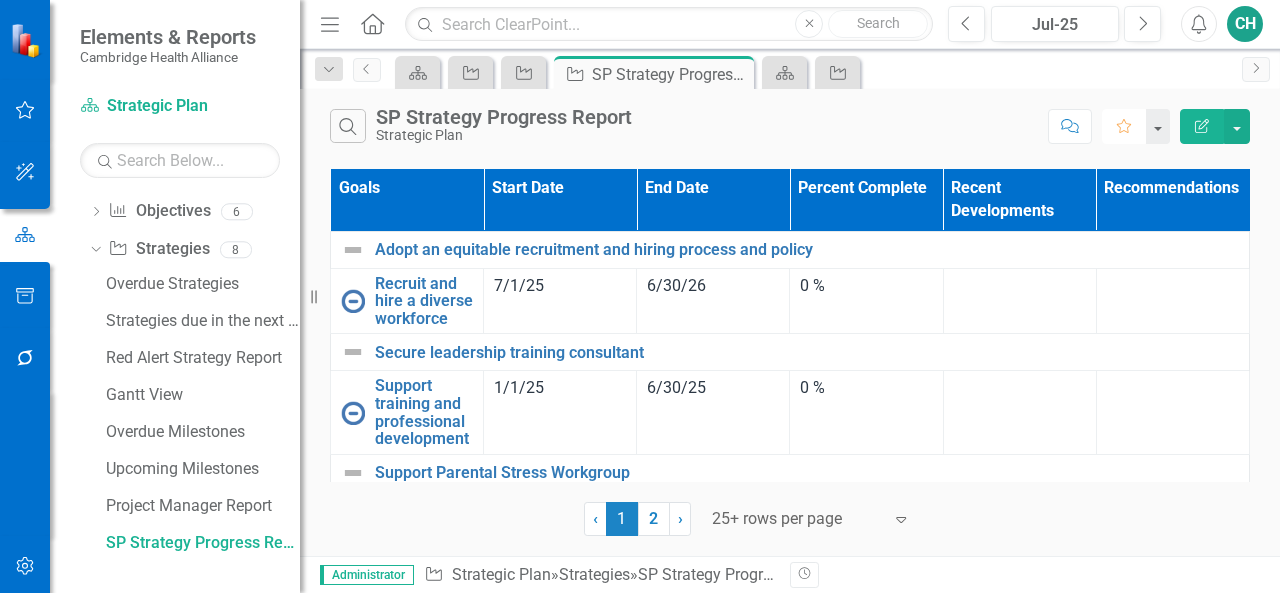click on "Favorite" at bounding box center (1124, 126) 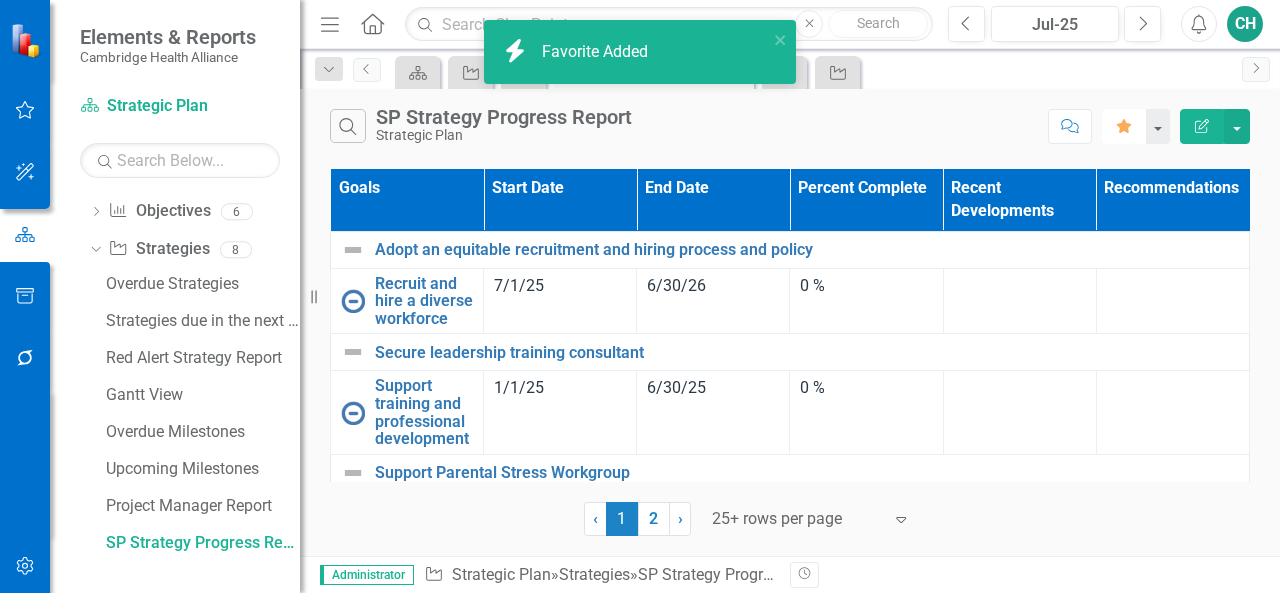 click on "Favorite" at bounding box center [1124, 126] 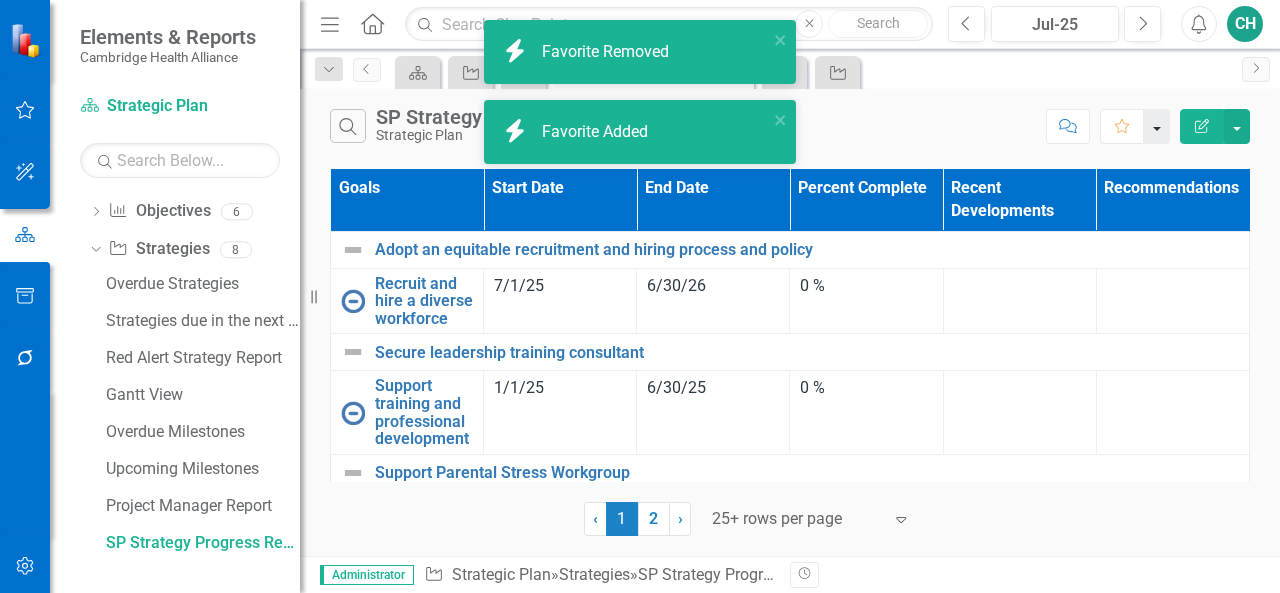 click at bounding box center [1157, 126] 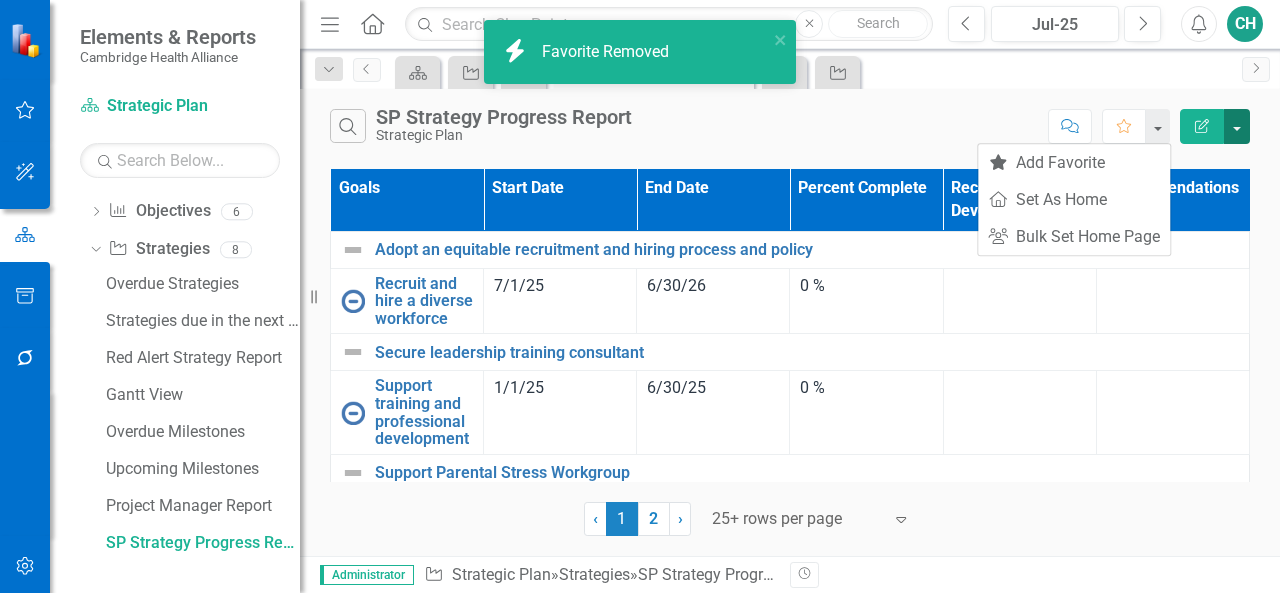 click at bounding box center (1237, 126) 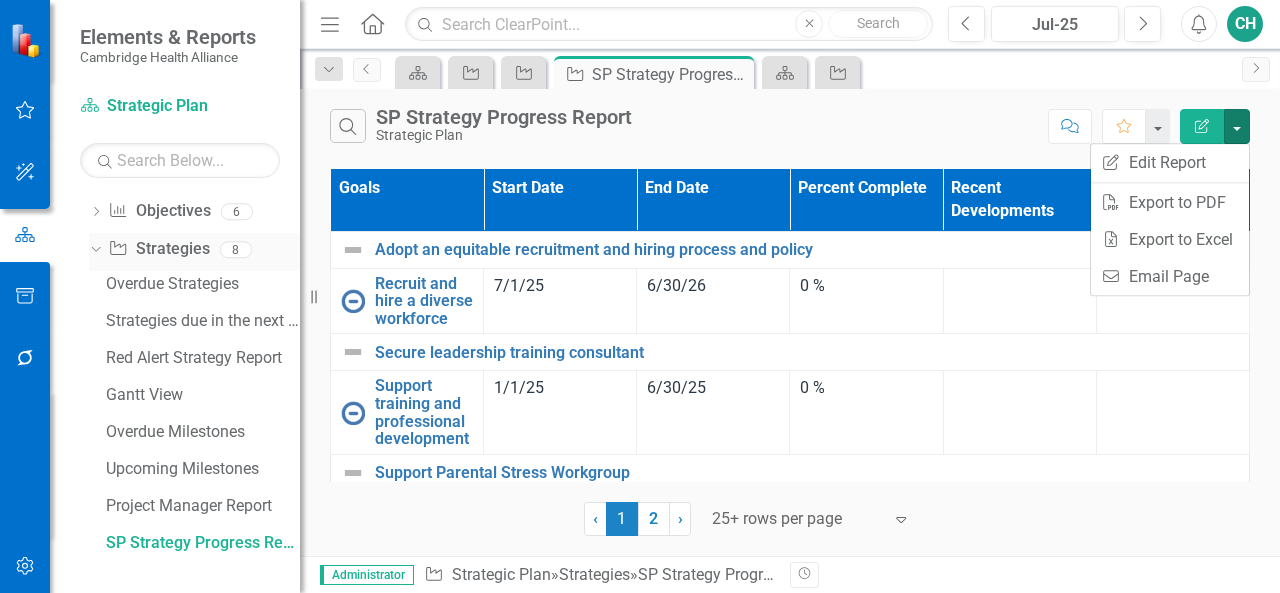 click on "Strategy Strategies" at bounding box center (158, 249) 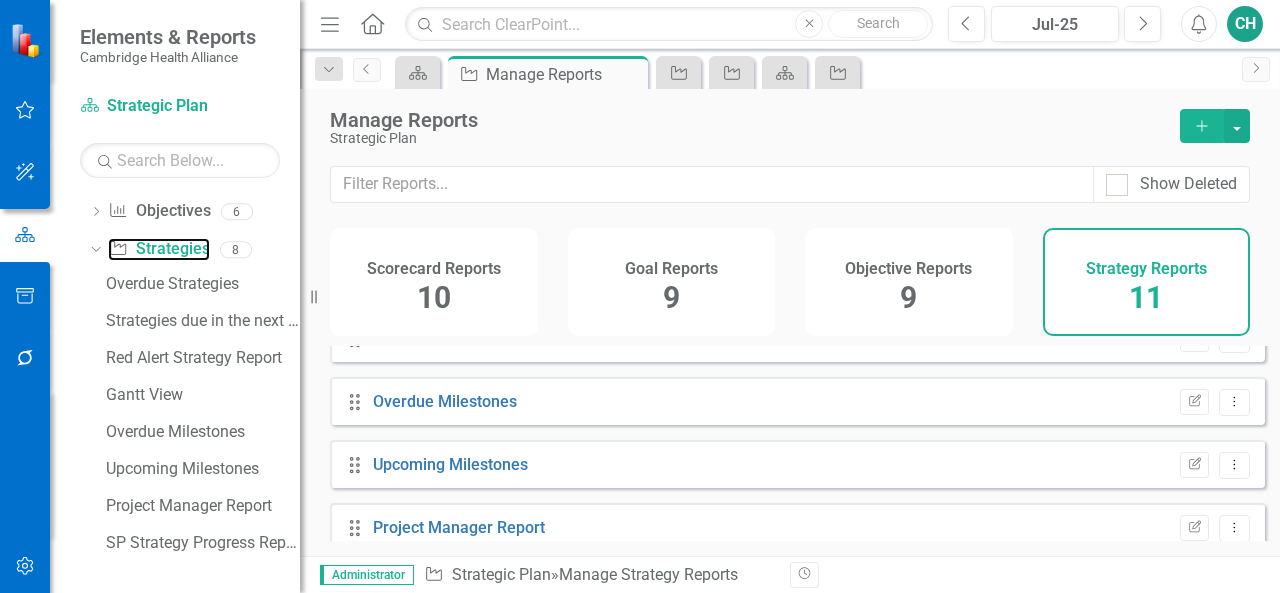 scroll, scrollTop: 496, scrollLeft: 0, axis: vertical 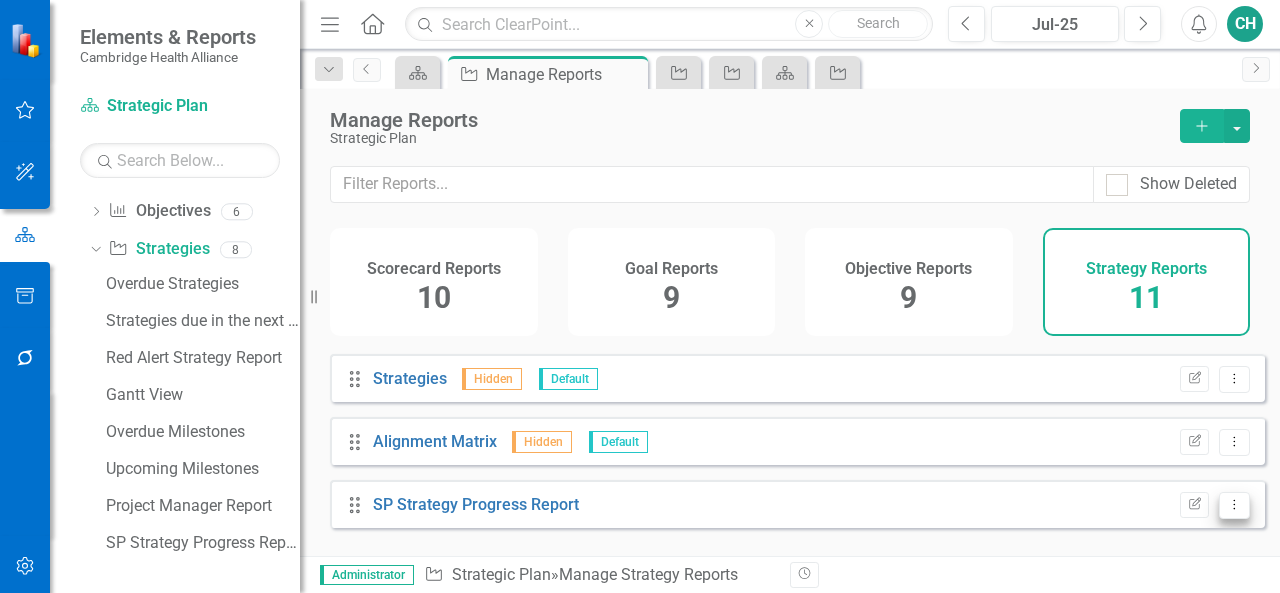 click on "Dropdown Menu" 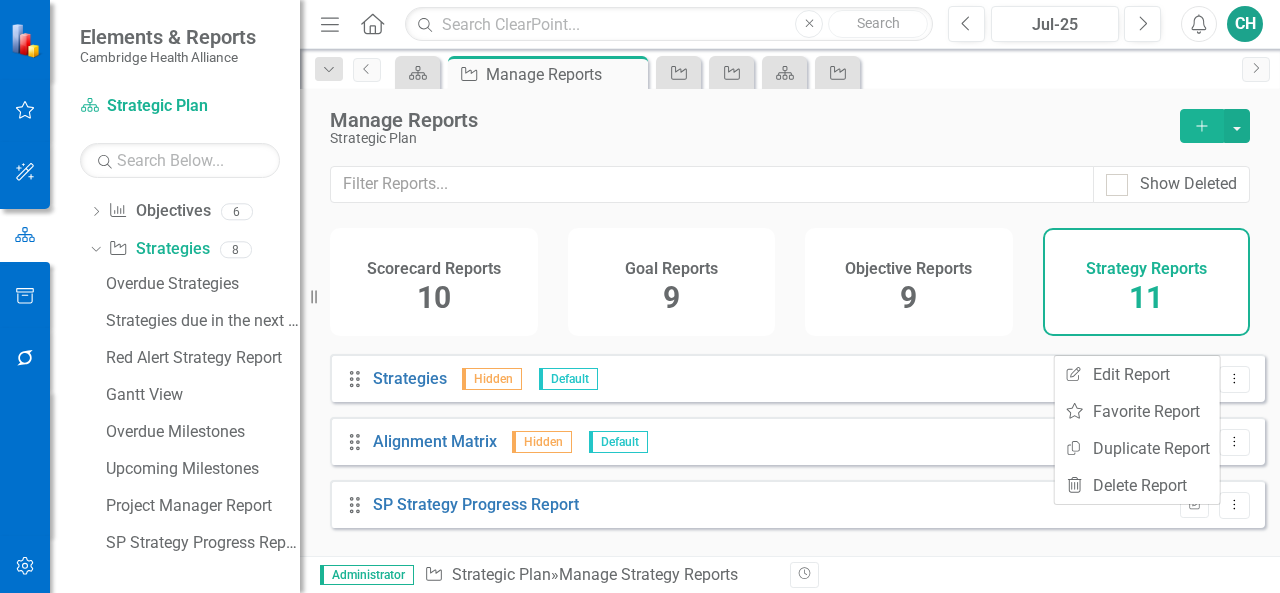 click on "Scorecard Reports 10 Goal Reports 9 Objective Reports 9 Strategy Reports 11" at bounding box center [790, 287] 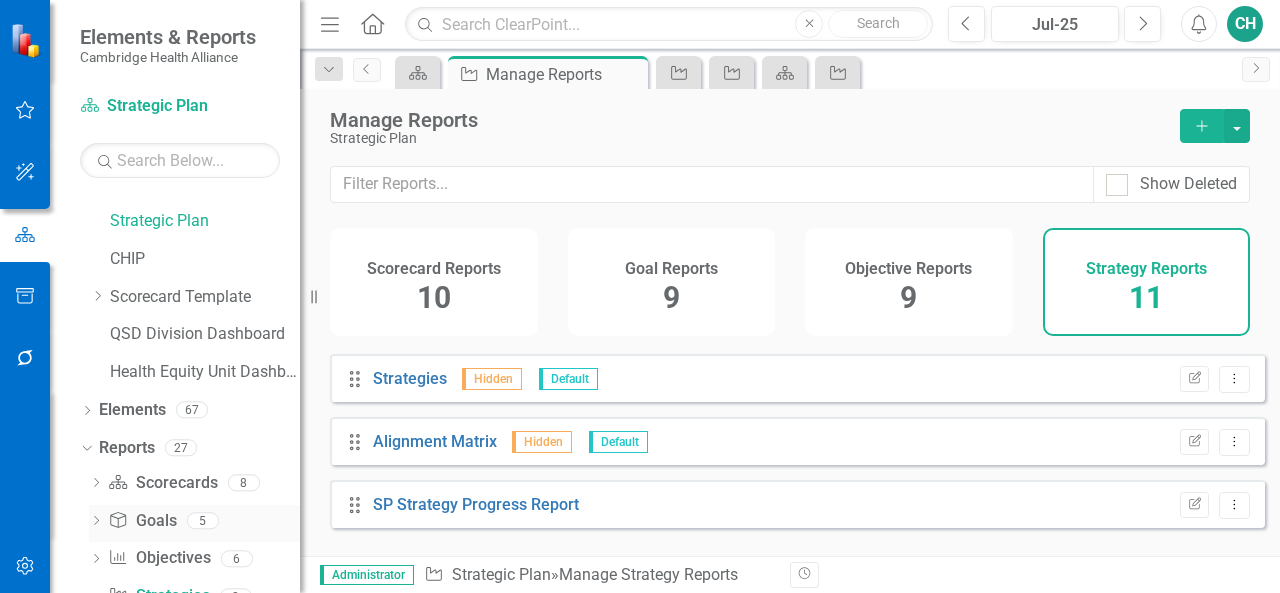 scroll, scrollTop: 0, scrollLeft: 0, axis: both 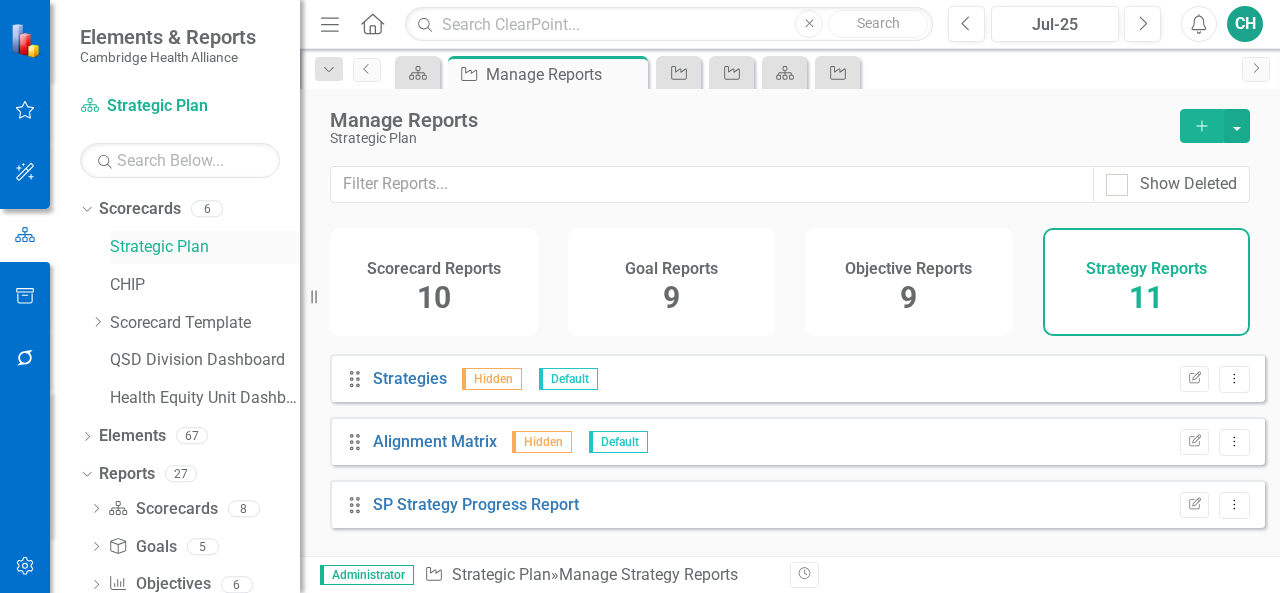 click on "Strategic Plan" at bounding box center (205, 247) 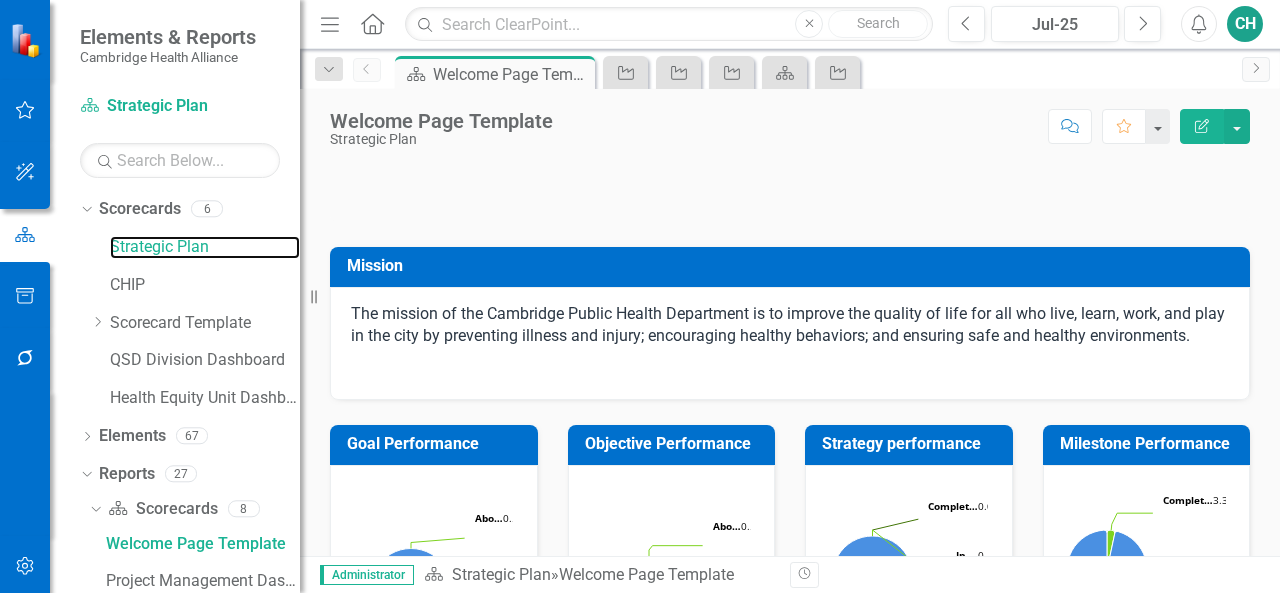scroll, scrollTop: 0, scrollLeft: 0, axis: both 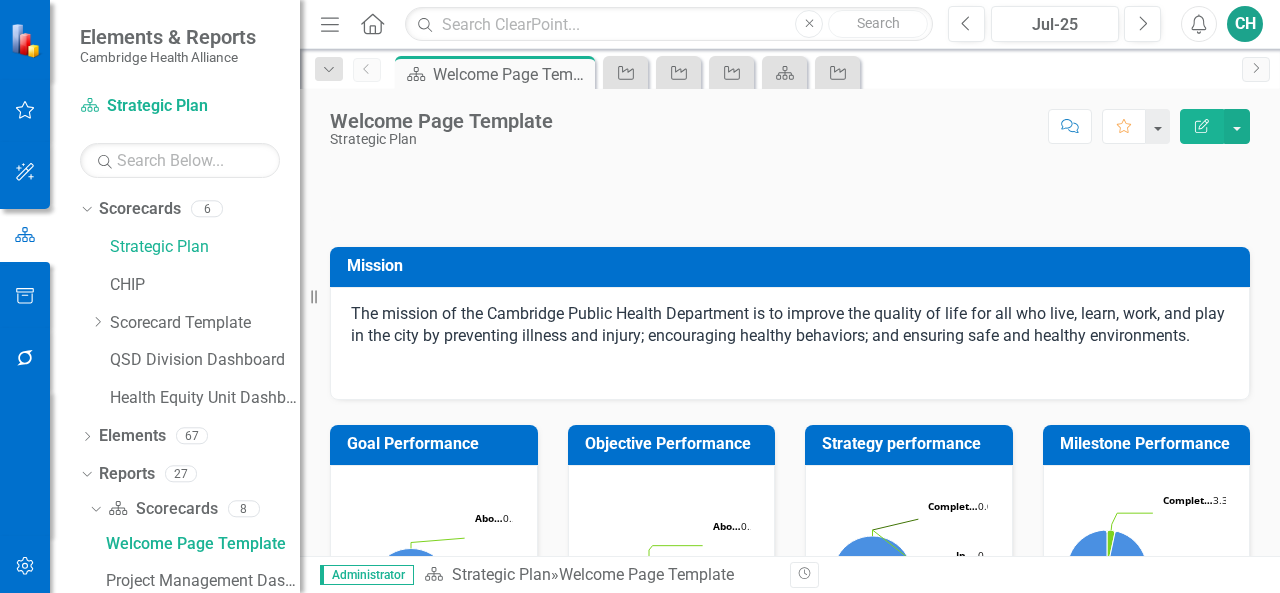 click on "Edit Report" at bounding box center [1202, 126] 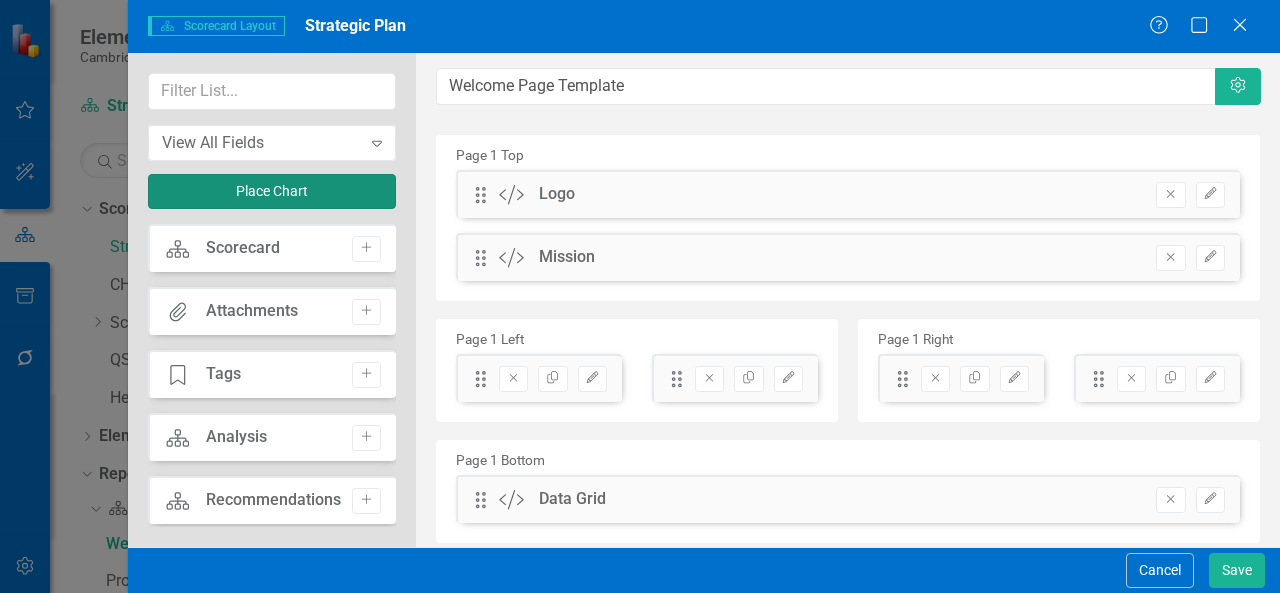 click on "Place Chart" at bounding box center [272, 191] 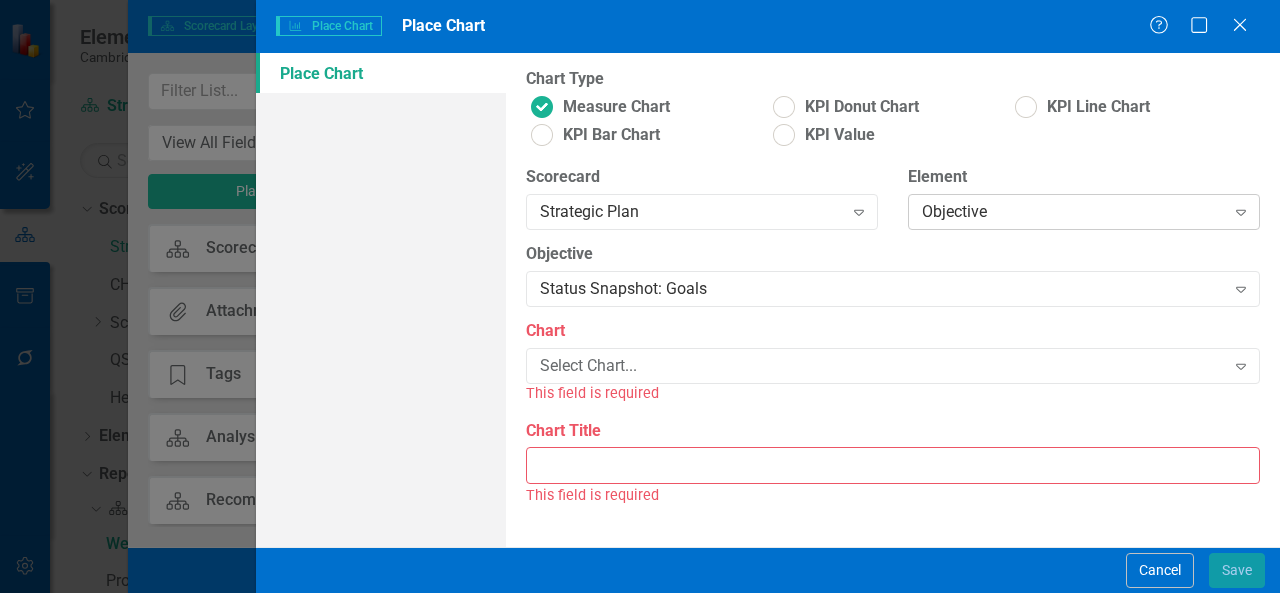 click on "Objective" at bounding box center [1073, 212] 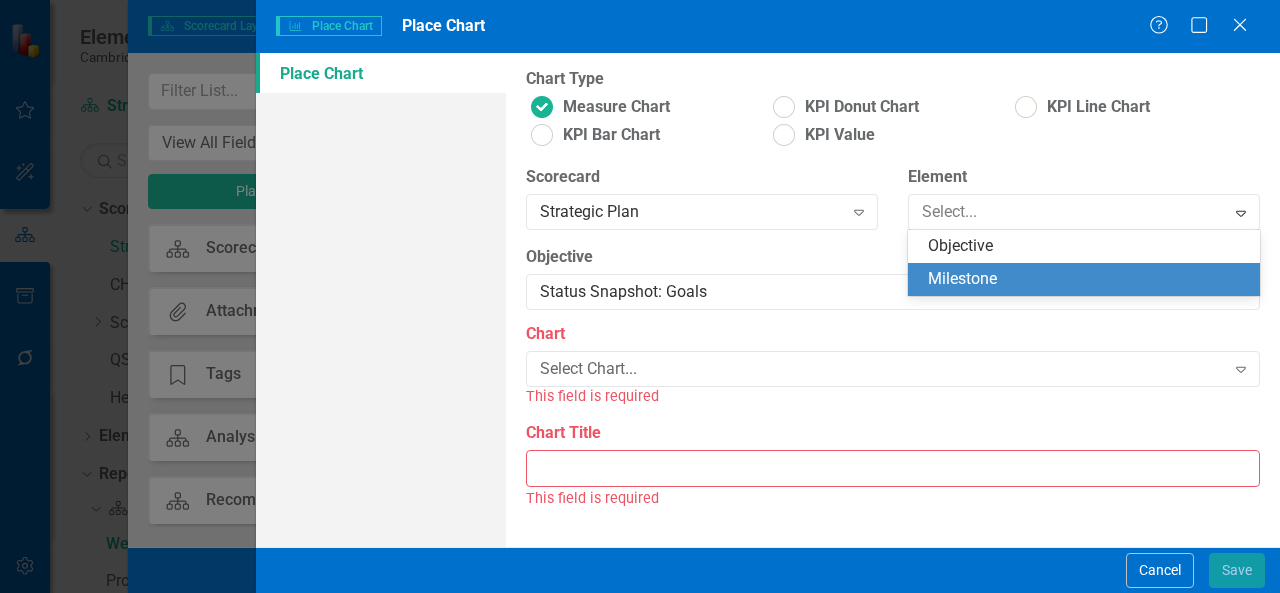 click on "Milestone" at bounding box center (1088, 279) 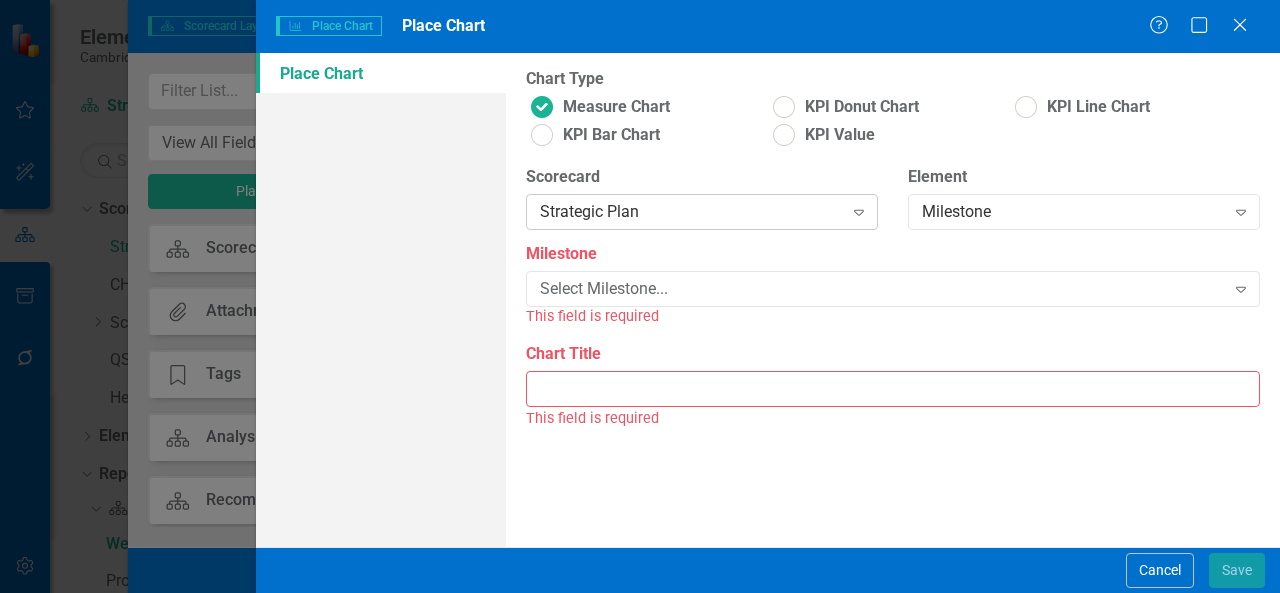click on "Strategic Plan" at bounding box center (691, 212) 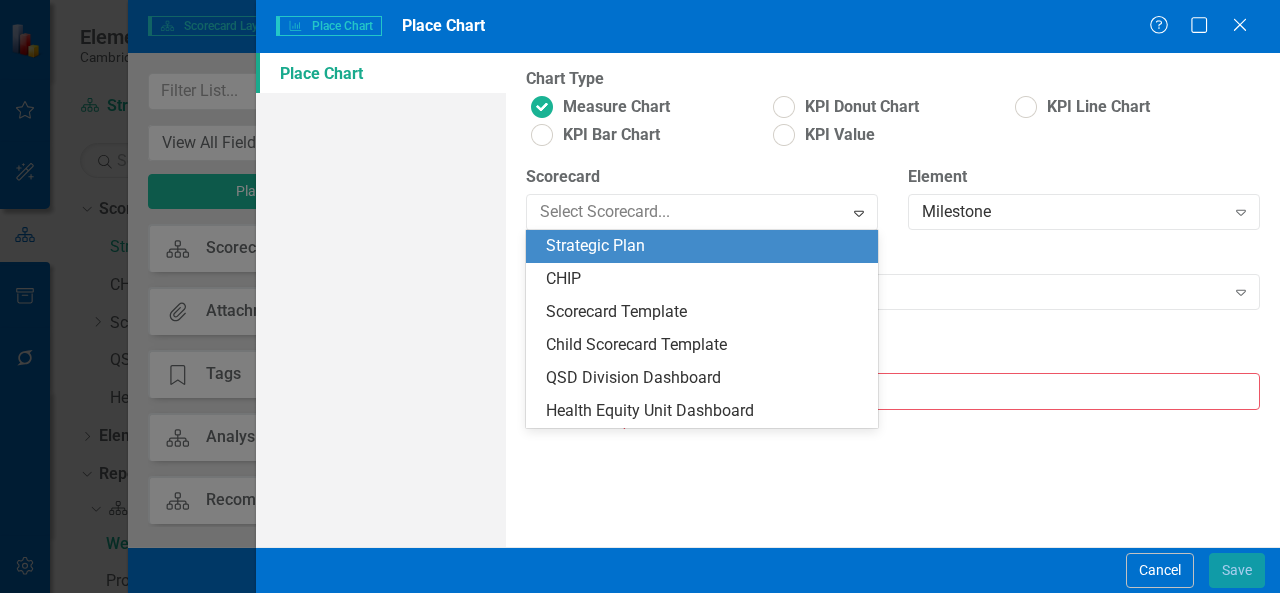 click on "Strategic Plan" at bounding box center (706, 246) 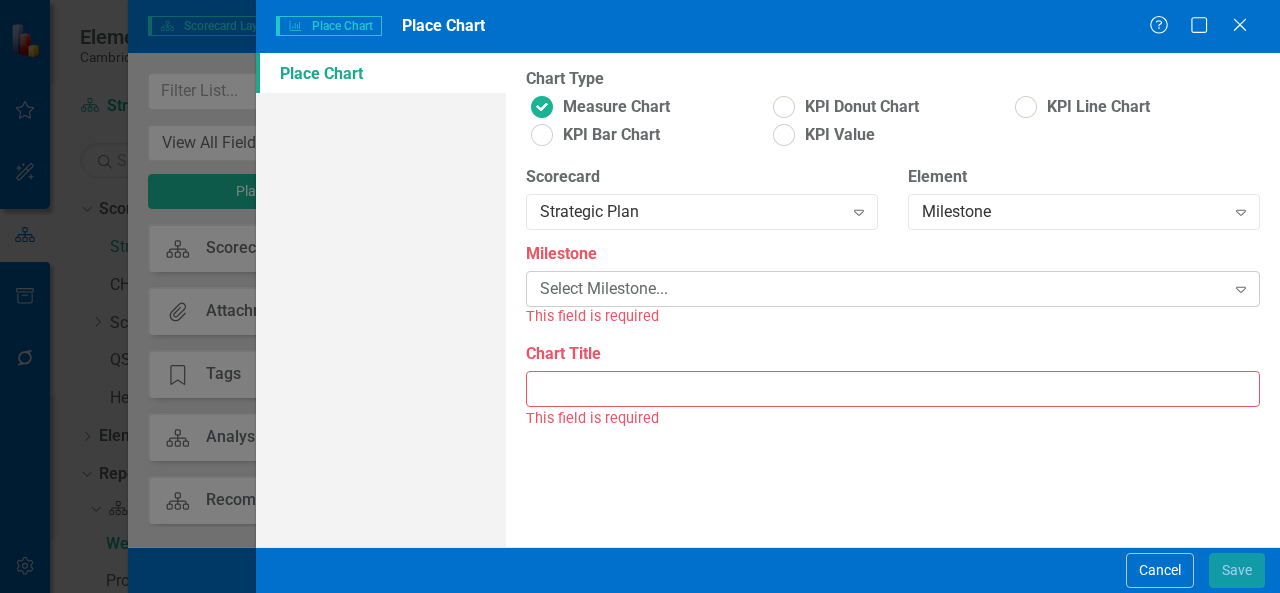 click on "Select Milestone..." at bounding box center [882, 289] 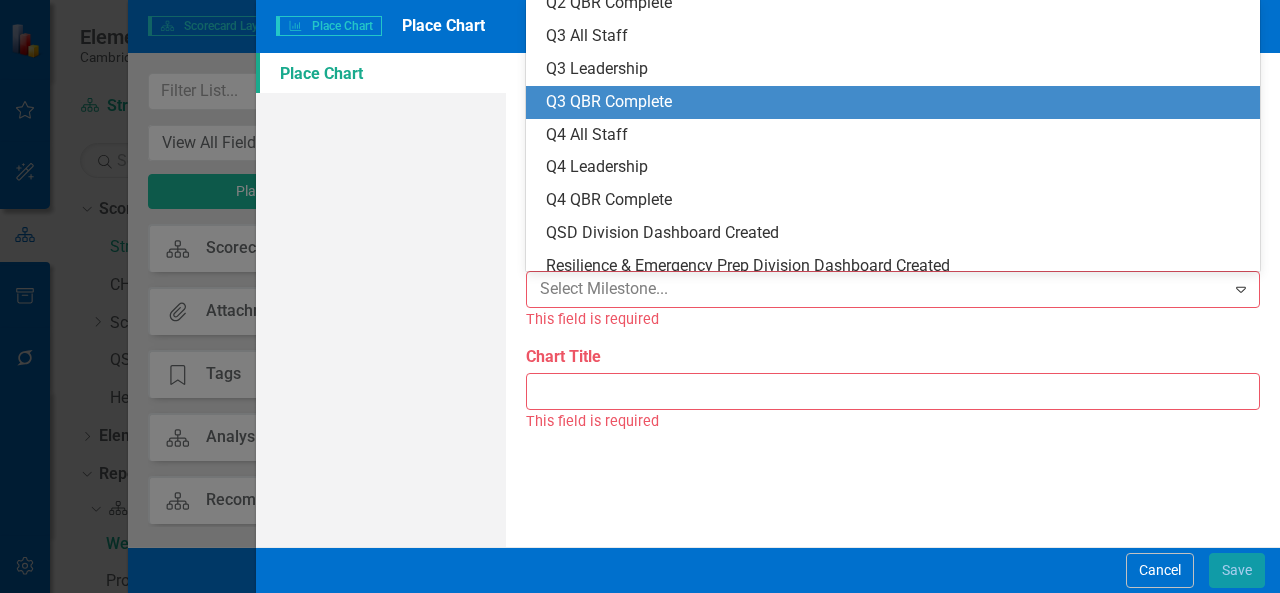 scroll, scrollTop: 3280, scrollLeft: 0, axis: vertical 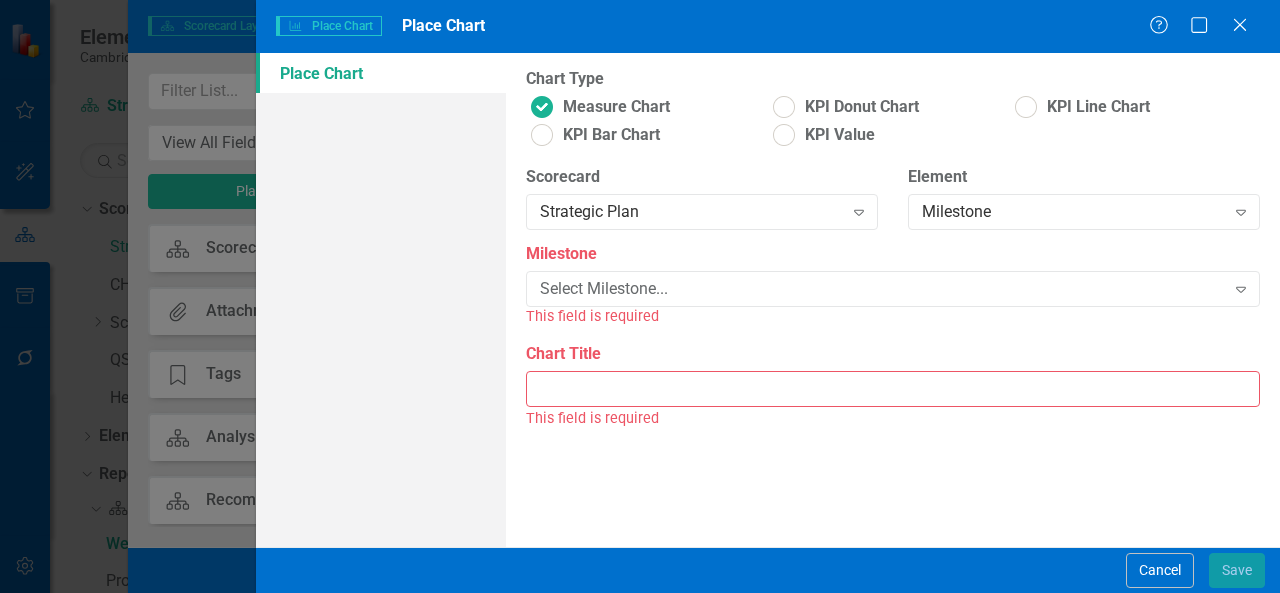 click on "Milestone Select Milestone... Expand This field is required" at bounding box center (893, 292) 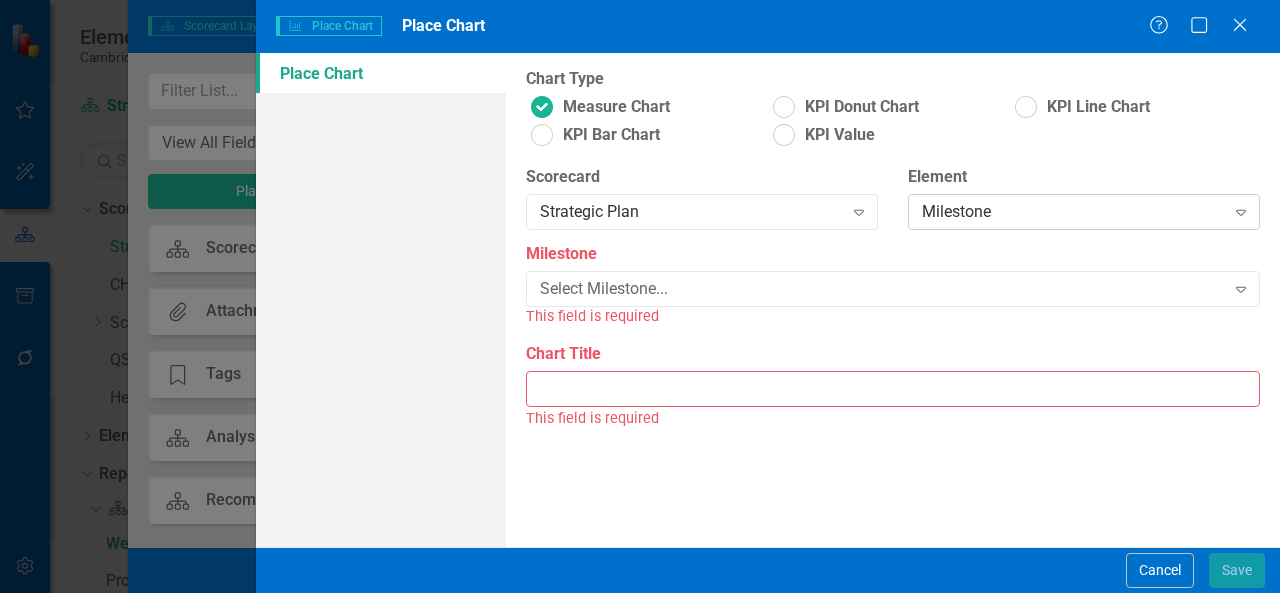 click on "Milestone" at bounding box center (1073, 212) 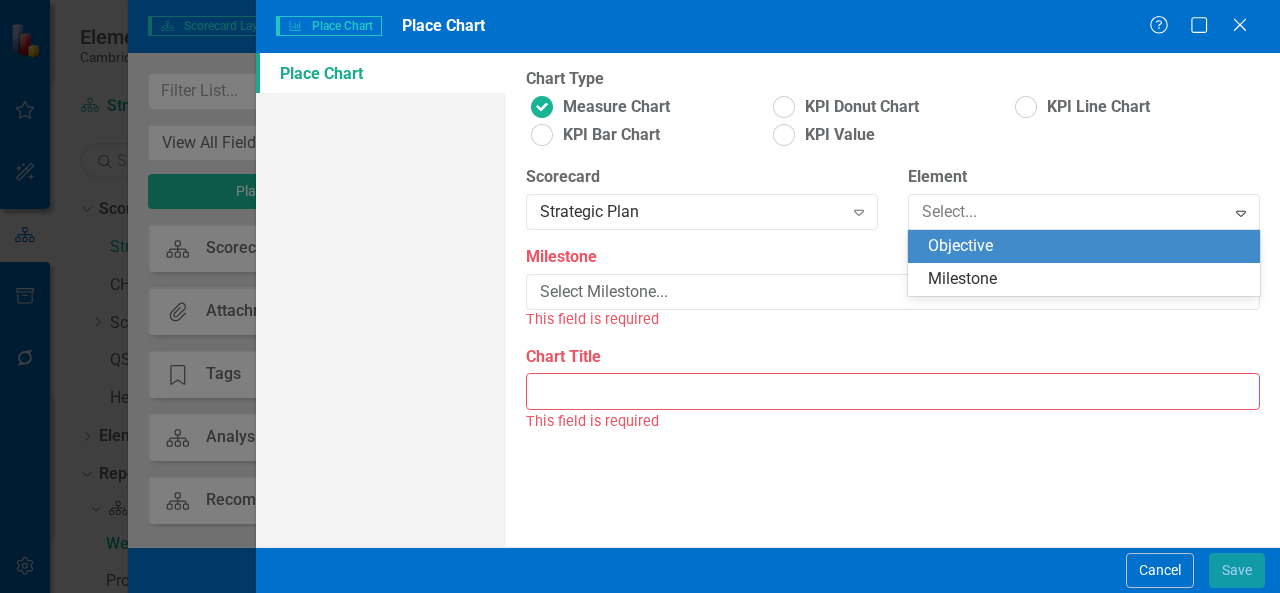 click on "Objective" at bounding box center [1088, 246] 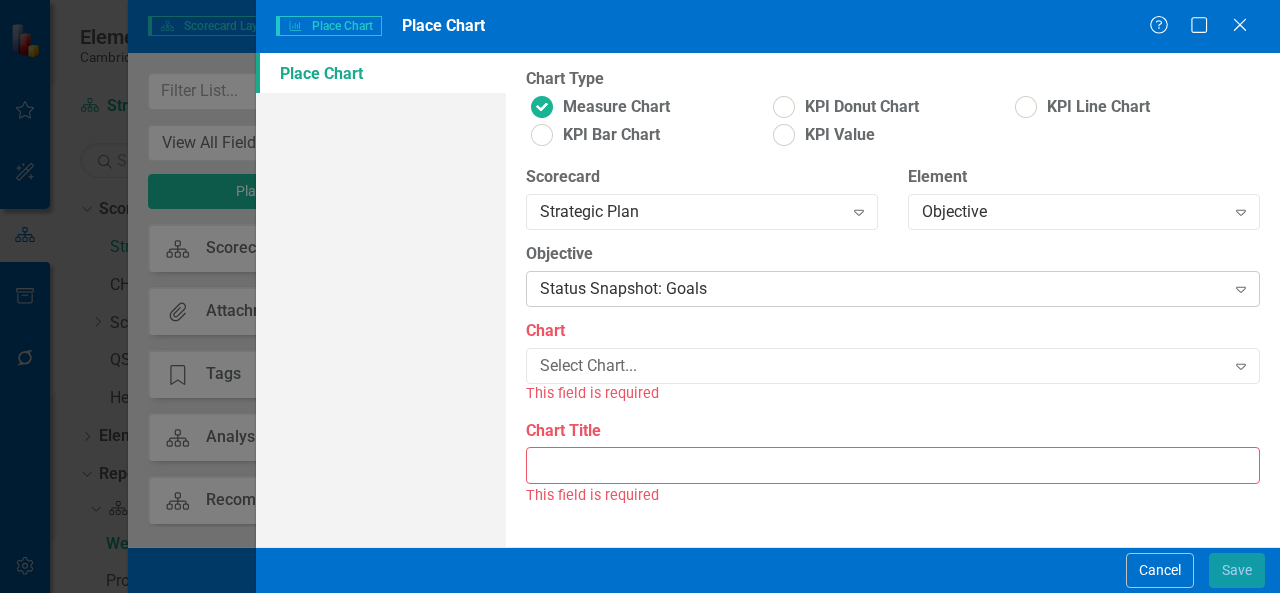 click on "Status Snapshot: Goals" at bounding box center (882, 289) 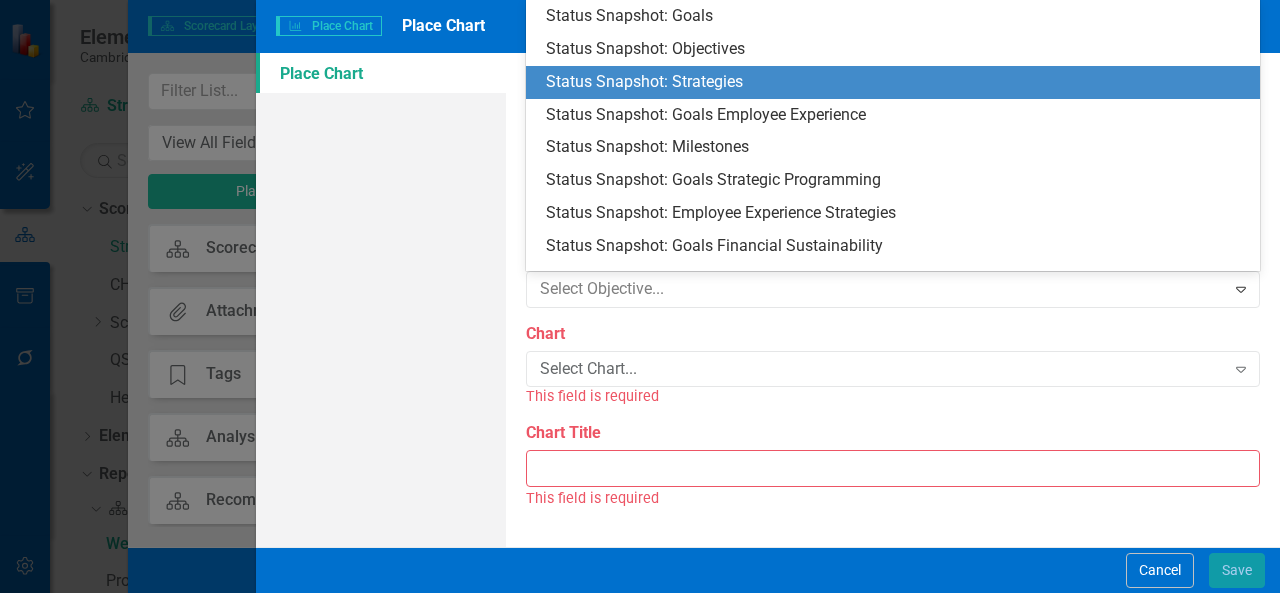 click on "Status Snapshot: Strategies" at bounding box center (897, 82) 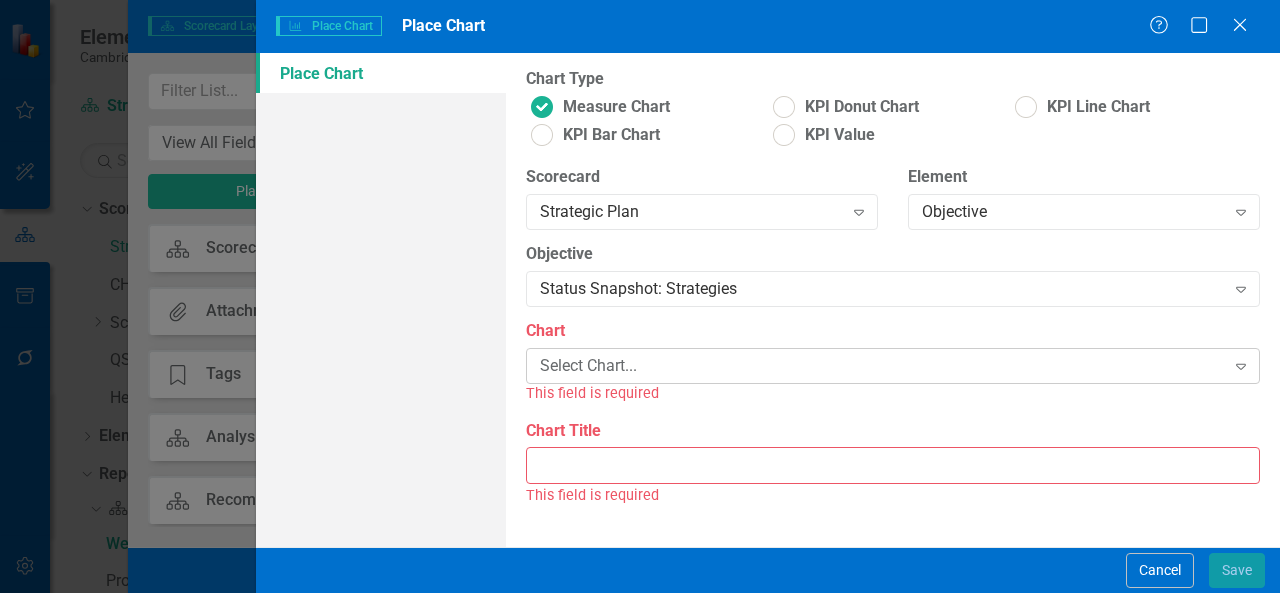 click on "Select Chart..." at bounding box center (882, 366) 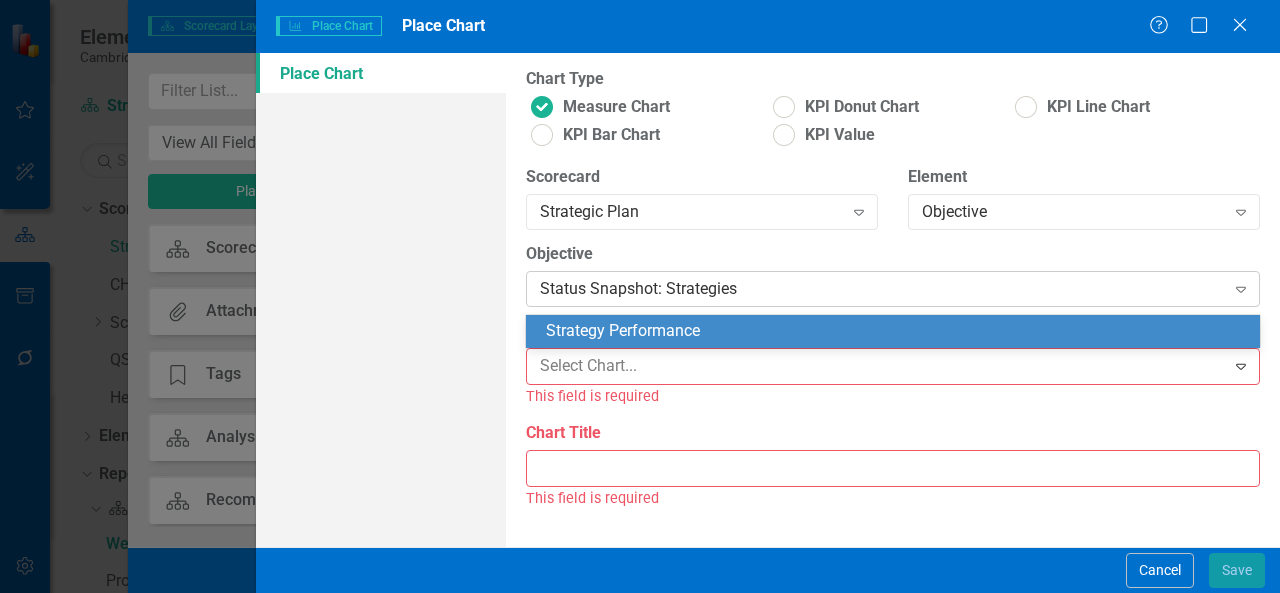 click on "Status Snapshot: Strategies" at bounding box center [882, 289] 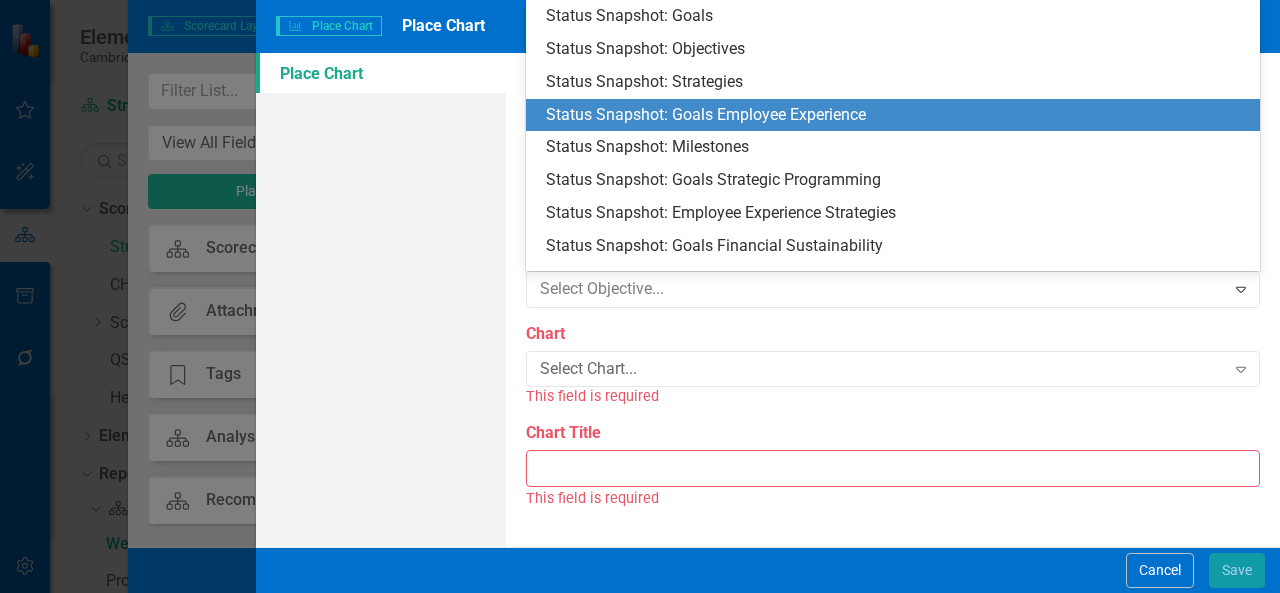 scroll, scrollTop: 0, scrollLeft: 0, axis: both 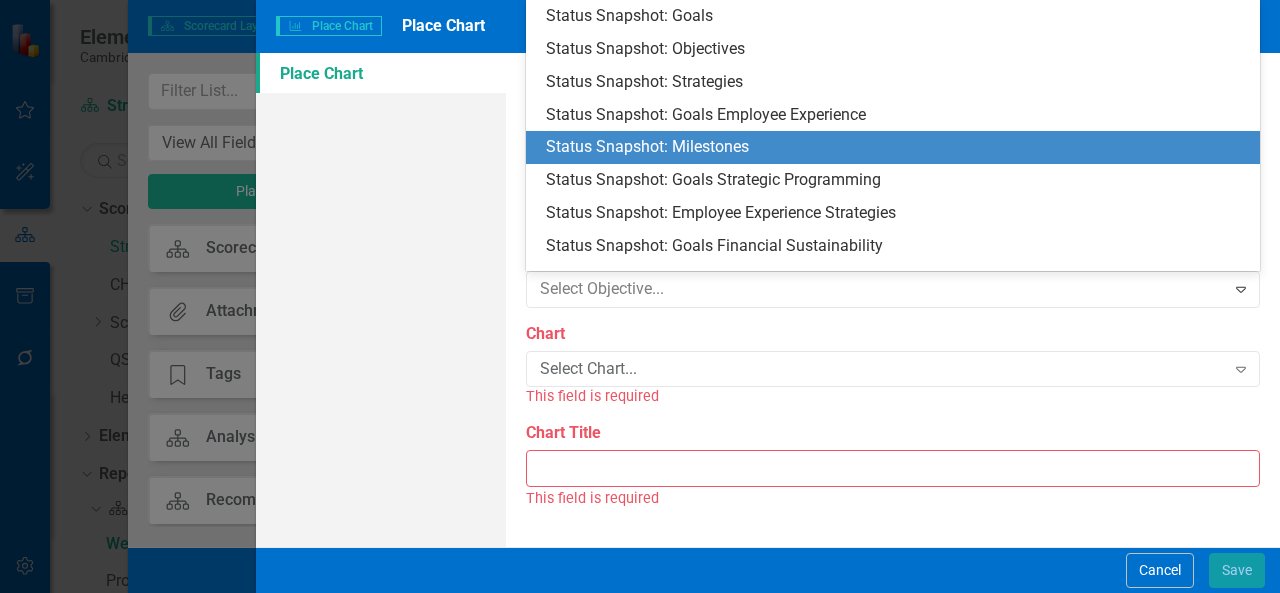click on "Status Snapshot: Milestones" at bounding box center (897, 147) 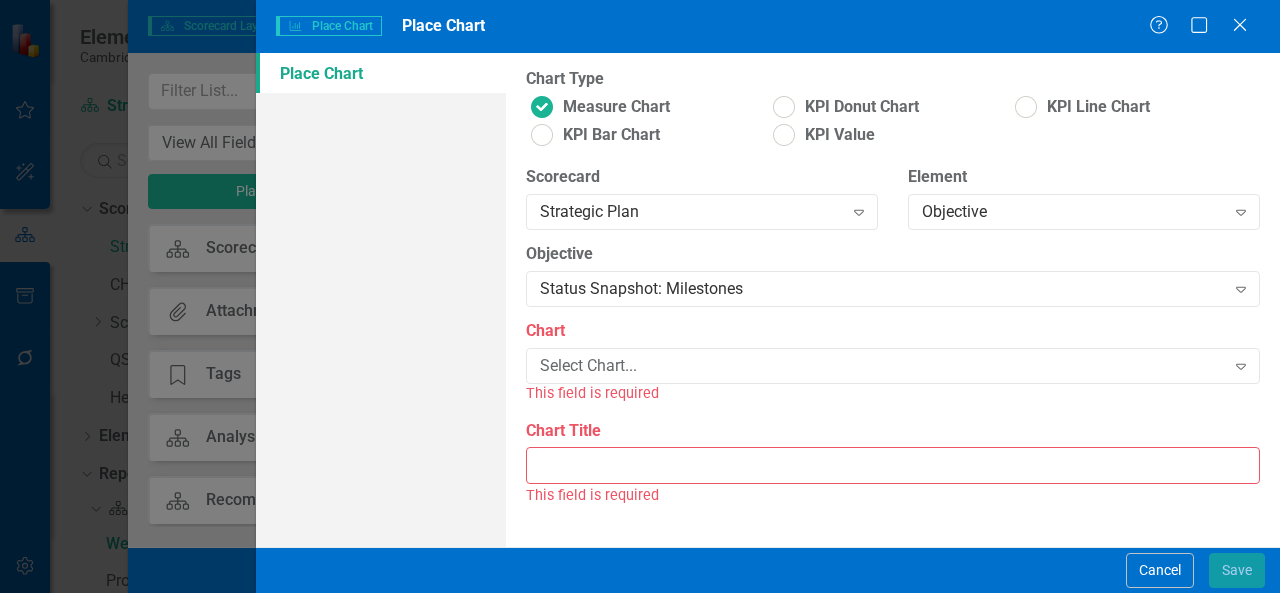 click on "Select Chart... Expand" at bounding box center (893, 366) 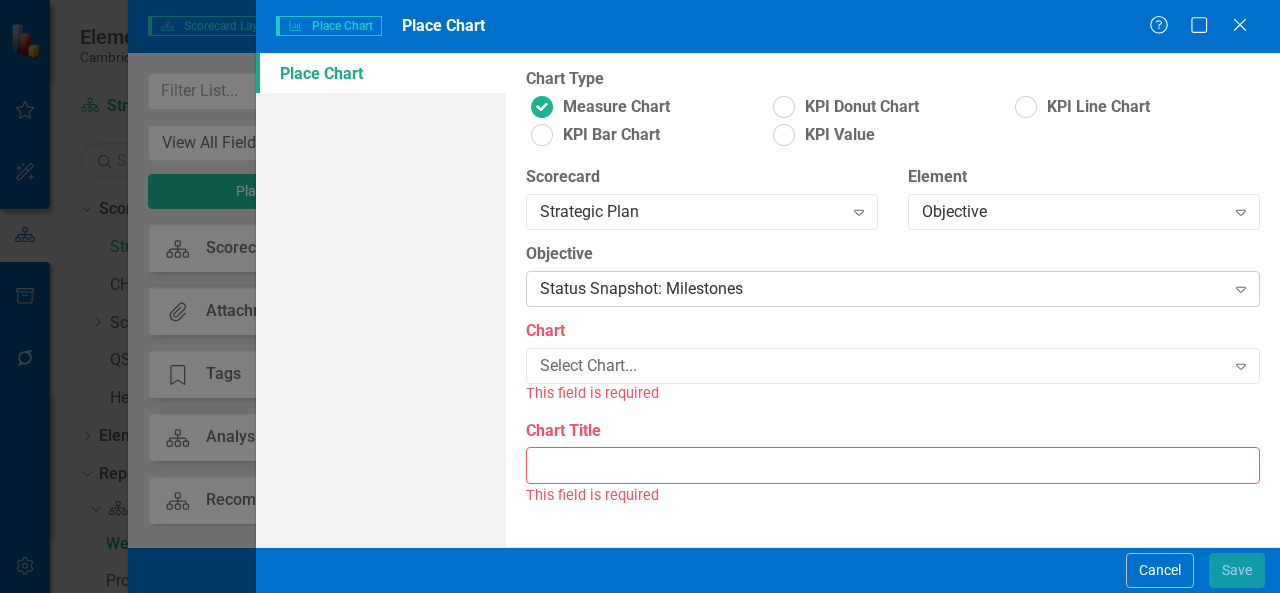 click on "Status Snapshot: Milestones" at bounding box center [882, 289] 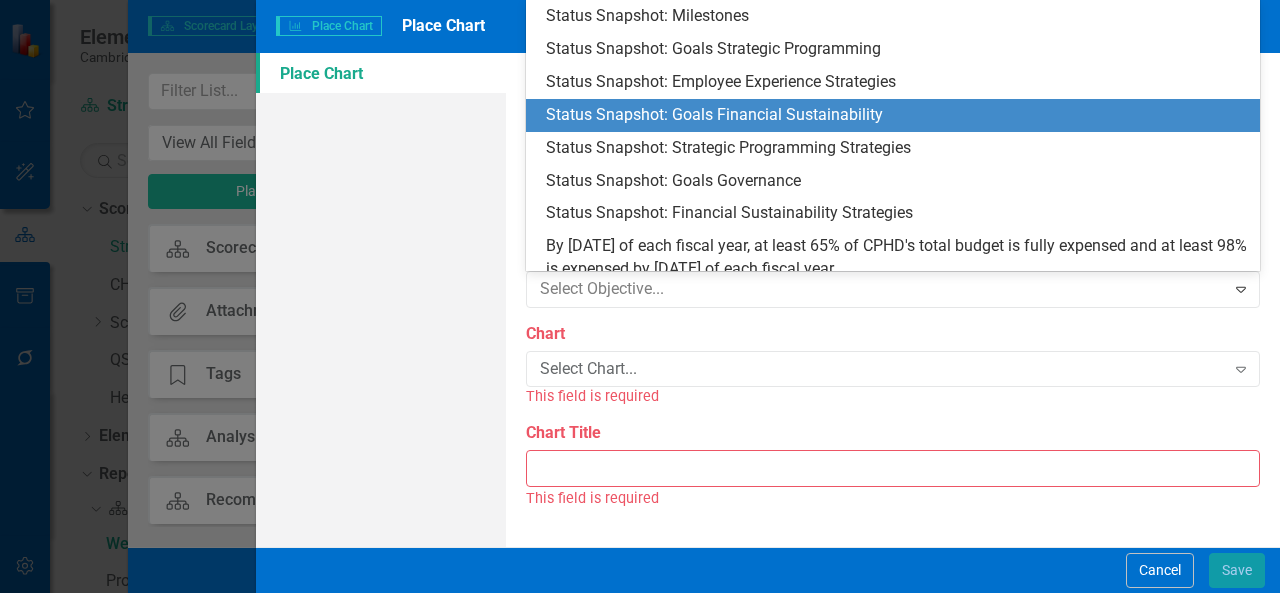 scroll, scrollTop: 0, scrollLeft: 0, axis: both 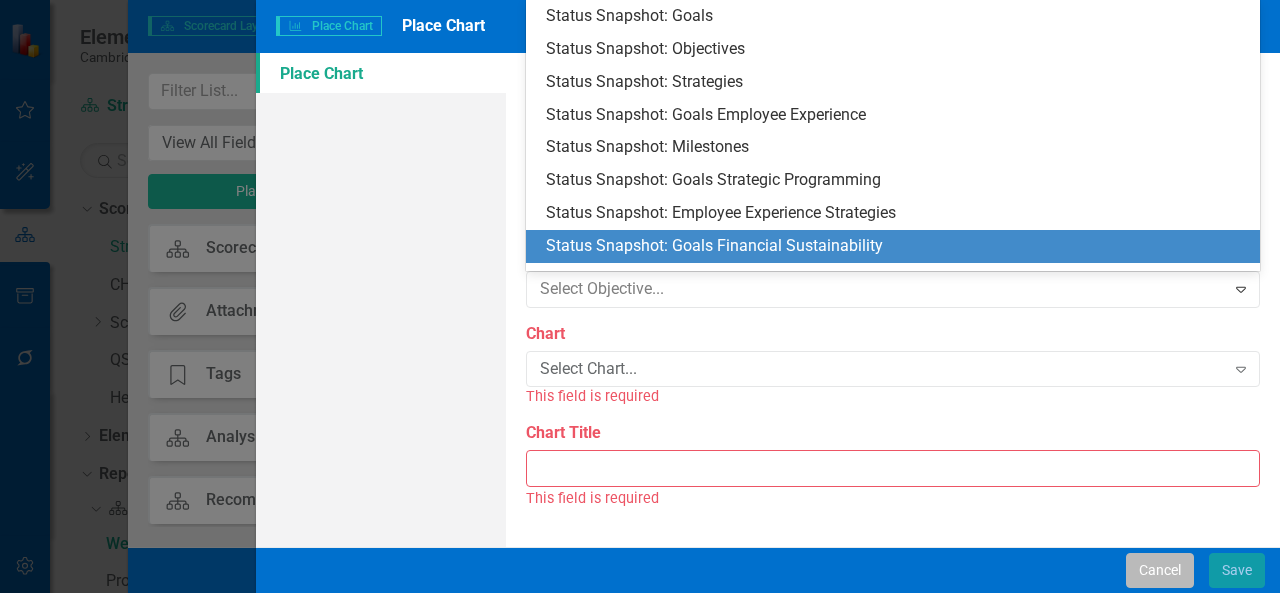click on "Cancel" at bounding box center [1160, 570] 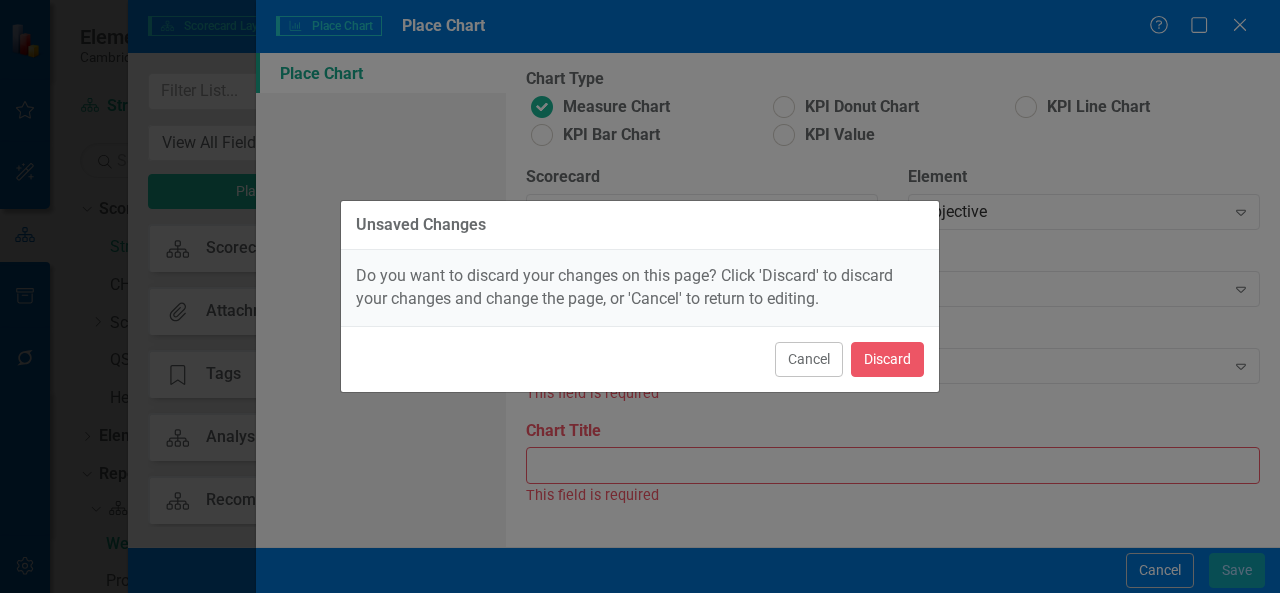 click on "Cancel Discard" at bounding box center [640, 359] 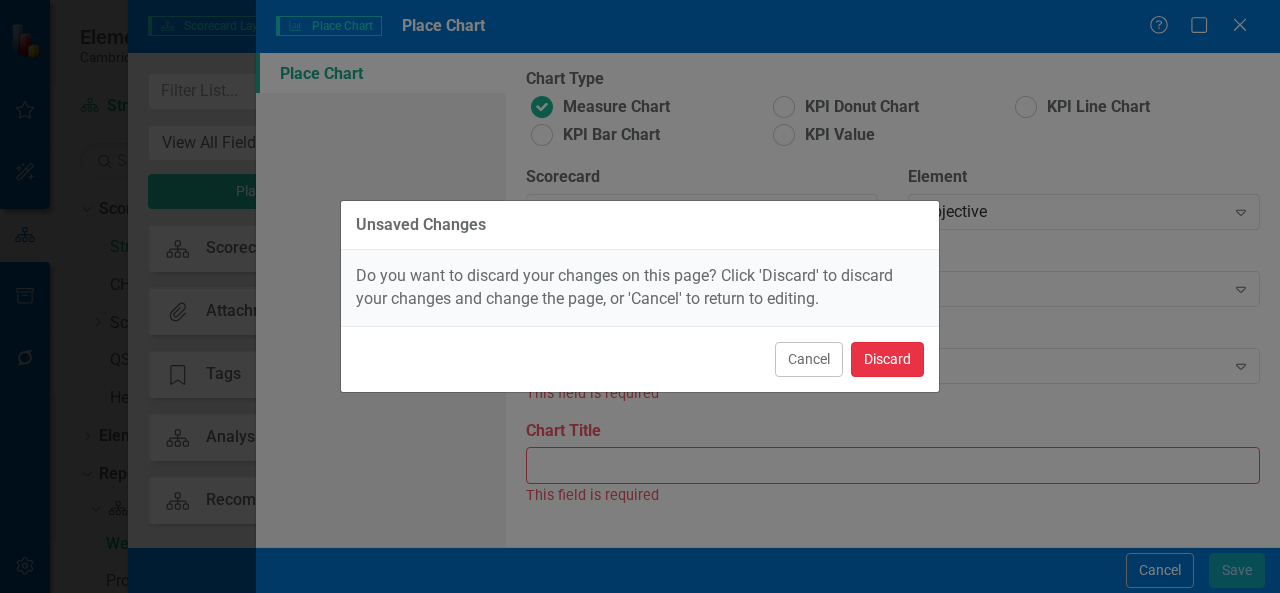 click on "Discard" at bounding box center [887, 359] 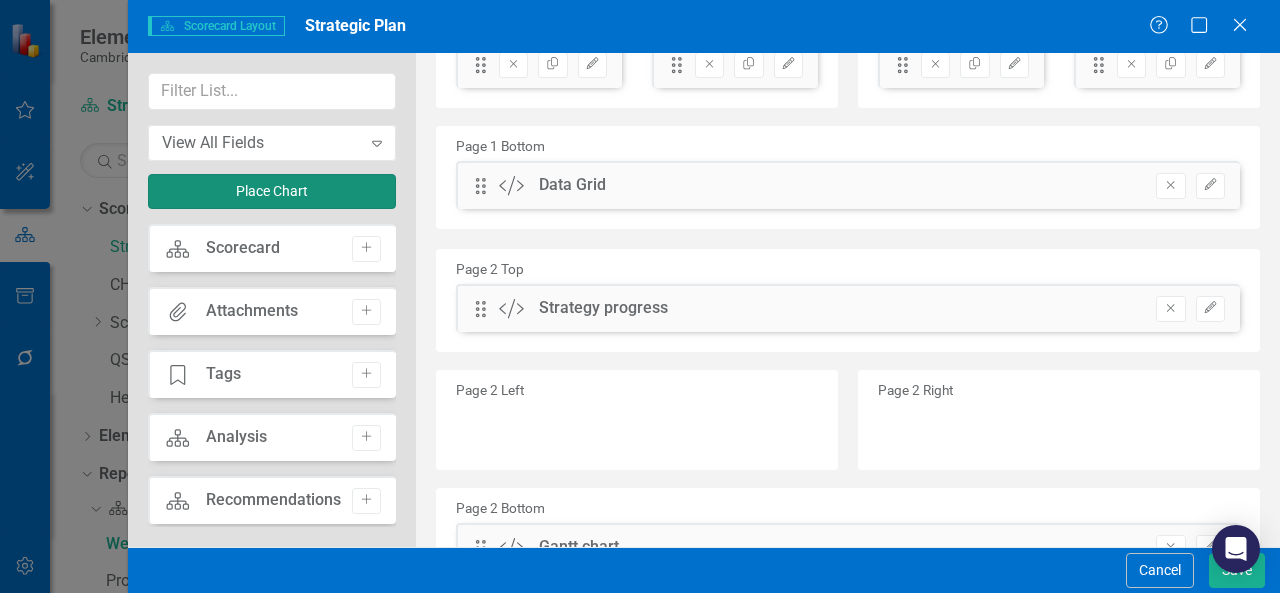 scroll, scrollTop: 413, scrollLeft: 0, axis: vertical 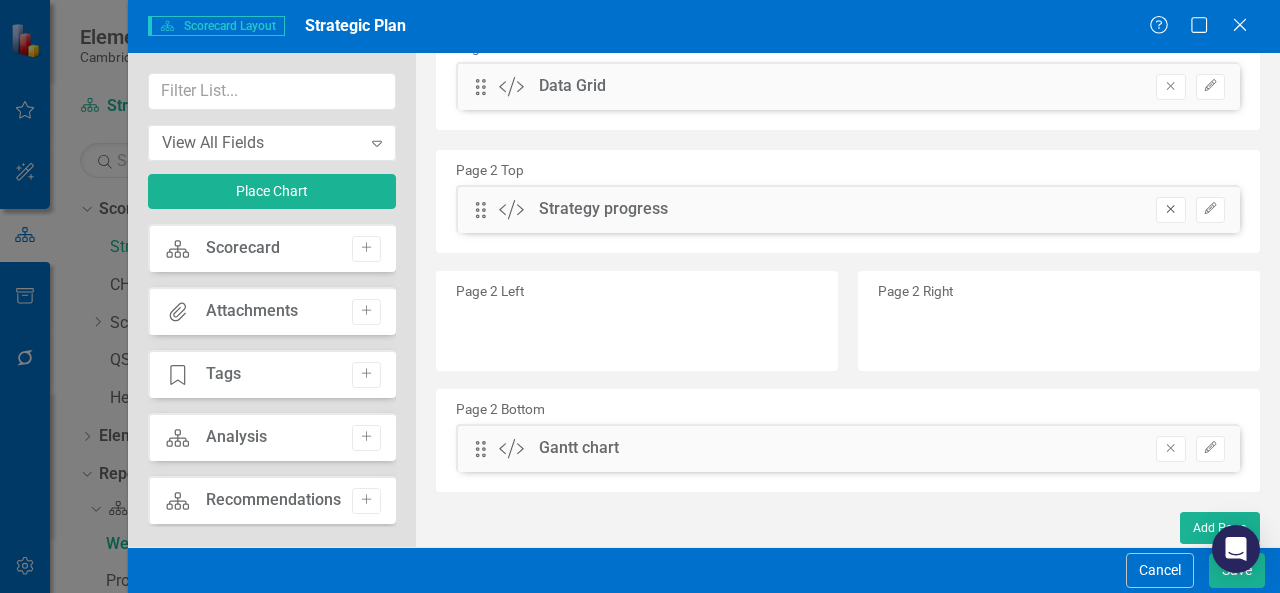 click on "Remove" 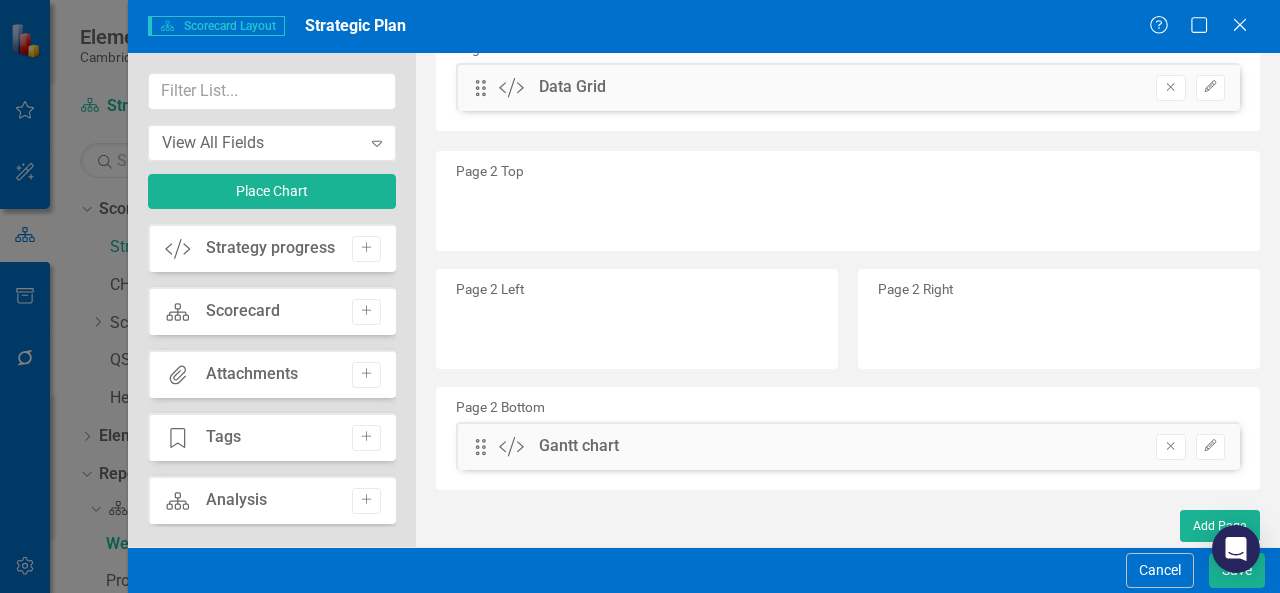 scroll, scrollTop: 410, scrollLeft: 0, axis: vertical 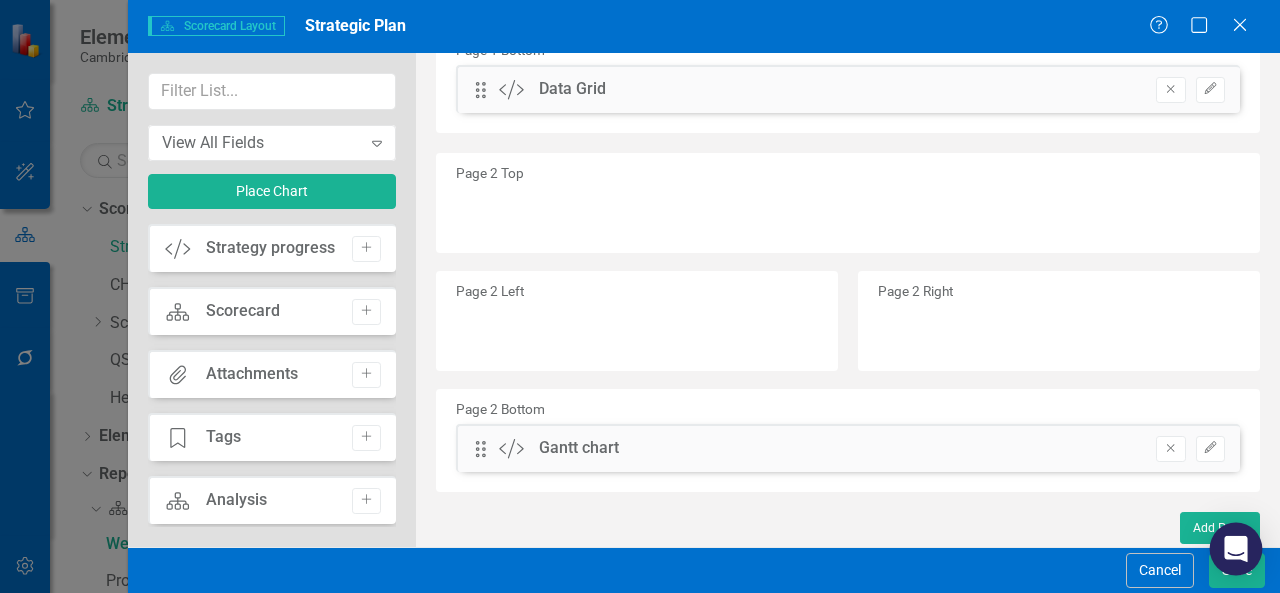 click on "Elements & Reports Cambridge Health Alliance Scorecard Strategic Plan Search Dropdown Scorecards 6 Strategic Plan CHIP Dropdown Scorecard Template Child Scorecard Template  QSD Division Dashboard Health Equity Unit Dashboard Dropdown Elements 67 Dropdown Goal Goals 19 Recruit and hire a diverse workforce Support training and professional development Support work/life balance and address burnout Increase connection among CPHD employees Address Windsor Street needs Assess and monitor departmental performance Increase CPHD's use of program evaluation Expand CPHD's presence in the Cambridge community Identify new funding streams Diversify CPHD's programmatic portfolio Seek grants intentionally and sustainably Improve CPHD's internal budget stewardship Conduct ROI assessments Address capacity challenges Adopt a Health in All Policies framework Share public health expertise with policymakers Clarify CPHD's relationship with the city and CHA Integrate CPHD's statutory work with city partners Dropdown 16 32" at bounding box center (640, 296) 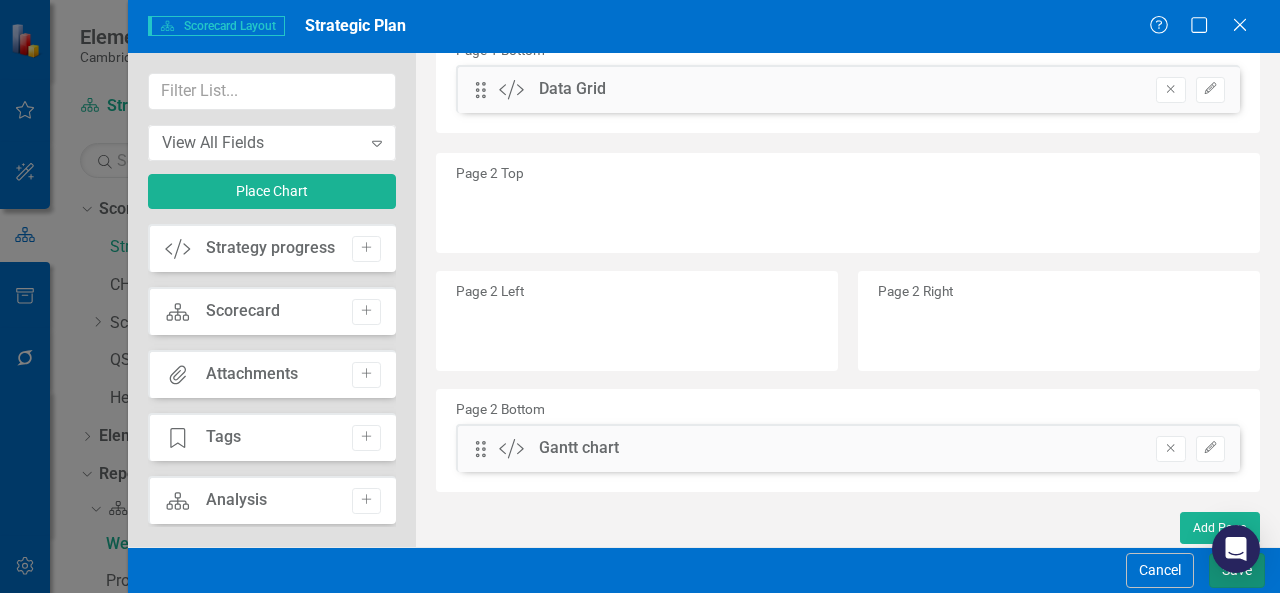 click on "Save" at bounding box center [1237, 570] 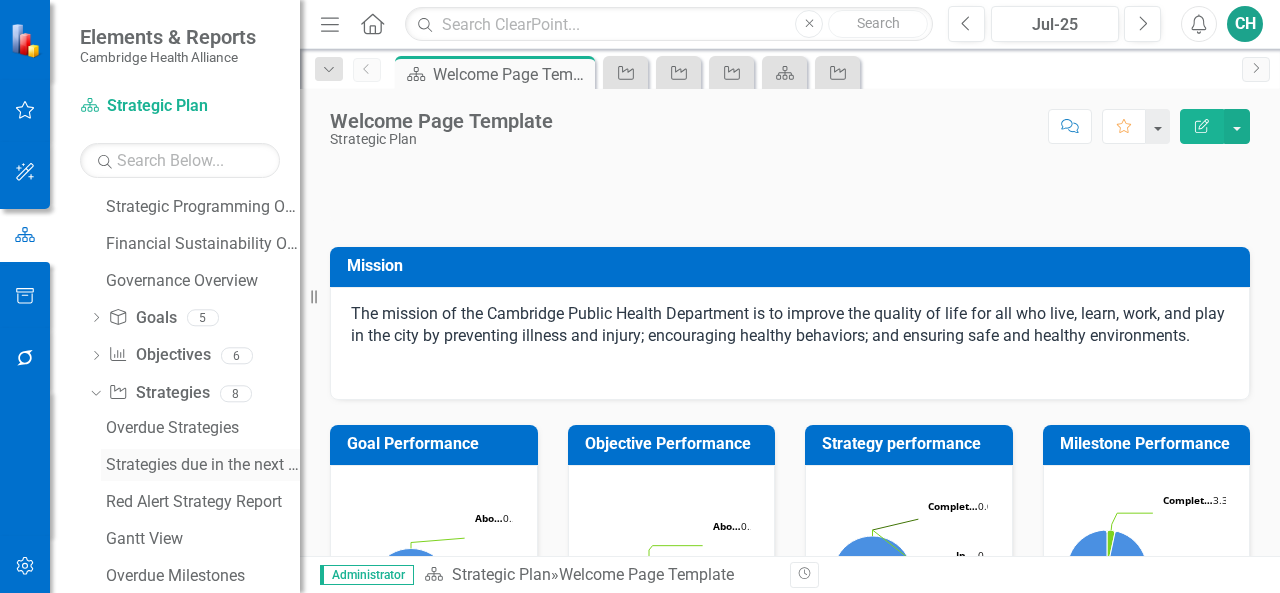 scroll, scrollTop: 566, scrollLeft: 0, axis: vertical 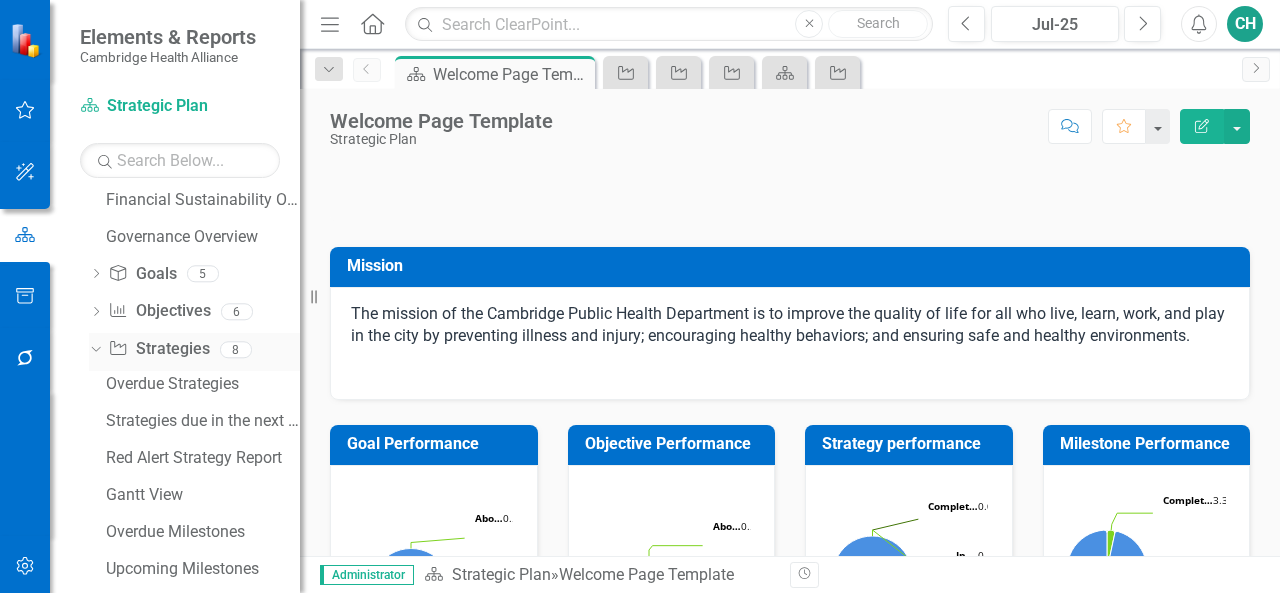 click on "Strategy Strategies" at bounding box center [158, 349] 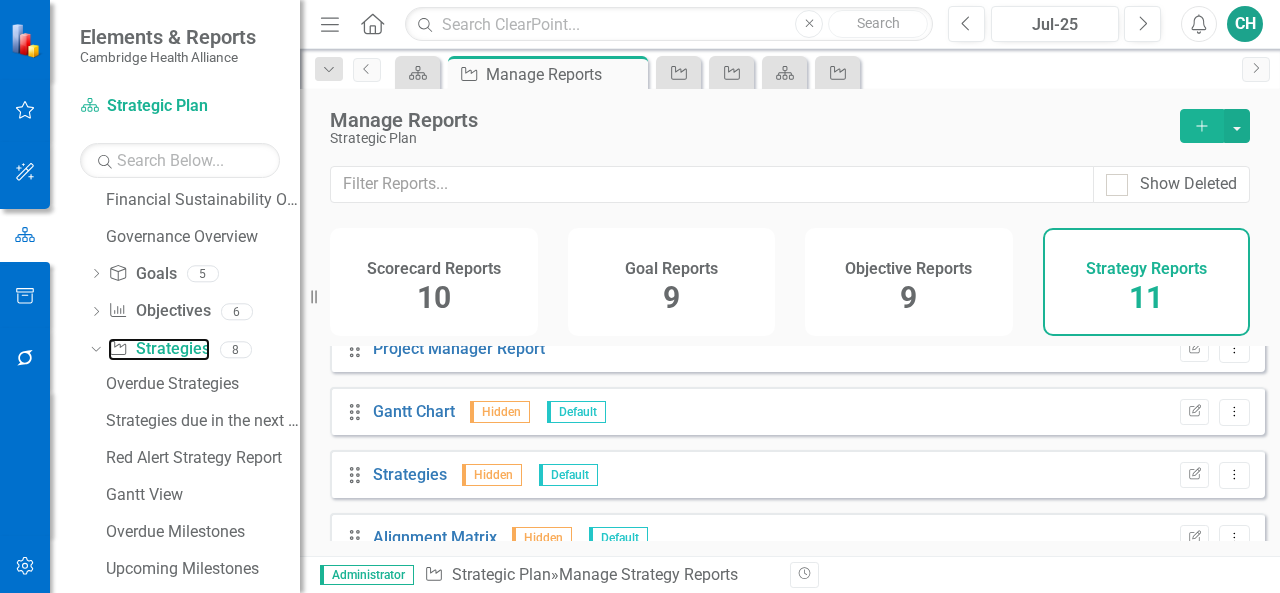 scroll, scrollTop: 496, scrollLeft: 0, axis: vertical 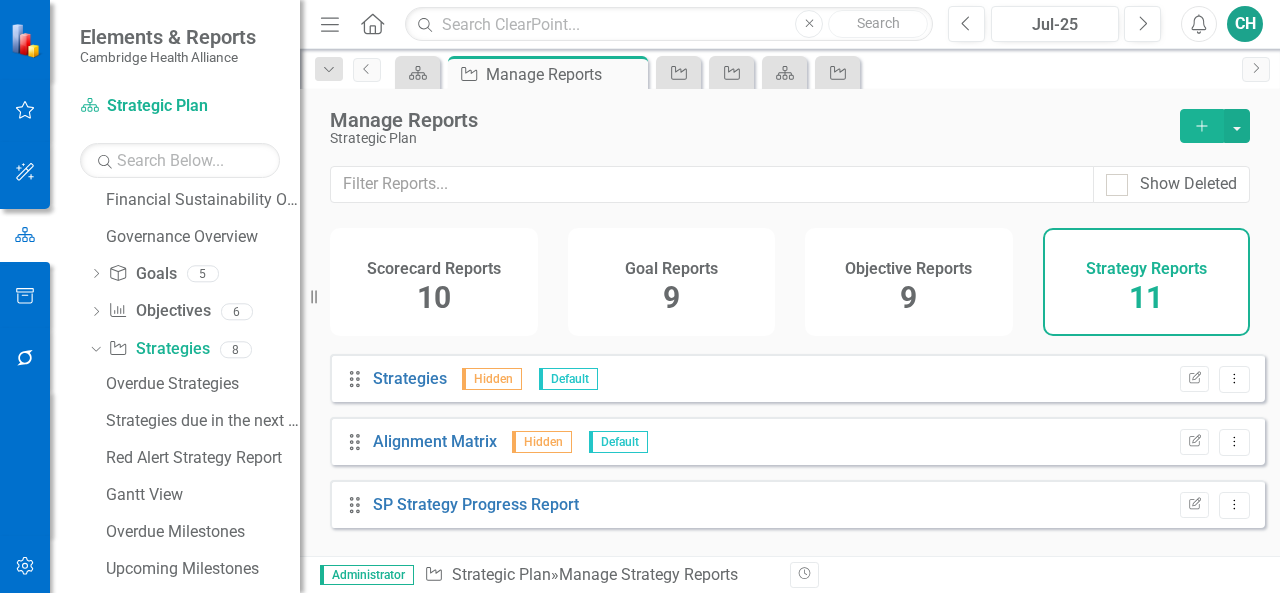 click on "Objective Reports 9" at bounding box center [909, 282] 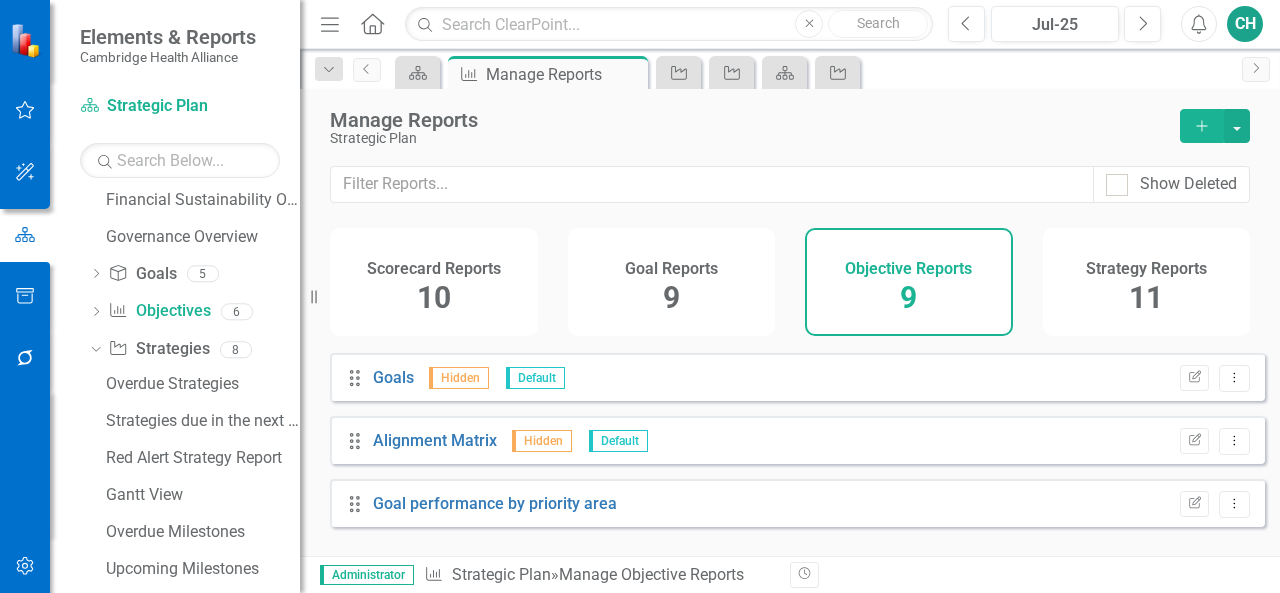 scroll, scrollTop: 370, scrollLeft: 0, axis: vertical 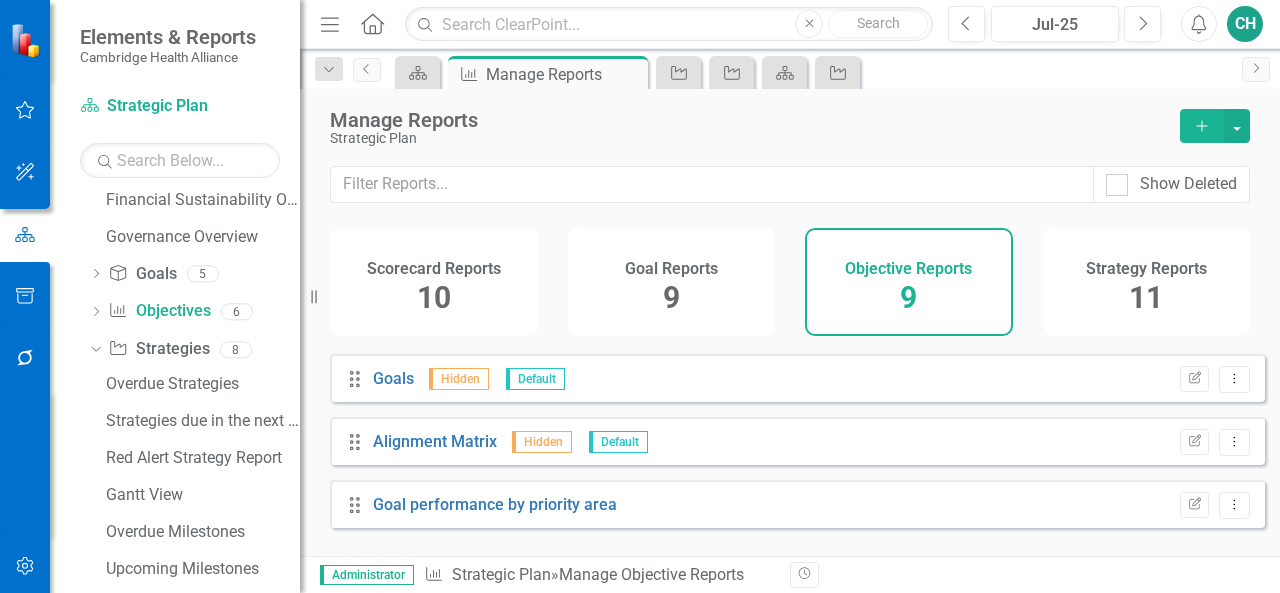 click on "Goal Reports 9" at bounding box center [672, 282] 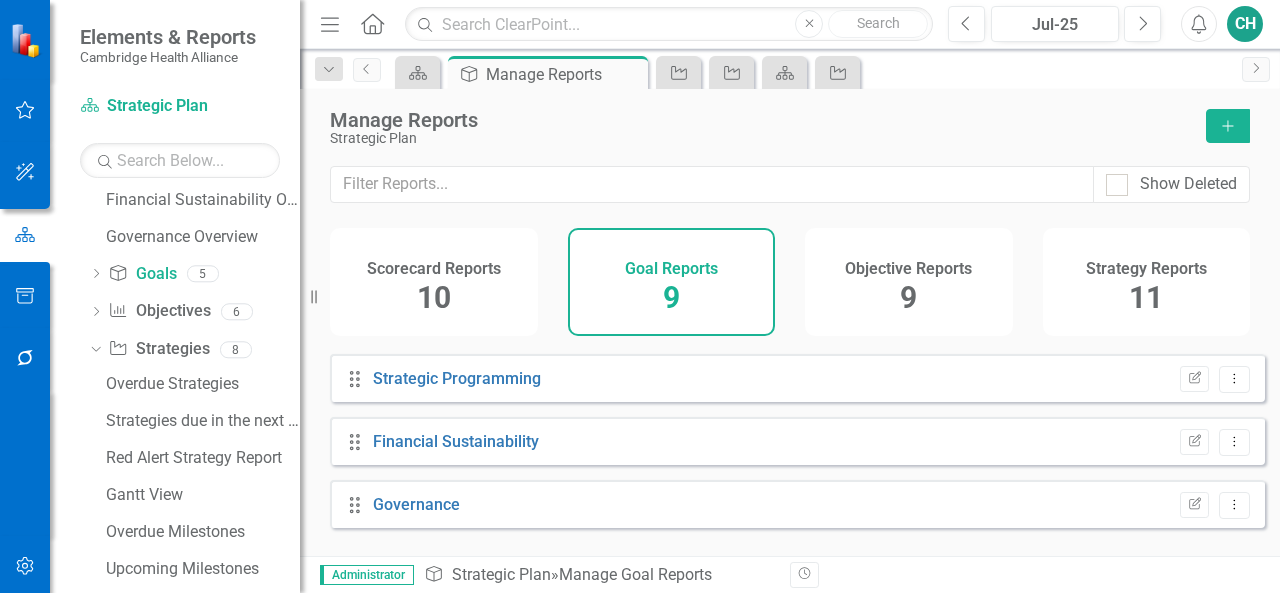 click on "Scorecard Reports 10" at bounding box center [434, 282] 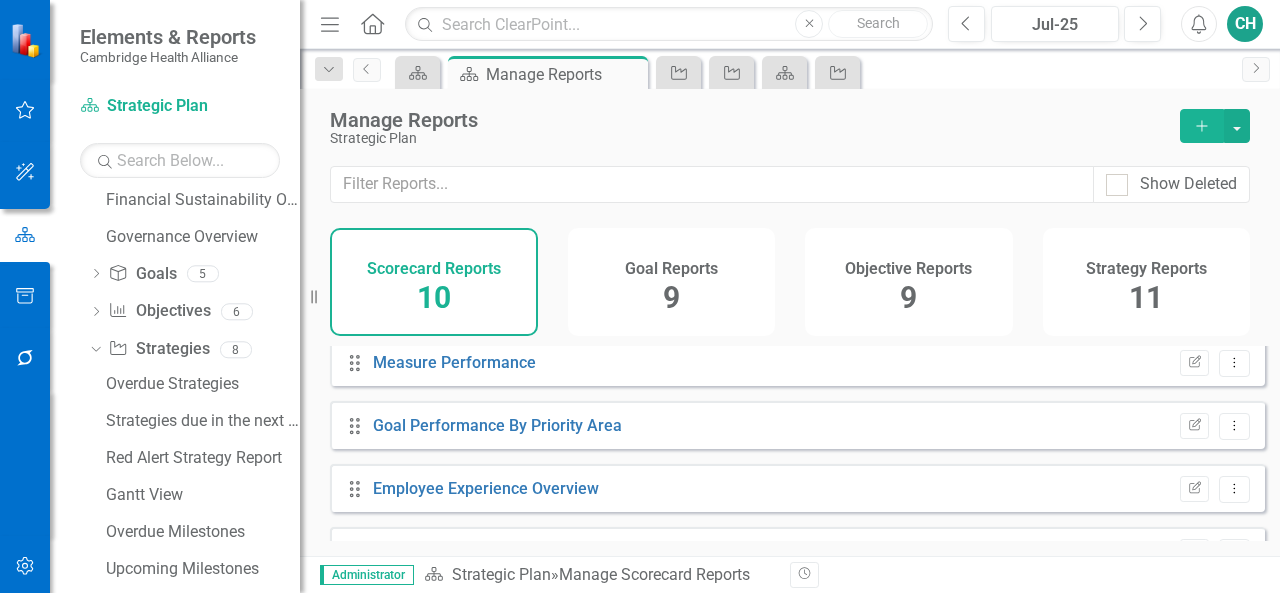scroll, scrollTop: 0, scrollLeft: 0, axis: both 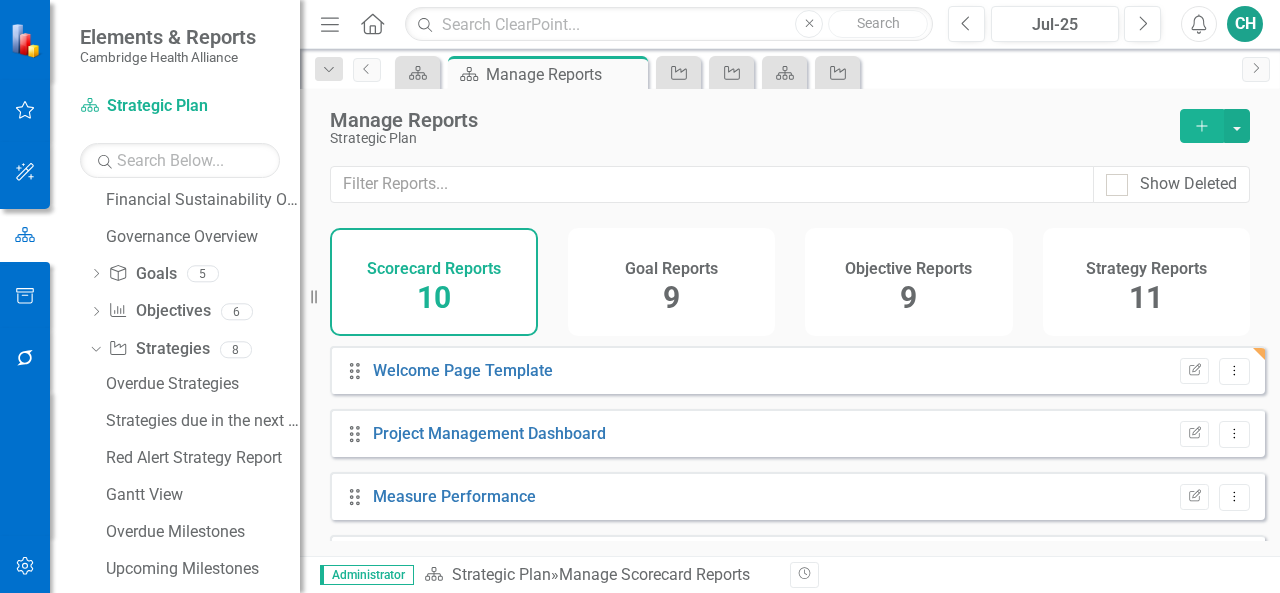 click on "Drag Welcome Page Template Edit Report Dropdown Menu" at bounding box center (797, 370) 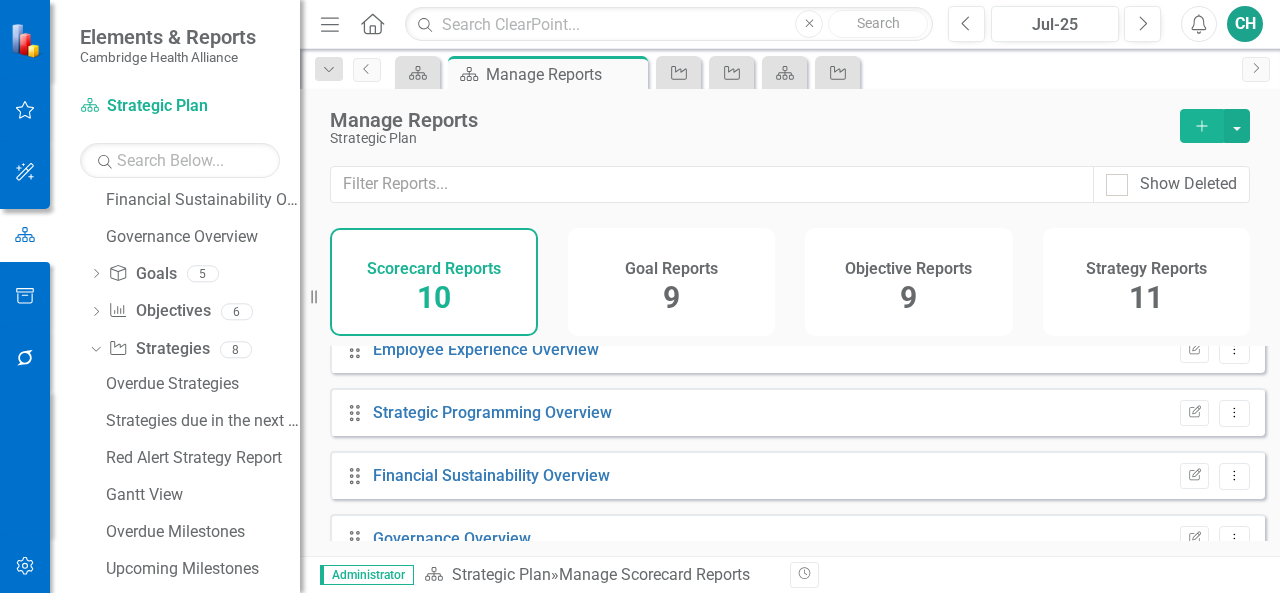 scroll, scrollTop: 300, scrollLeft: 0, axis: vertical 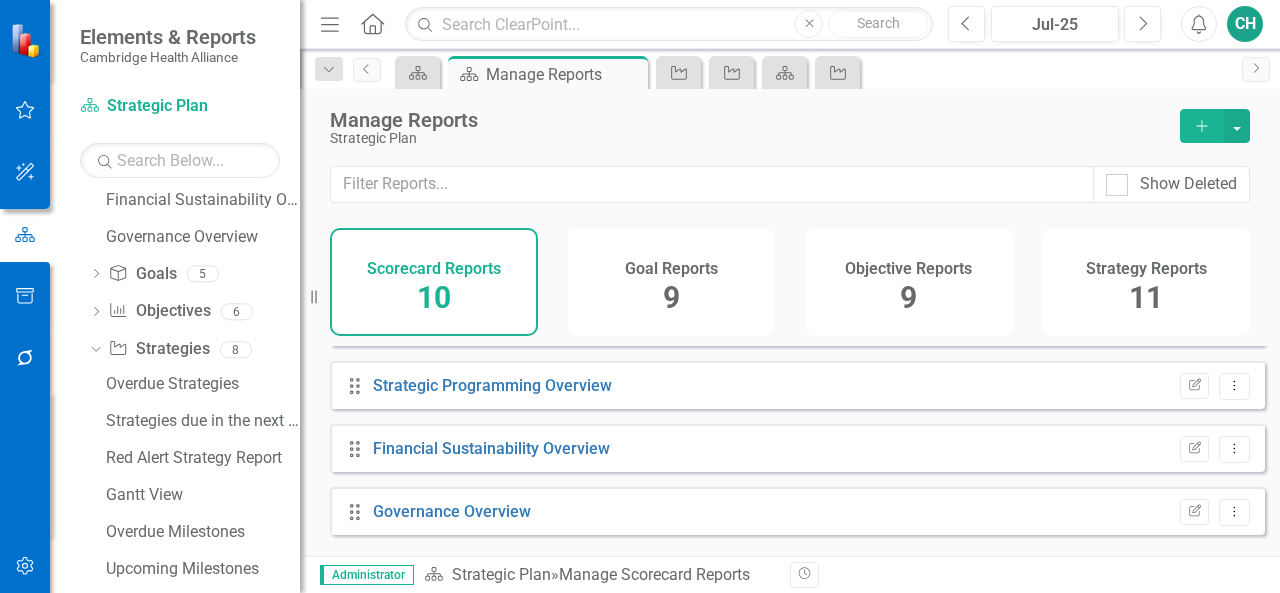 click on "Goal Reports 9" at bounding box center (672, 282) 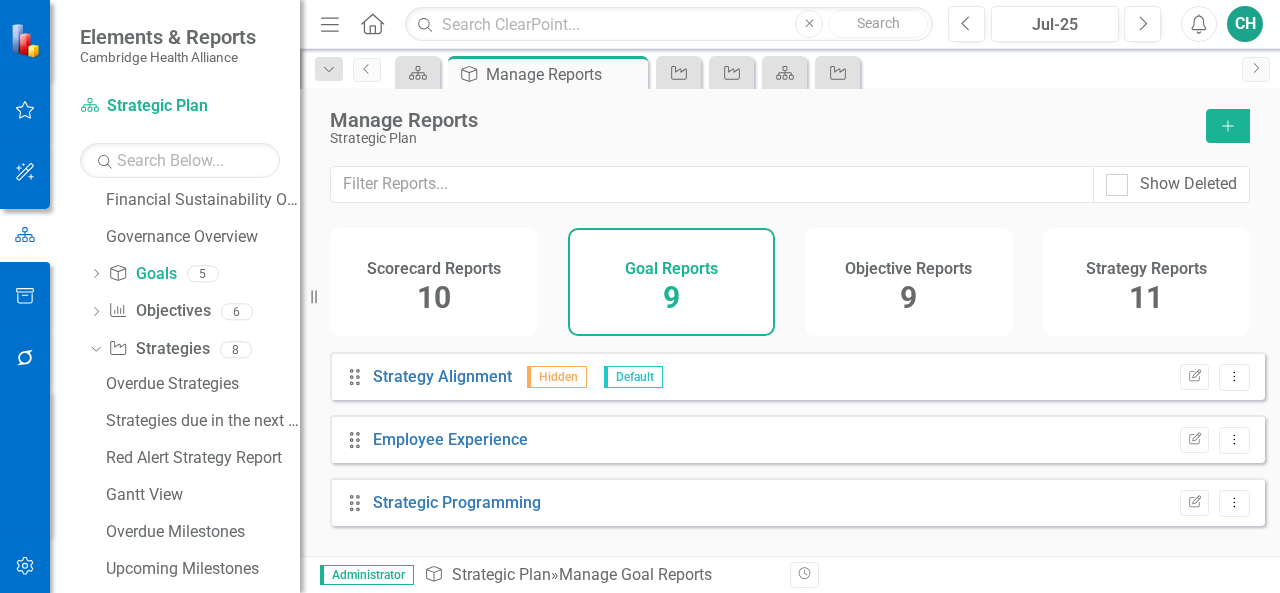 scroll, scrollTop: 370, scrollLeft: 0, axis: vertical 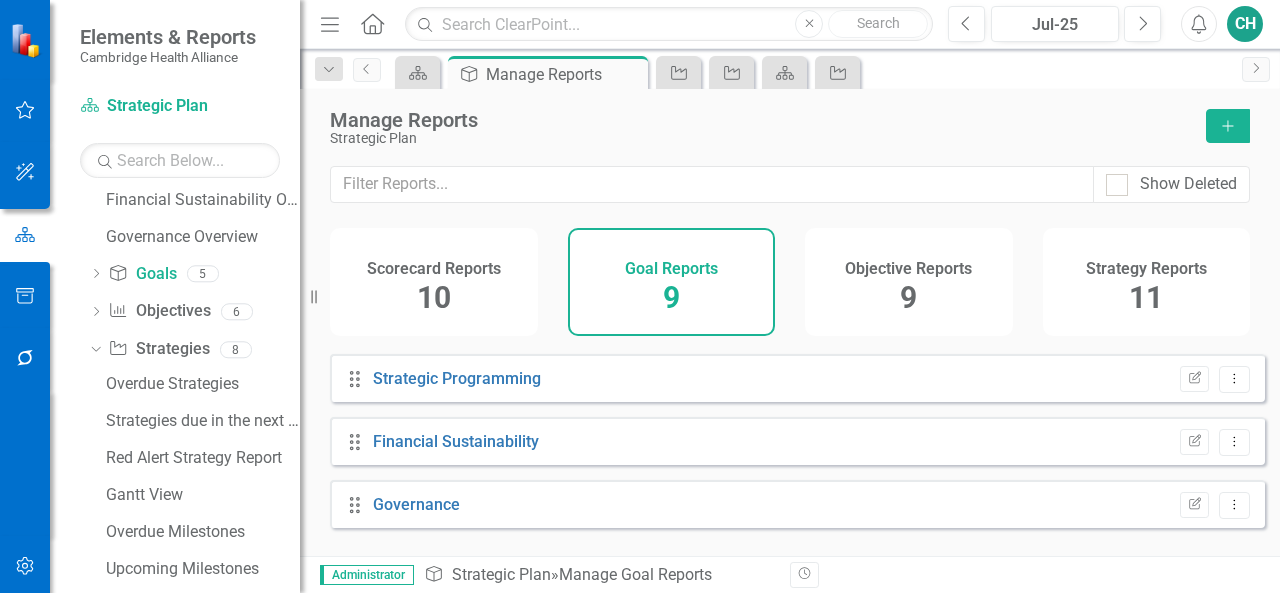 click on "Objective Reports" at bounding box center [908, 269] 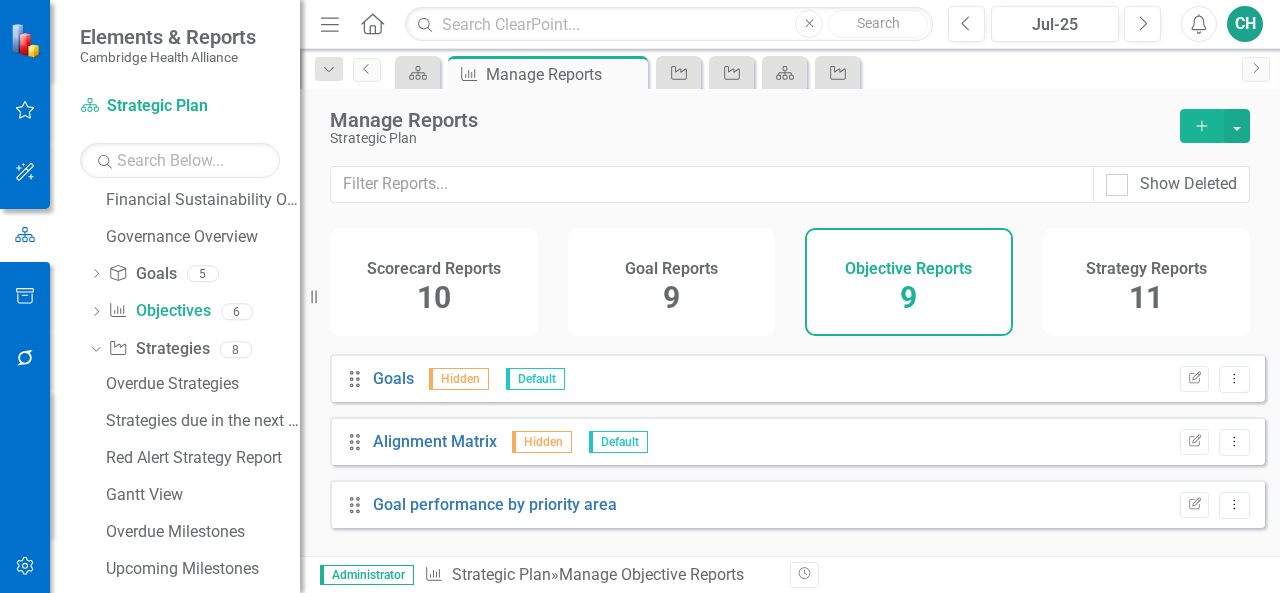 click on "Strategy Reports 11" at bounding box center [1147, 282] 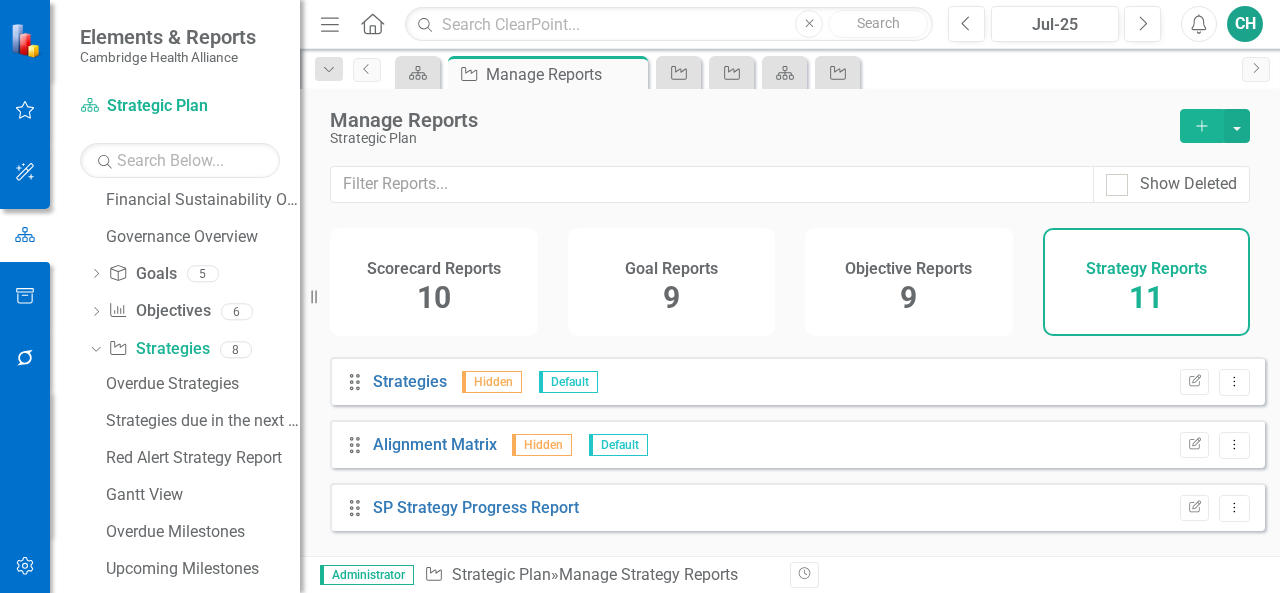 scroll, scrollTop: 496, scrollLeft: 0, axis: vertical 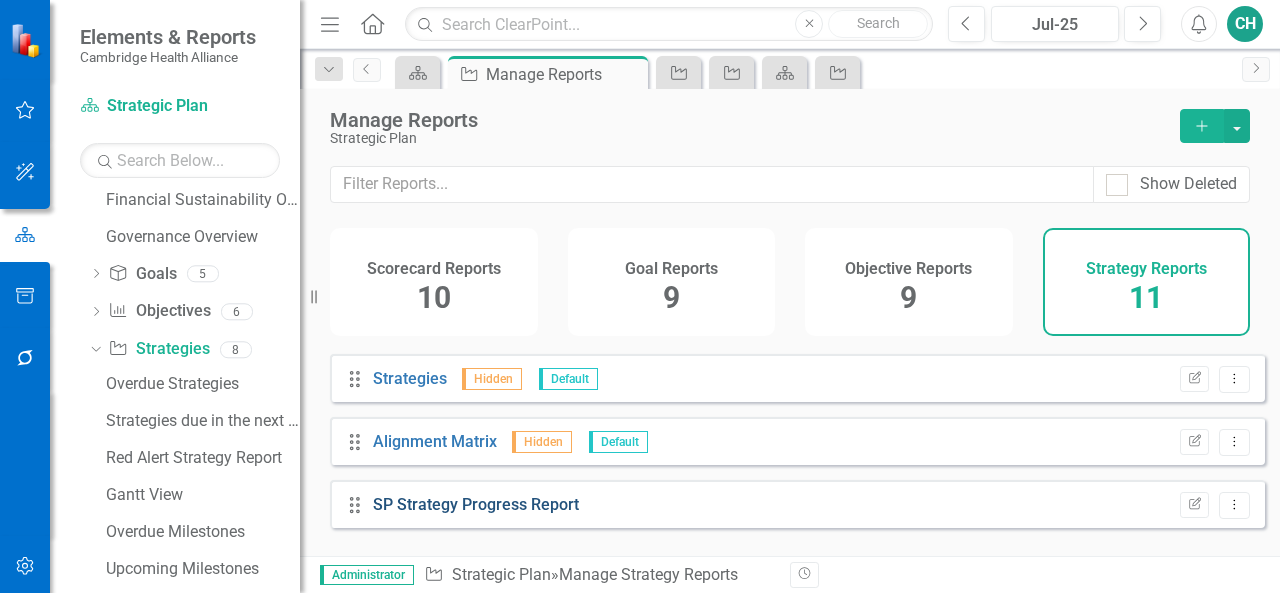 click on "SP Strategy Progress Report" at bounding box center [476, 504] 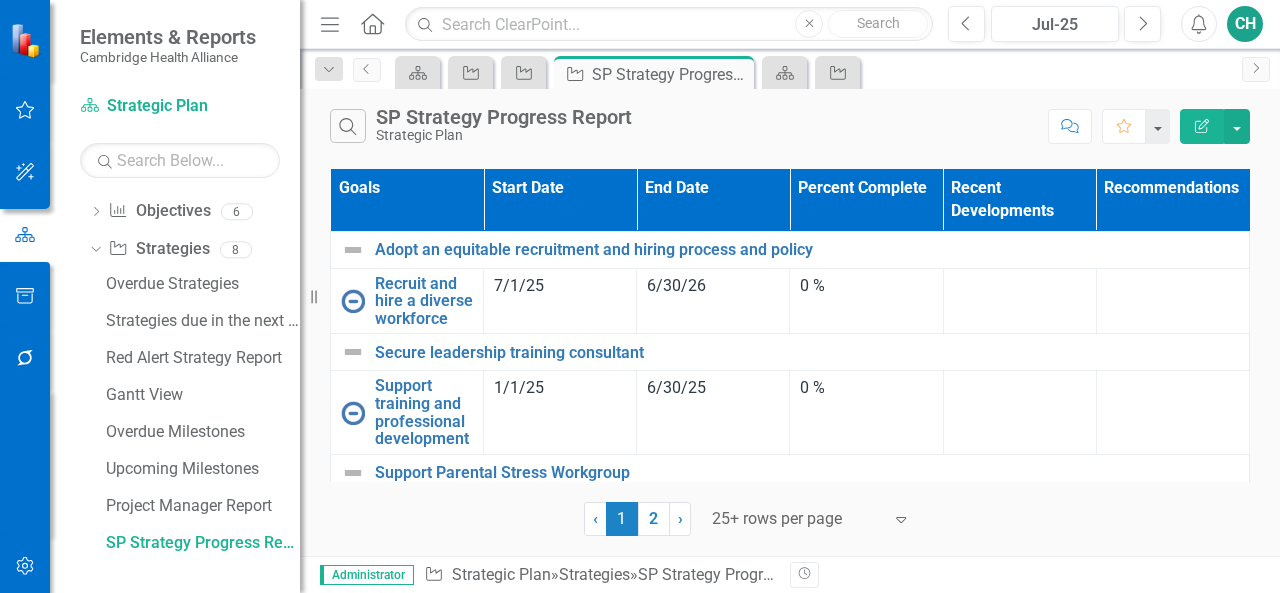 scroll, scrollTop: 338, scrollLeft: 0, axis: vertical 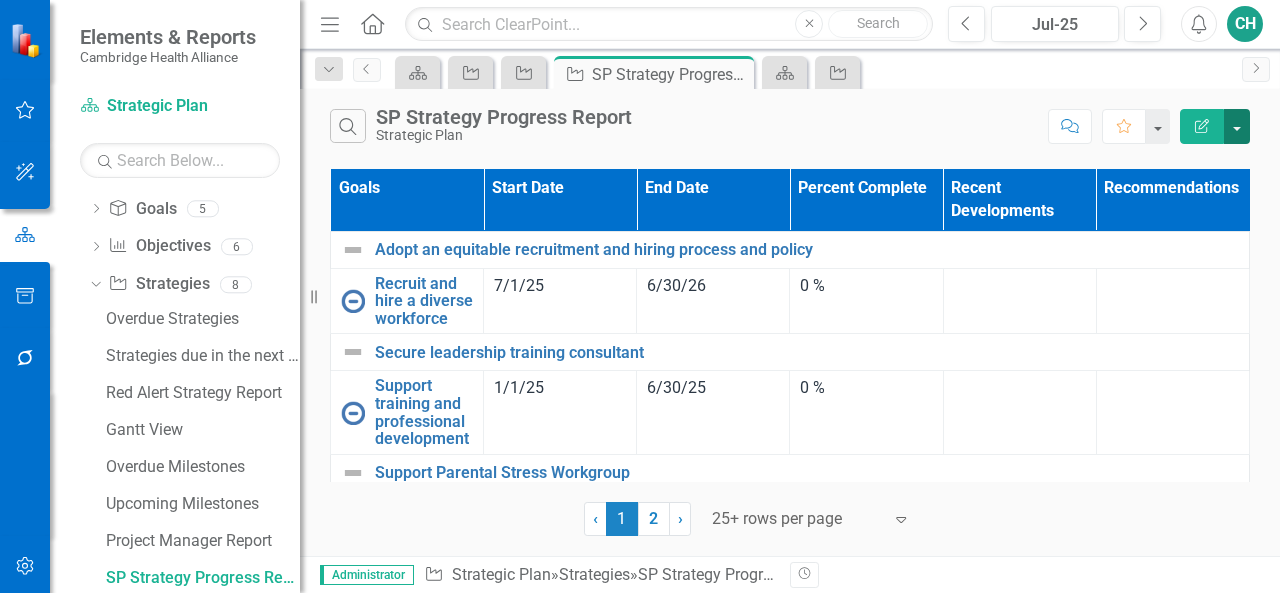 click at bounding box center [1237, 126] 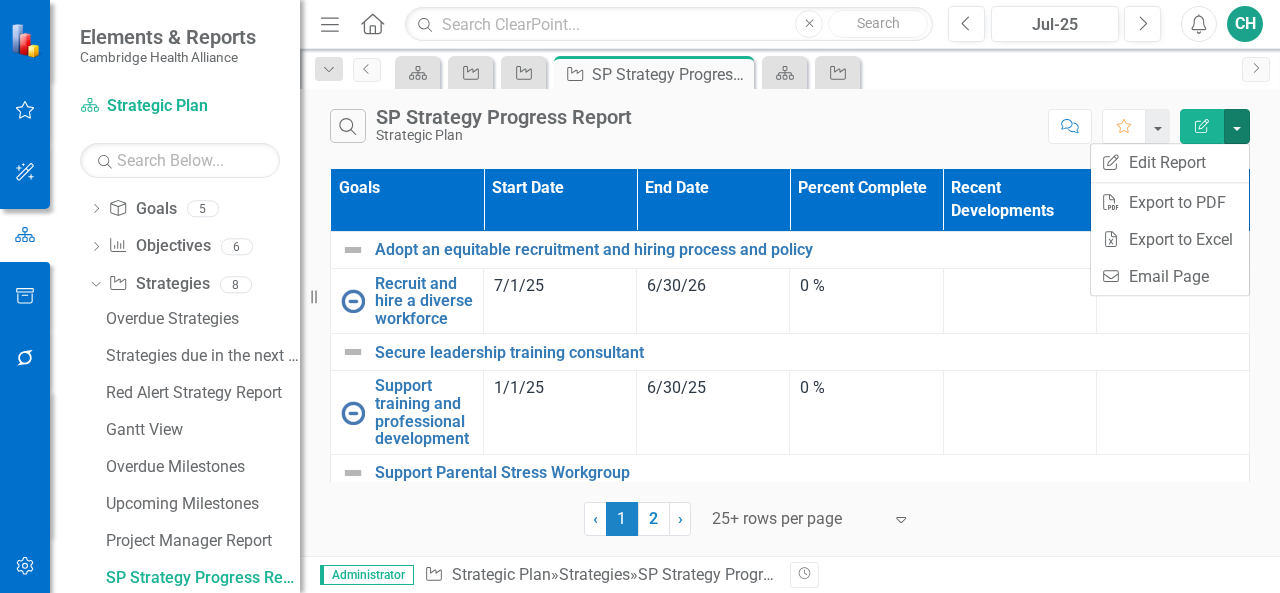 click on "Search SP Strategy Progress Report Strategic Plan" at bounding box center [684, 126] 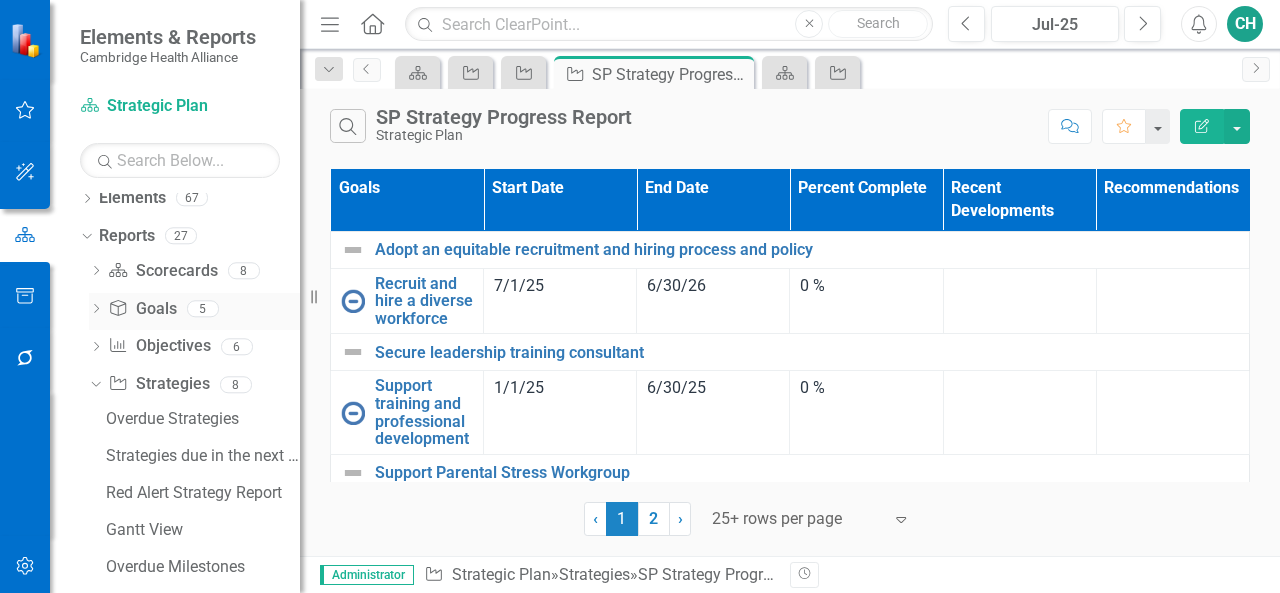 scroll, scrollTop: 138, scrollLeft: 0, axis: vertical 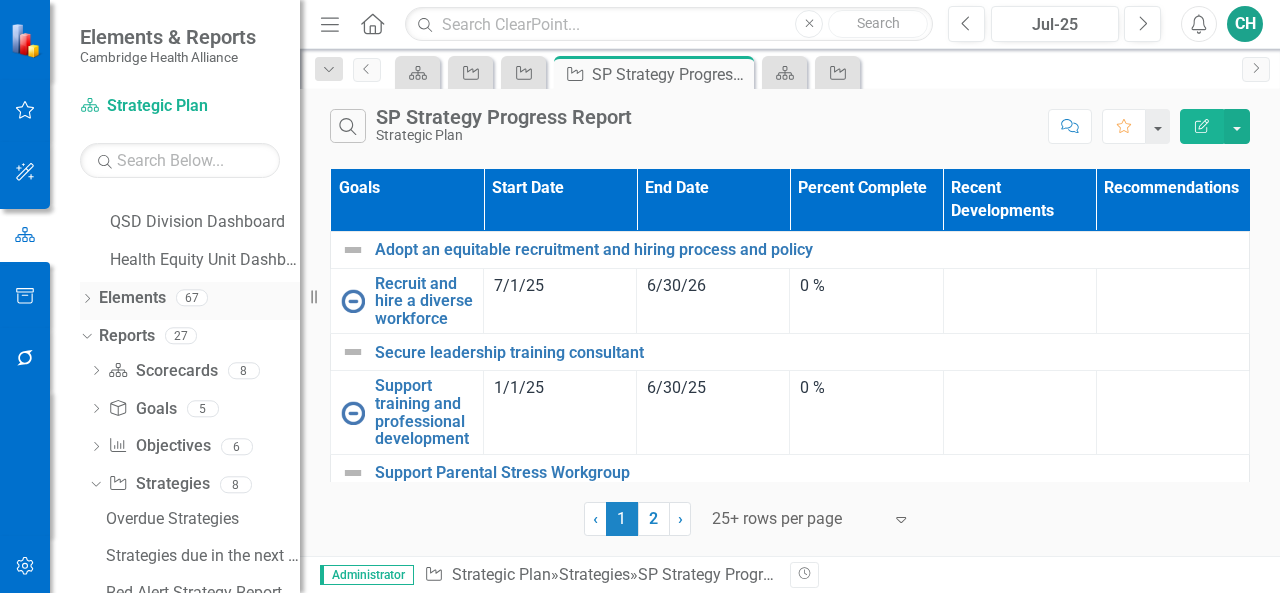 click on "Elements" at bounding box center [132, 298] 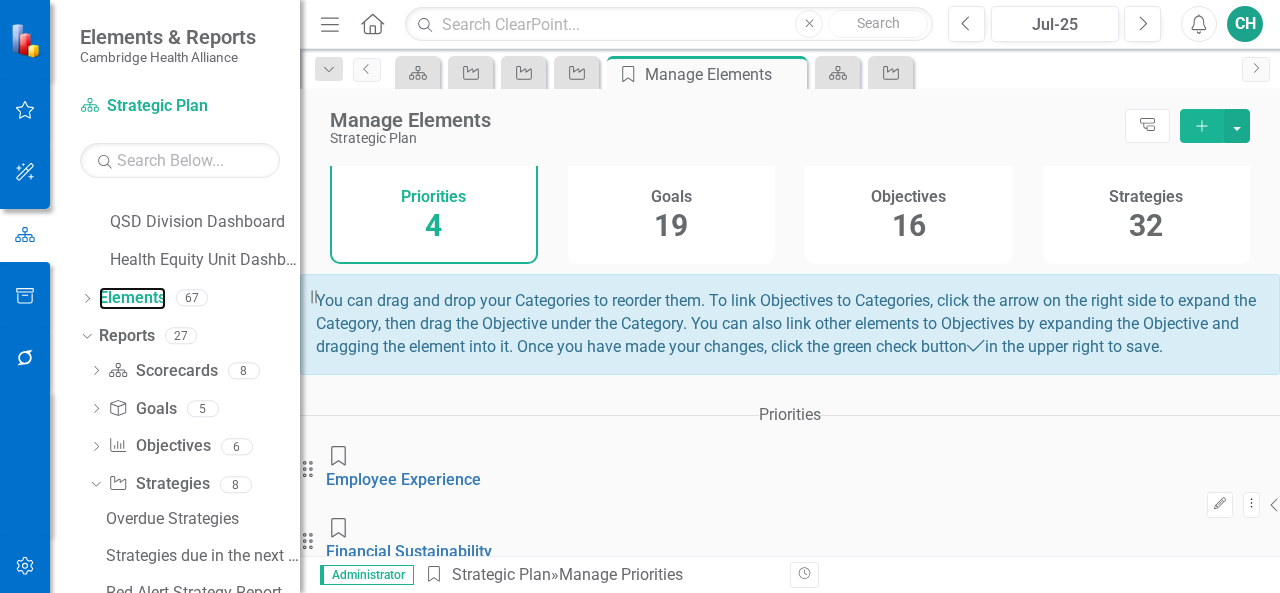 scroll, scrollTop: 0, scrollLeft: 0, axis: both 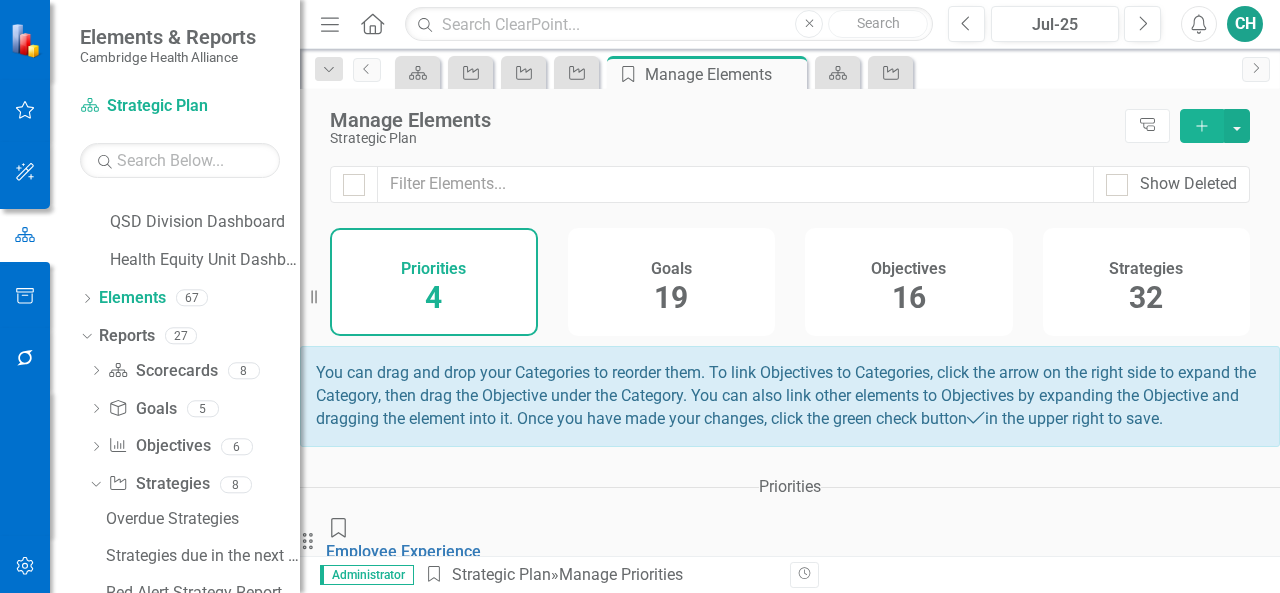 click on "19" at bounding box center (671, 297) 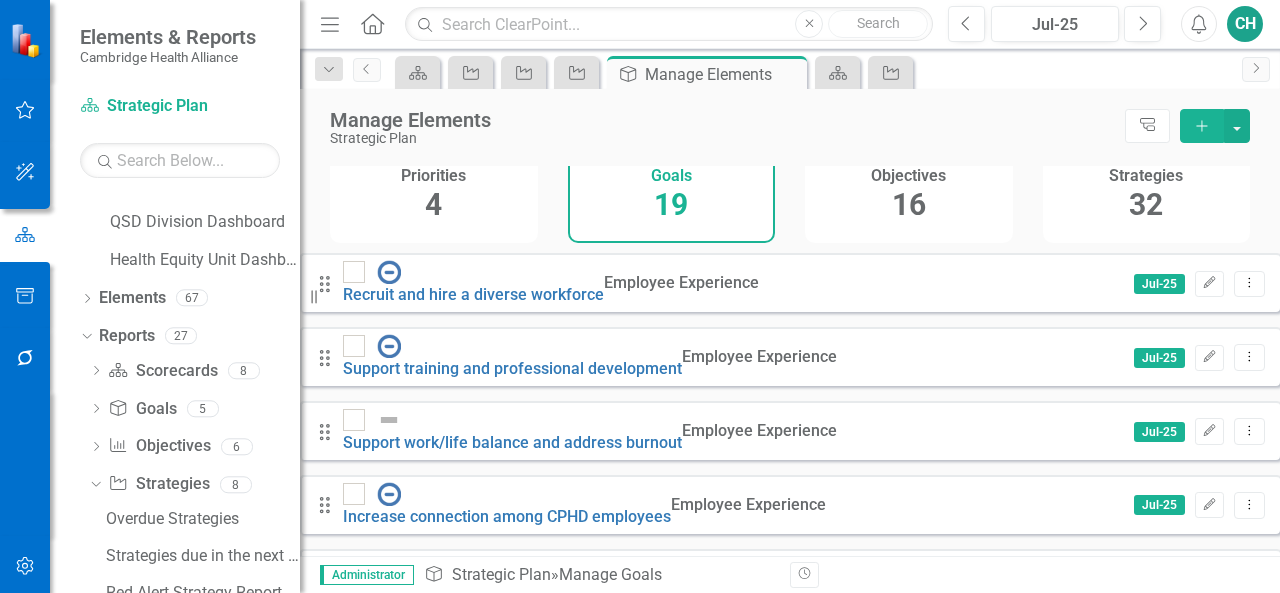 scroll, scrollTop: 200, scrollLeft: 0, axis: vertical 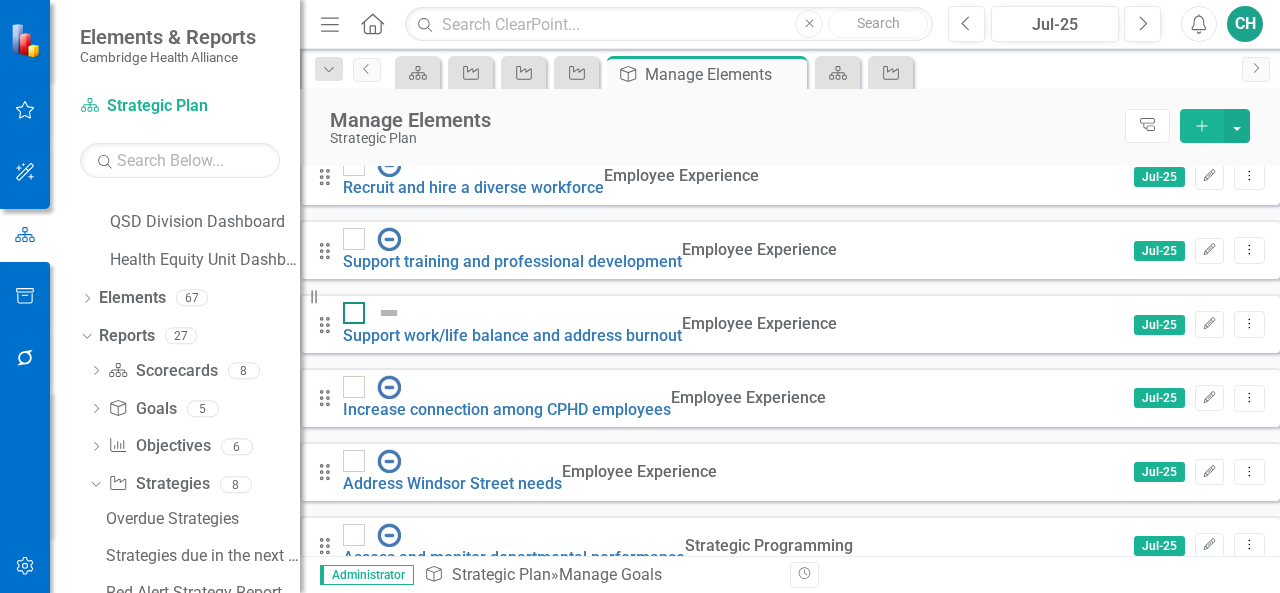 click at bounding box center [389, 313] 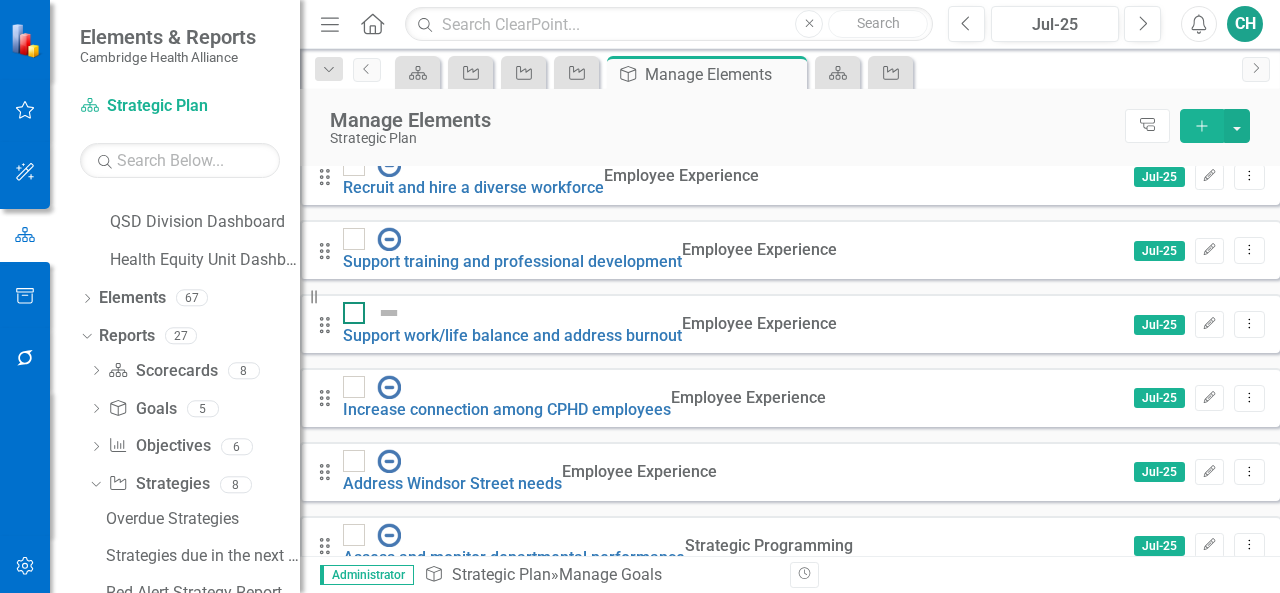 click at bounding box center (349, 308) 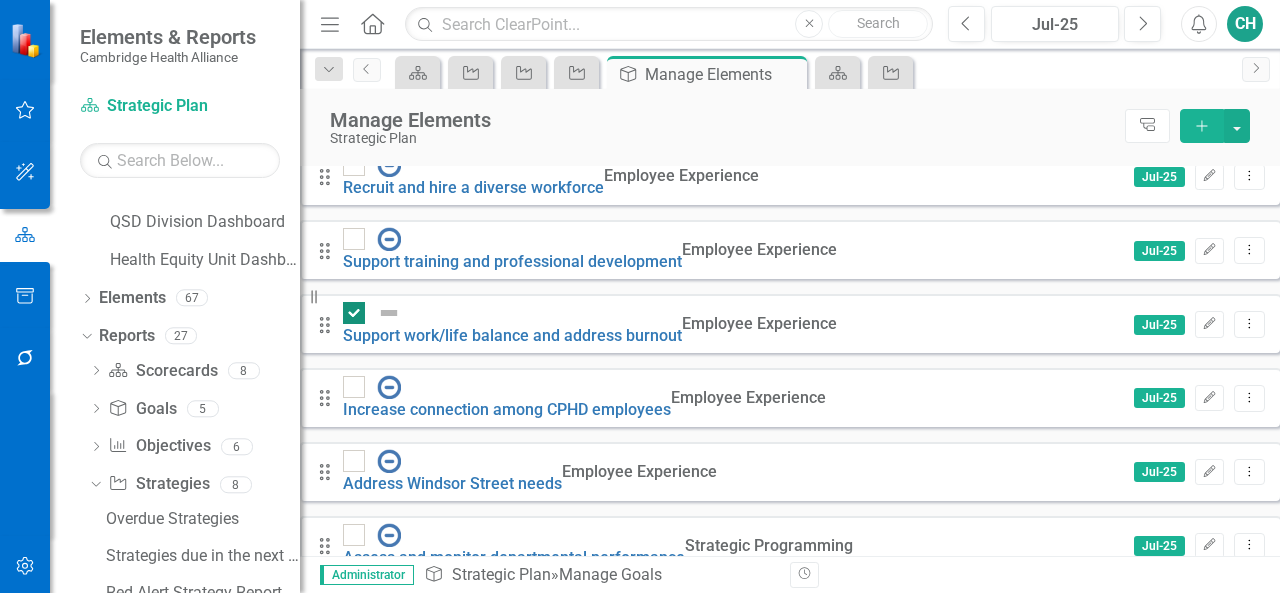 click at bounding box center (389, 313) 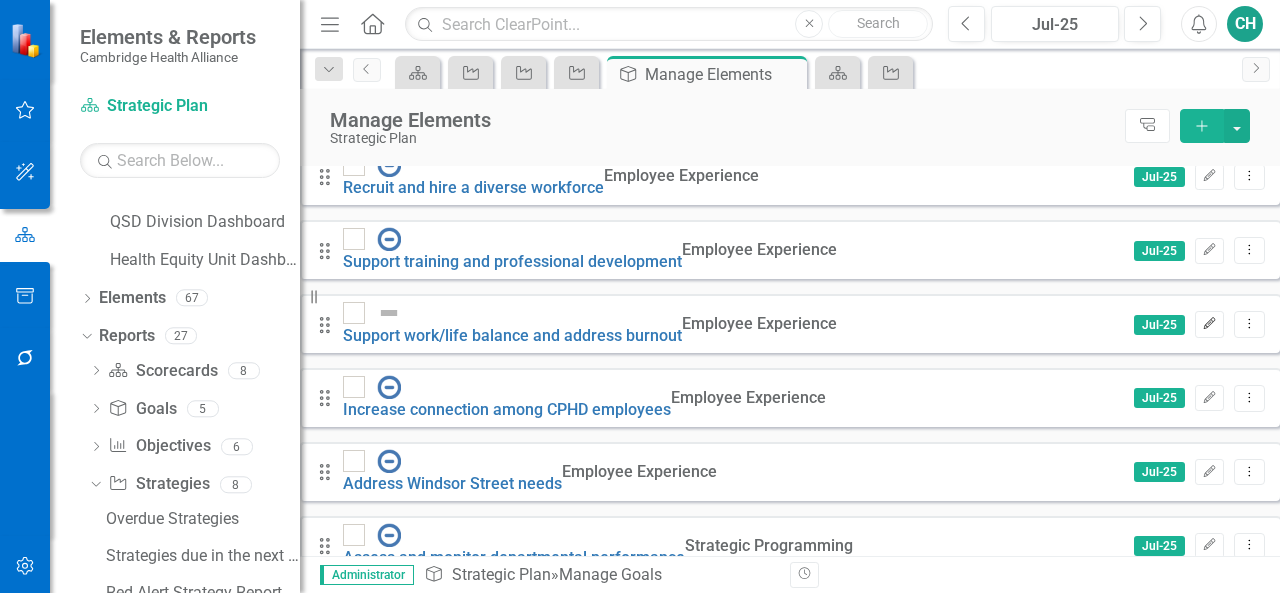 click on "Edit" 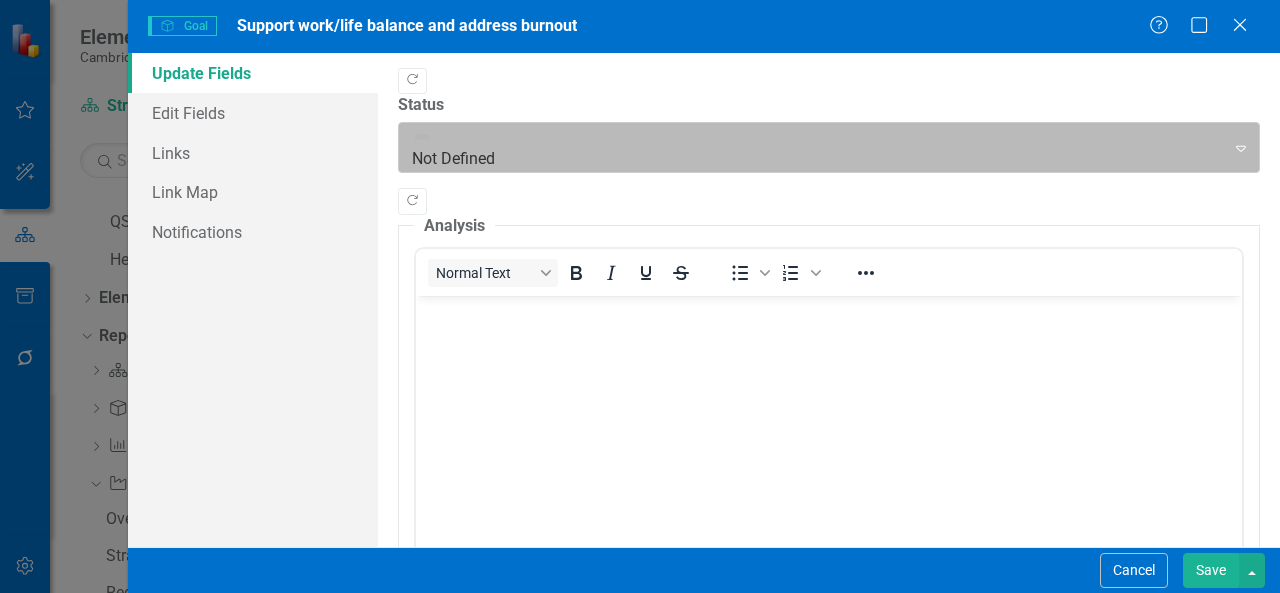 scroll, scrollTop: 0, scrollLeft: 0, axis: both 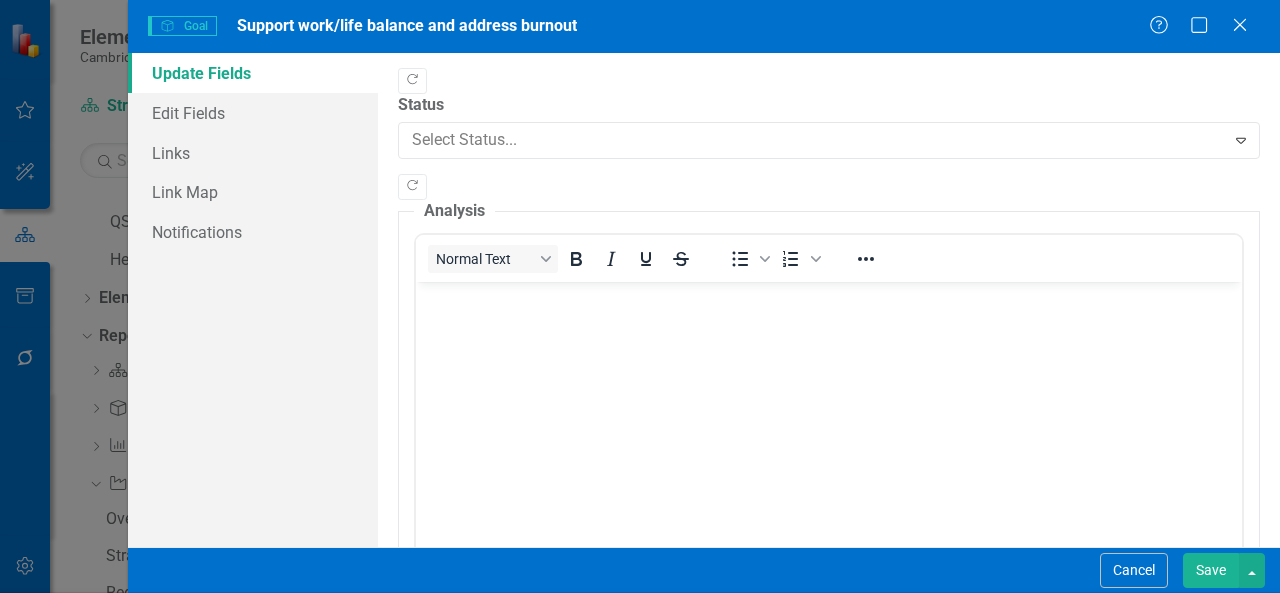 click on "No Information" at bounding box center (644, 1084) 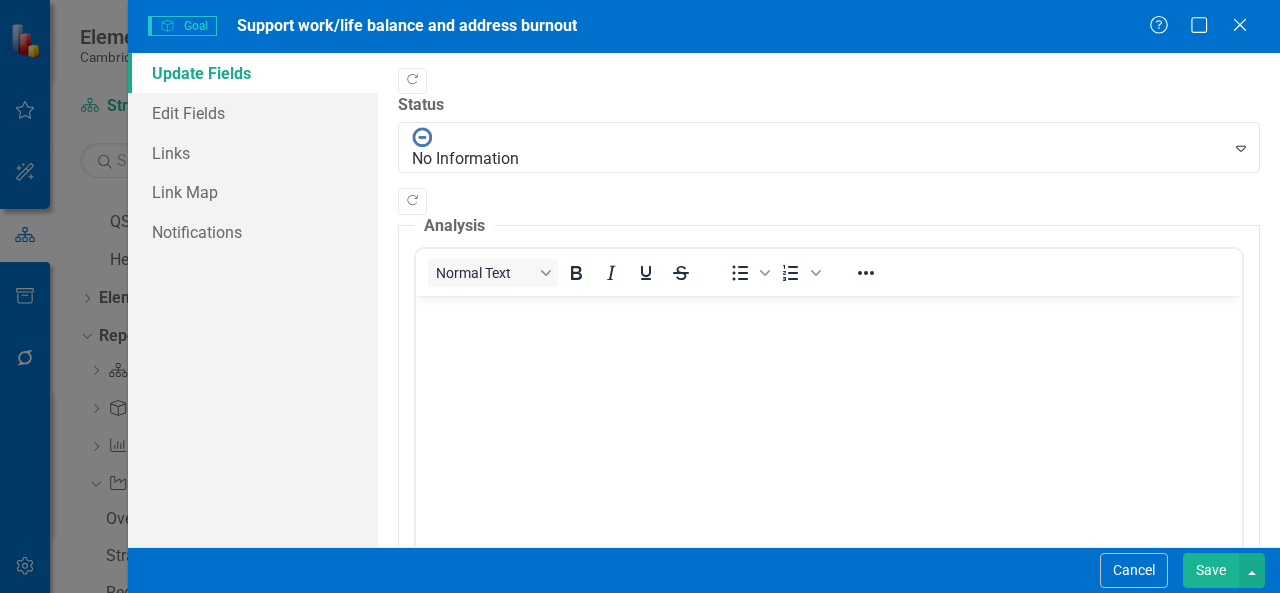 click on "Save" at bounding box center (1211, 570) 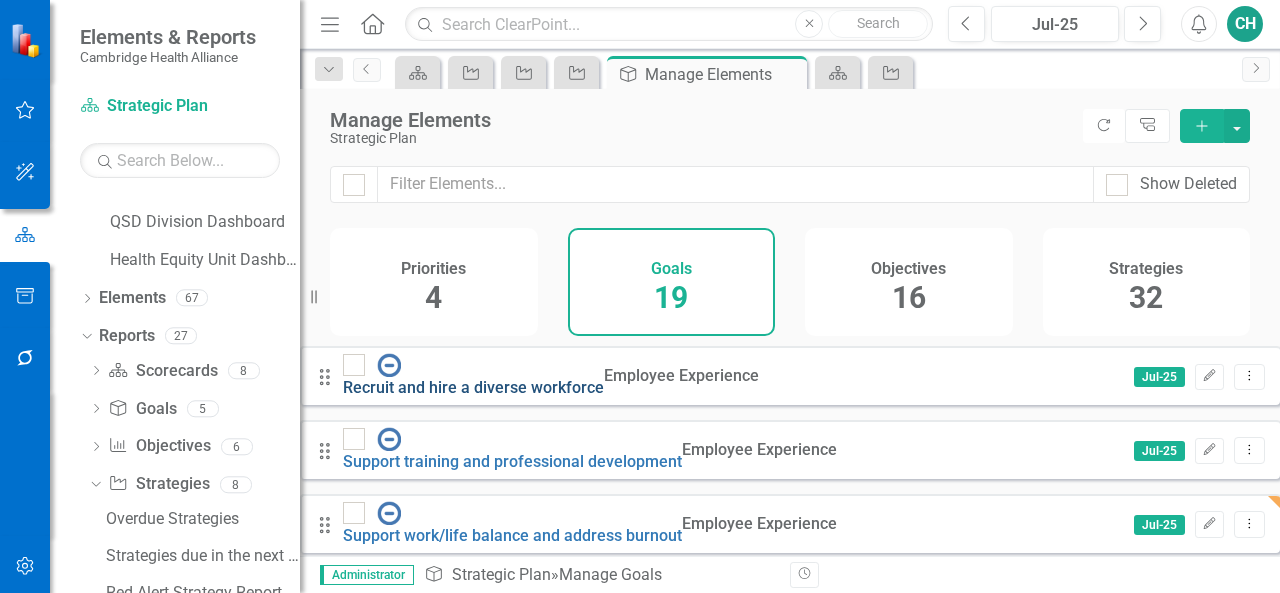 scroll, scrollTop: 0, scrollLeft: 0, axis: both 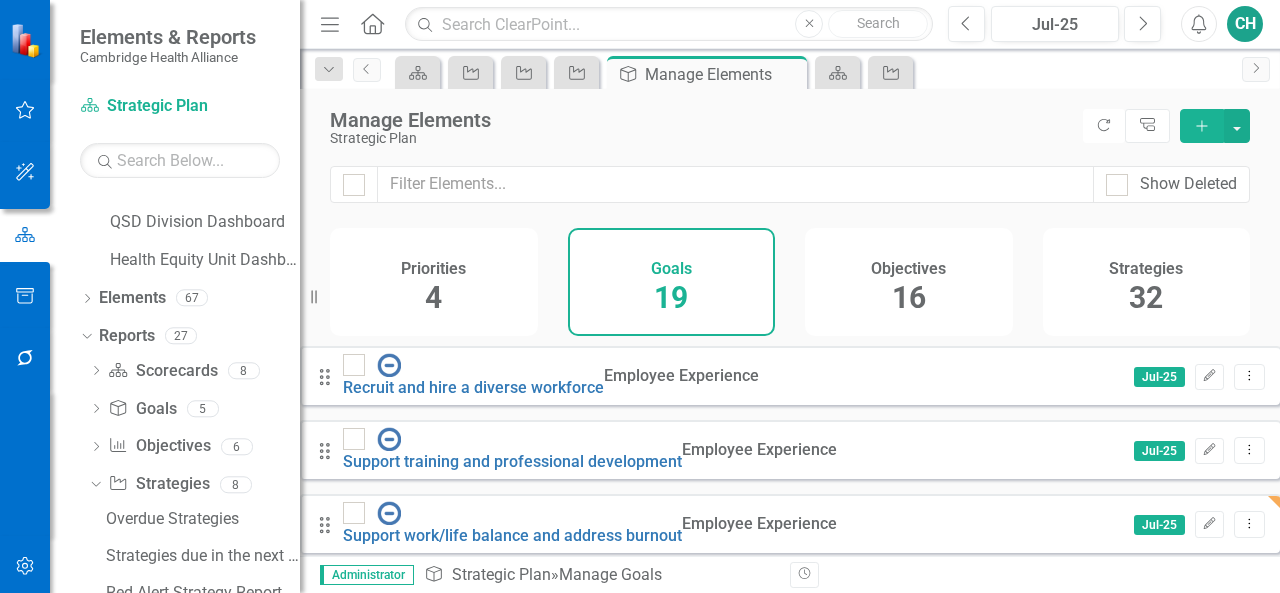 click on "Objectives 16" at bounding box center [909, 282] 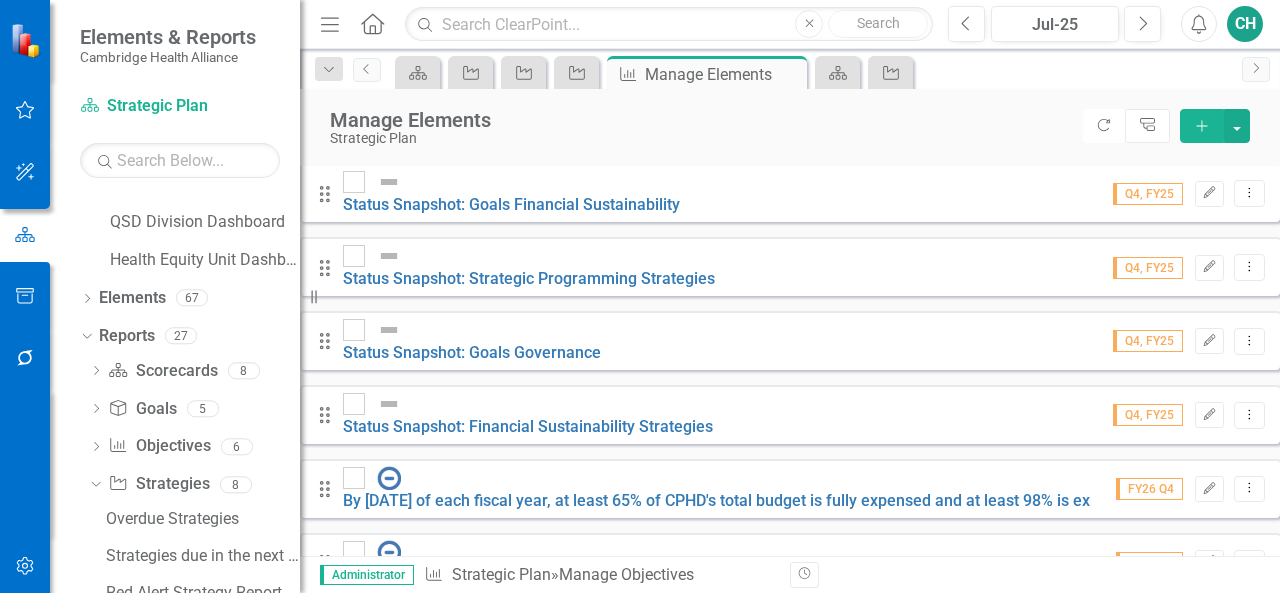 scroll, scrollTop: 811, scrollLeft: 0, axis: vertical 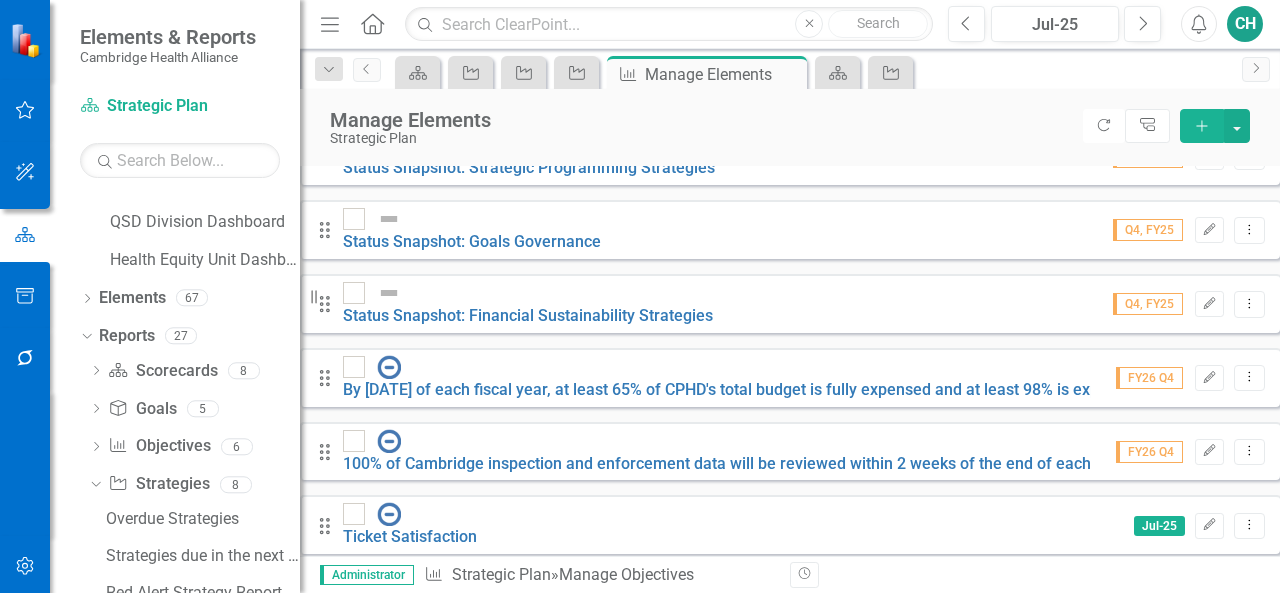 click on "Edit" at bounding box center (1209, 600) 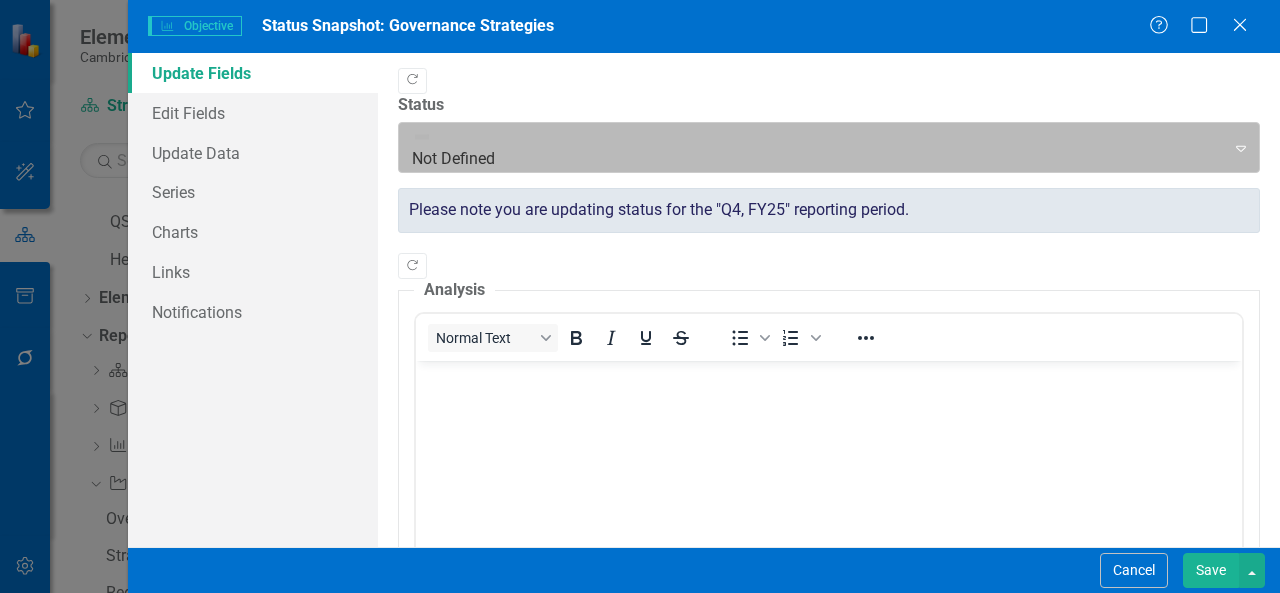 scroll, scrollTop: 0, scrollLeft: 0, axis: both 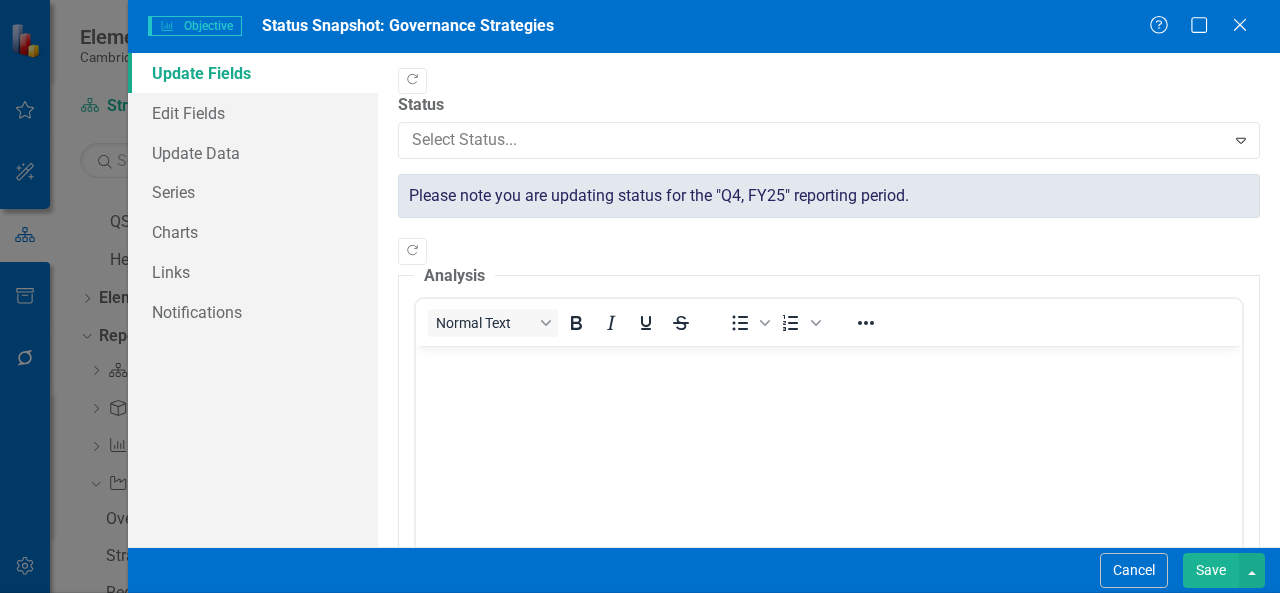 click on "No Information" at bounding box center [644, 1084] 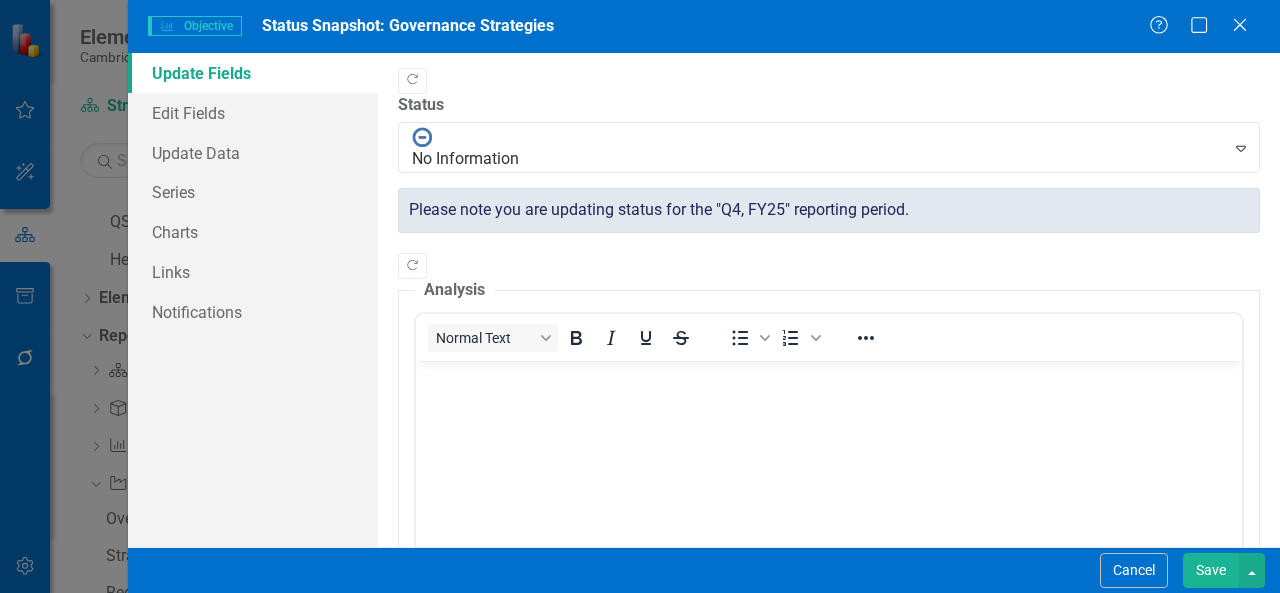 click on "Save" at bounding box center [1211, 570] 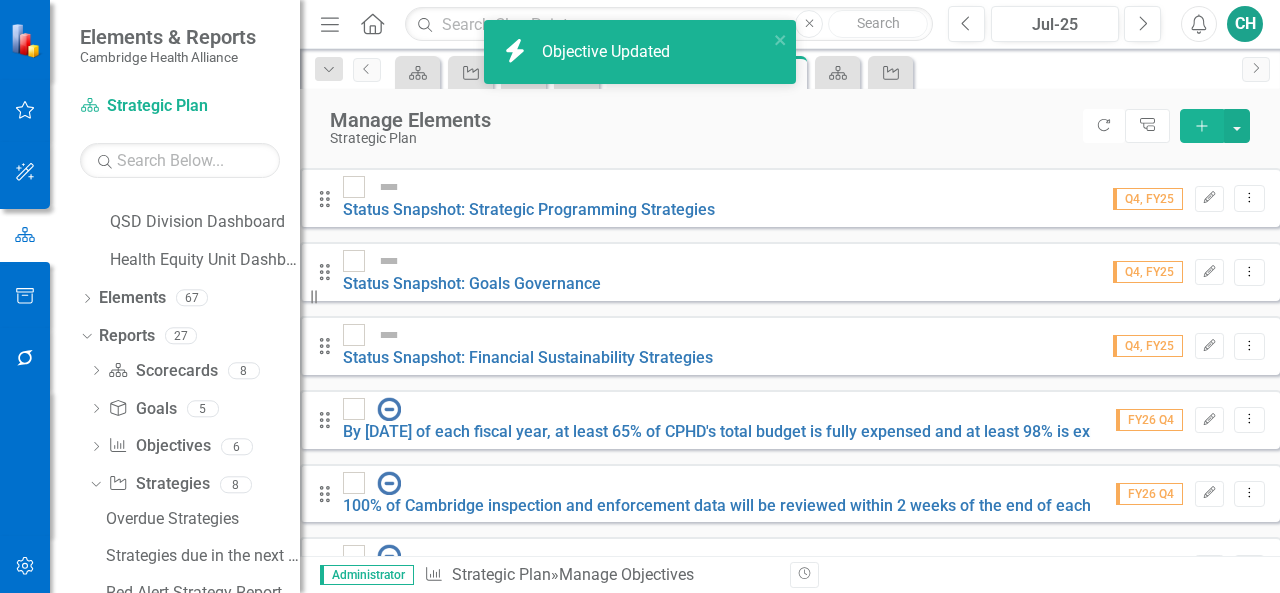 scroll, scrollTop: 811, scrollLeft: 0, axis: vertical 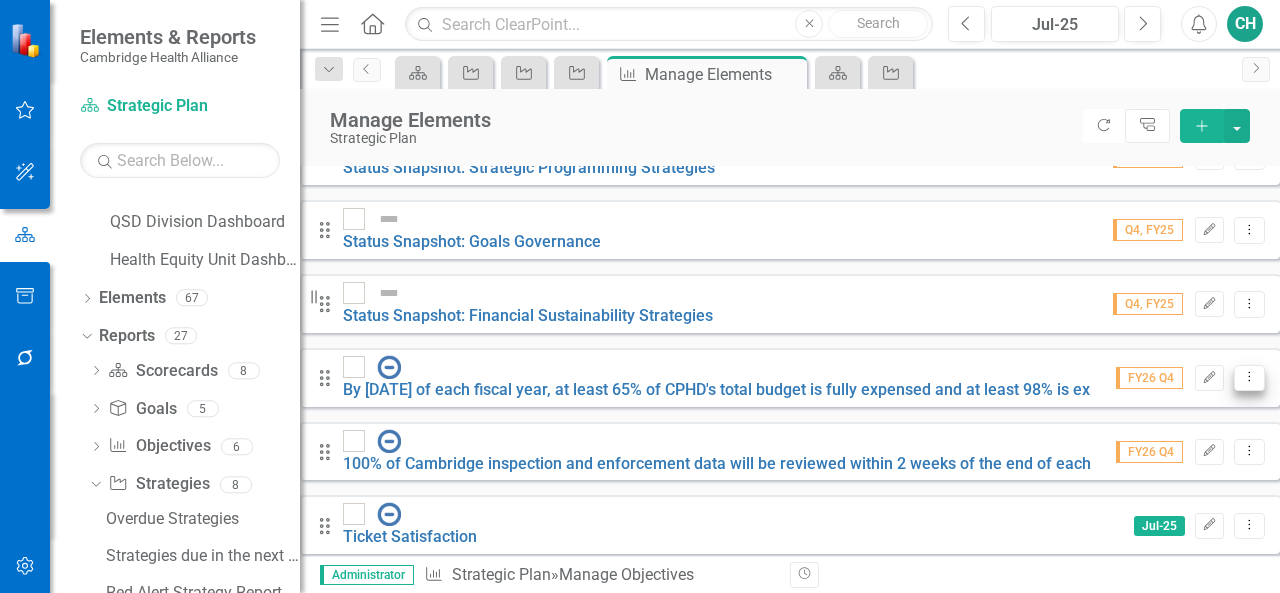 click on "Dropdown Menu" 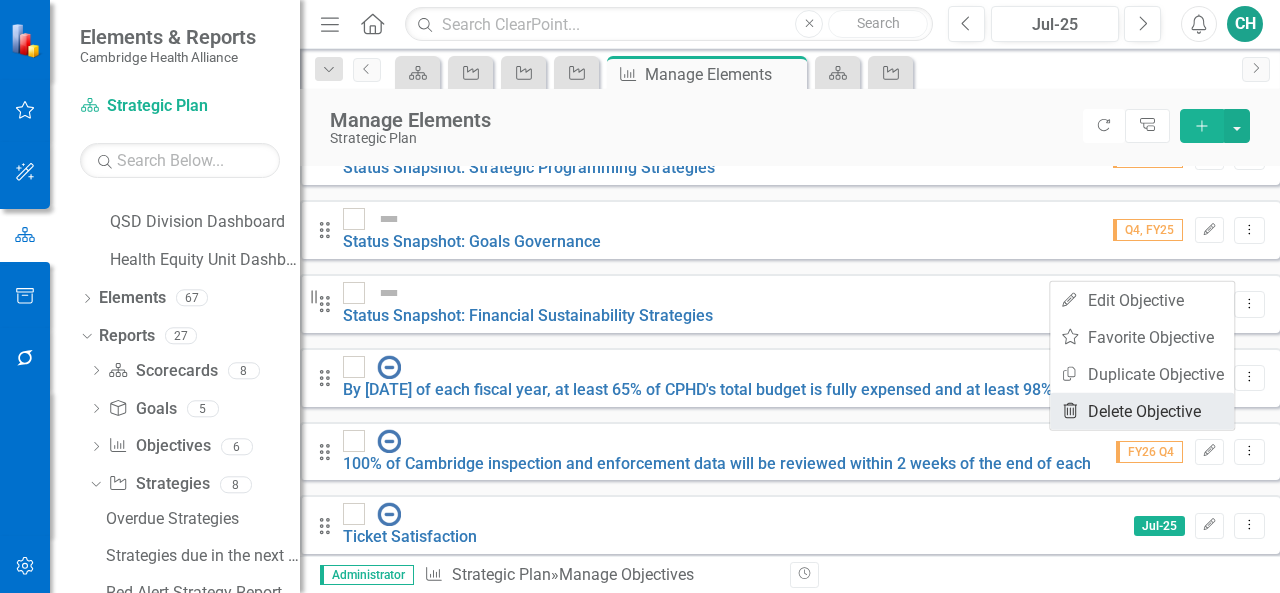 click on "Trash Delete Objective" at bounding box center (1142, 411) 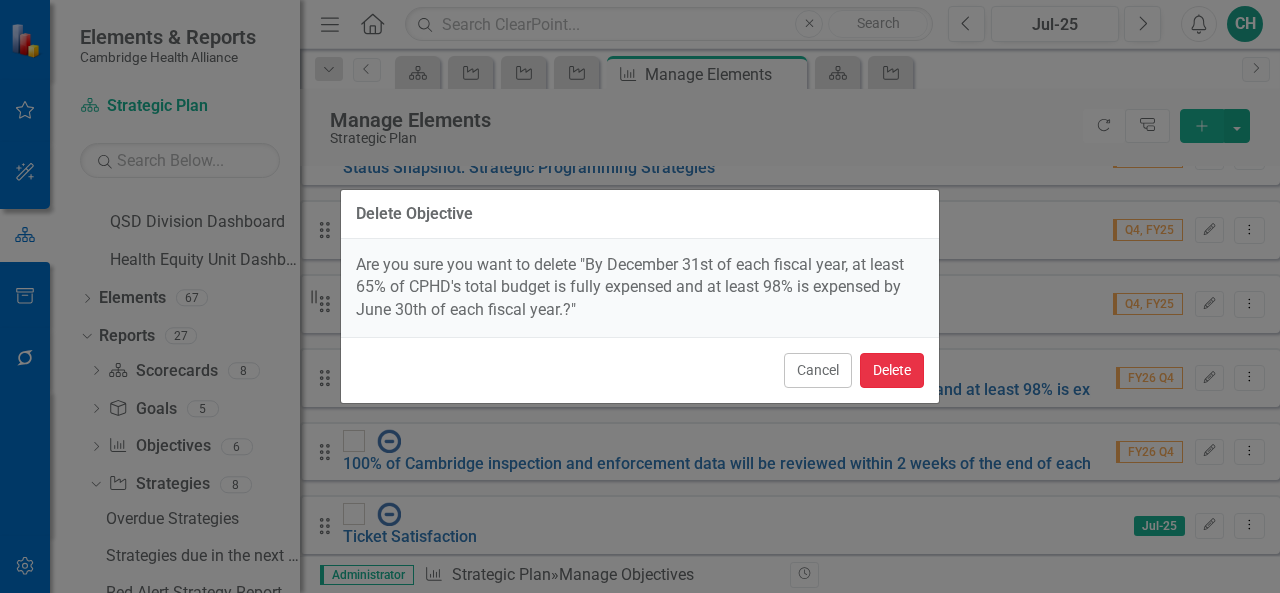 click on "Delete" at bounding box center [892, 370] 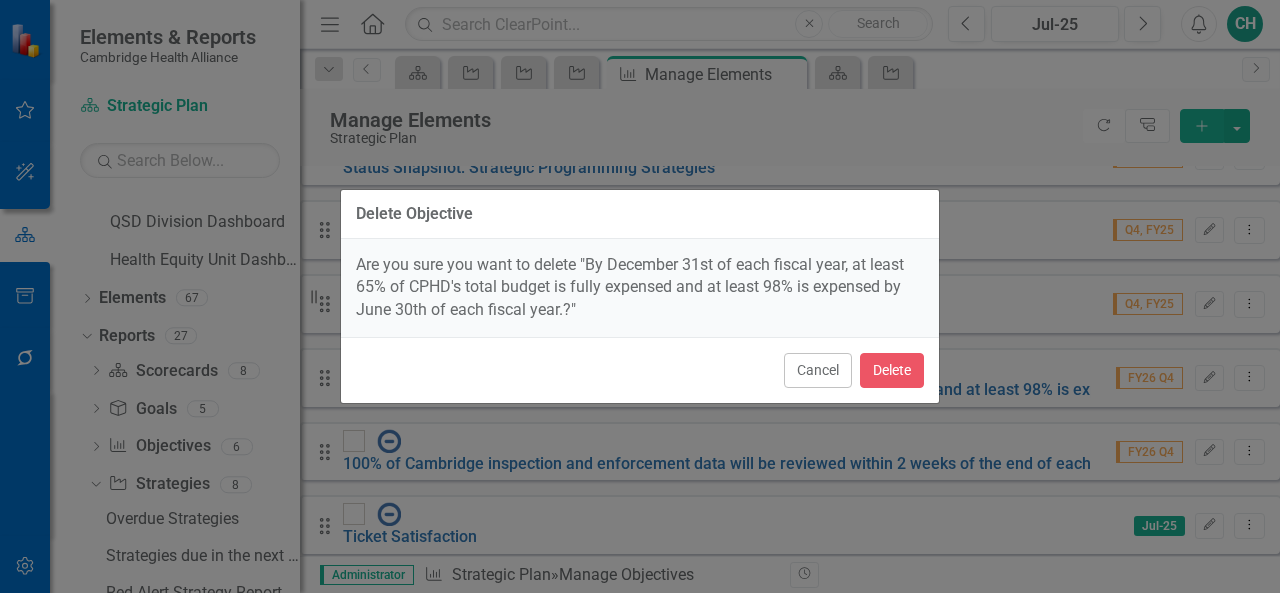 scroll, scrollTop: 748, scrollLeft: 0, axis: vertical 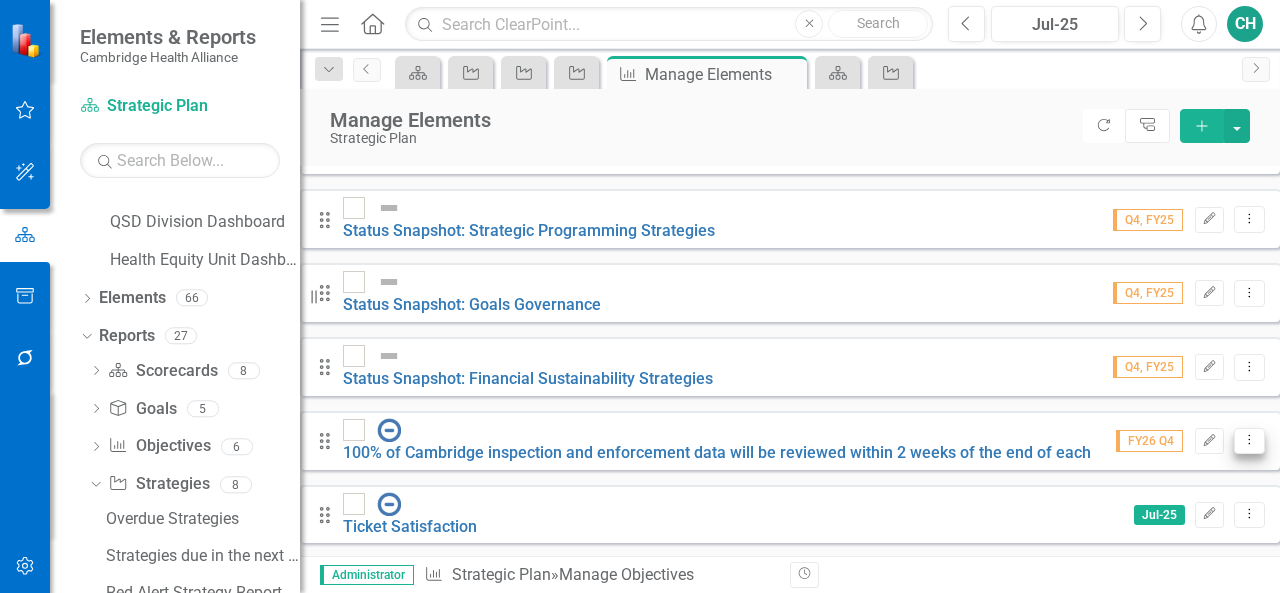 click 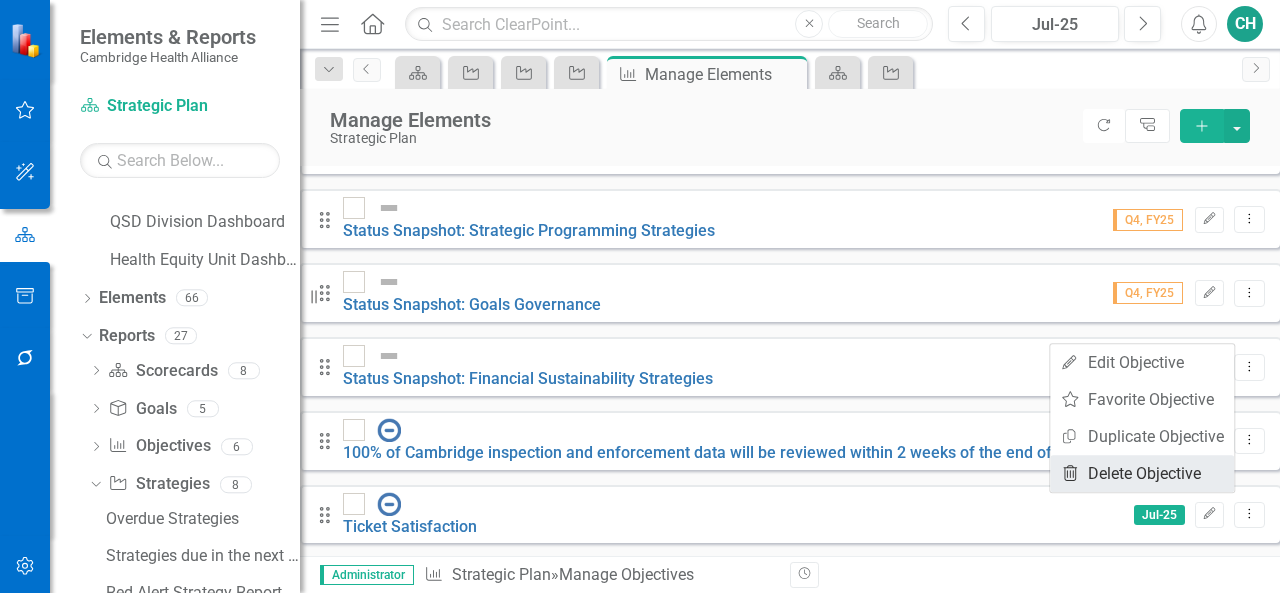 click on "Trash Delete Objective" at bounding box center [1142, 473] 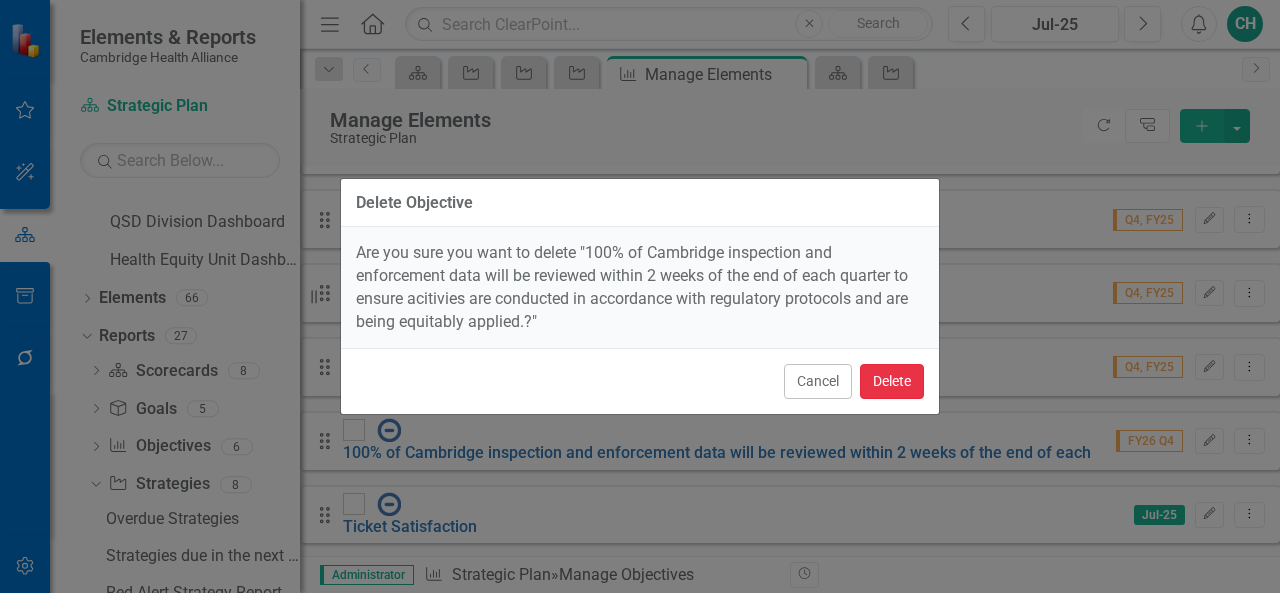 click on "Delete" at bounding box center [892, 381] 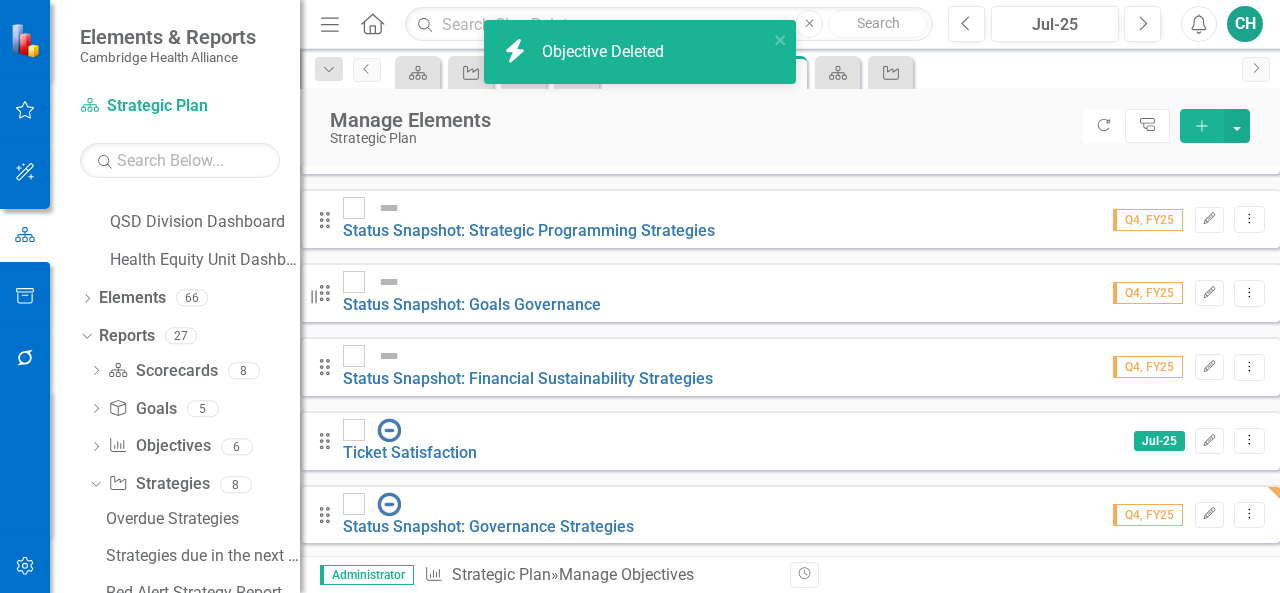 scroll, scrollTop: 685, scrollLeft: 0, axis: vertical 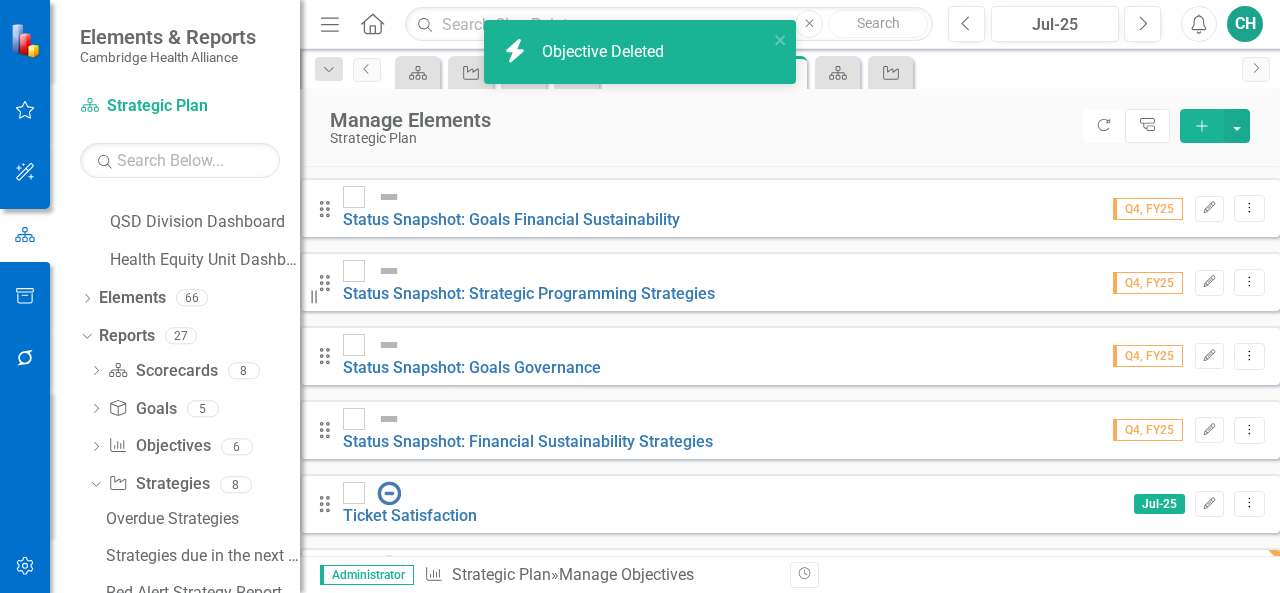 click on "Drag 75% of the scheduled parental stress workgroup meetings are held in FY26 Employee Experience Q4, FY25 CH Edit Dropdown Menu" at bounding box center [790, 650] 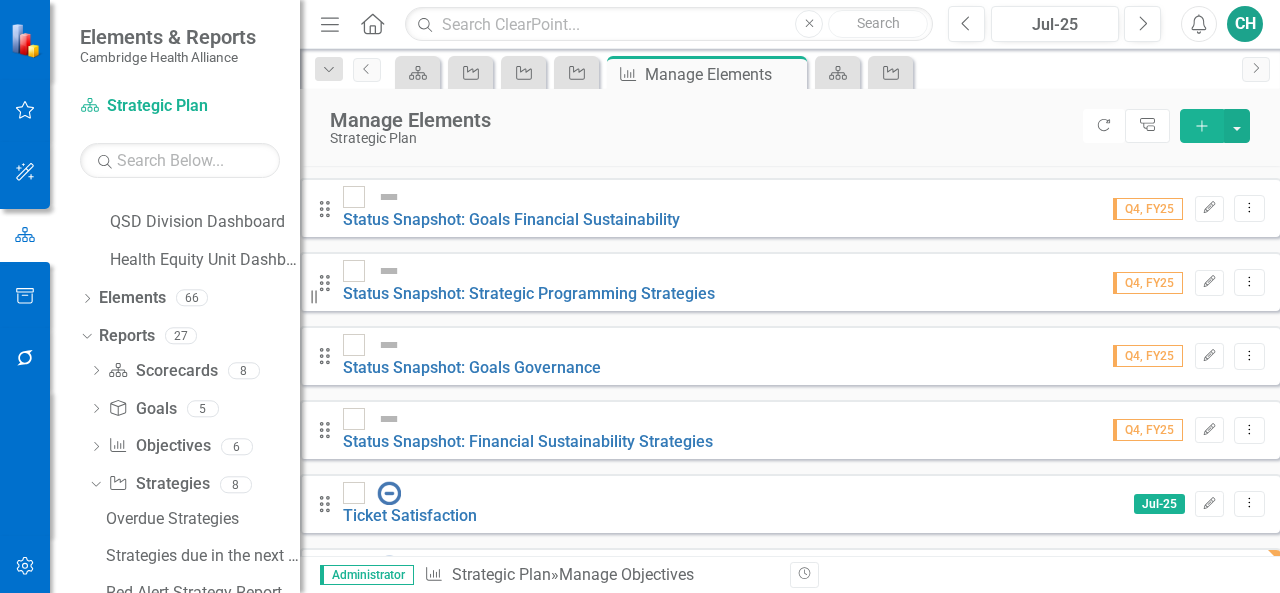 click on "Dropdown Menu" 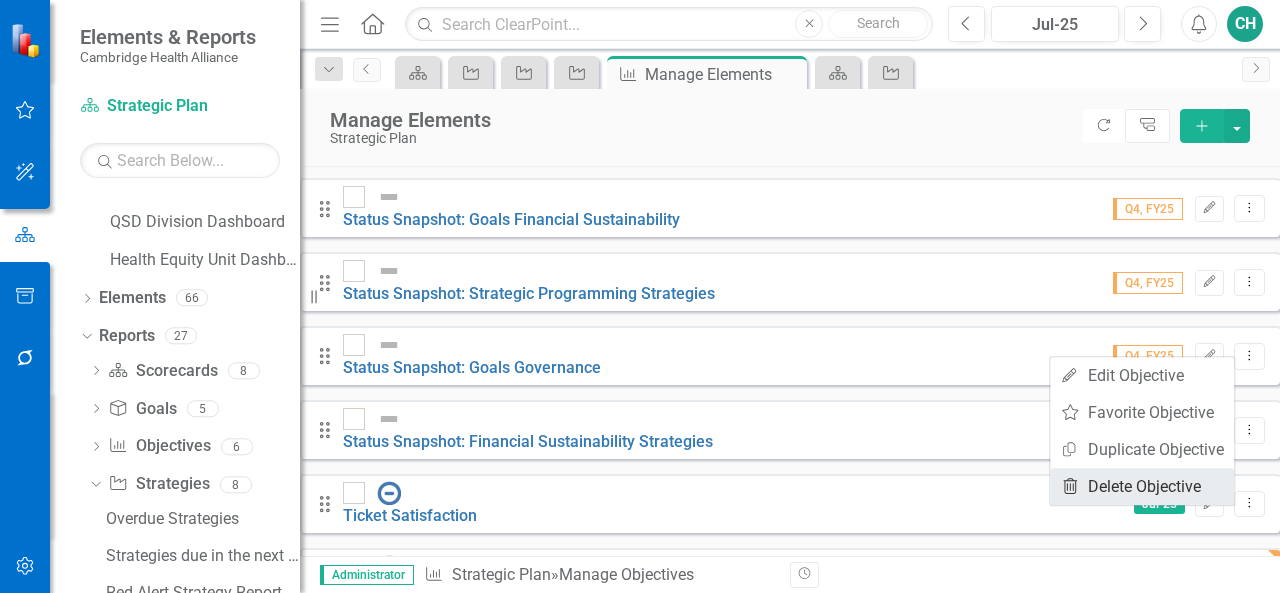 click on "Trash Delete Objective" at bounding box center (1142, 486) 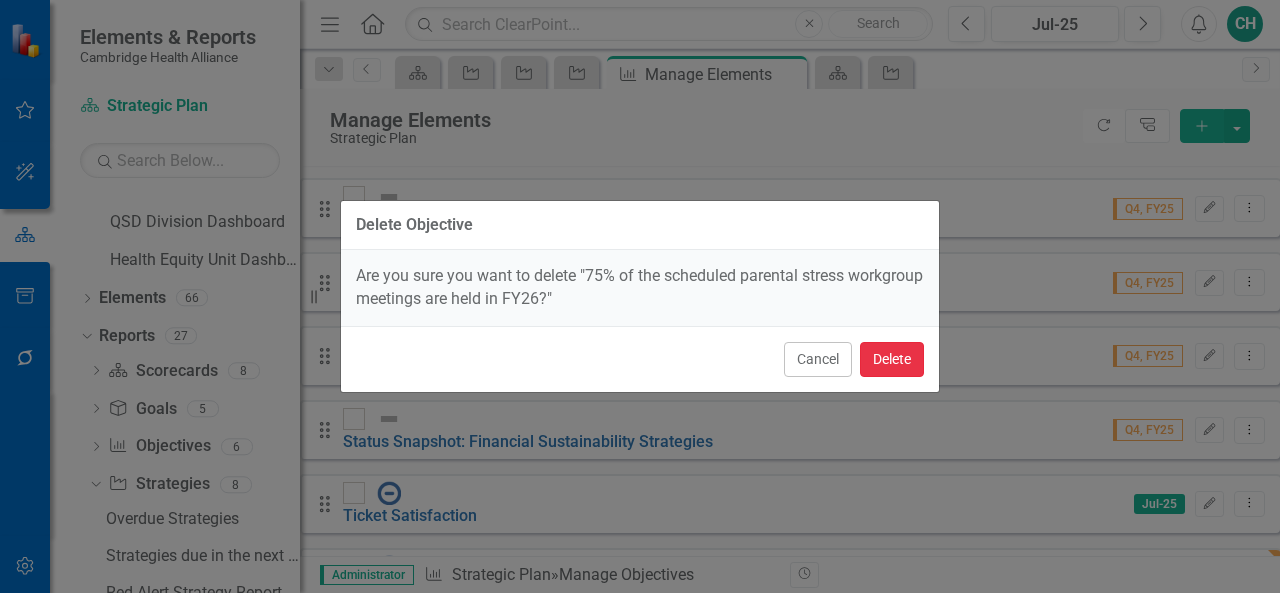 click on "Delete" at bounding box center (892, 359) 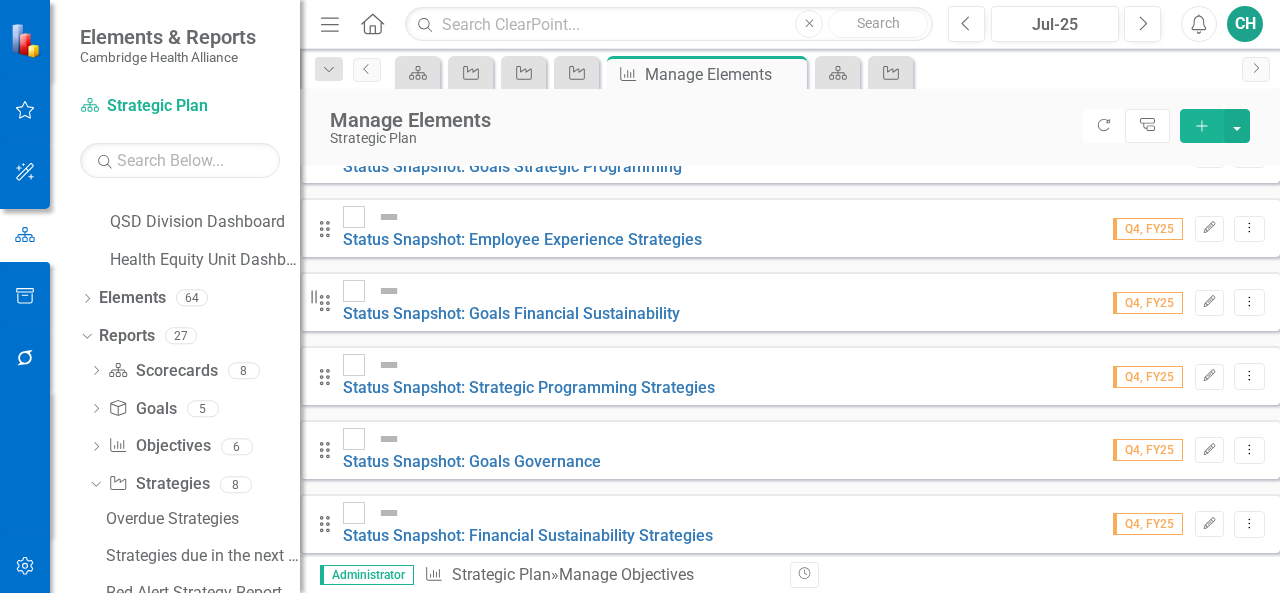 scroll, scrollTop: 622, scrollLeft: 0, axis: vertical 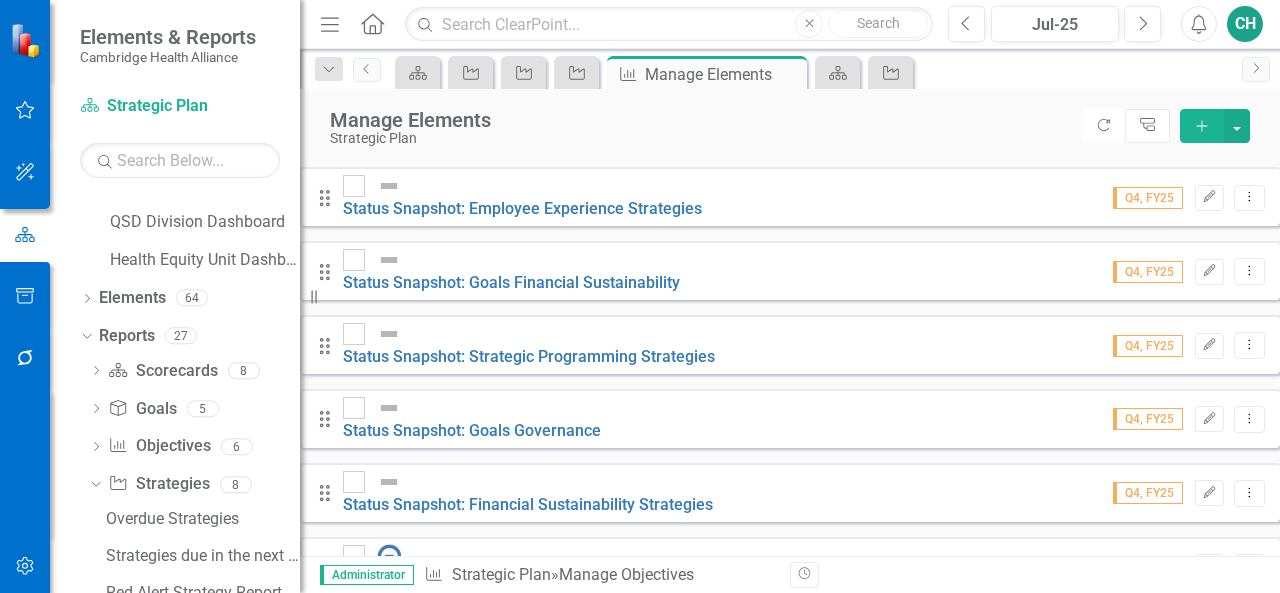 click on "Ticket Satisfaction" at bounding box center [410, 578] 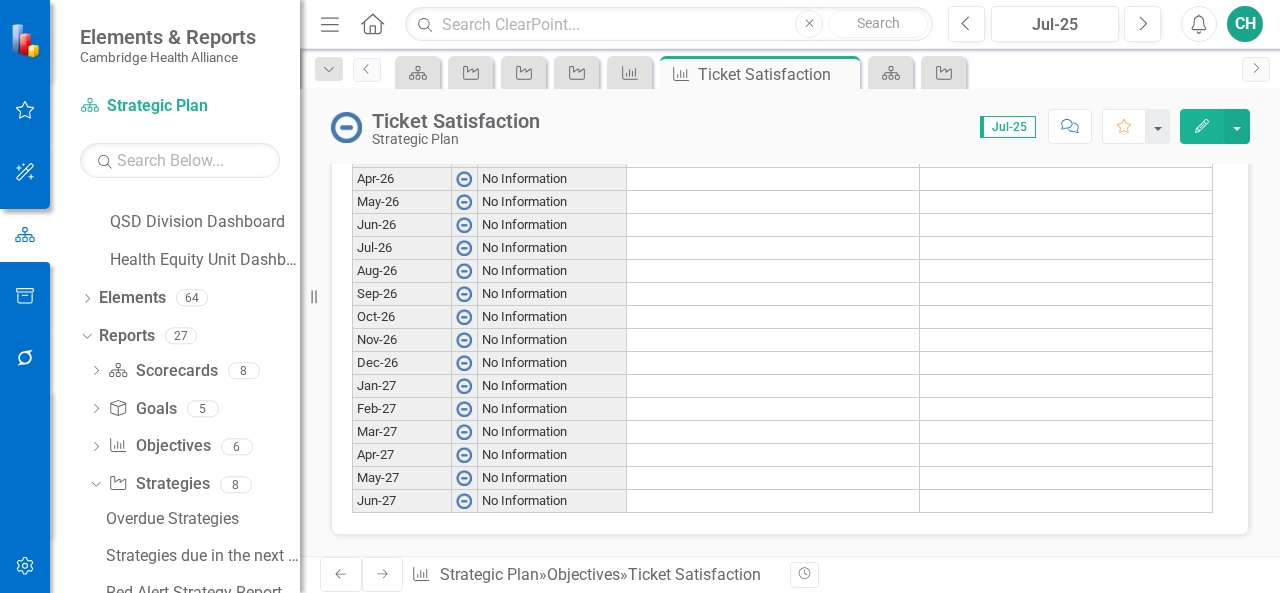 scroll, scrollTop: 0, scrollLeft: 0, axis: both 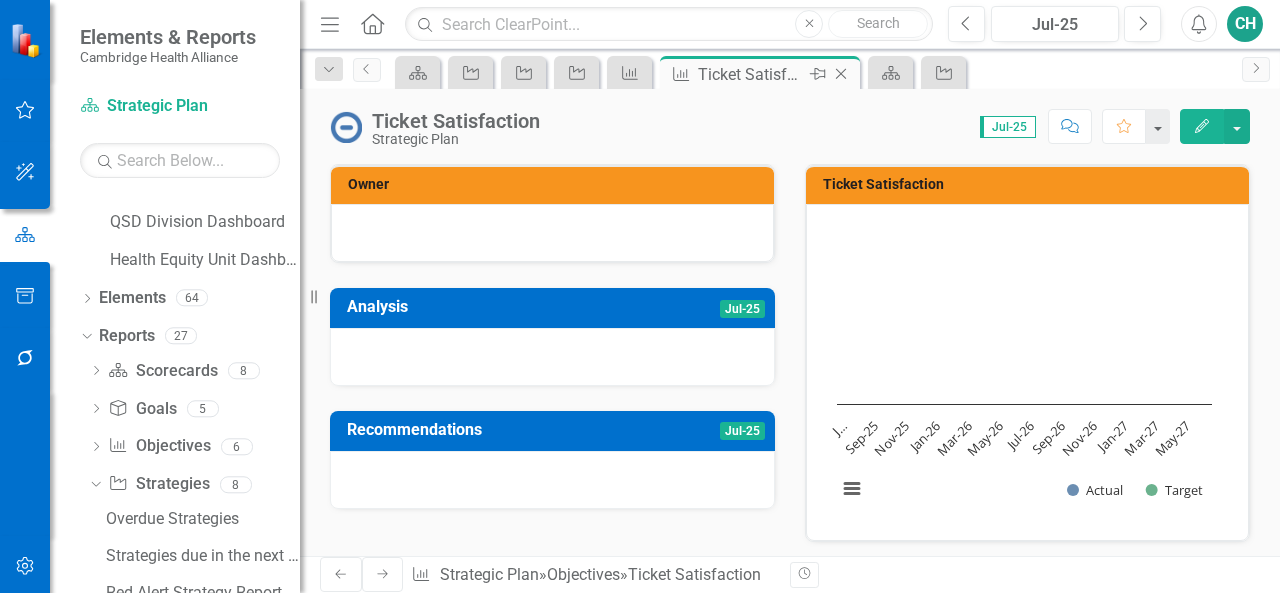 click on "Close" 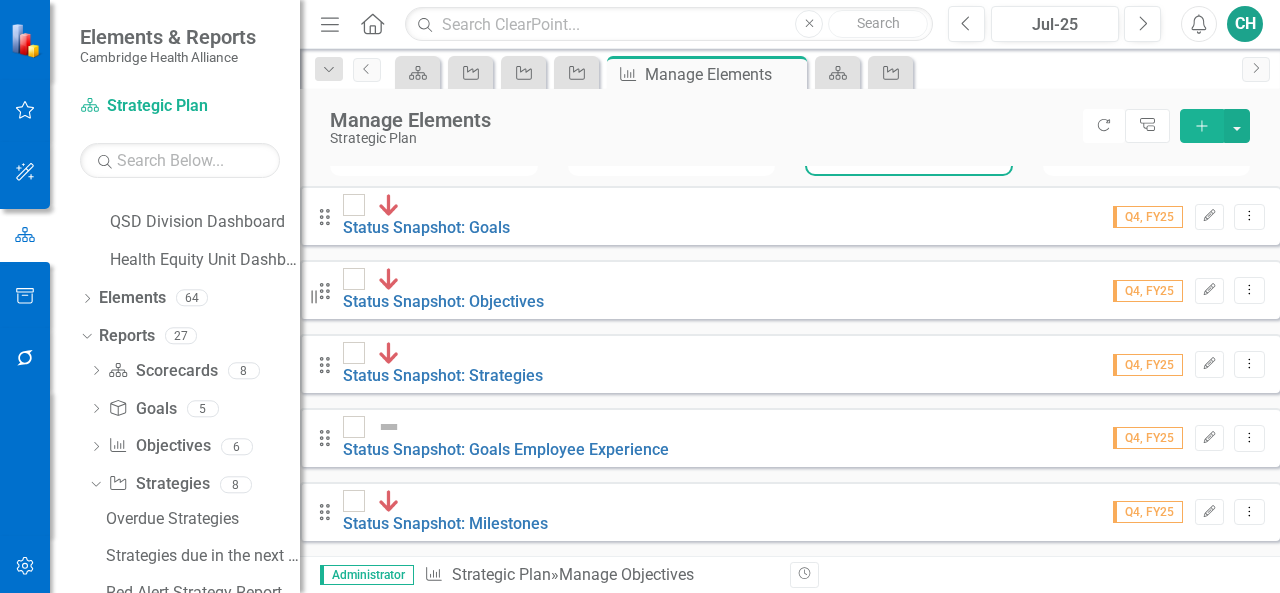 scroll, scrollTop: 0, scrollLeft: 0, axis: both 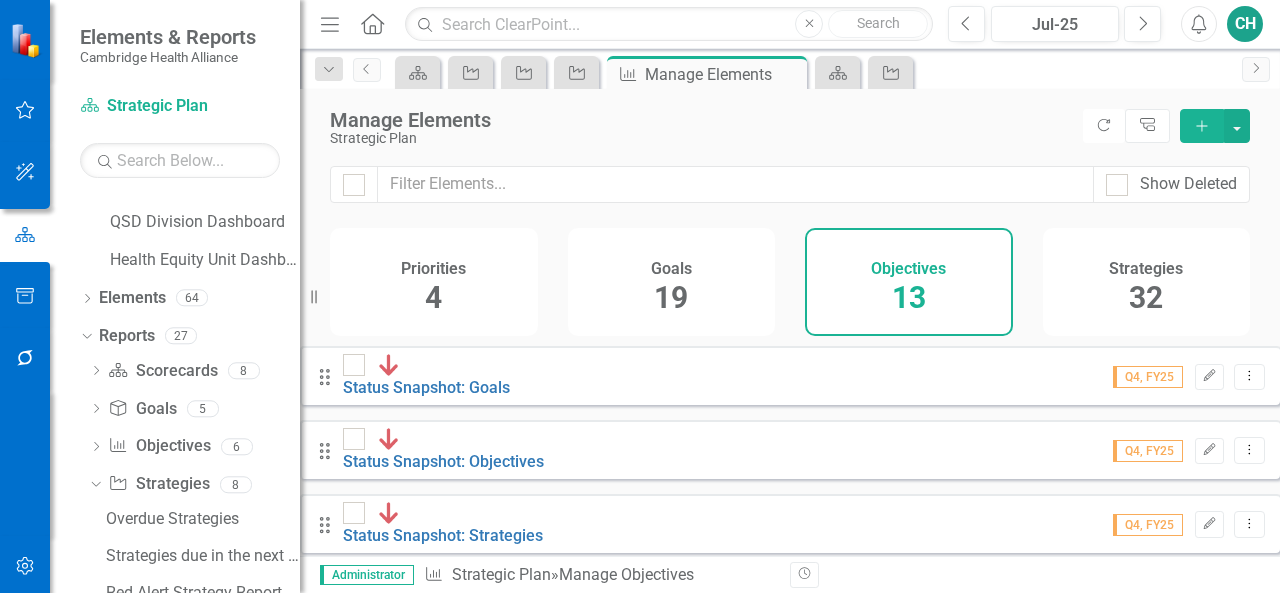 click on "Strategies 32" at bounding box center [1147, 282] 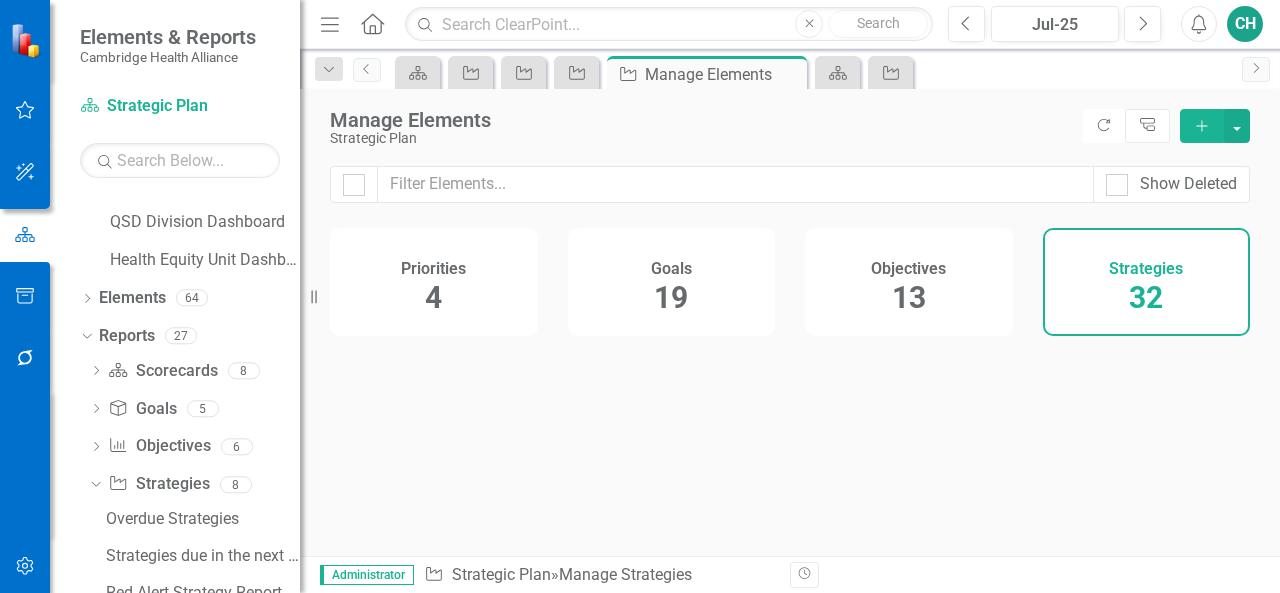 checkbox on "false" 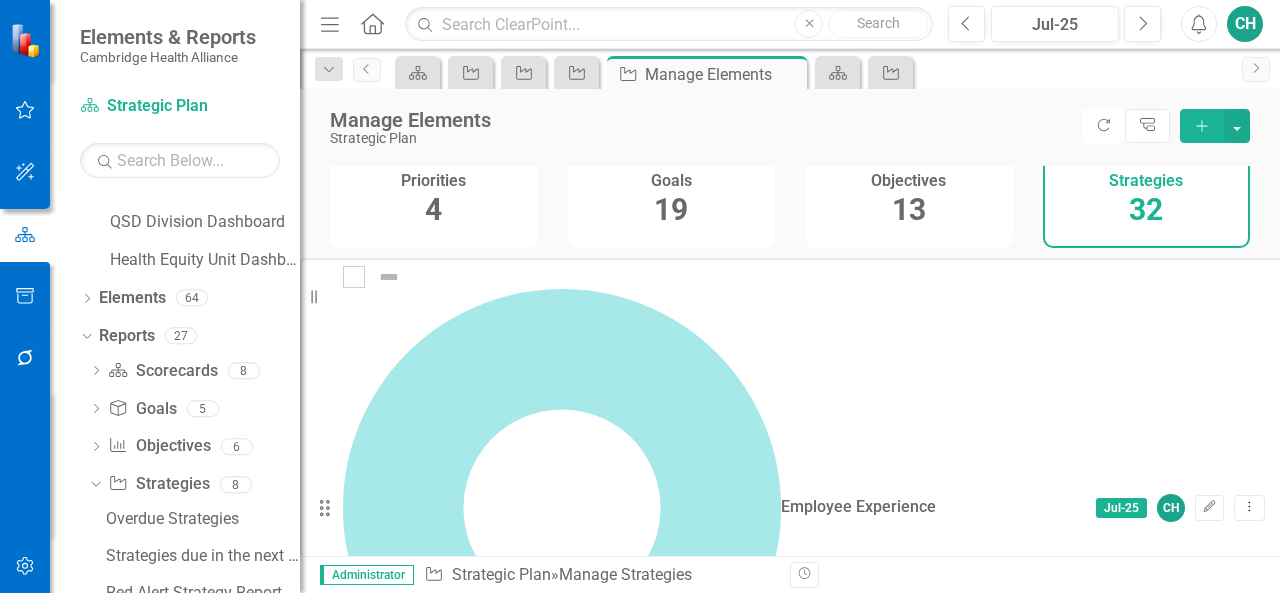 scroll, scrollTop: 0, scrollLeft: 0, axis: both 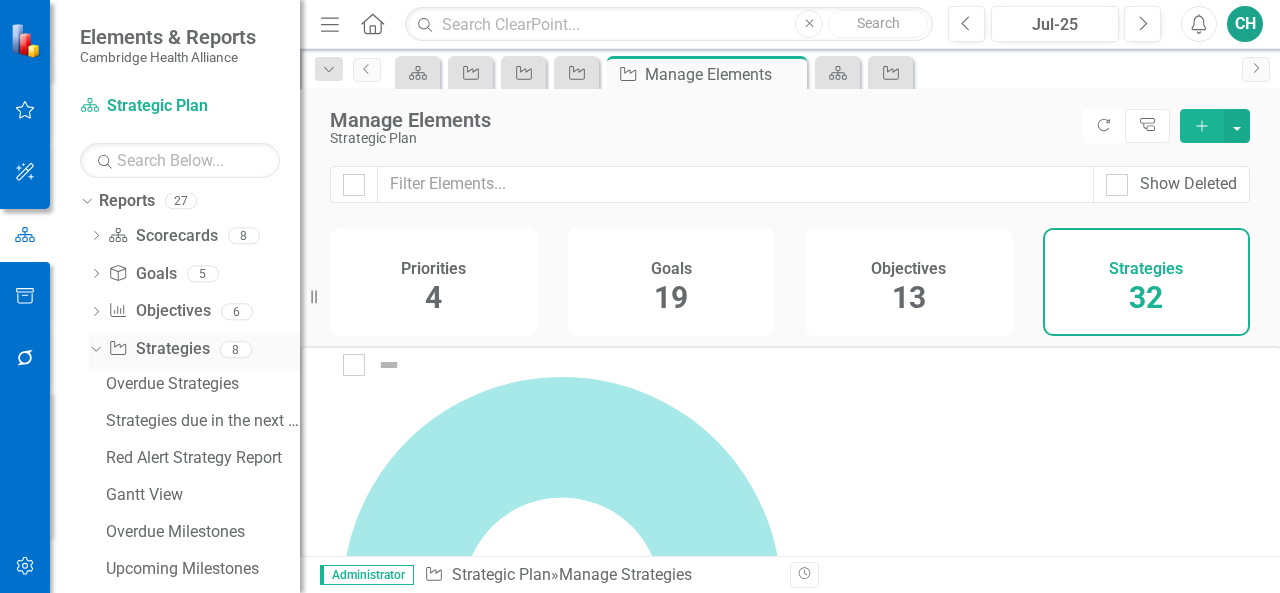 click on "Dropdown" at bounding box center (92, 349) 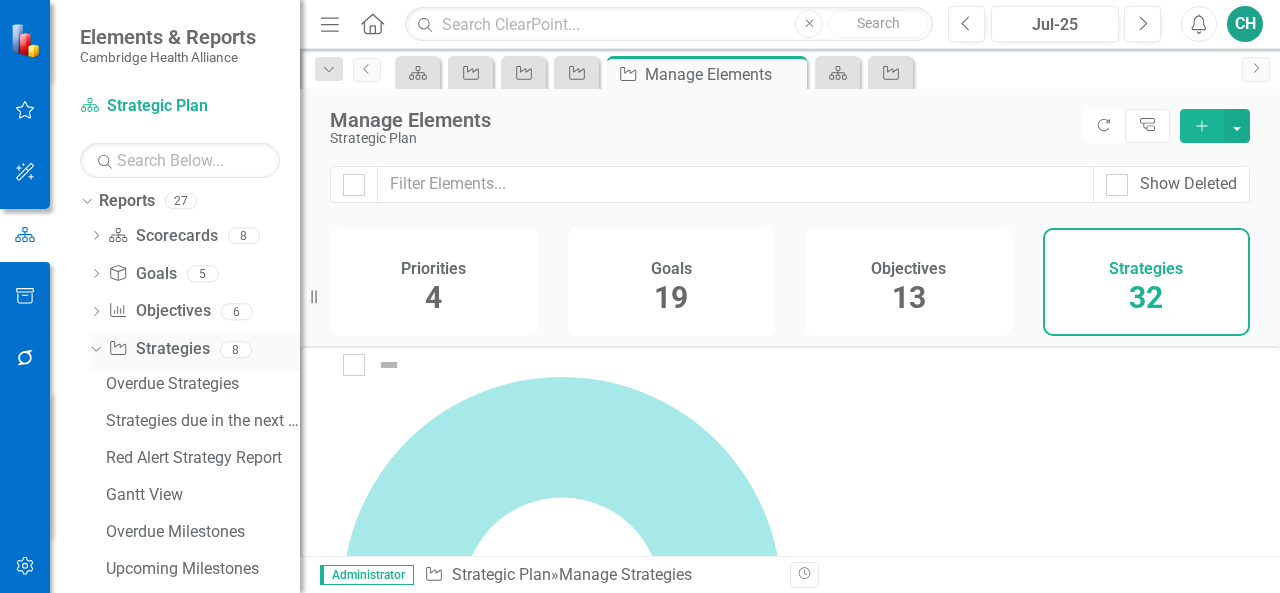 scroll, scrollTop: 80, scrollLeft: 0, axis: vertical 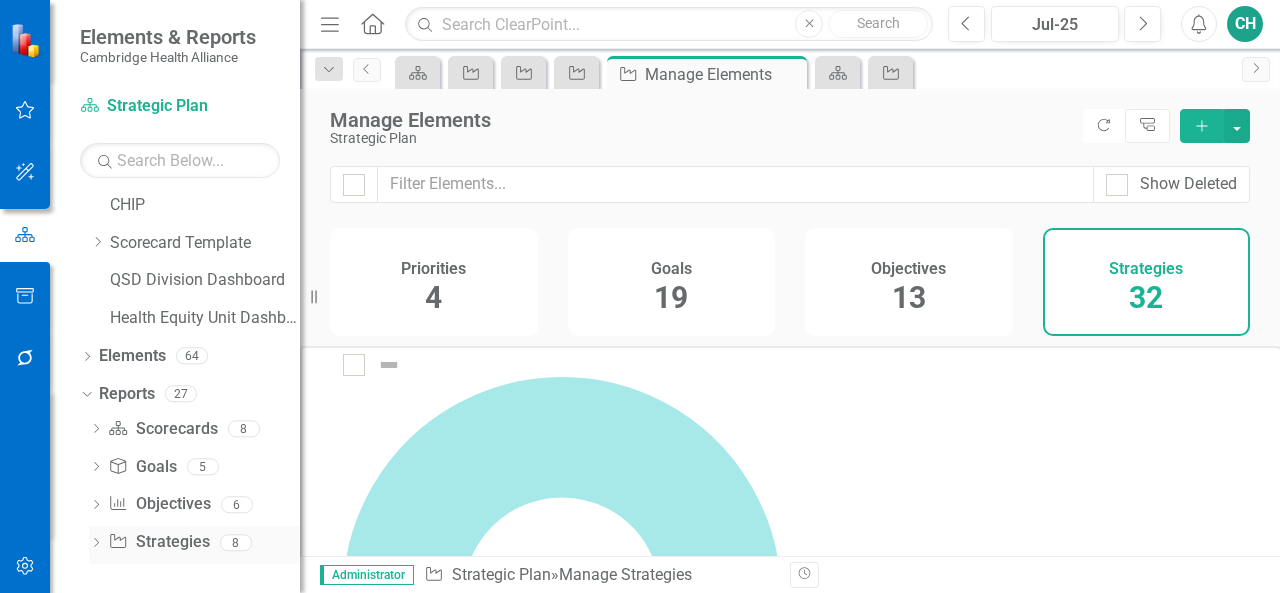 click on "Strategy Strategies" at bounding box center [158, 542] 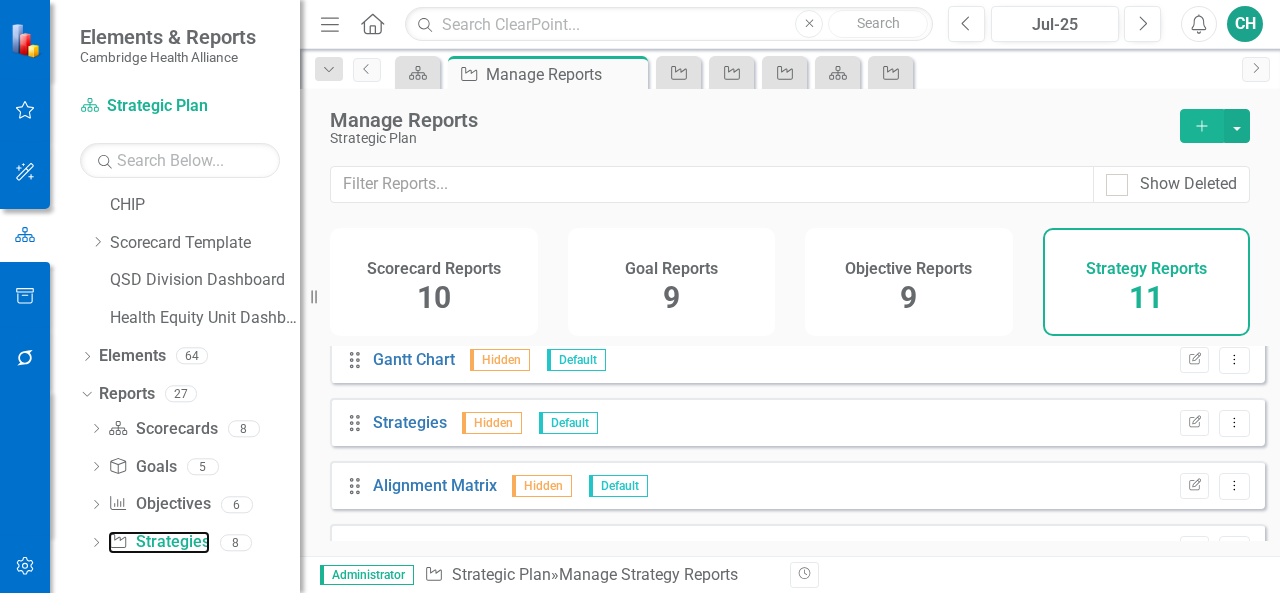 scroll, scrollTop: 496, scrollLeft: 0, axis: vertical 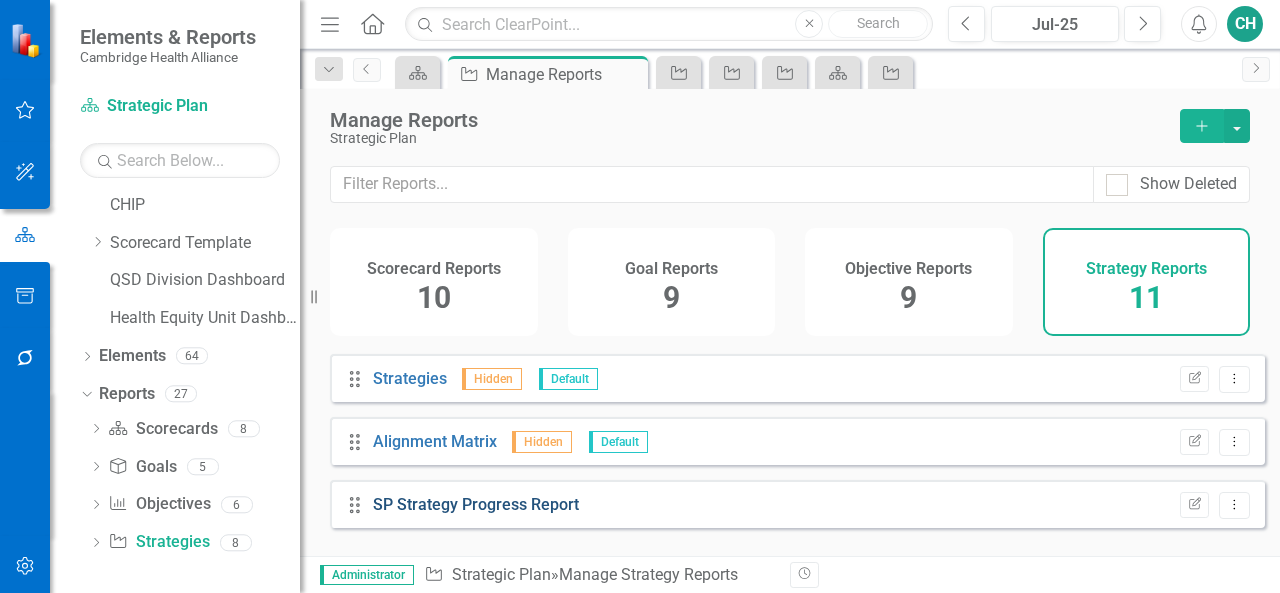 click on "SP Strategy Progress Report" at bounding box center [476, 504] 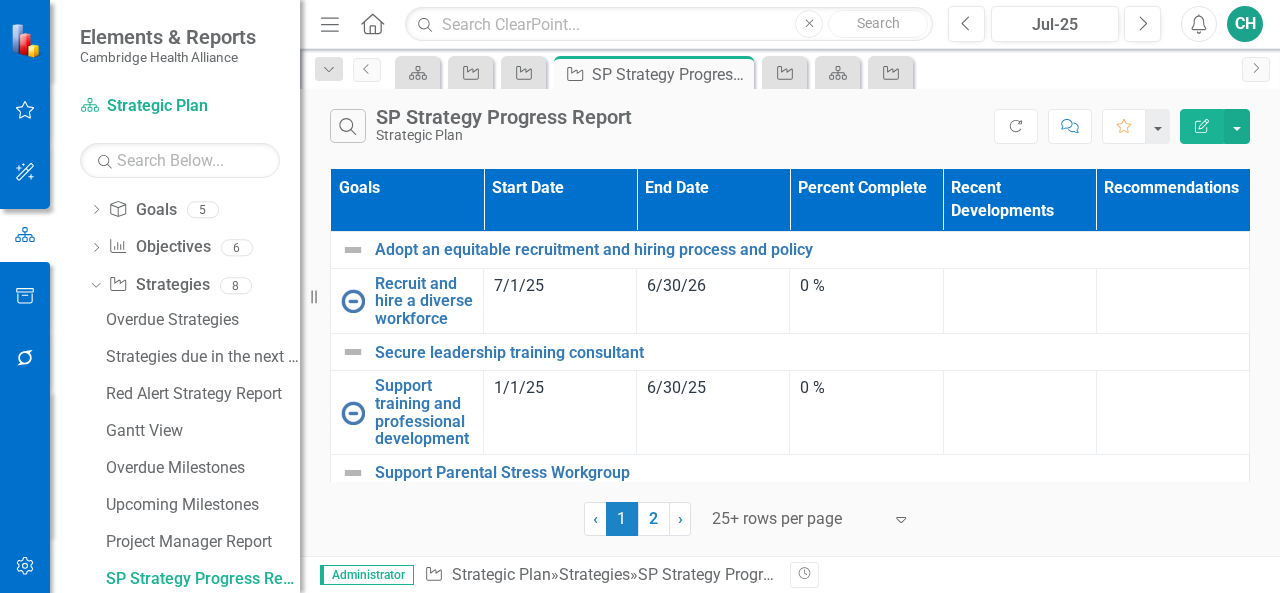 scroll, scrollTop: 338, scrollLeft: 0, axis: vertical 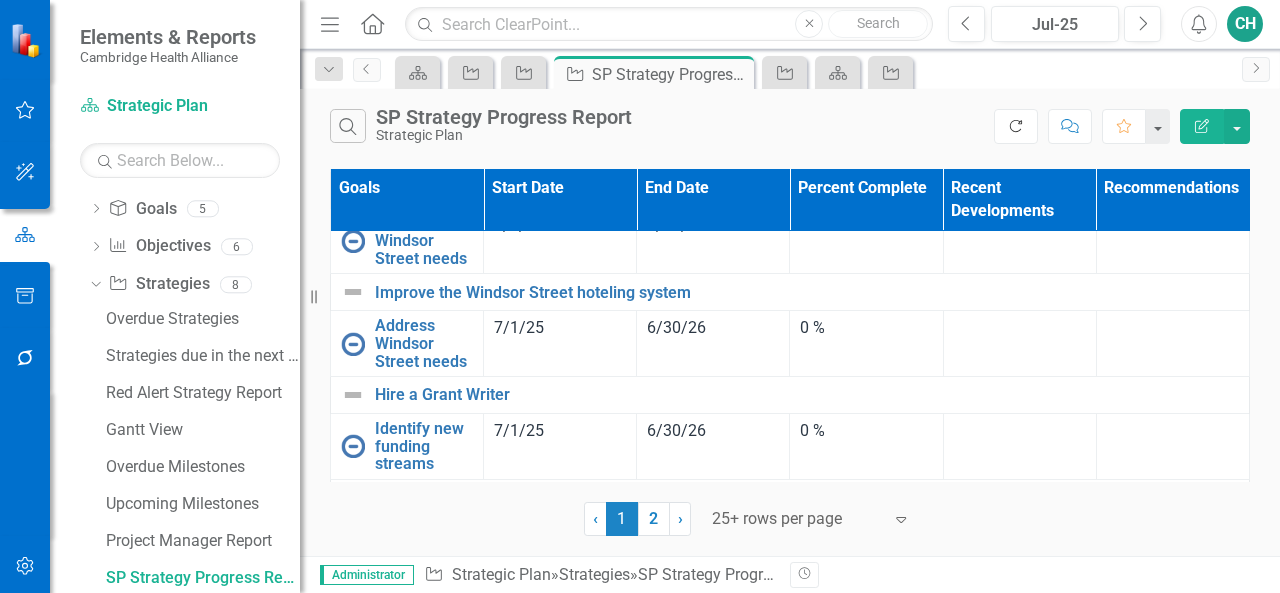 click on "Refresh" 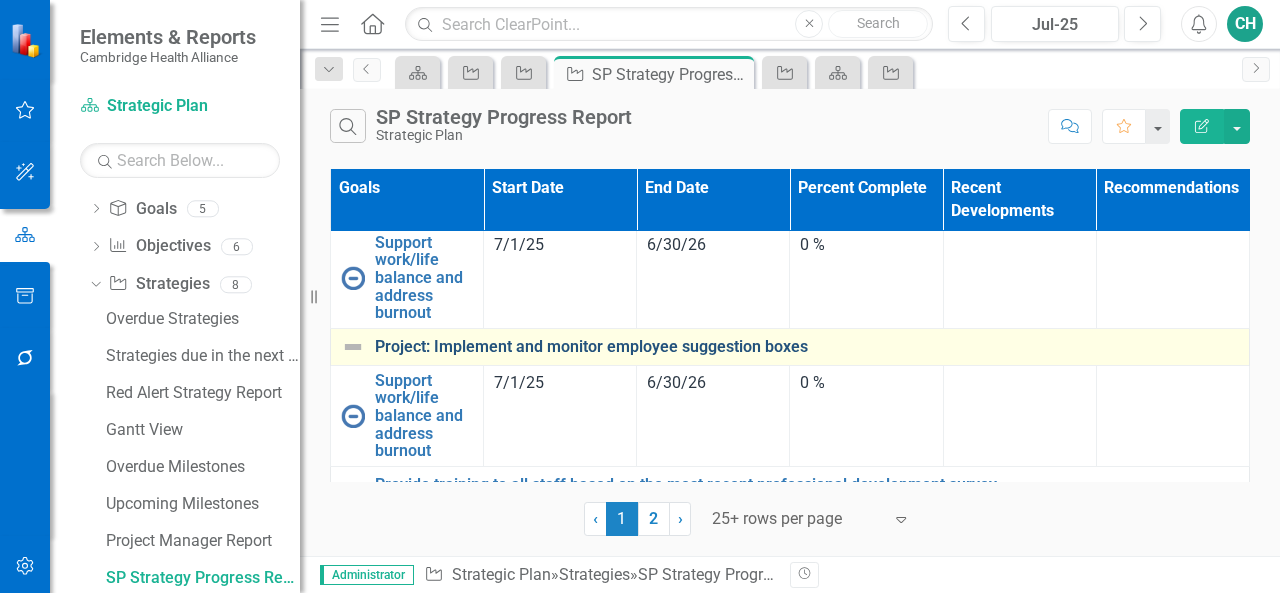 scroll, scrollTop: 0, scrollLeft: 0, axis: both 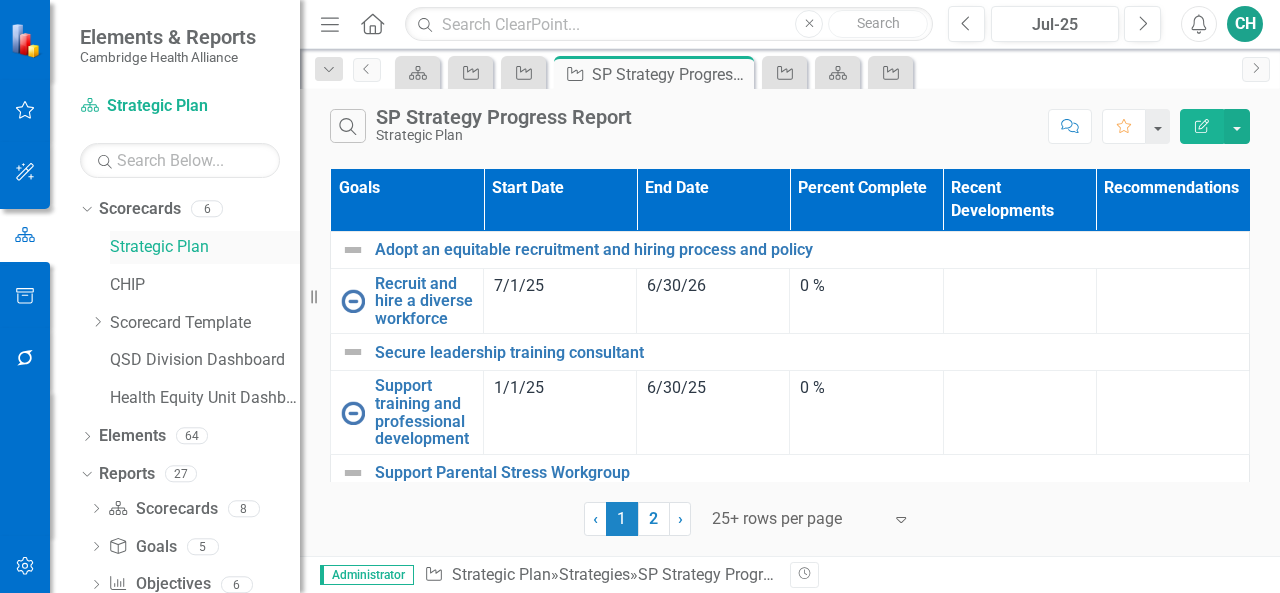 click on "Strategic Plan" at bounding box center (205, 247) 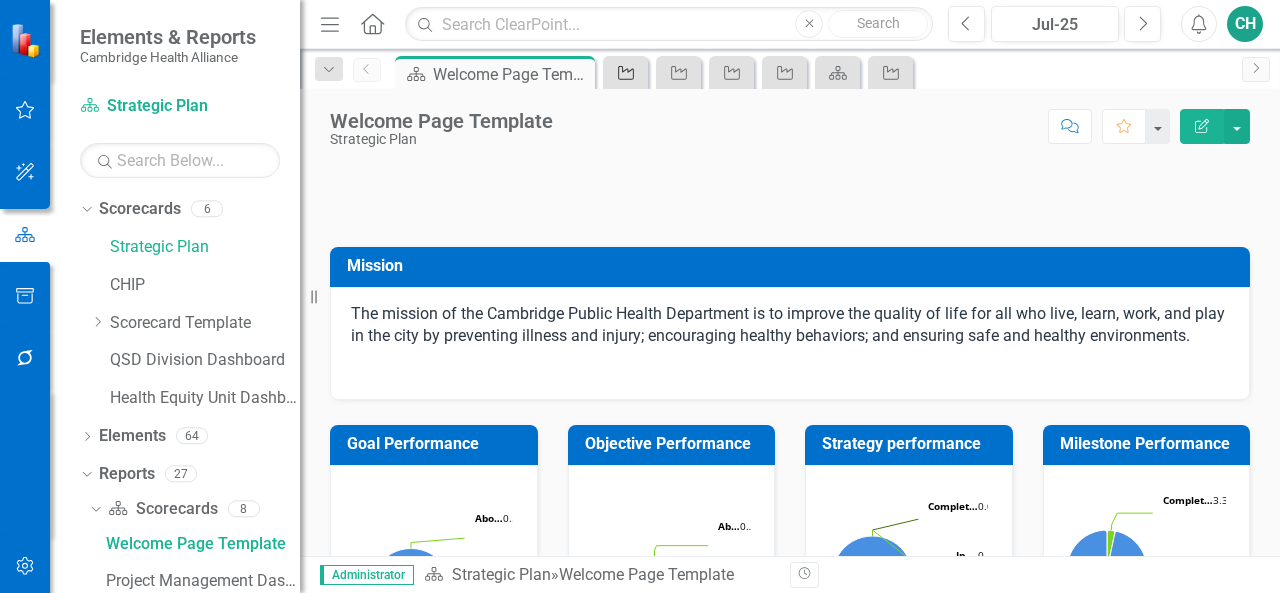 click 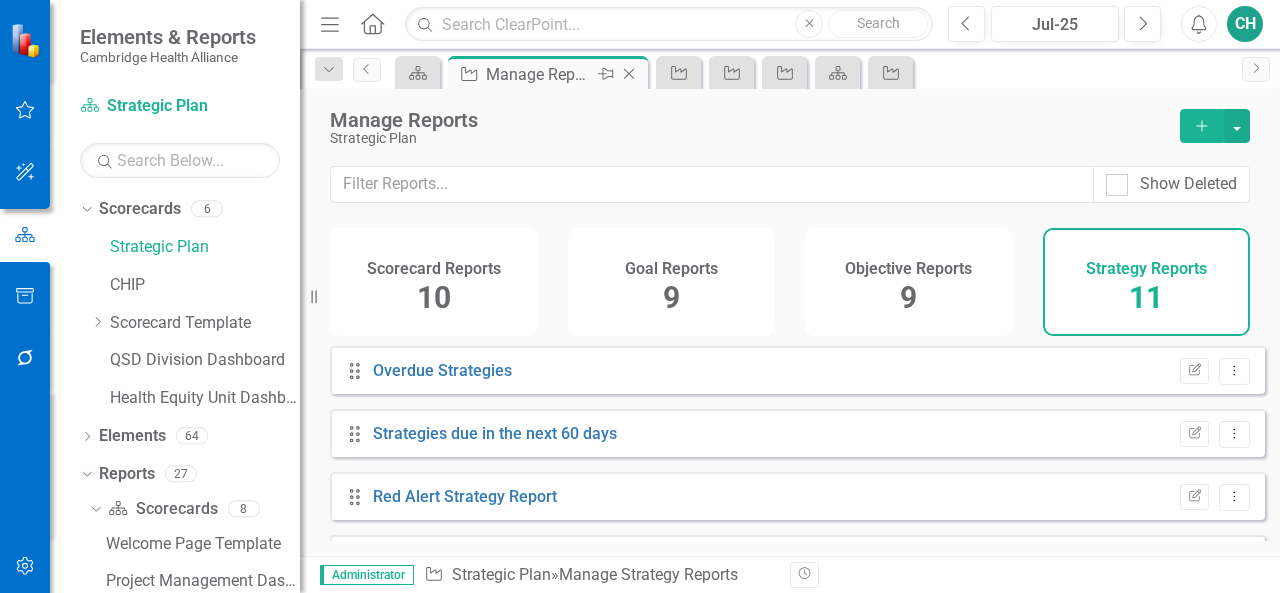 click on "Close" 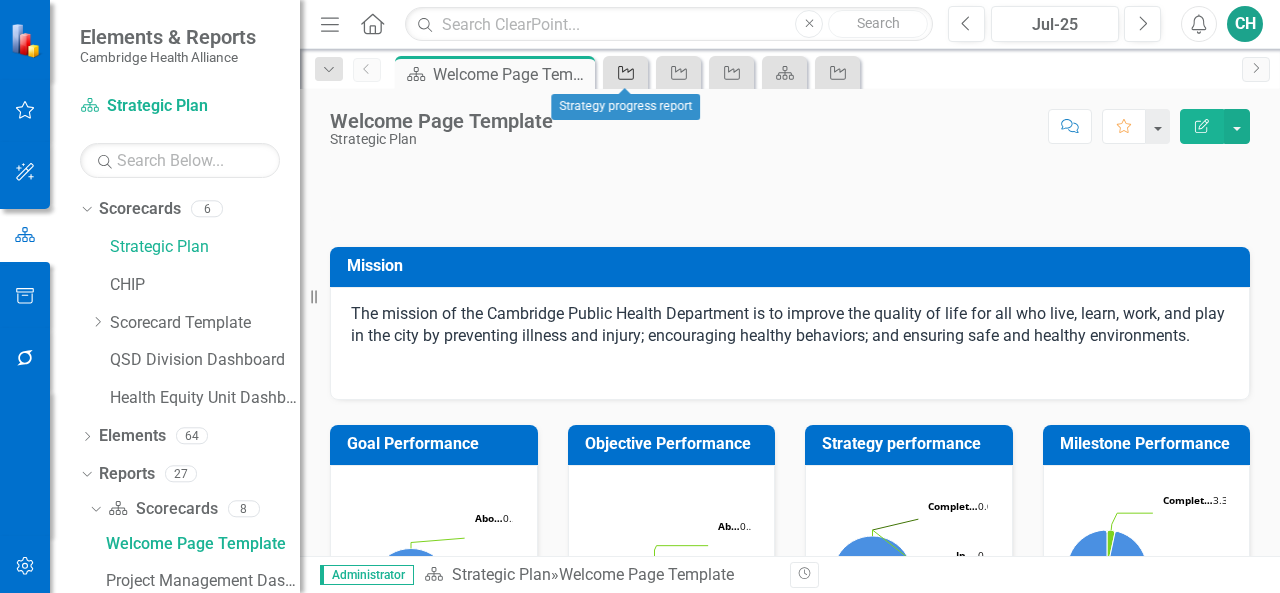 click 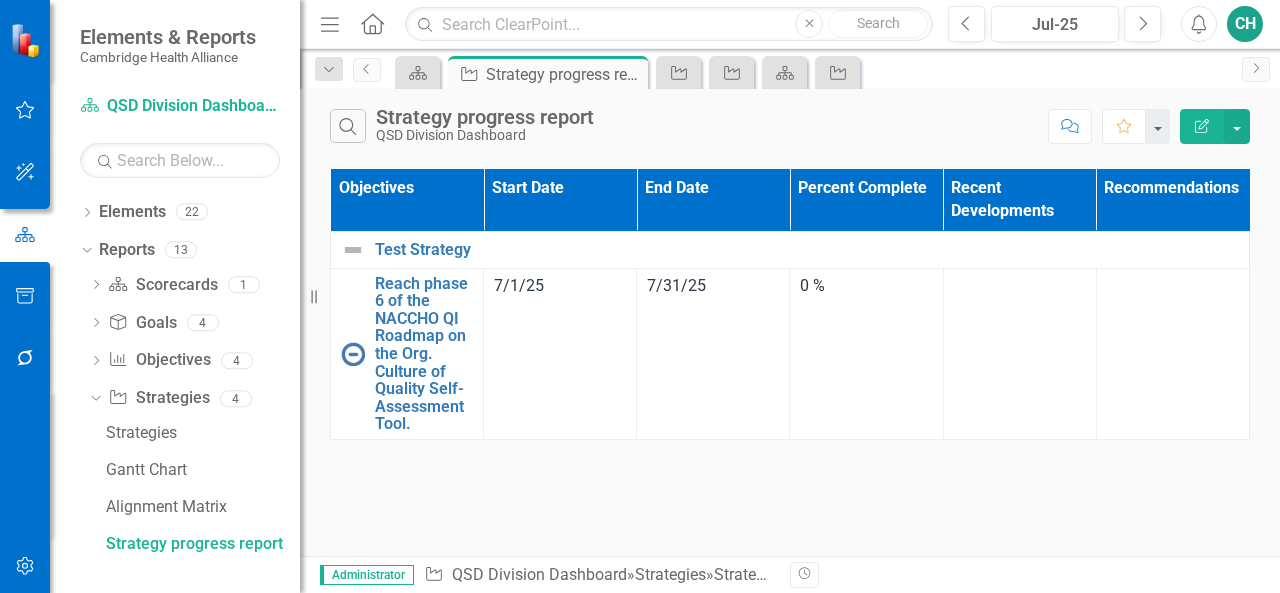 click on "Close" 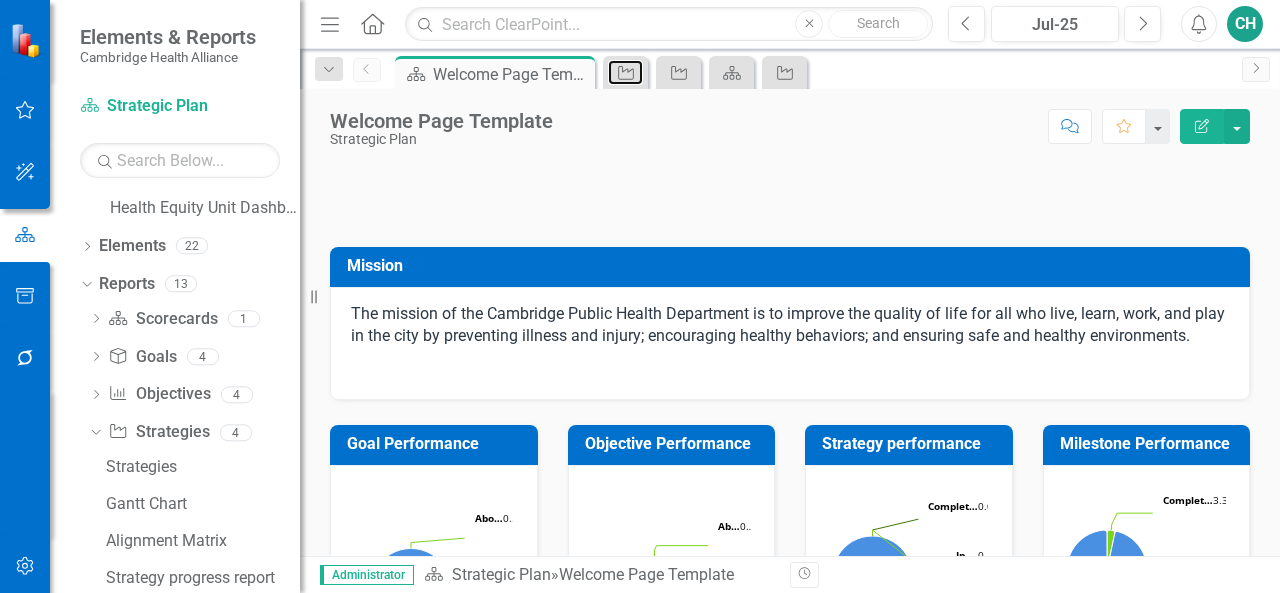 click 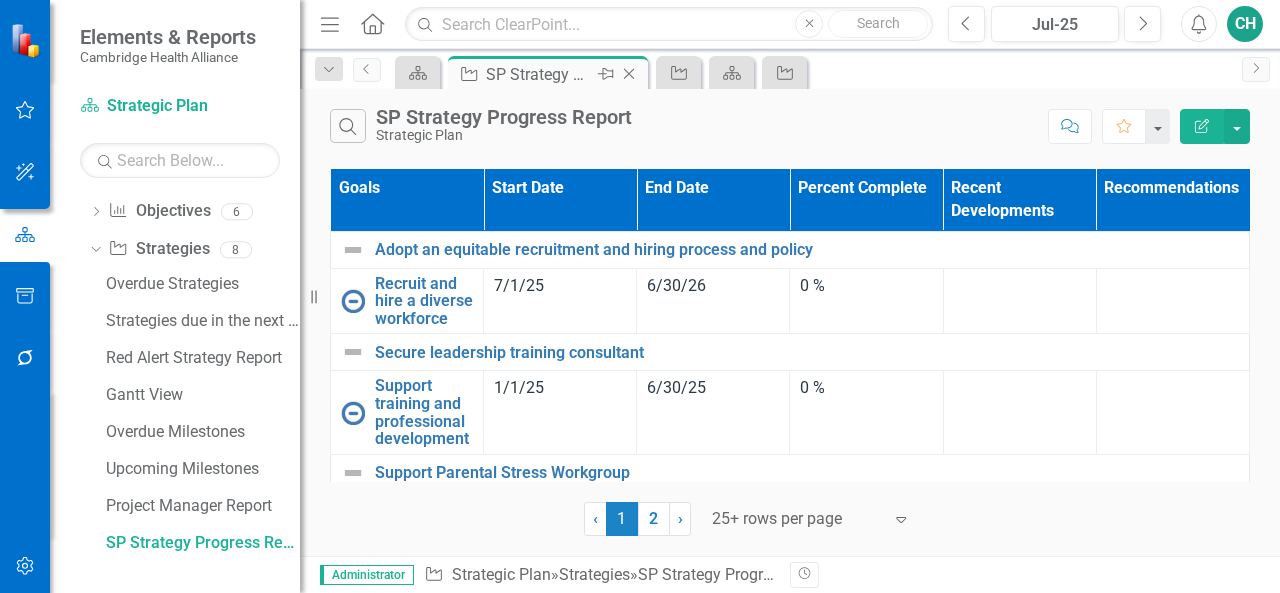 click on "Close" 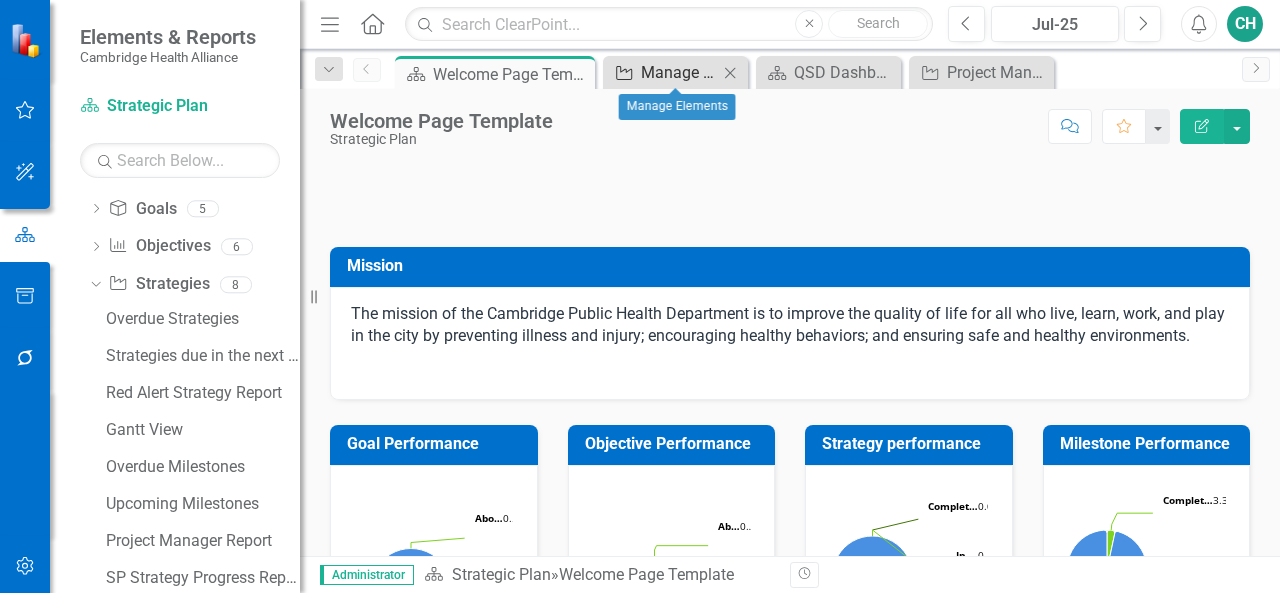 scroll, scrollTop: 112, scrollLeft: 0, axis: vertical 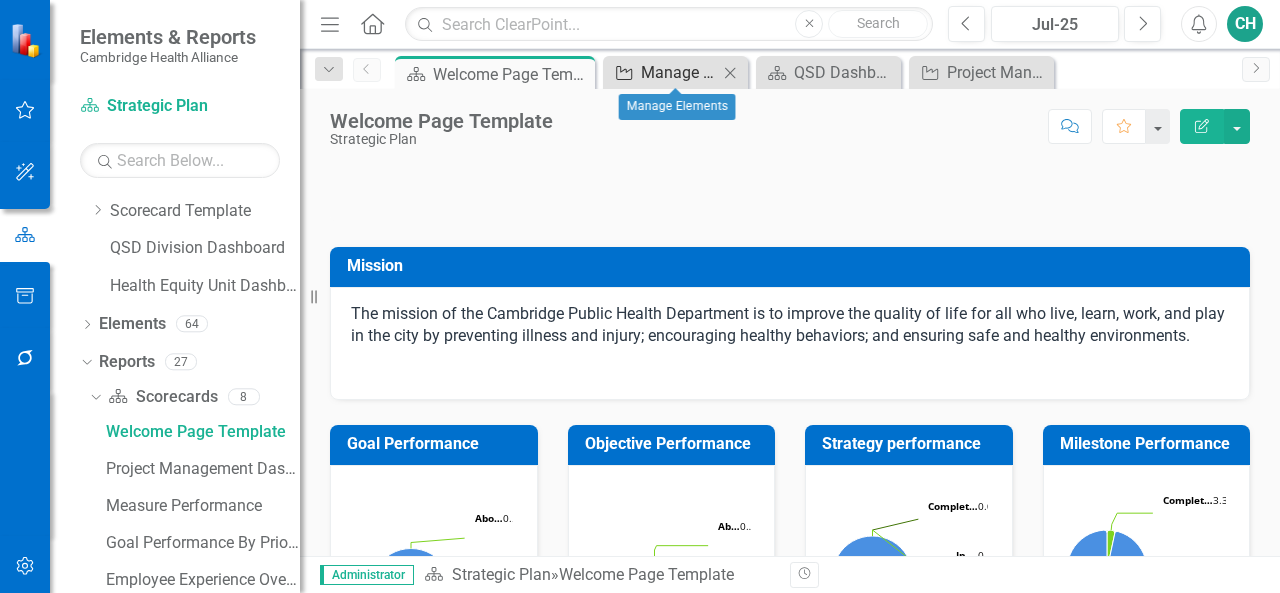 click on "Manage Elements" at bounding box center [679, 72] 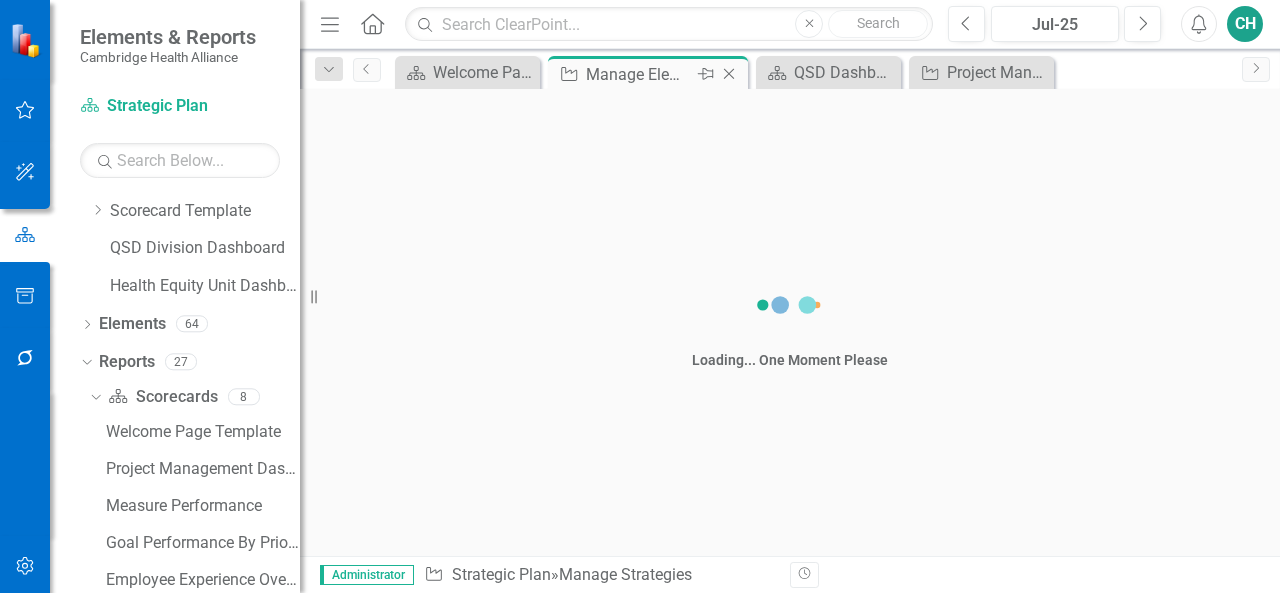 scroll, scrollTop: 0, scrollLeft: 0, axis: both 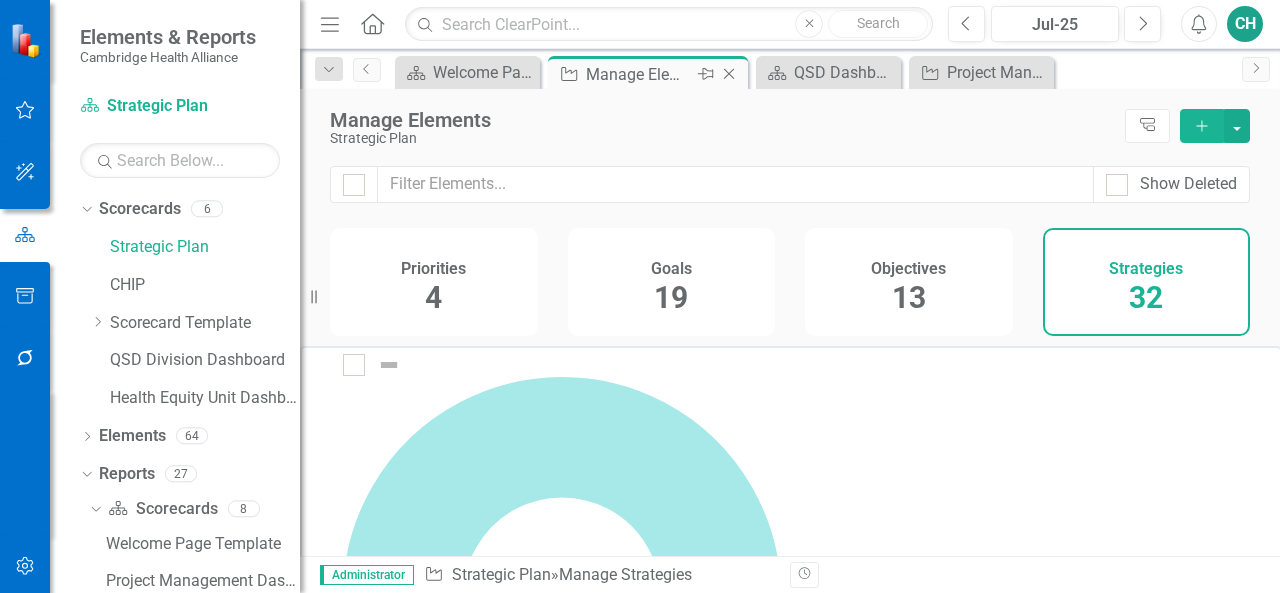 click 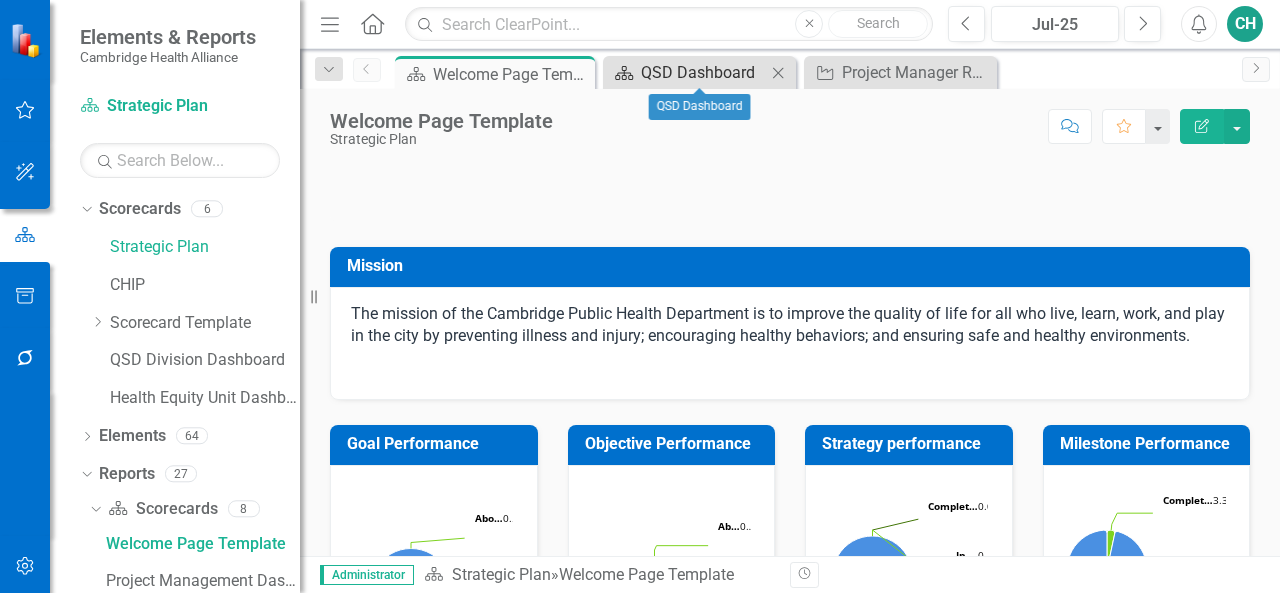 click on "QSD Dashboard" at bounding box center [703, 72] 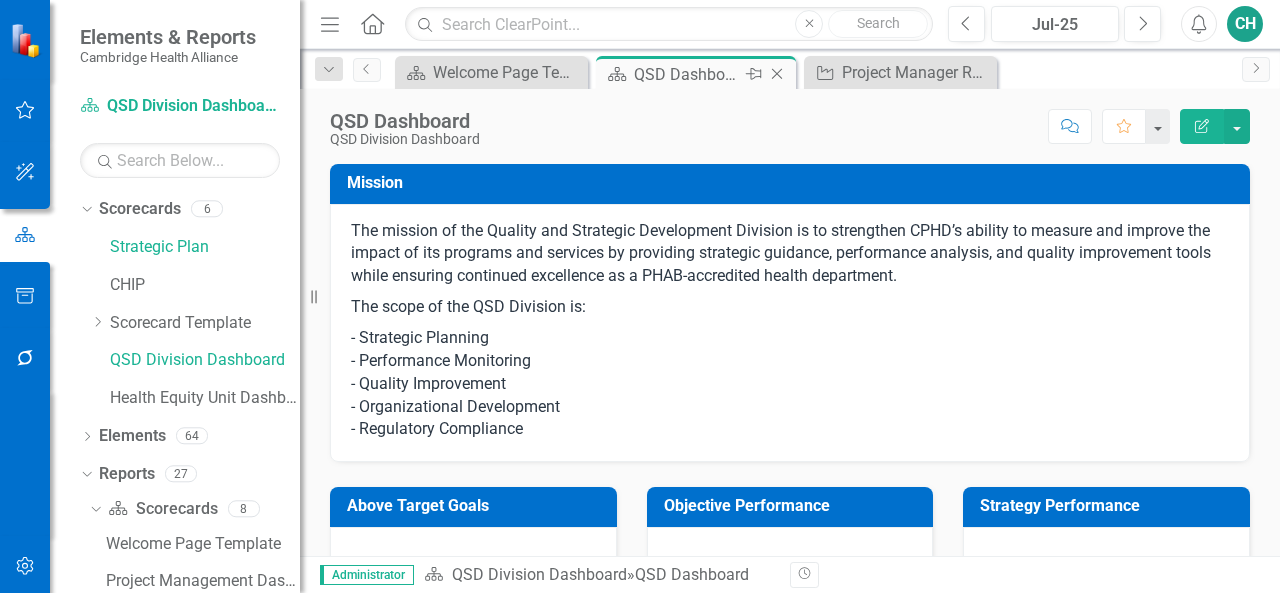 click on "Close" 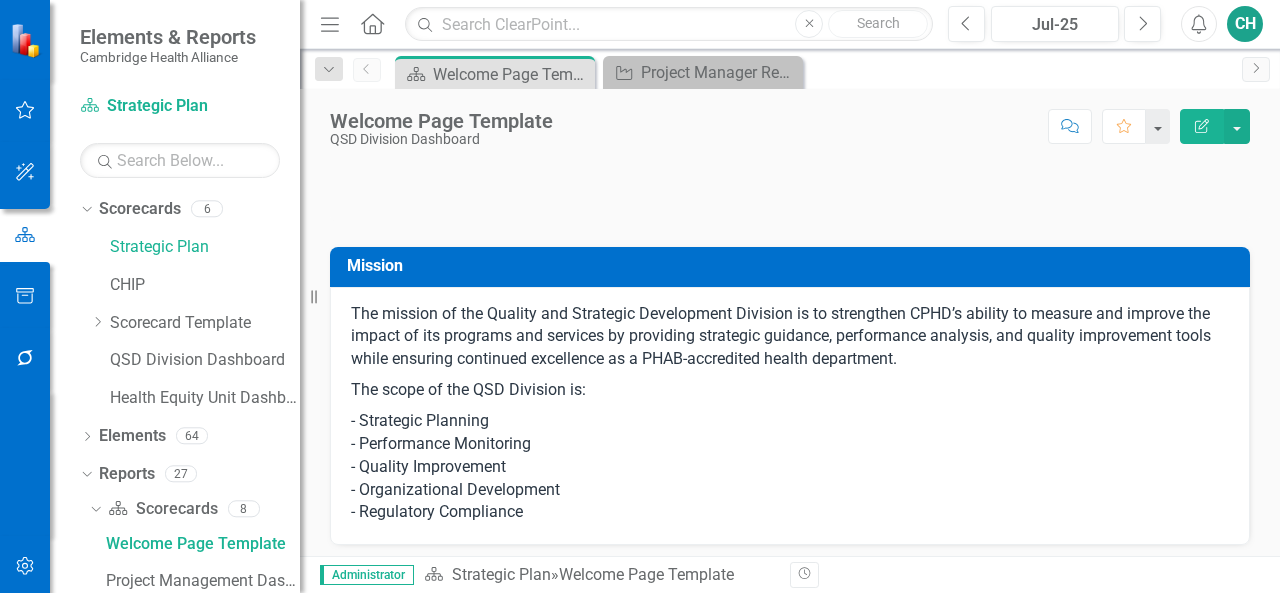 click on "Close" at bounding box center (0, 0) 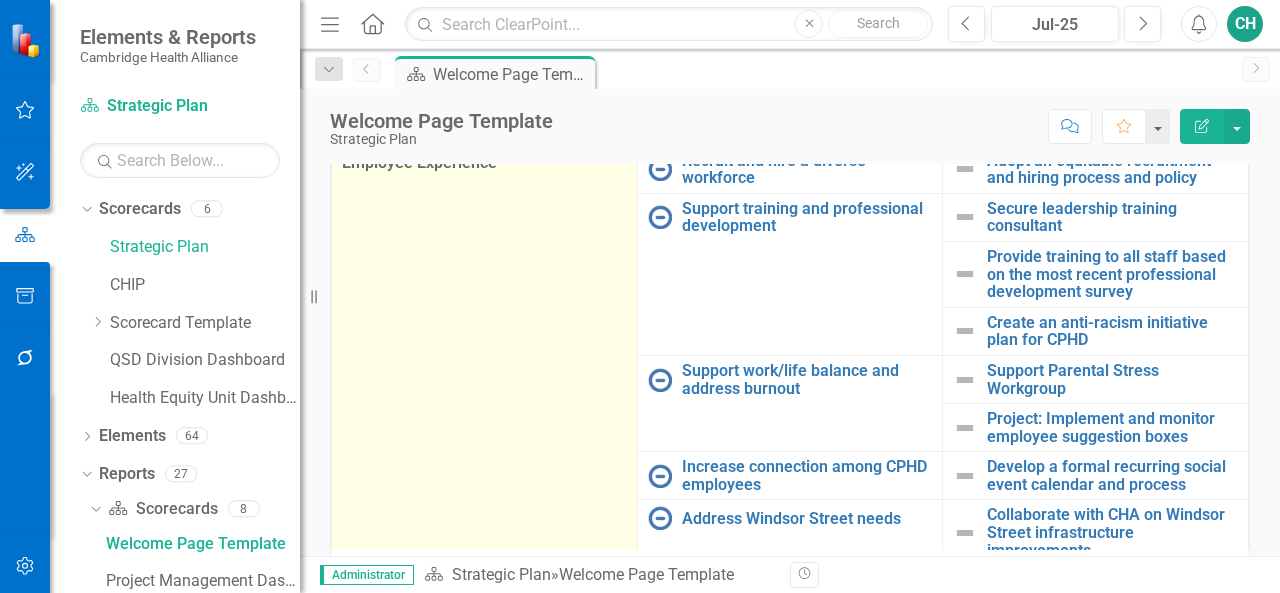 scroll, scrollTop: 900, scrollLeft: 0, axis: vertical 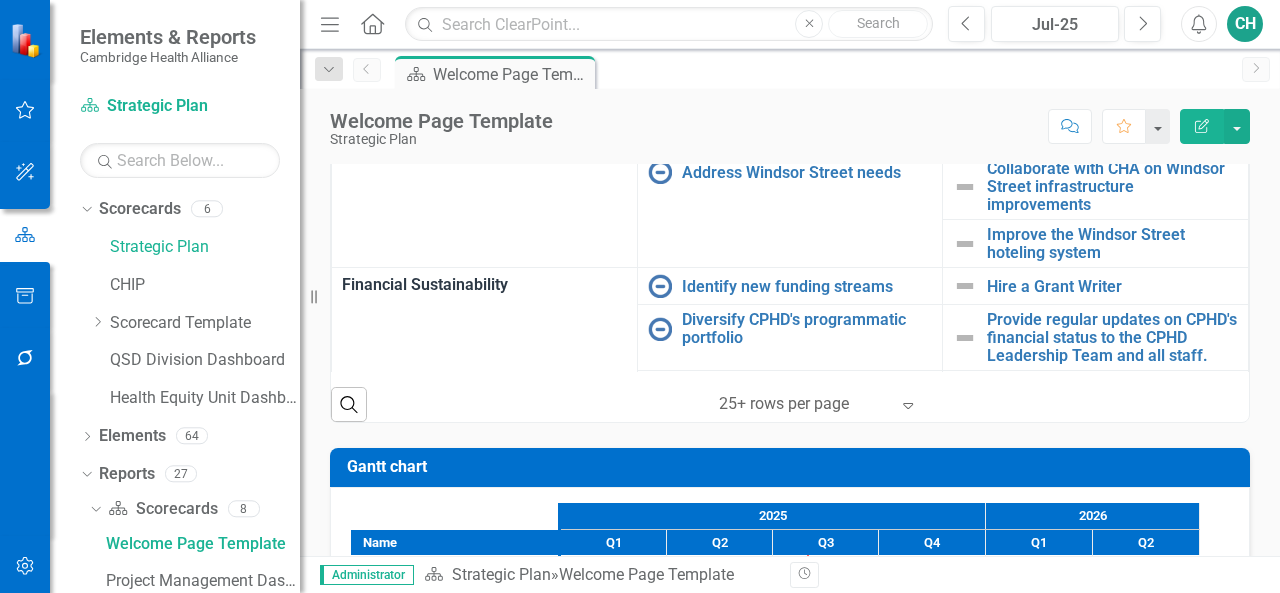click on "Edit Report" 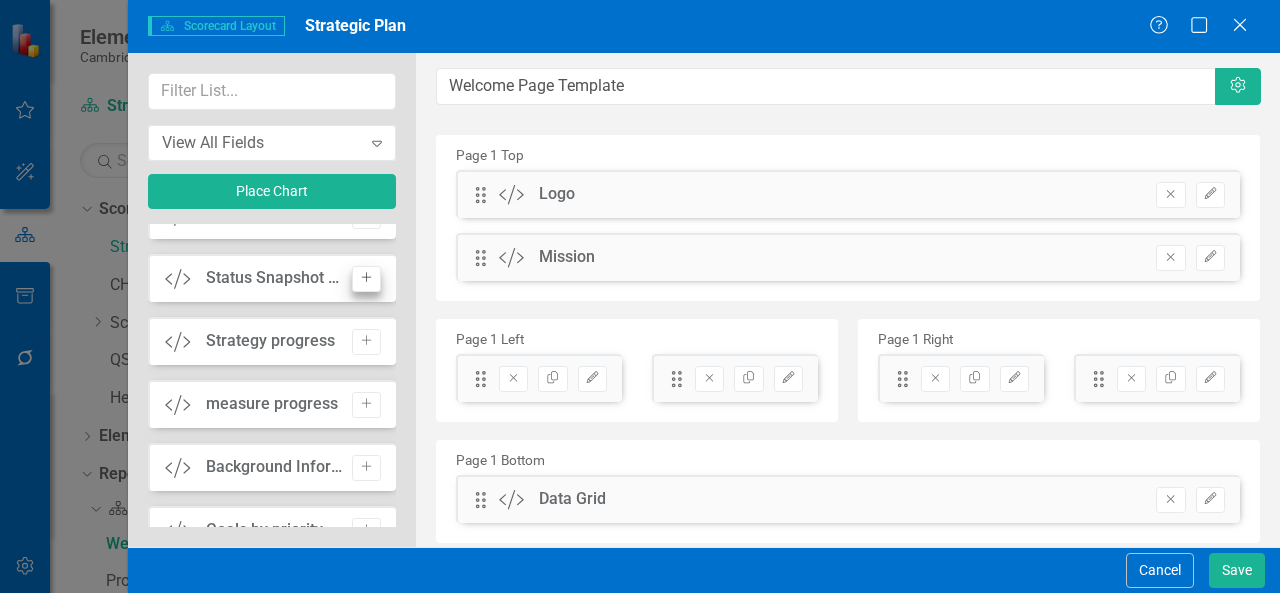 scroll, scrollTop: 500, scrollLeft: 0, axis: vertical 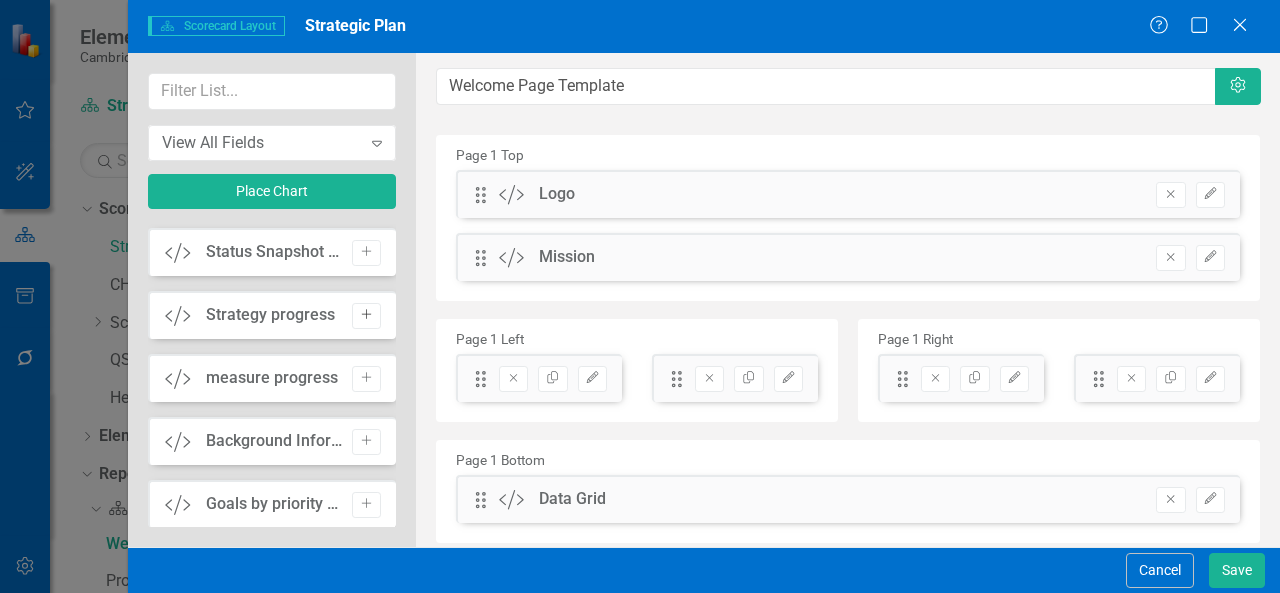 click on "Add" 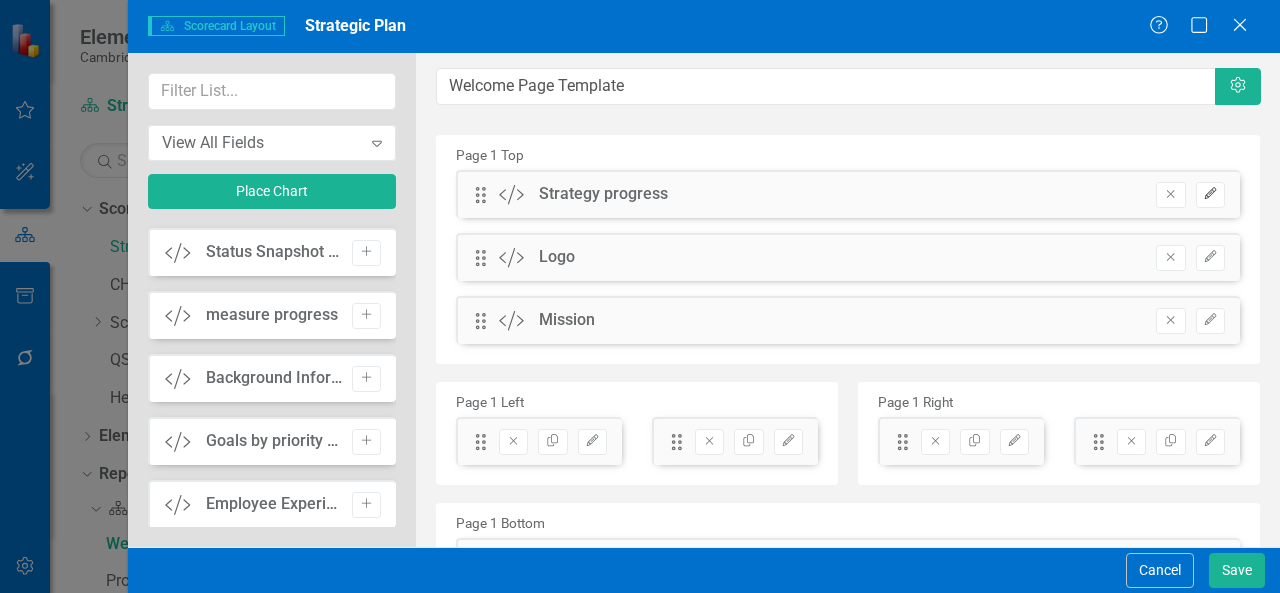 click on "Edit" 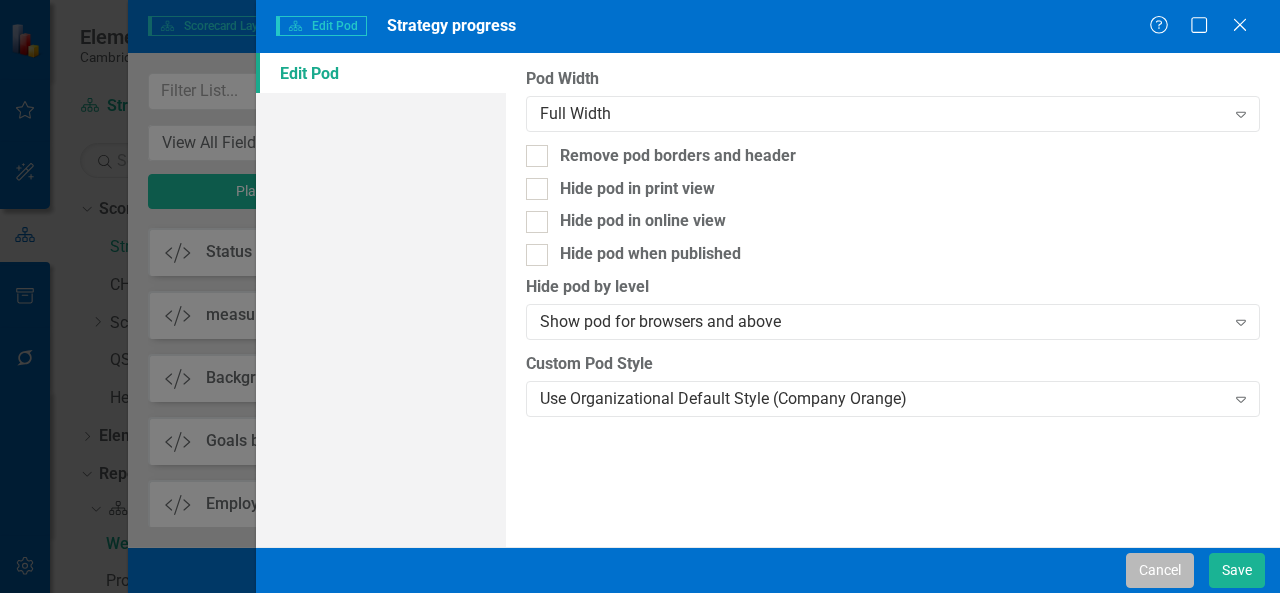 click on "Cancel" at bounding box center (1160, 570) 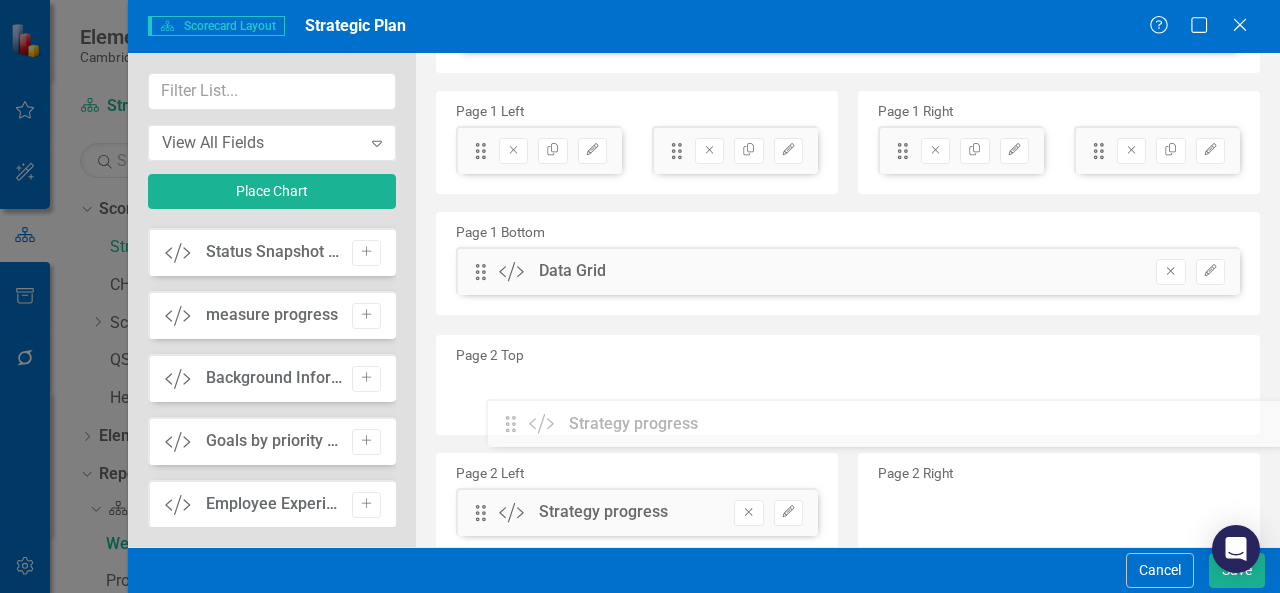 scroll, scrollTop: 276, scrollLeft: 0, axis: vertical 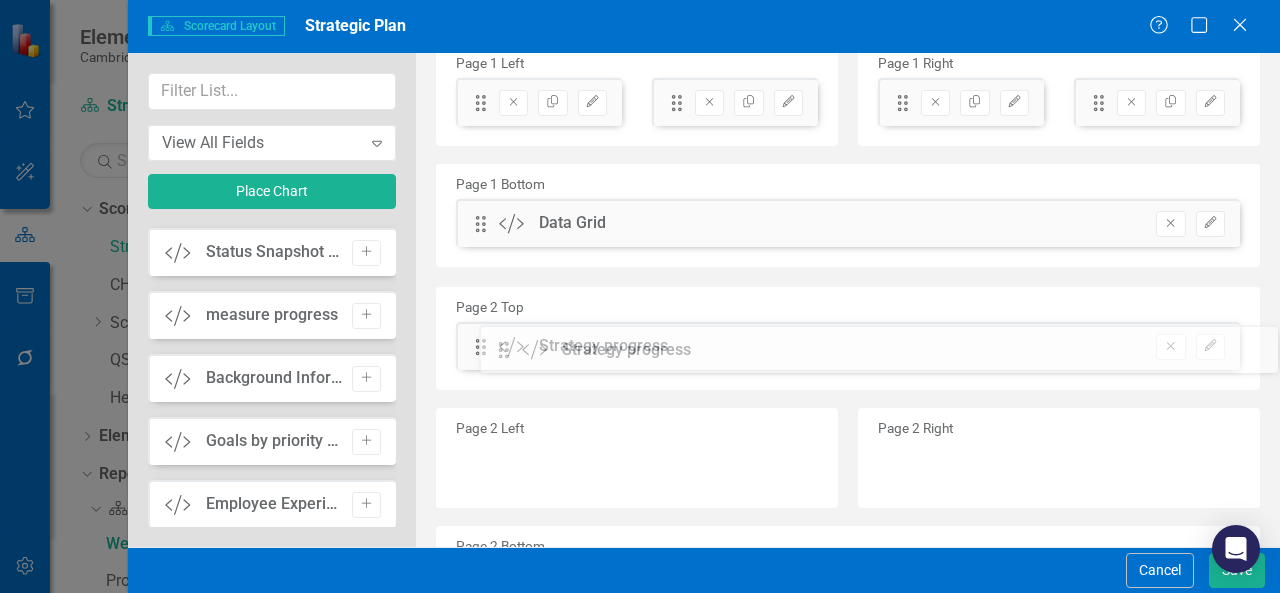 drag, startPoint x: 480, startPoint y: 189, endPoint x: 518, endPoint y: 345, distance: 160.56151 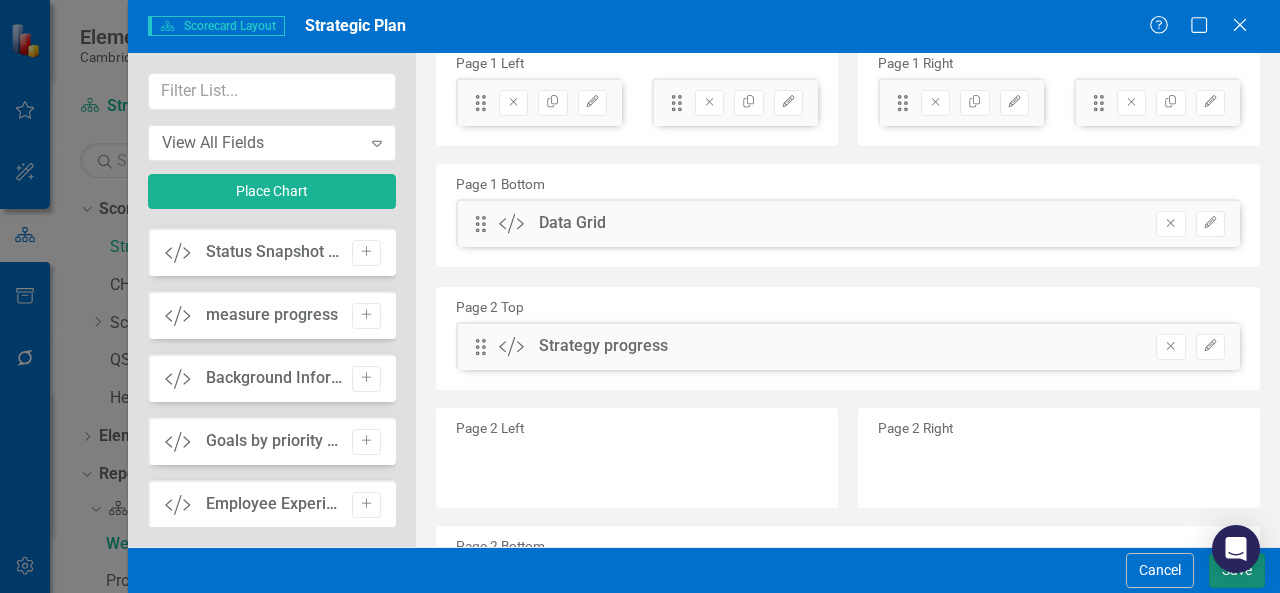 click on "Save" at bounding box center [1237, 570] 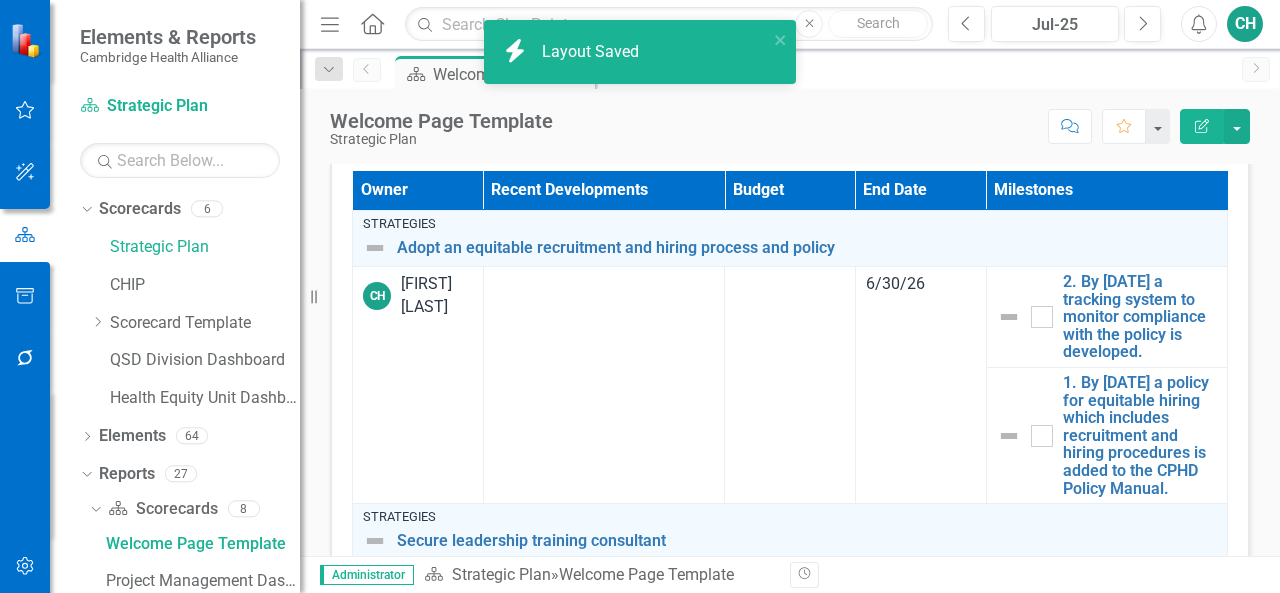 scroll, scrollTop: 1300, scrollLeft: 0, axis: vertical 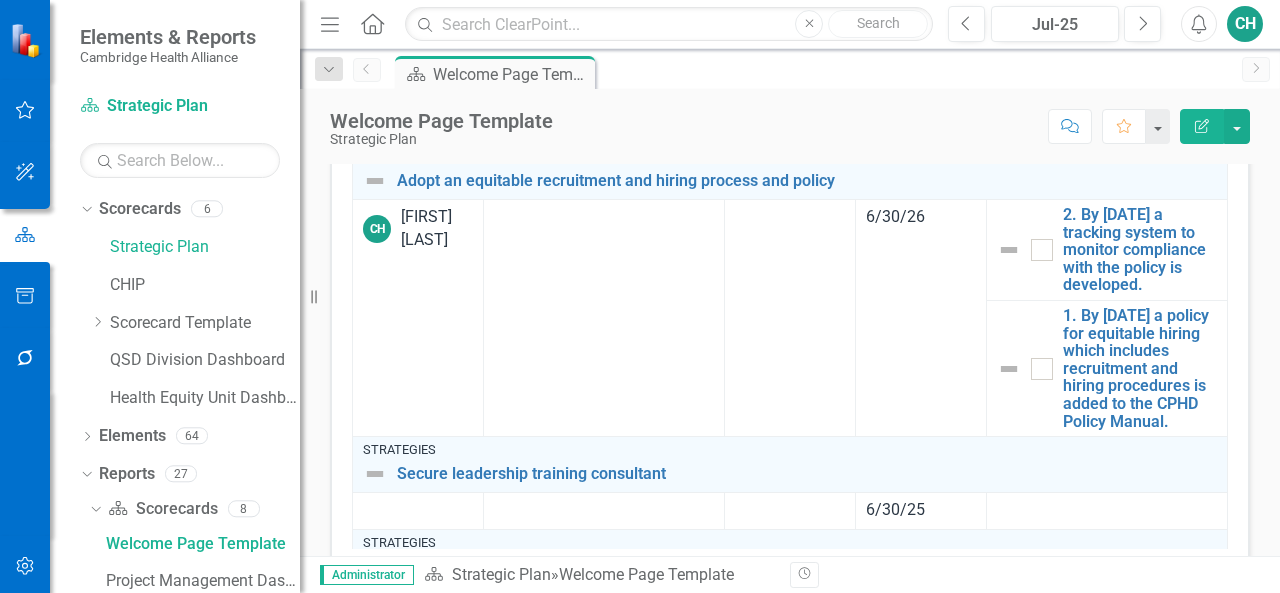 click on "Strategy progress" at bounding box center [793, 68] 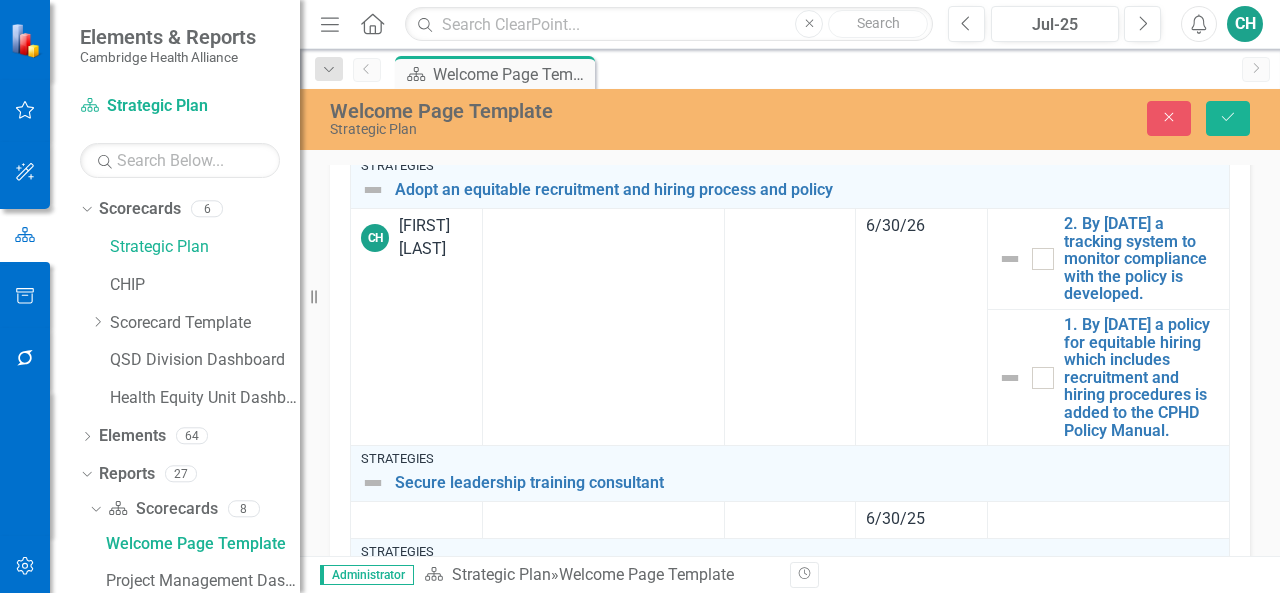 click on "Edit Report  Select Report" at bounding box center (1094, 77) 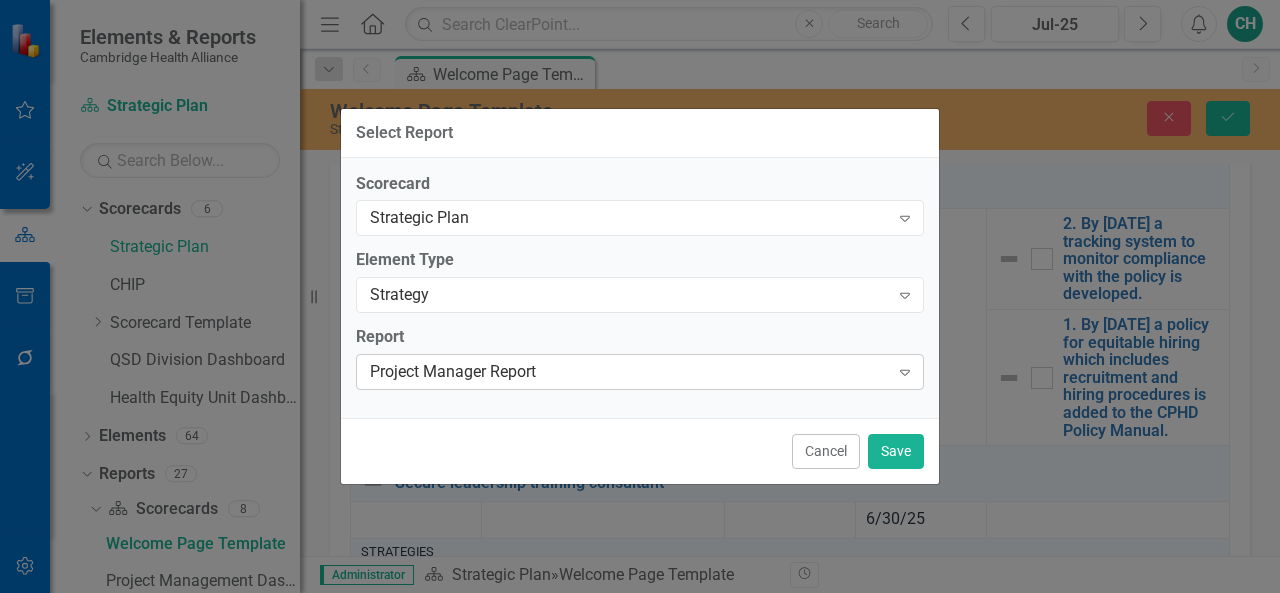 click on "Project Manager Report Expand" at bounding box center (640, 372) 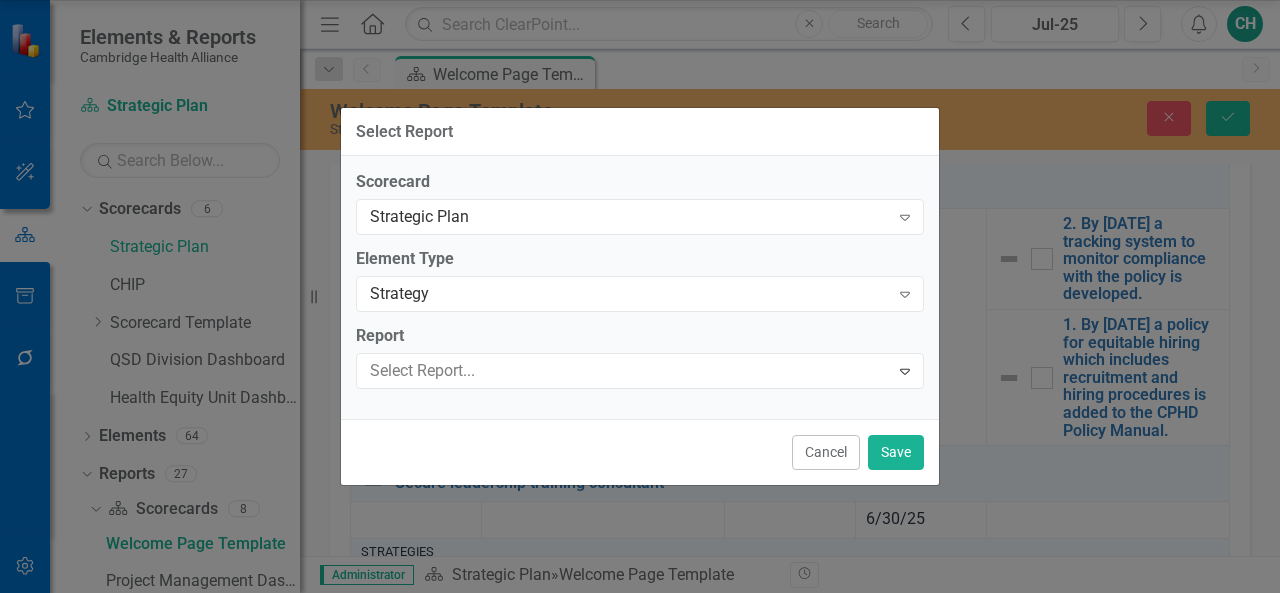 scroll, scrollTop: 61, scrollLeft: 0, axis: vertical 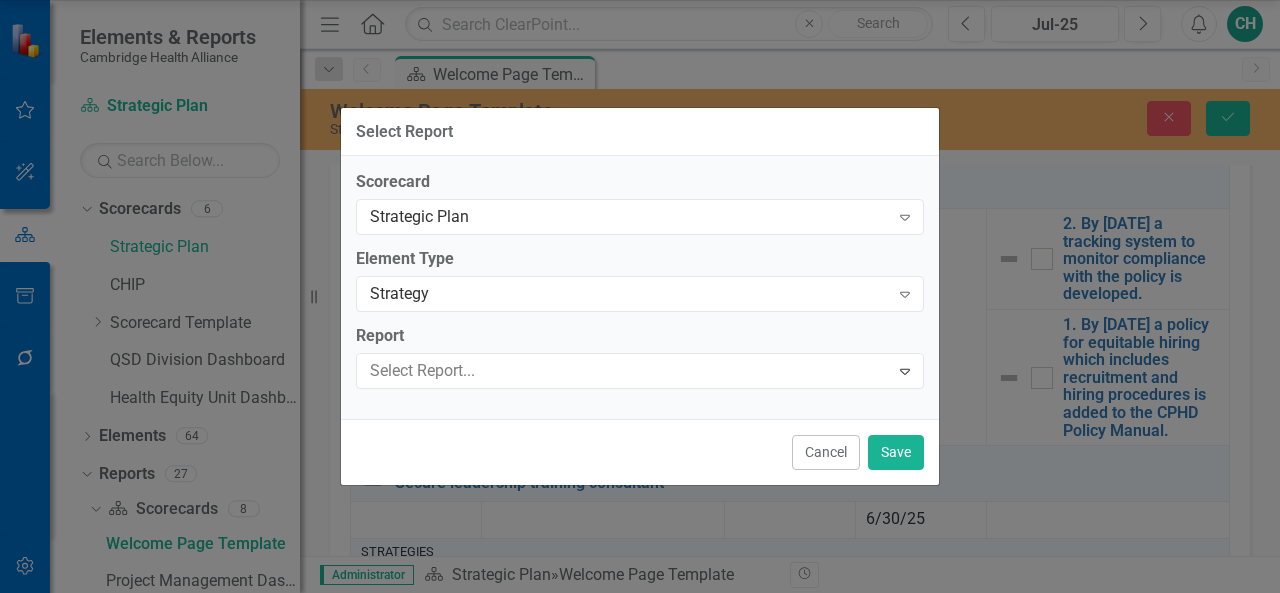 click on "SP Strategy Progress Report" at bounding box center (644, -17) 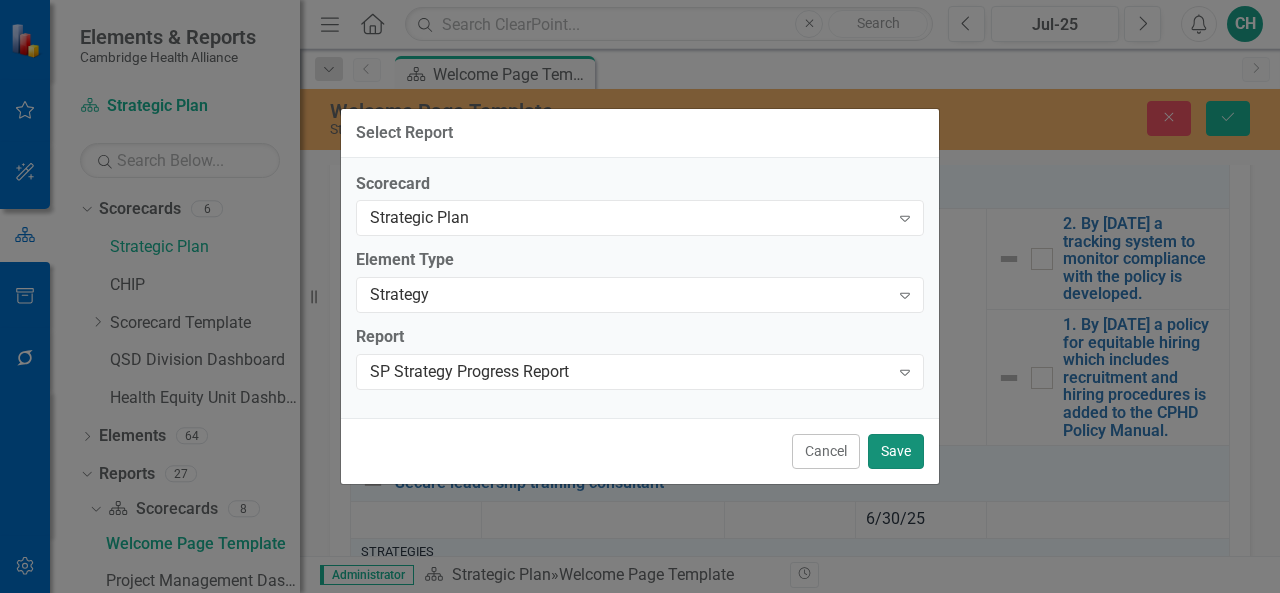 click on "Save" at bounding box center (896, 451) 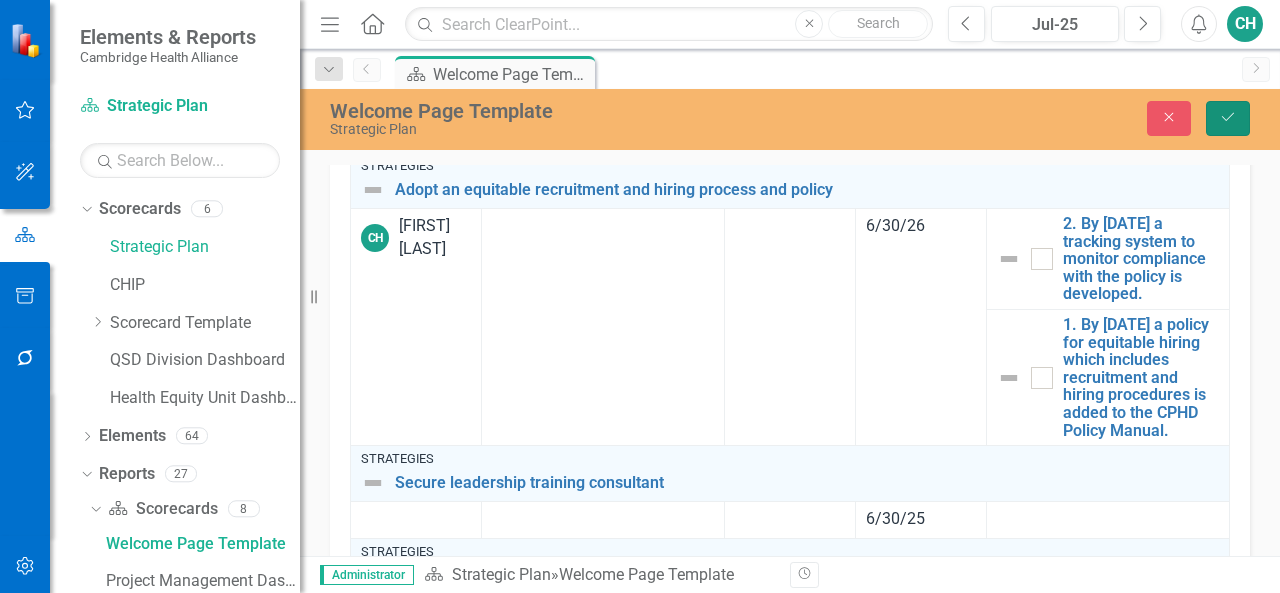 click on "Save" at bounding box center (1228, 118) 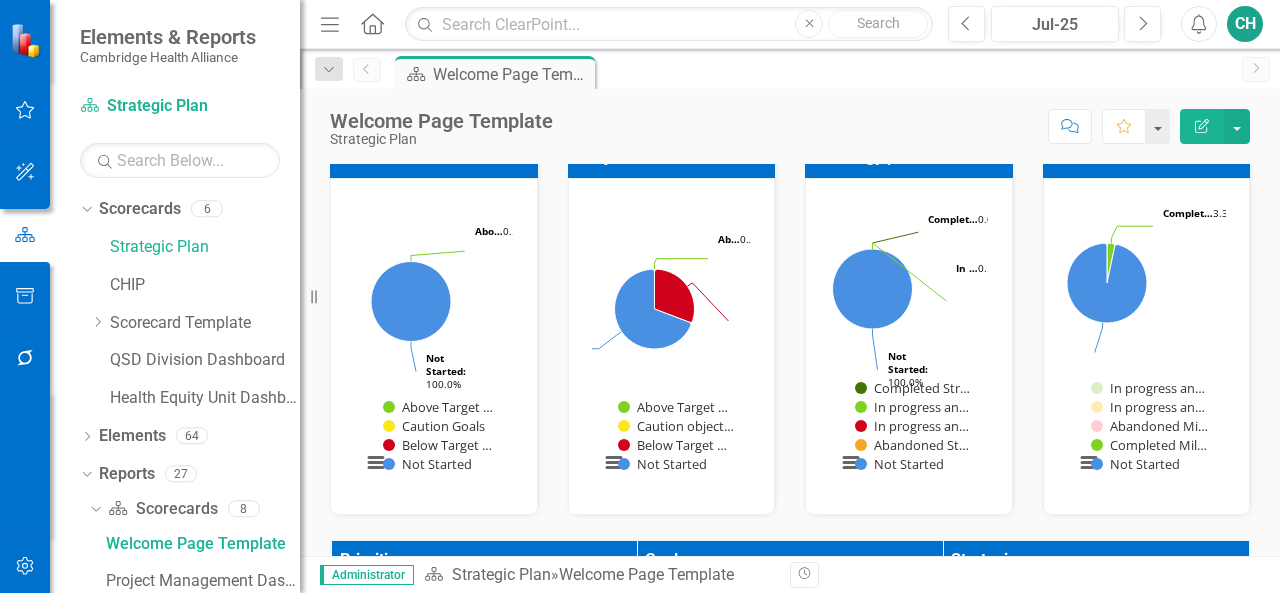 scroll, scrollTop: 900, scrollLeft: 0, axis: vertical 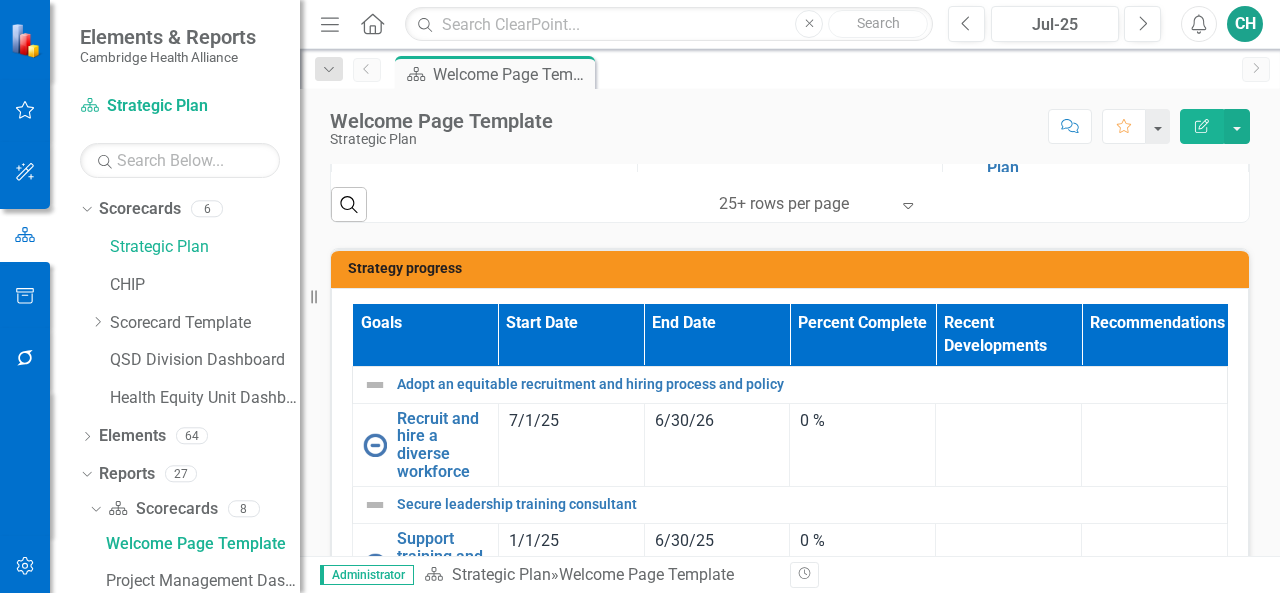 click on "Edit Report" 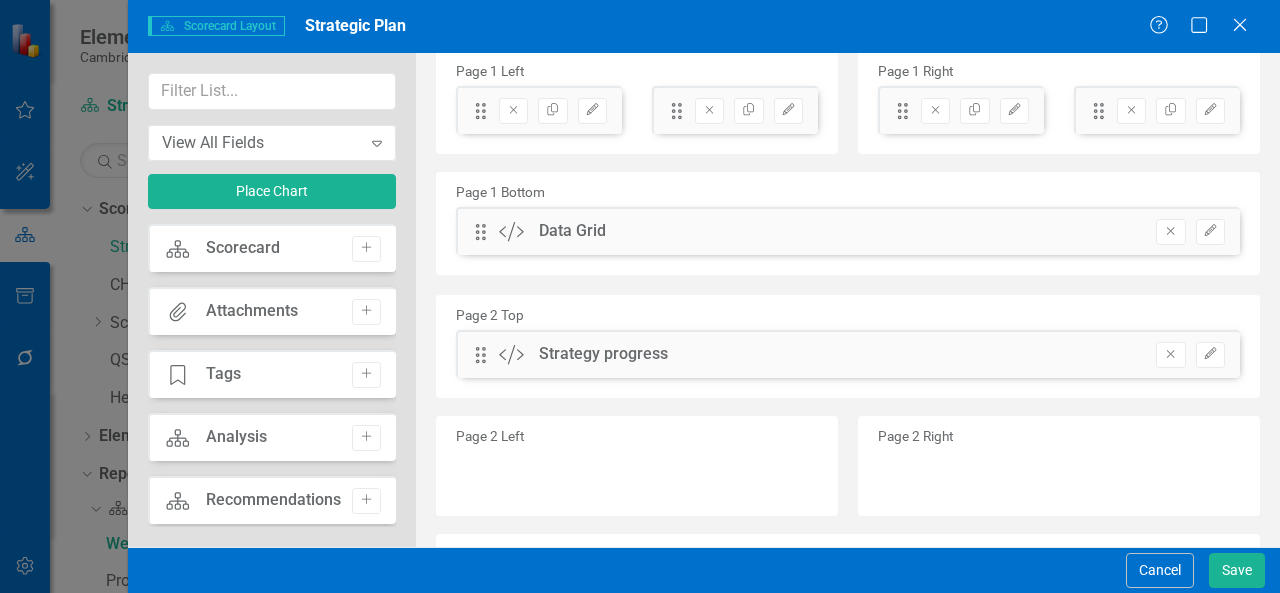 scroll, scrollTop: 300, scrollLeft: 0, axis: vertical 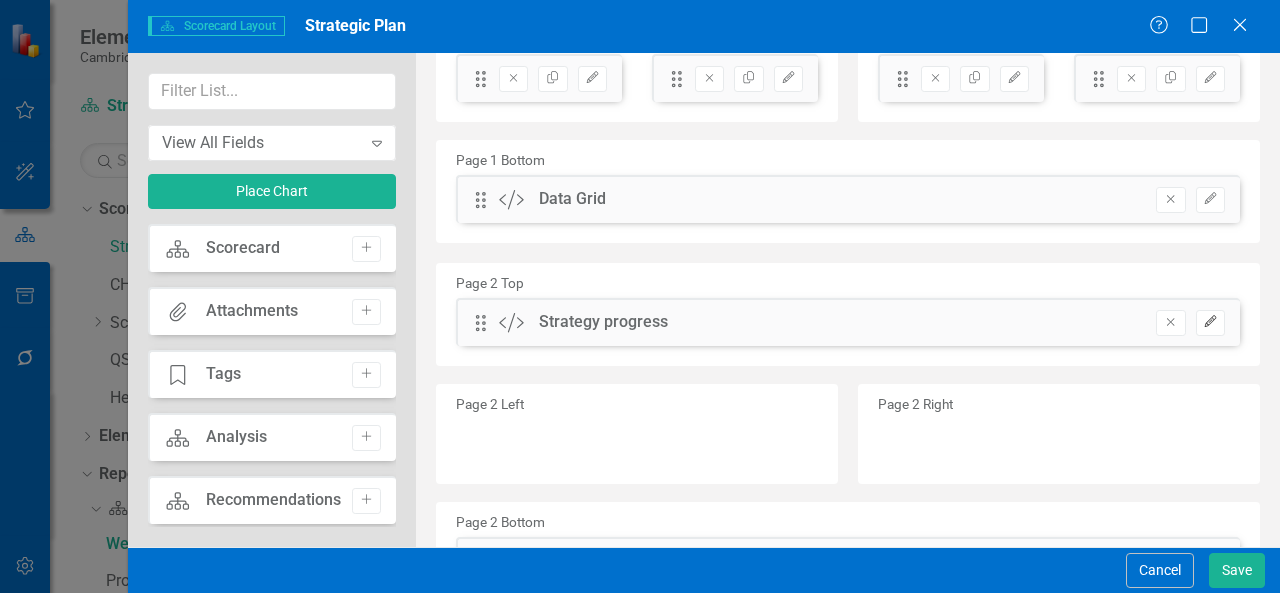 click 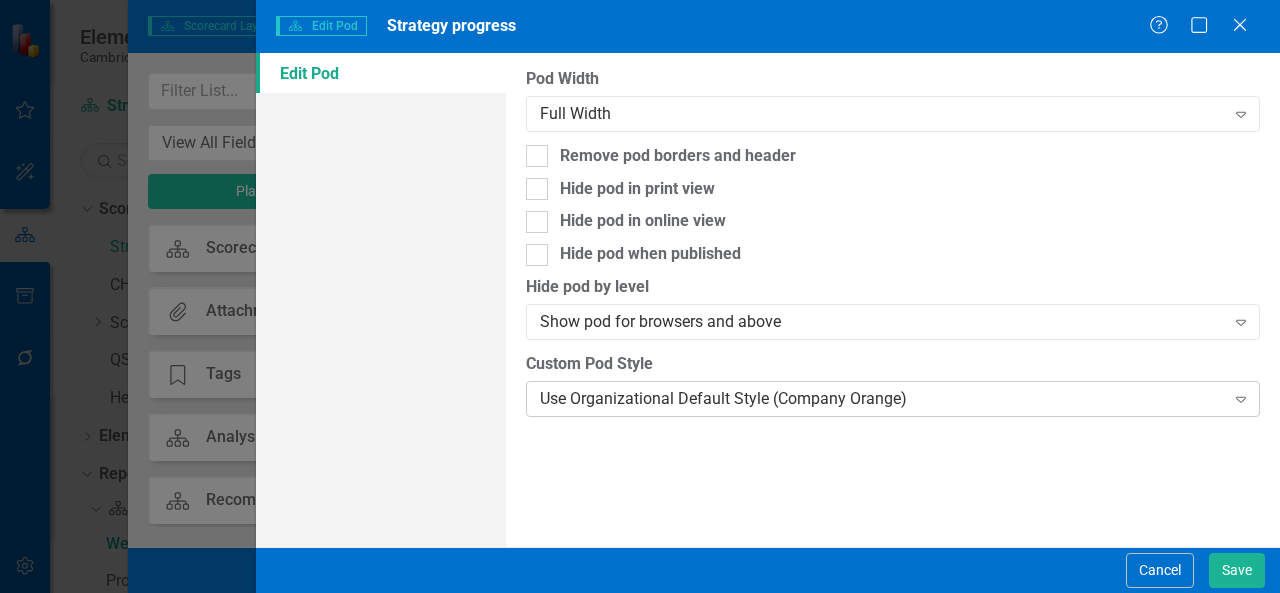click on "Use Organizational Default Style (Company Orange) Expand" at bounding box center (893, 399) 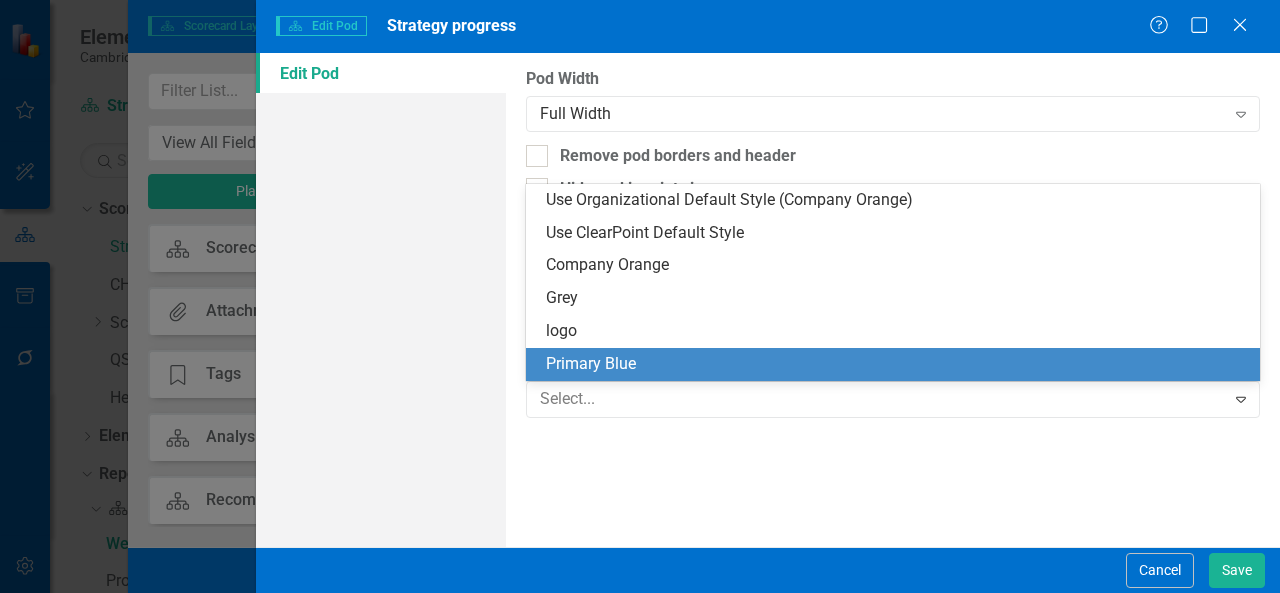 click on "Primary Blue" at bounding box center (897, 364) 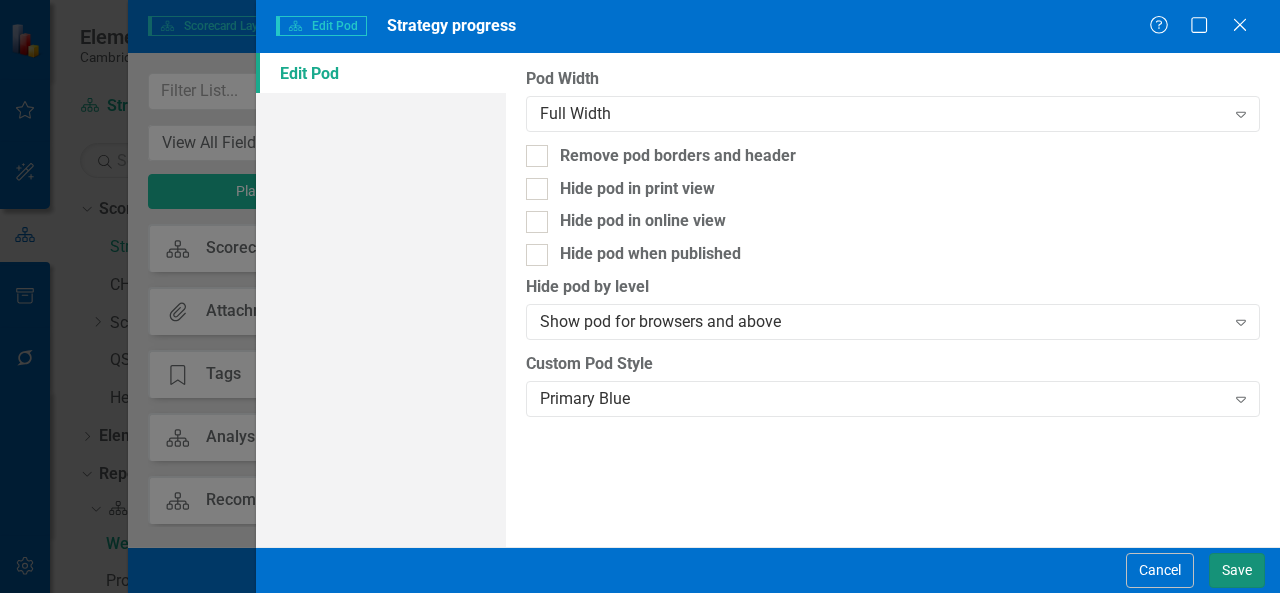 click on "Save" at bounding box center (1237, 570) 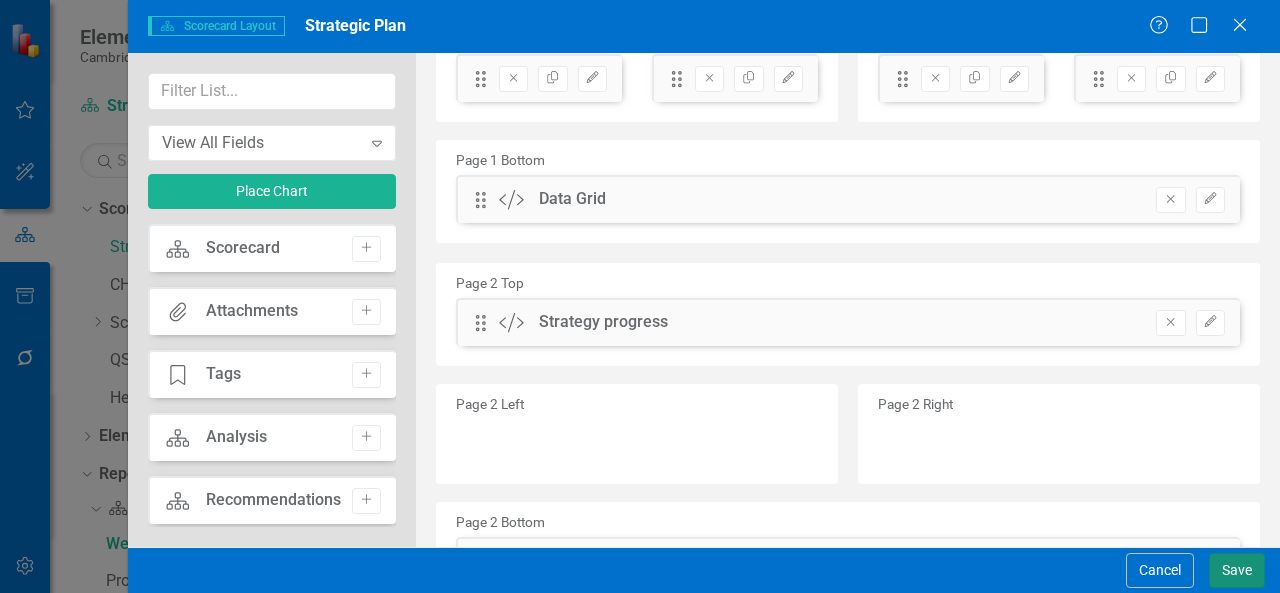 click on "Save" at bounding box center [1237, 570] 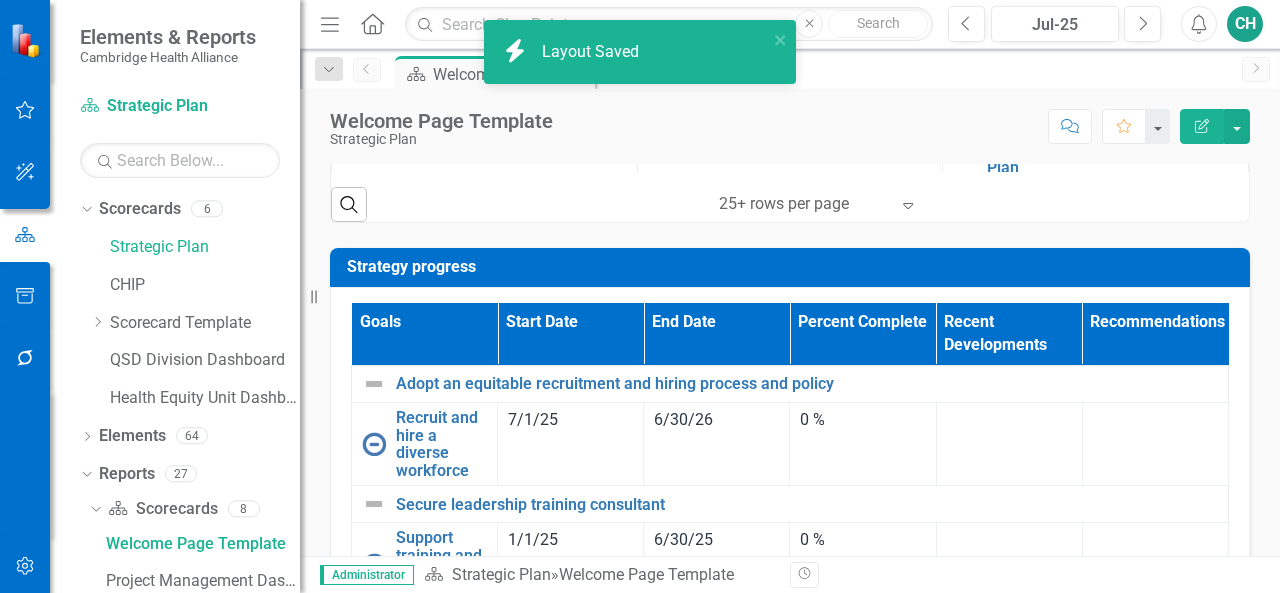 scroll, scrollTop: 1300, scrollLeft: 0, axis: vertical 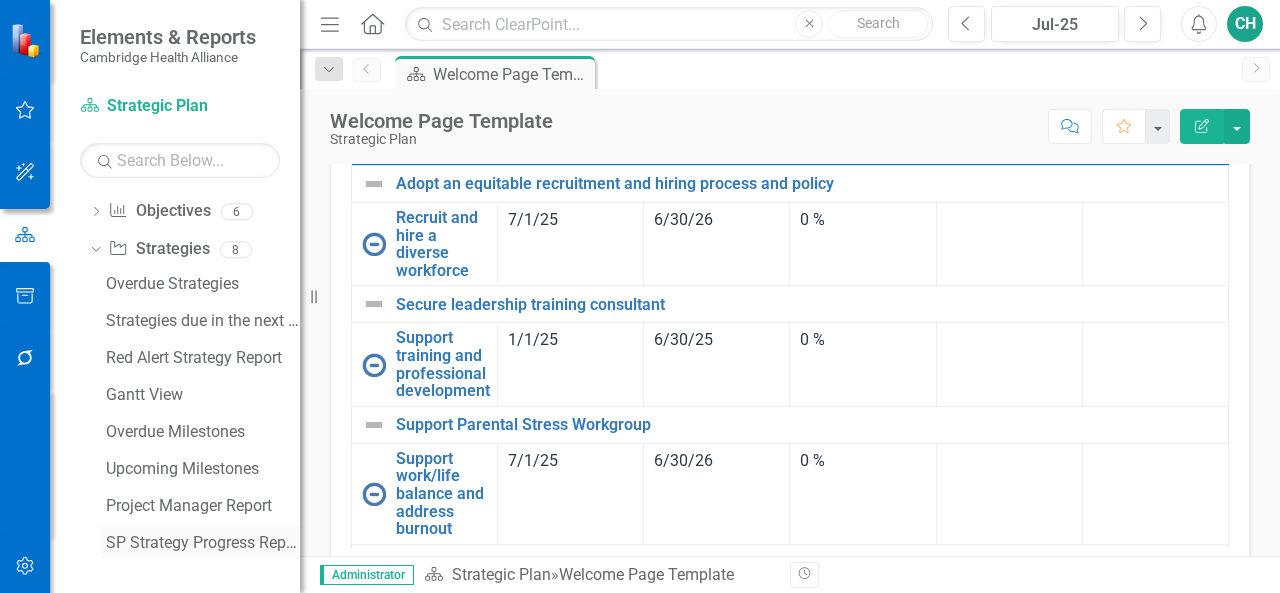 click on "SP Strategy Progress Report" at bounding box center [203, 543] 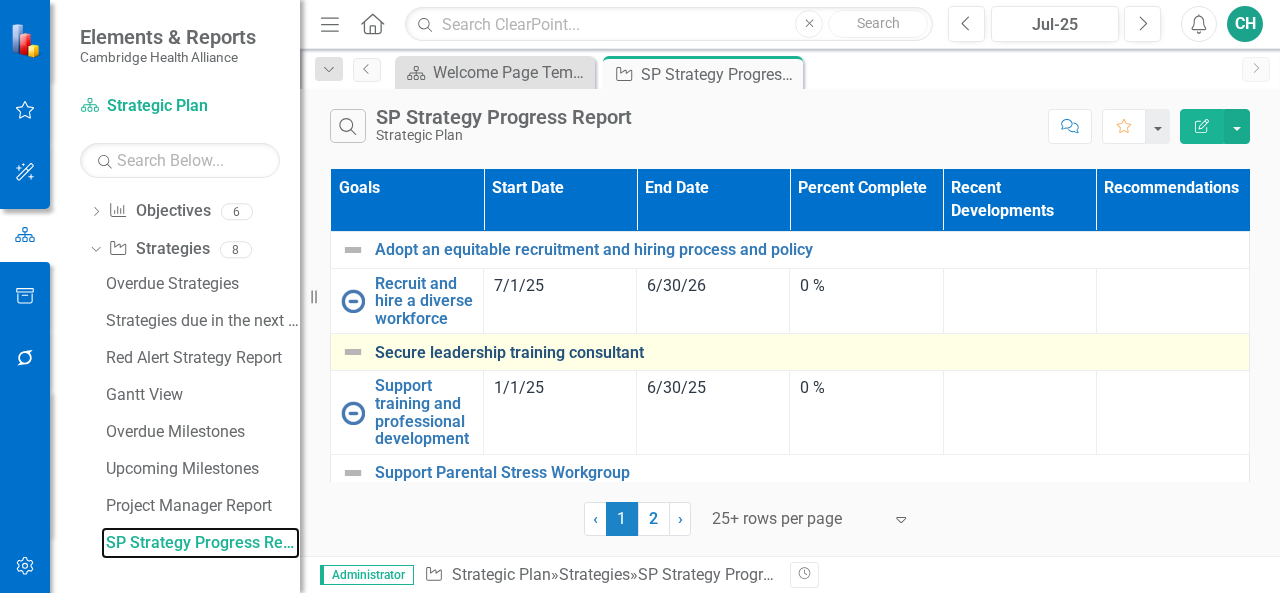 scroll, scrollTop: 338, scrollLeft: 0, axis: vertical 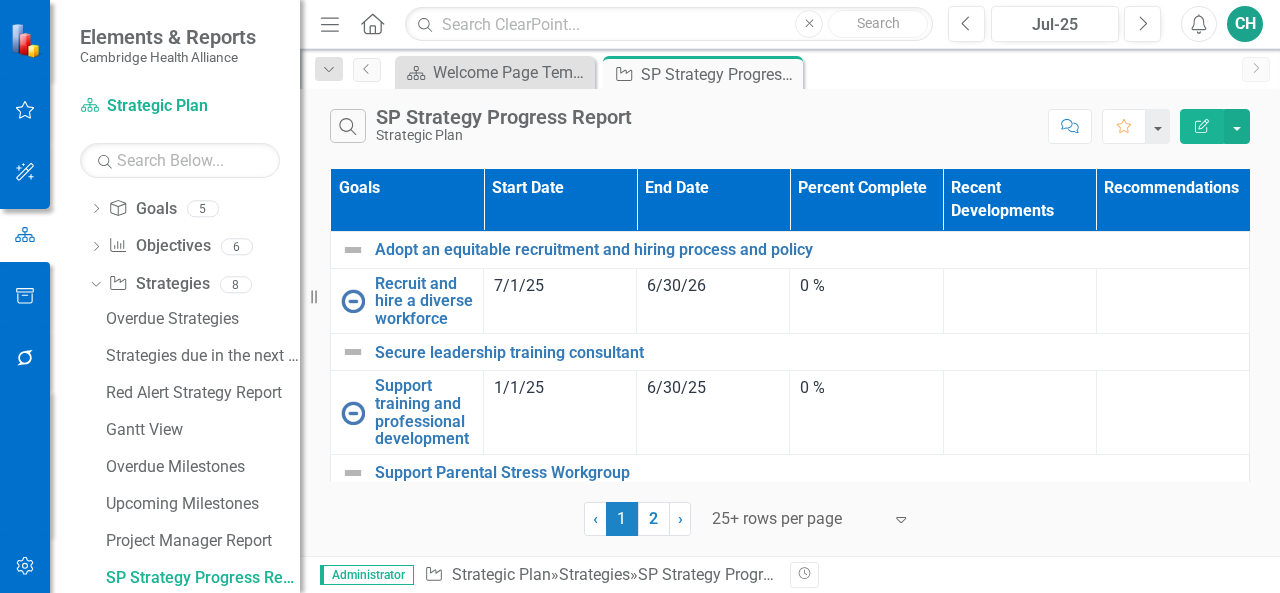 click on "Edit Report" at bounding box center [1202, 126] 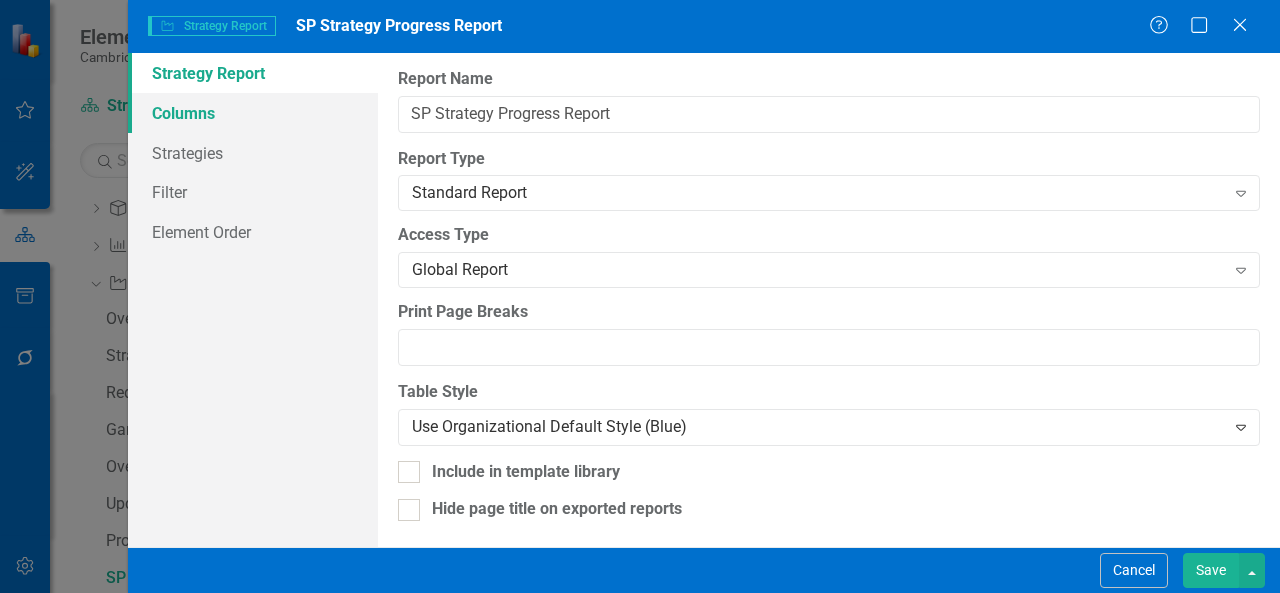 click on "Columns" at bounding box center [253, 113] 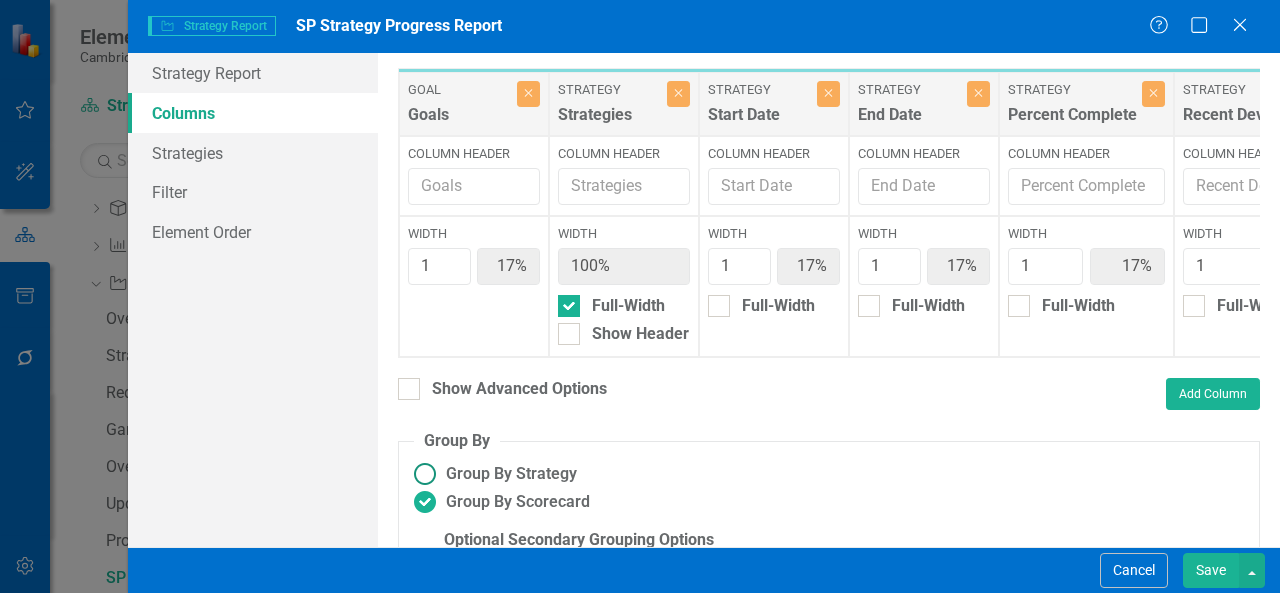 click at bounding box center (425, 474) 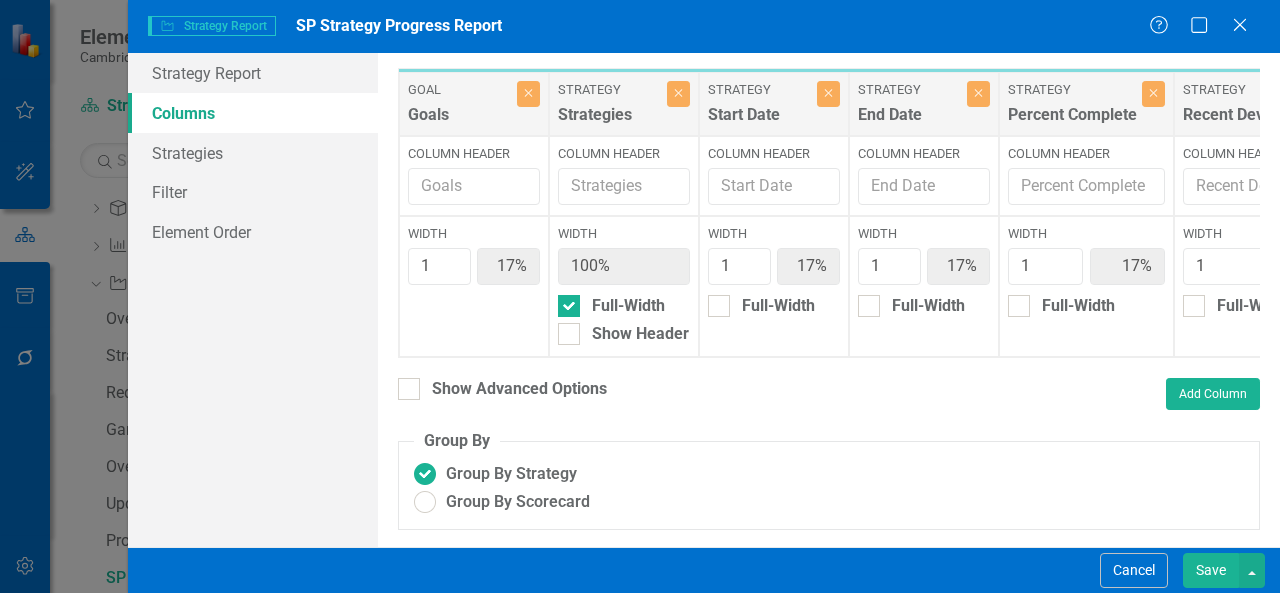 click on "Save" at bounding box center (1211, 570) 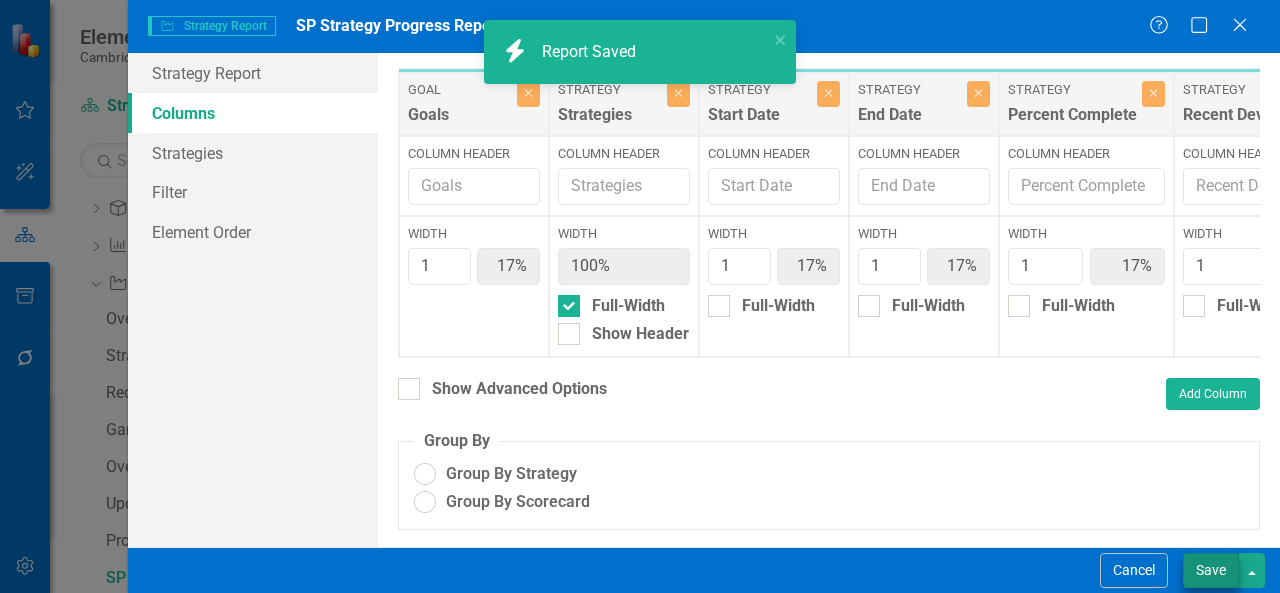 radio on "true" 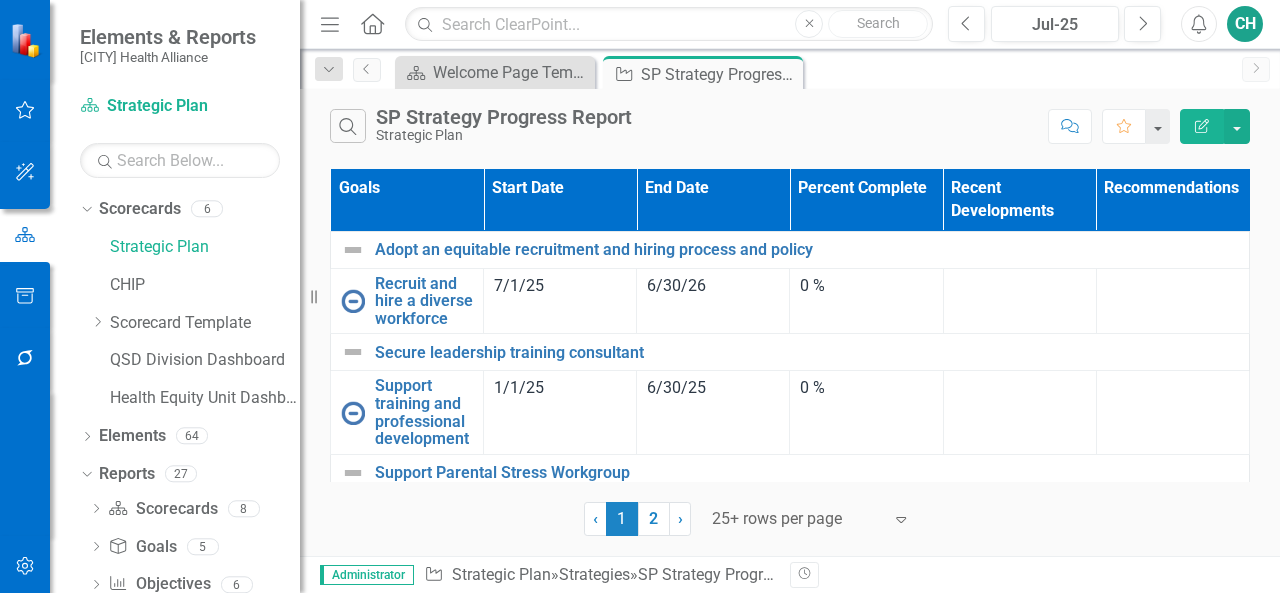 scroll, scrollTop: 0, scrollLeft: 0, axis: both 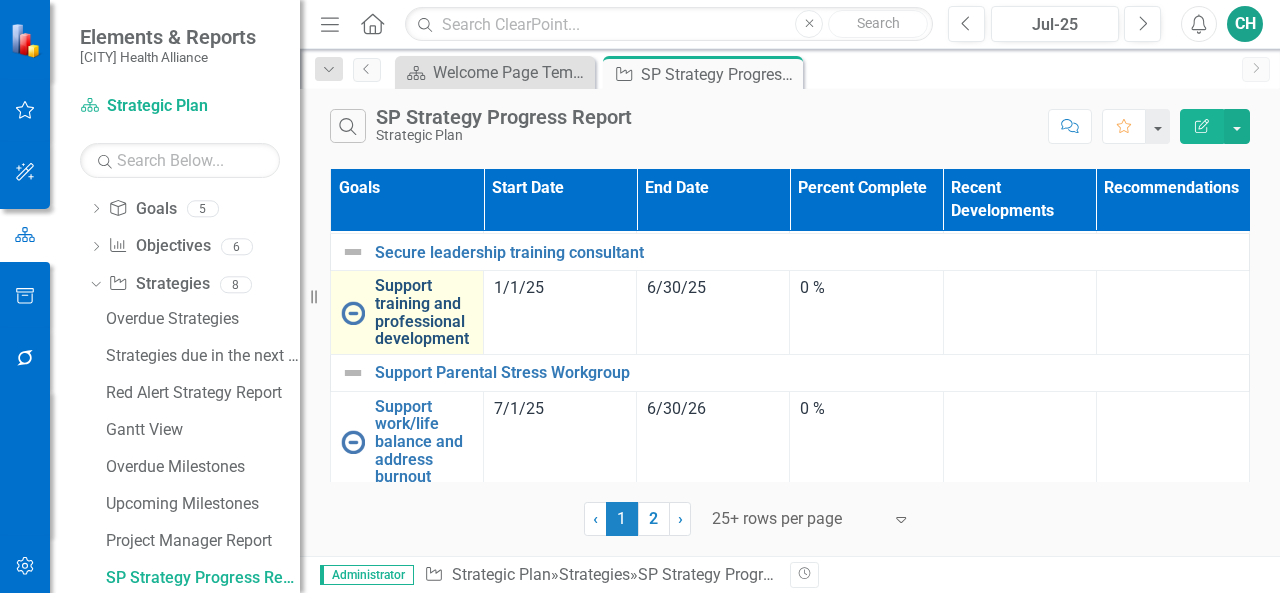 click on "Support training and professional development" at bounding box center (424, 312) 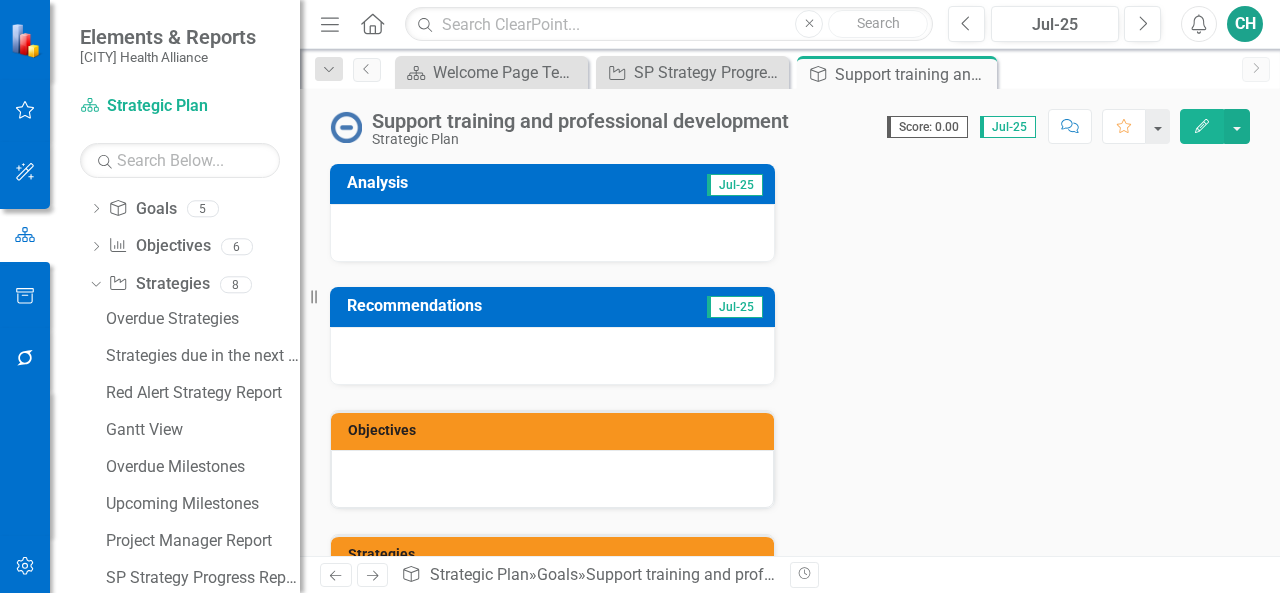 scroll, scrollTop: 0, scrollLeft: 0, axis: both 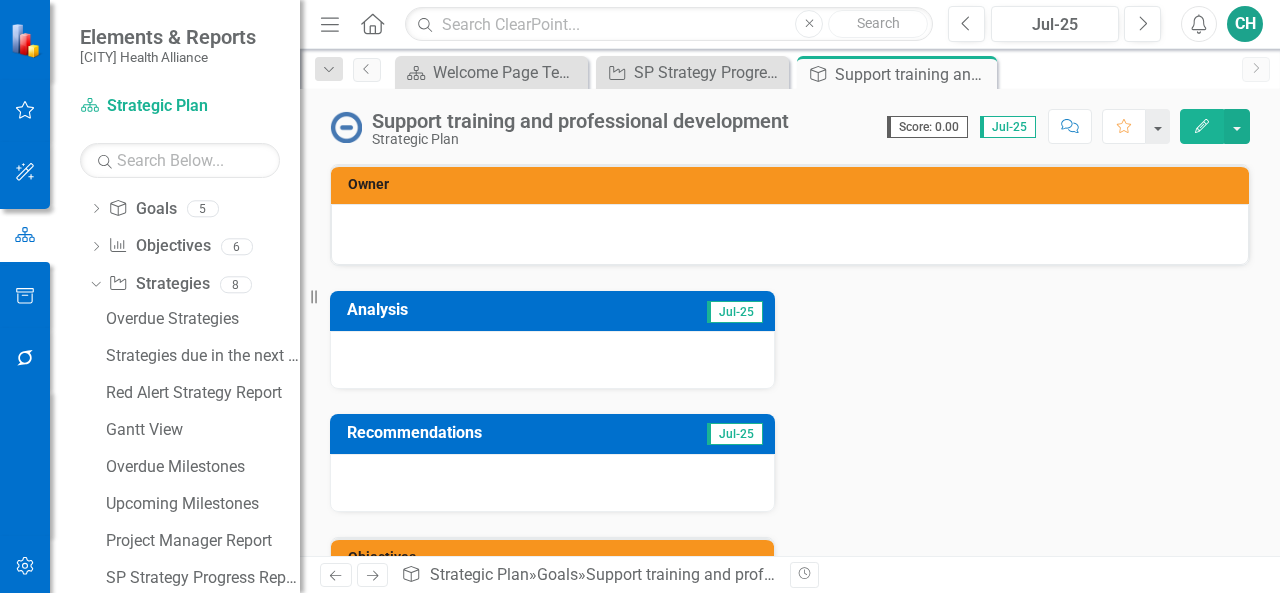 click on "Edit" 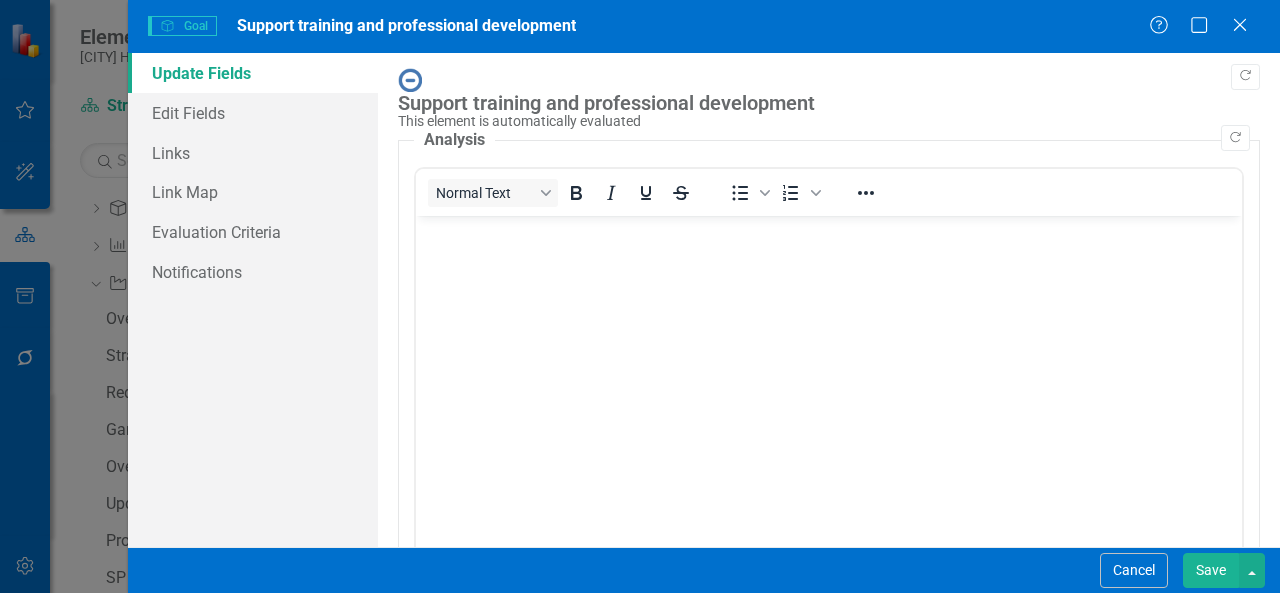 scroll, scrollTop: 0, scrollLeft: 0, axis: both 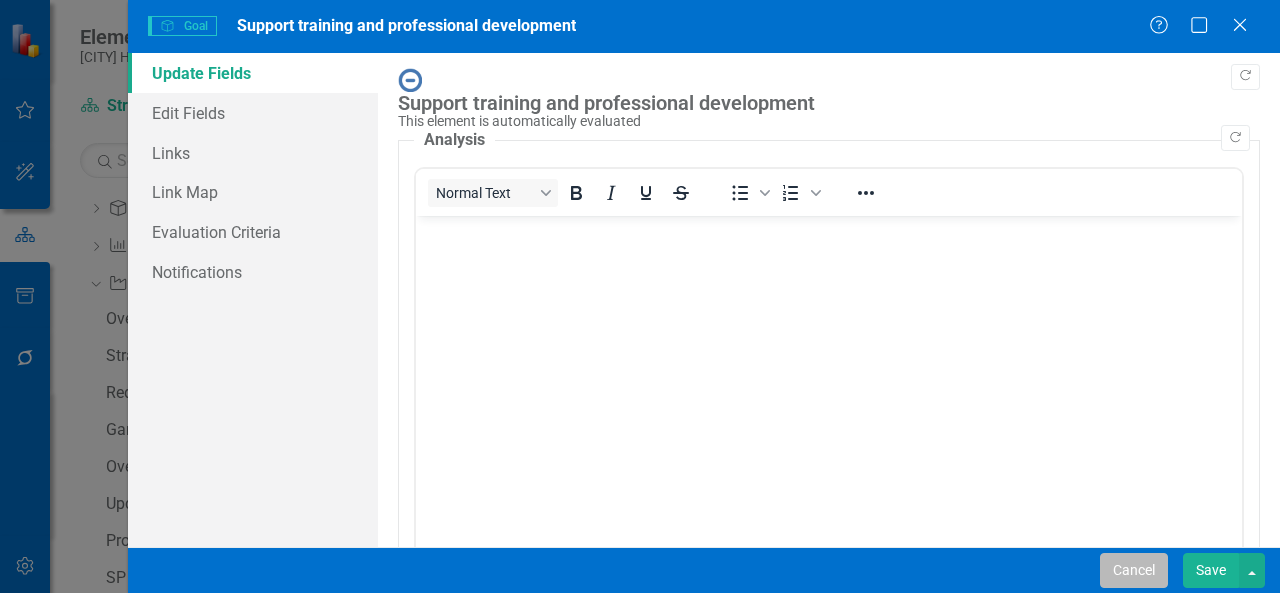 click on "Cancel" at bounding box center [1134, 570] 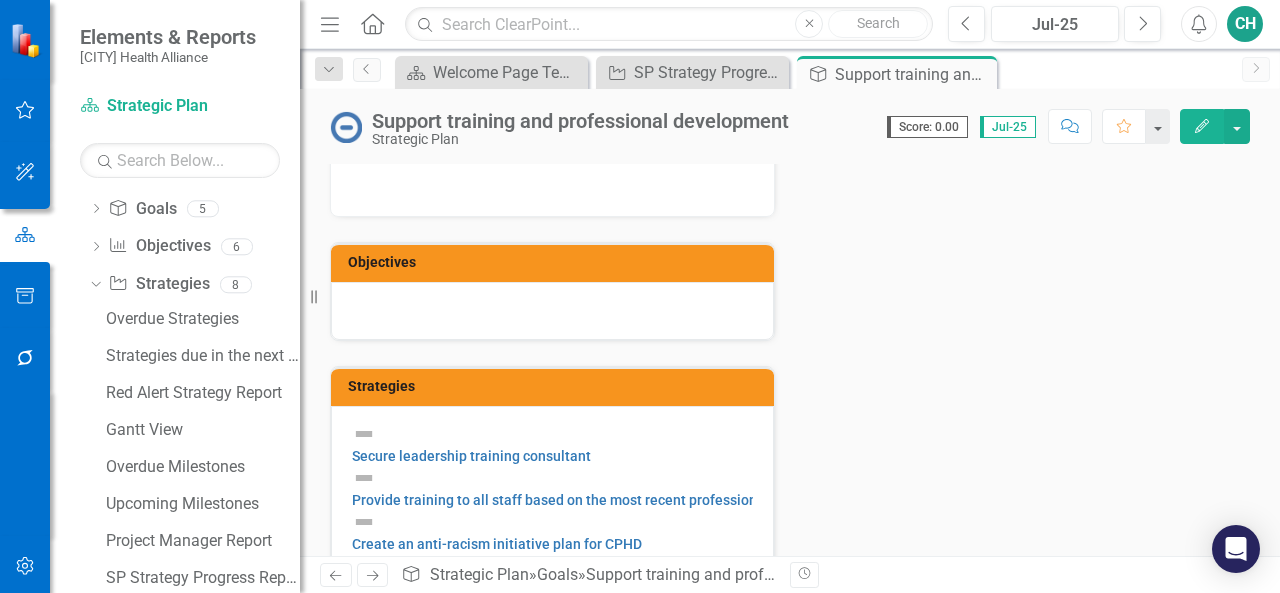 scroll, scrollTop: 360, scrollLeft: 0, axis: vertical 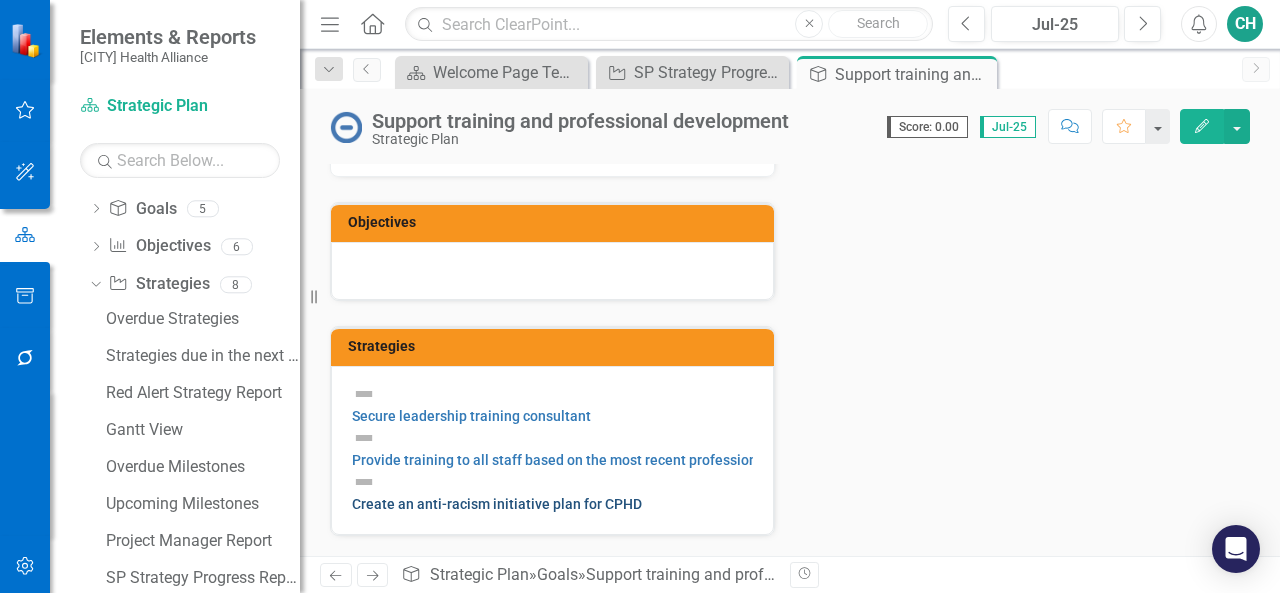 click on "Create an anti-racism initiative plan for CPHD" at bounding box center (497, 504) 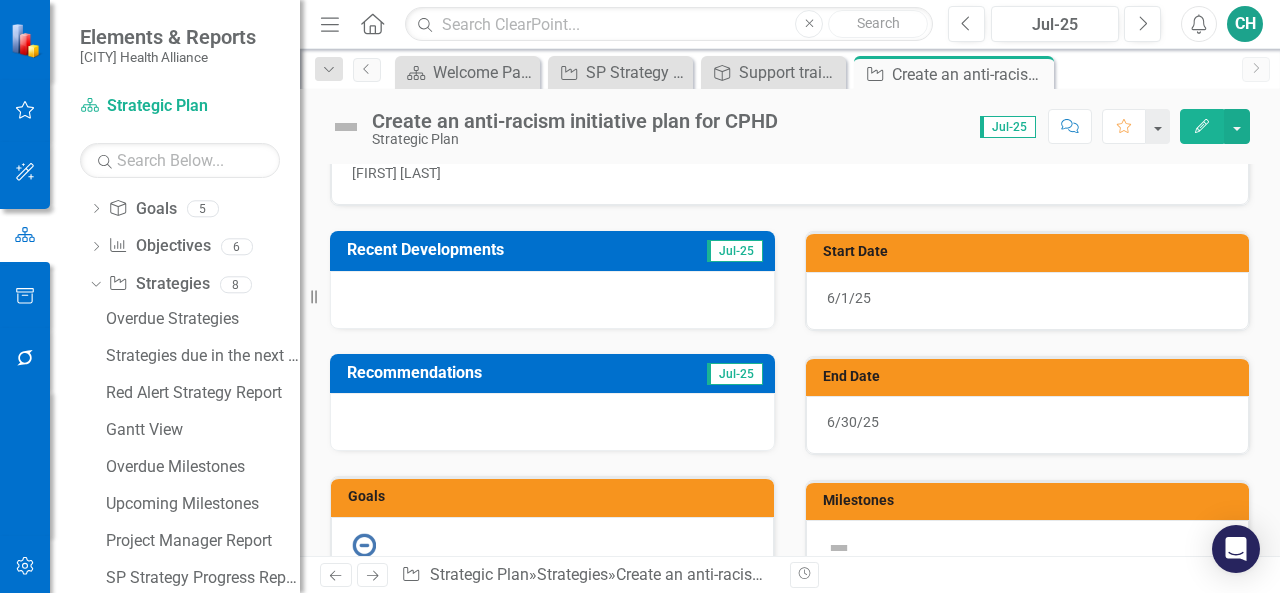 scroll, scrollTop: 0, scrollLeft: 0, axis: both 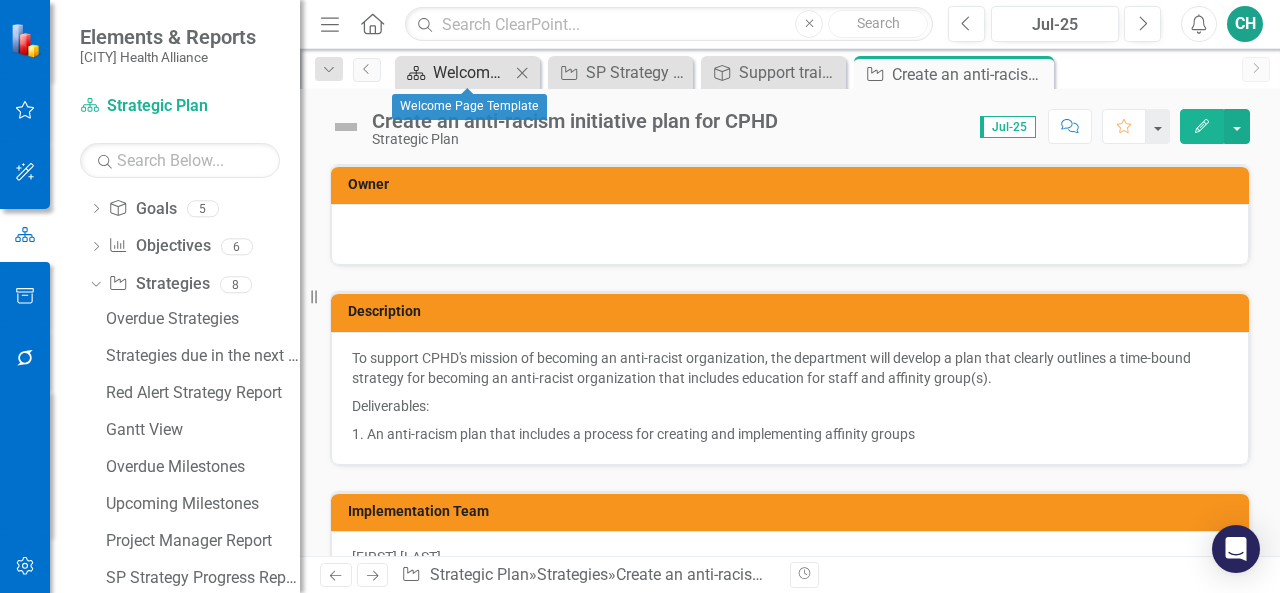 click on "Welcome Page Template" at bounding box center [471, 72] 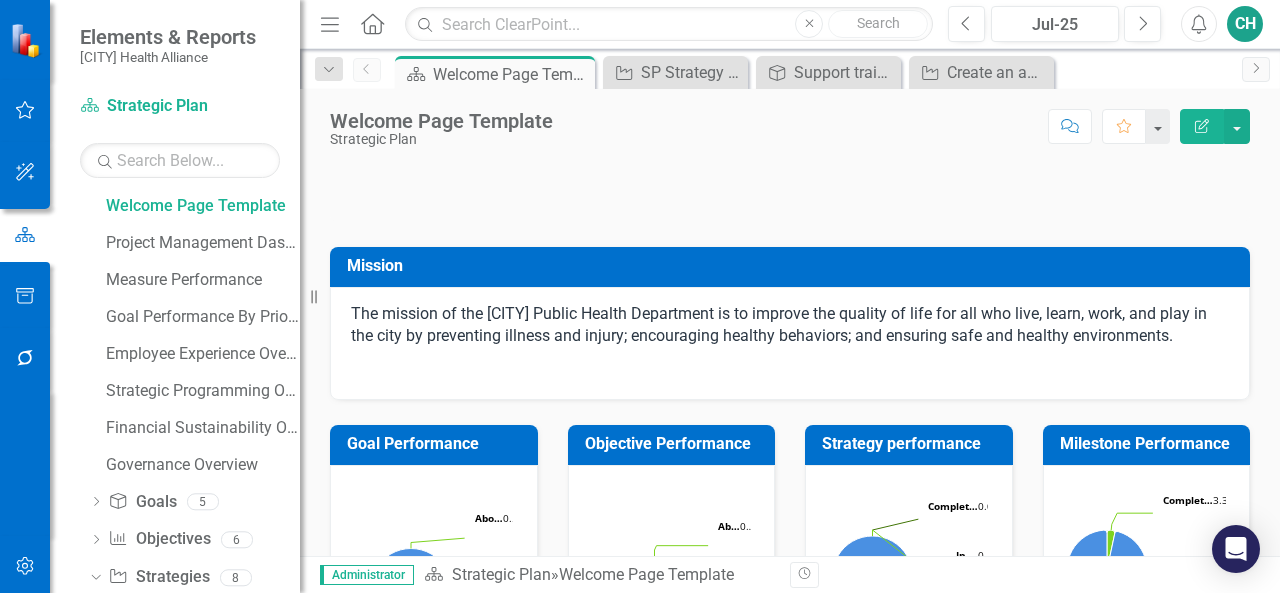 scroll, scrollTop: 630, scrollLeft: 0, axis: vertical 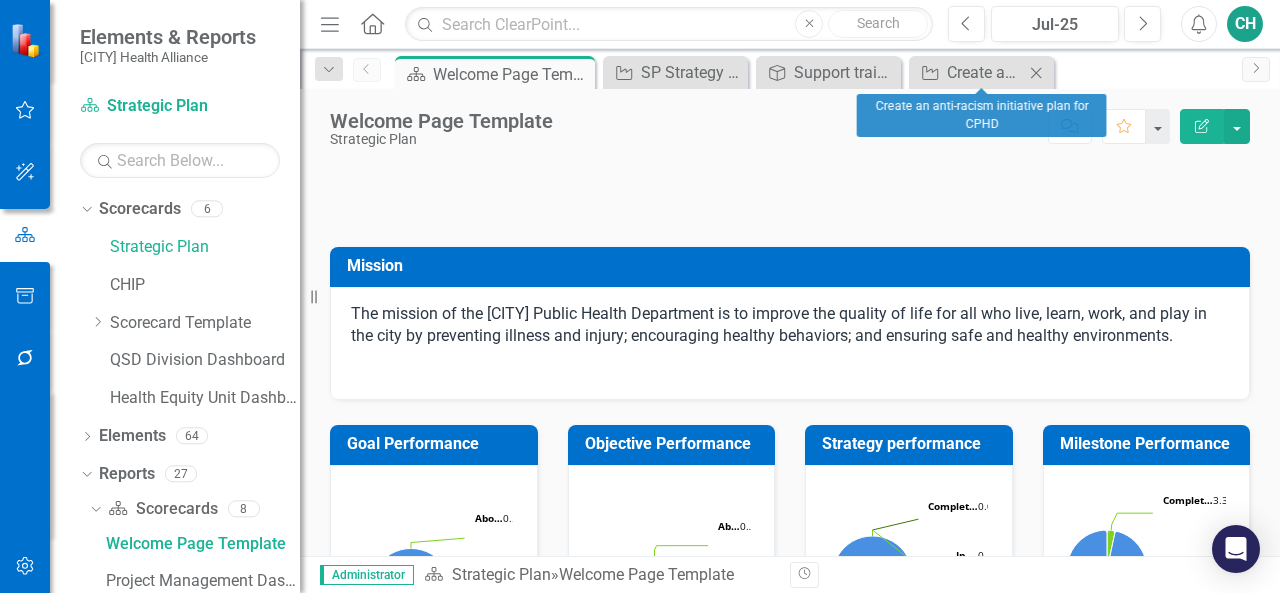 click on "Close" 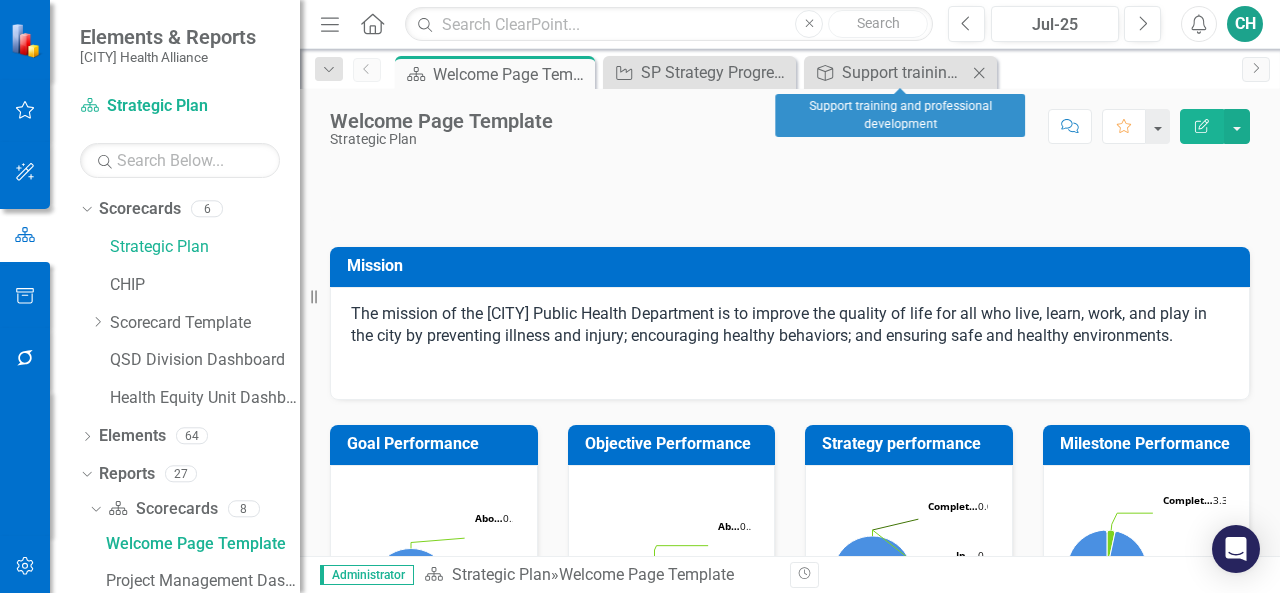 click on "Close" 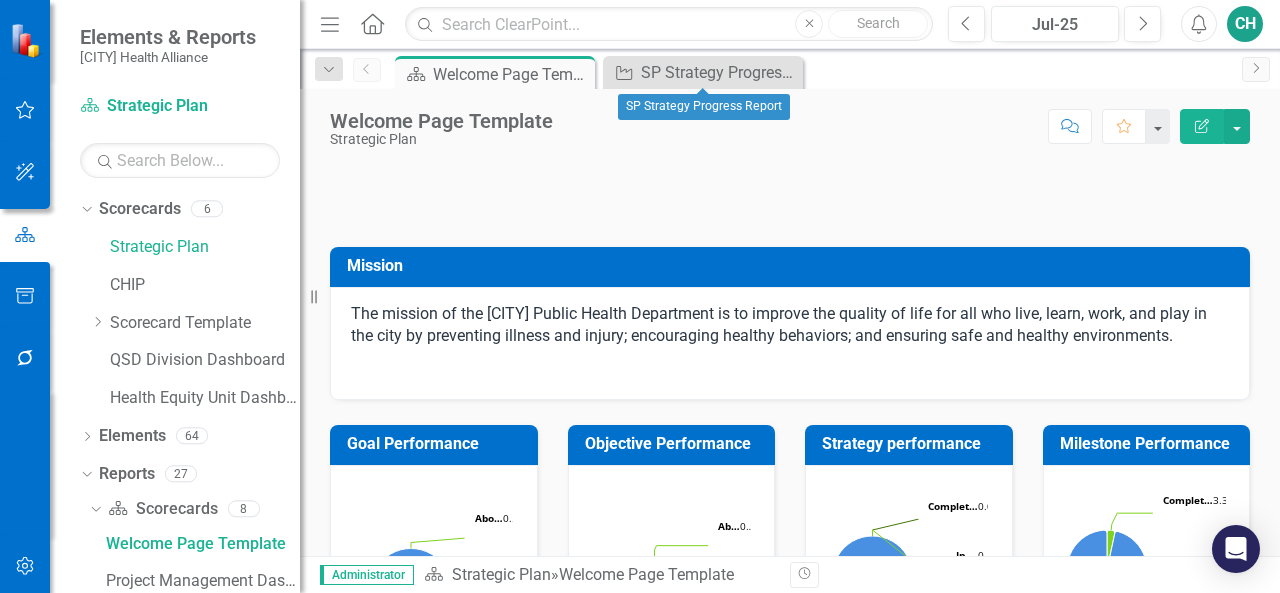 drag, startPoint x: 782, startPoint y: 71, endPoint x: 760, endPoint y: 211, distance: 141.71803 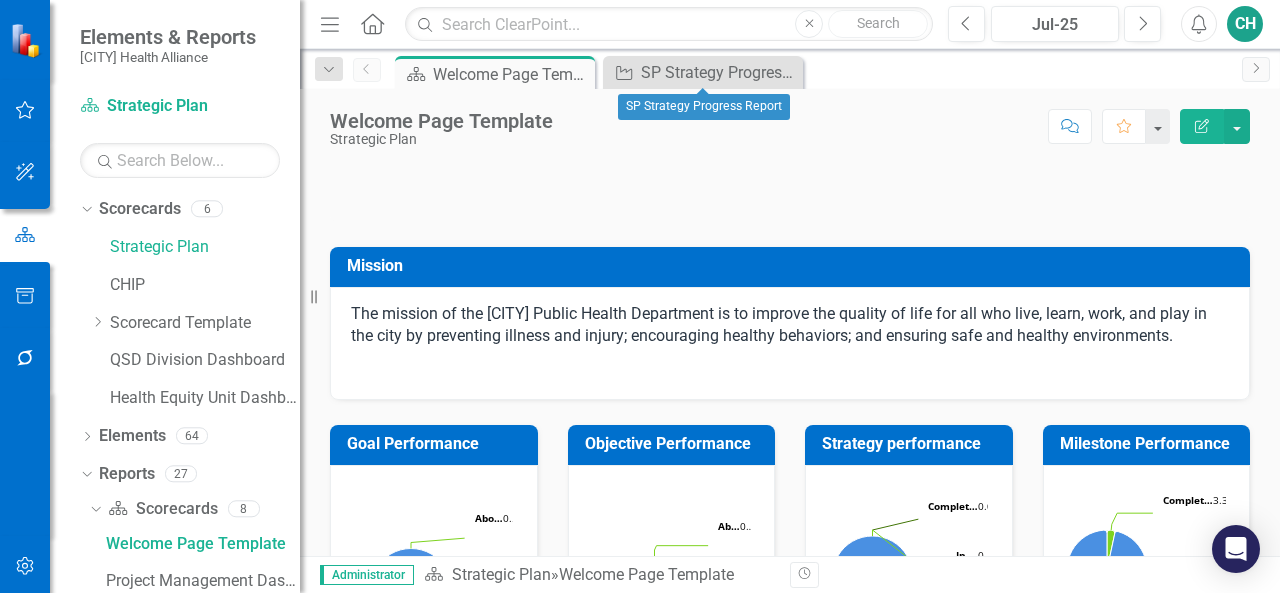 click on "Close" 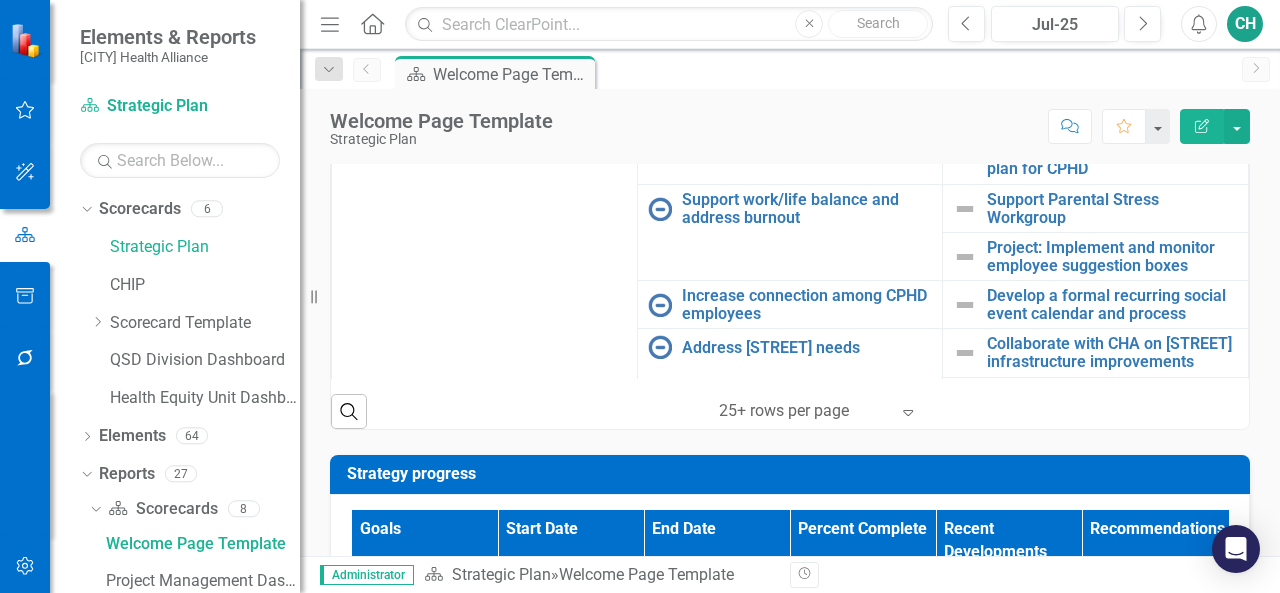 scroll, scrollTop: 900, scrollLeft: 0, axis: vertical 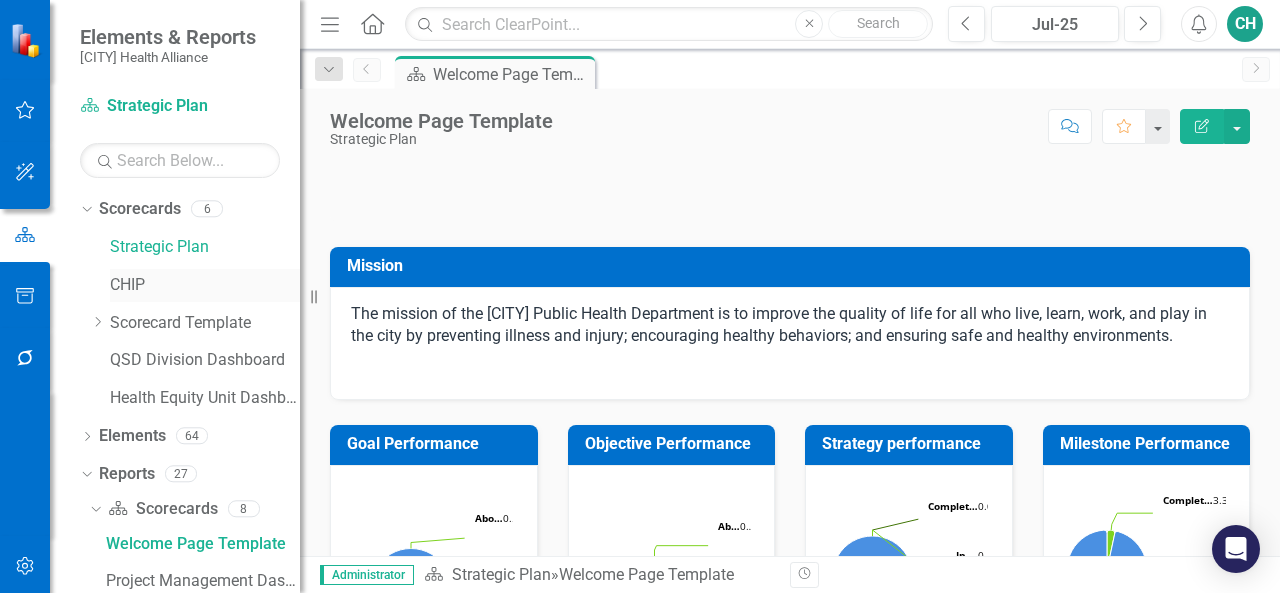 click on "CHIP" at bounding box center (205, 285) 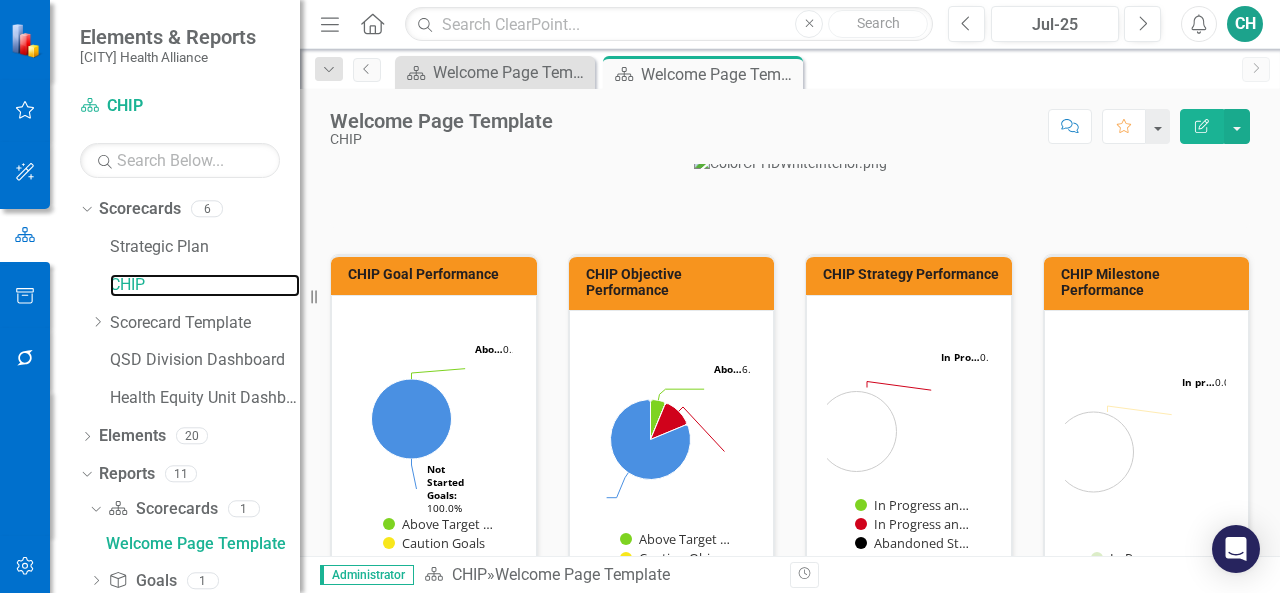 scroll, scrollTop: 0, scrollLeft: 0, axis: both 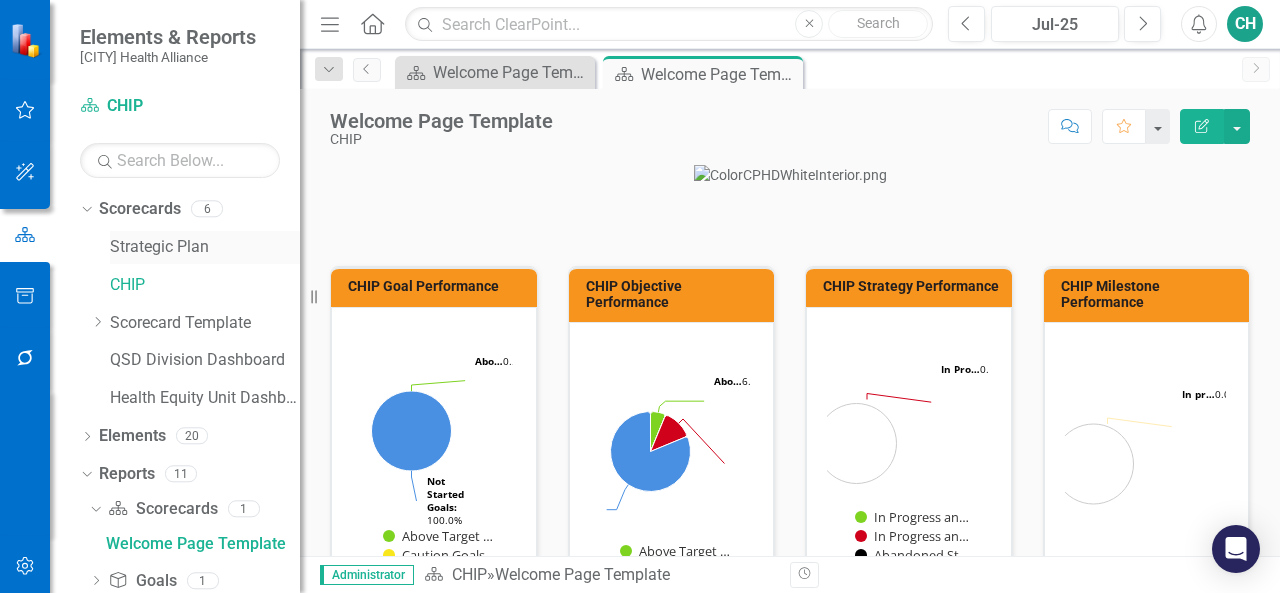 click on "Strategic Plan" at bounding box center [205, 247] 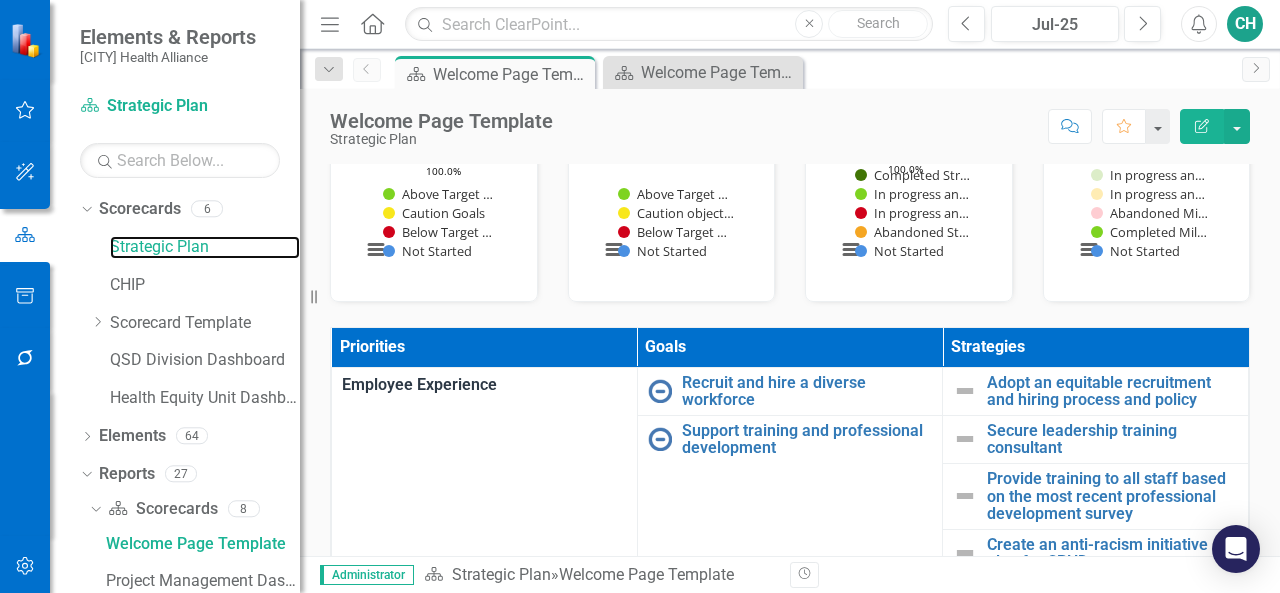scroll, scrollTop: 800, scrollLeft: 0, axis: vertical 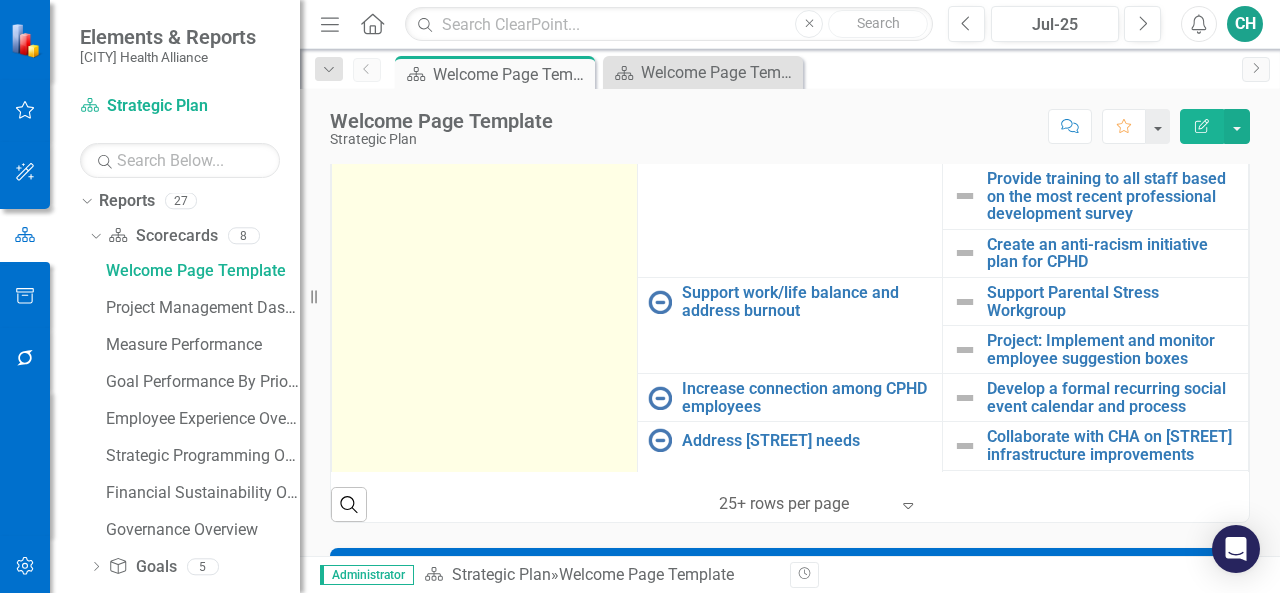 click on "Employee Experience" at bounding box center (484, 86) 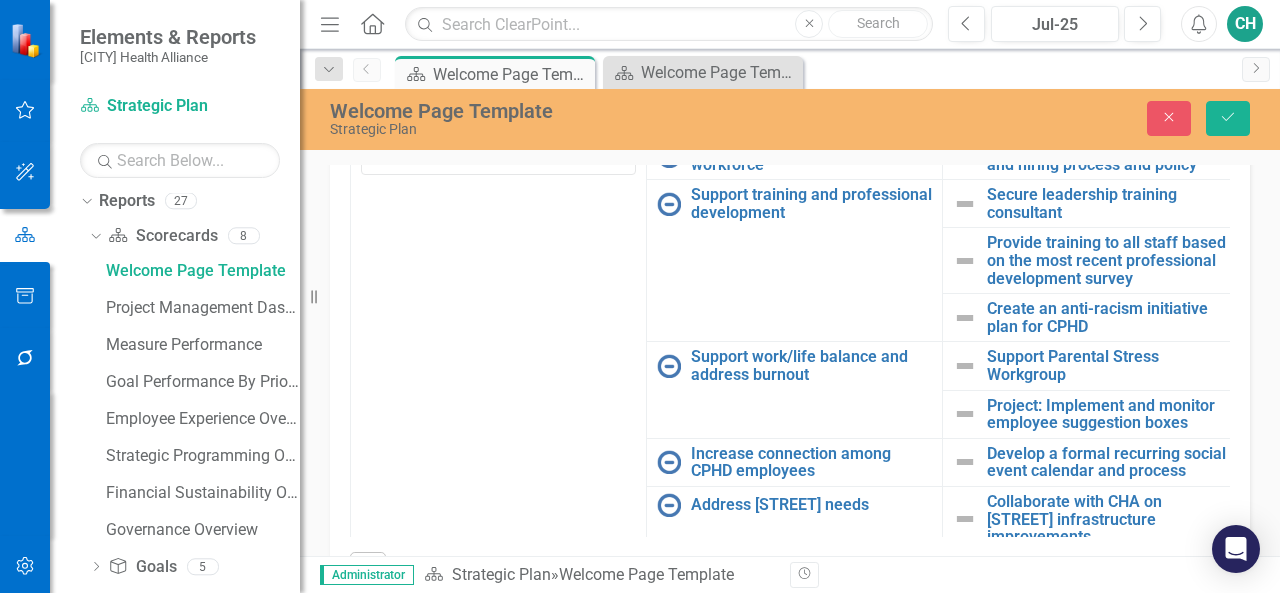 click on "Edit Report  Select Report" at bounding box center [1094, 56] 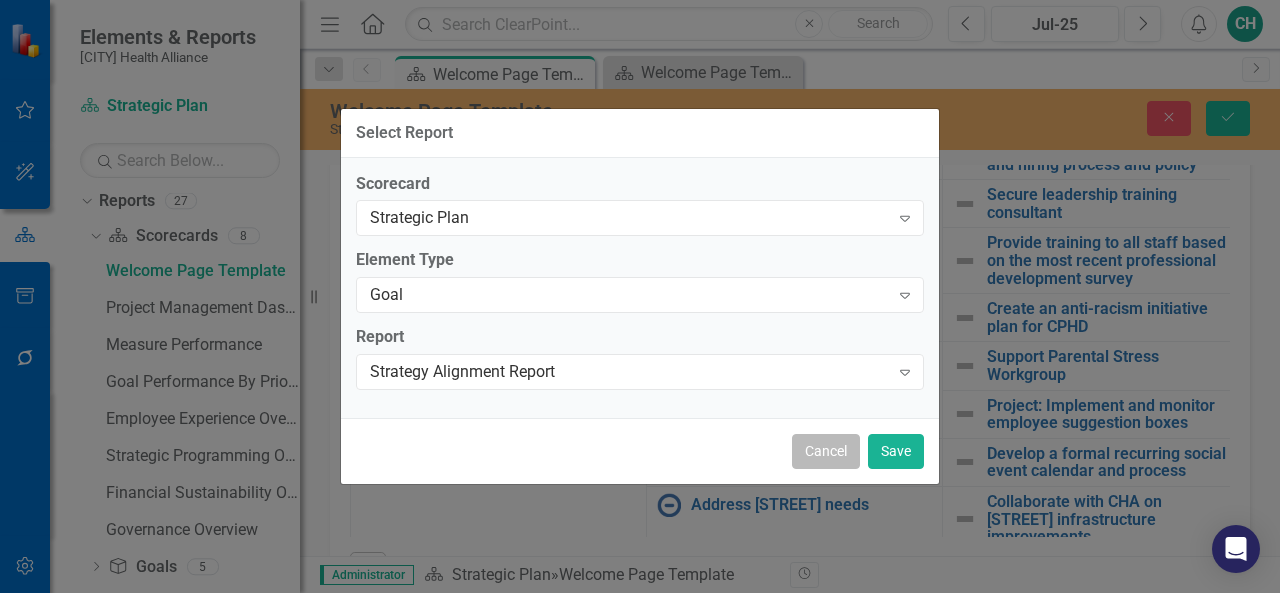 click on "Cancel" at bounding box center (826, 451) 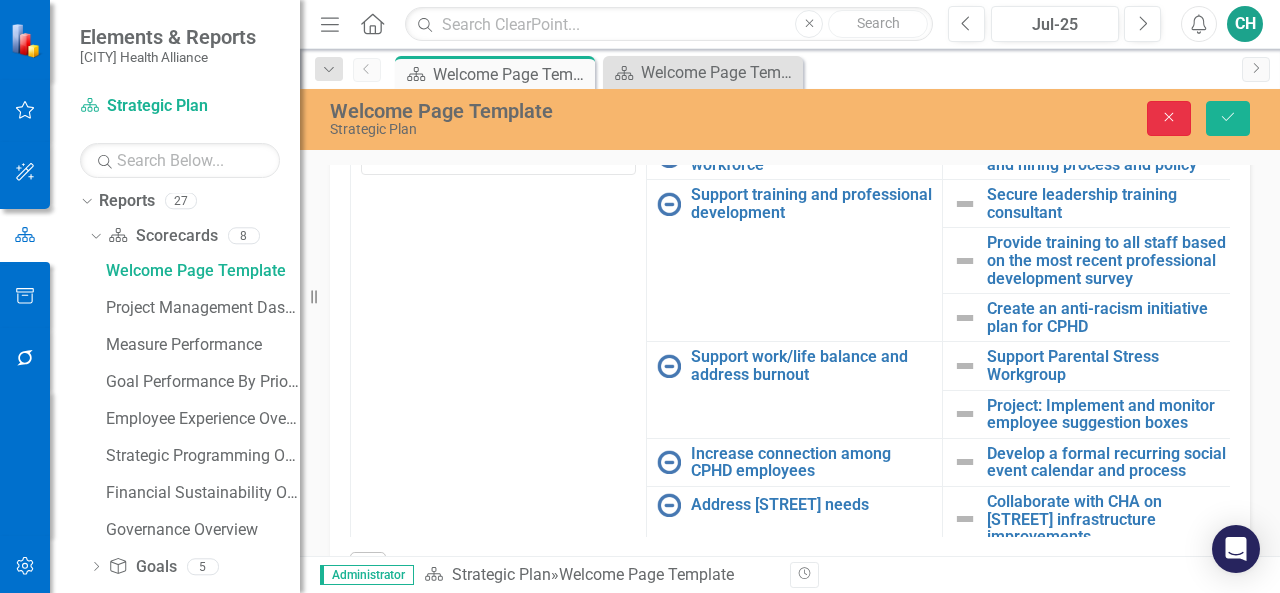 click on "Close" at bounding box center [1169, 118] 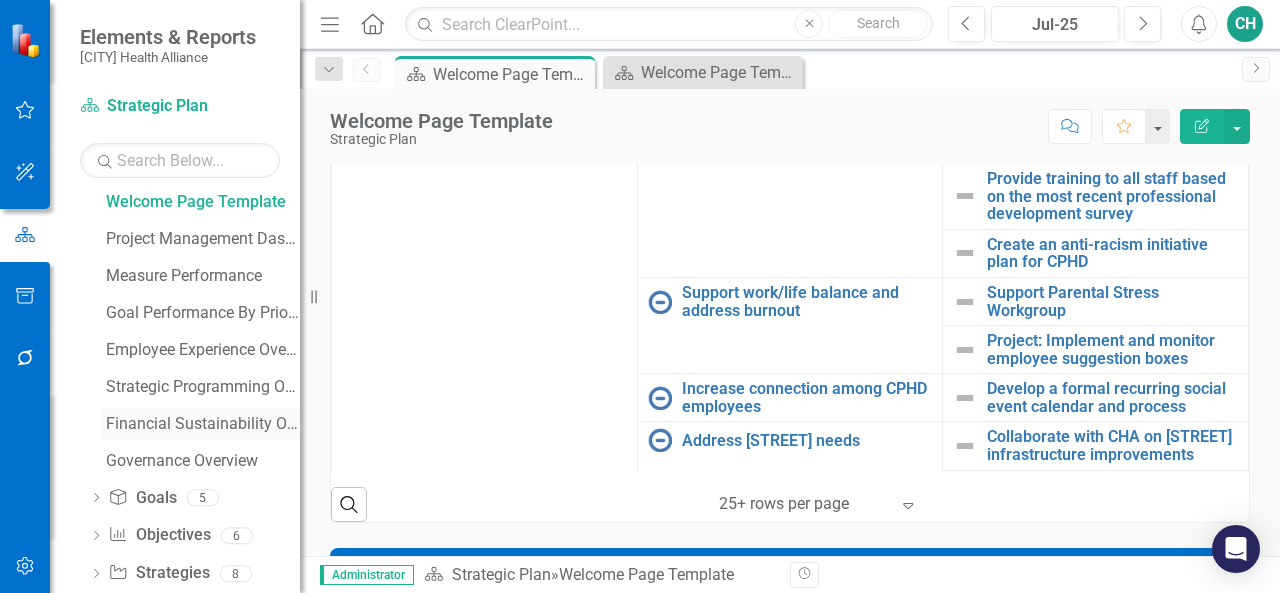 scroll, scrollTop: 373, scrollLeft: 0, axis: vertical 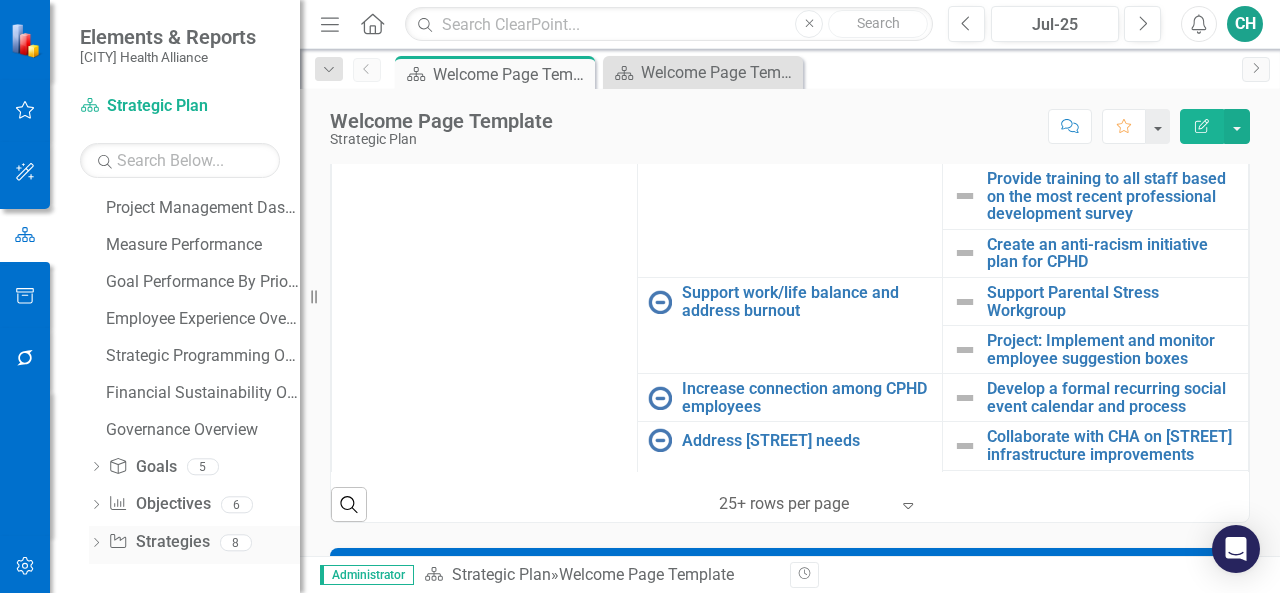 click on "Dropdown" 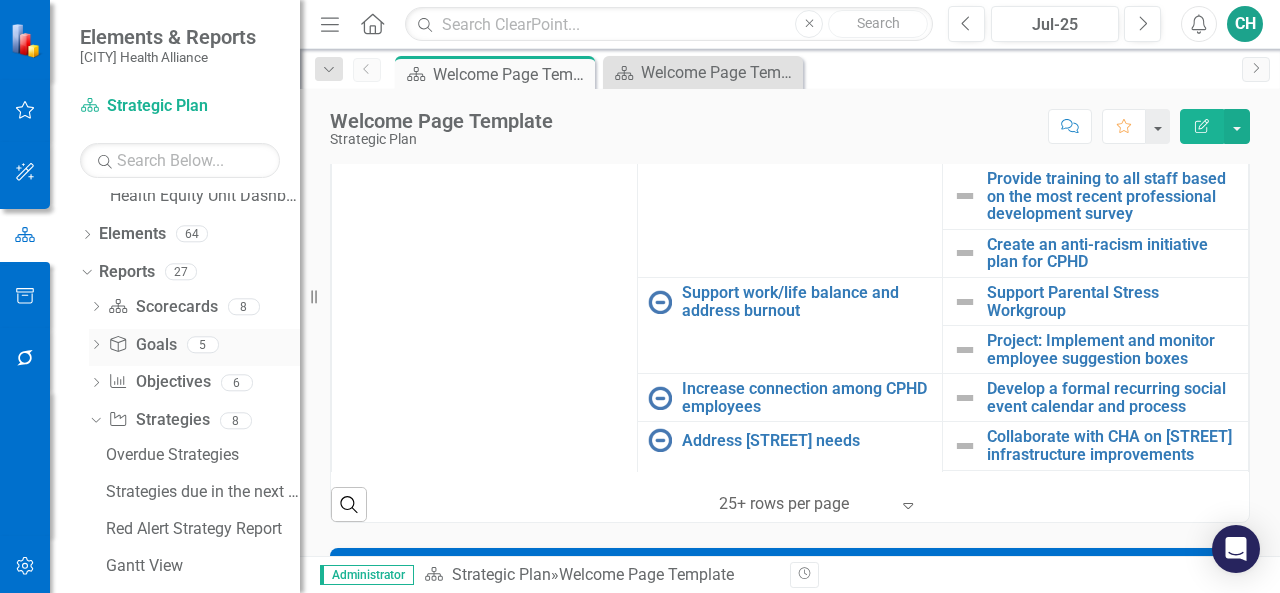 scroll, scrollTop: 173, scrollLeft: 0, axis: vertical 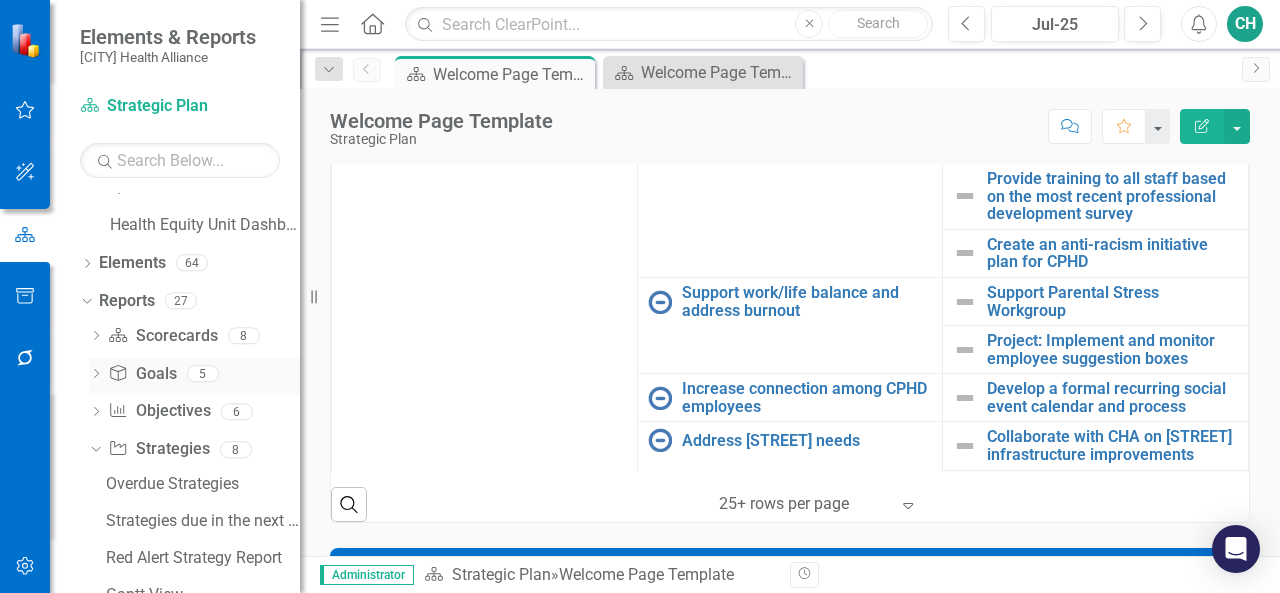 click on "Goal" 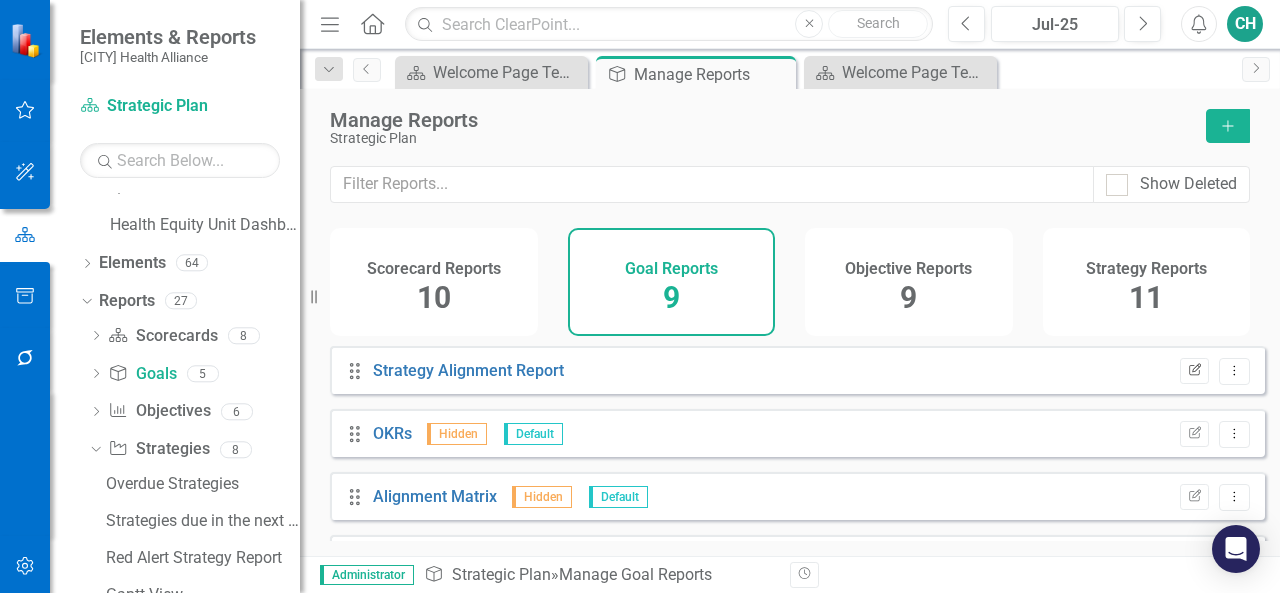 click on "Edit Report" at bounding box center [1194, 371] 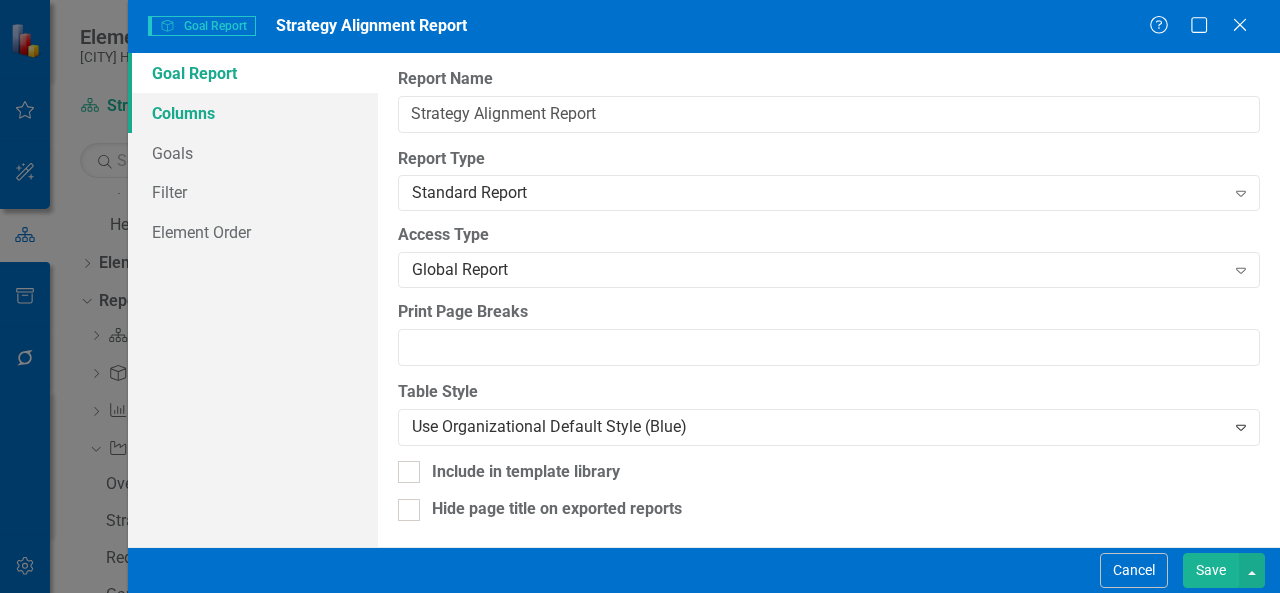 click on "Columns" at bounding box center [253, 113] 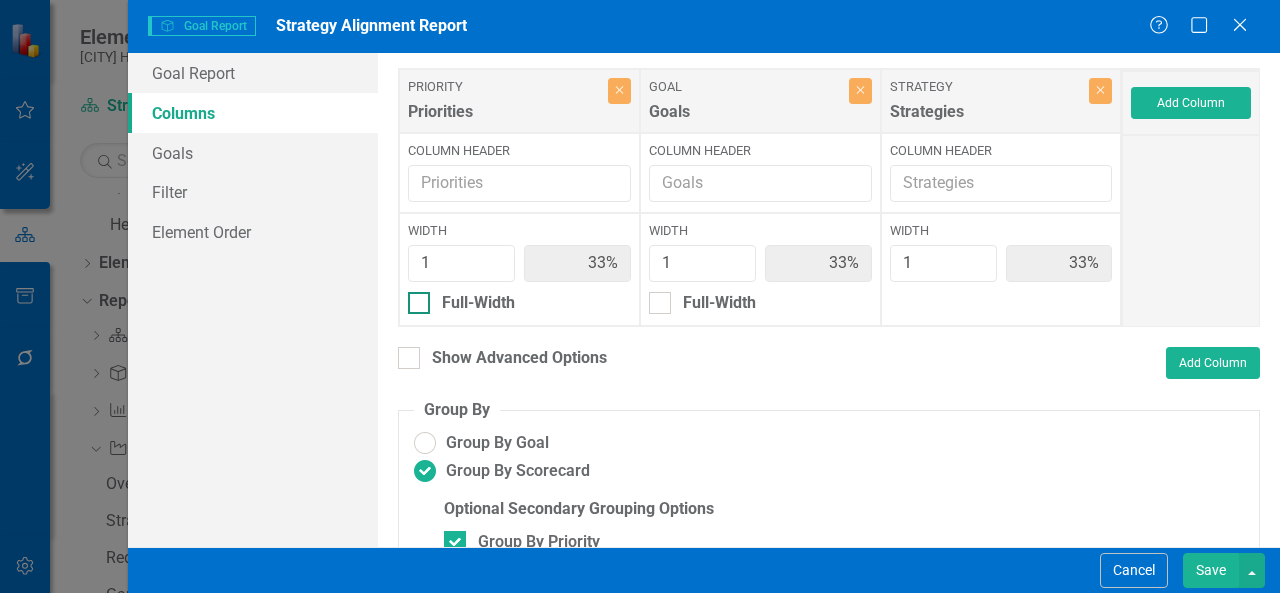 click at bounding box center (419, 303) 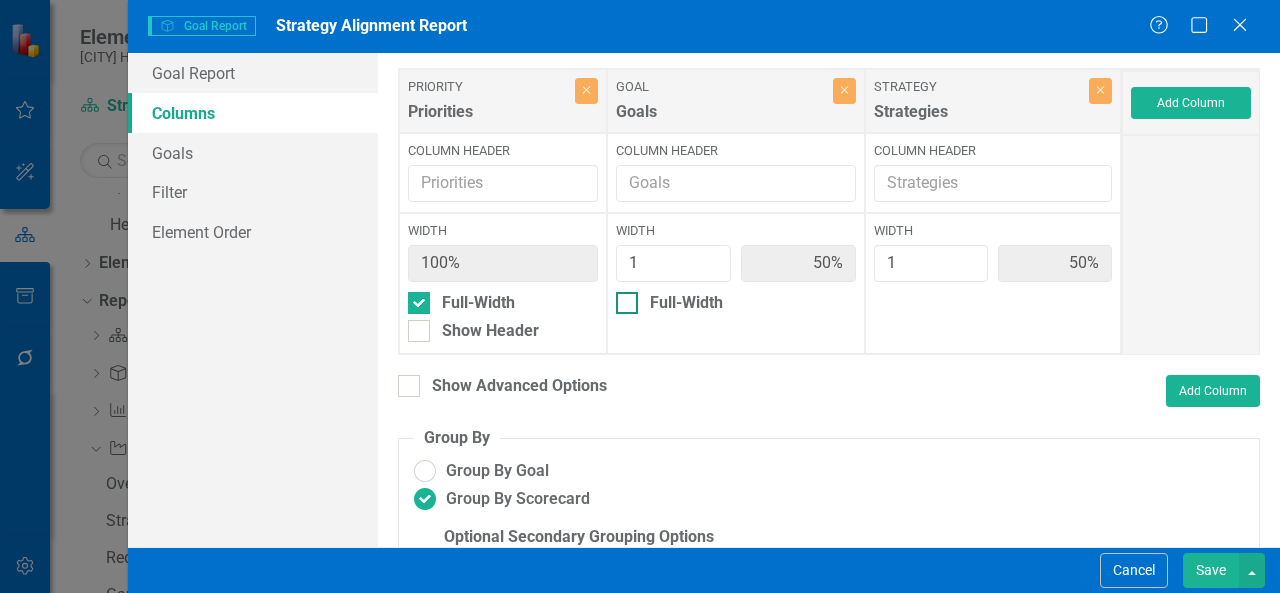 click at bounding box center (627, 303) 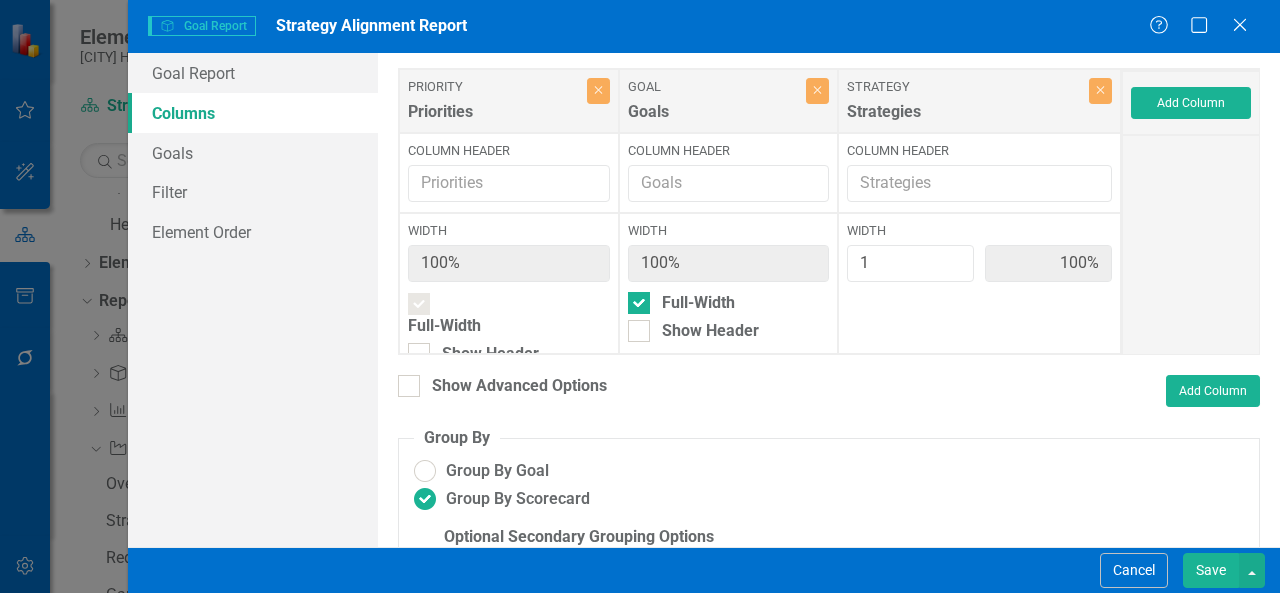 click on "Save" at bounding box center [1211, 570] 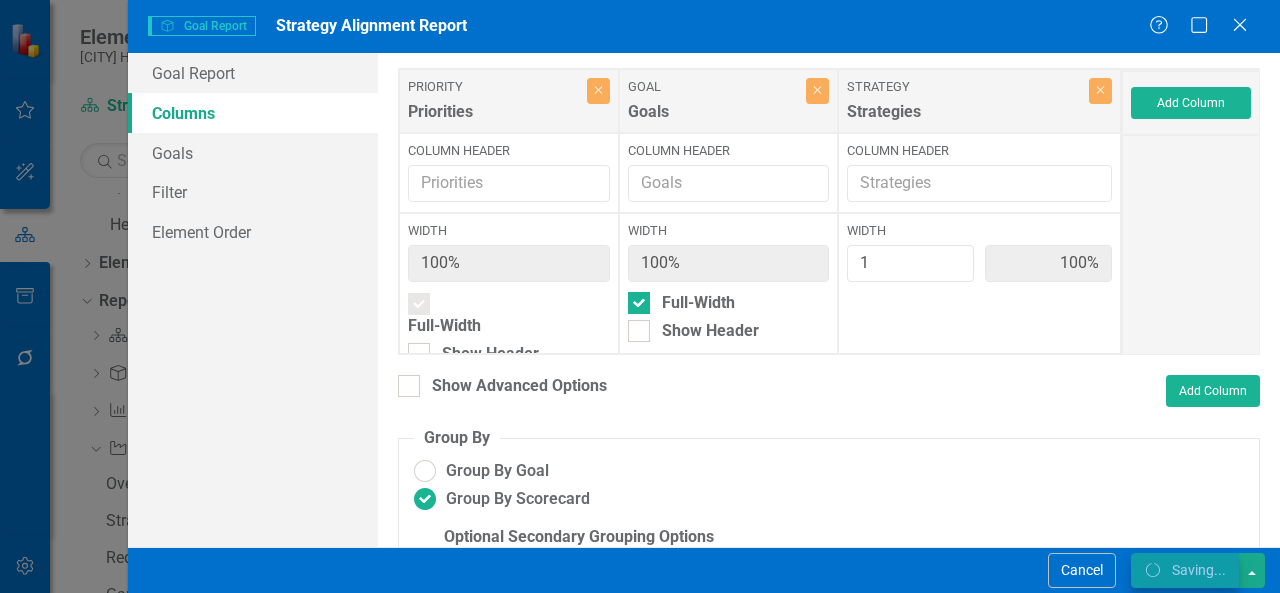radio on "false" 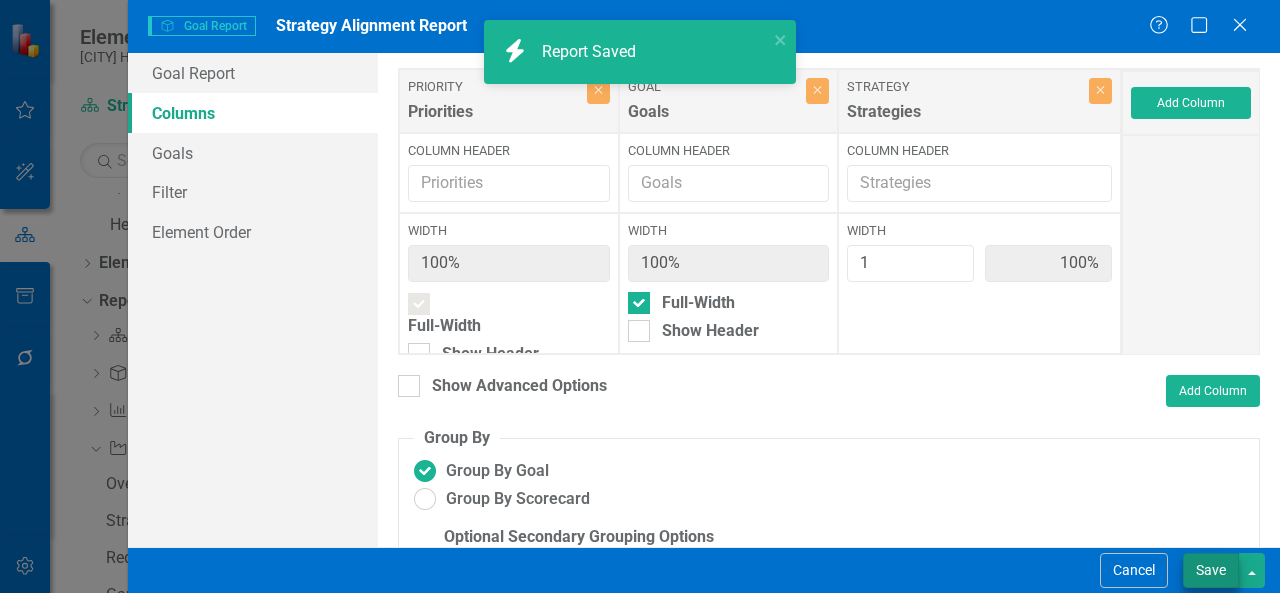 radio on "true" 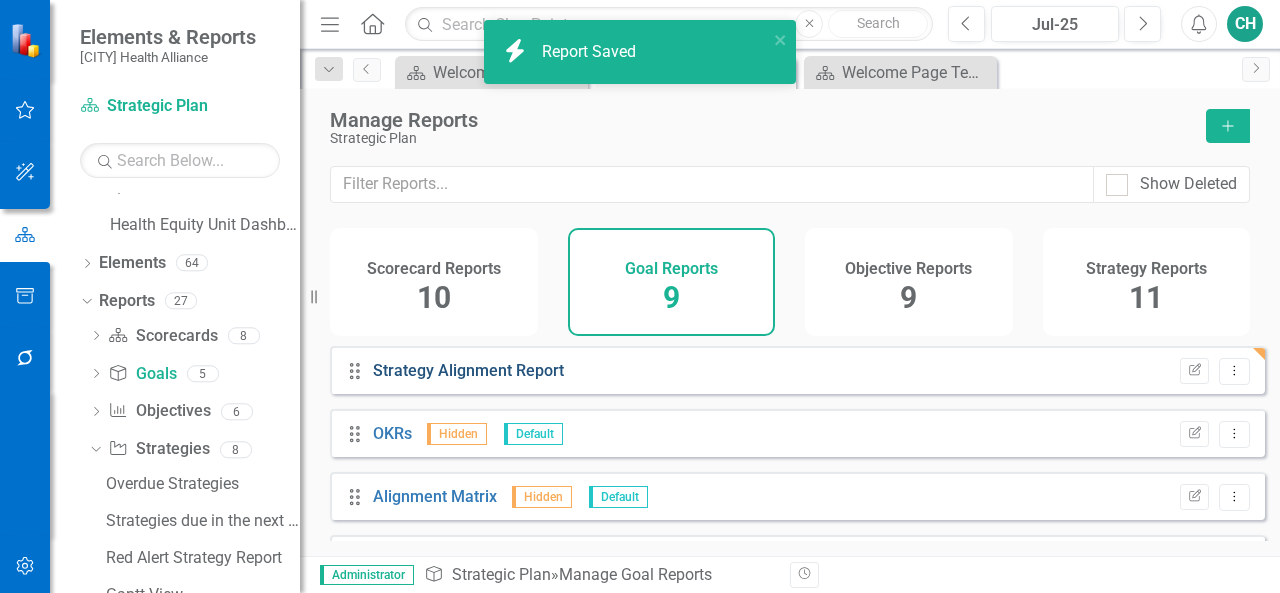 click on "Strategy Alignment Report" at bounding box center (468, 370) 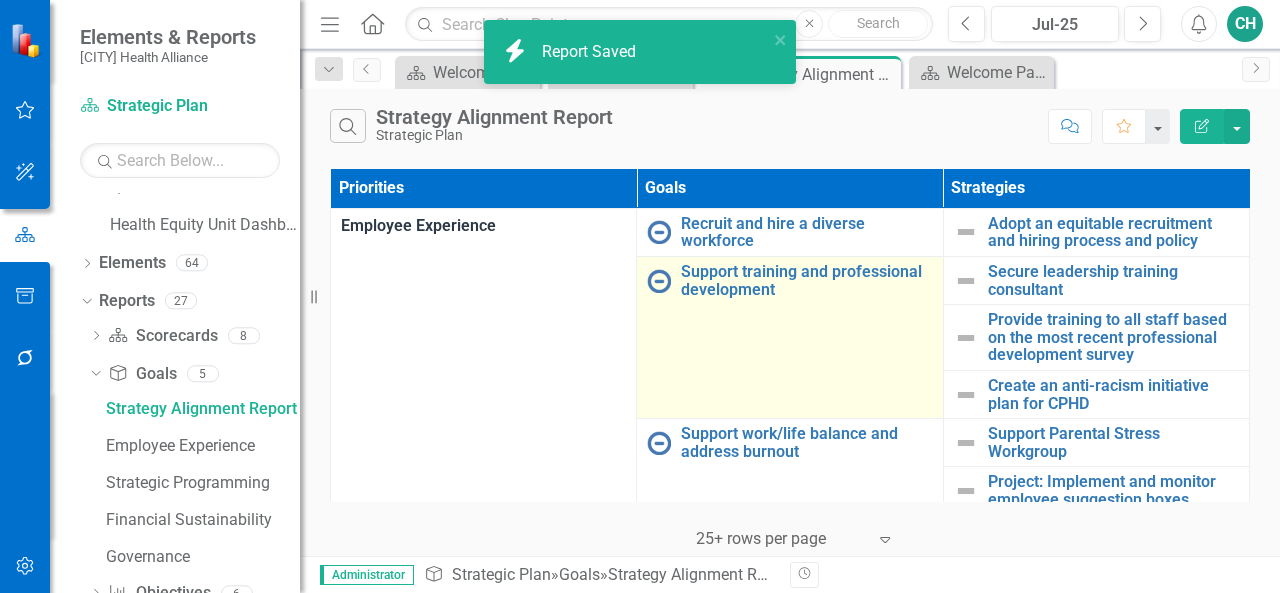 scroll, scrollTop: 36, scrollLeft: 0, axis: vertical 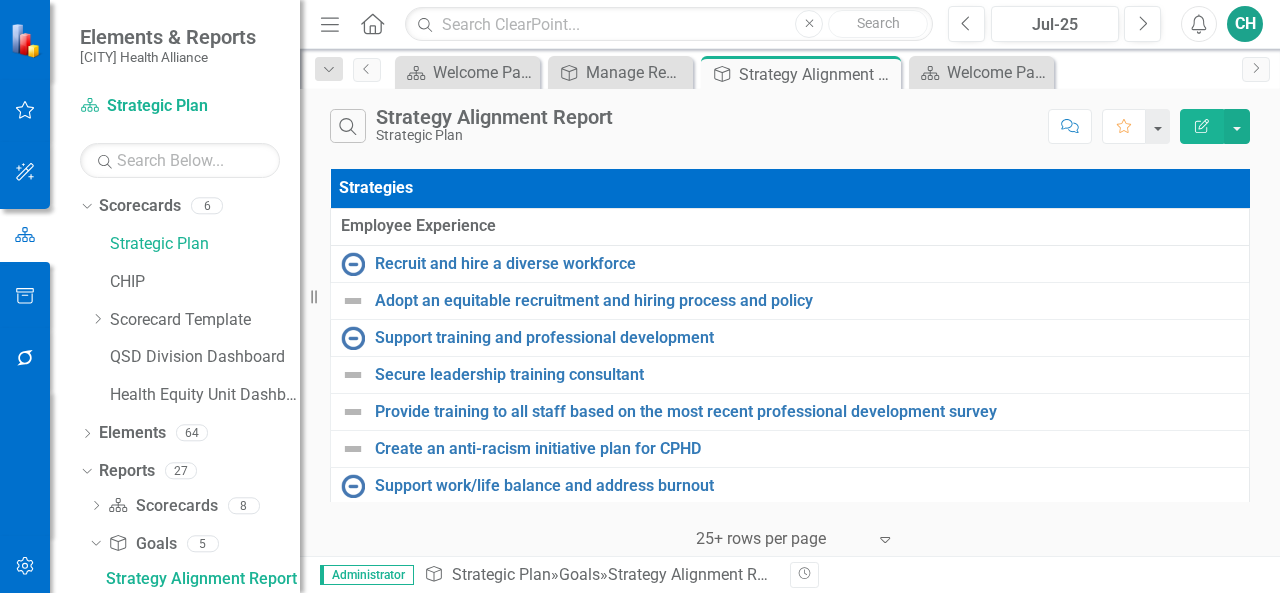 click on "Edit Report" 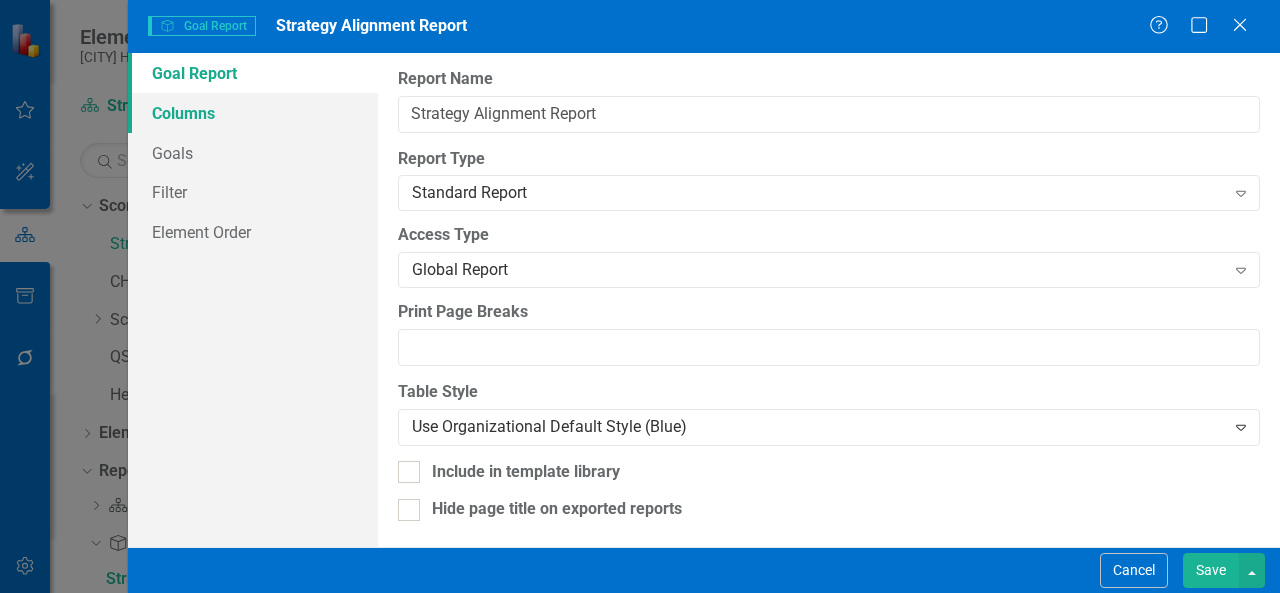 click on "Columns" at bounding box center (253, 113) 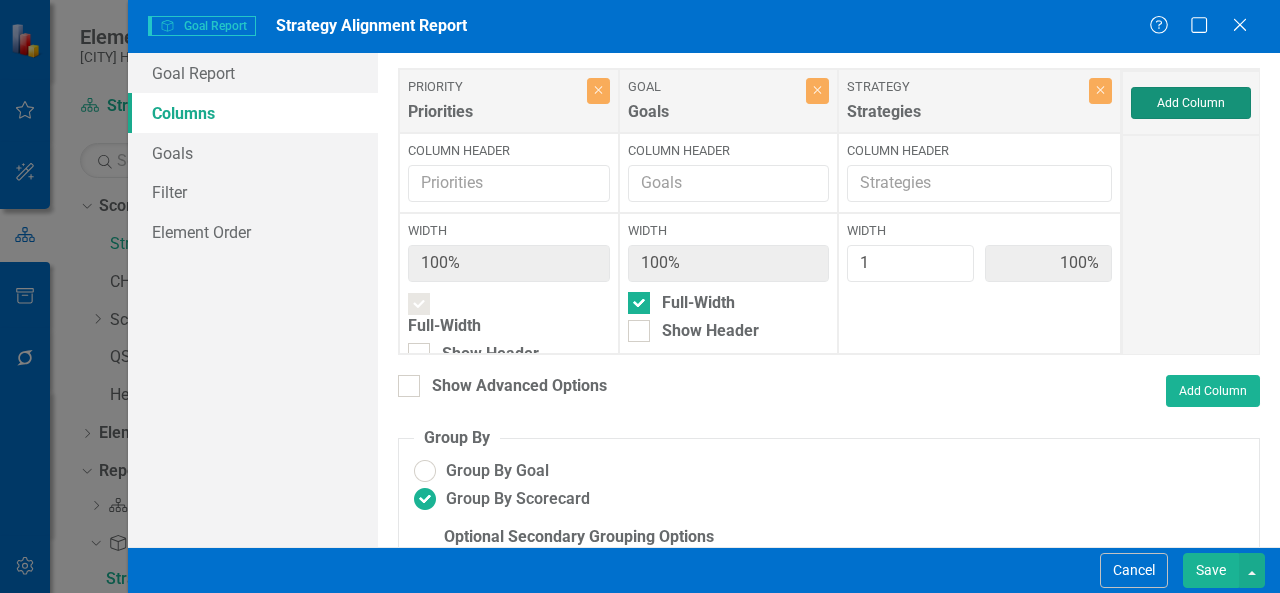 click on "Add Column" at bounding box center (1191, 103) 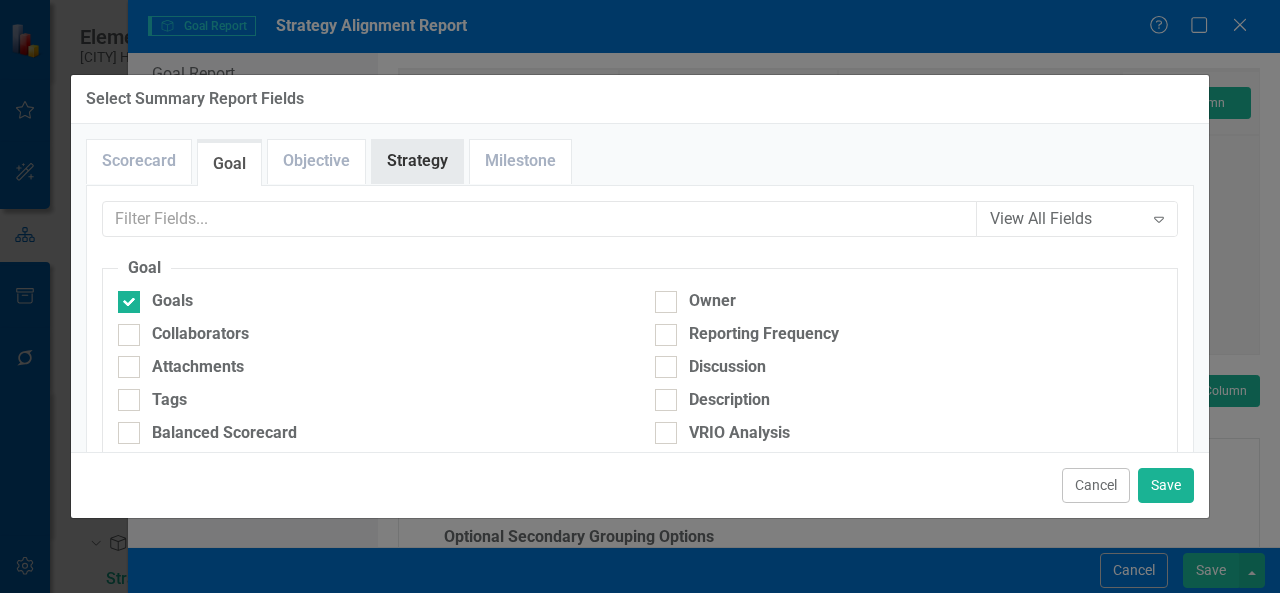 click on "Strategy" at bounding box center (417, 161) 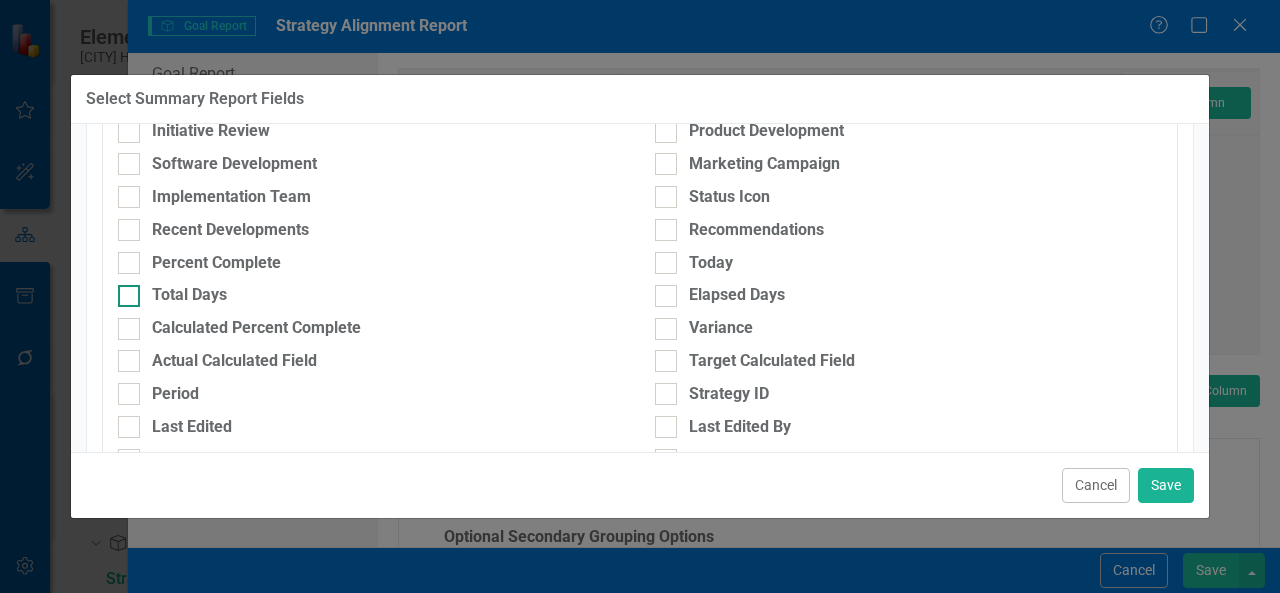 scroll, scrollTop: 462, scrollLeft: 0, axis: vertical 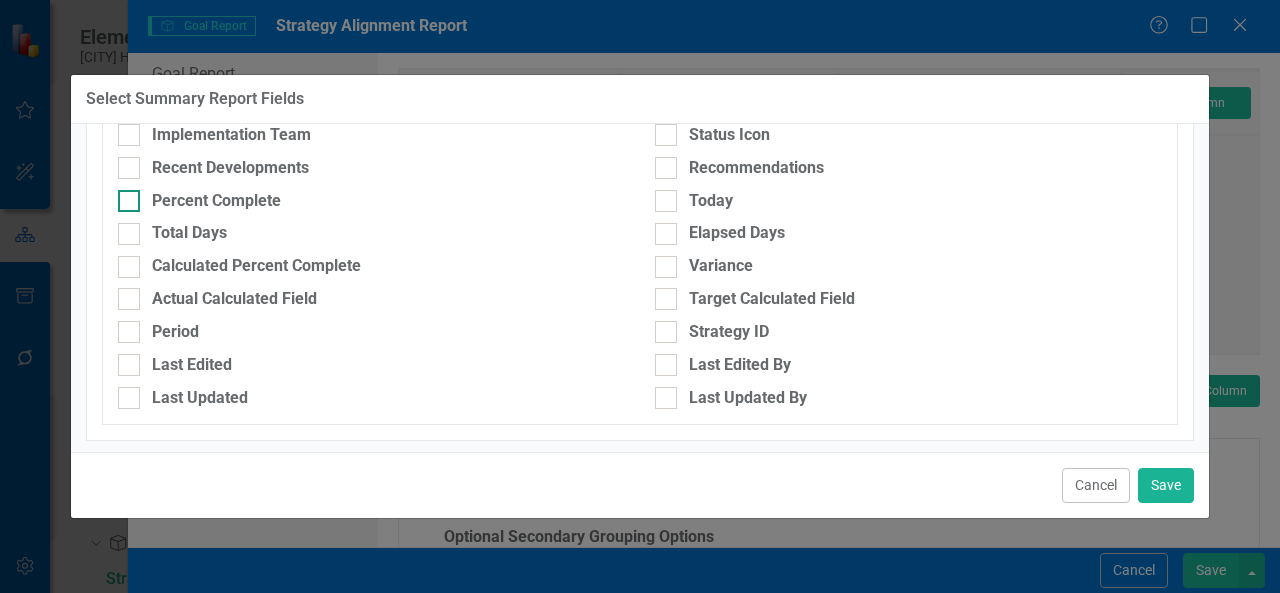 click on "Percent Complete" at bounding box center [216, 201] 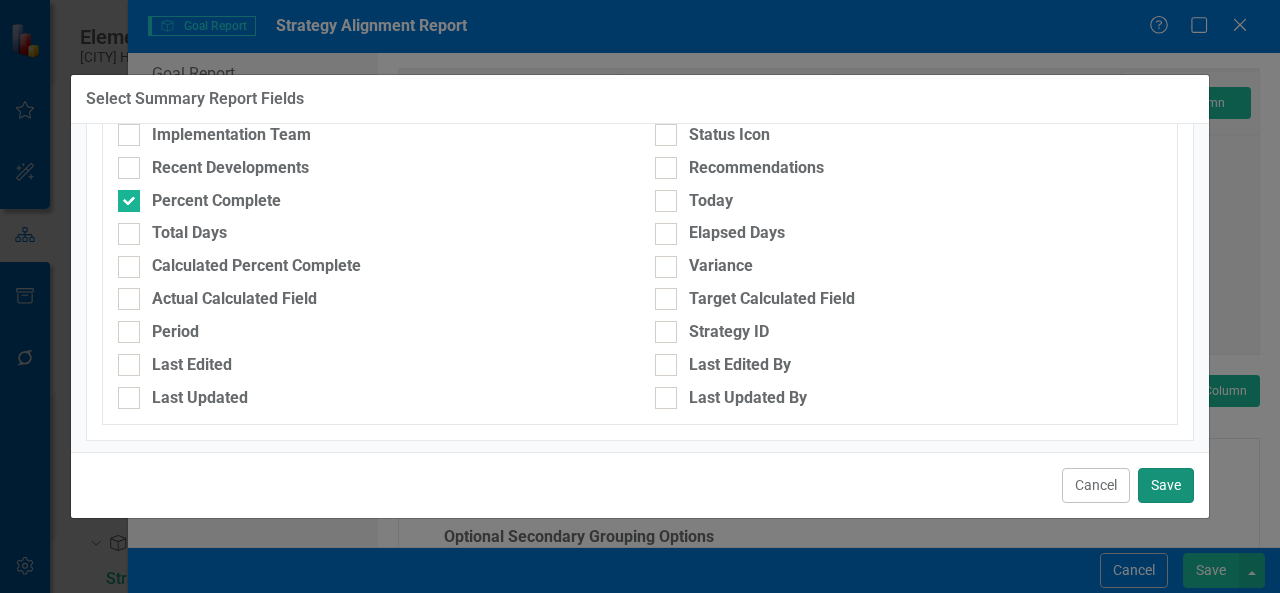 click on "Save" at bounding box center (1166, 485) 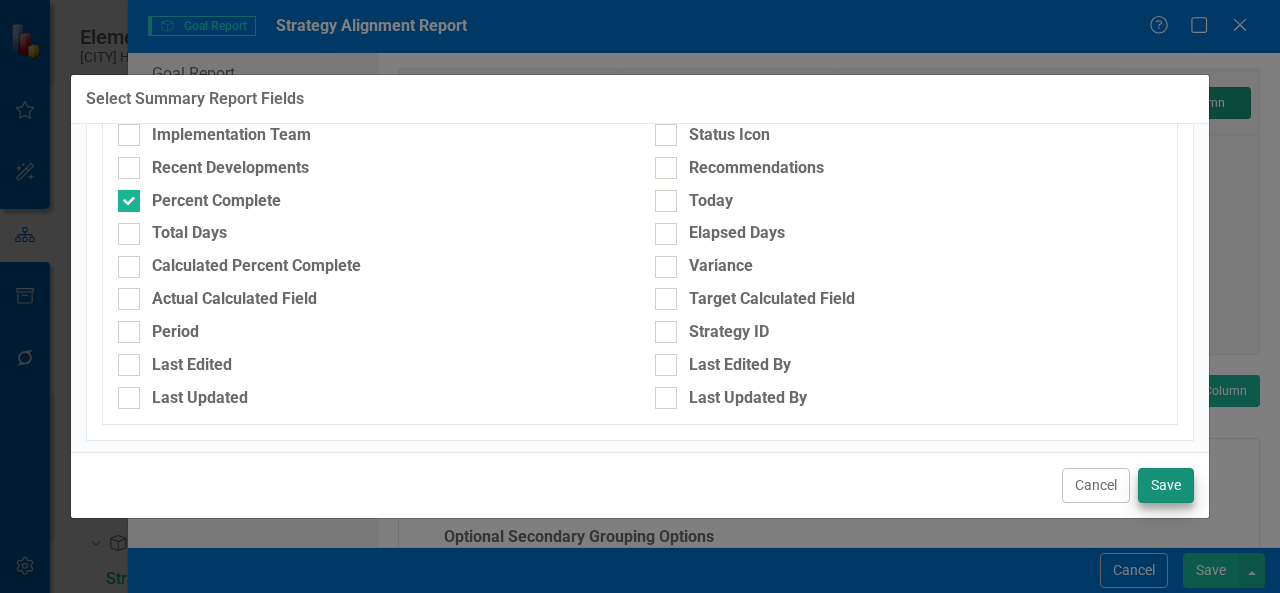 type on "50%" 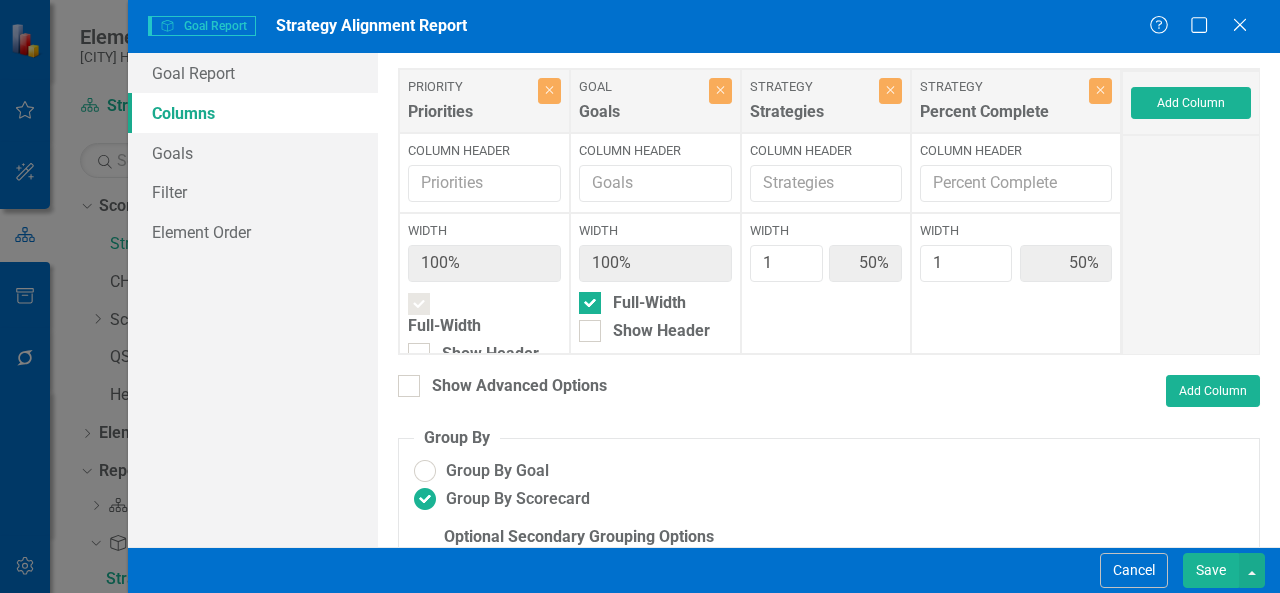 click on "Save" at bounding box center (1211, 570) 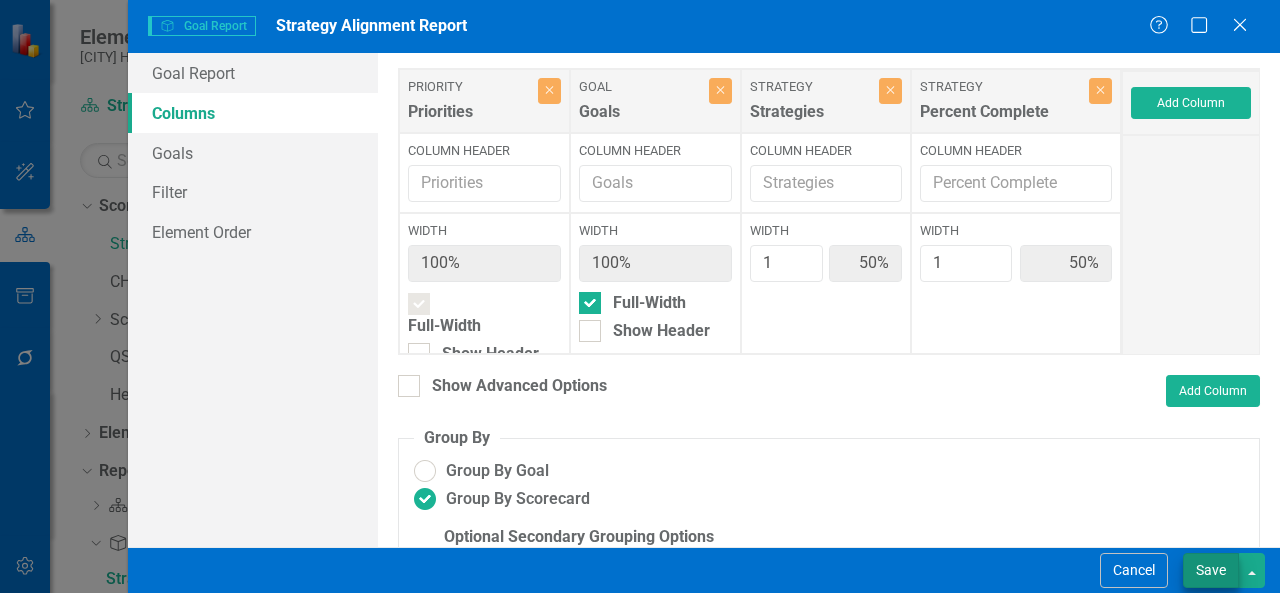 radio on "false" 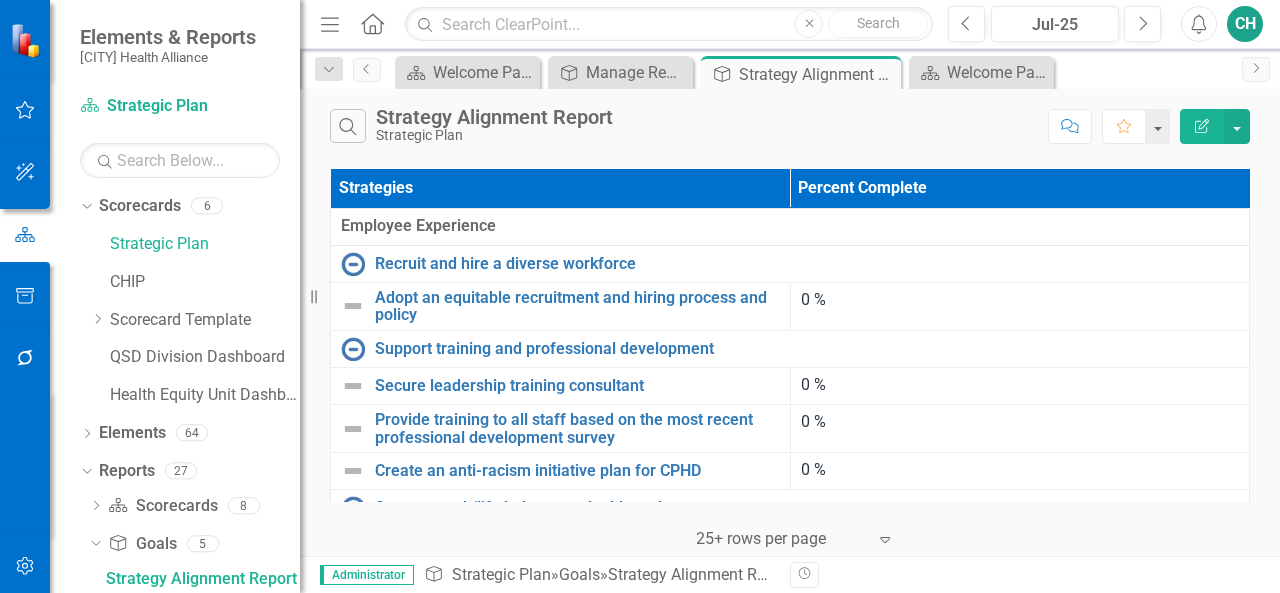 click on "Edit Report" 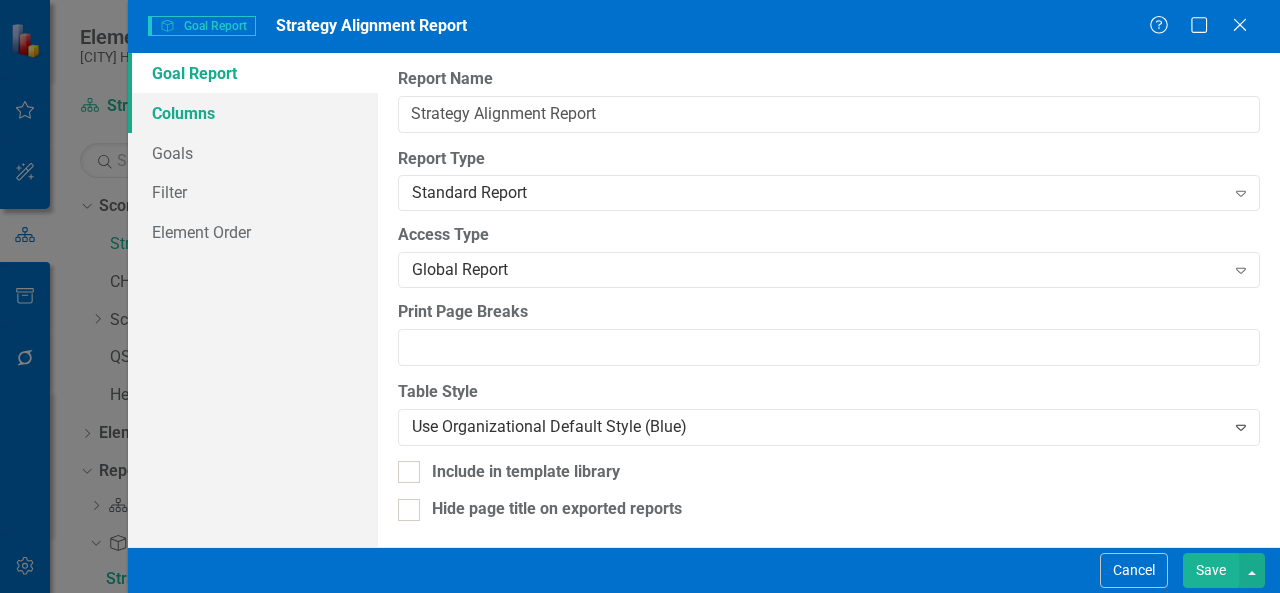 click on "Columns" at bounding box center (253, 113) 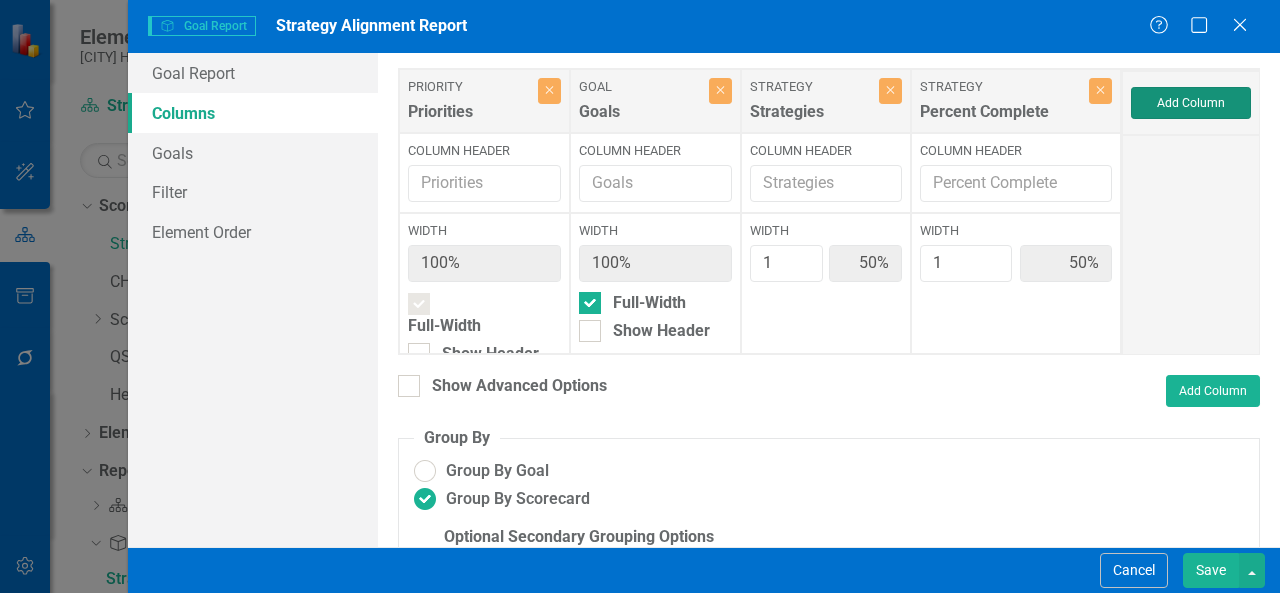 click on "Add Column" at bounding box center (1191, 103) 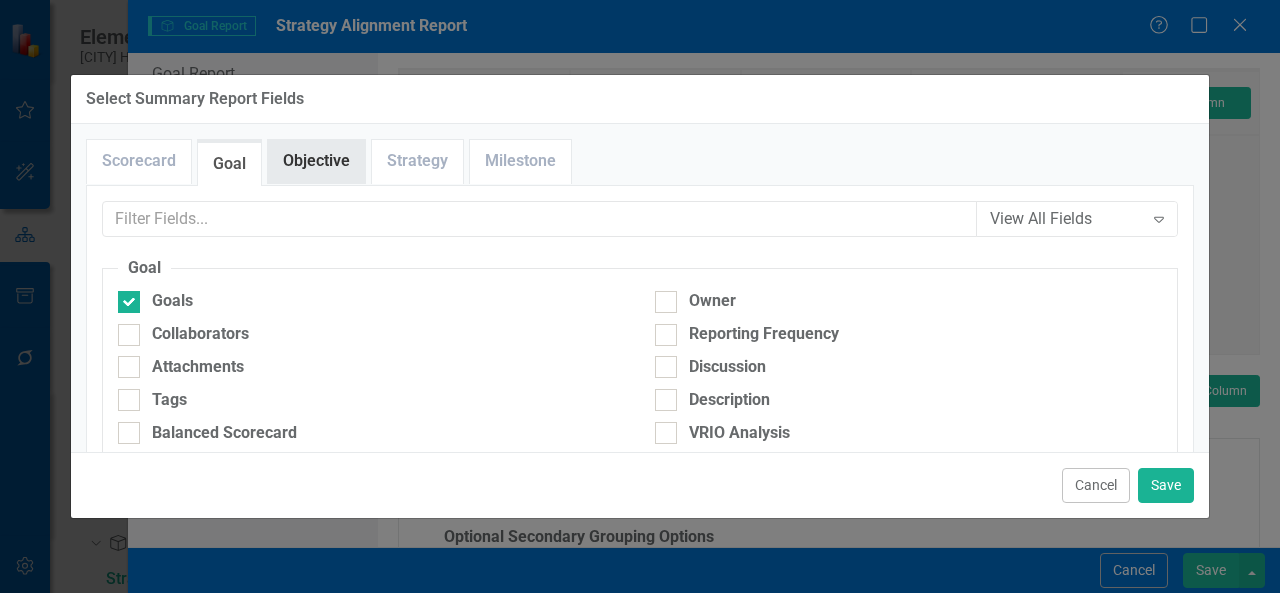 click on "Objective" at bounding box center [316, 161] 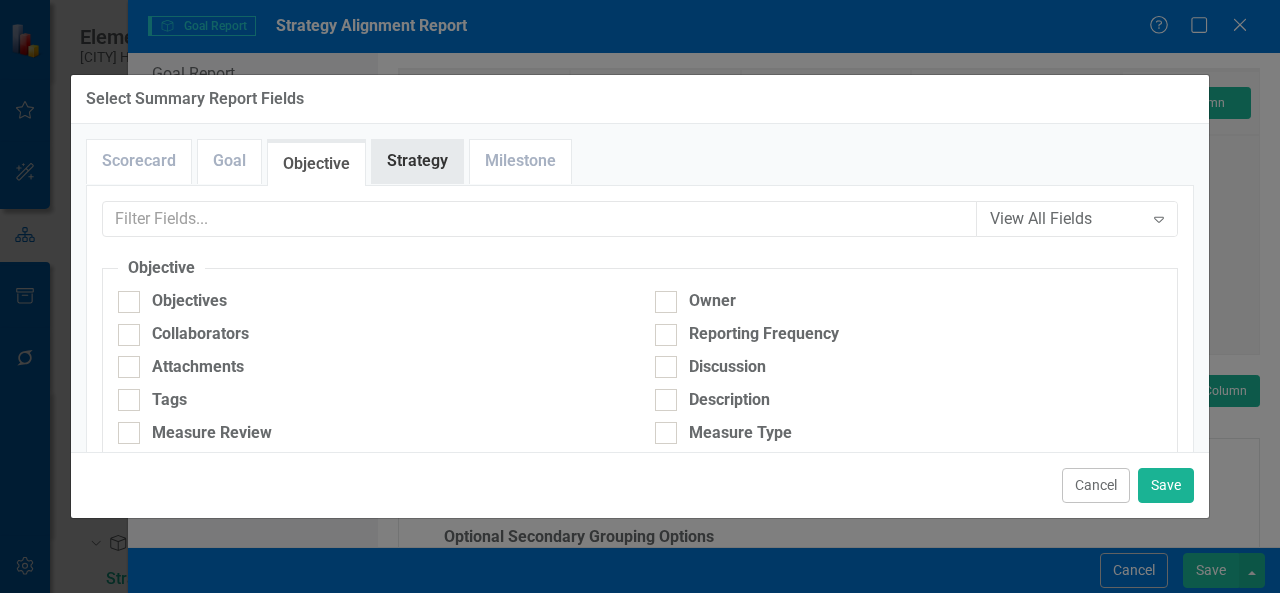click on "Strategy" at bounding box center [417, 161] 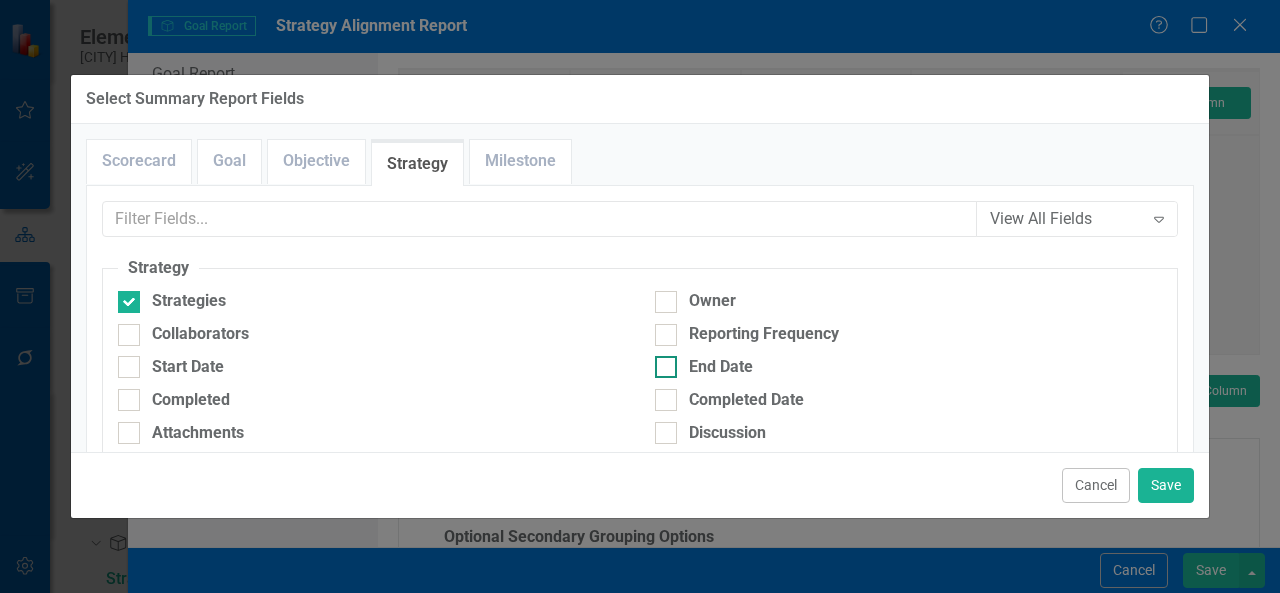 click at bounding box center (666, 367) 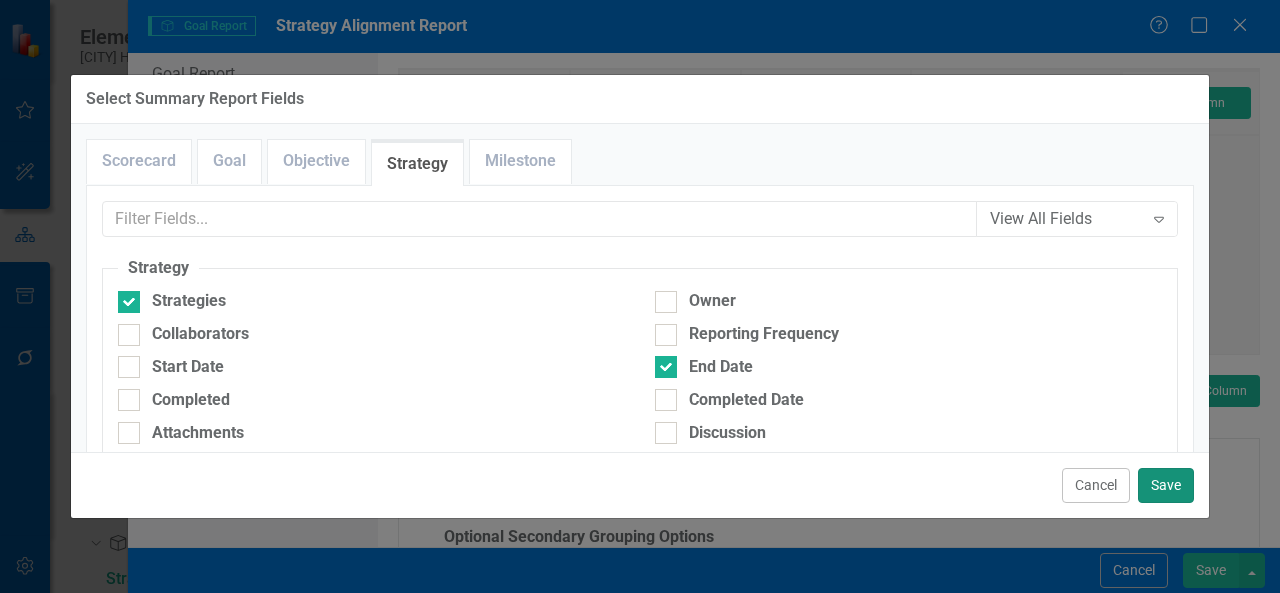 click on "Save" at bounding box center (1166, 485) 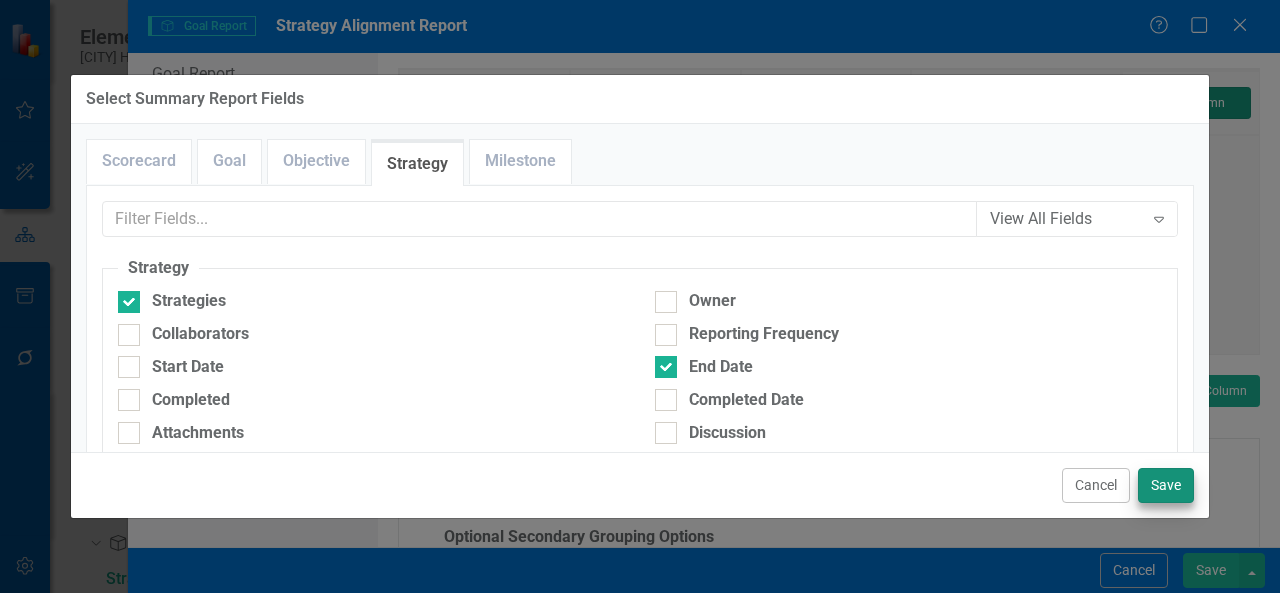 type on "33%" 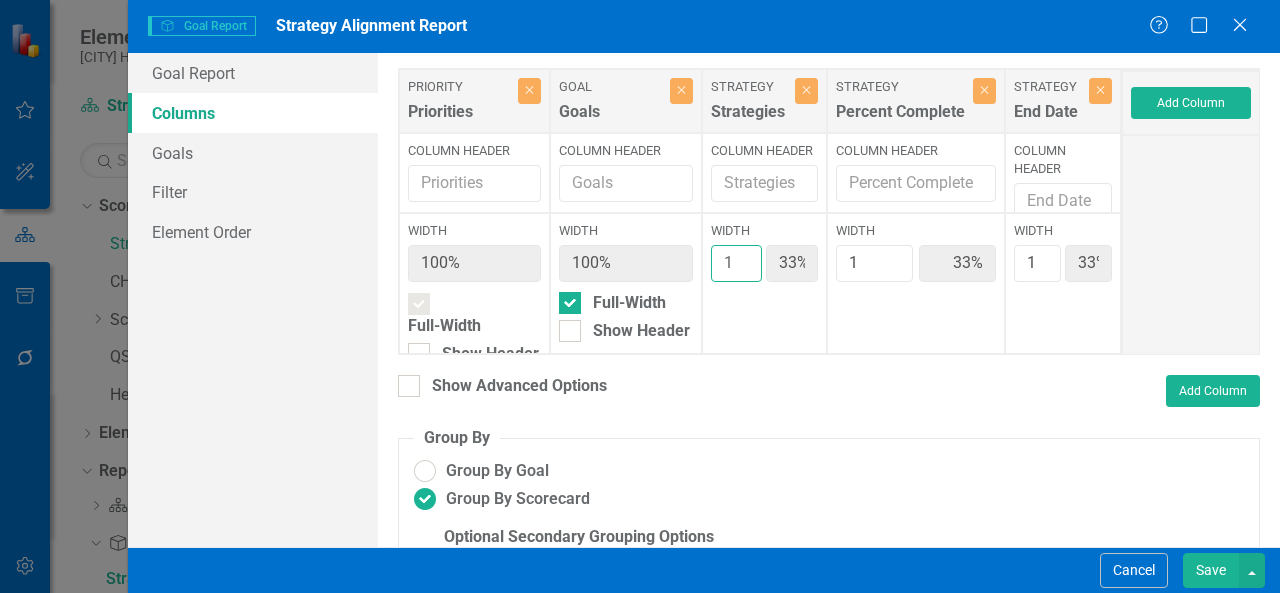 type on "2" 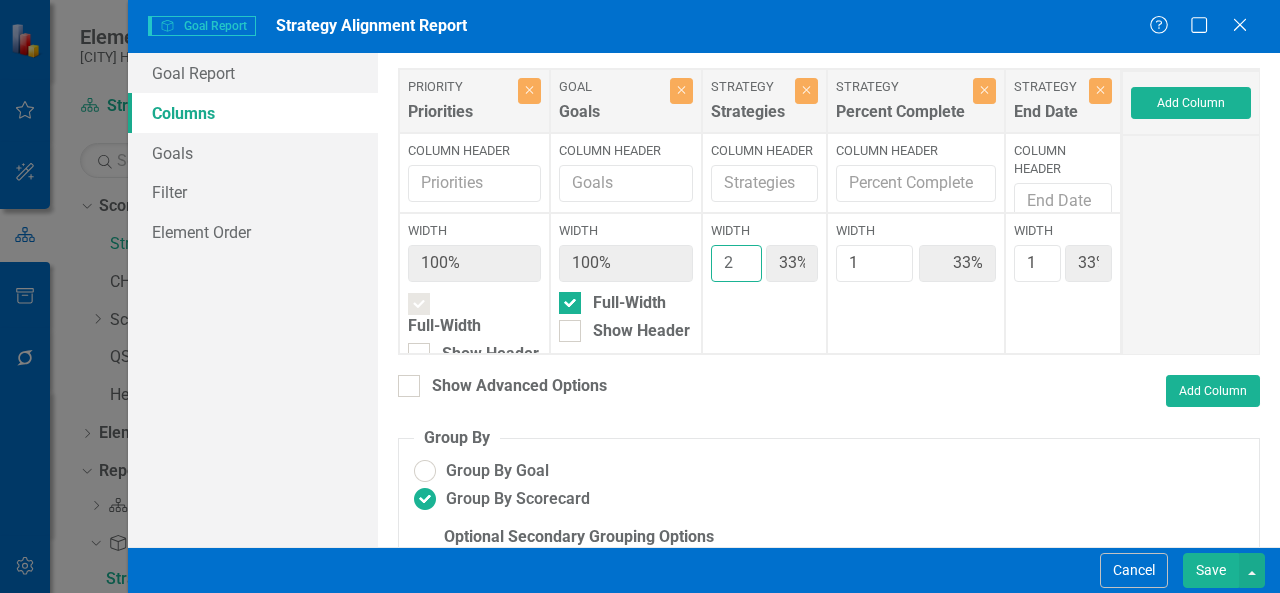 type on "50%" 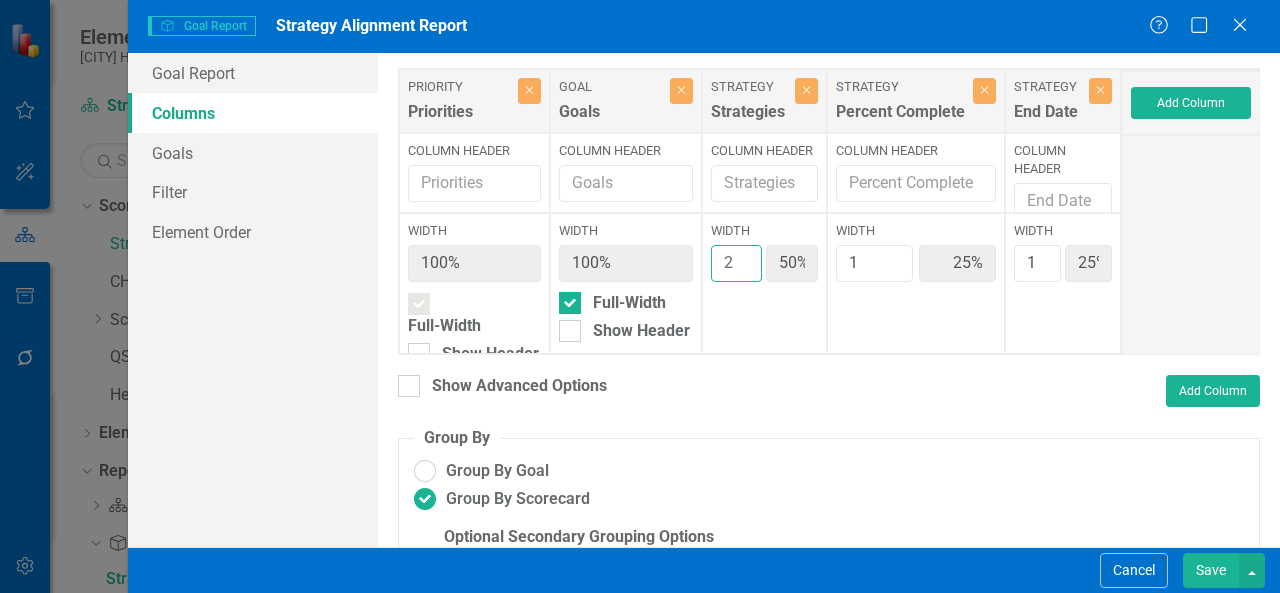 click on "2" at bounding box center [736, 263] 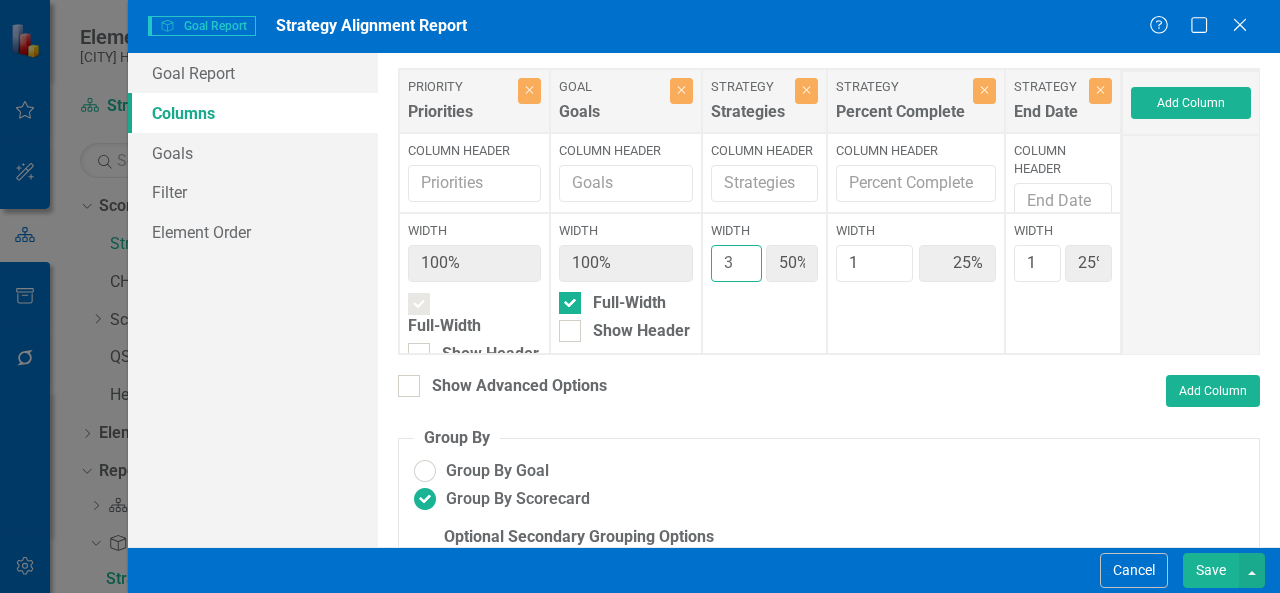 type on "60%" 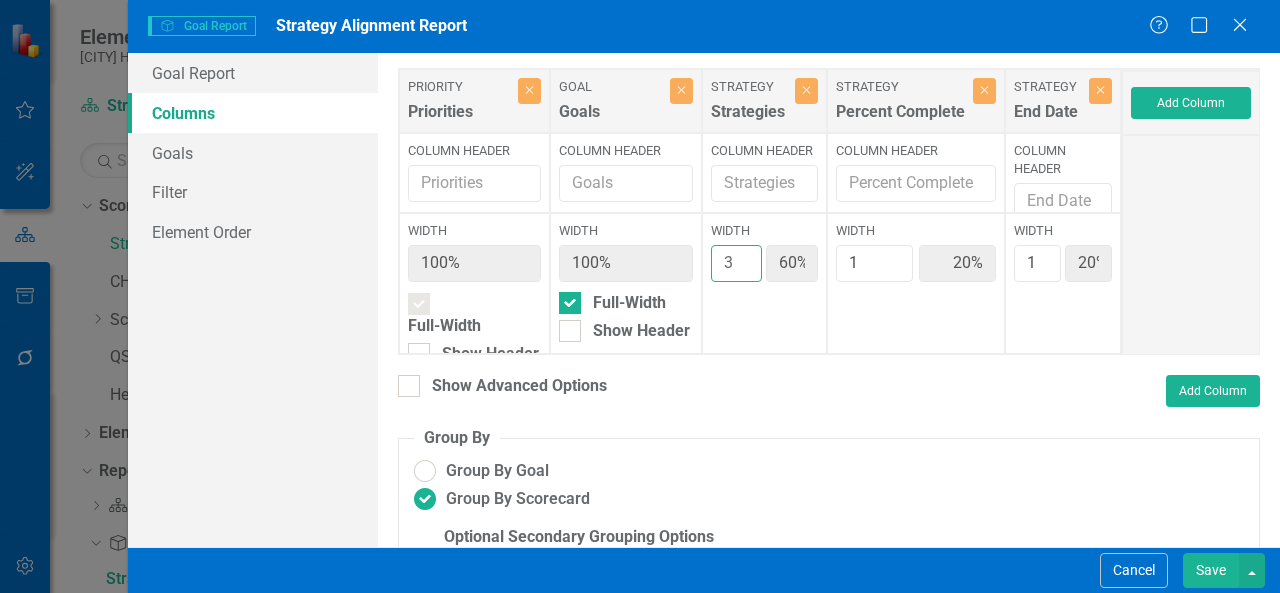 type on "3" 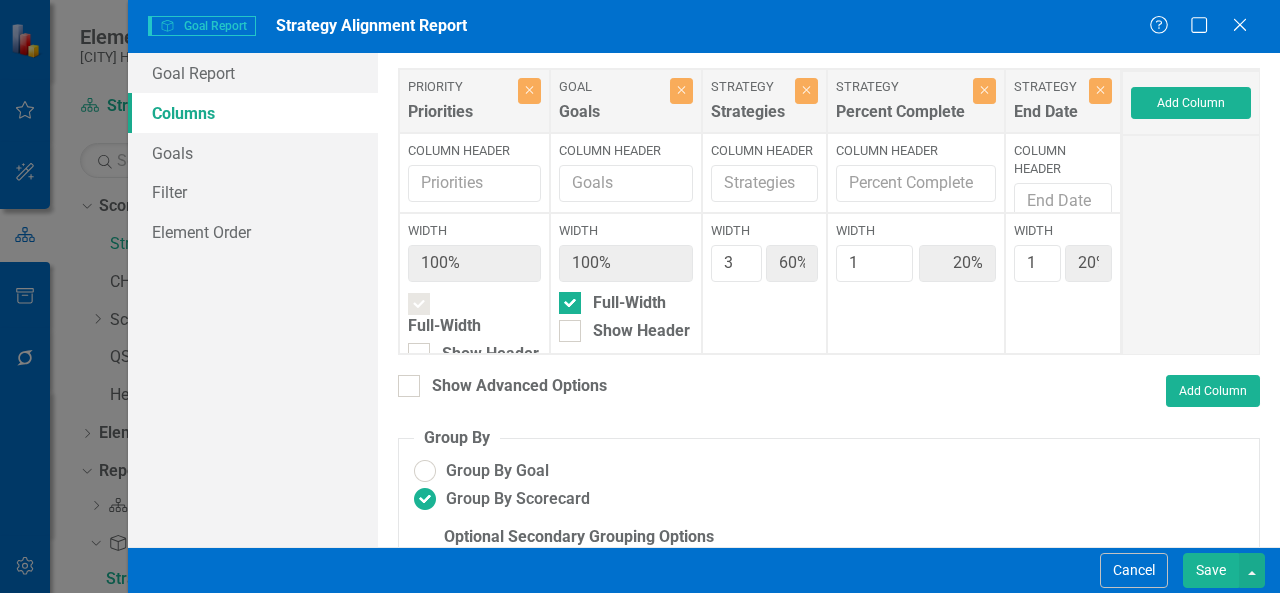 click on "Save" at bounding box center (1211, 570) 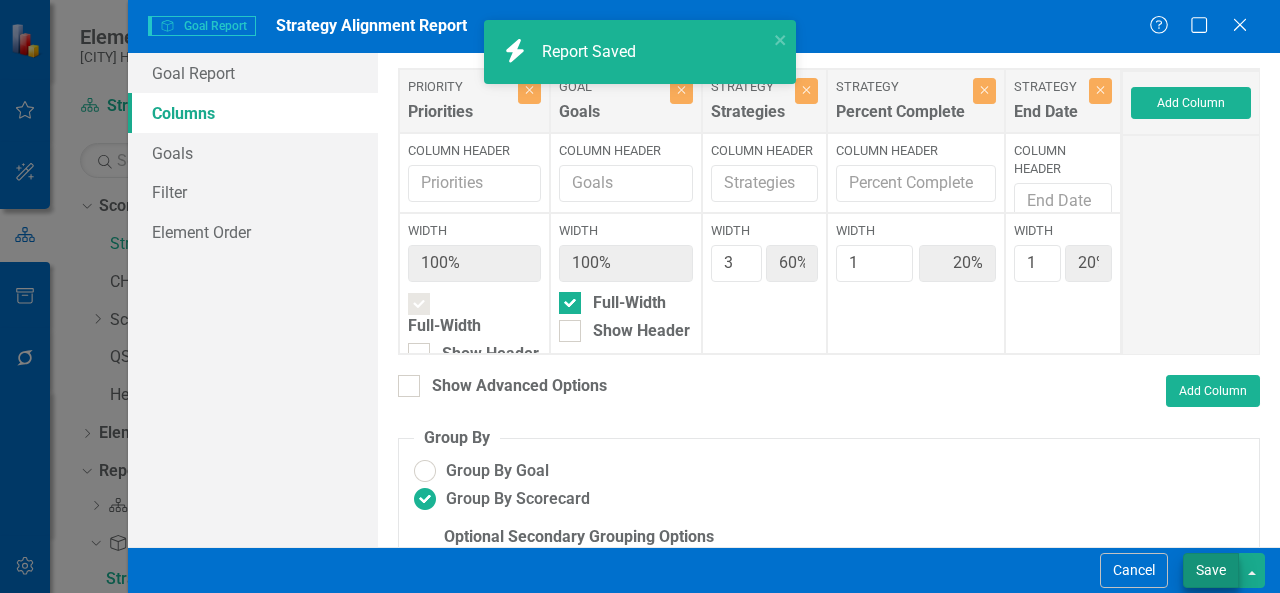 radio on "false" 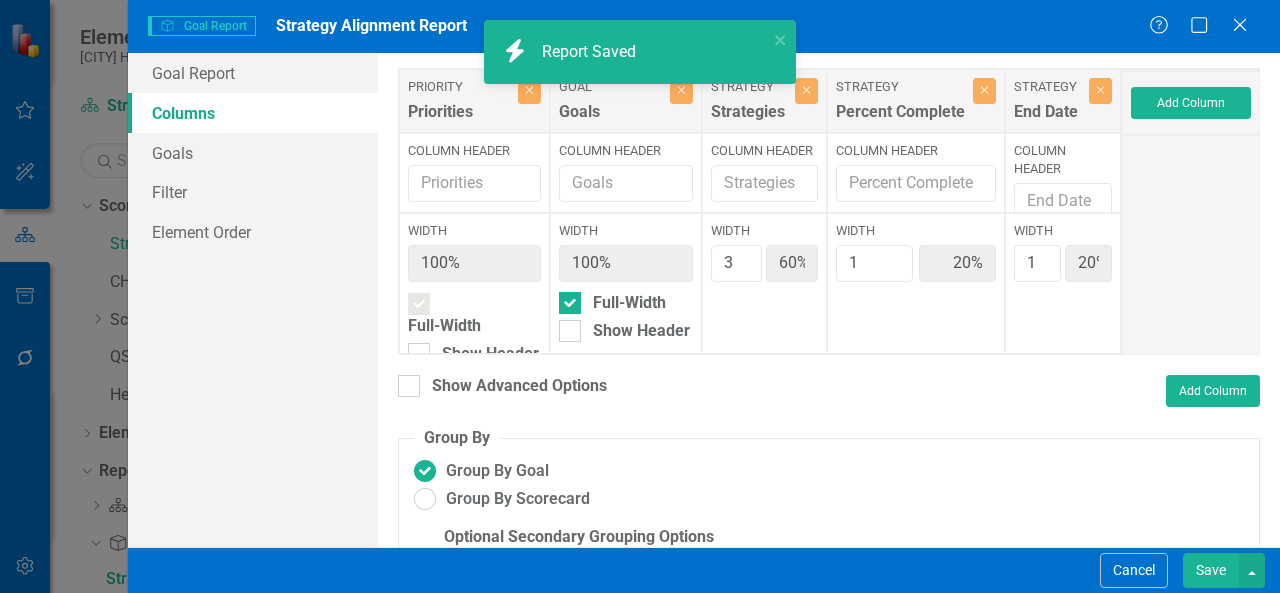 radio on "true" 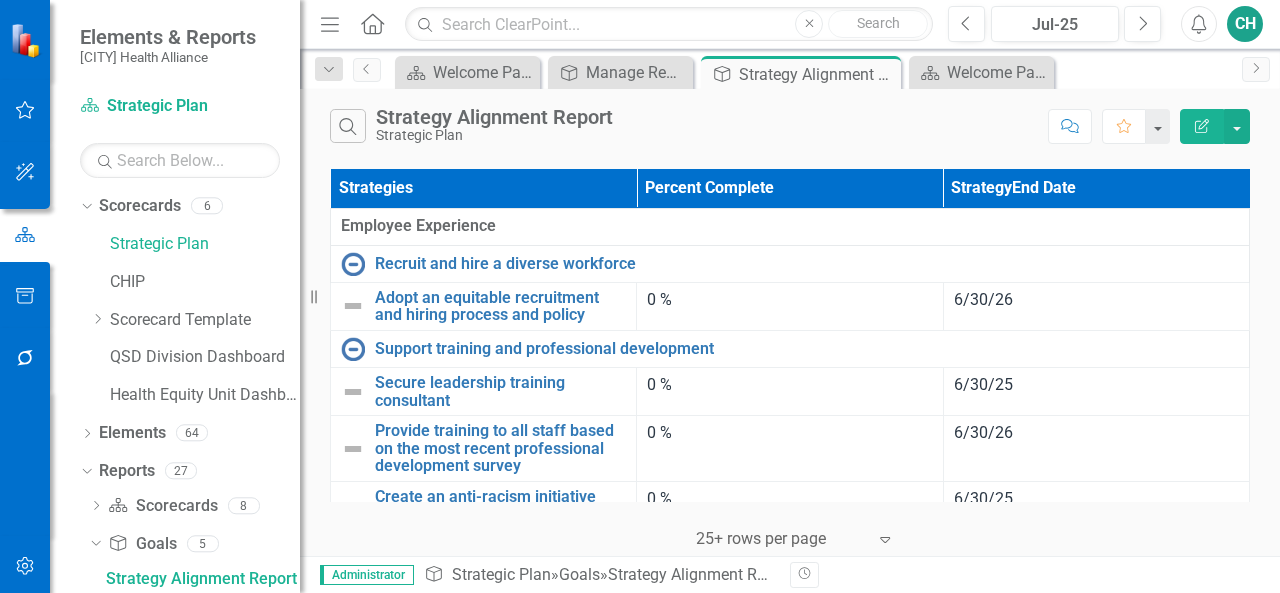 click on "Edit Report" at bounding box center [1202, 126] 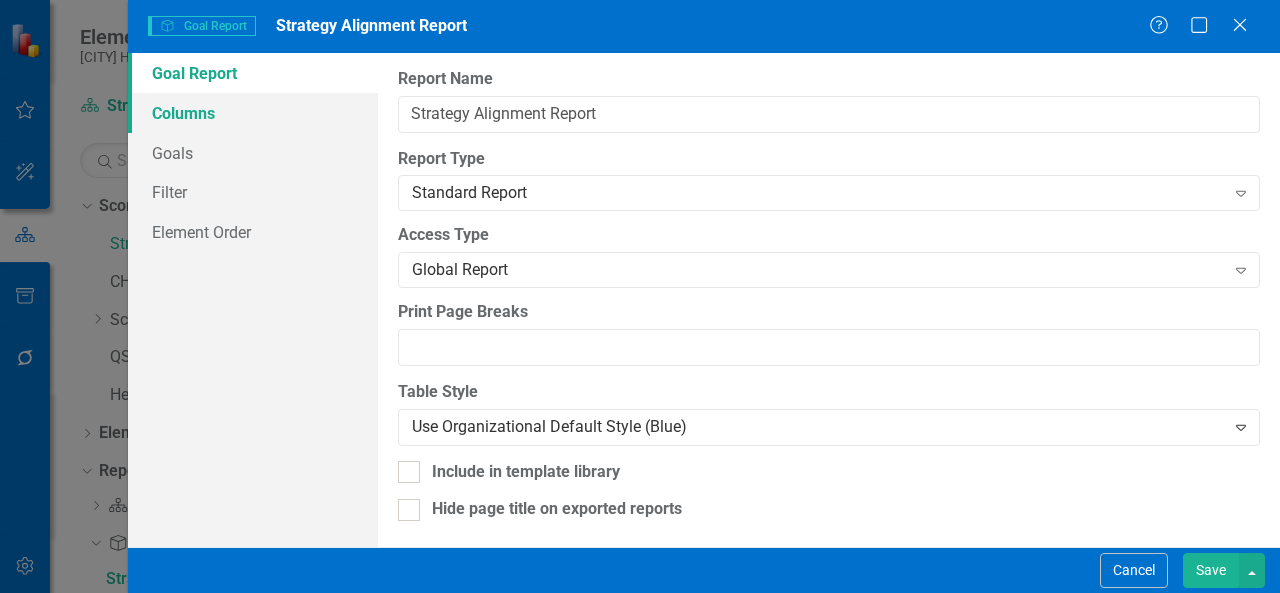 click on "Columns" at bounding box center (253, 113) 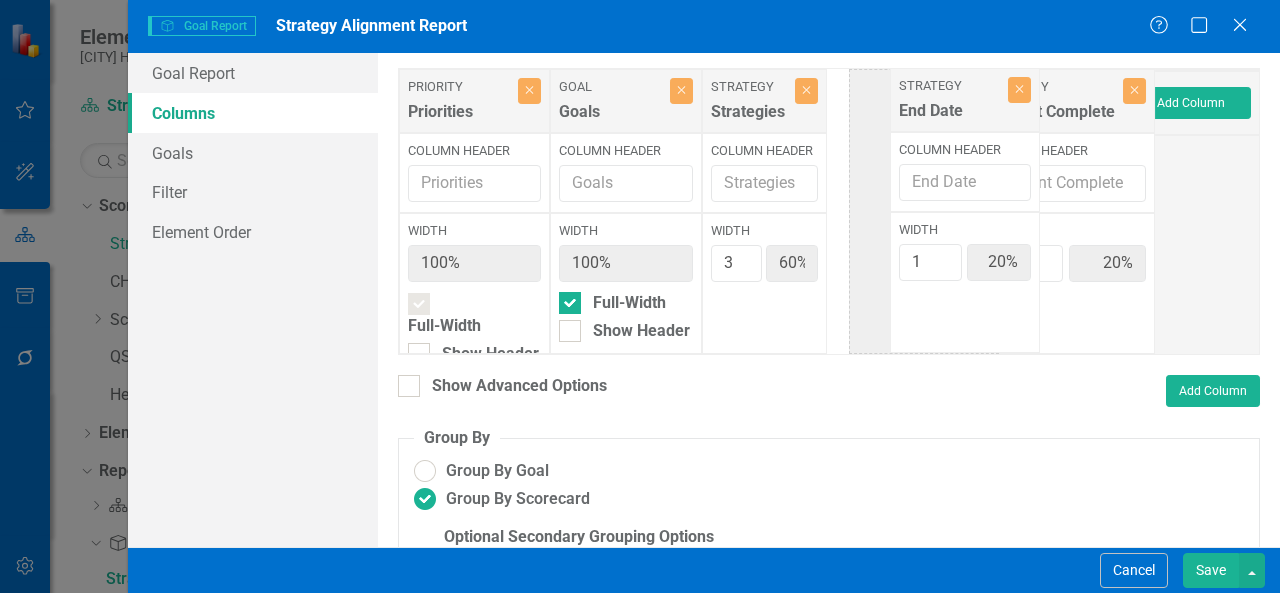drag, startPoint x: 1083, startPoint y: 113, endPoint x: 935, endPoint y: 112, distance: 148.00337 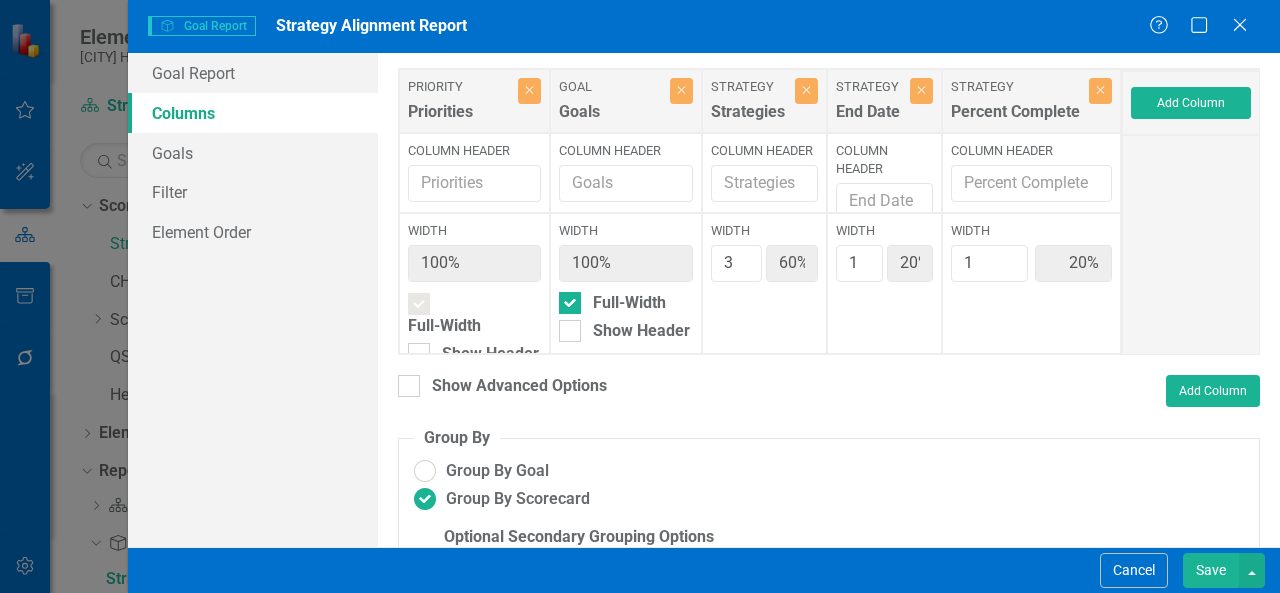 click on "Save" at bounding box center [1211, 570] 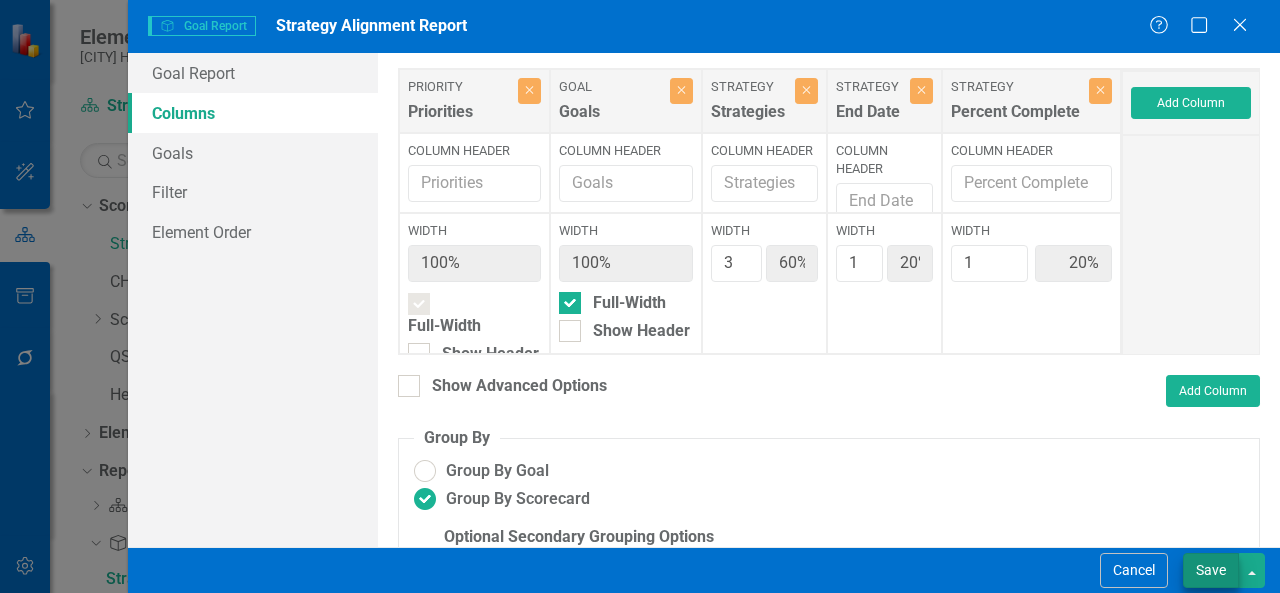 radio on "false" 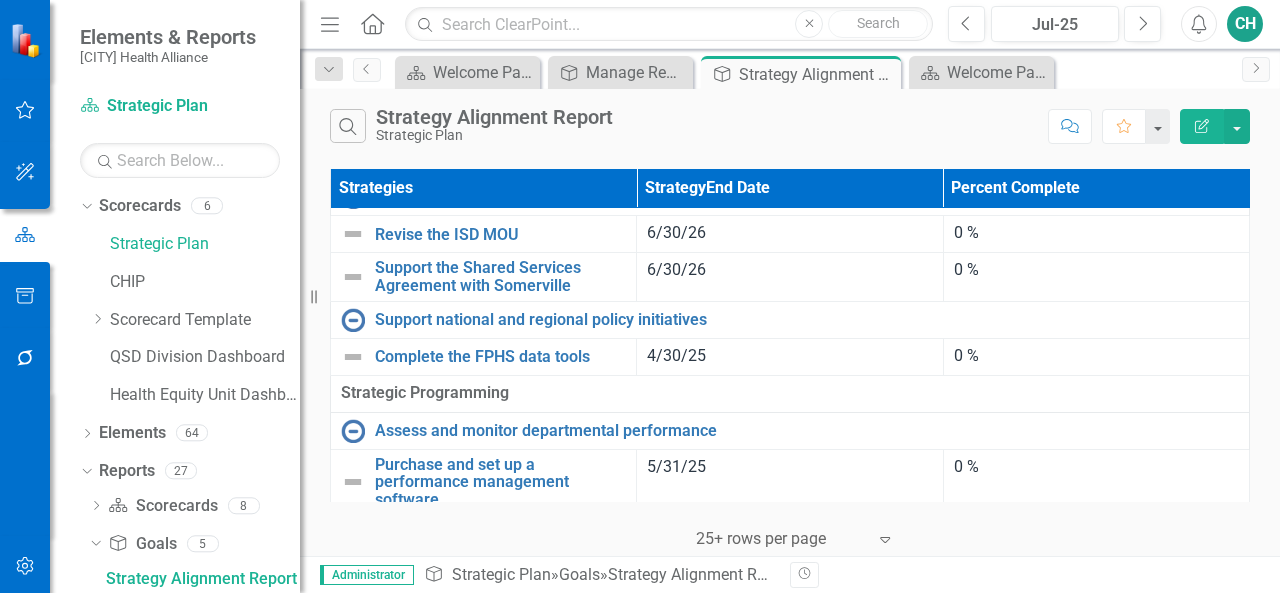 scroll, scrollTop: 1862, scrollLeft: 0, axis: vertical 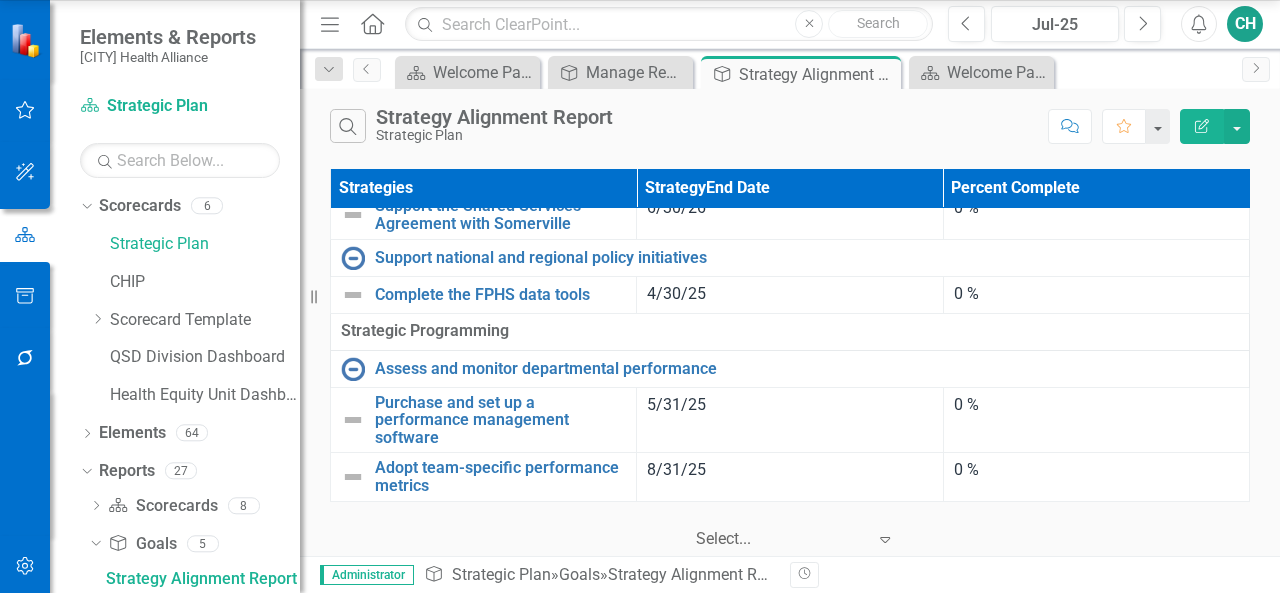 click on "Expand" 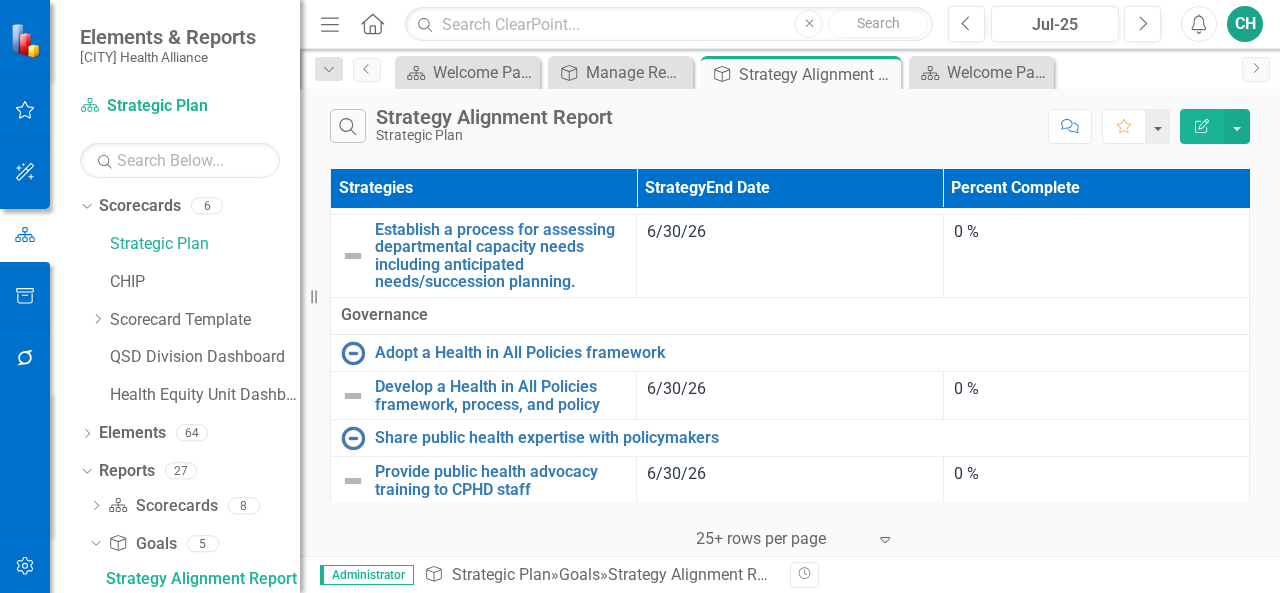 scroll, scrollTop: 1062, scrollLeft: 0, axis: vertical 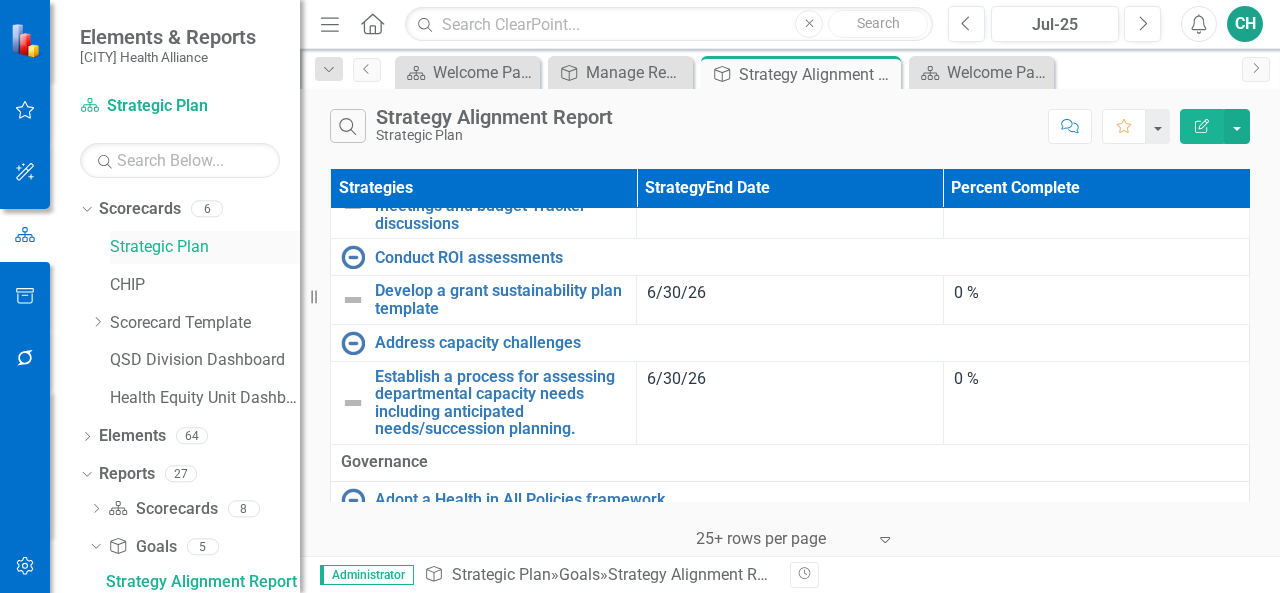 click on "Strategic Plan" at bounding box center (205, 247) 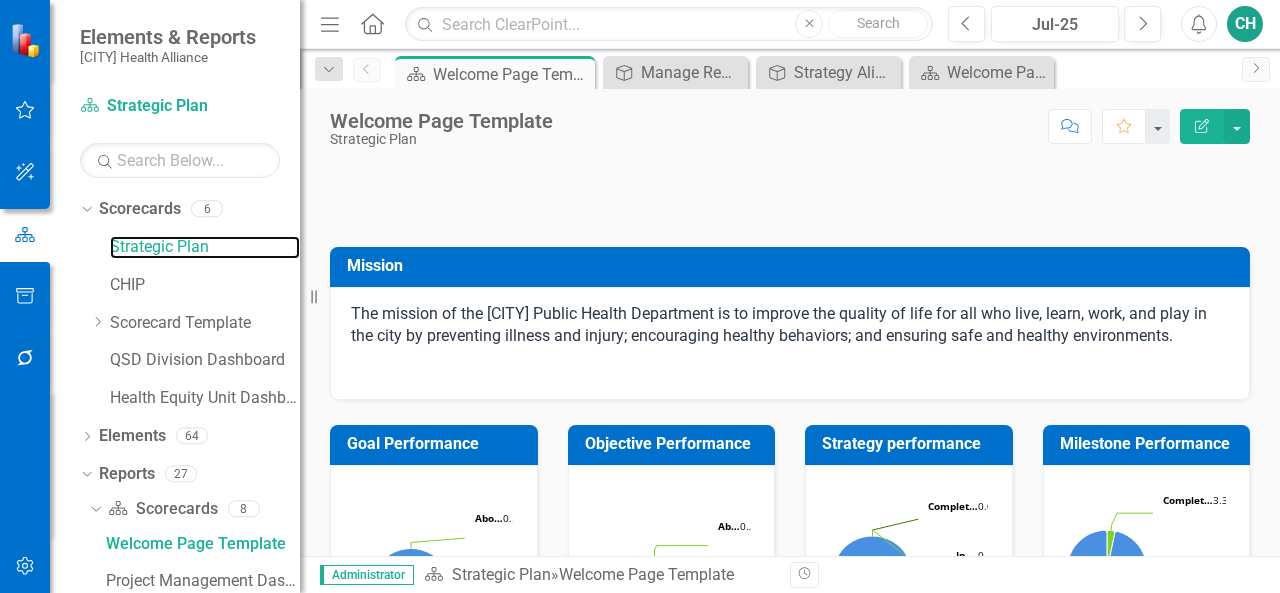 scroll, scrollTop: 0, scrollLeft: 0, axis: both 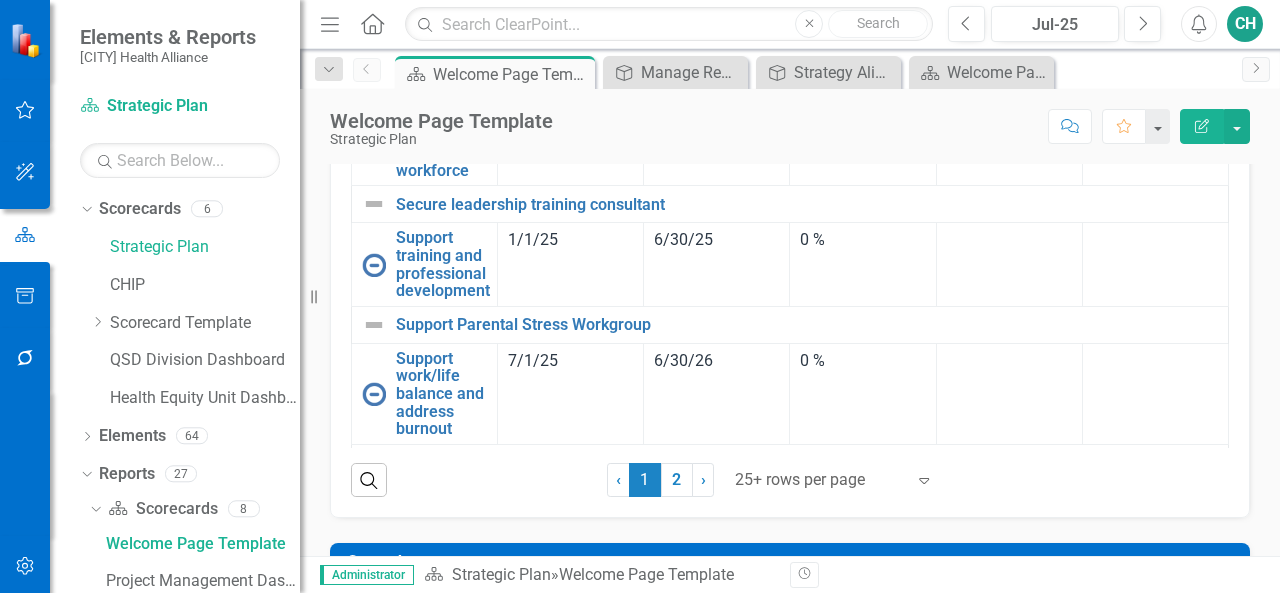 click 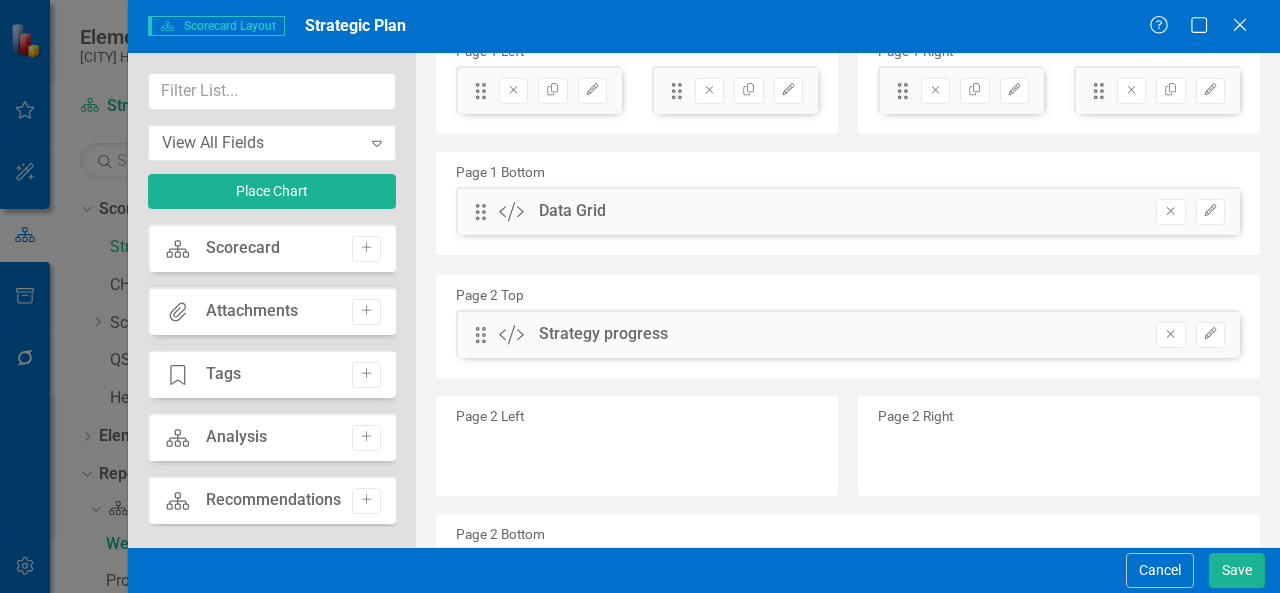 scroll, scrollTop: 300, scrollLeft: 0, axis: vertical 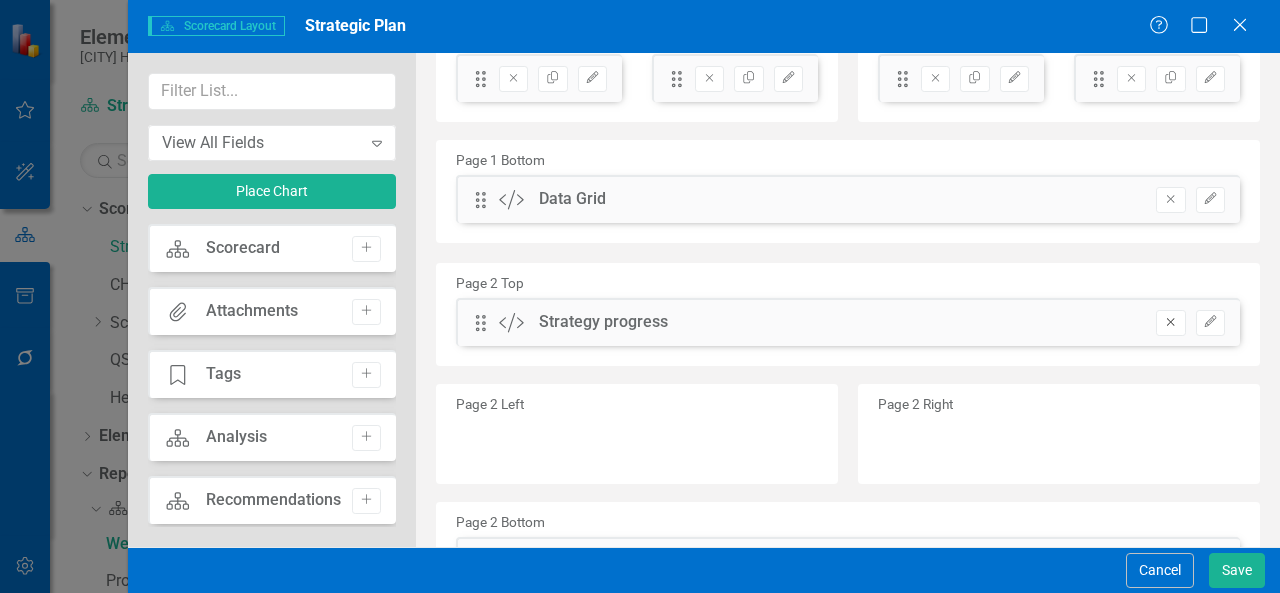 click on "Remove" 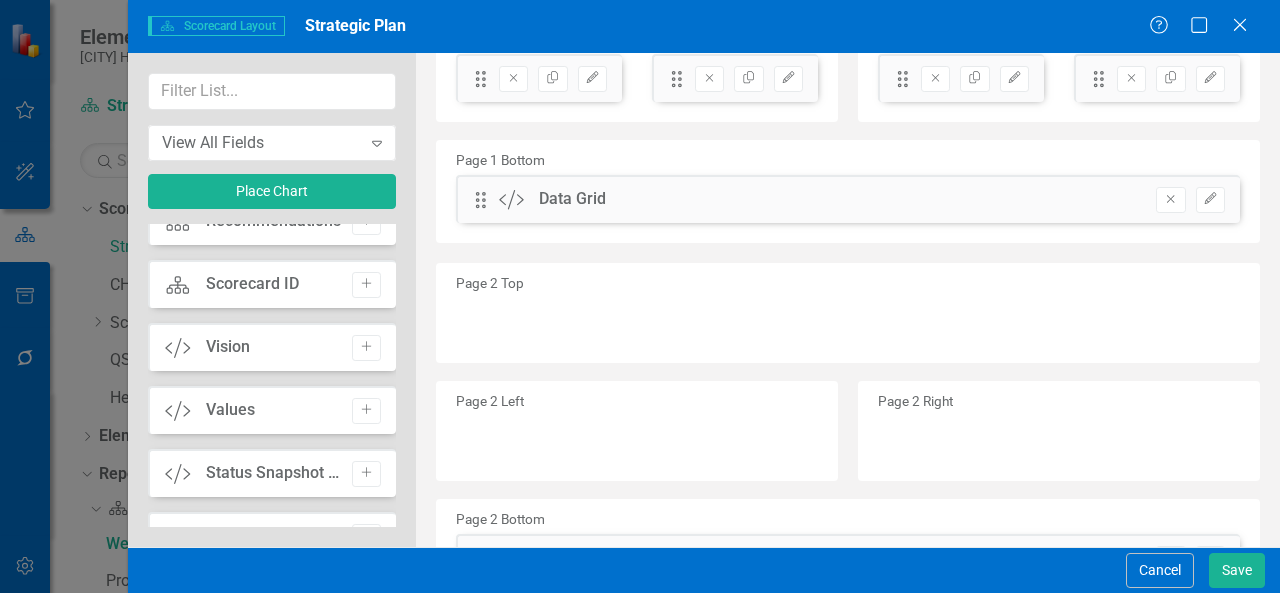scroll, scrollTop: 400, scrollLeft: 0, axis: vertical 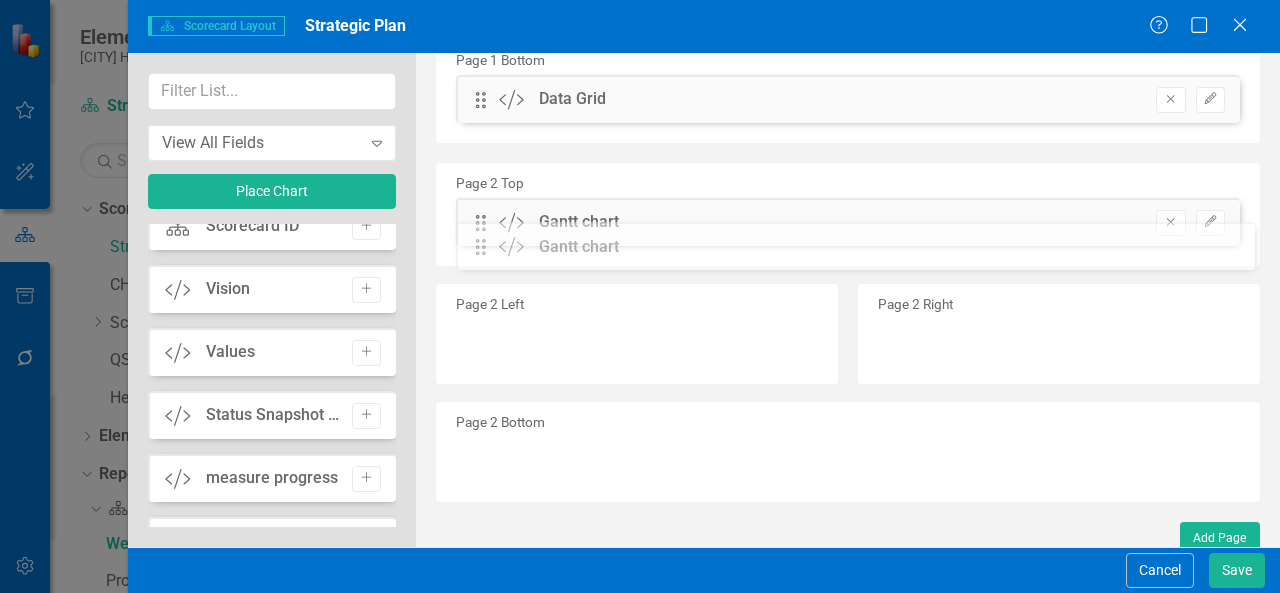 drag, startPoint x: 485, startPoint y: 462, endPoint x: 500, endPoint y: 251, distance: 211.5325 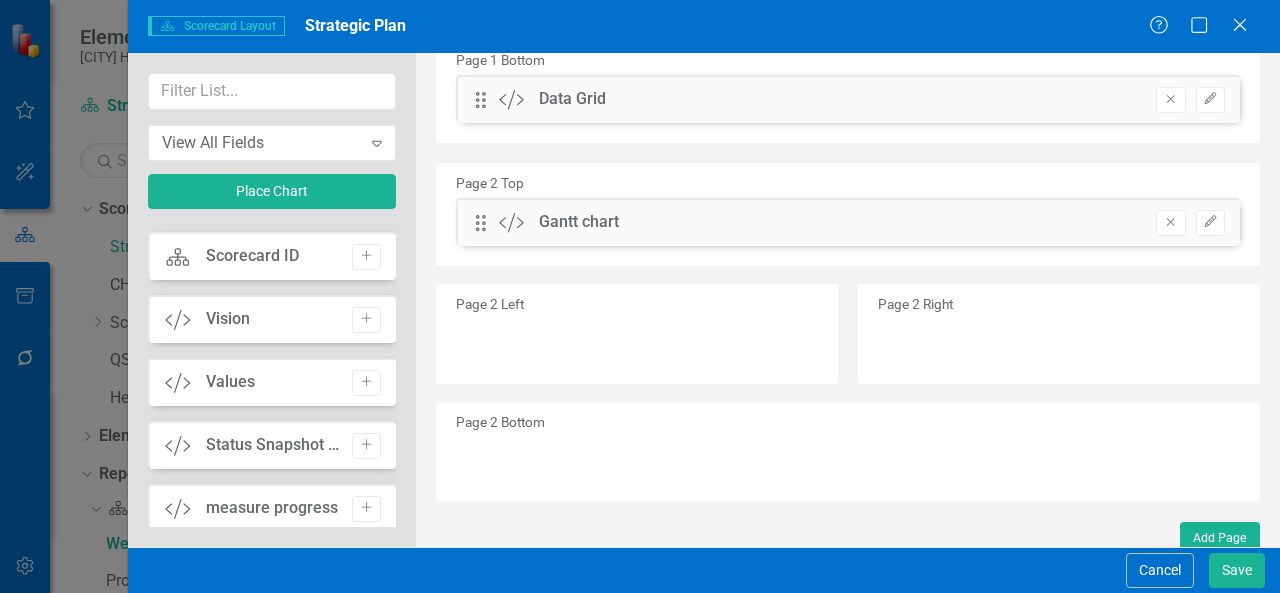 scroll, scrollTop: 400, scrollLeft: 0, axis: vertical 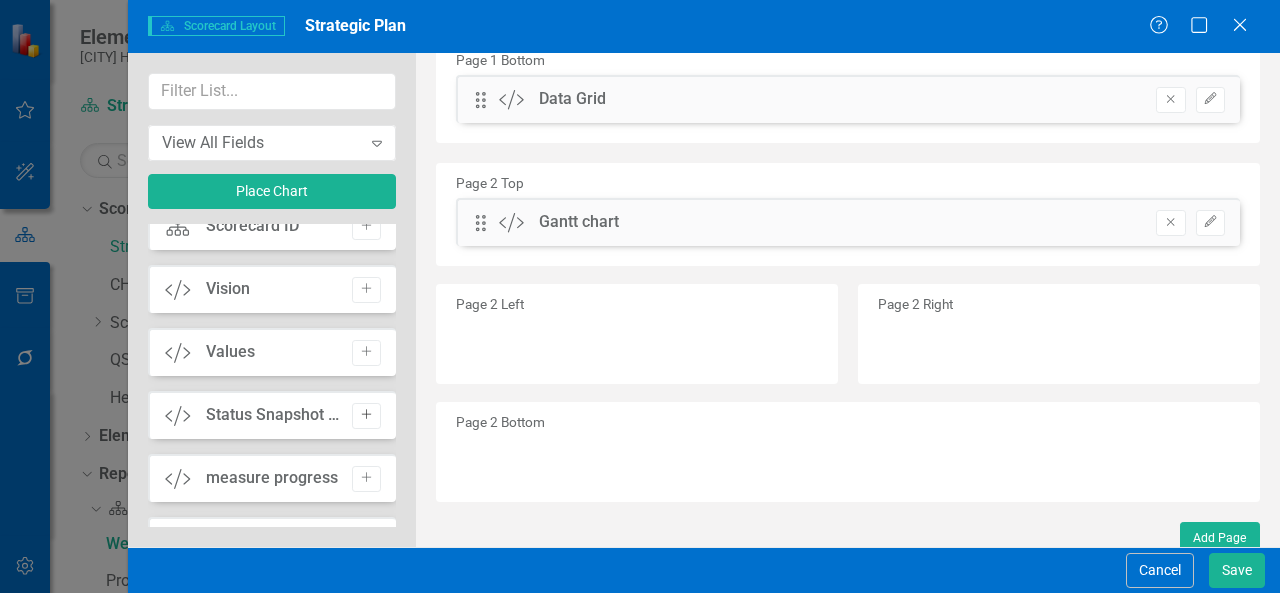click on "Add" 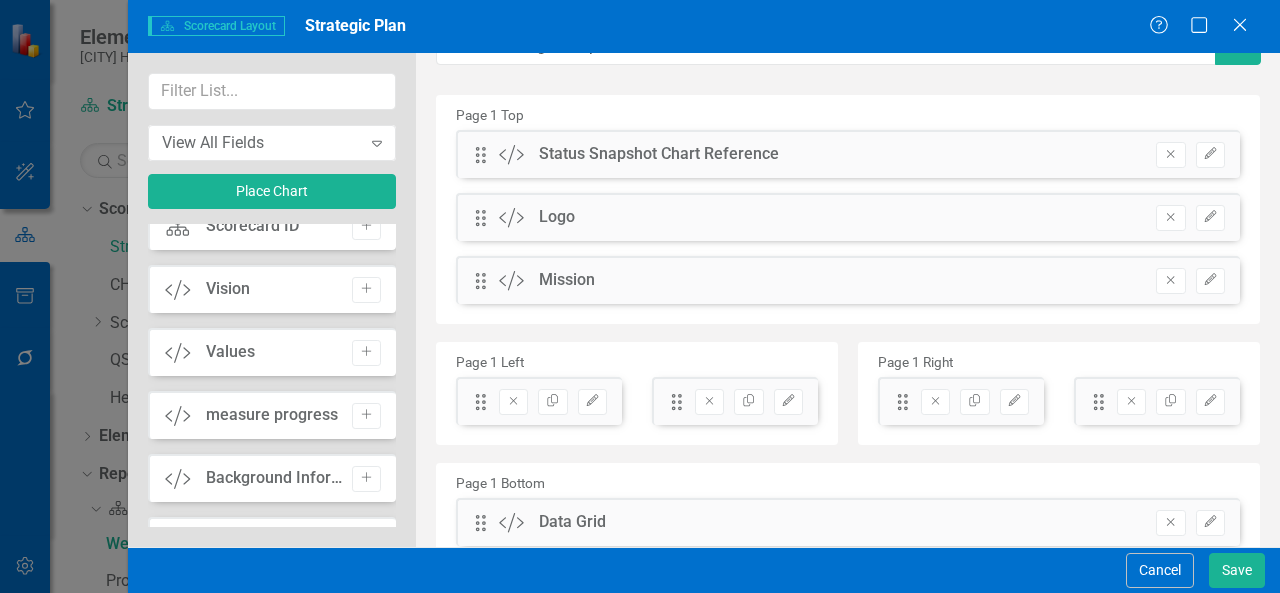 scroll, scrollTop: 0, scrollLeft: 0, axis: both 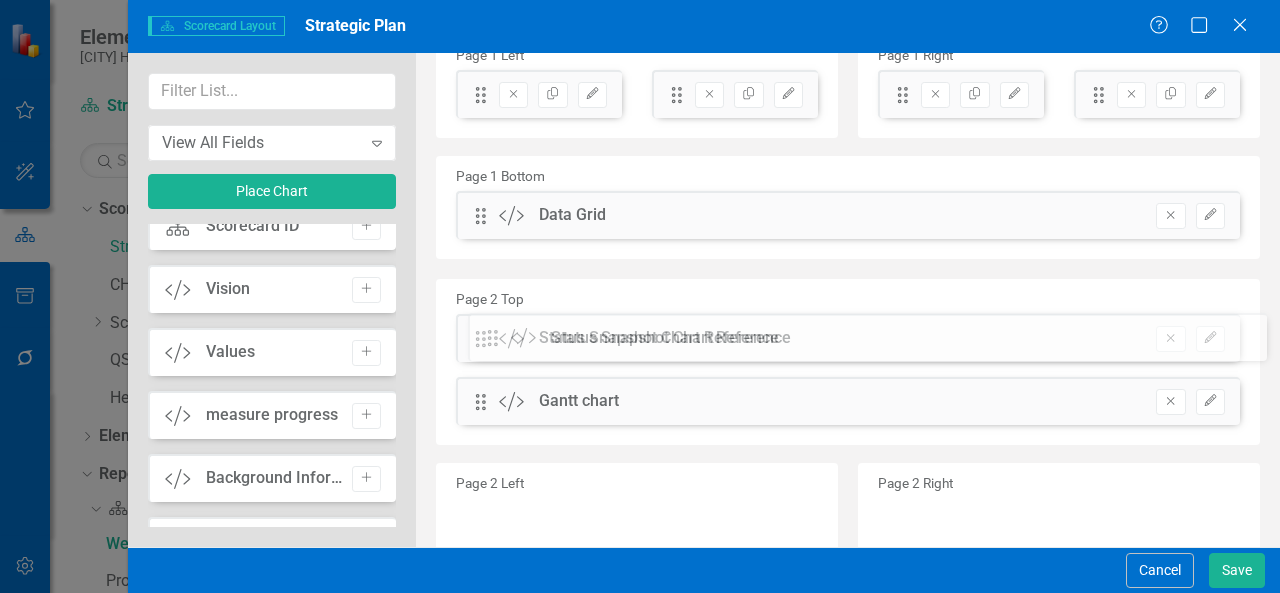 drag, startPoint x: 477, startPoint y: 193, endPoint x: 504, endPoint y: 337, distance: 146.50938 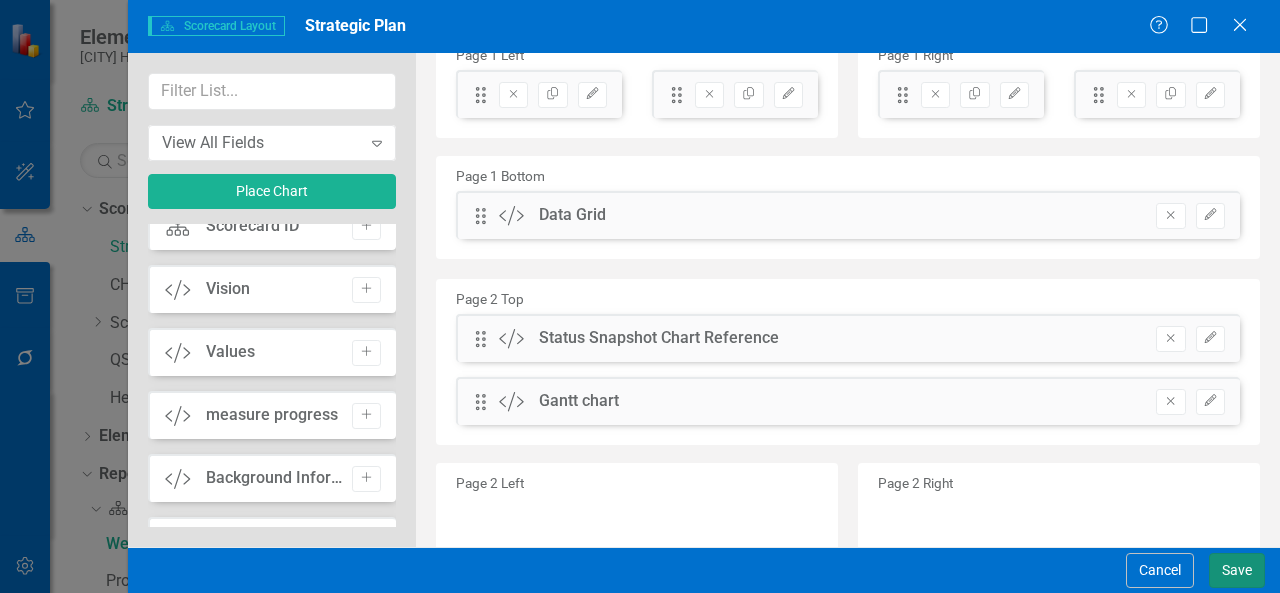 click on "Save" at bounding box center (1237, 570) 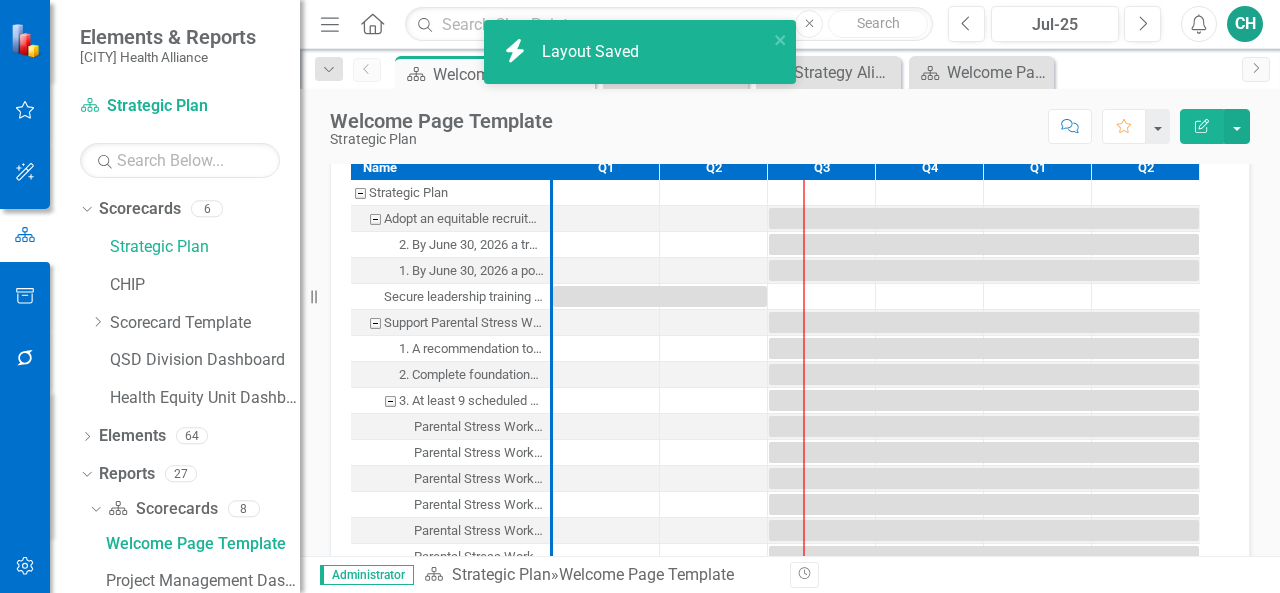 scroll, scrollTop: 1300, scrollLeft: 0, axis: vertical 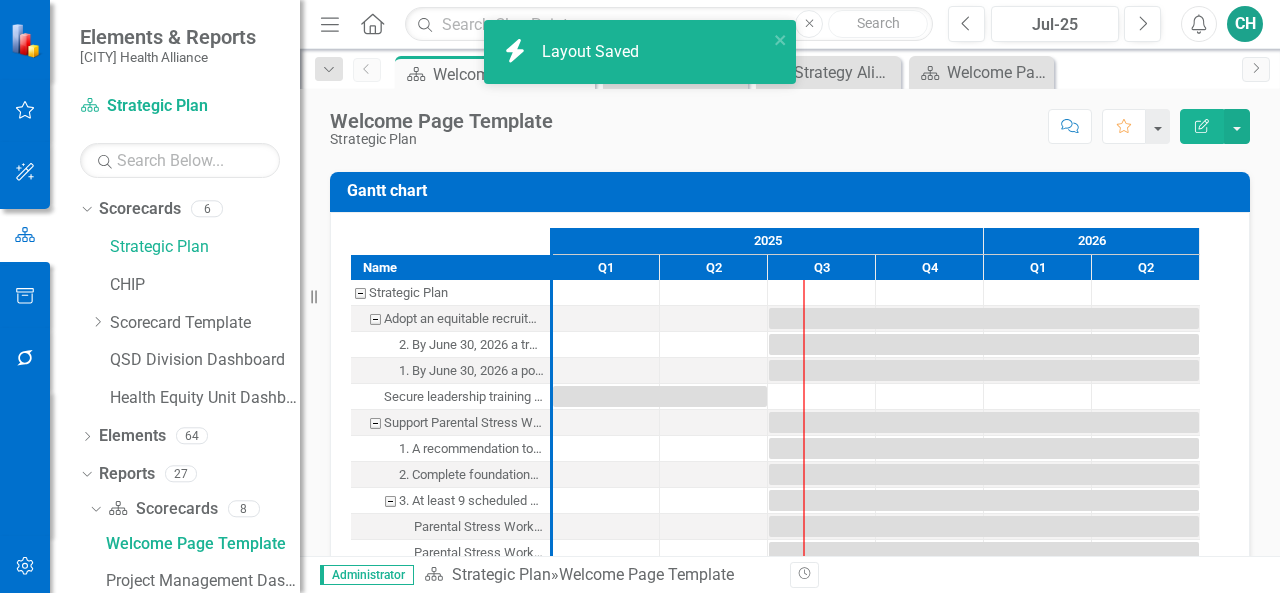 click on "Status Snapshot Chart Reference" at bounding box center [793, 68] 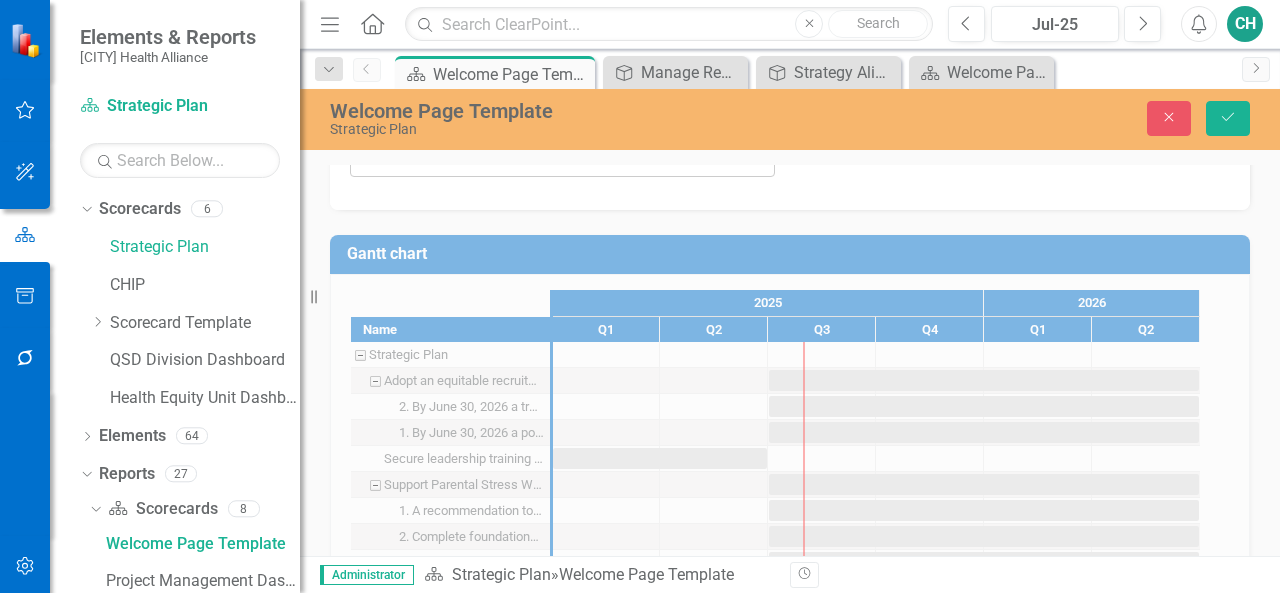 click on "Select Scorecard..." at bounding box center (552, 158) 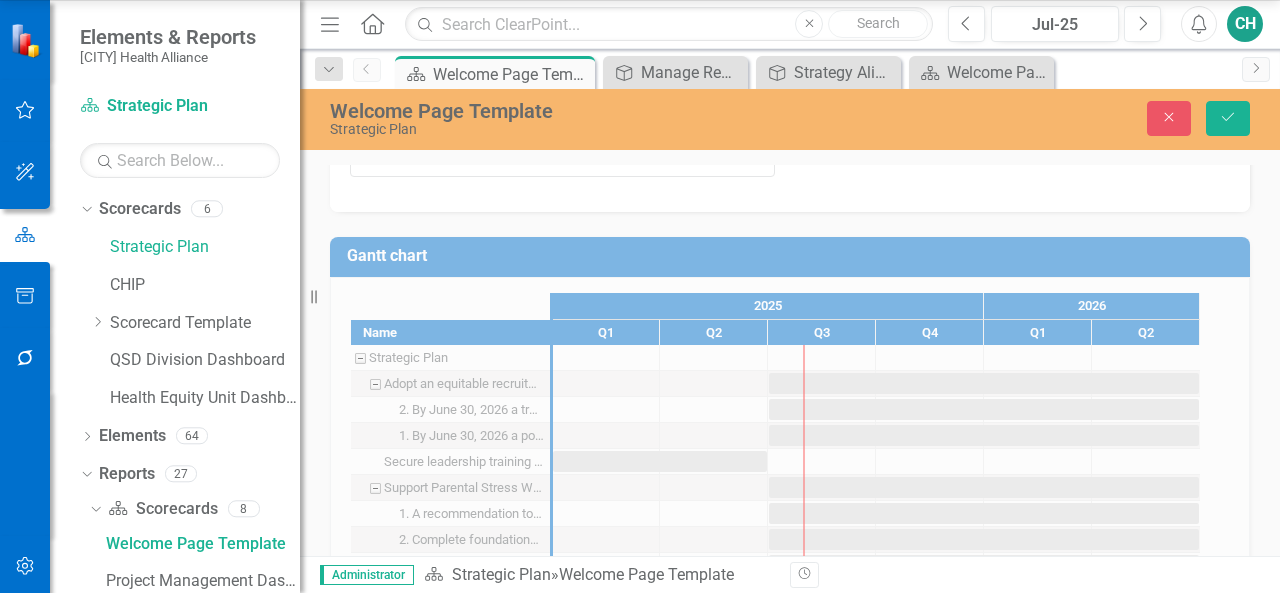 click on "Strategic Plan" at bounding box center (644, -181) 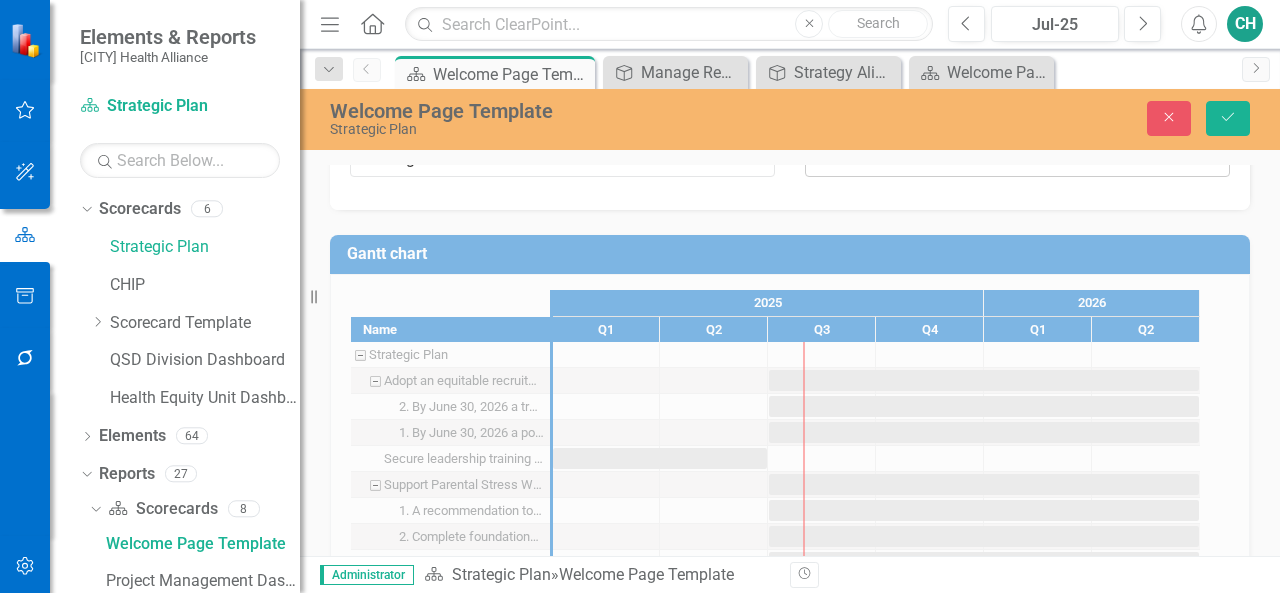 click on "Select Chart..." at bounding box center (1007, 158) 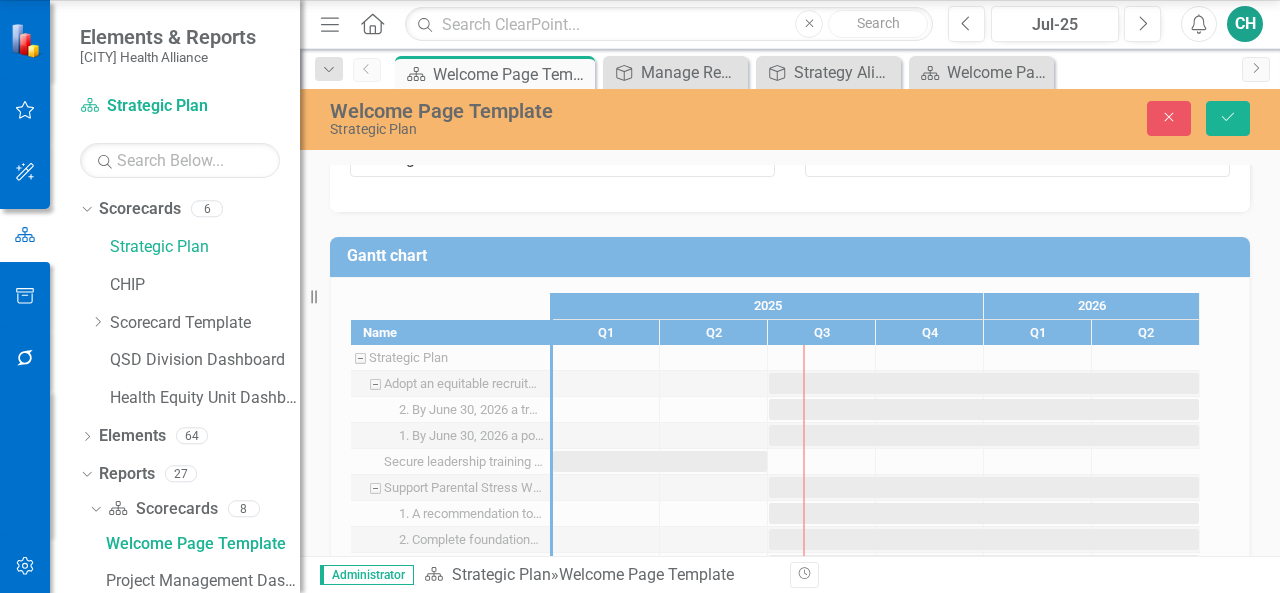 scroll, scrollTop: 7510, scrollLeft: 0, axis: vertical 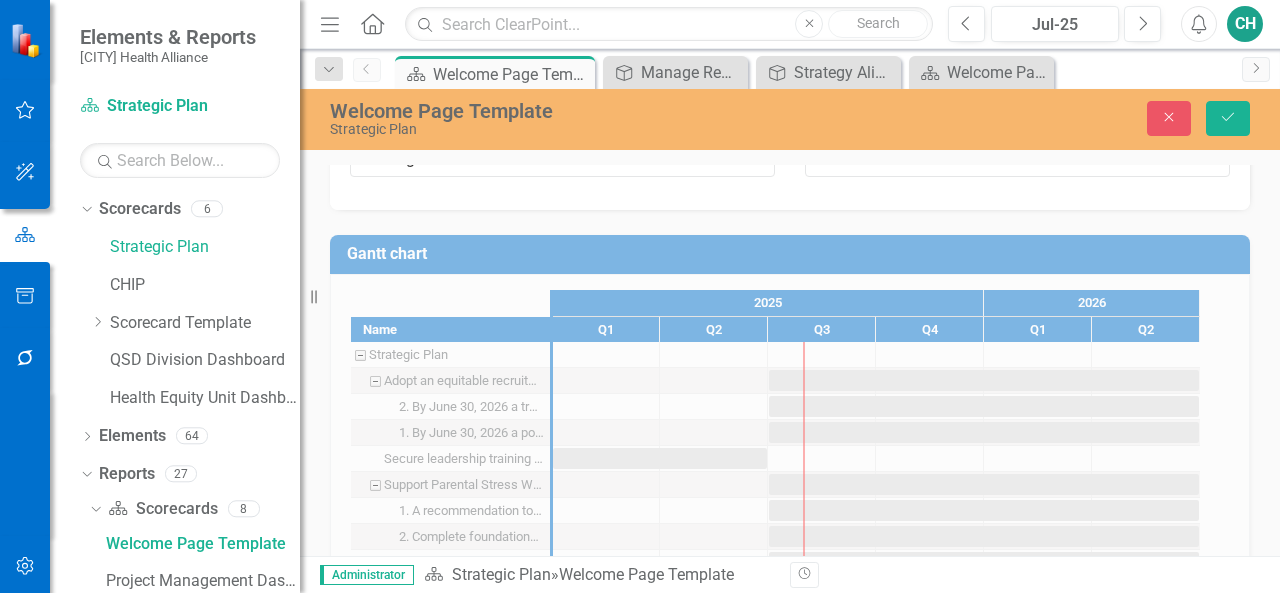click on "Status Snapshot Chart Reference" at bounding box center (790, 73) 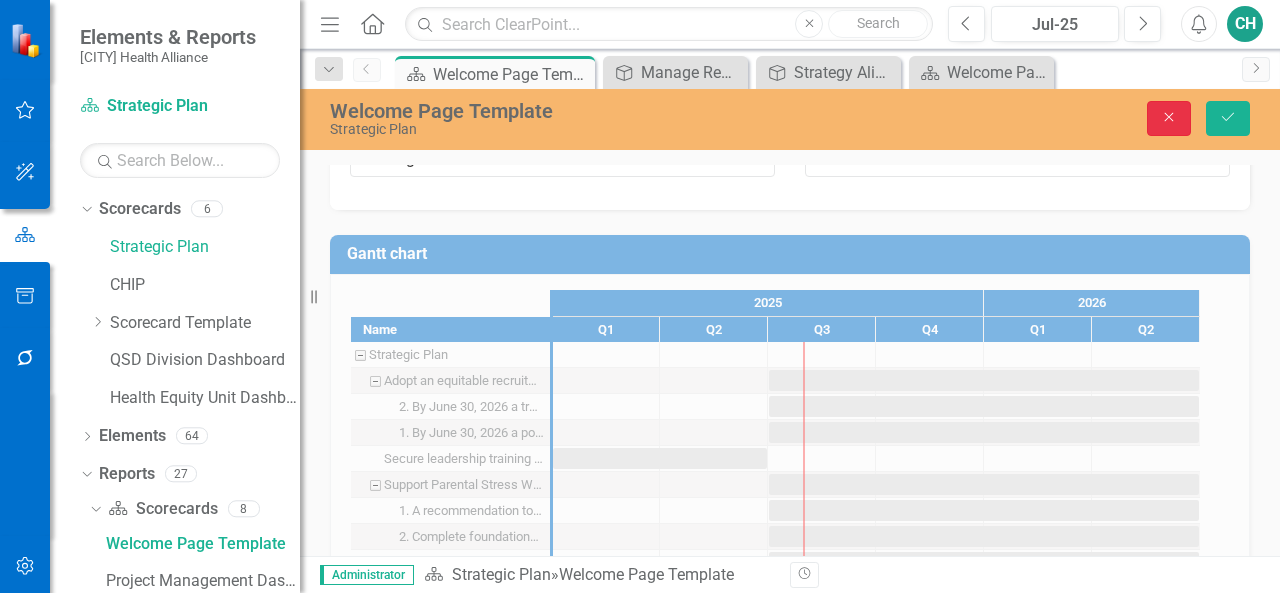 click on "Close" at bounding box center (1169, 118) 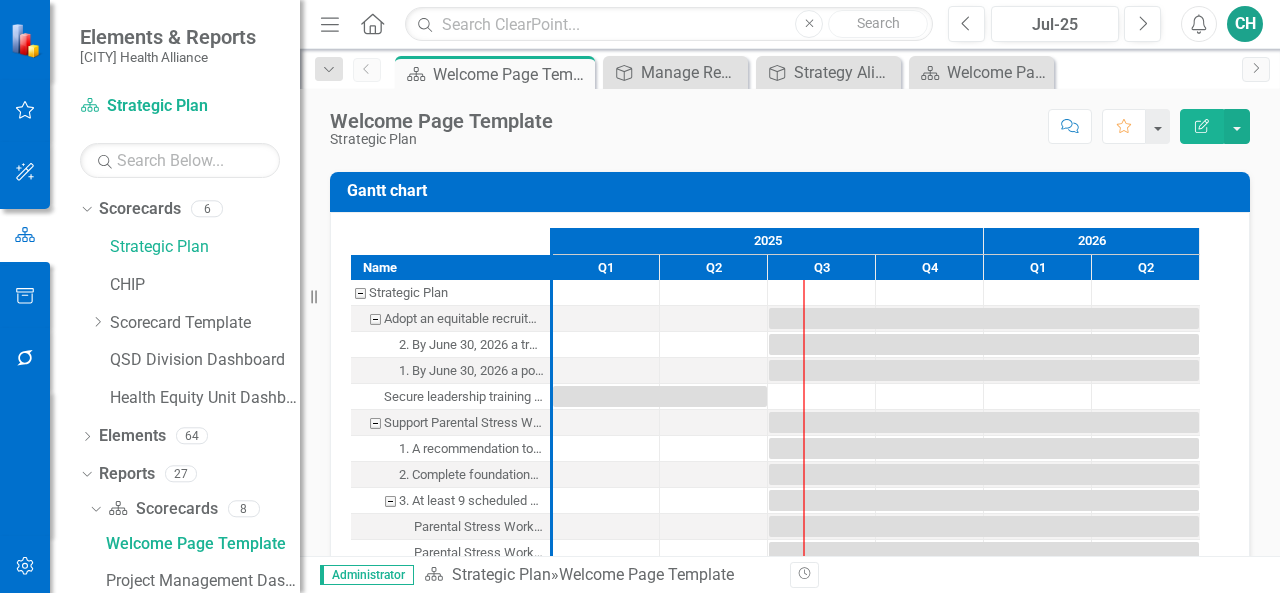 click on "Edit Report" 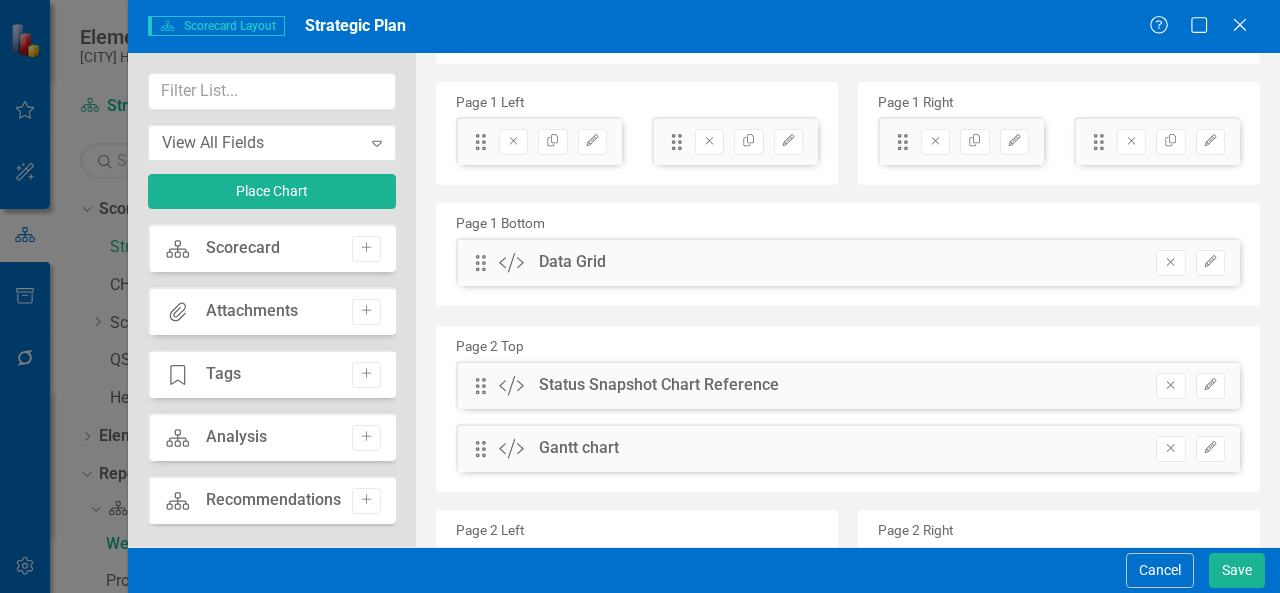 scroll, scrollTop: 400, scrollLeft: 0, axis: vertical 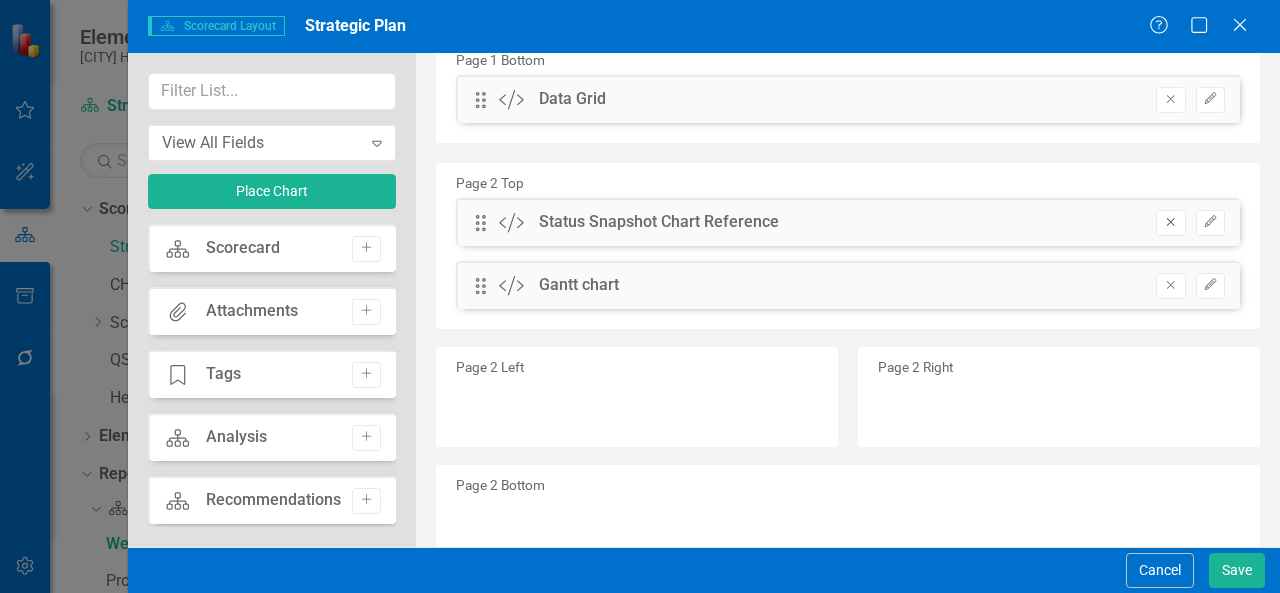click on "Remove" at bounding box center [1170, 223] 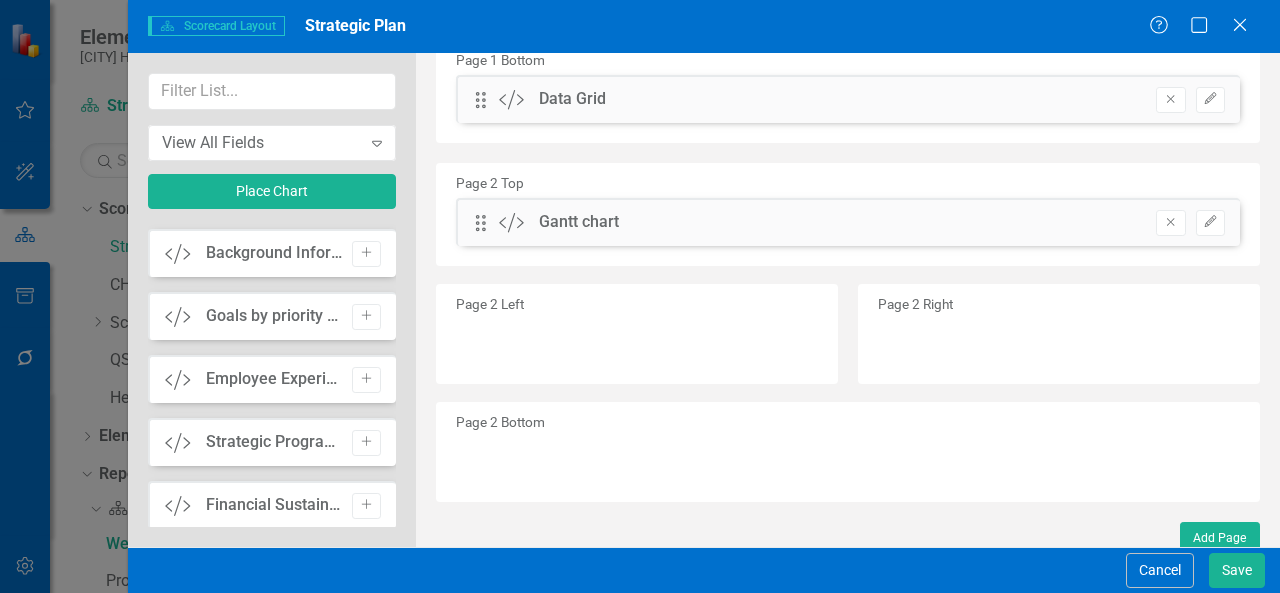 scroll, scrollTop: 766, scrollLeft: 0, axis: vertical 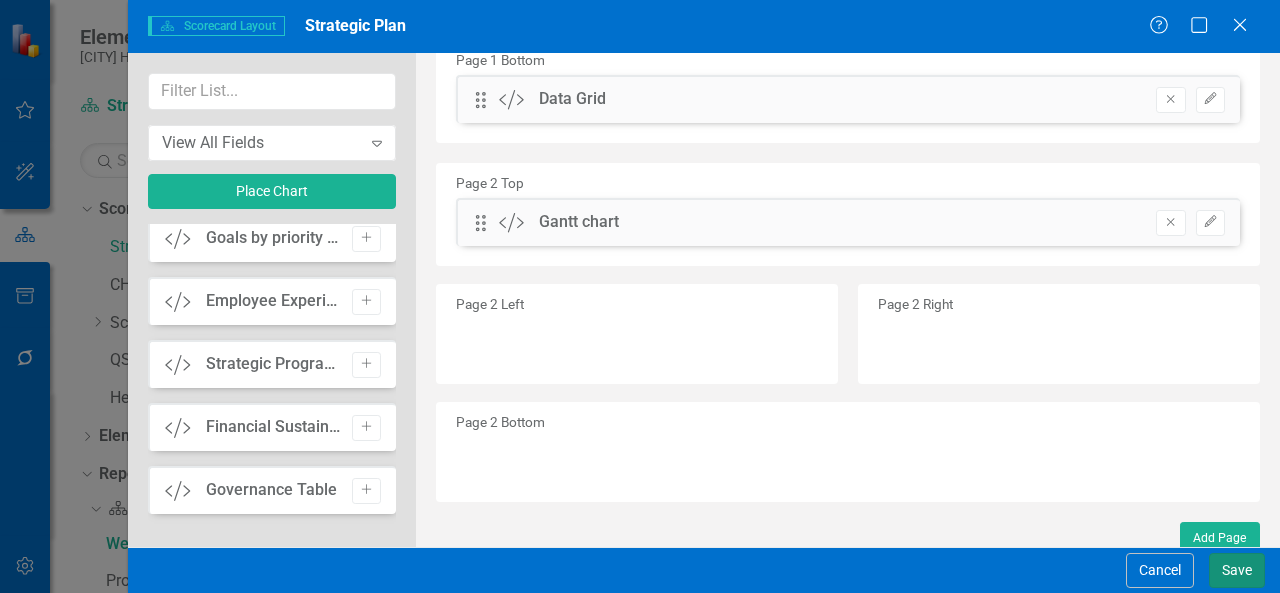 click on "Save" at bounding box center [1237, 570] 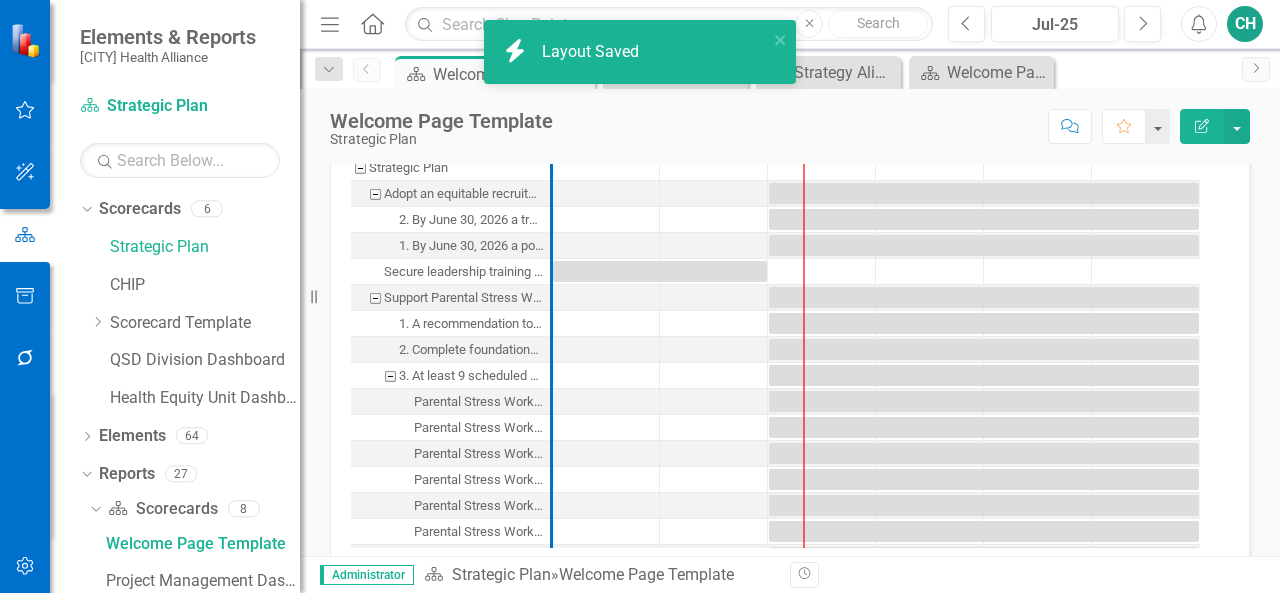 scroll, scrollTop: 848, scrollLeft: 0, axis: vertical 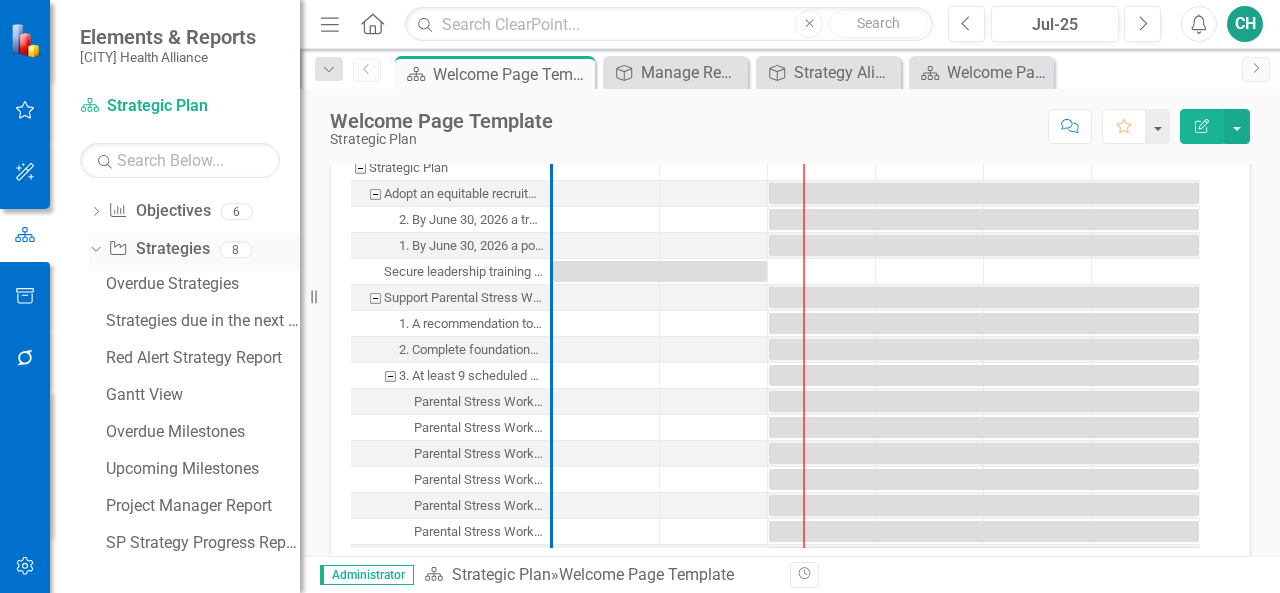 click on "Strategy Strategies" at bounding box center (158, 249) 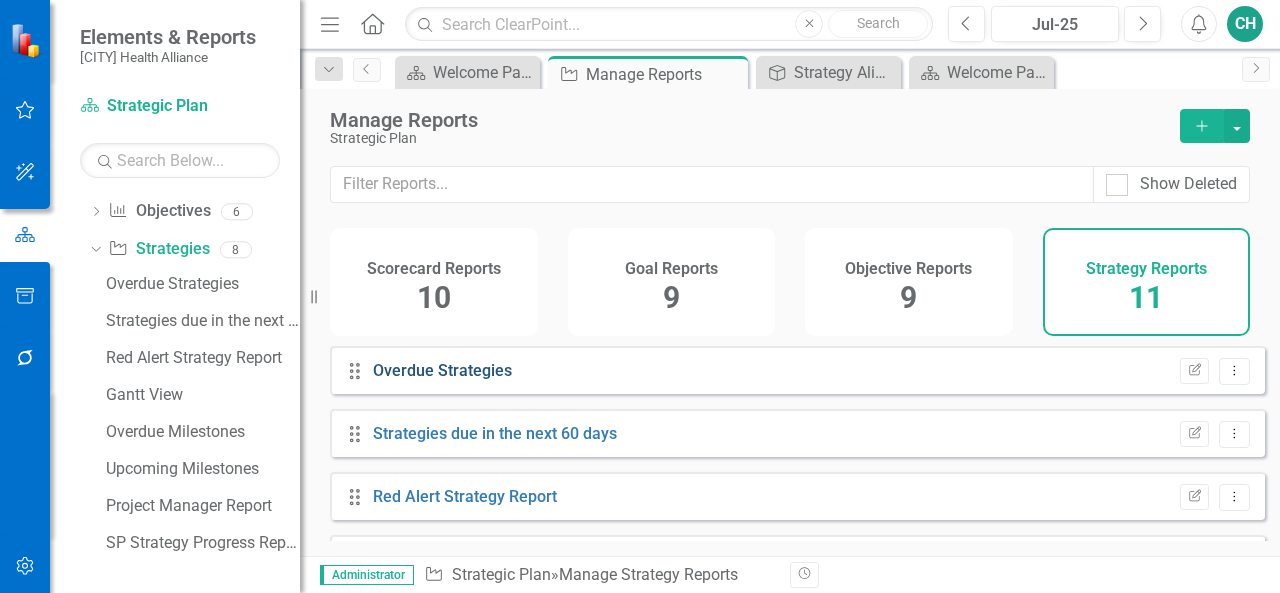 click on "Overdue Strategies" at bounding box center (442, 370) 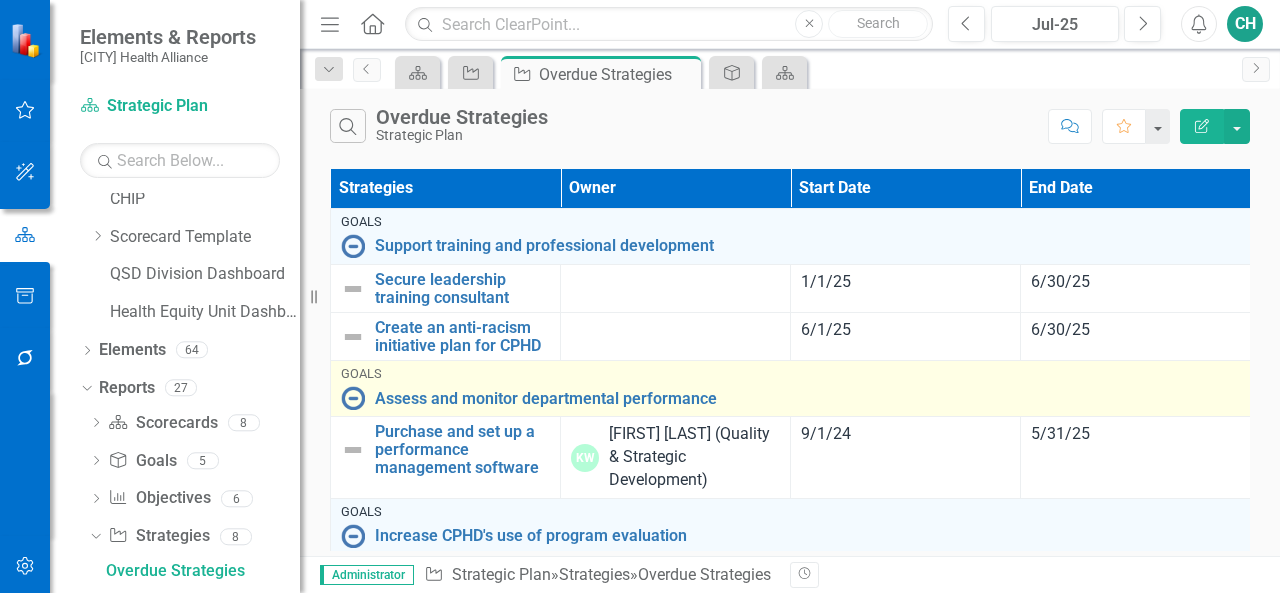 scroll, scrollTop: 79, scrollLeft: 0, axis: vertical 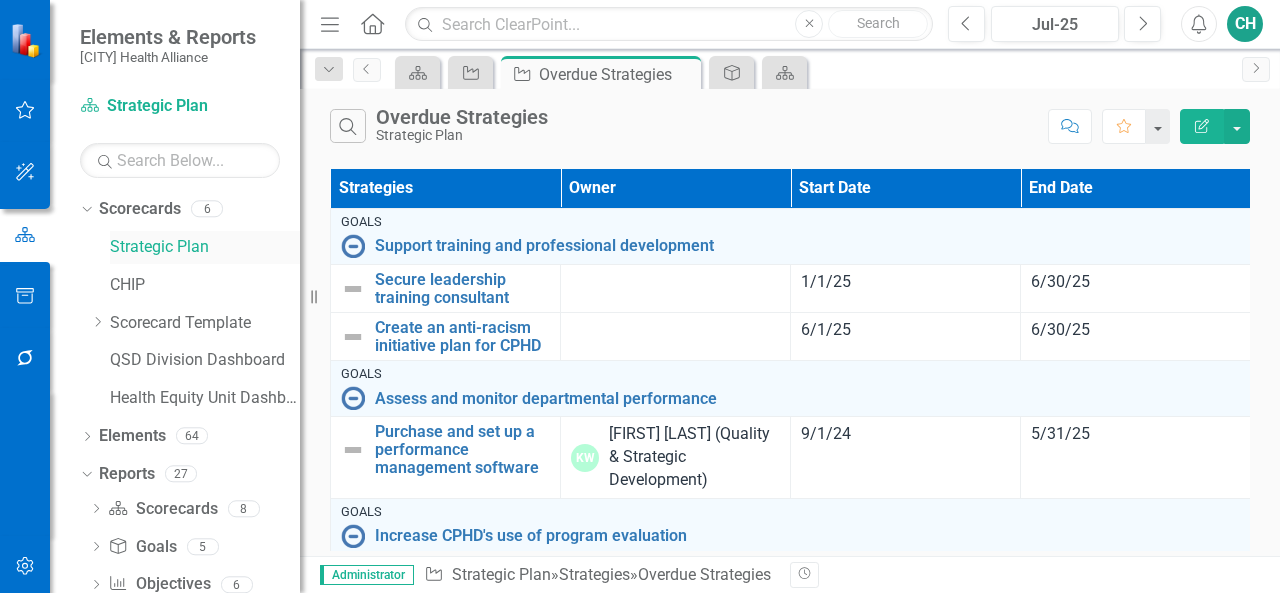 click on "Strategic Plan" at bounding box center (205, 247) 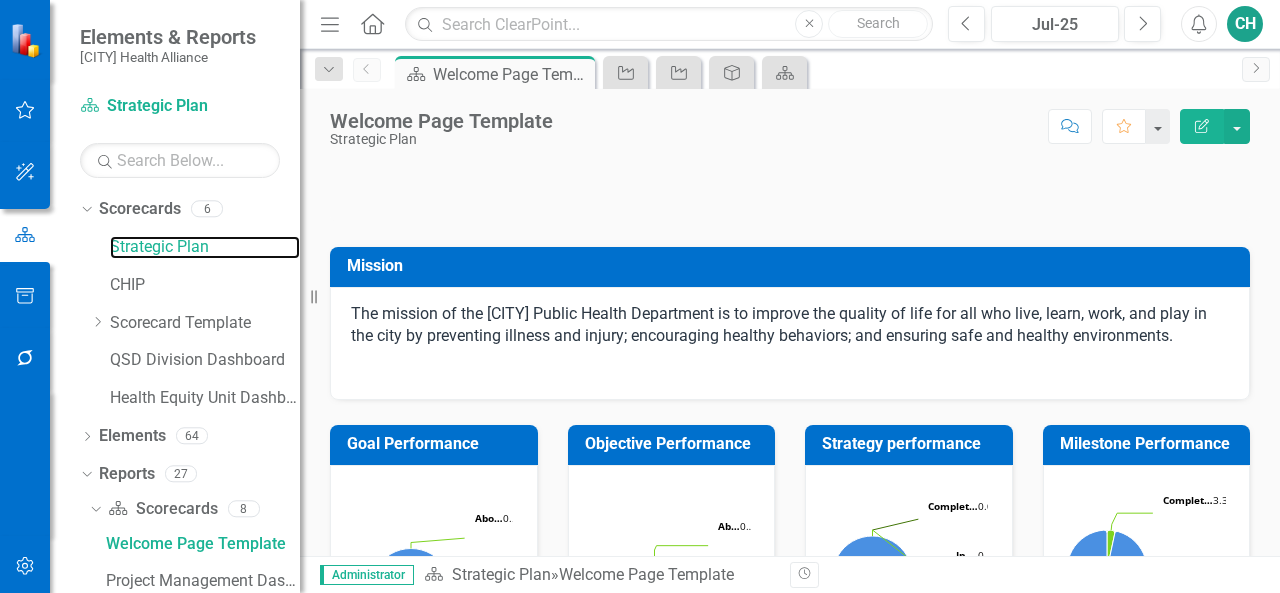 scroll, scrollTop: 0, scrollLeft: 0, axis: both 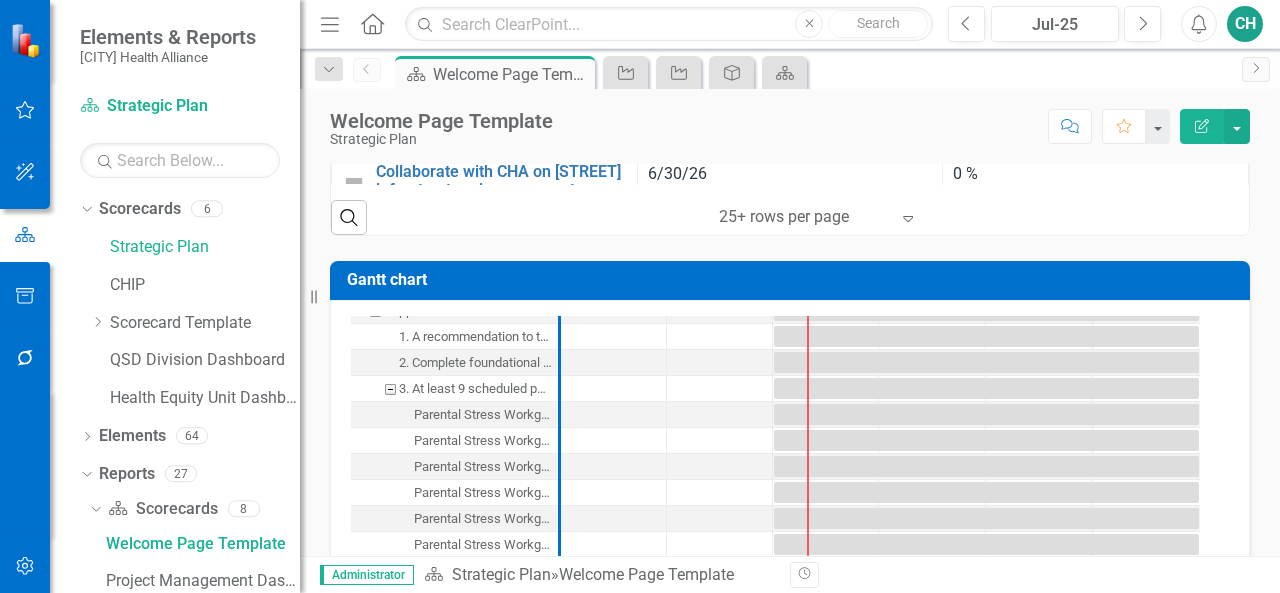 click on "Edit Report" 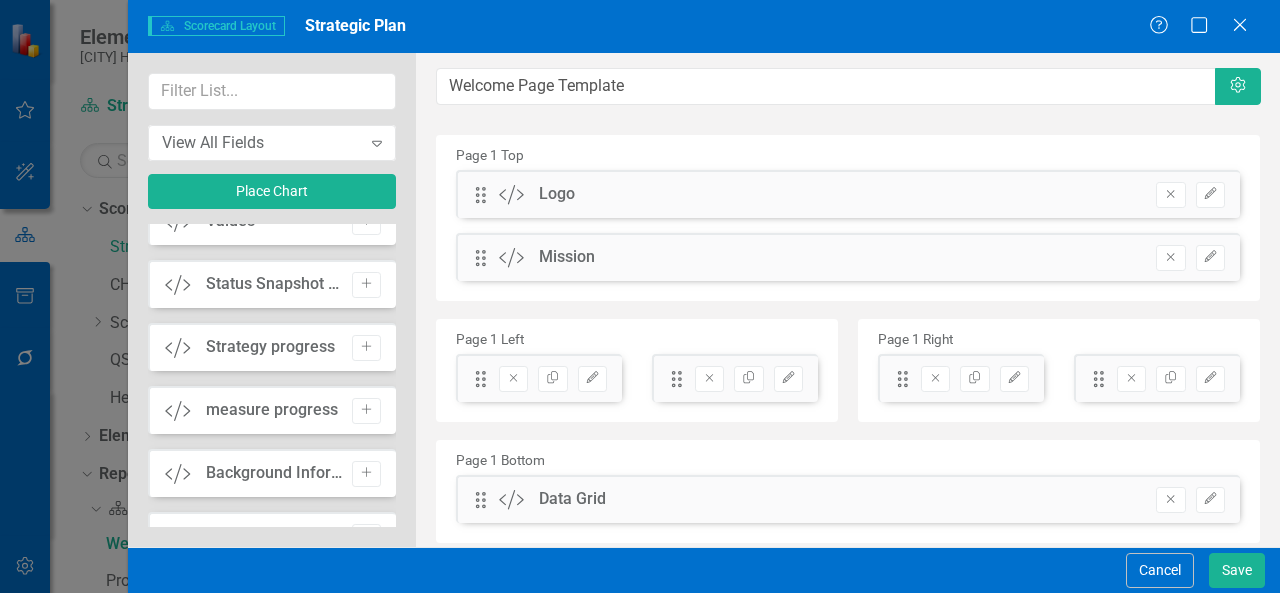 scroll, scrollTop: 500, scrollLeft: 0, axis: vertical 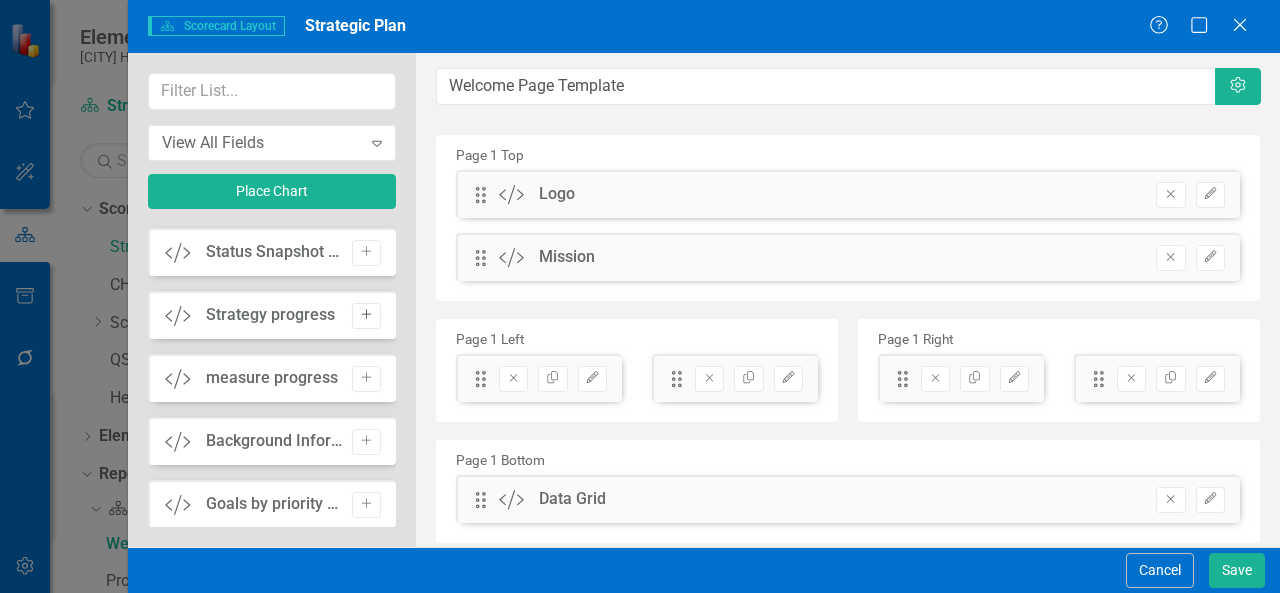 click on "Add" at bounding box center [366, 316] 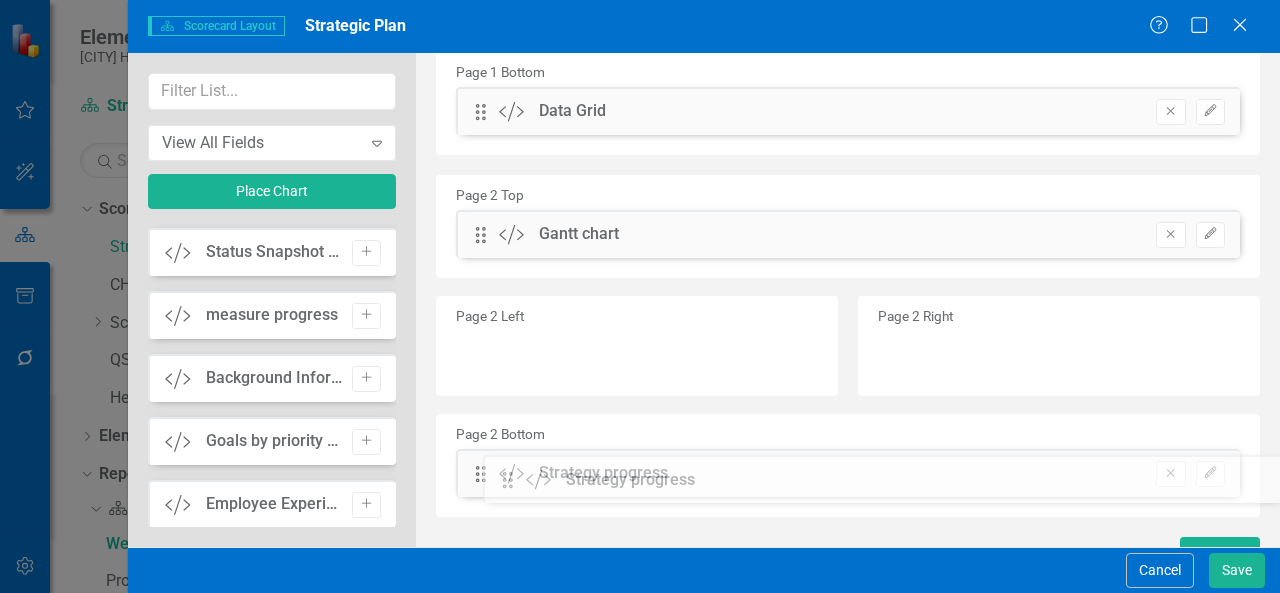 scroll, scrollTop: 409, scrollLeft: 0, axis: vertical 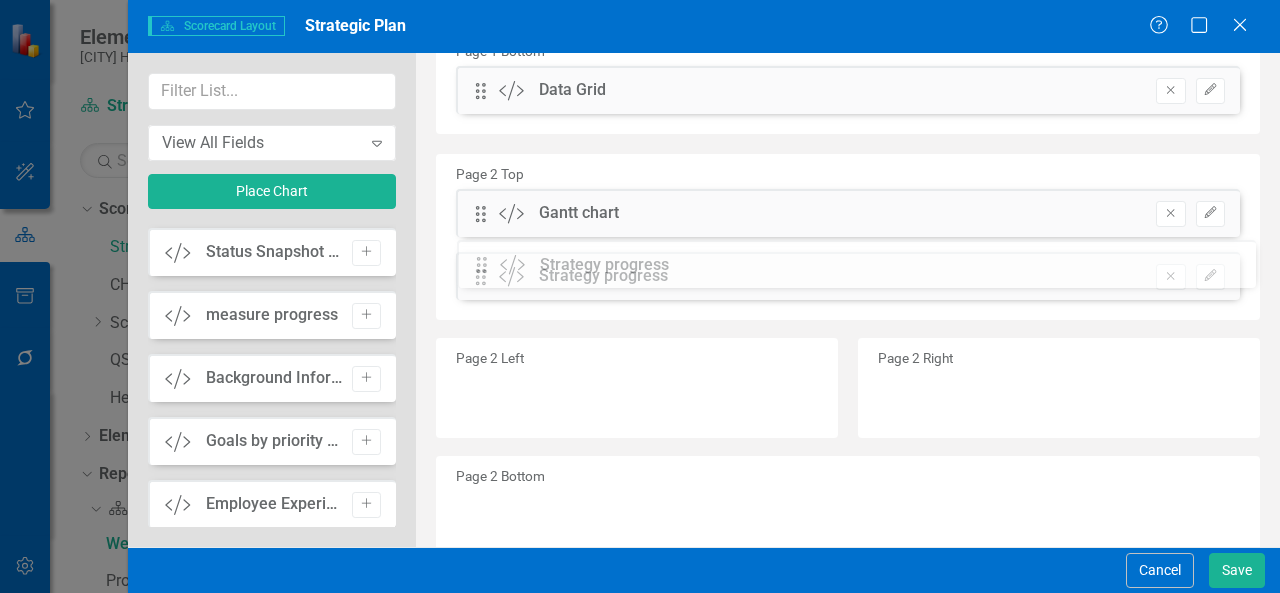 drag, startPoint x: 482, startPoint y: 197, endPoint x: 498, endPoint y: 268, distance: 72.780495 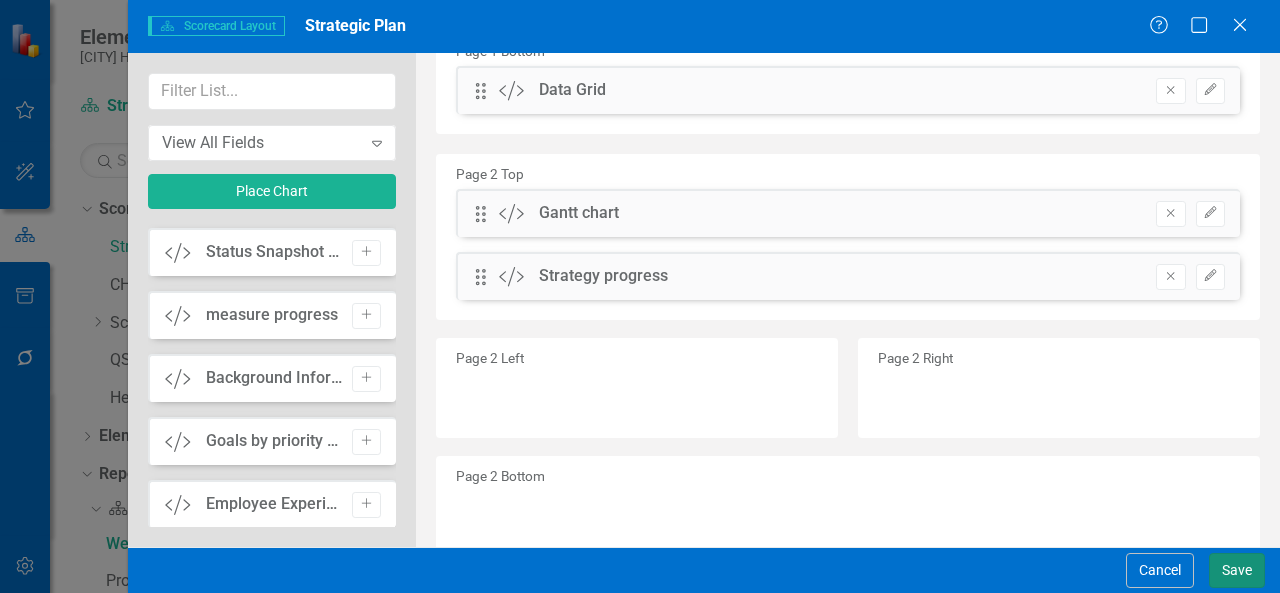 click on "Save" at bounding box center (1237, 570) 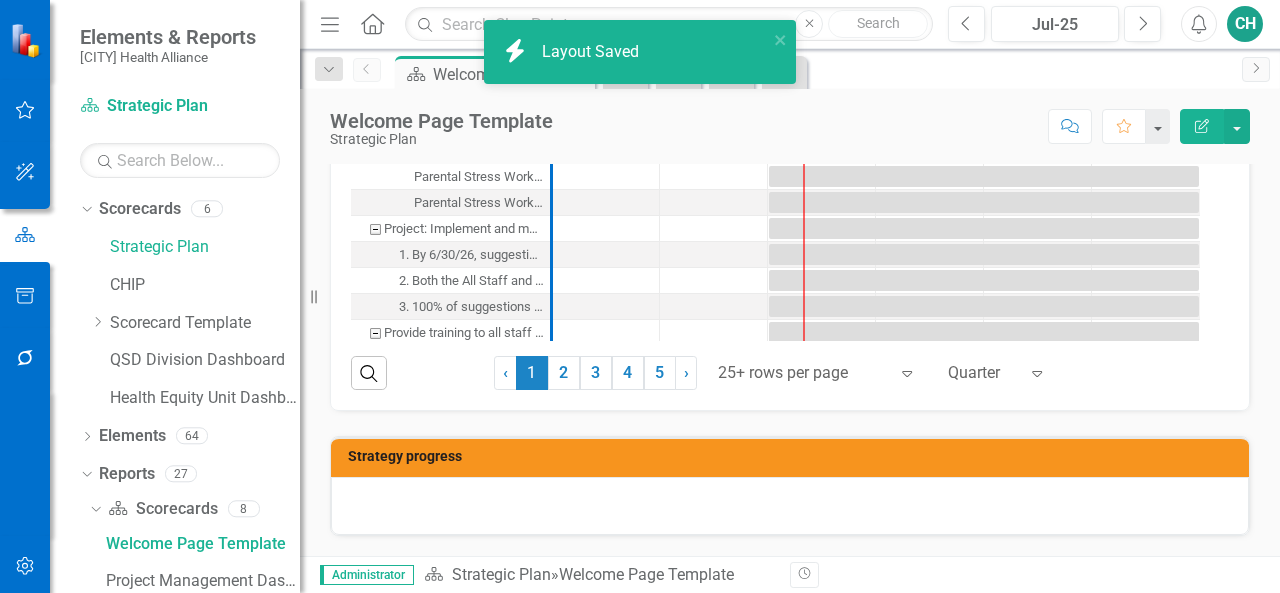 scroll, scrollTop: 1710, scrollLeft: 0, axis: vertical 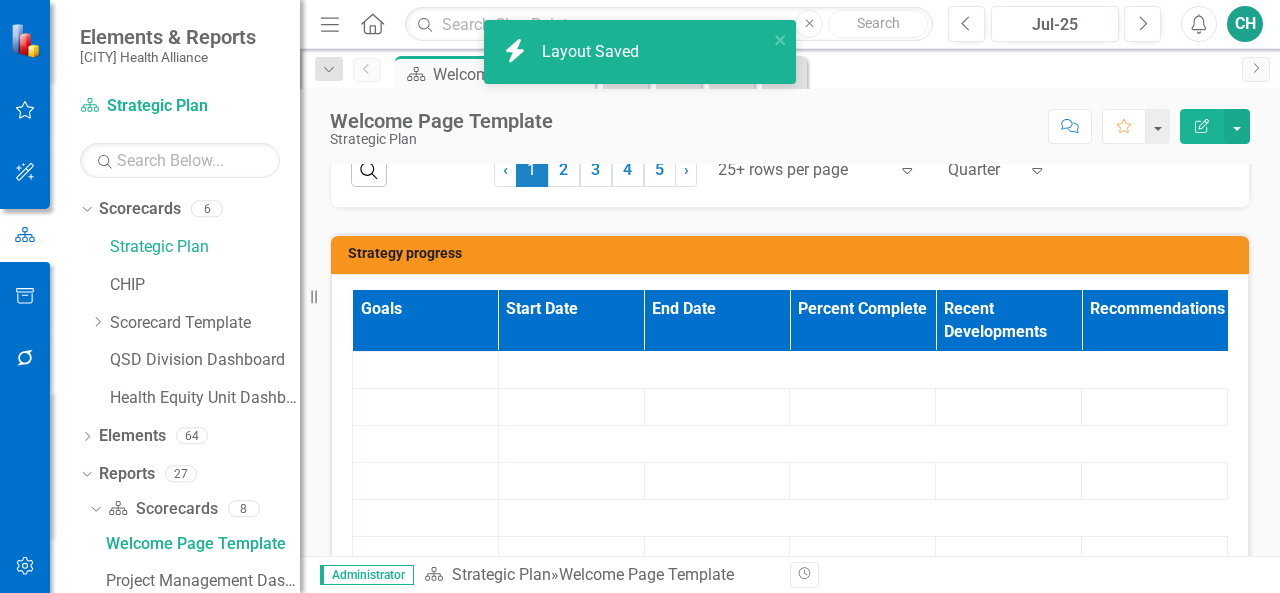 click on "Strategy progress" at bounding box center [793, 253] 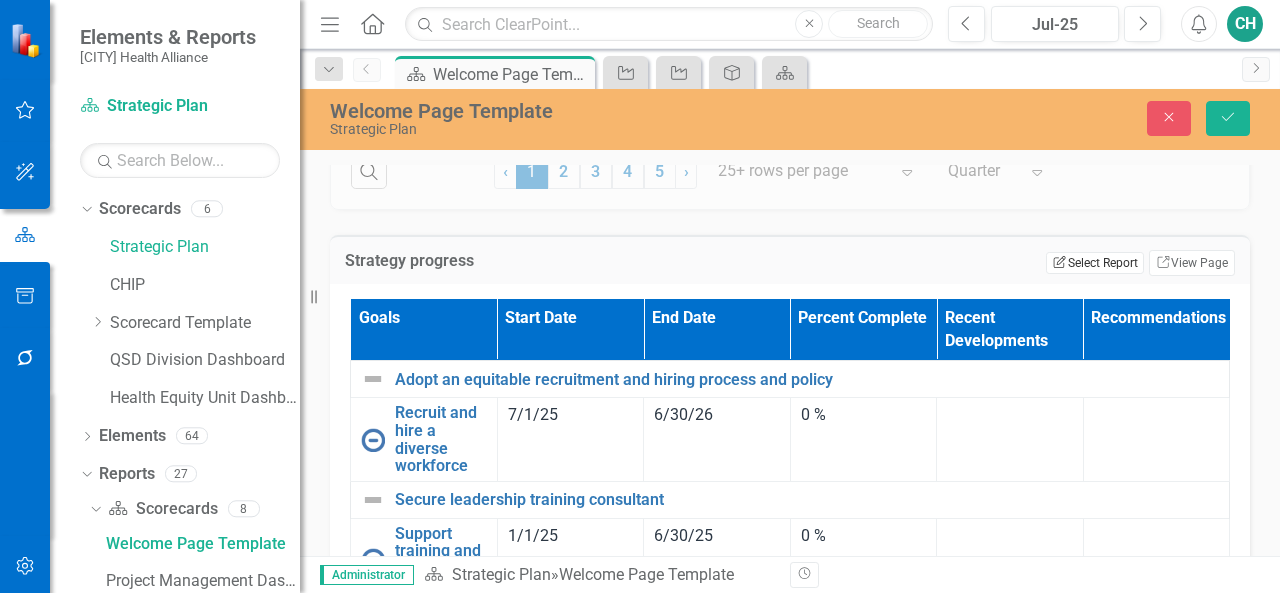 click on "Edit Report  Select Report" at bounding box center [1094, 263] 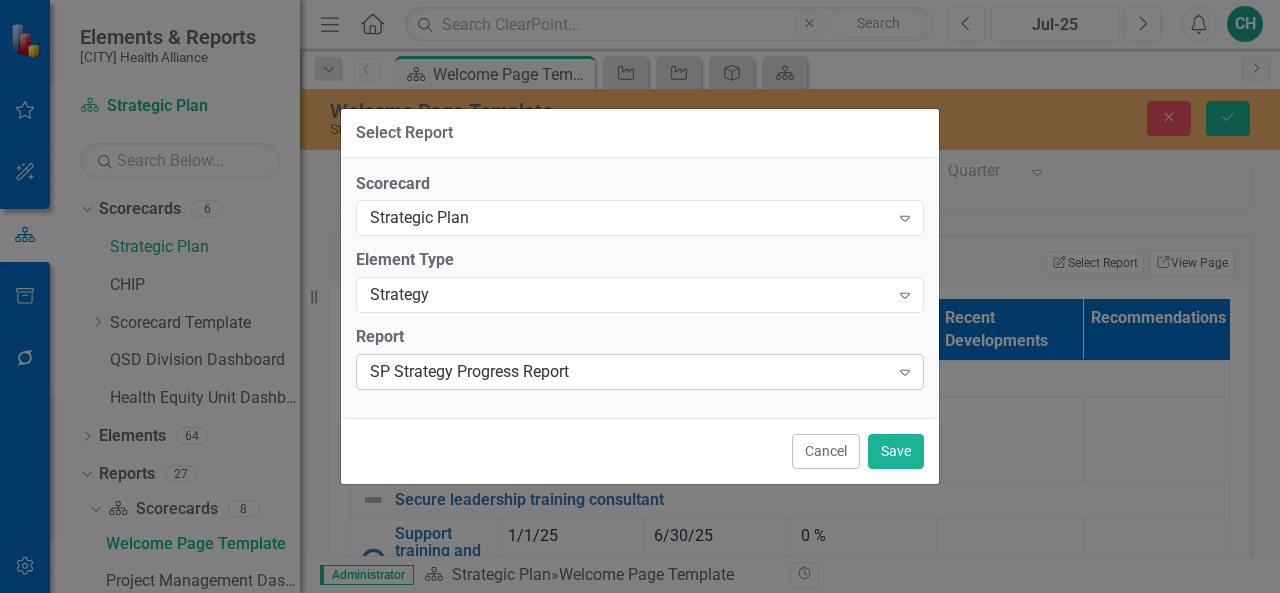 click on "SP Strategy Progress Report" at bounding box center [629, 372] 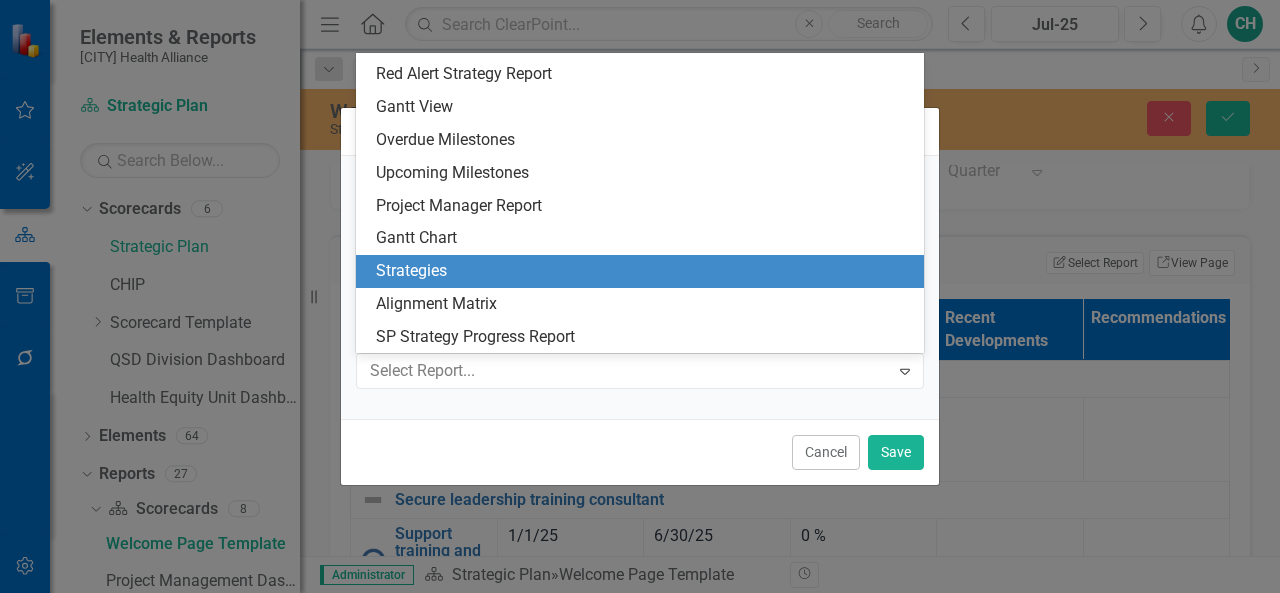 scroll, scrollTop: 0, scrollLeft: 0, axis: both 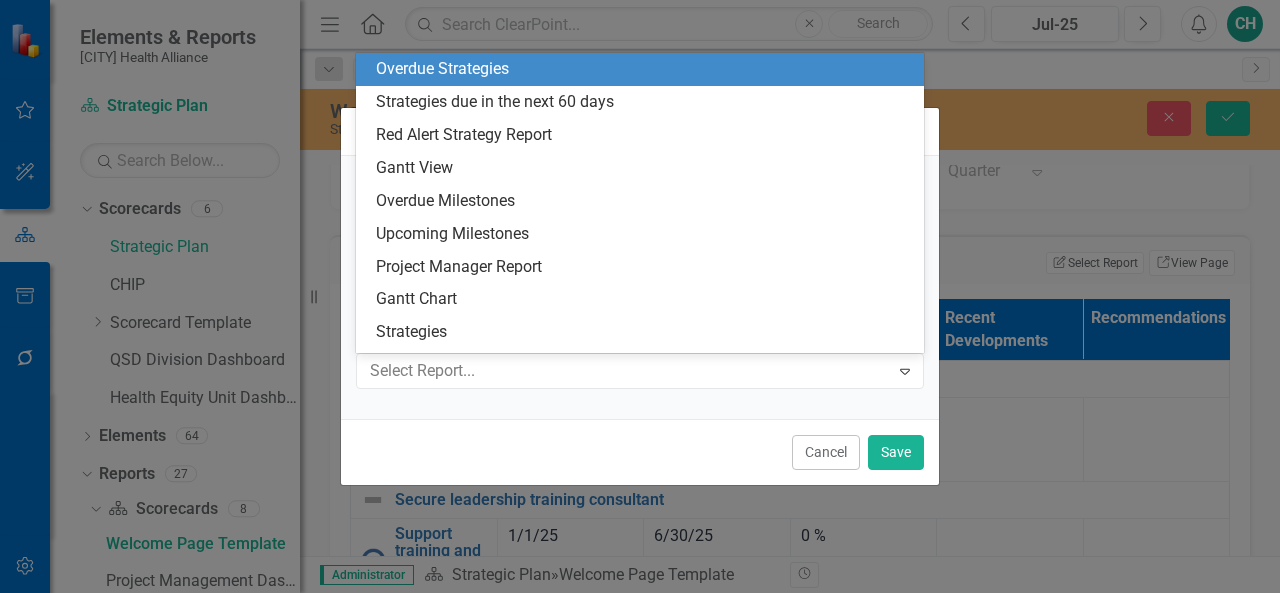 click on "Overdue Strategies" at bounding box center (644, 69) 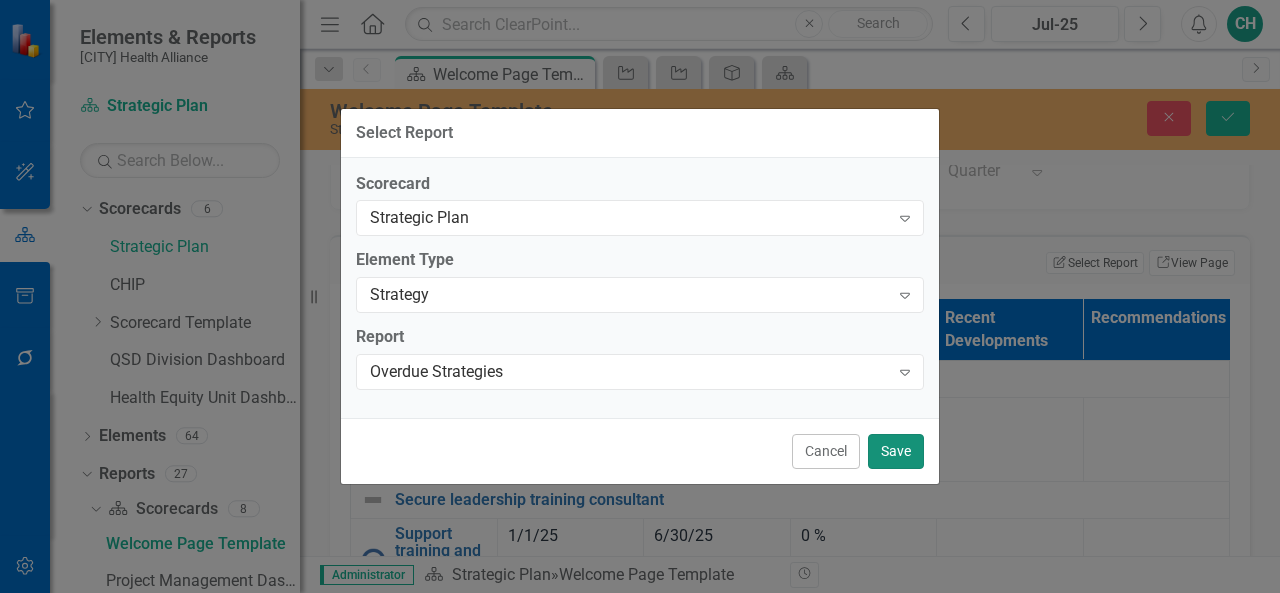 click on "Save" at bounding box center (896, 451) 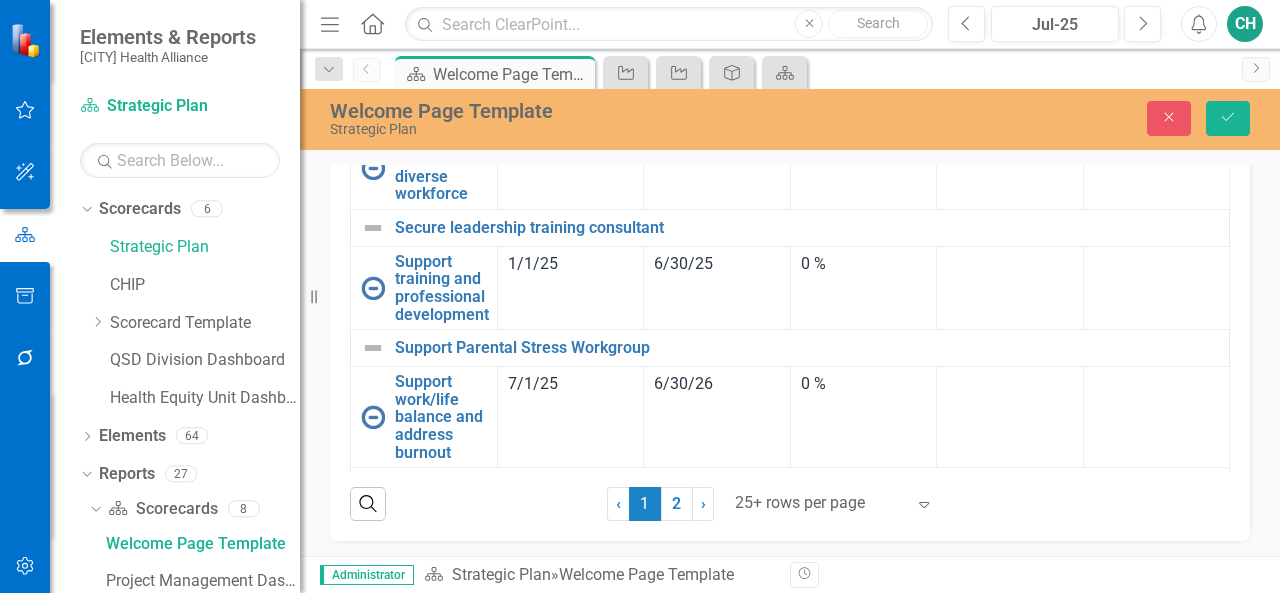 scroll, scrollTop: 2010, scrollLeft: 0, axis: vertical 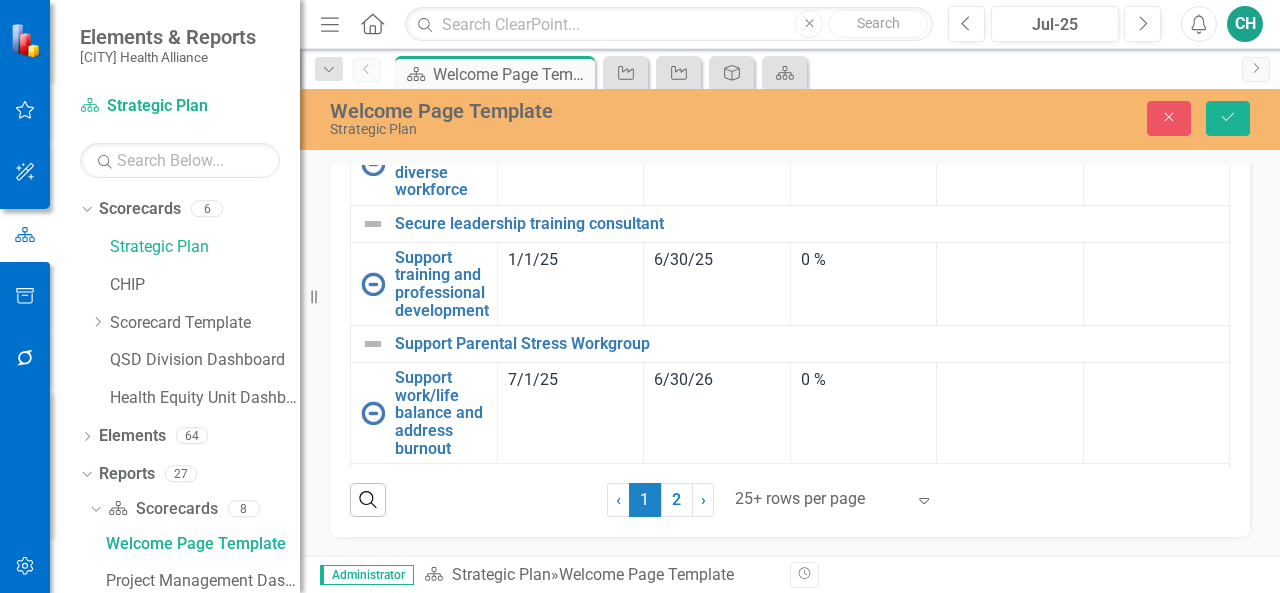 click on "Edit Report  Select Report" at bounding box center [1094, -13] 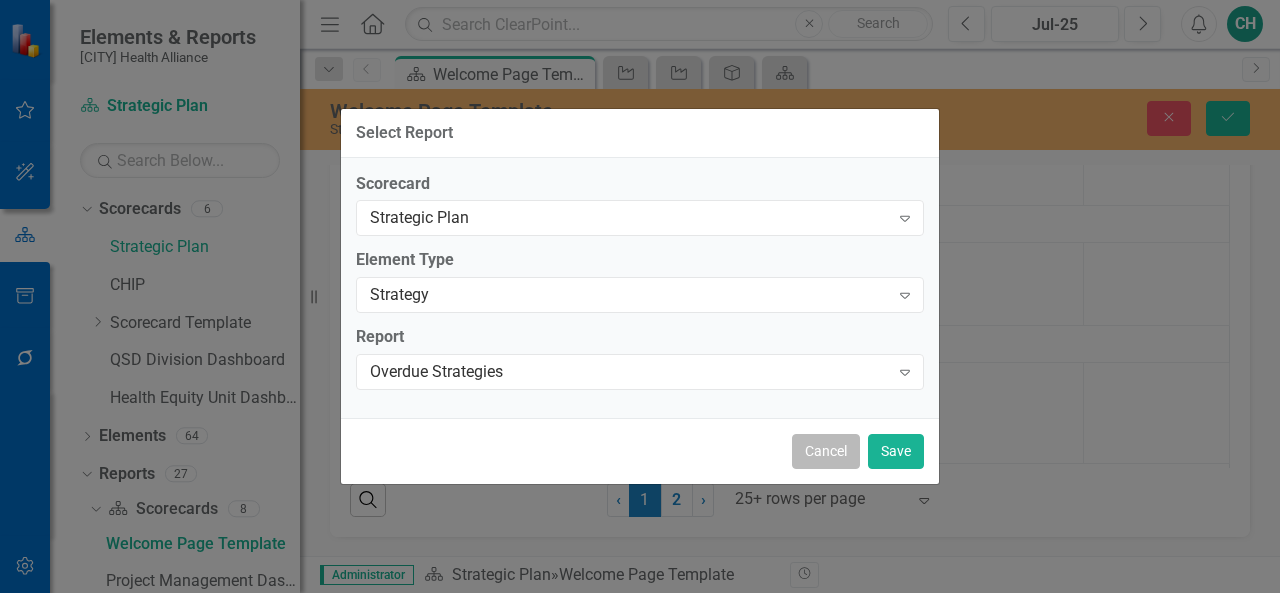 click on "Cancel" at bounding box center (826, 451) 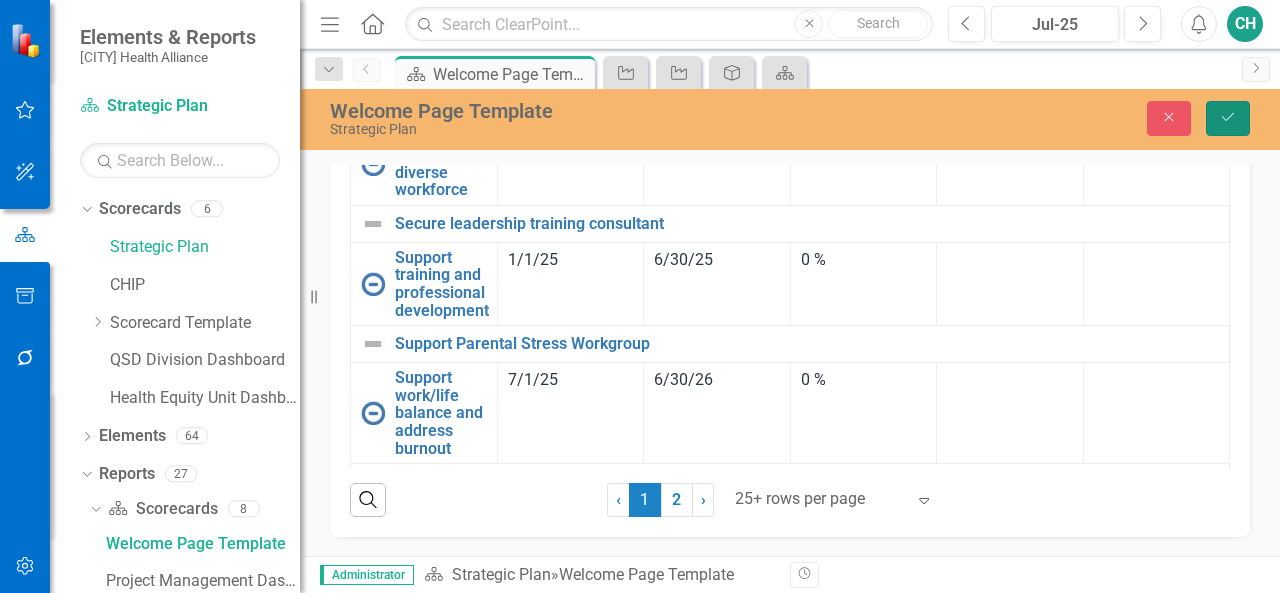 click on "Save" 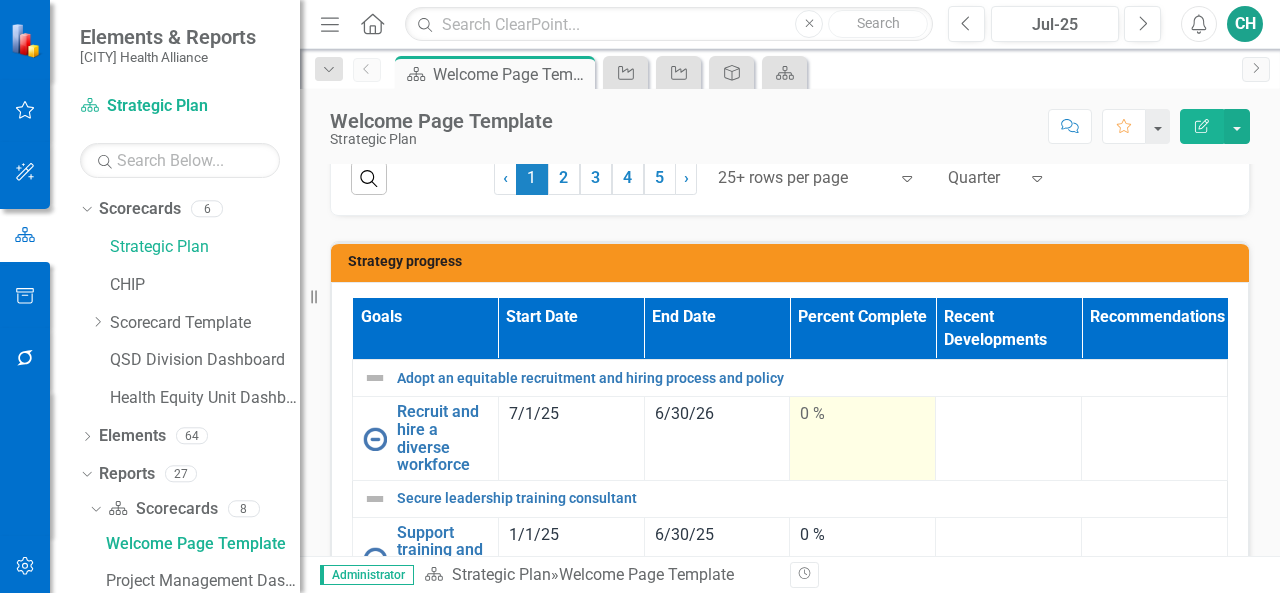 scroll, scrollTop: 1900, scrollLeft: 0, axis: vertical 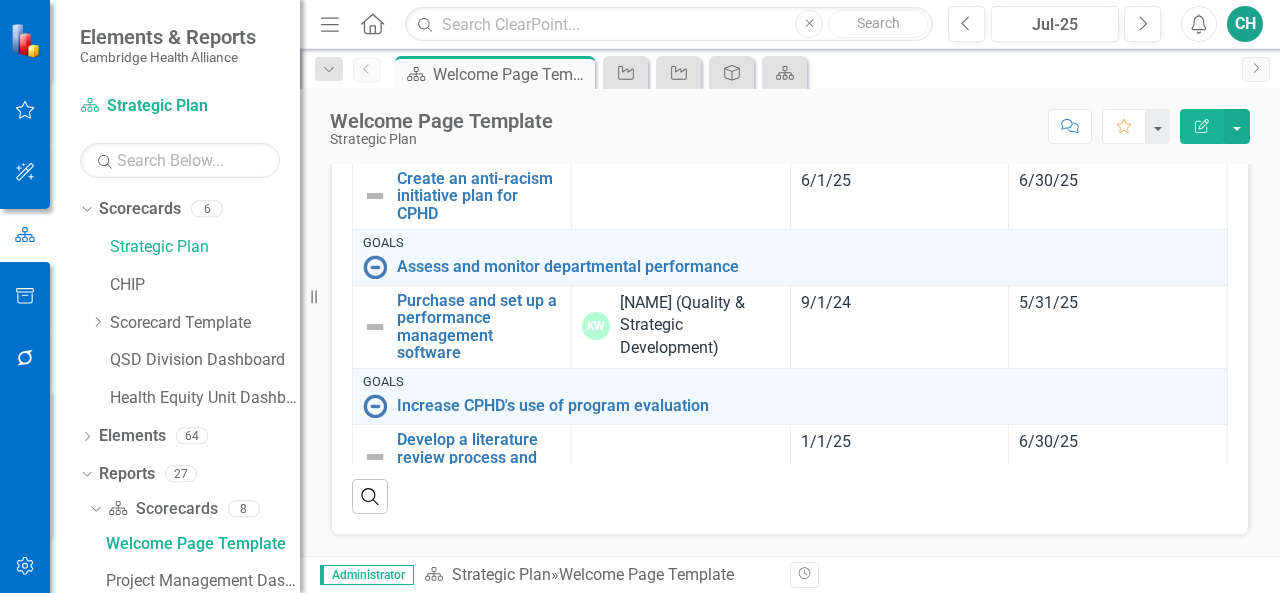 click on "Strategy progress" at bounding box center (793, -17) 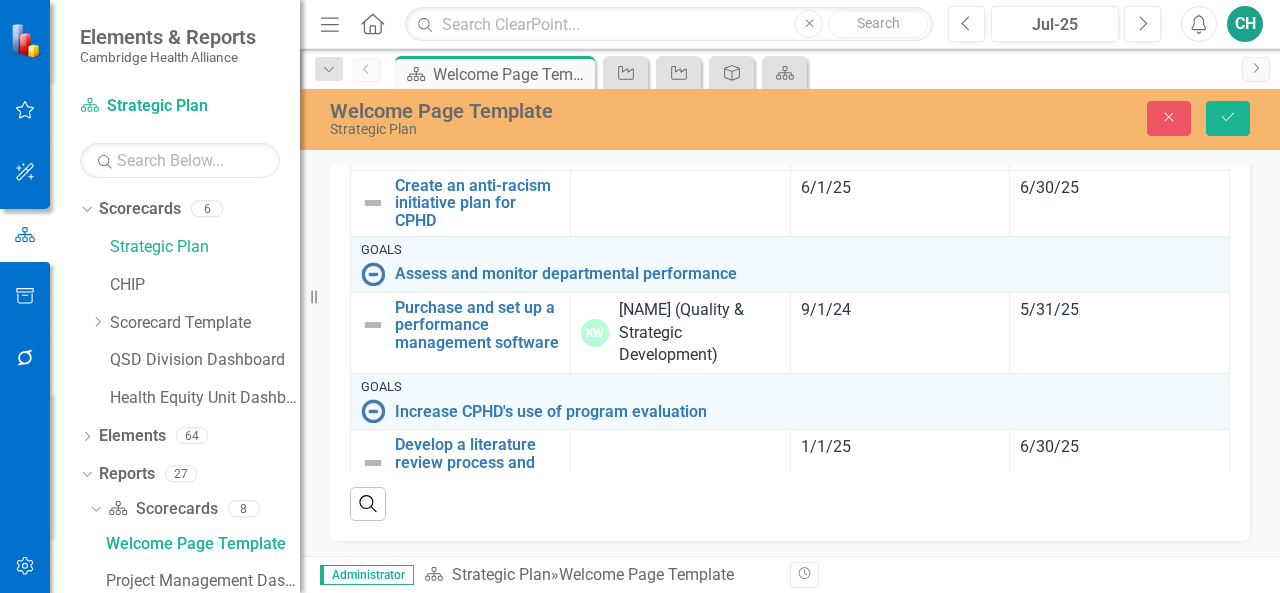 click on "Edit Report  Select Report" at bounding box center (1094, -9) 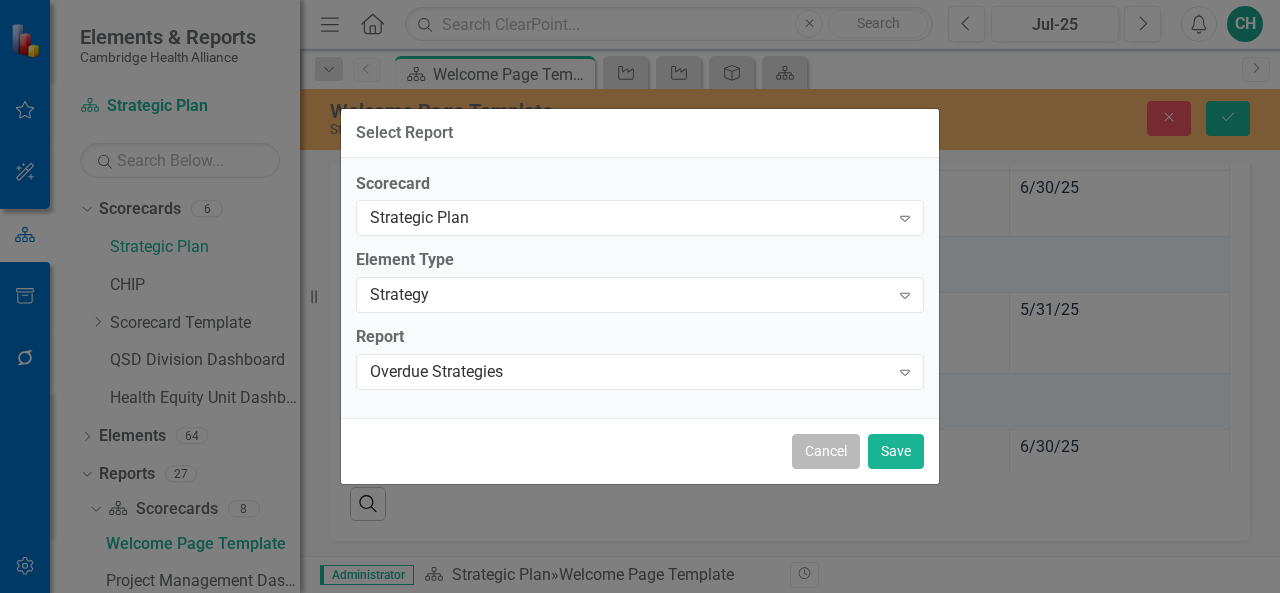 click on "Cancel" at bounding box center [826, 451] 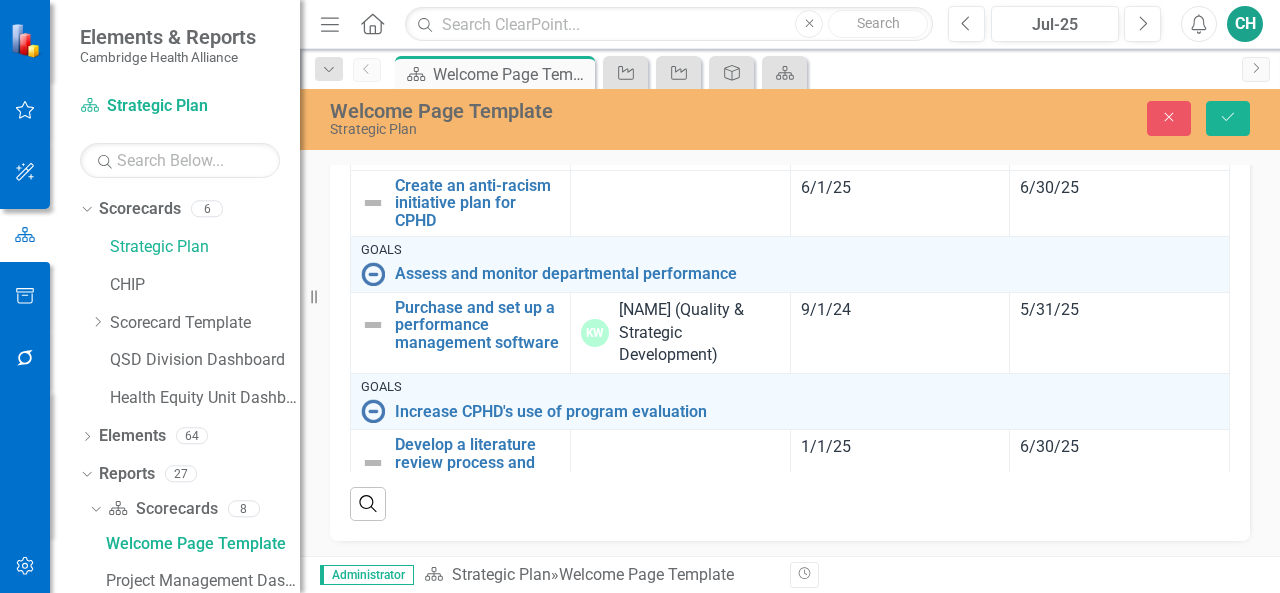 click on "Link  View Page" at bounding box center [1192, -9] 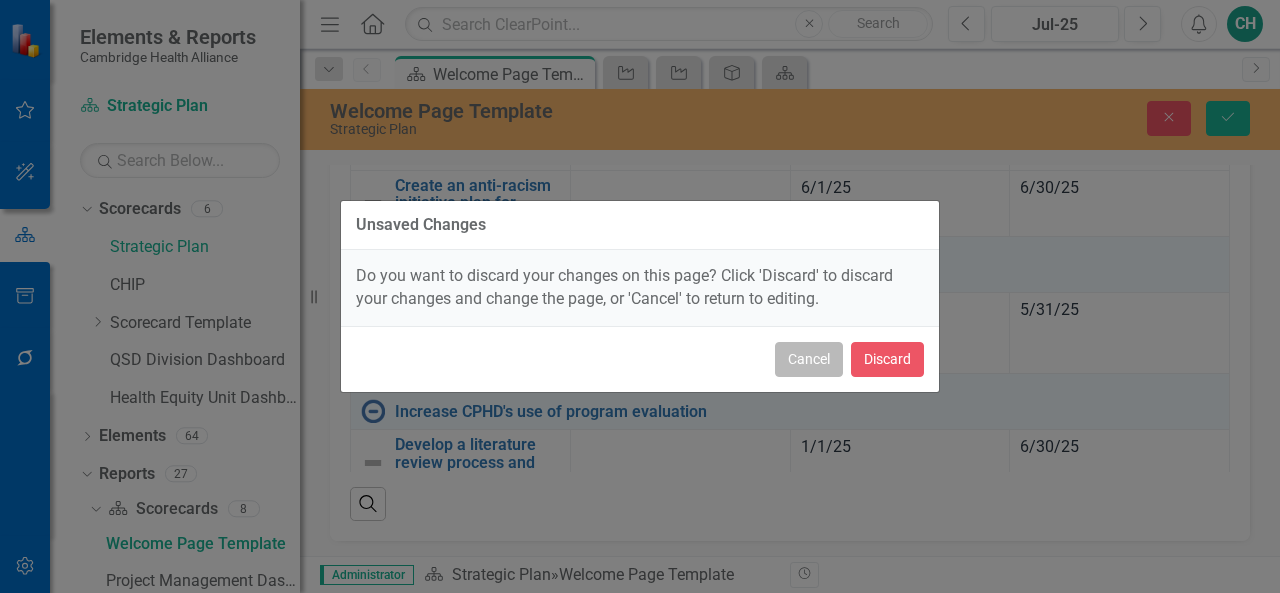 click on "Cancel" at bounding box center (809, 359) 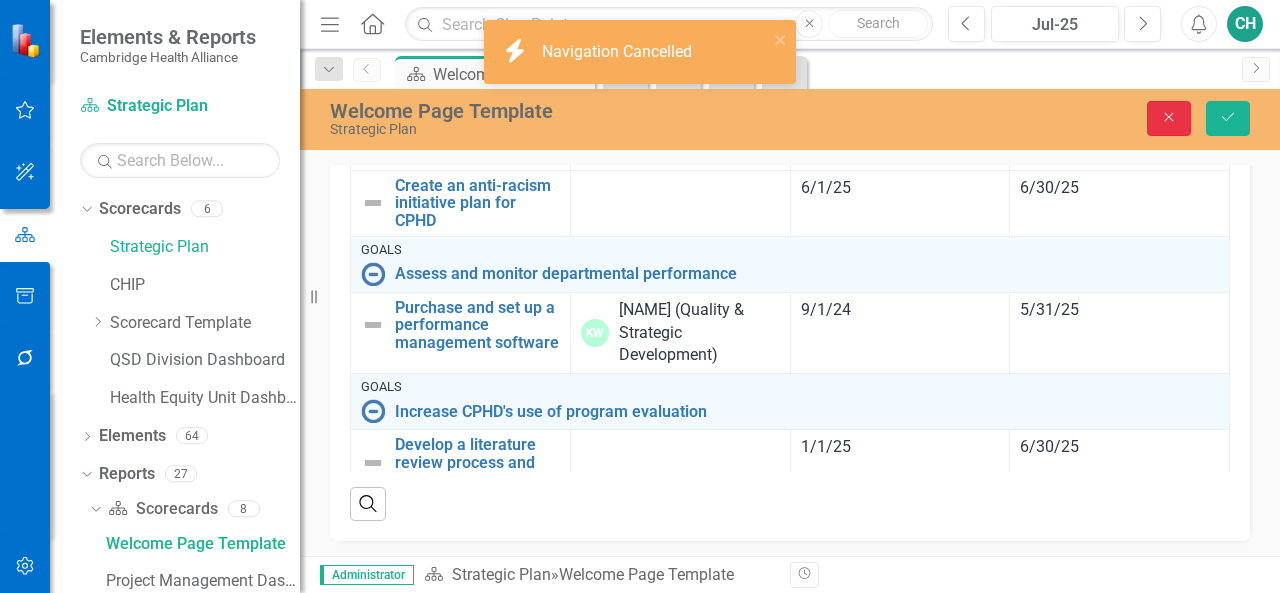 click on "Close" at bounding box center (1169, 118) 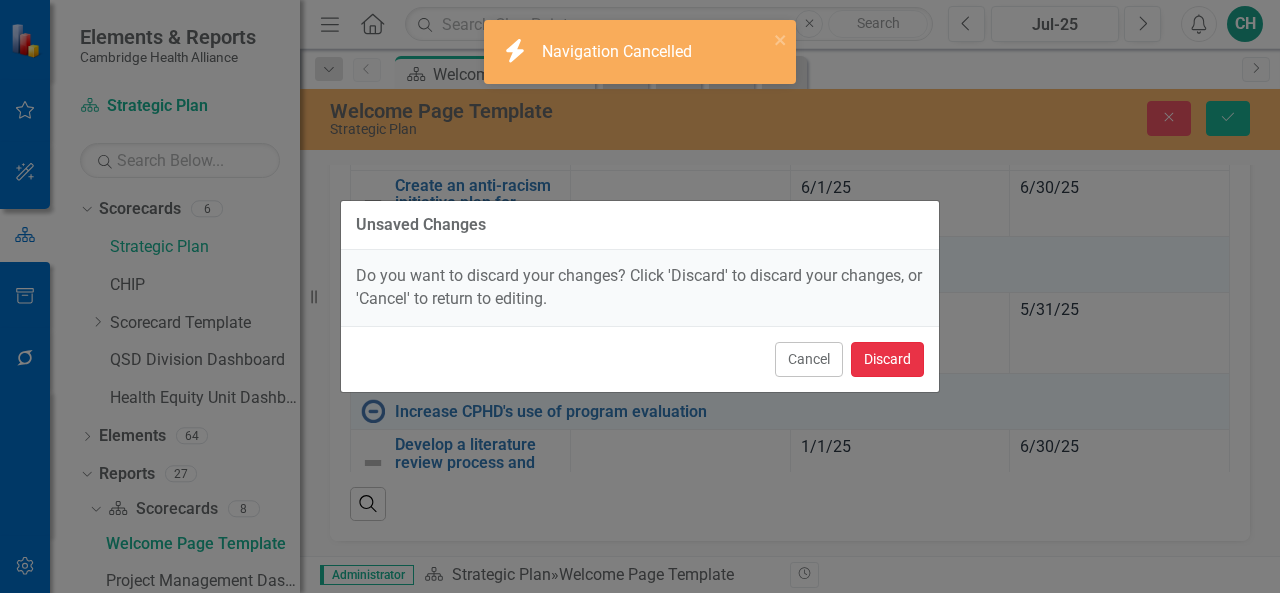 click on "Discard" at bounding box center [887, 359] 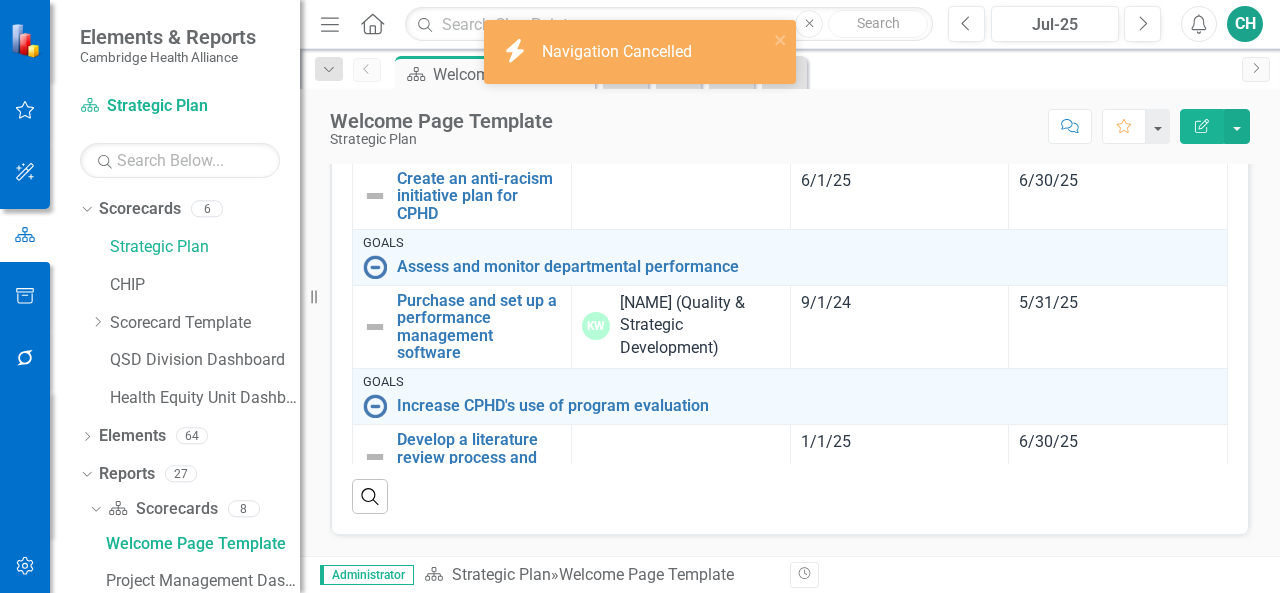 click 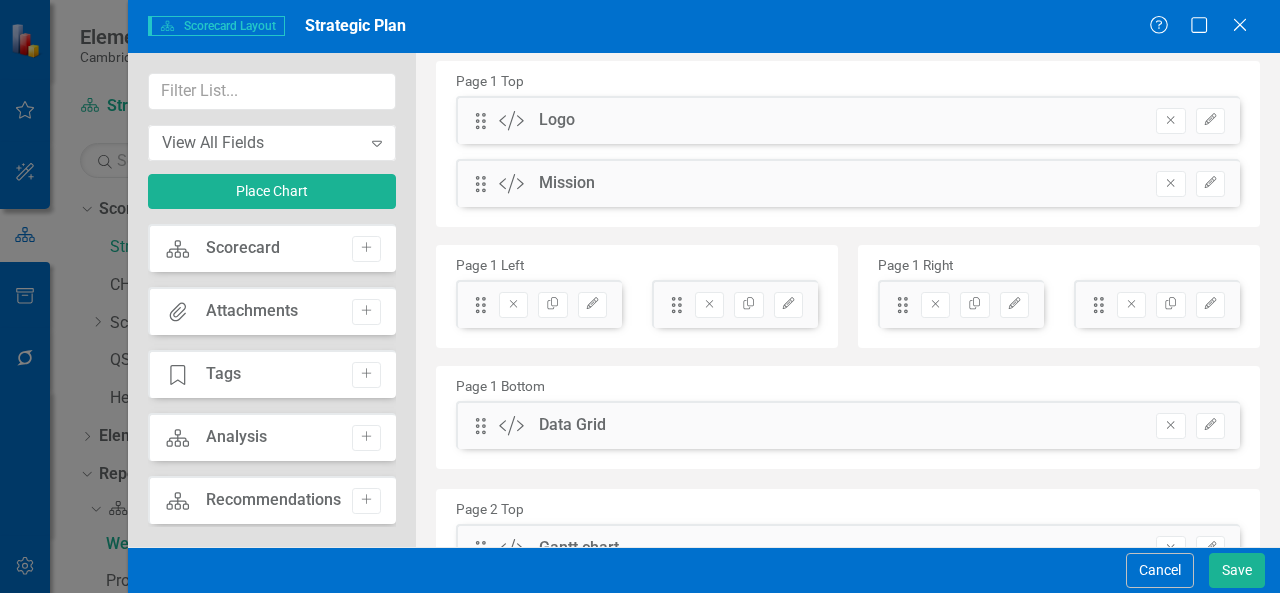 scroll, scrollTop: 473, scrollLeft: 0, axis: vertical 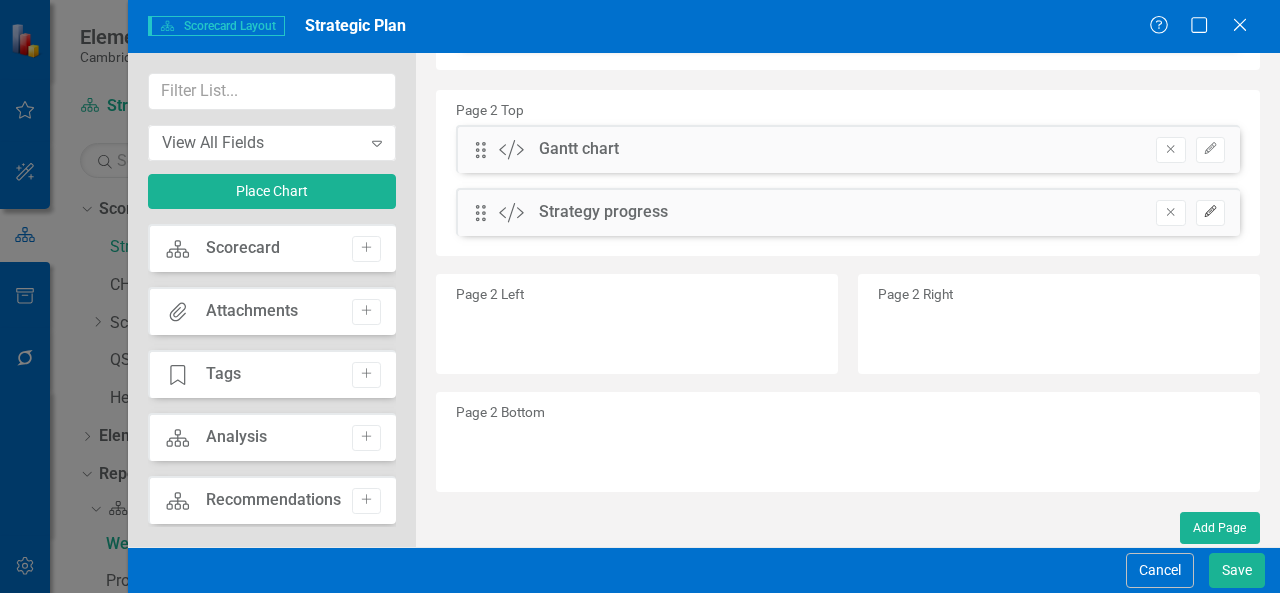 click on "Edit" at bounding box center [1210, 213] 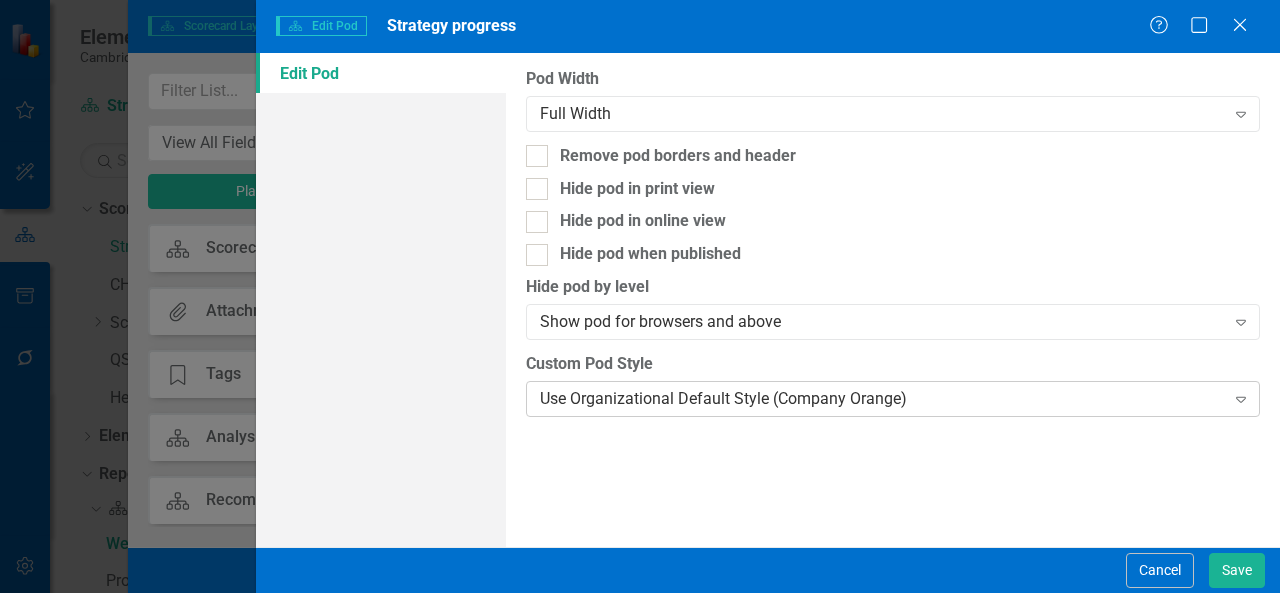 click on "Use Organizational Default Style (Company Orange)" at bounding box center [882, 398] 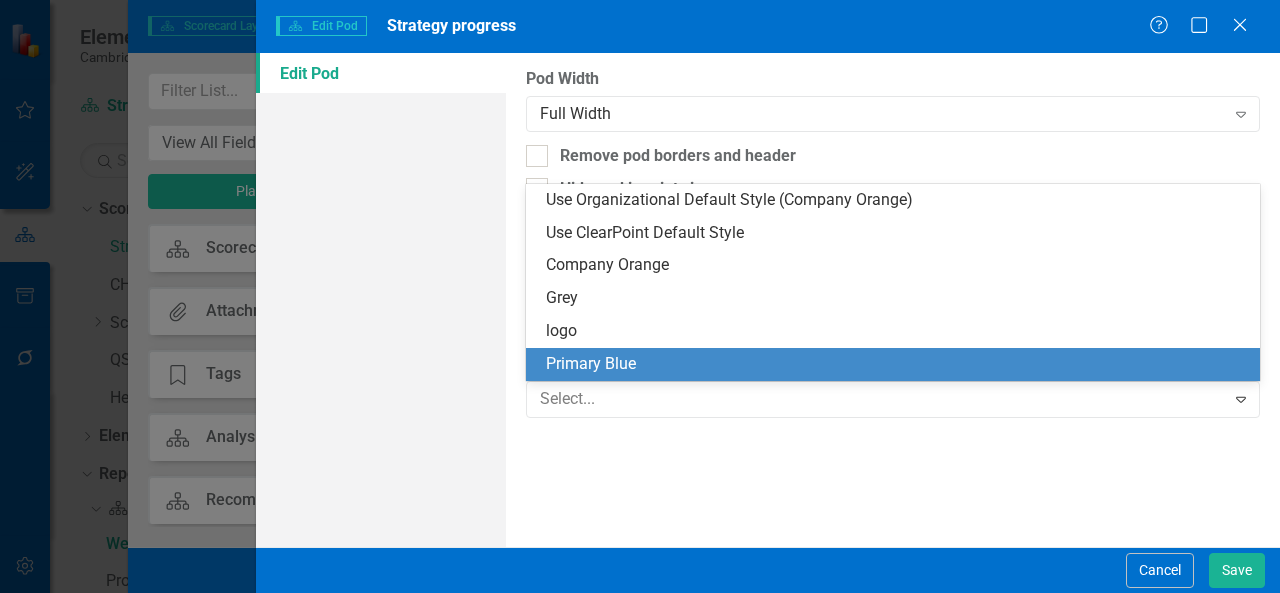 click on "Primary Blue" at bounding box center [897, 364] 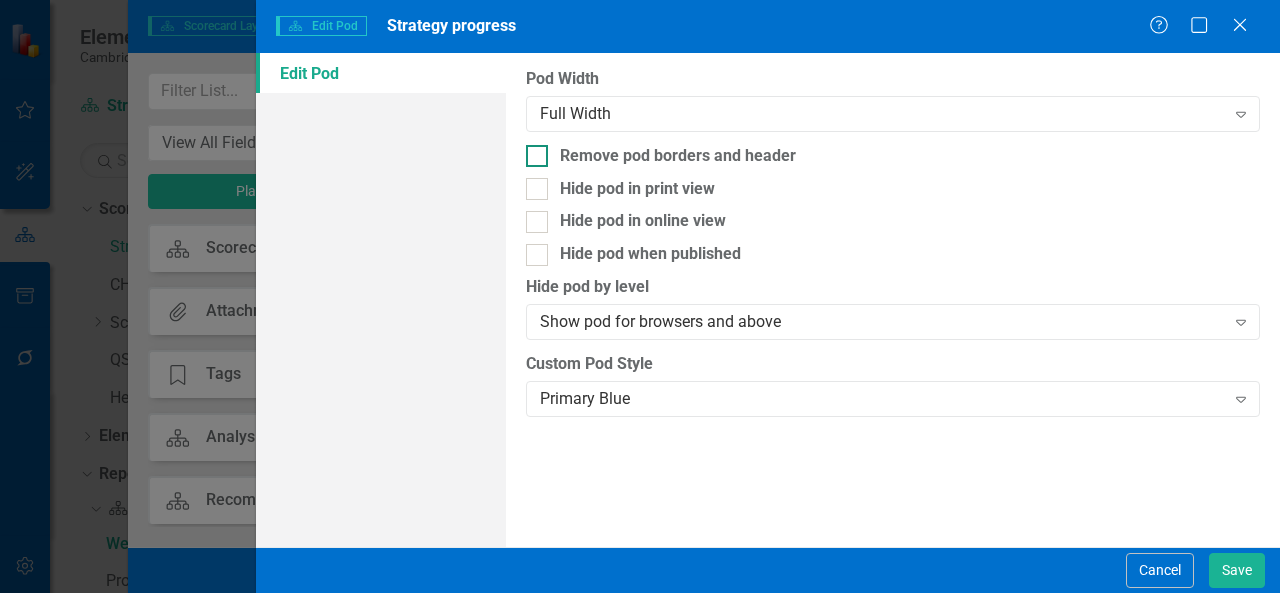 click at bounding box center (537, 156) 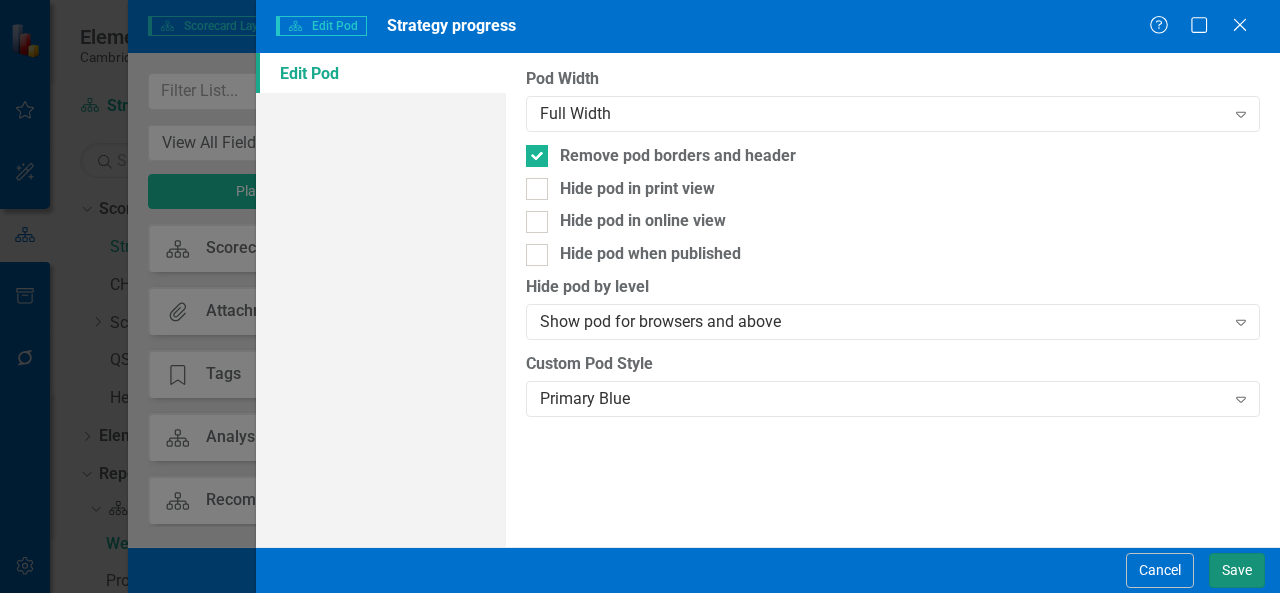click on "Save" at bounding box center [1237, 570] 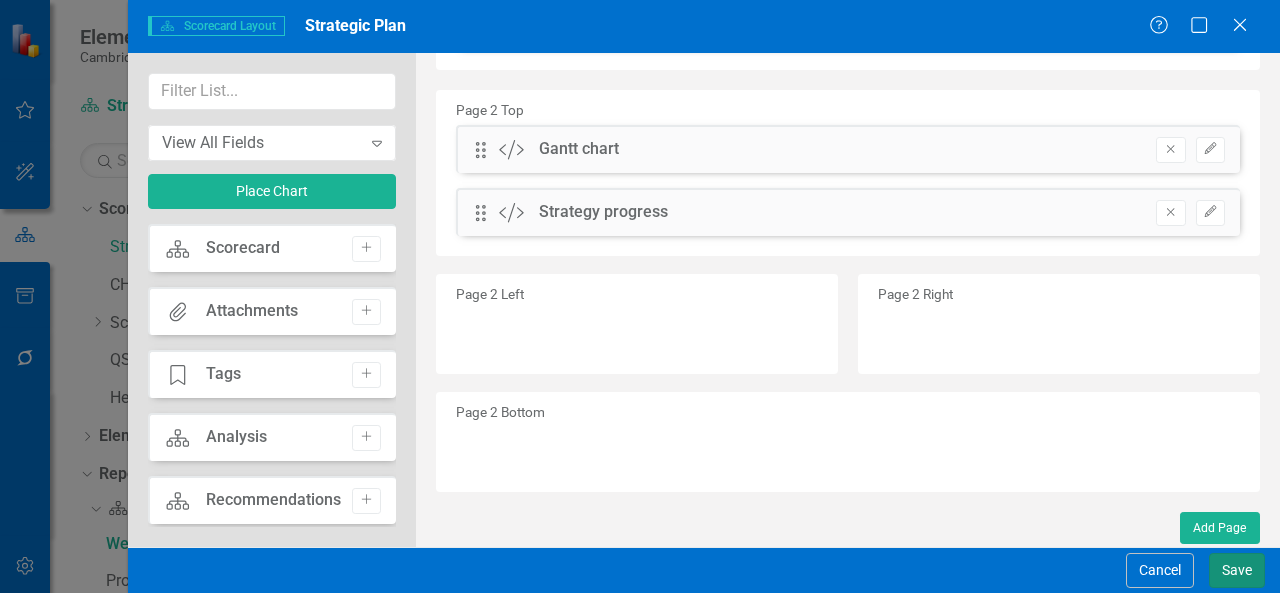 click on "Save" at bounding box center [1237, 570] 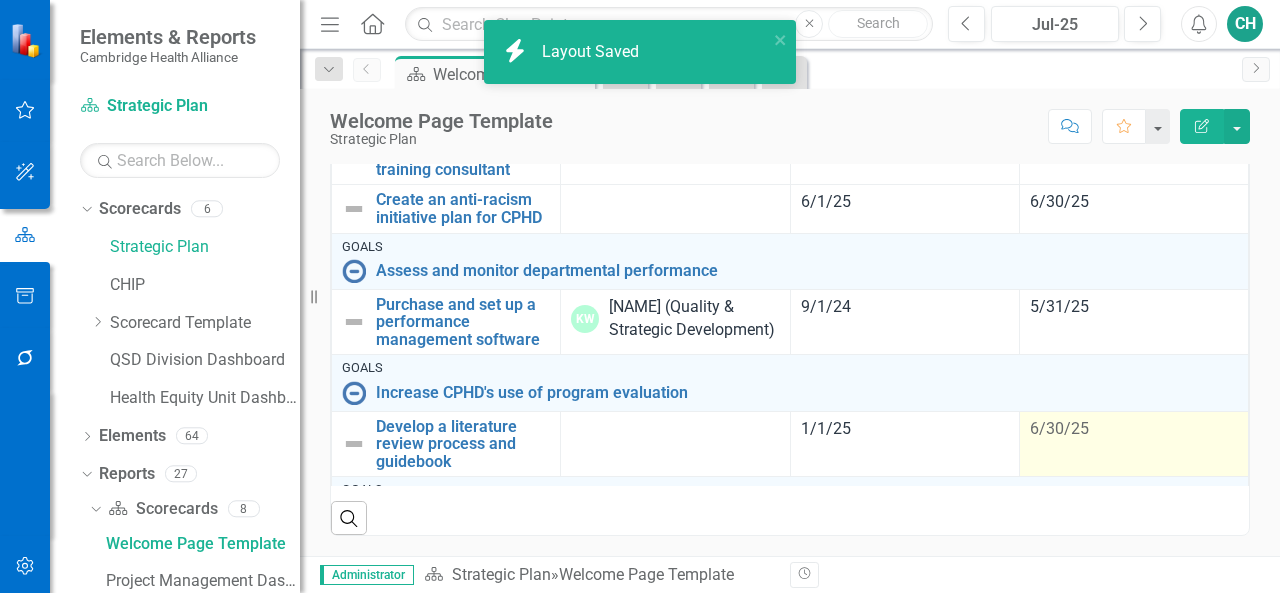 scroll, scrollTop: 1907, scrollLeft: 0, axis: vertical 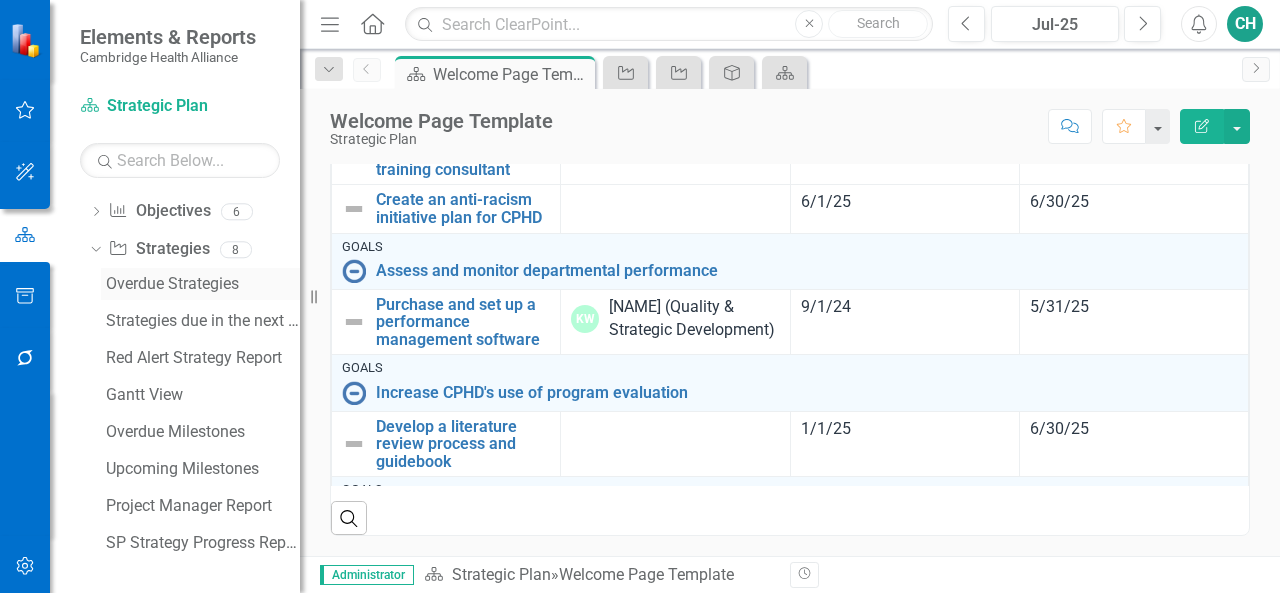 click on "Overdue Strategies" at bounding box center [200, 284] 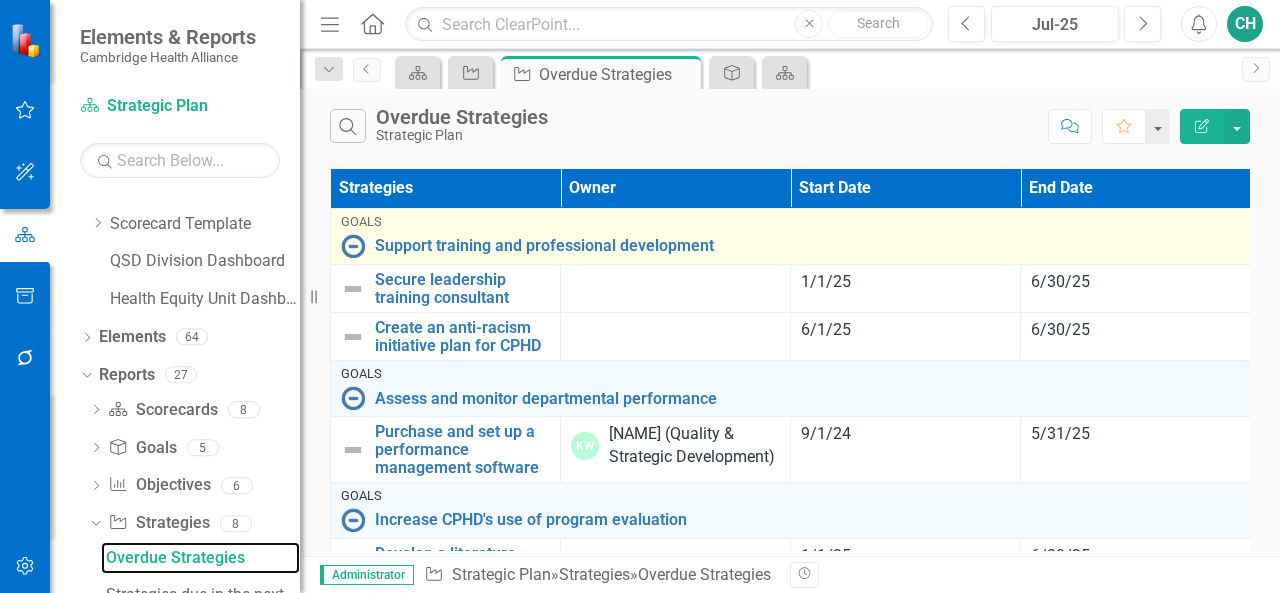 scroll, scrollTop: 79, scrollLeft: 0, axis: vertical 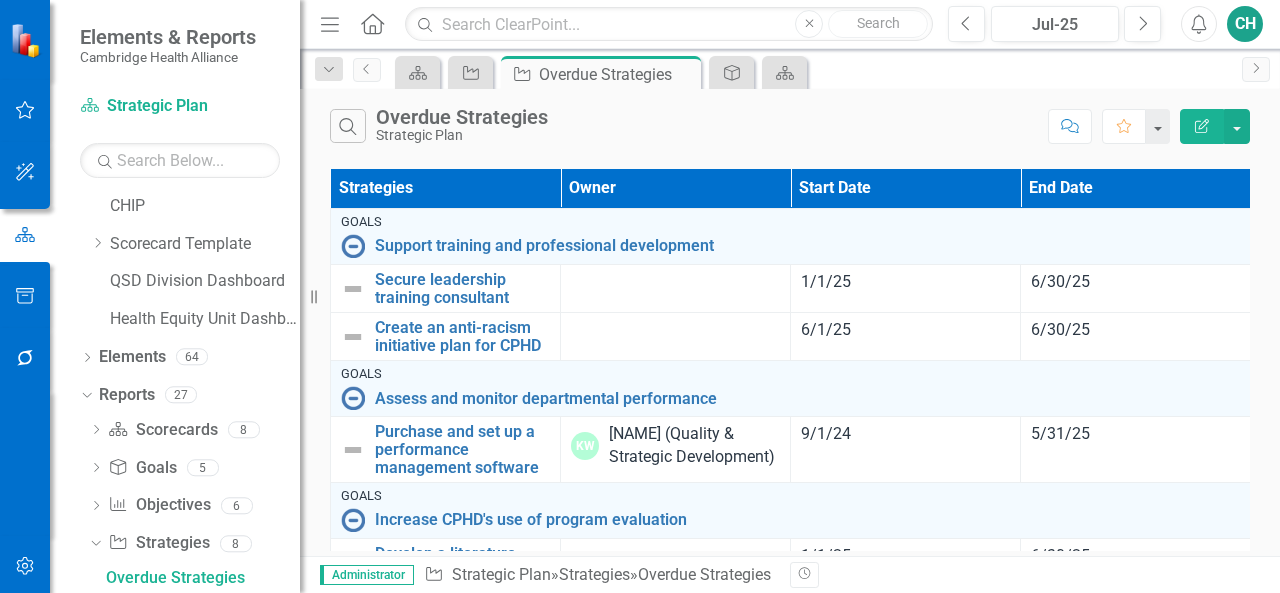 click on "Edit Report" 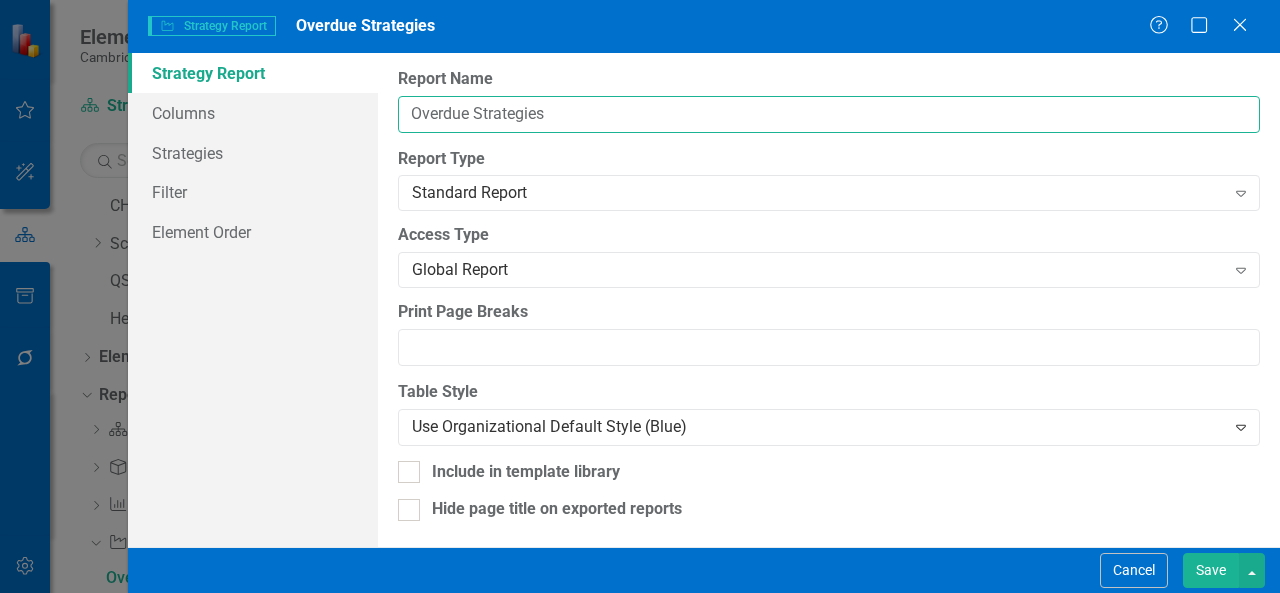 click on "Overdue Strategies" at bounding box center [829, 114] 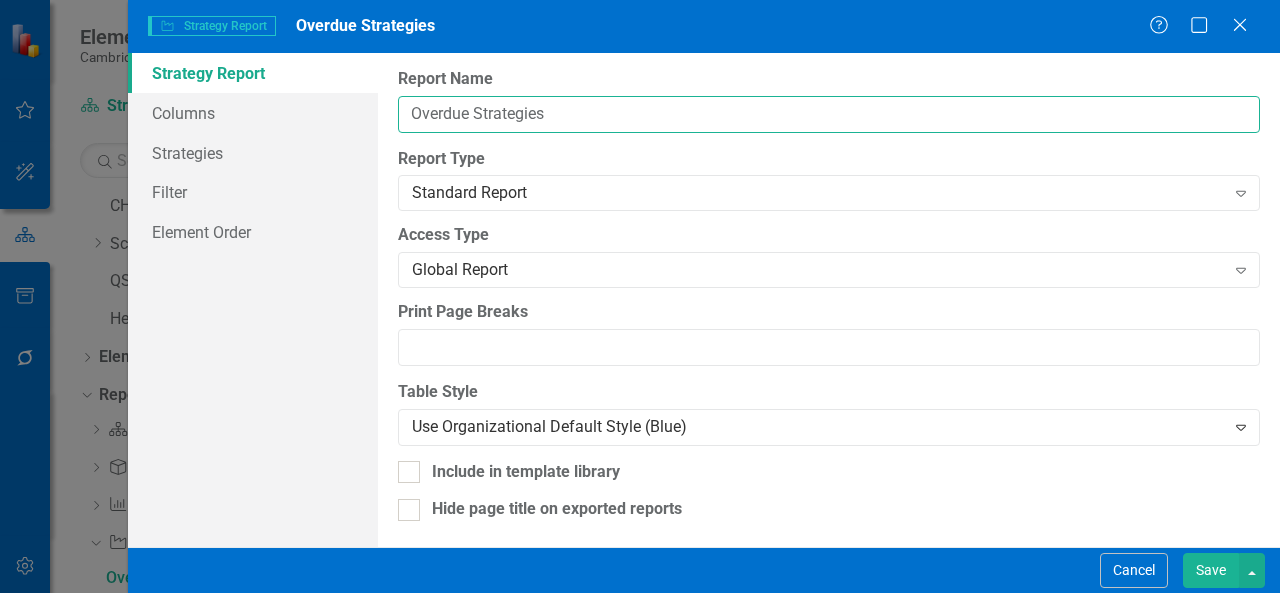 scroll, scrollTop: 2, scrollLeft: 0, axis: vertical 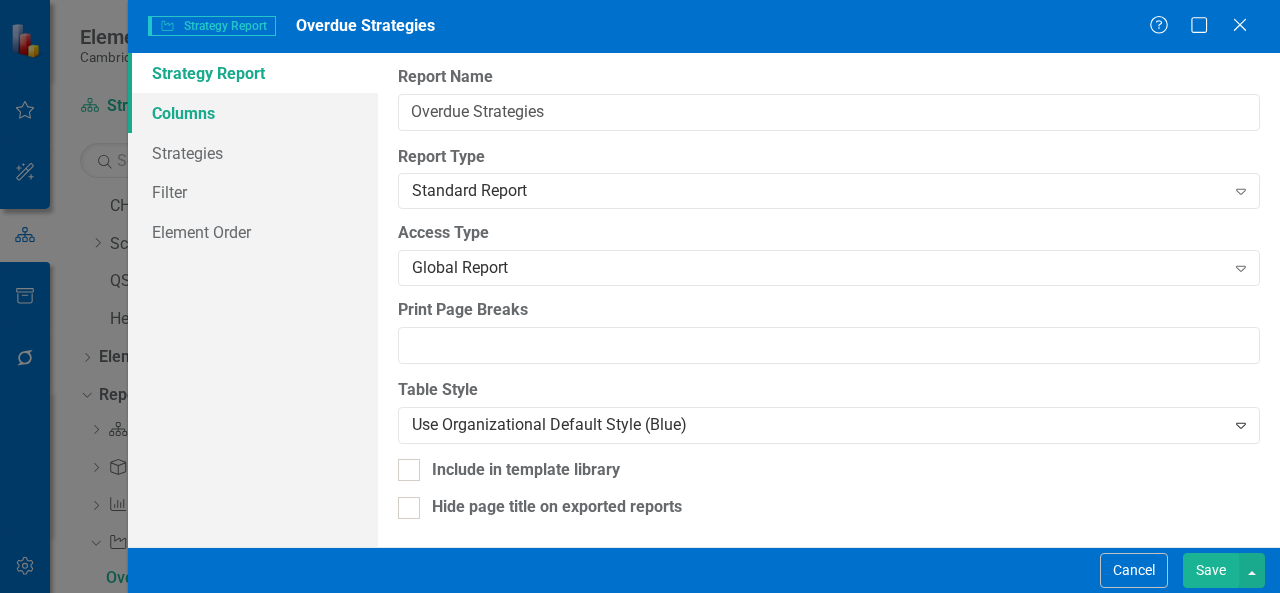 click on "Columns" at bounding box center [253, 113] 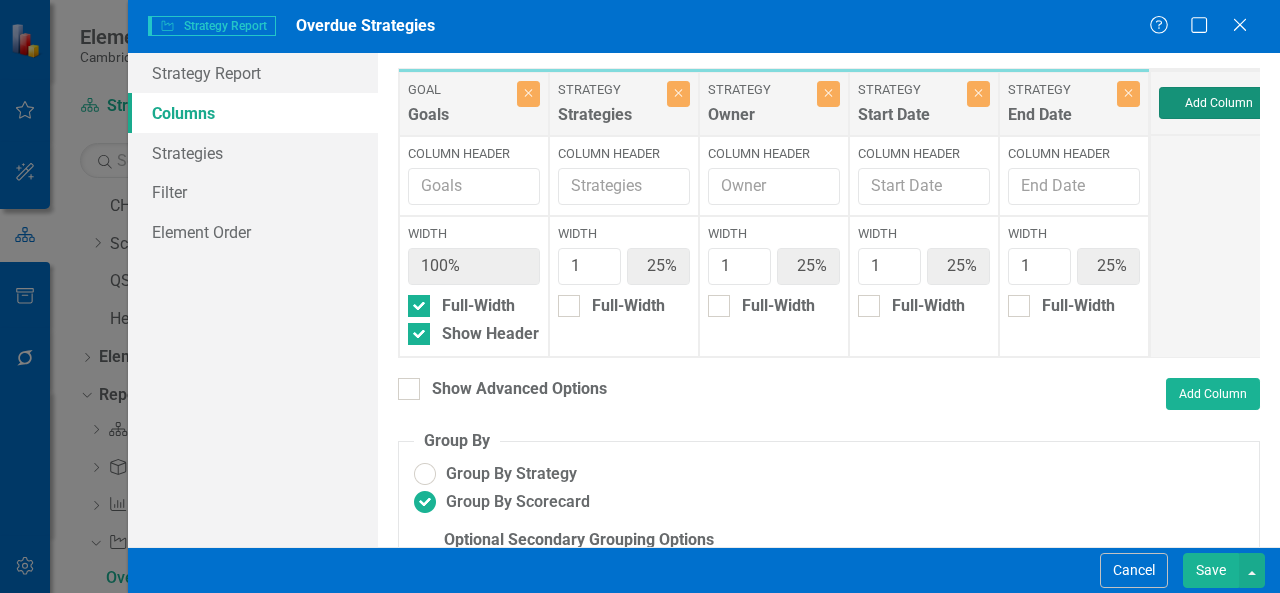 click on "Add Column" at bounding box center (1219, 103) 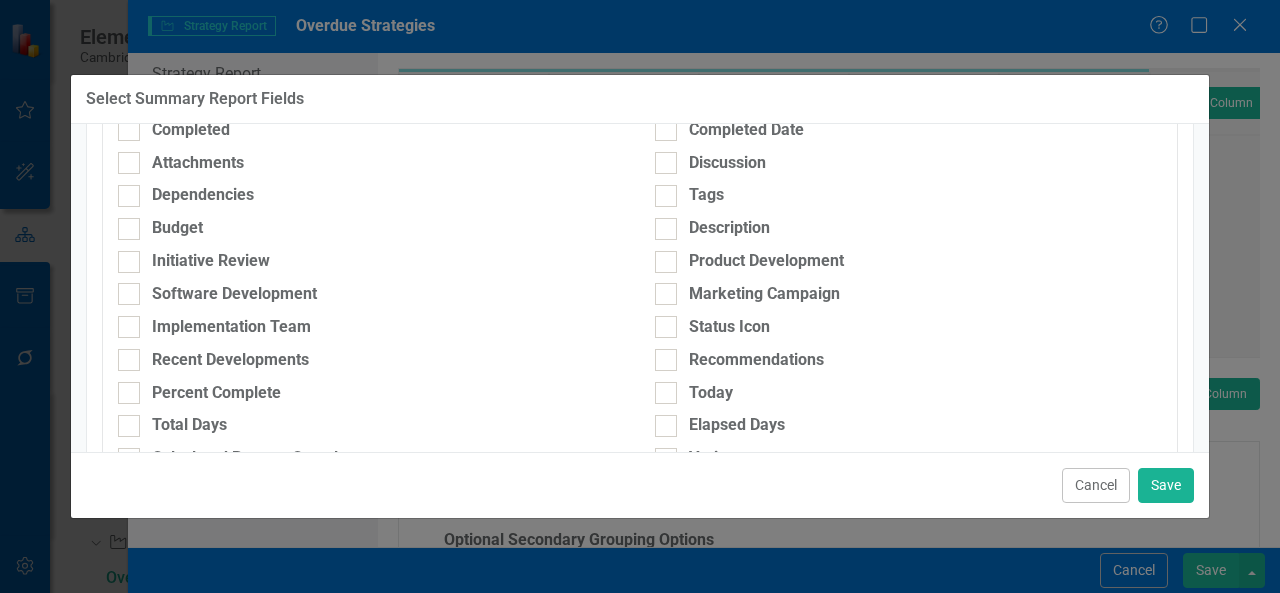 scroll, scrollTop: 300, scrollLeft: 0, axis: vertical 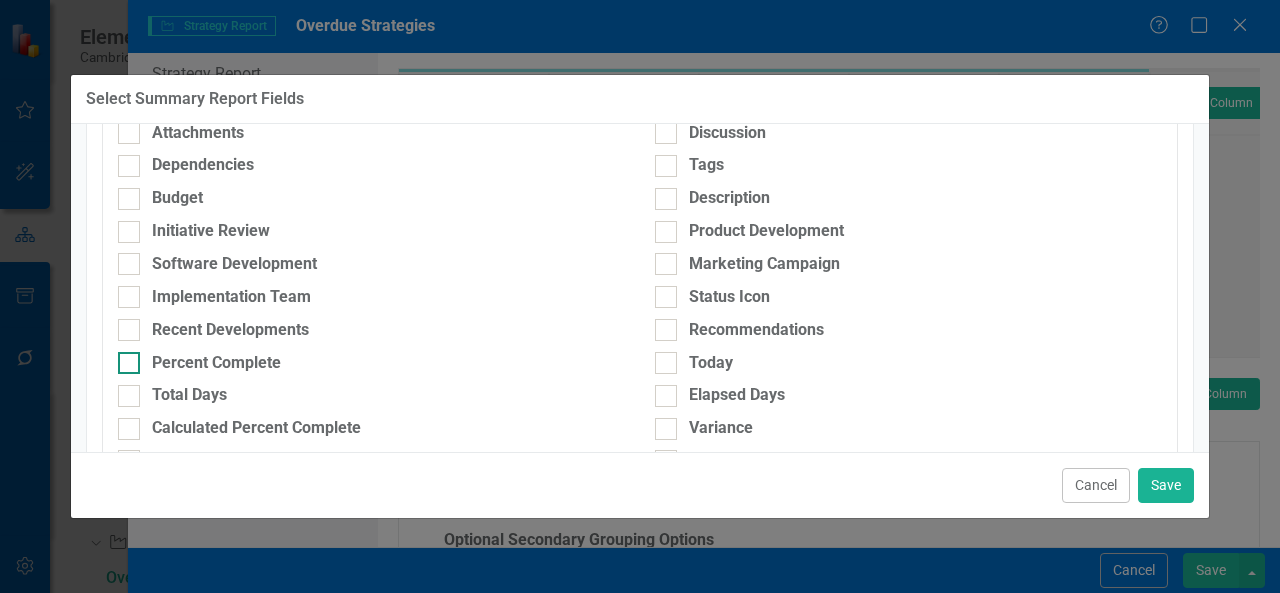 click on "Percent Complete" at bounding box center [216, 363] 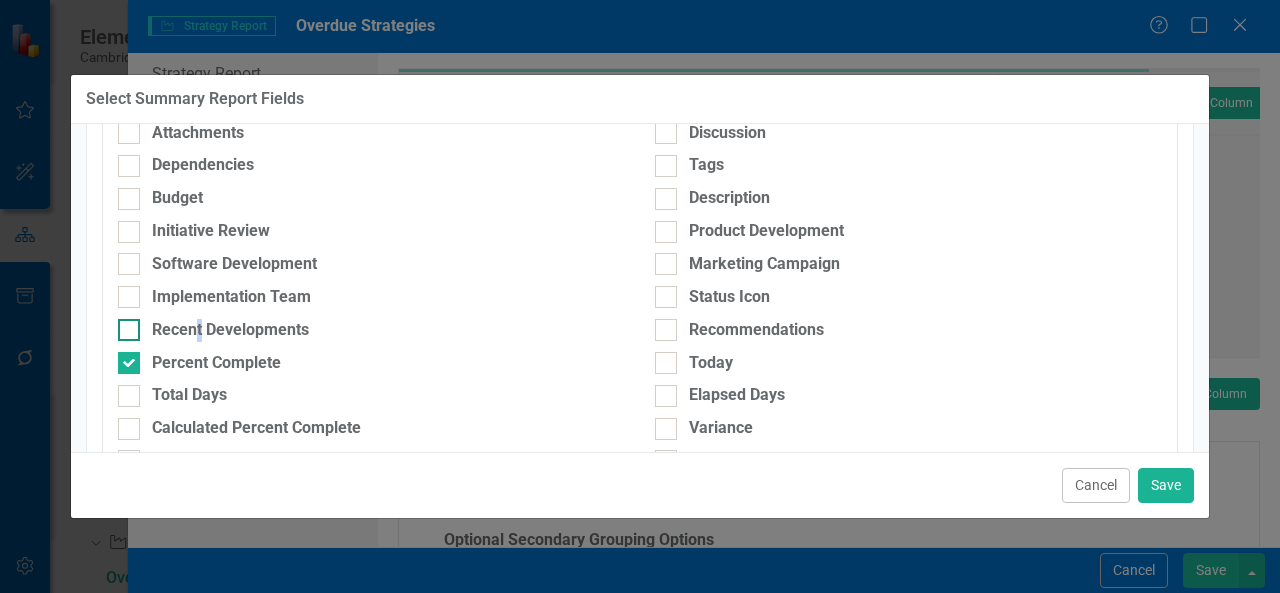 click on "Recent Developments" at bounding box center (230, 330) 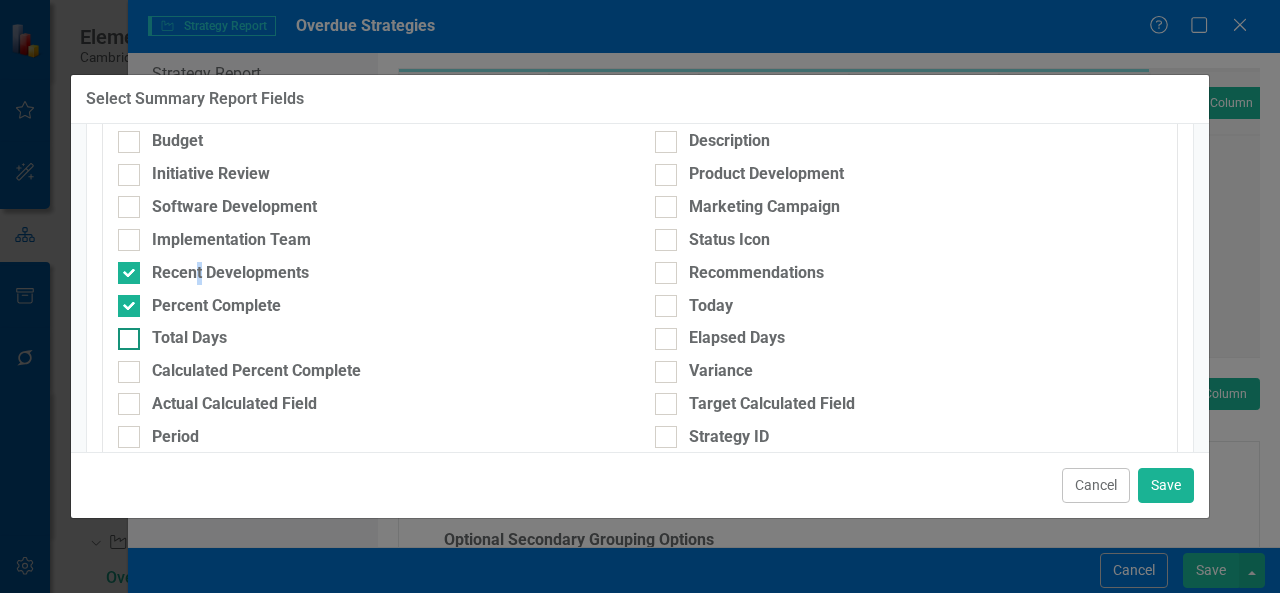 scroll, scrollTop: 400, scrollLeft: 0, axis: vertical 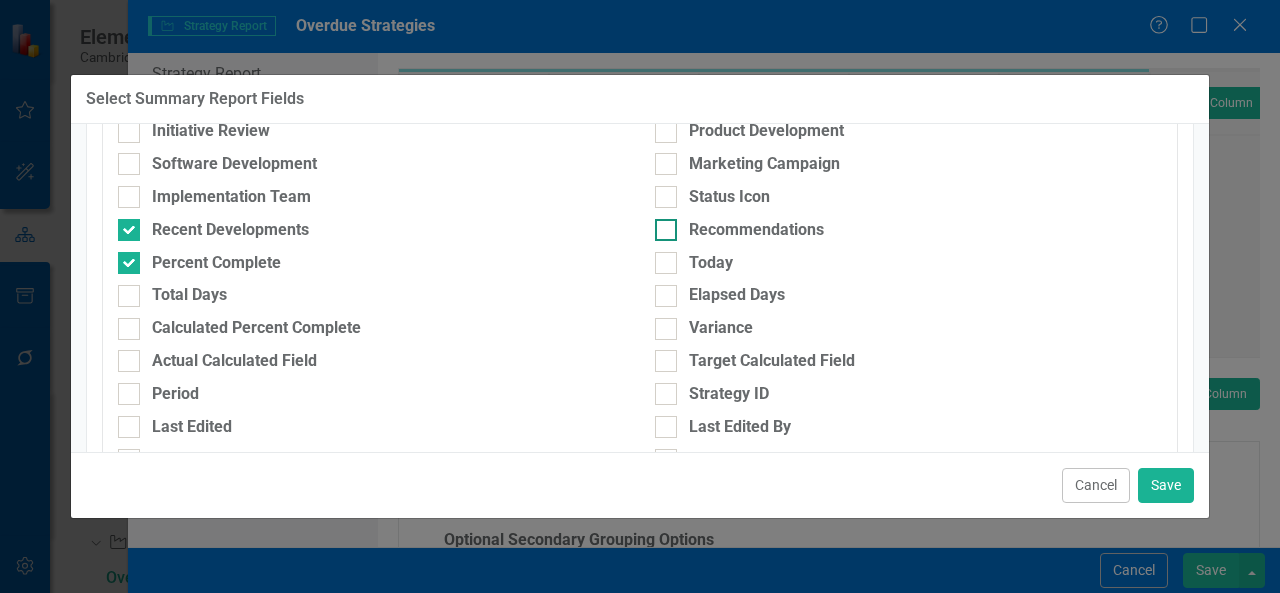click at bounding box center (666, 230) 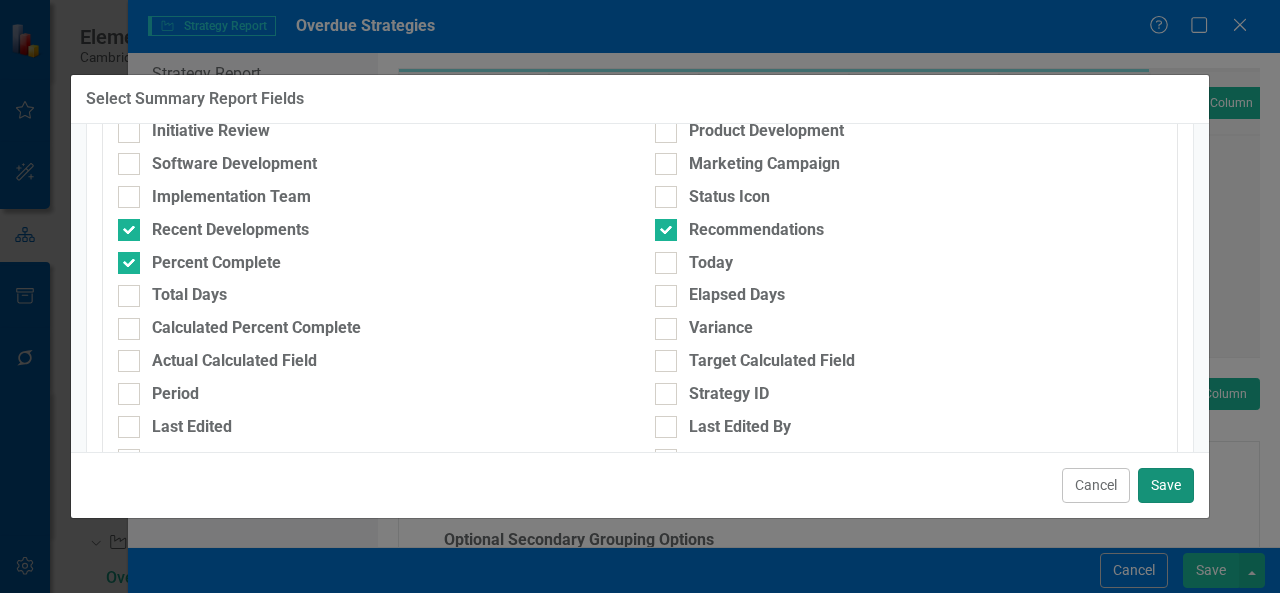 click on "Save" at bounding box center [1166, 485] 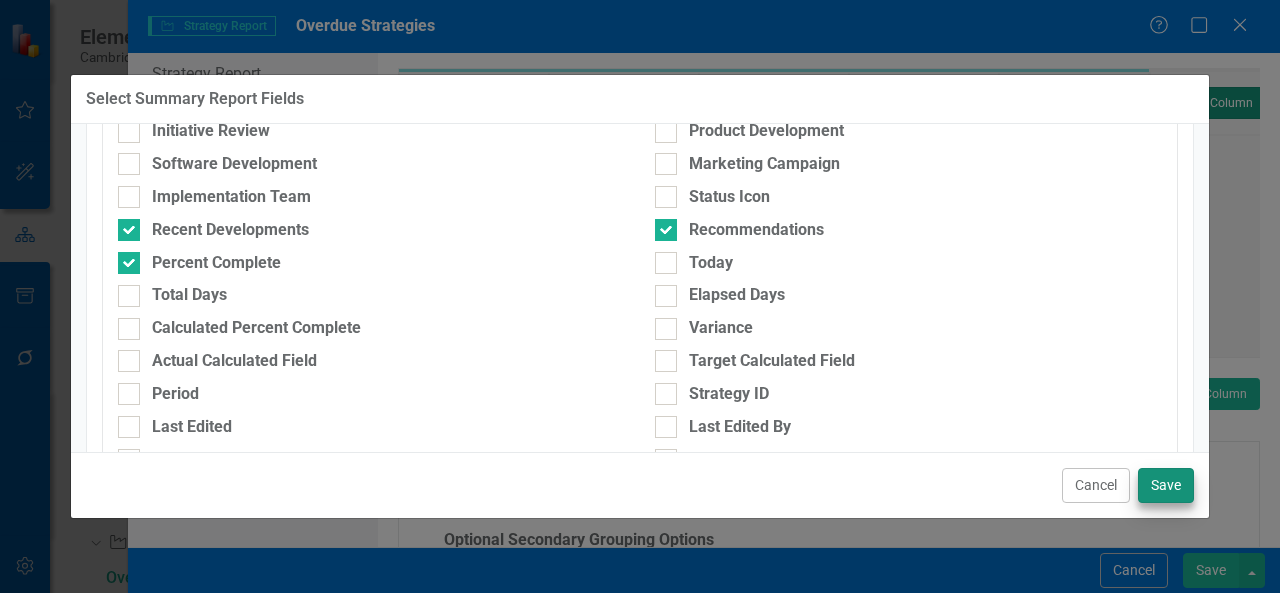 type on "14%" 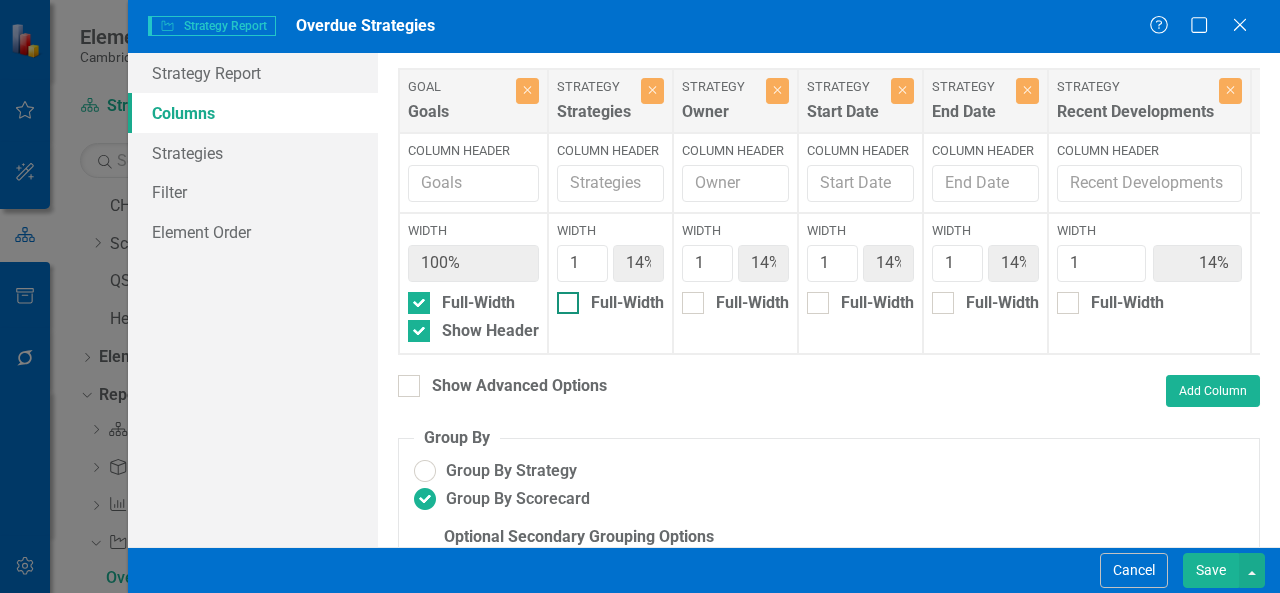 click on "Full-Width" at bounding box center [563, 298] 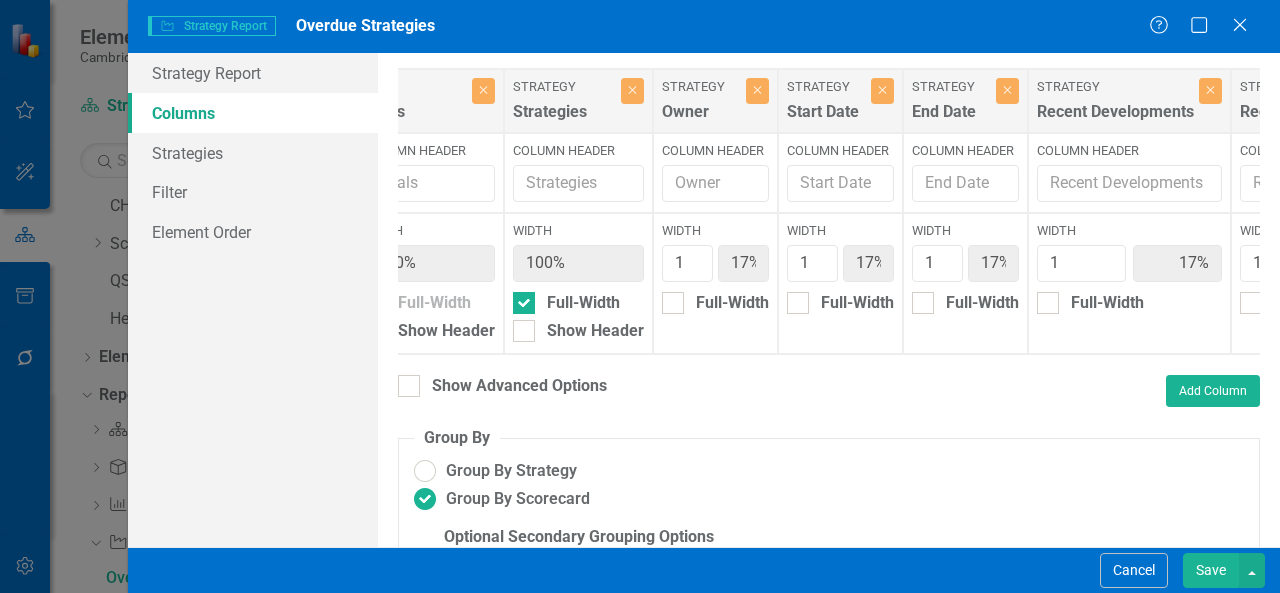 scroll, scrollTop: 0, scrollLeft: 0, axis: both 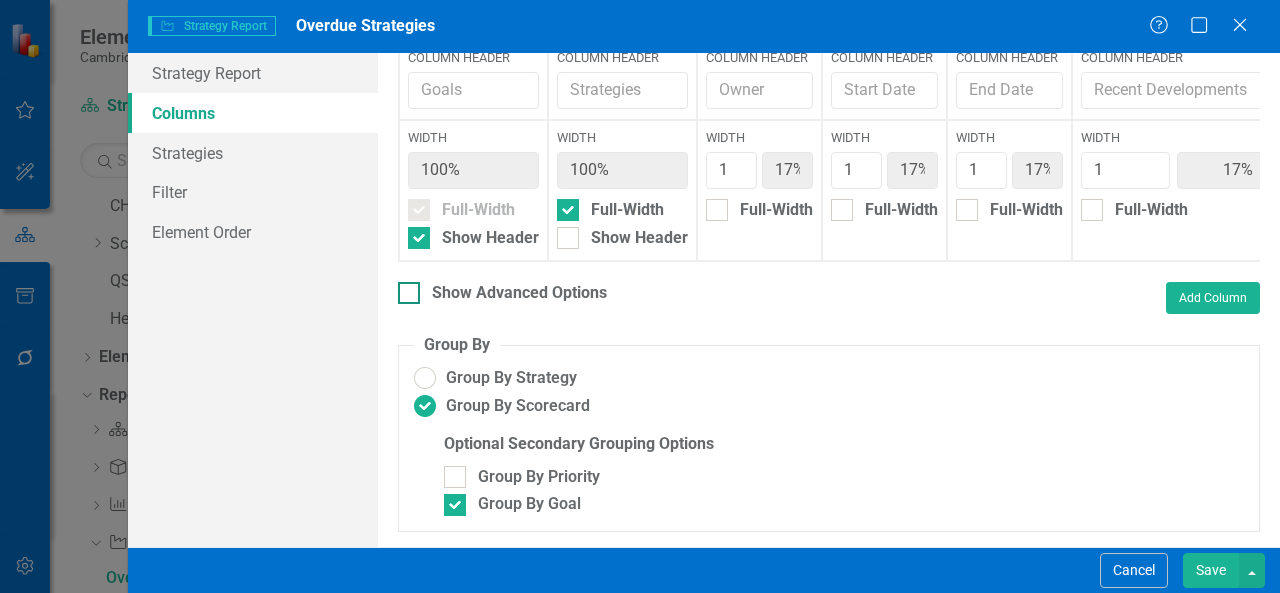 click at bounding box center (409, 293) 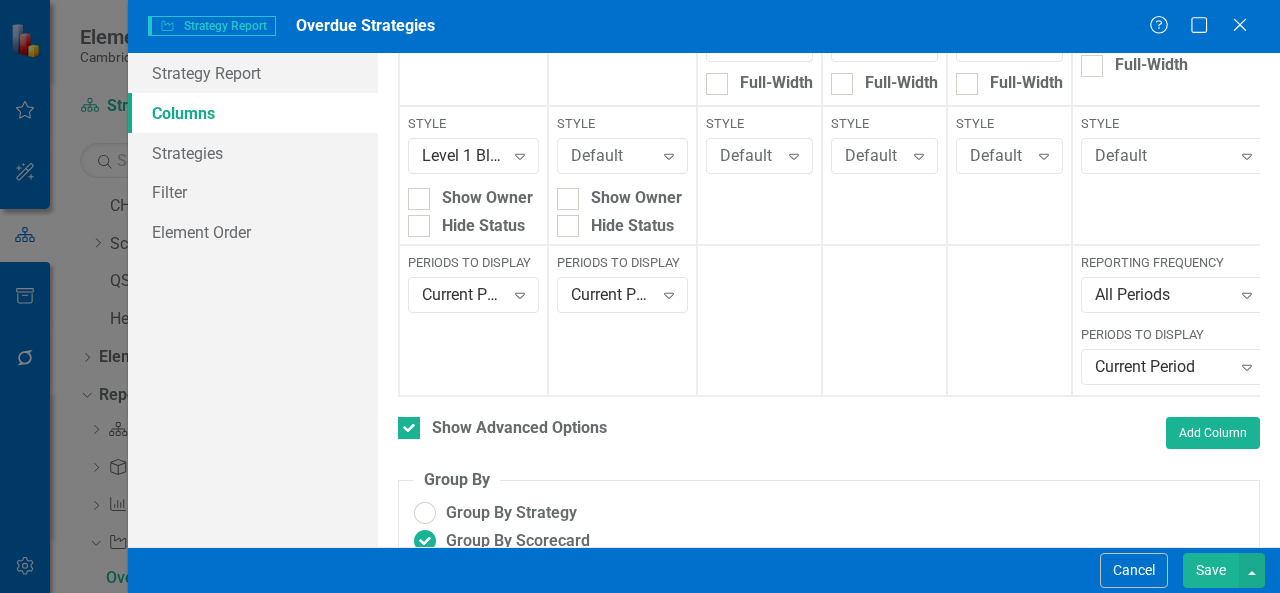 scroll, scrollTop: 458, scrollLeft: 0, axis: vertical 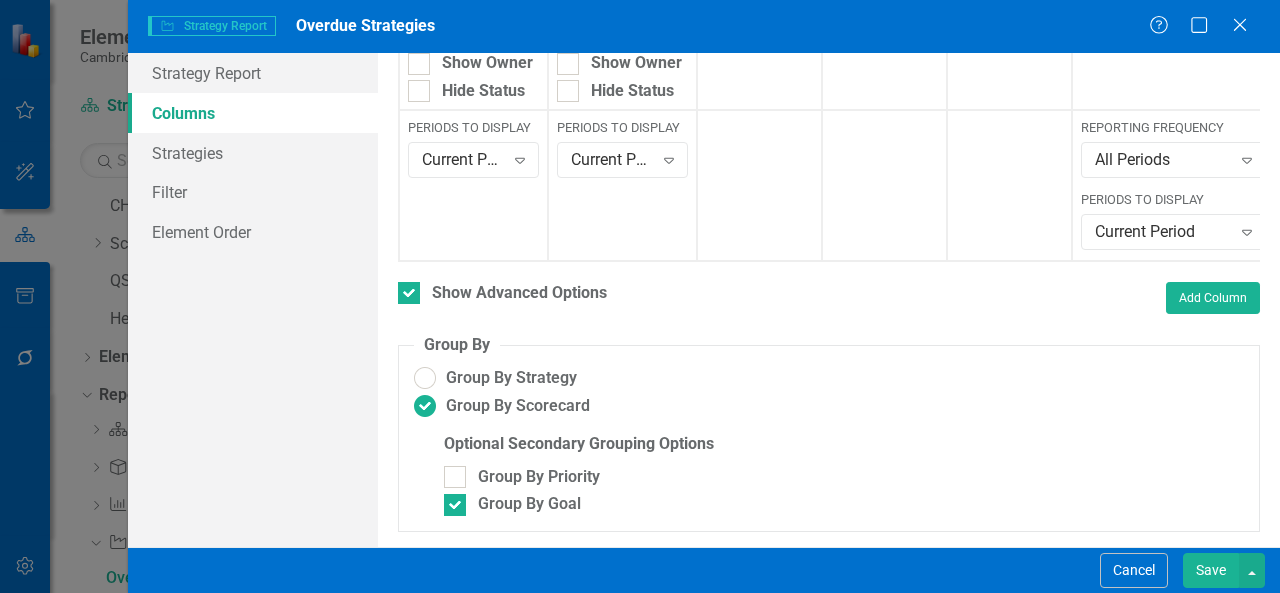 click on "Save" at bounding box center (1211, 570) 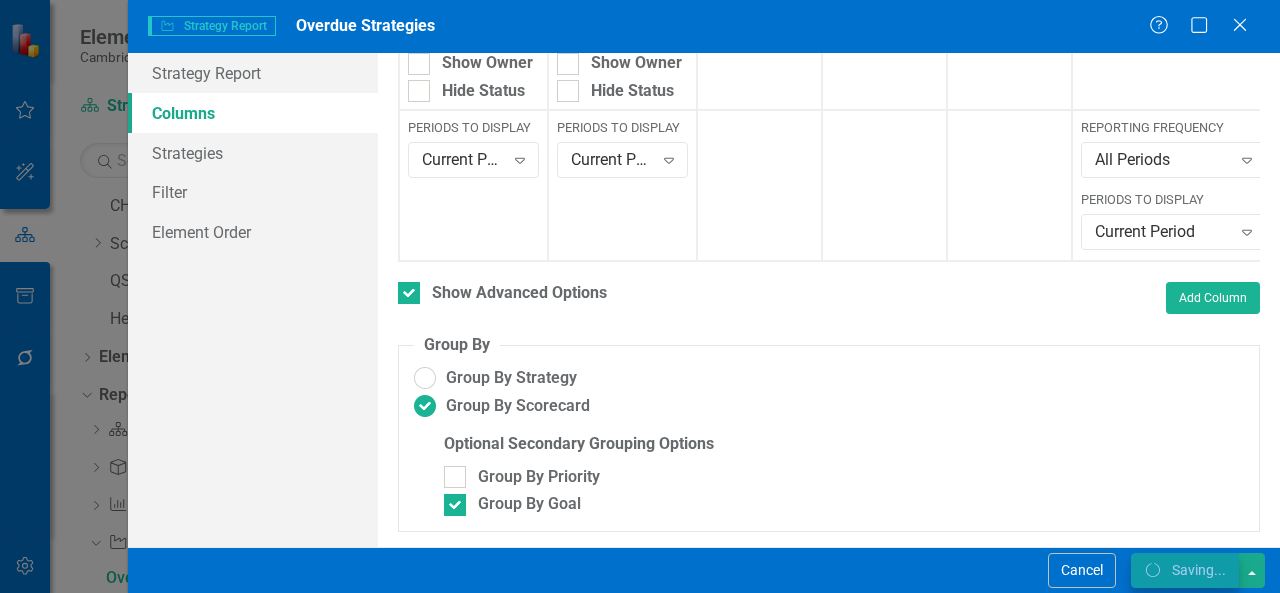 checkbox on "false" 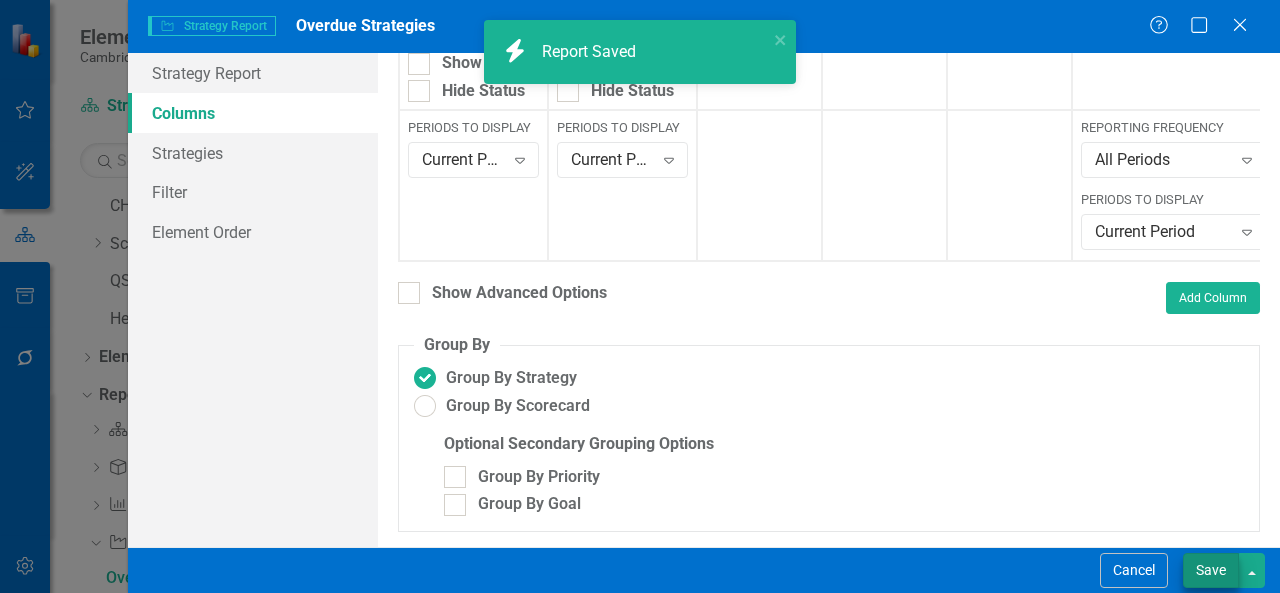 radio on "true" 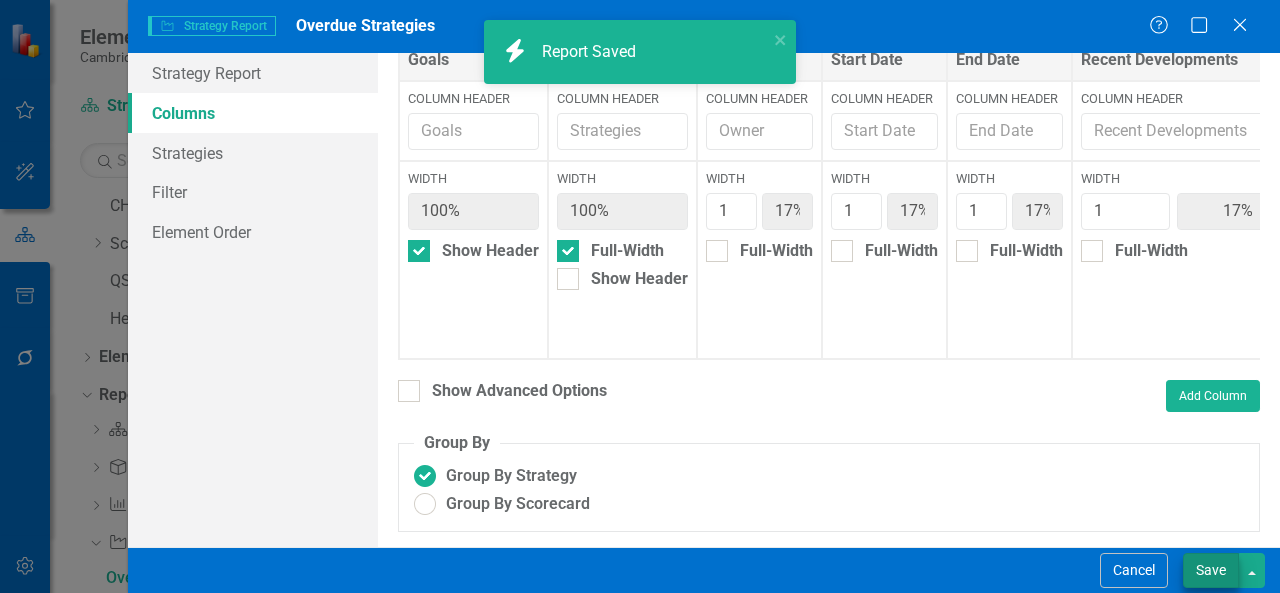 scroll, scrollTop: 58, scrollLeft: 0, axis: vertical 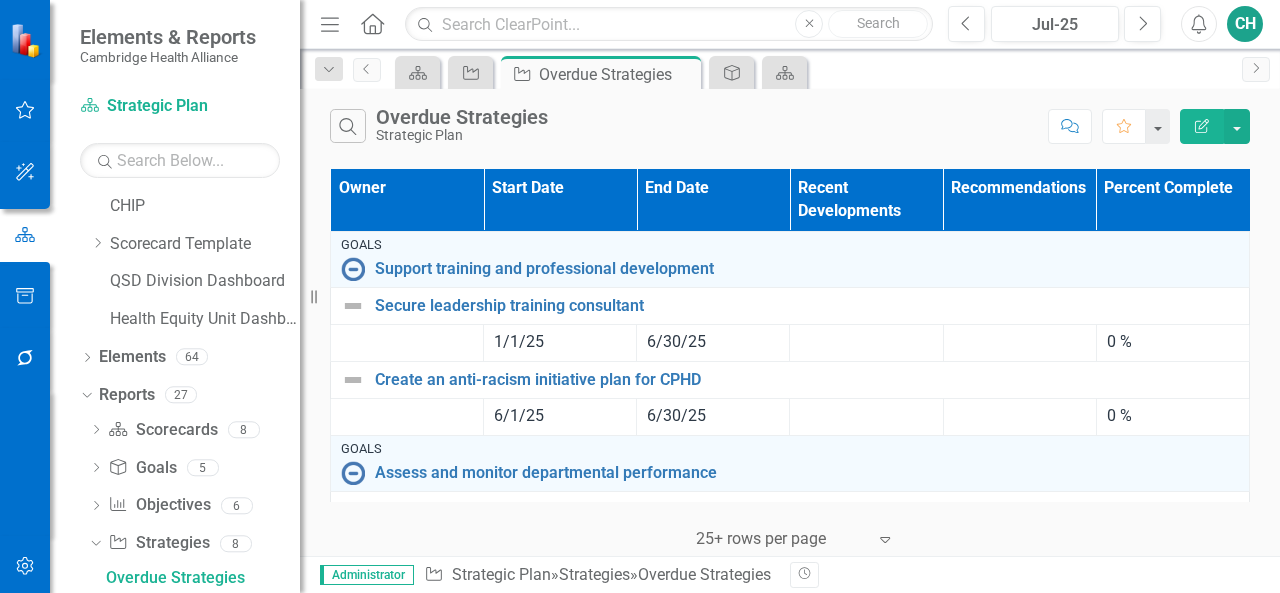 click on "Edit Report" 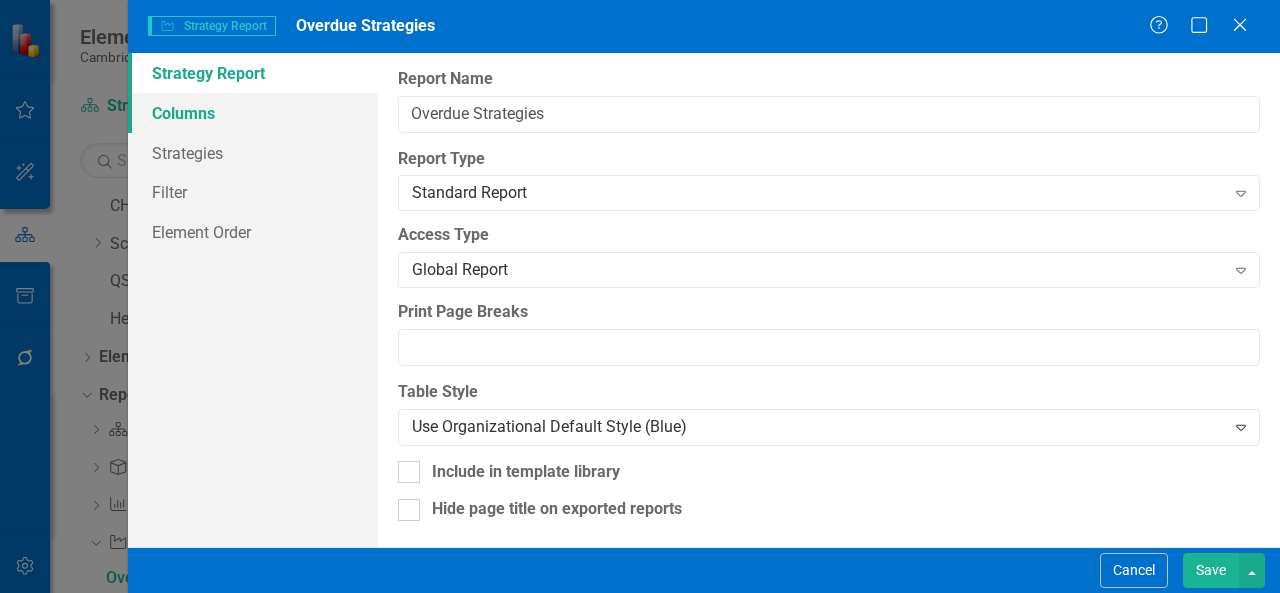 click on "Columns" at bounding box center [253, 113] 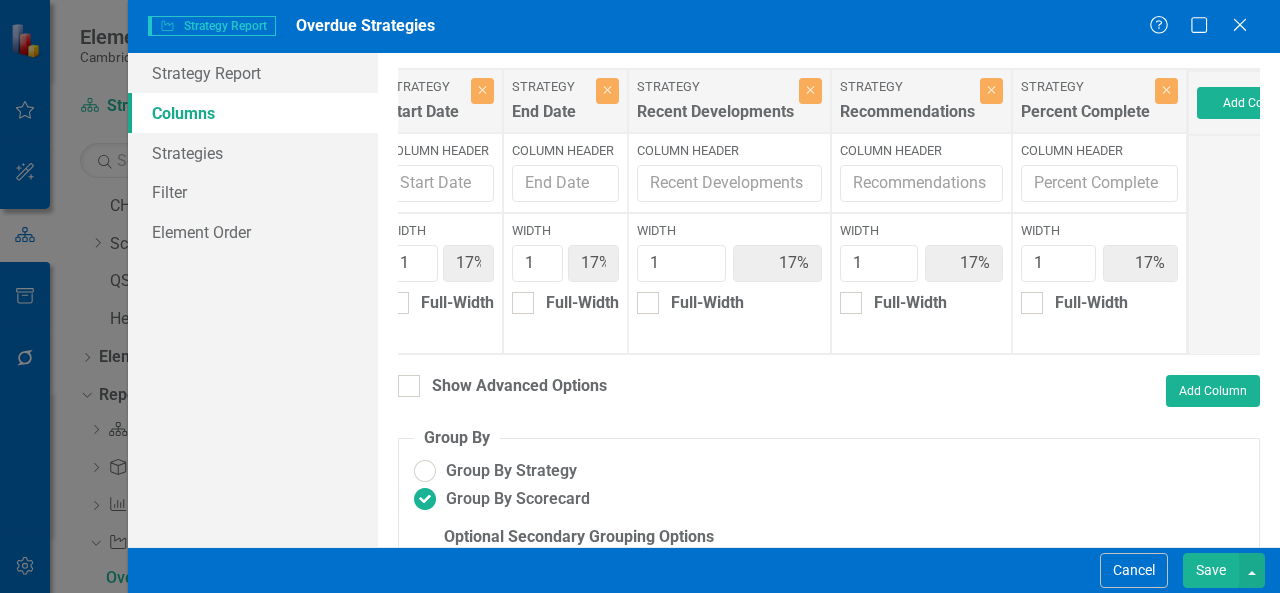 scroll, scrollTop: 0, scrollLeft: 445, axis: horizontal 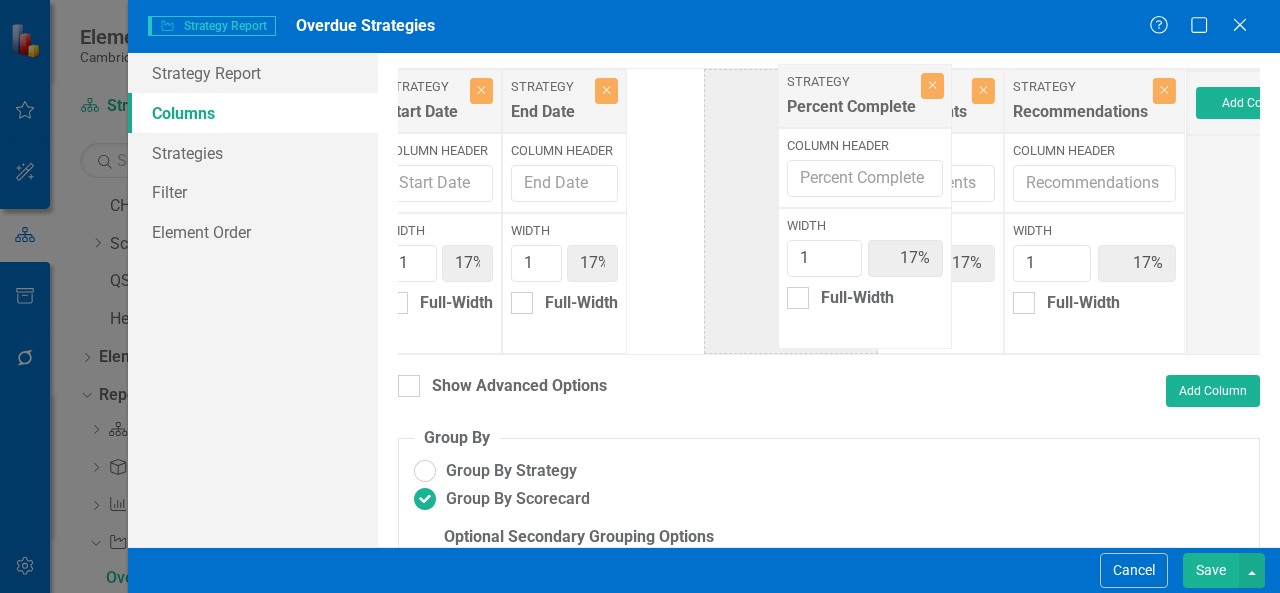 drag, startPoint x: 1123, startPoint y: 102, endPoint x: 782, endPoint y: 97, distance: 341.03665 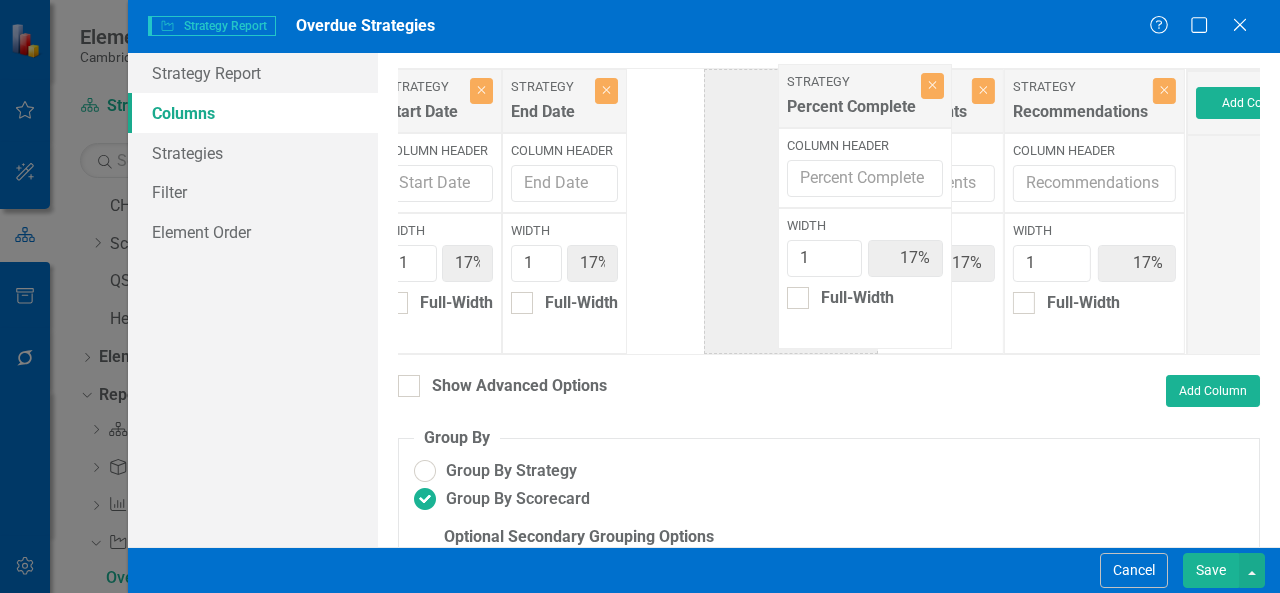 click on "Goal Goals Close Column Header Width 100% Full-Width Show Header Strategy Strategies Close Column Header Width 100% Full-Width Show Header Strategy Owner Close Column Header Width 1 17% Full-Width Strategy Start Date Close Column Header Width 1 17% Full-Width Strategy End Date Close Column Header Width 1 17% Full-Width Strategy Recent Developments Close Column Header Width 1 17% Full-Width Strategy Recommendations Close Column Header Width 1 17% Full-Width Strategy Percent Complete Close Column Header Width 1 17% Full-Width" at bounding box center [570, 211] 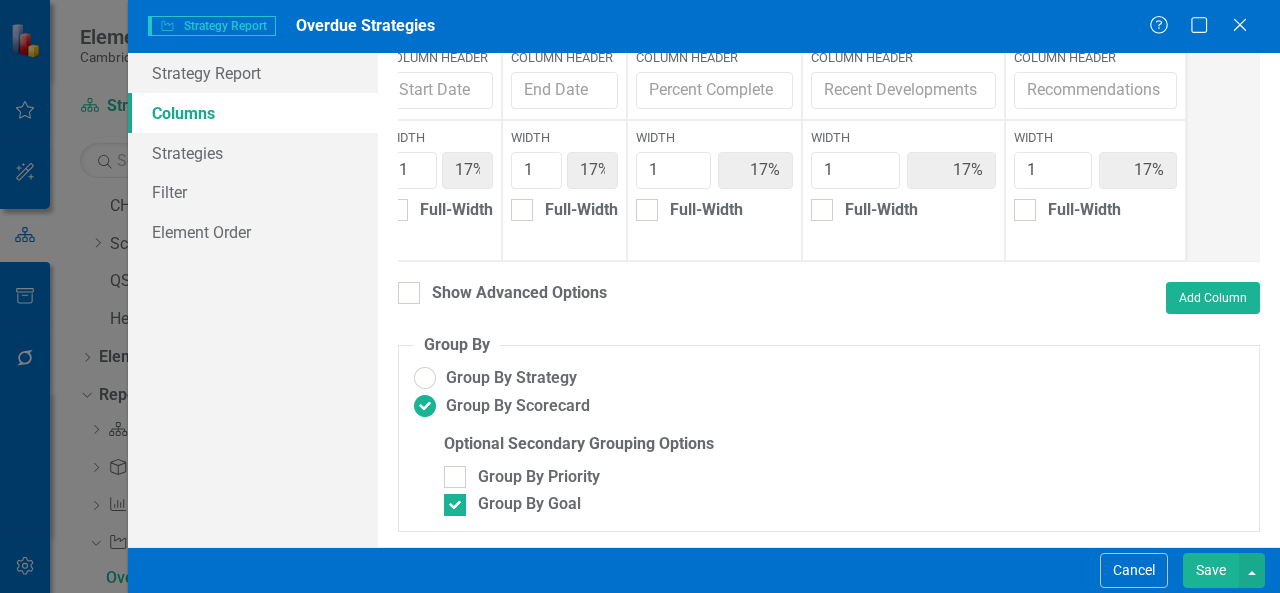 scroll, scrollTop: 108, scrollLeft: 0, axis: vertical 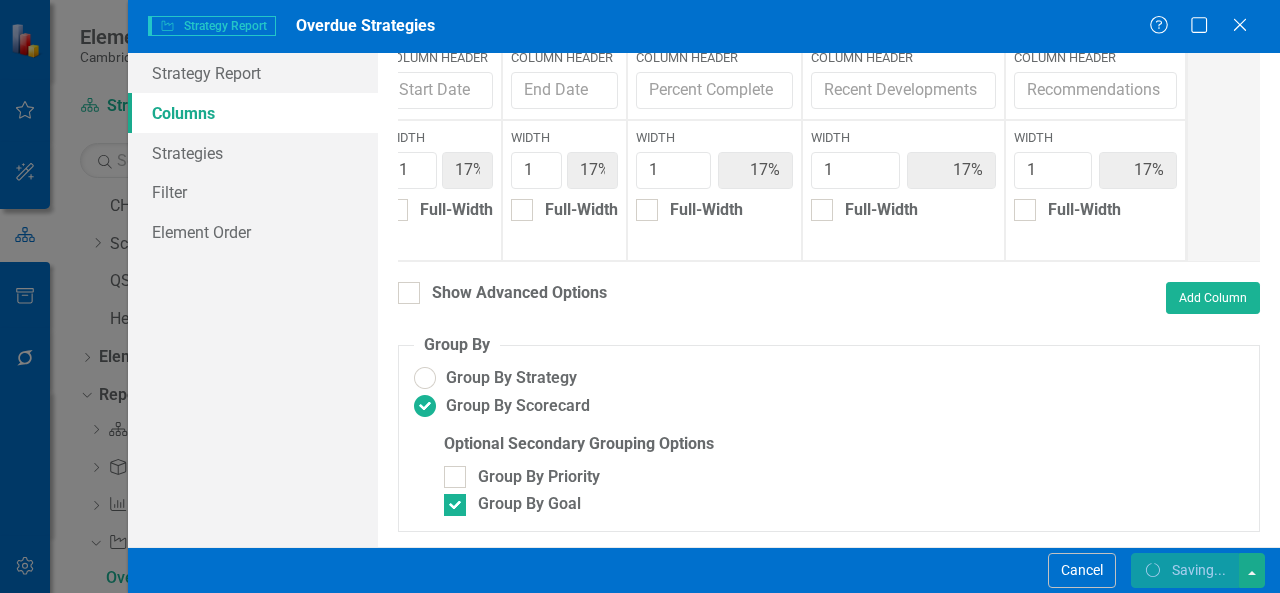 radio on "false" 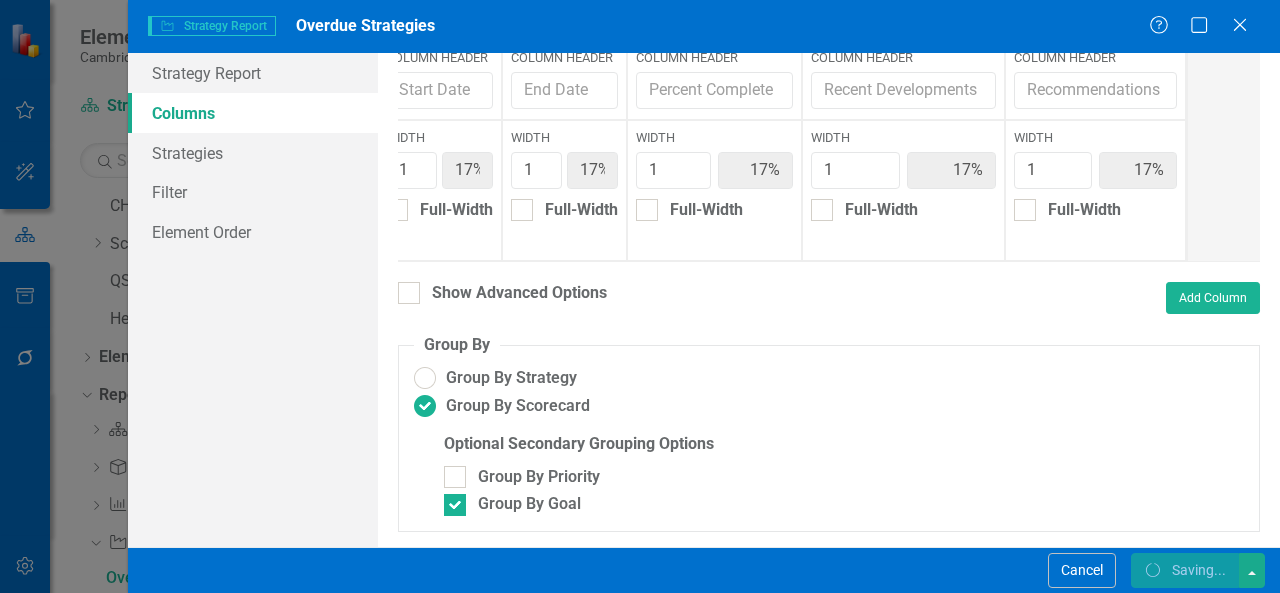 checkbox on "false" 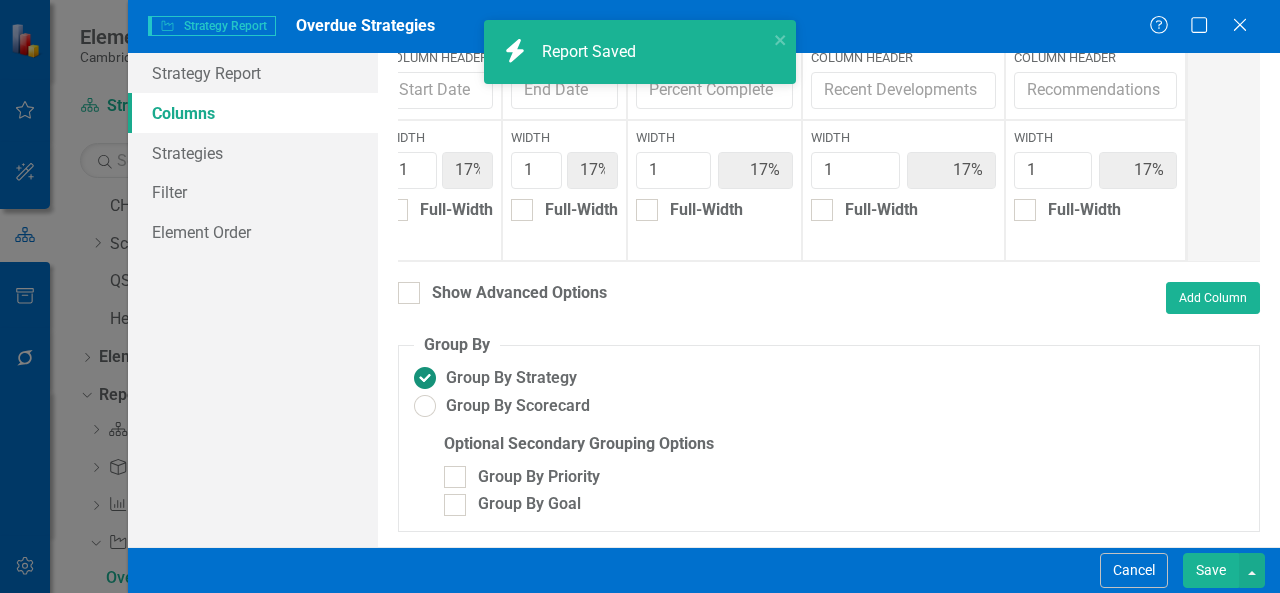 radio on "true" 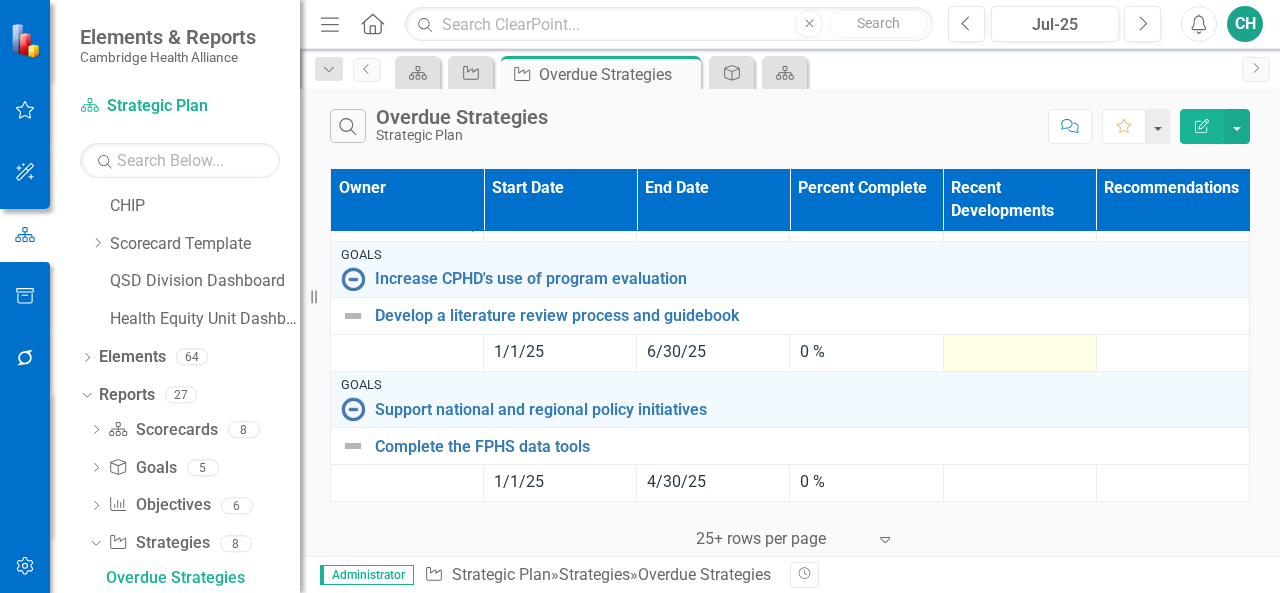 scroll, scrollTop: 401, scrollLeft: 0, axis: vertical 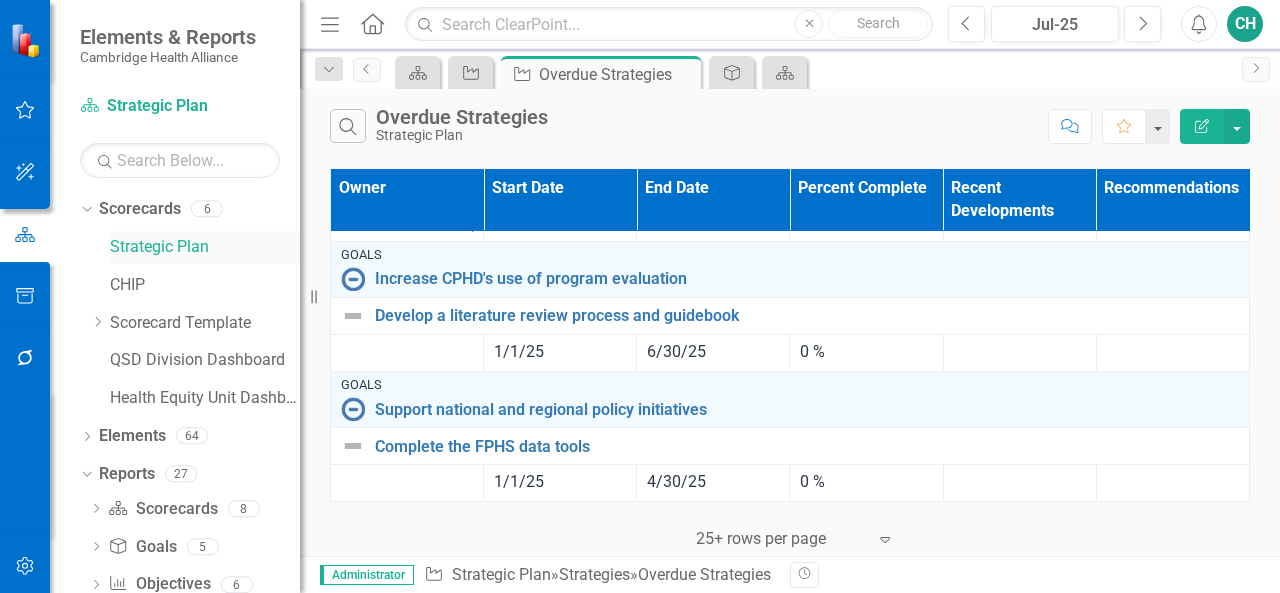 click on "Strategic Plan" at bounding box center (205, 247) 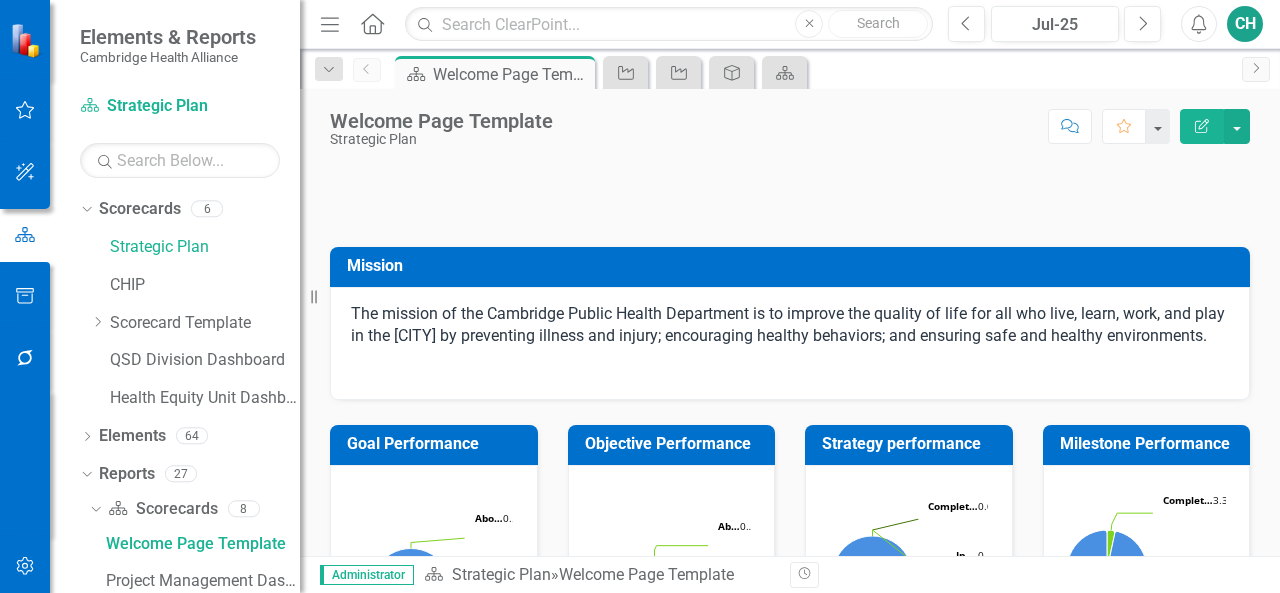 click on "Edit Report" 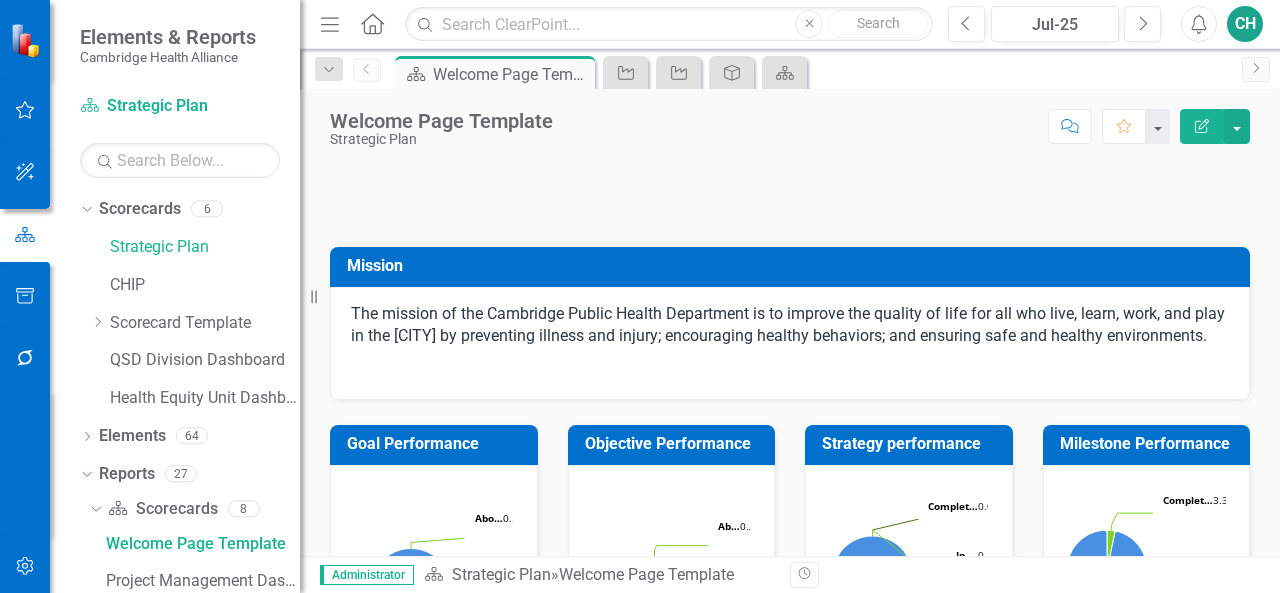 scroll, scrollTop: 0, scrollLeft: 0, axis: both 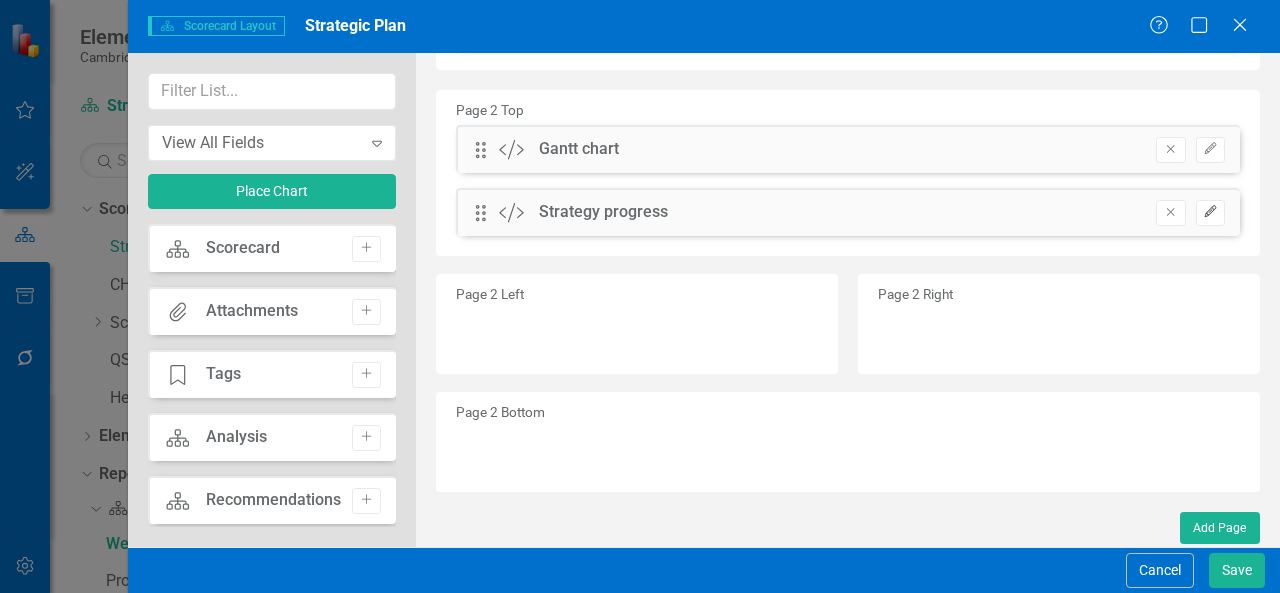 click on "Edit" at bounding box center [1210, 213] 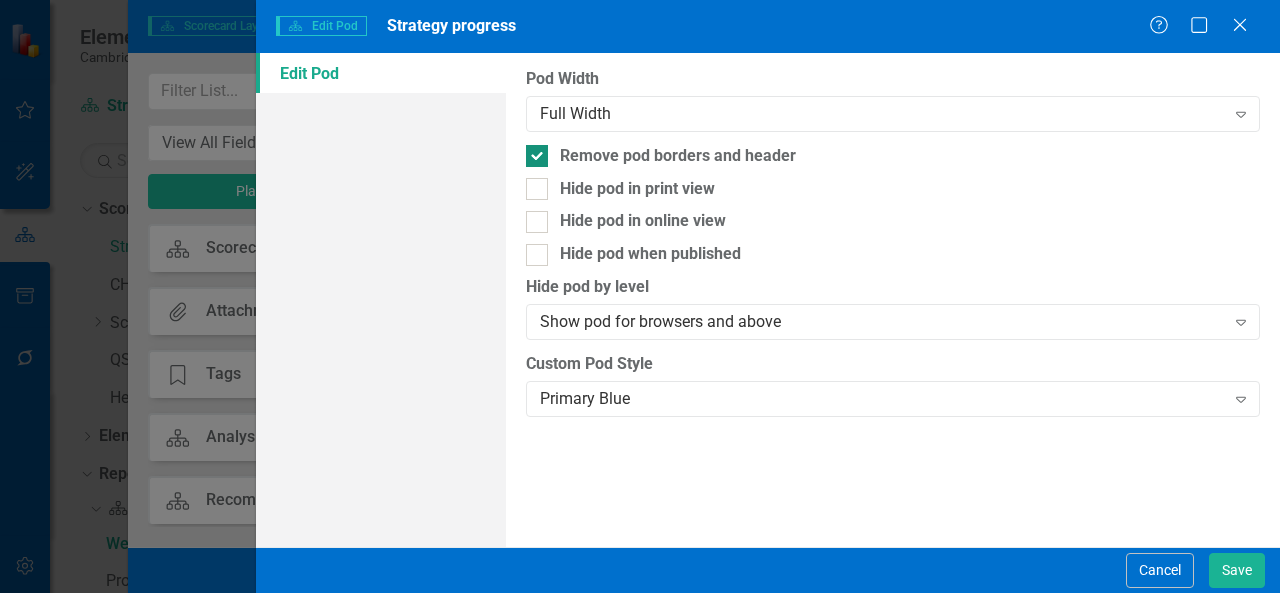click on "Remove pod borders and header" at bounding box center (678, 156) 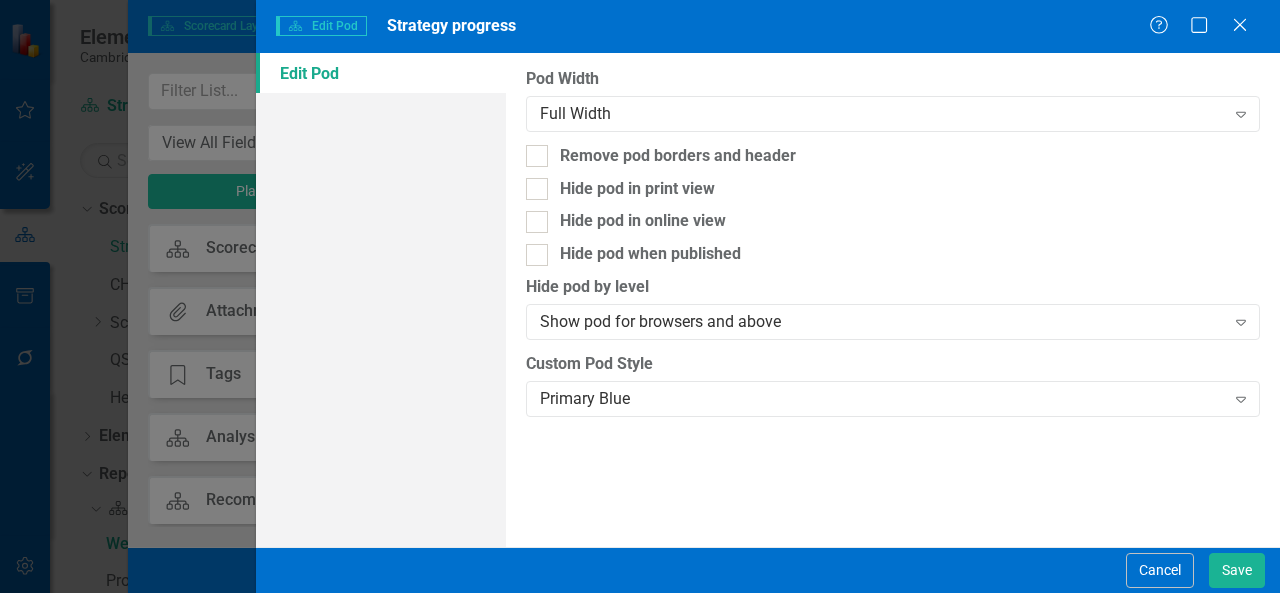 click on "Edit Pod" at bounding box center (381, 73) 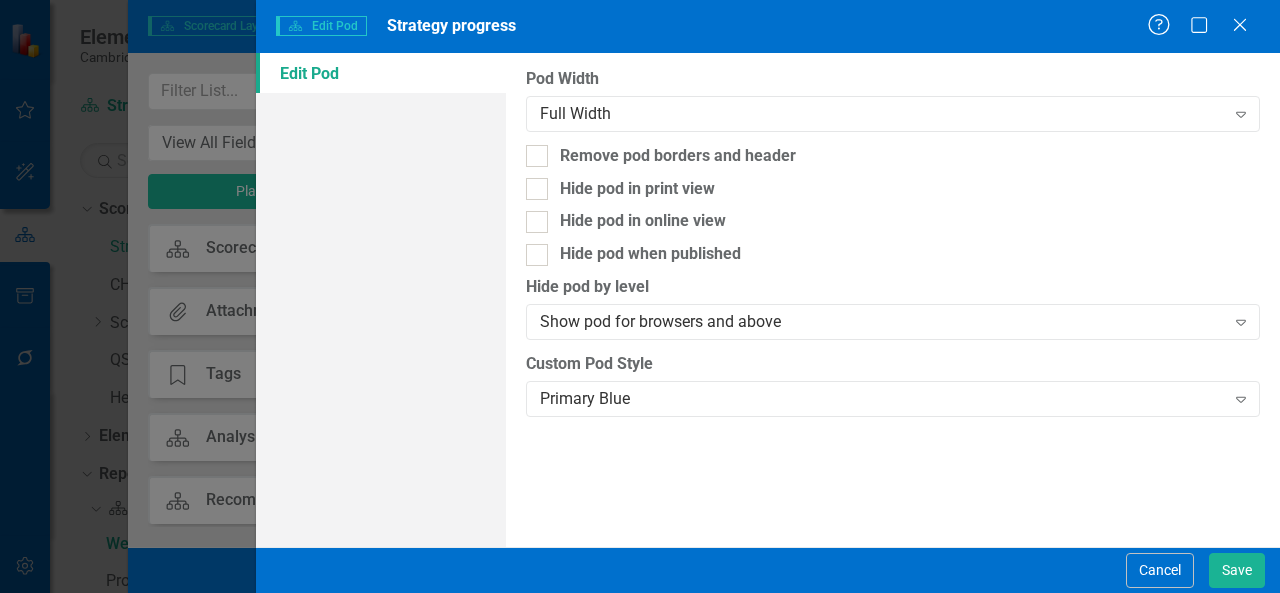 click on "Help" 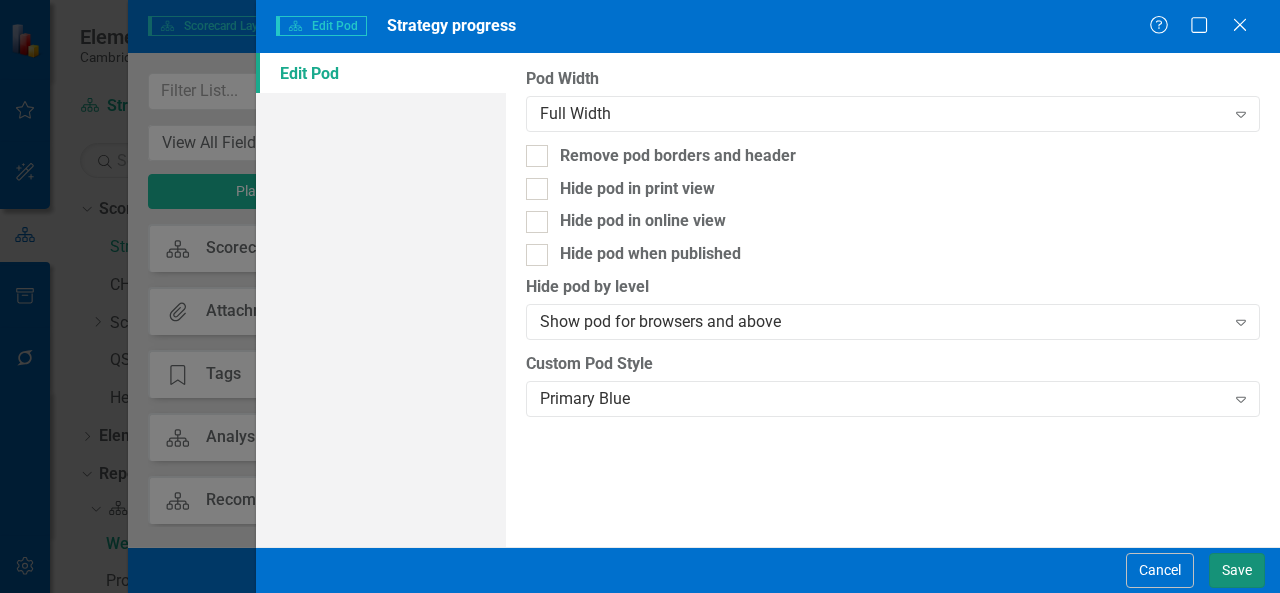 click on "Save" at bounding box center [1237, 570] 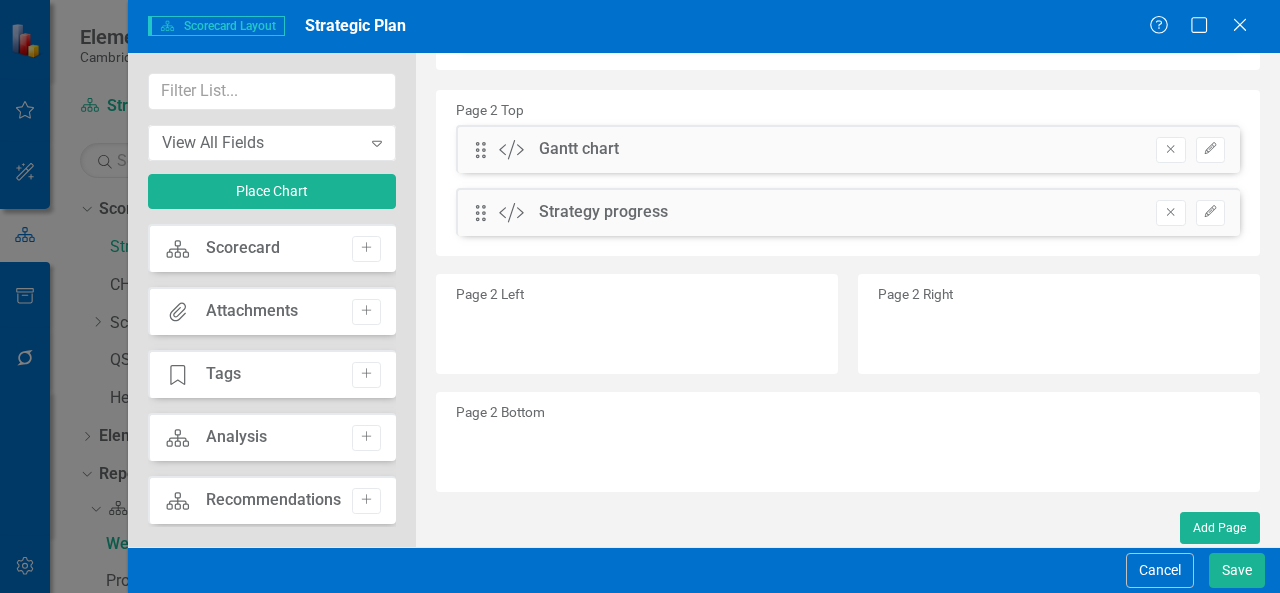 click on "Strategy progress" at bounding box center (603, 212) 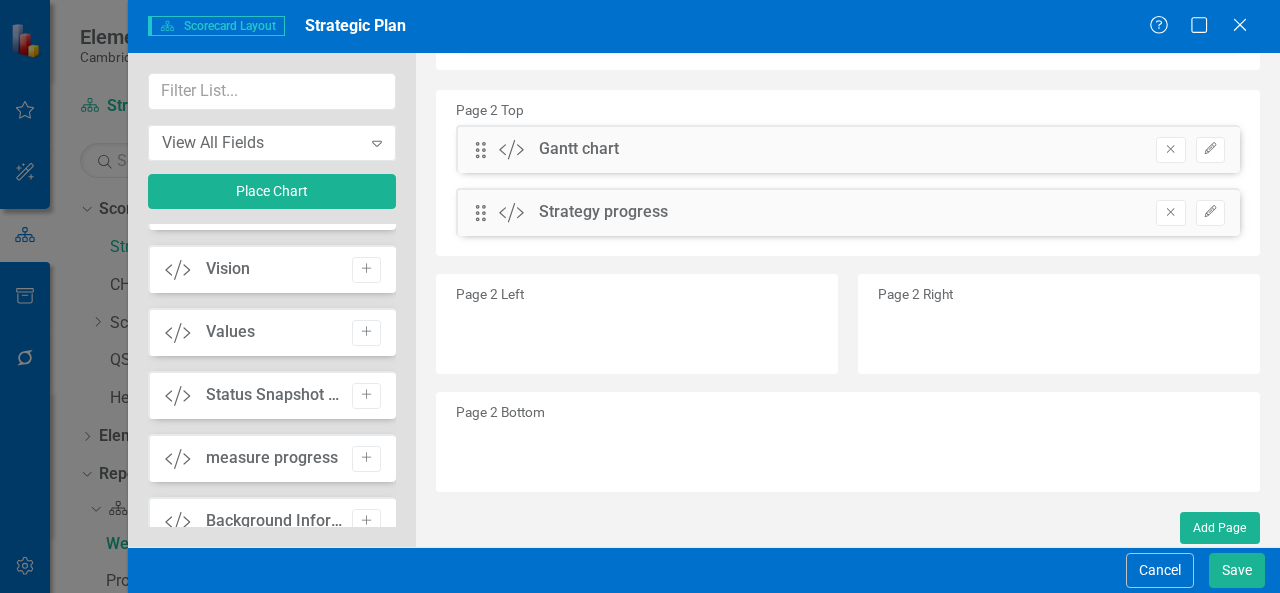scroll, scrollTop: 400, scrollLeft: 0, axis: vertical 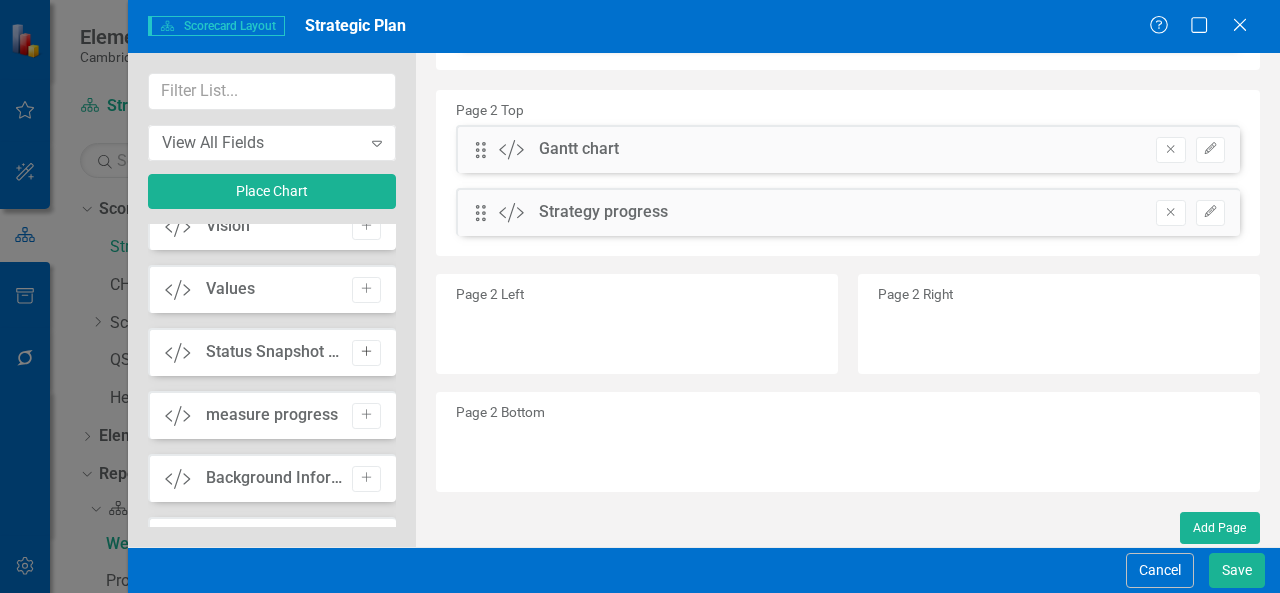 click on "Add" 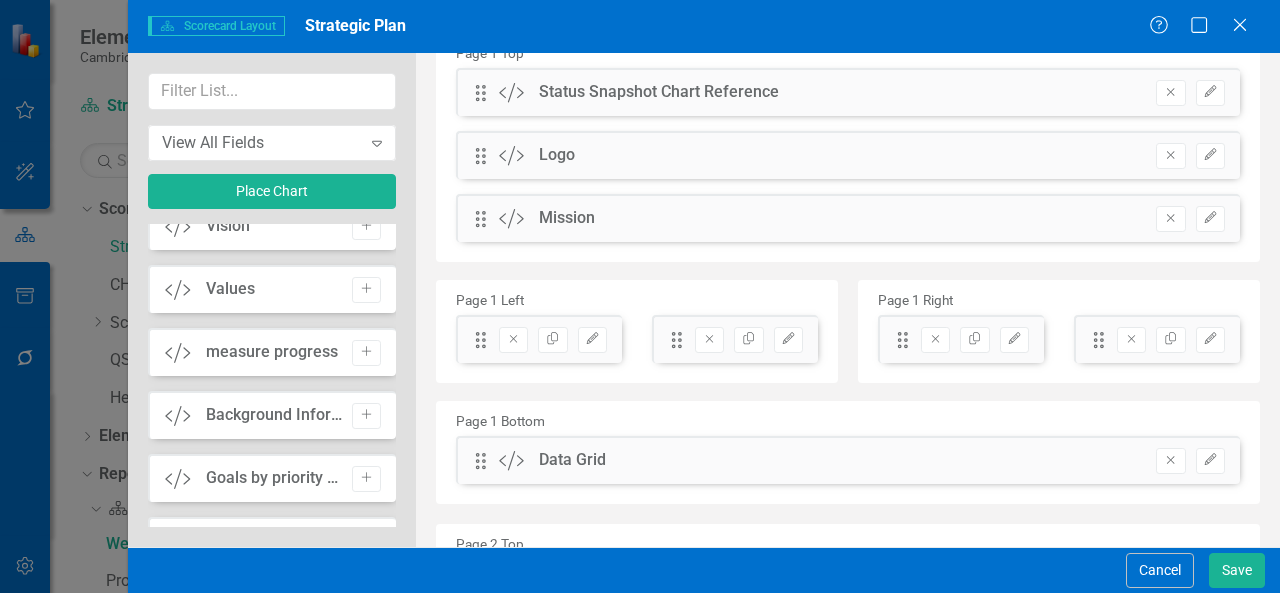 scroll, scrollTop: 0, scrollLeft: 0, axis: both 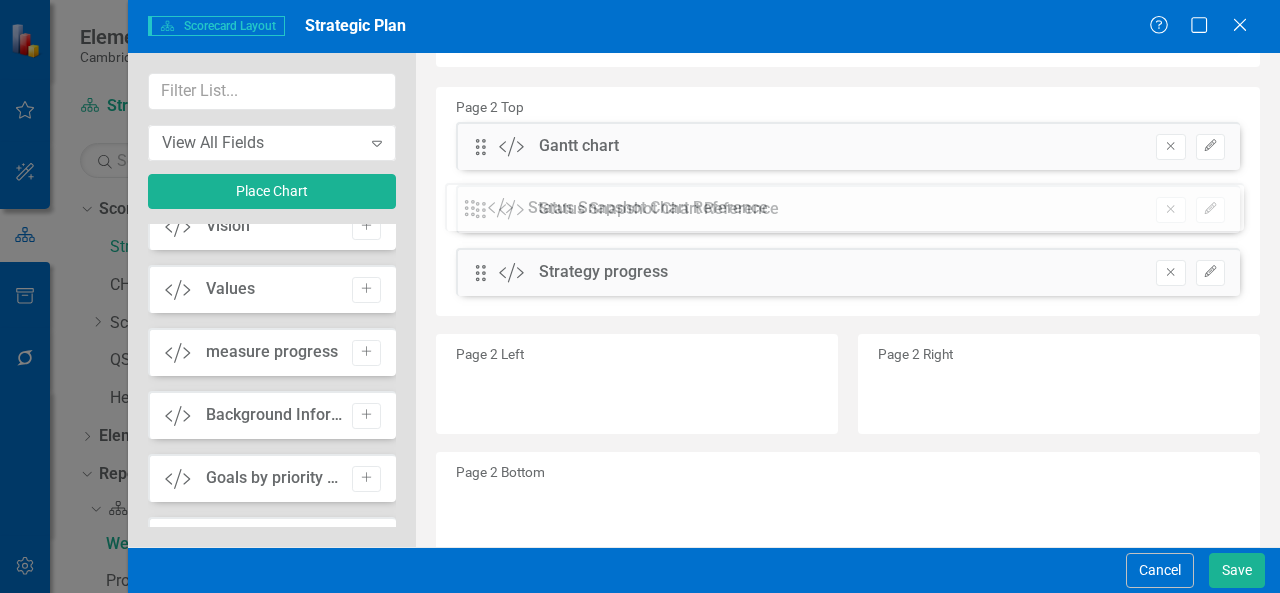 drag, startPoint x: 476, startPoint y: 195, endPoint x: 480, endPoint y: 209, distance: 14.56022 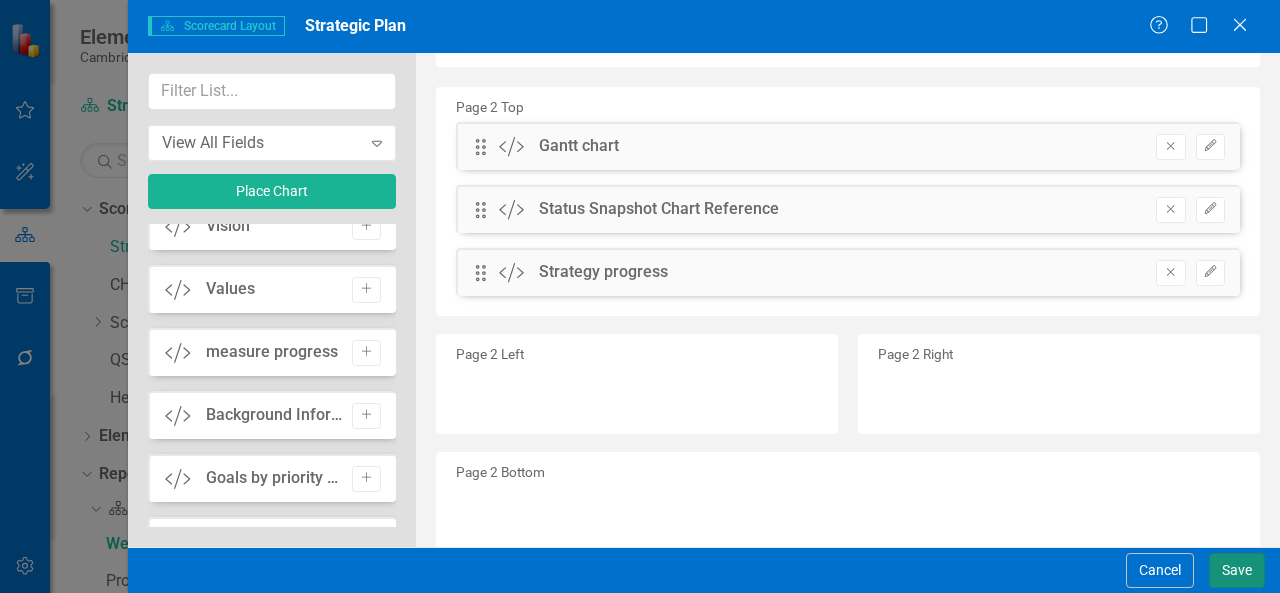 click on "Save" at bounding box center [1237, 570] 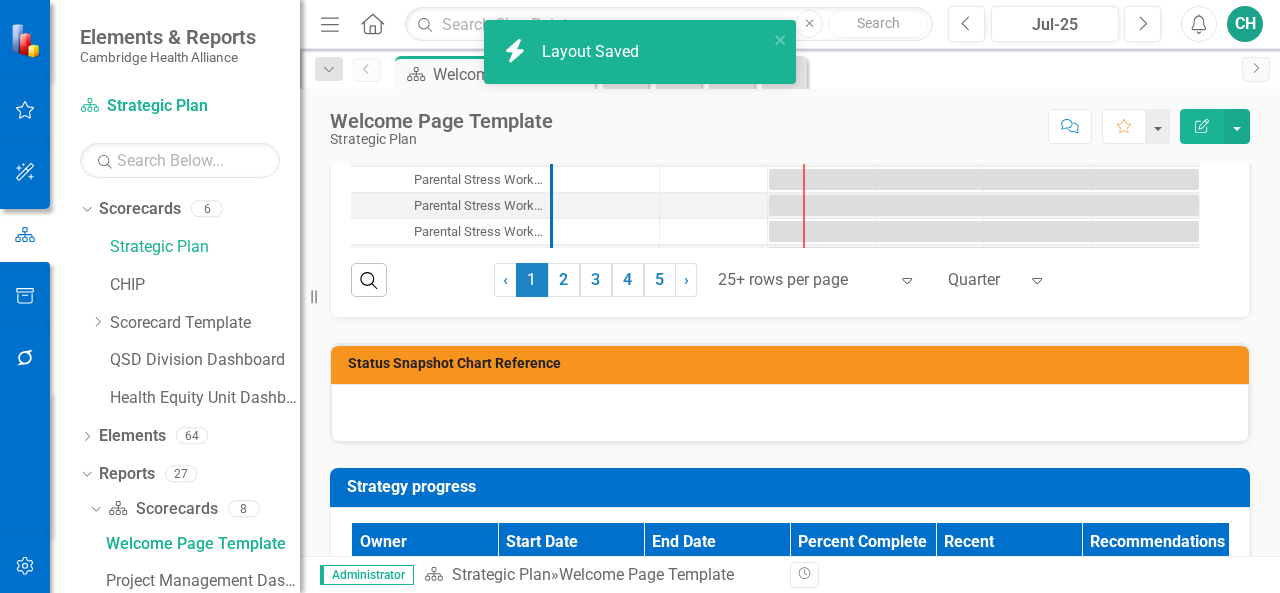 scroll, scrollTop: 1800, scrollLeft: 0, axis: vertical 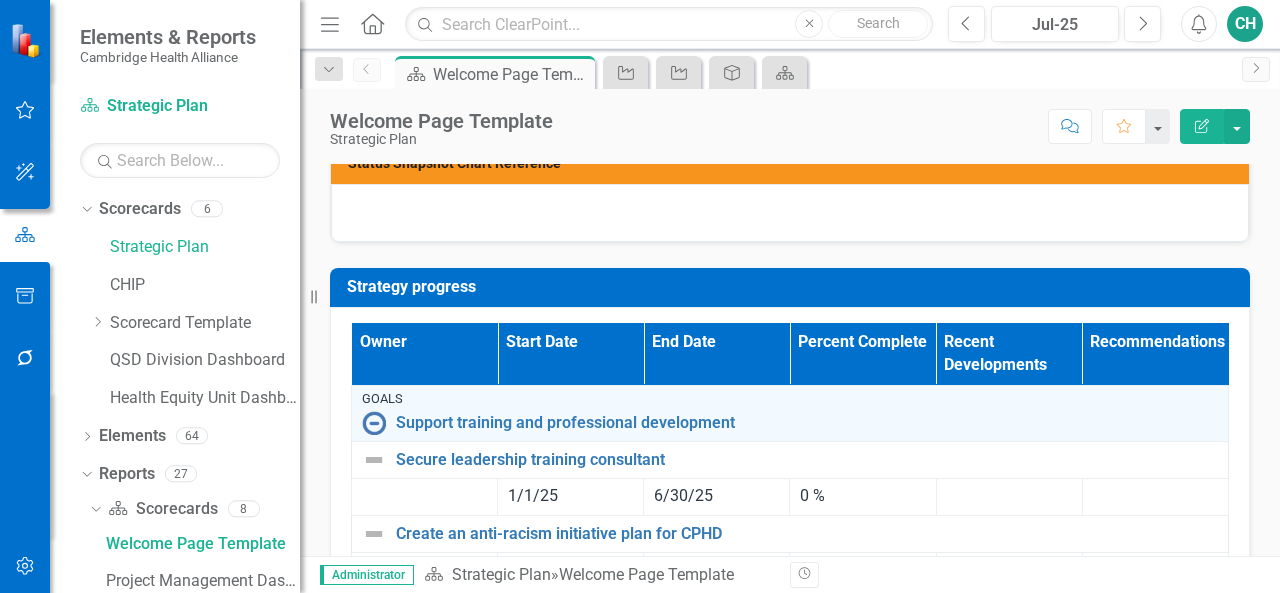 click on "Status Snapshot Chart Reference" at bounding box center [793, 166] 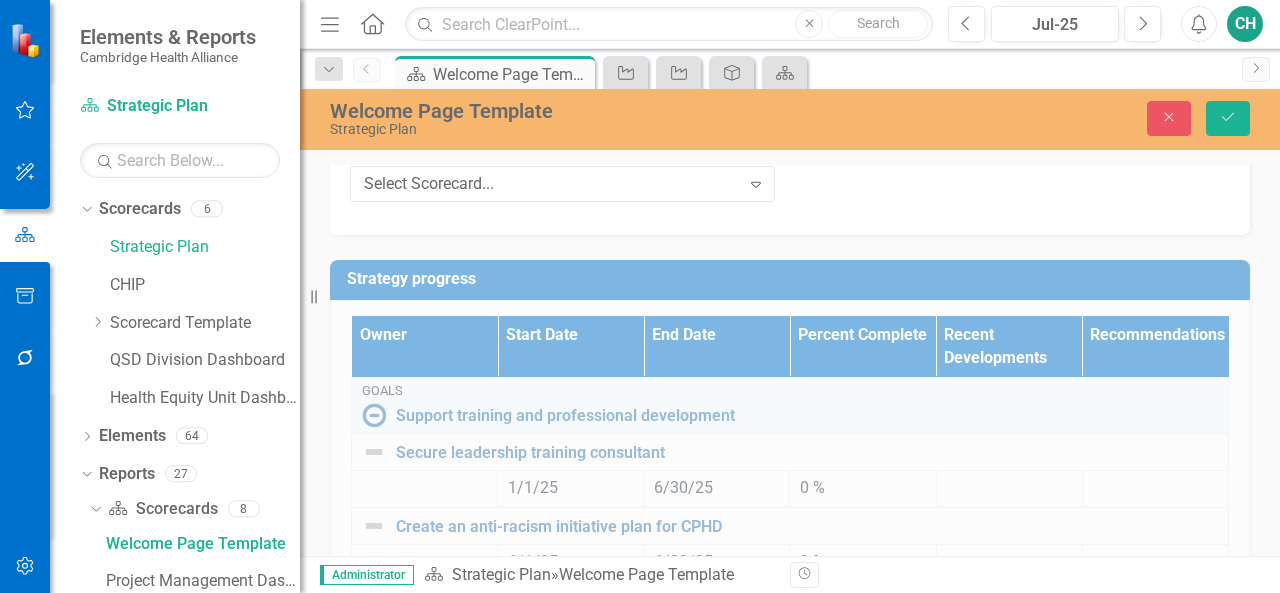 scroll, scrollTop: 1900, scrollLeft: 0, axis: vertical 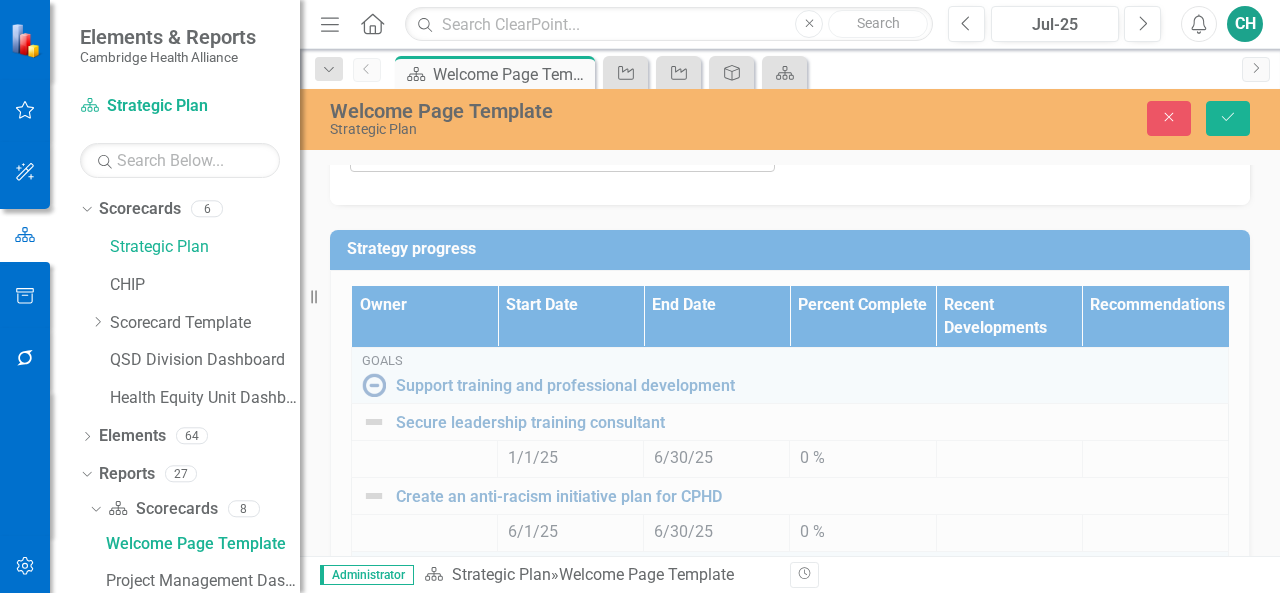 click on "Select Scorecard..." at bounding box center (552, 154) 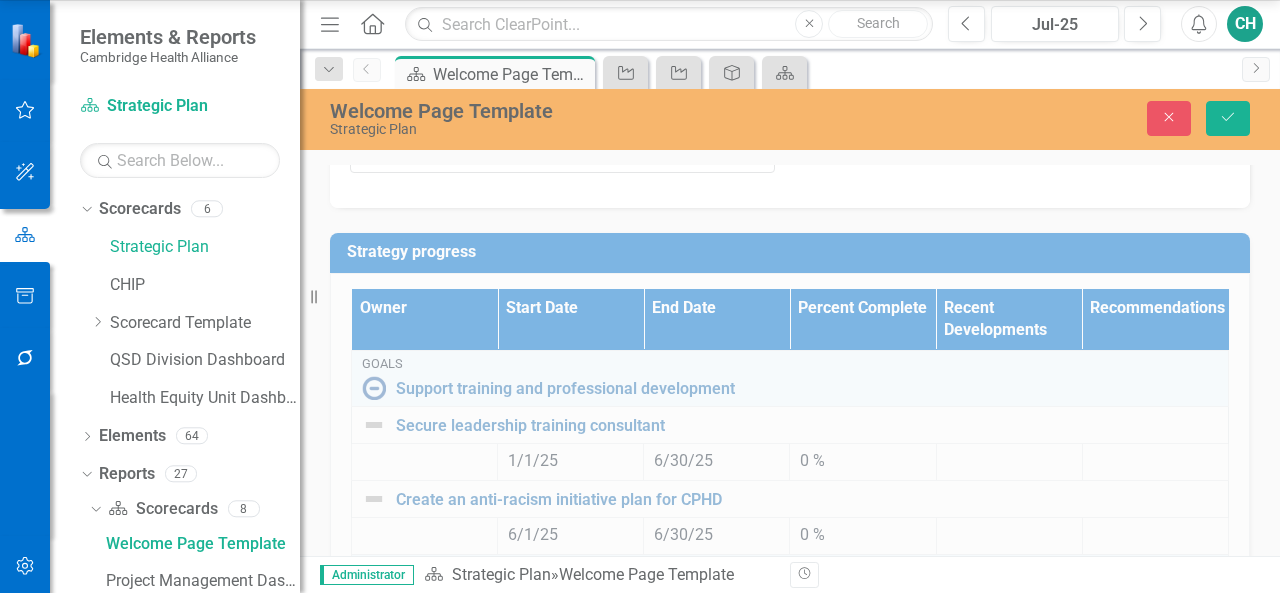 click on "Strategic Plan" at bounding box center (644, -181) 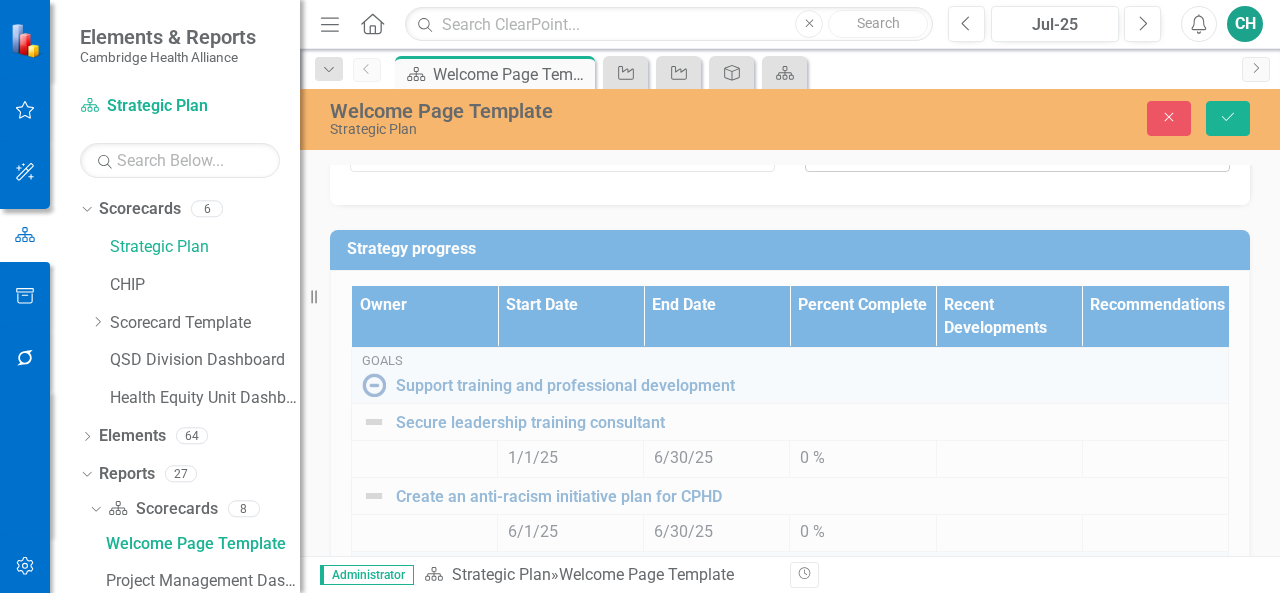click on "Select Chart..." at bounding box center (1007, 154) 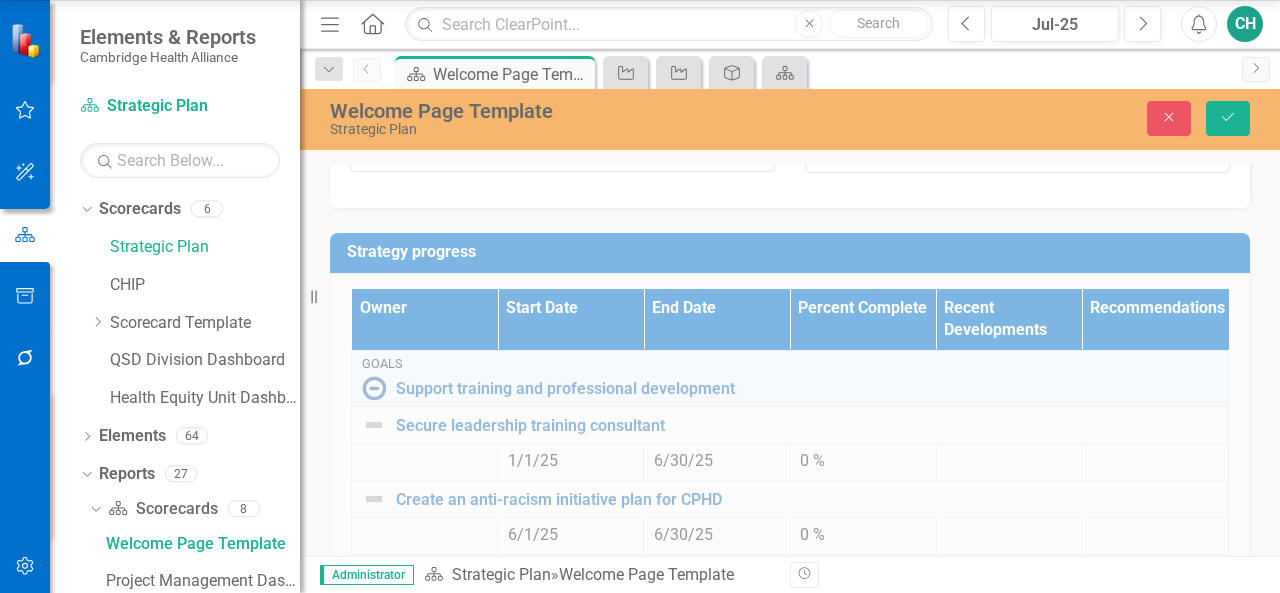 scroll, scrollTop: 4200, scrollLeft: 0, axis: vertical 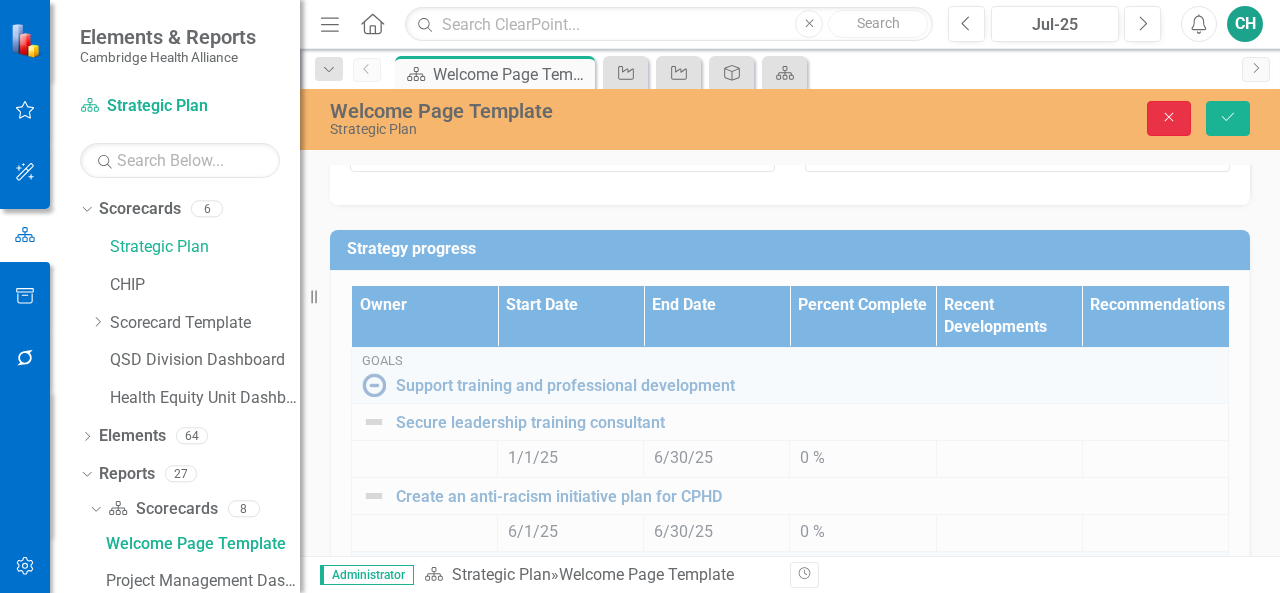 click on "Close" at bounding box center [1169, 118] 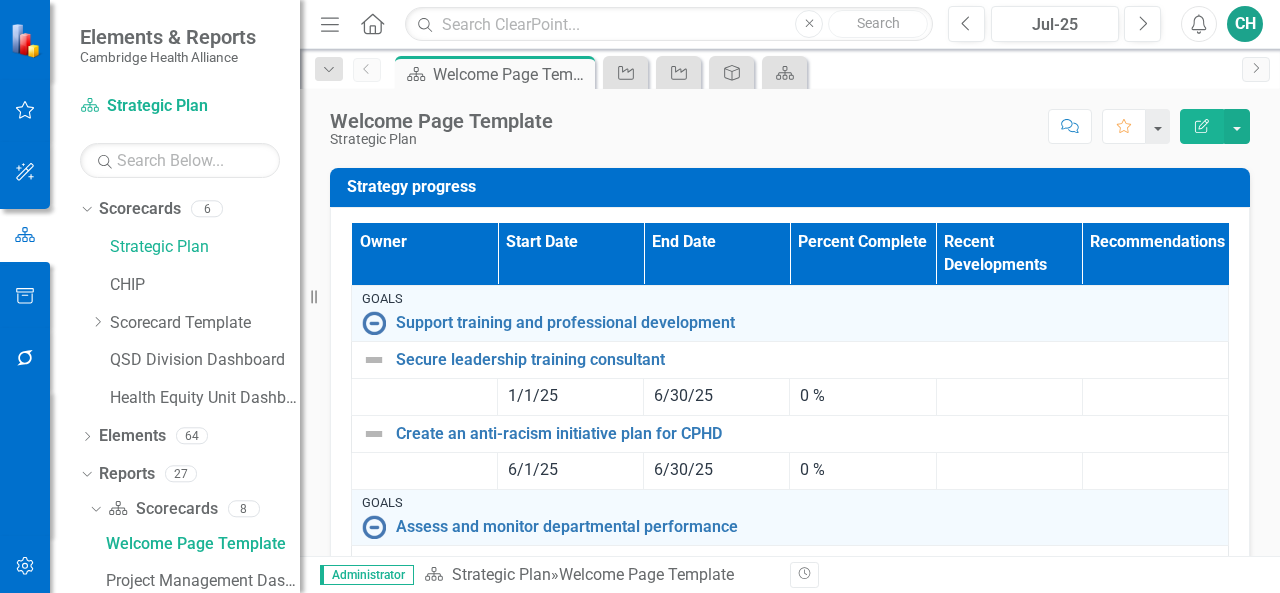click on "Edit Report" 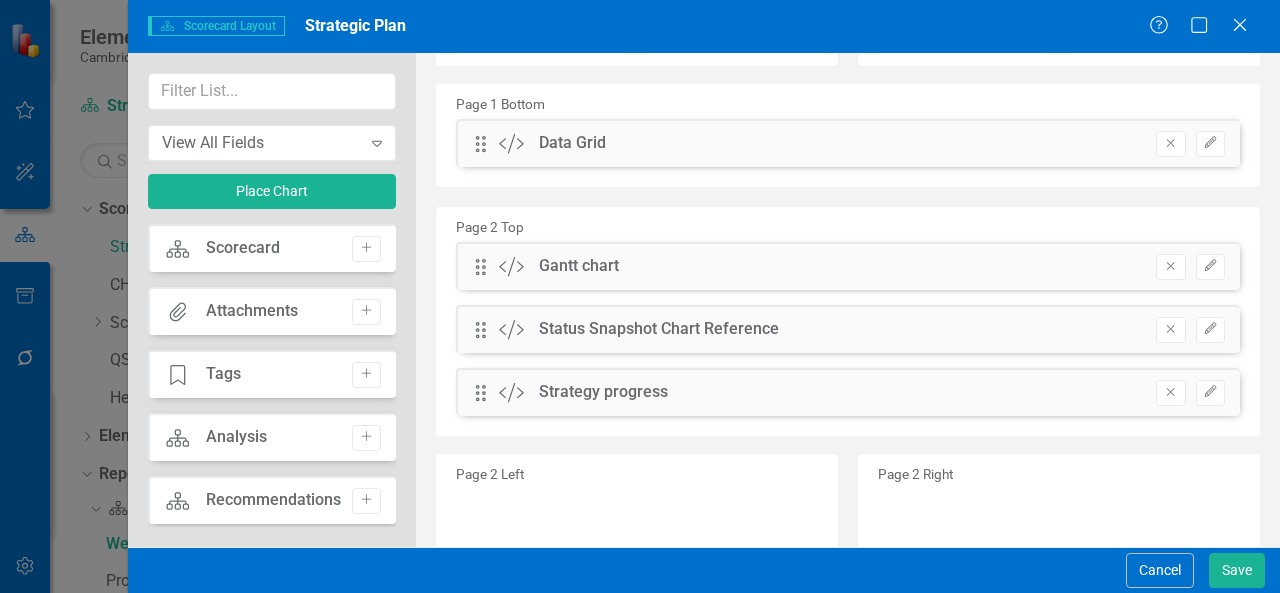 scroll, scrollTop: 400, scrollLeft: 0, axis: vertical 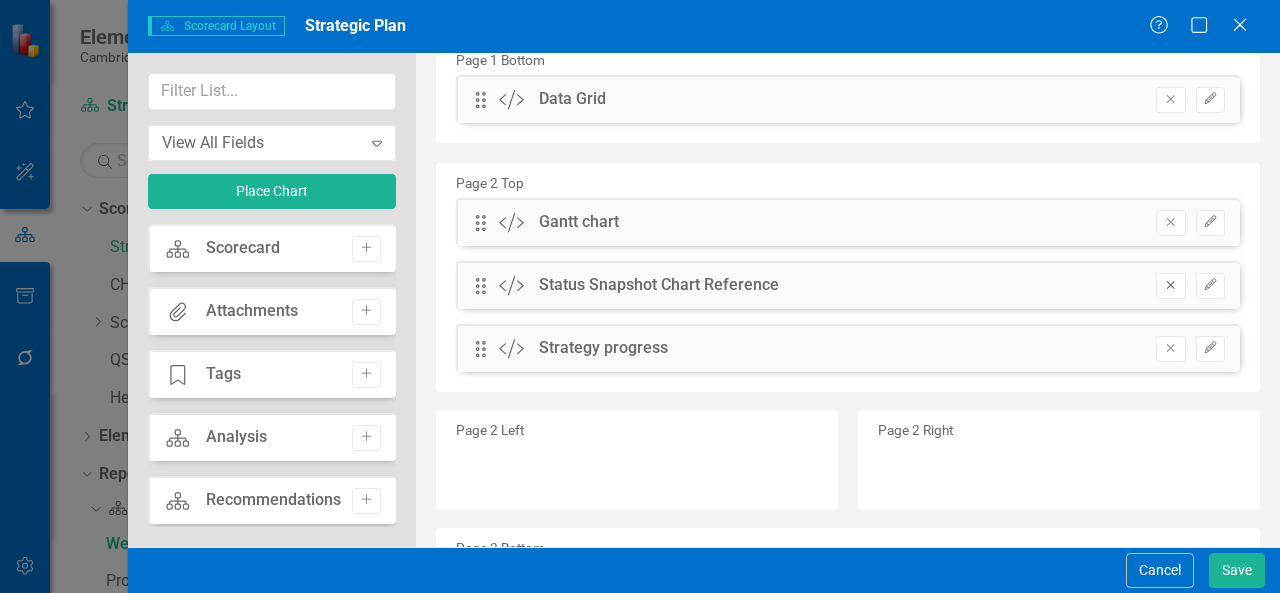 click on "Remove" 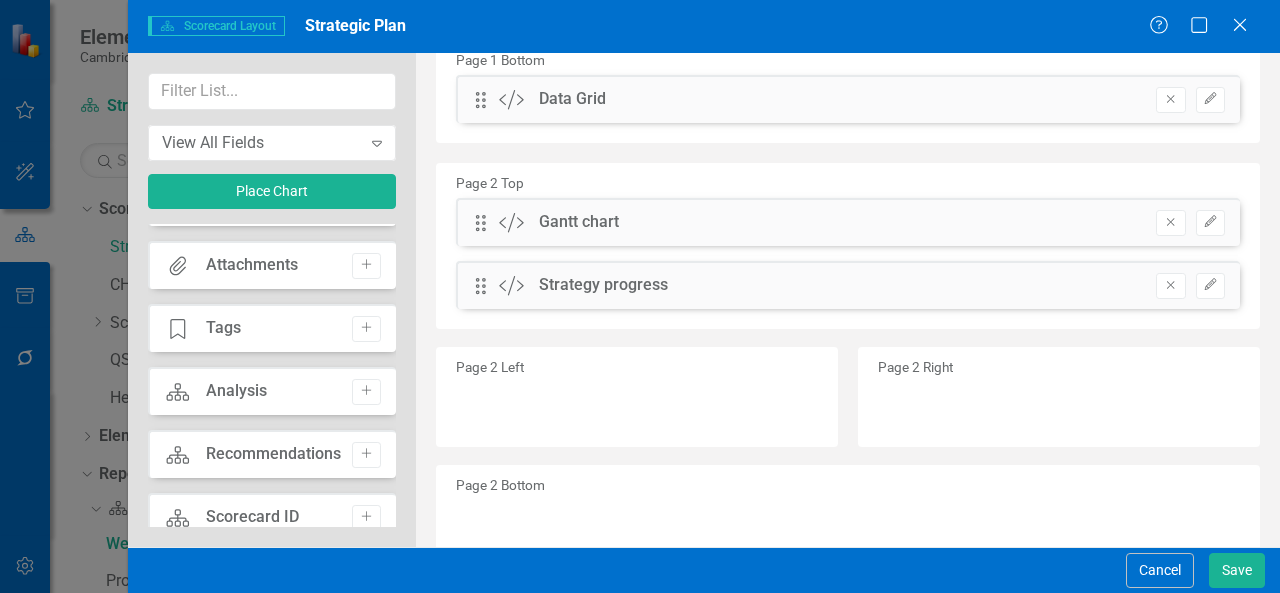 scroll, scrollTop: 103, scrollLeft: 0, axis: vertical 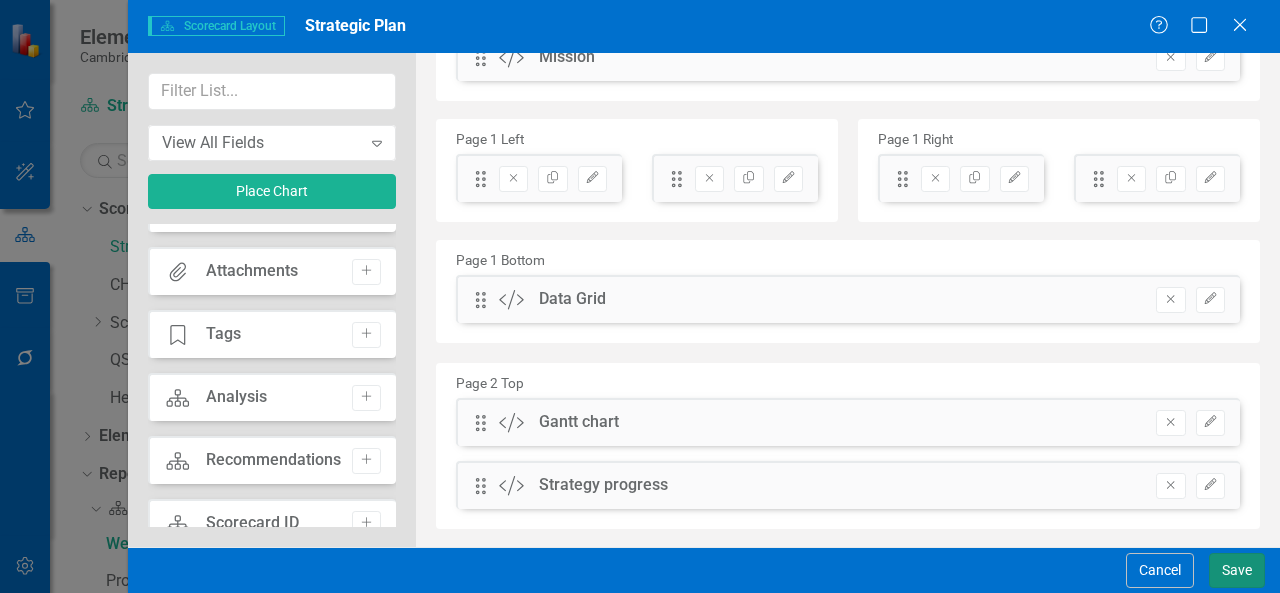 click on "Save" at bounding box center [1237, 570] 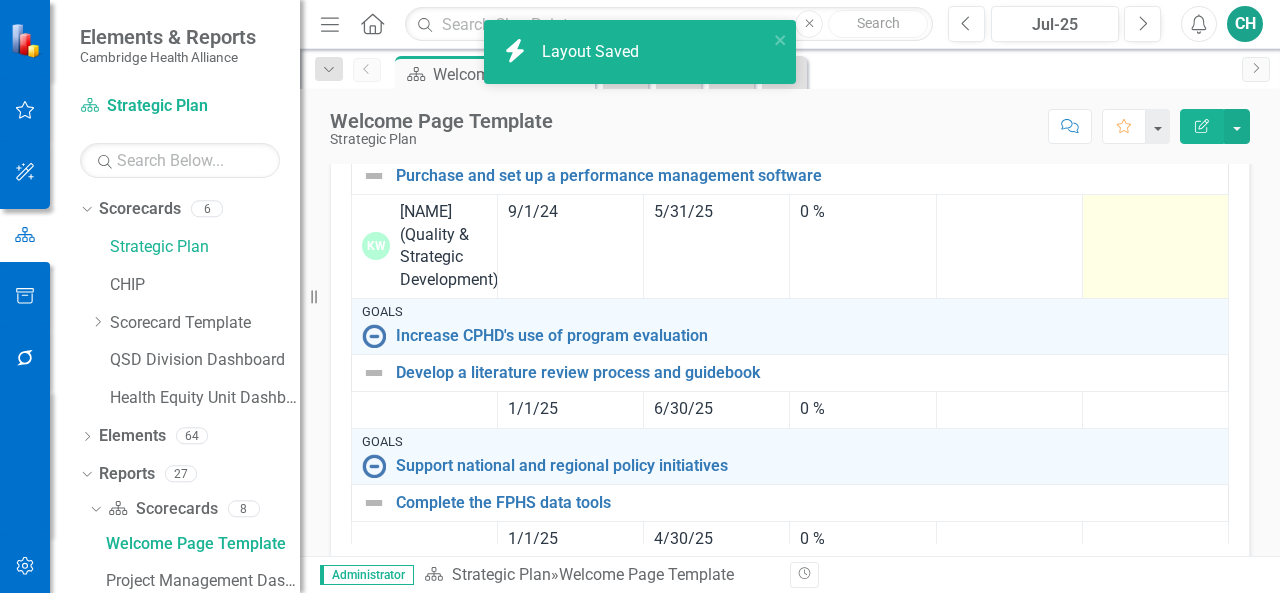 scroll, scrollTop: 292, scrollLeft: 0, axis: vertical 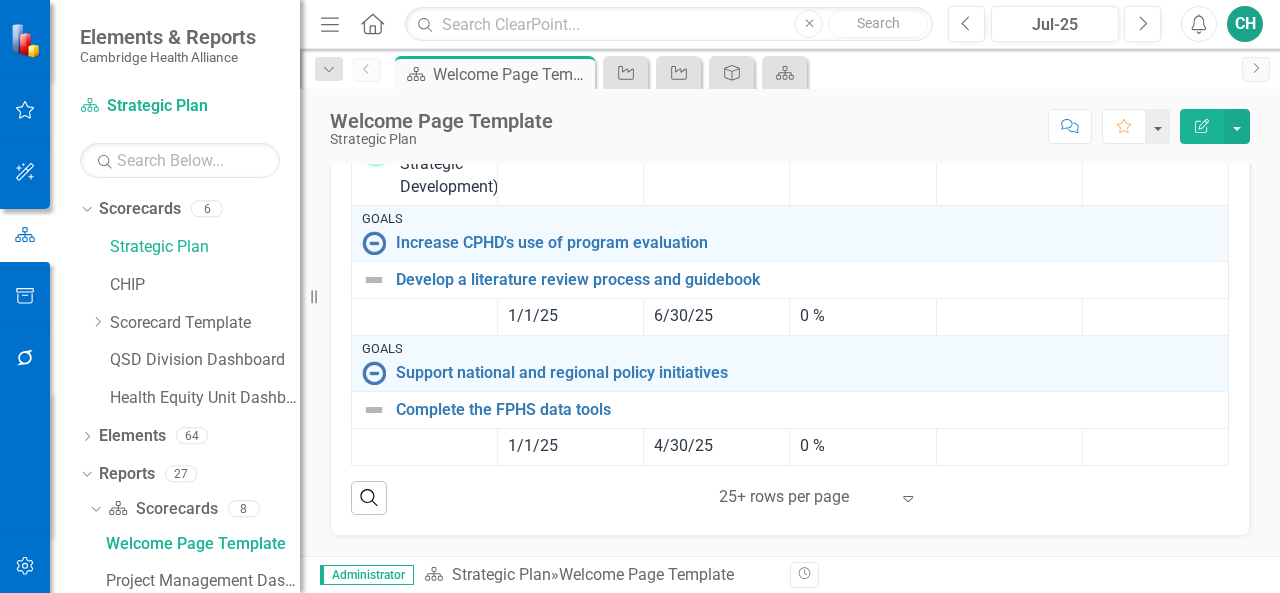 click on "Expand" 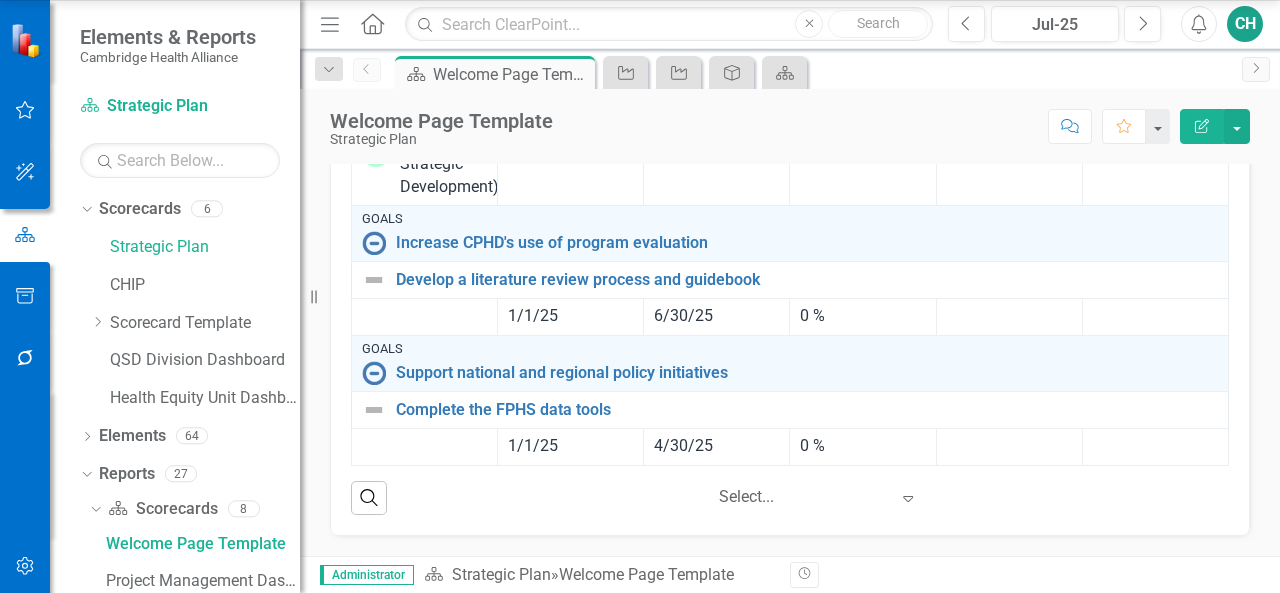 click on "Display All Rows" at bounding box center [644, -17] 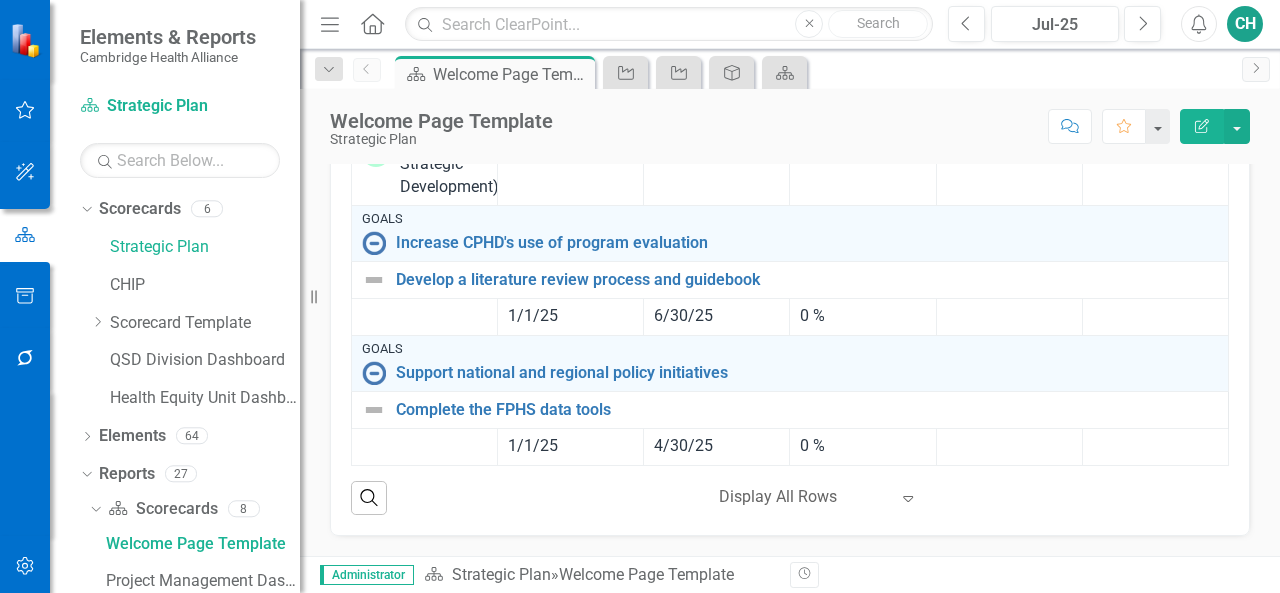 scroll, scrollTop: 0, scrollLeft: 0, axis: both 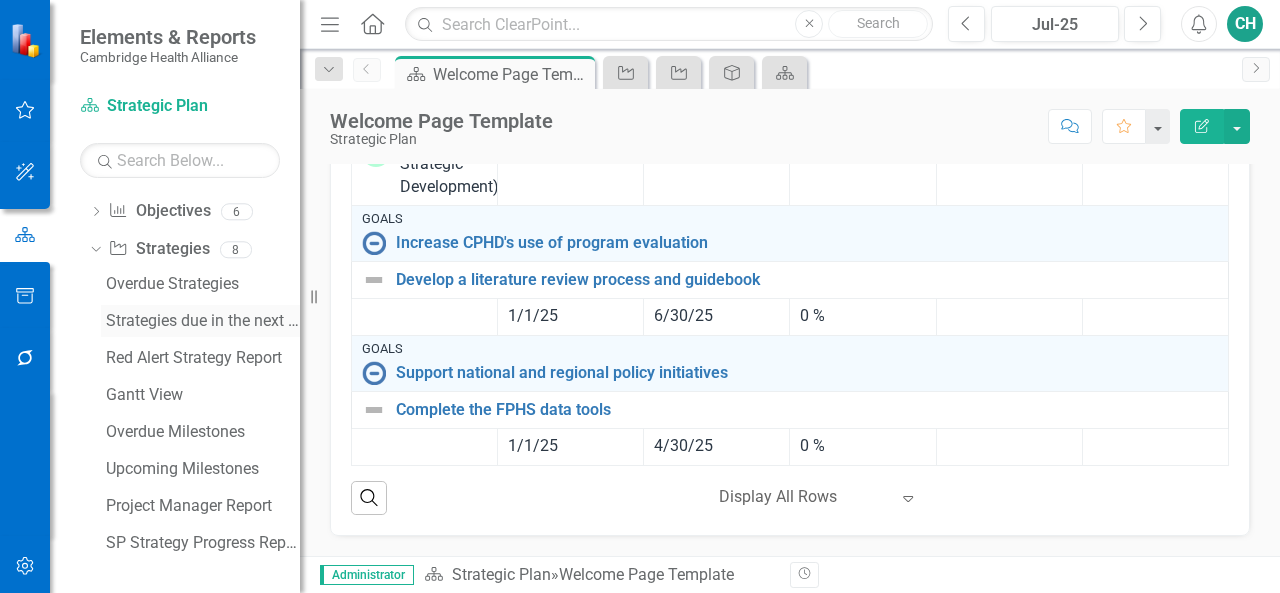 click on "Strategies due in the next 60 days" at bounding box center (203, 321) 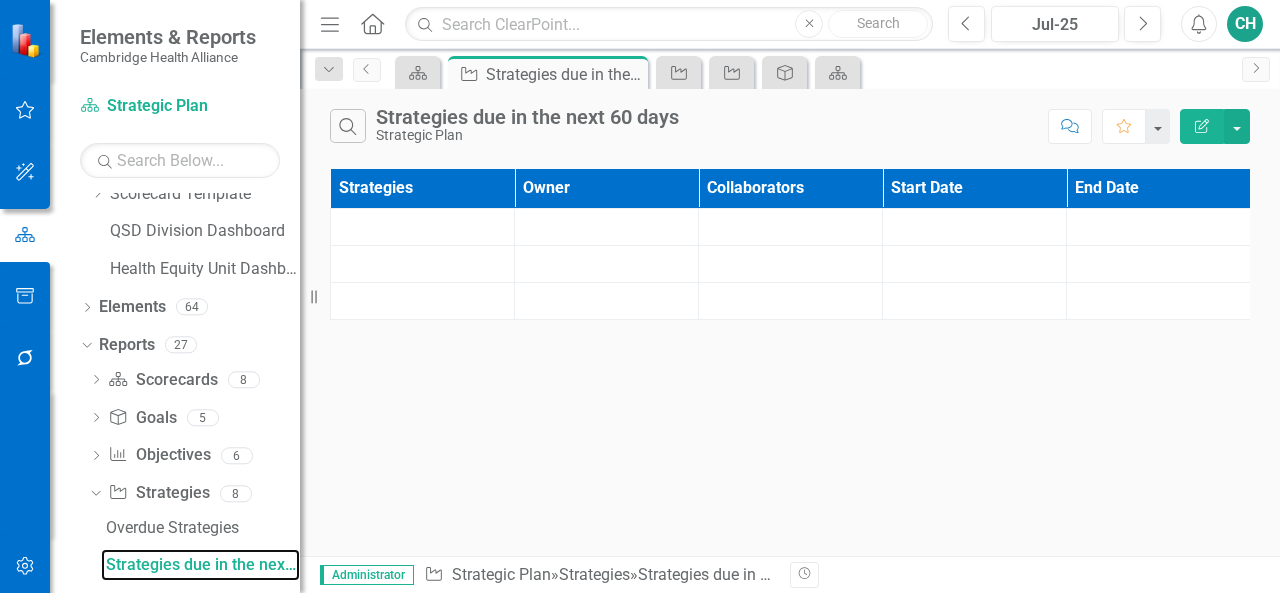 scroll, scrollTop: 116, scrollLeft: 0, axis: vertical 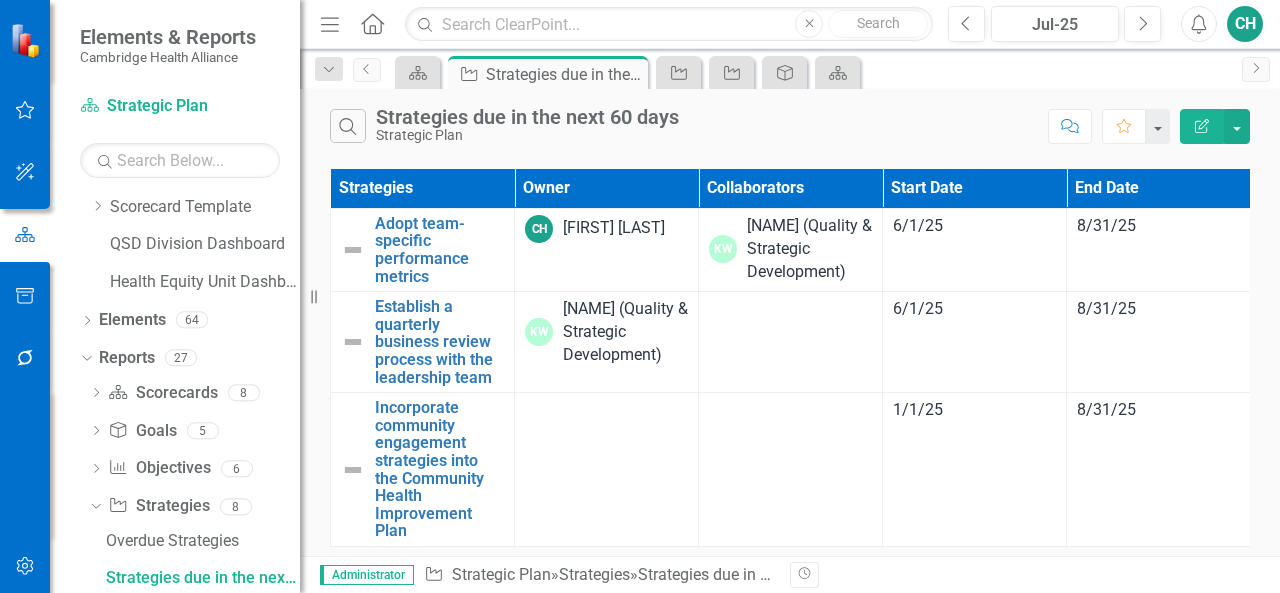 click on "Edit Report" at bounding box center (1202, 126) 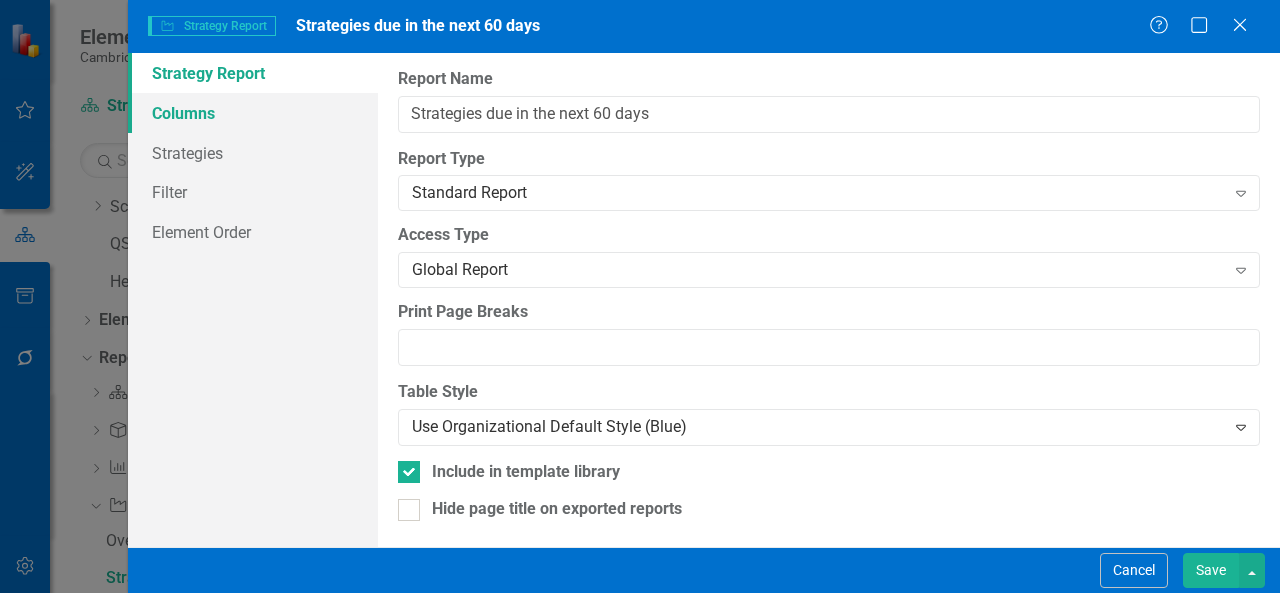 click on "Columns" at bounding box center (253, 113) 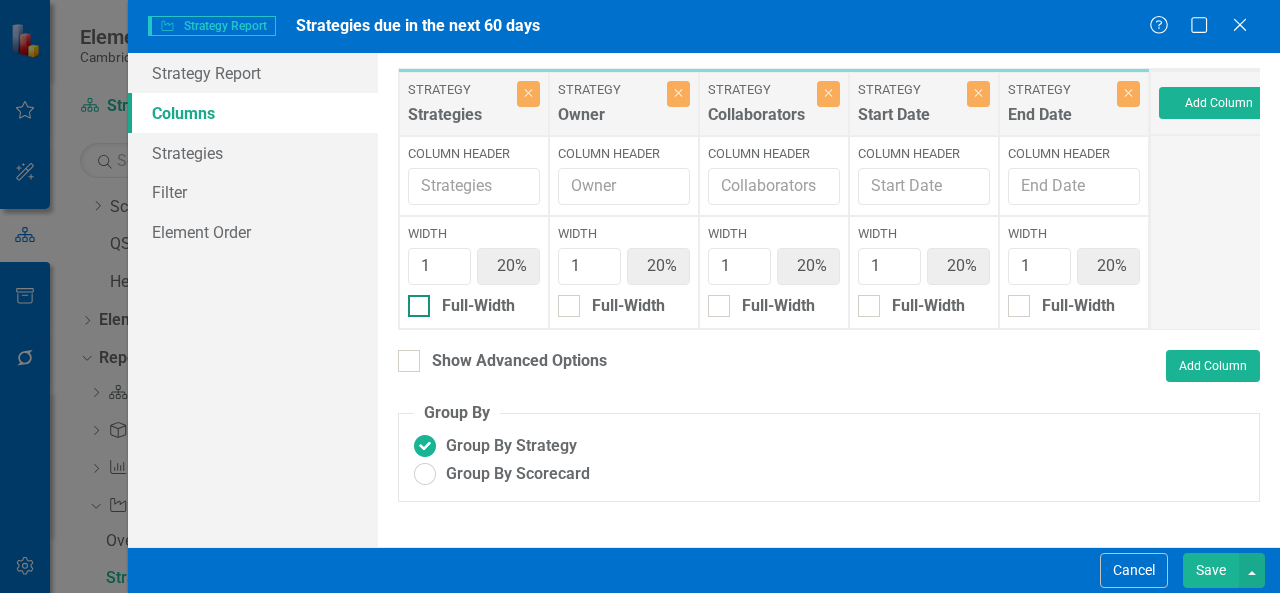 click on "Full-Width" at bounding box center [414, 301] 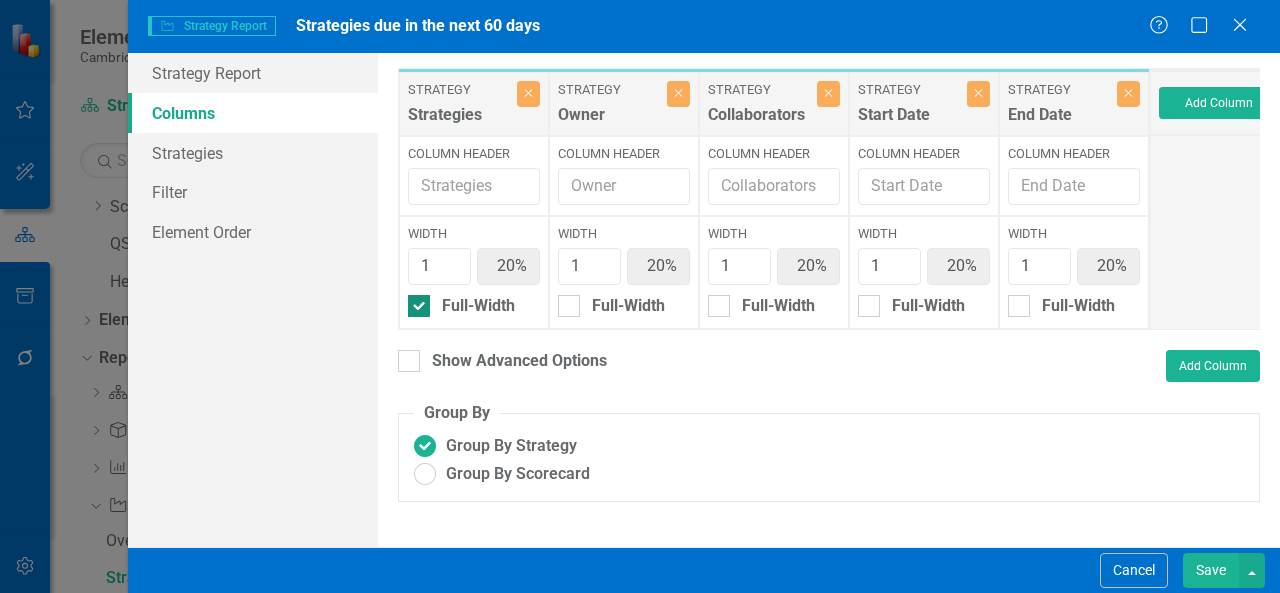 type on "100%" 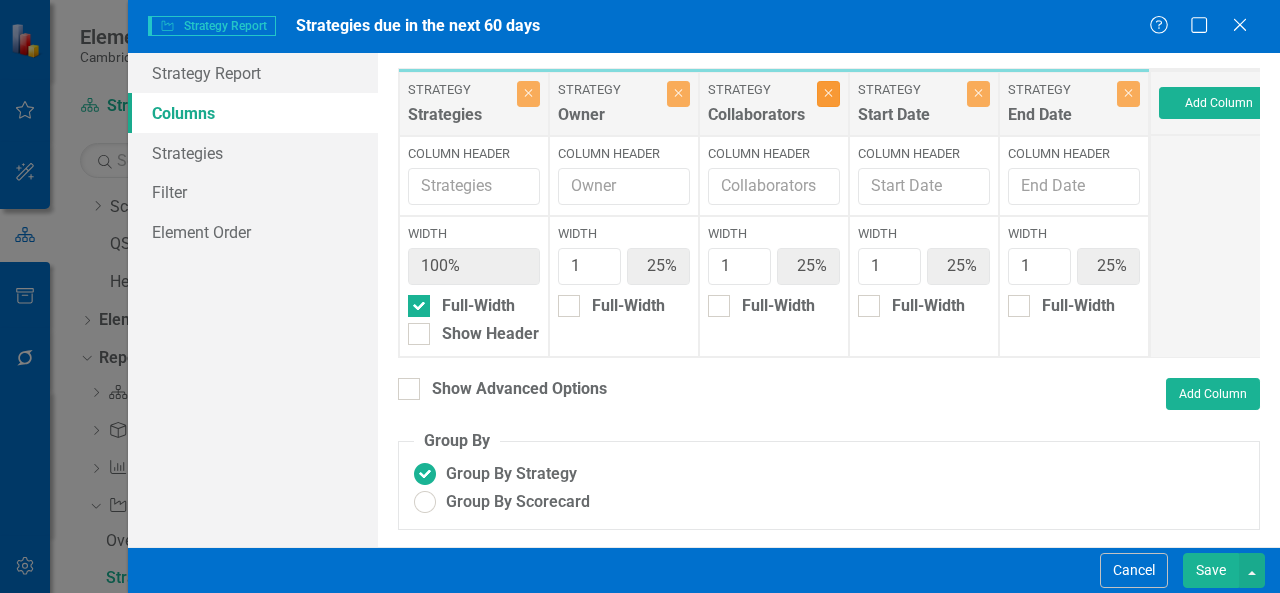 click on "Close" at bounding box center (828, 94) 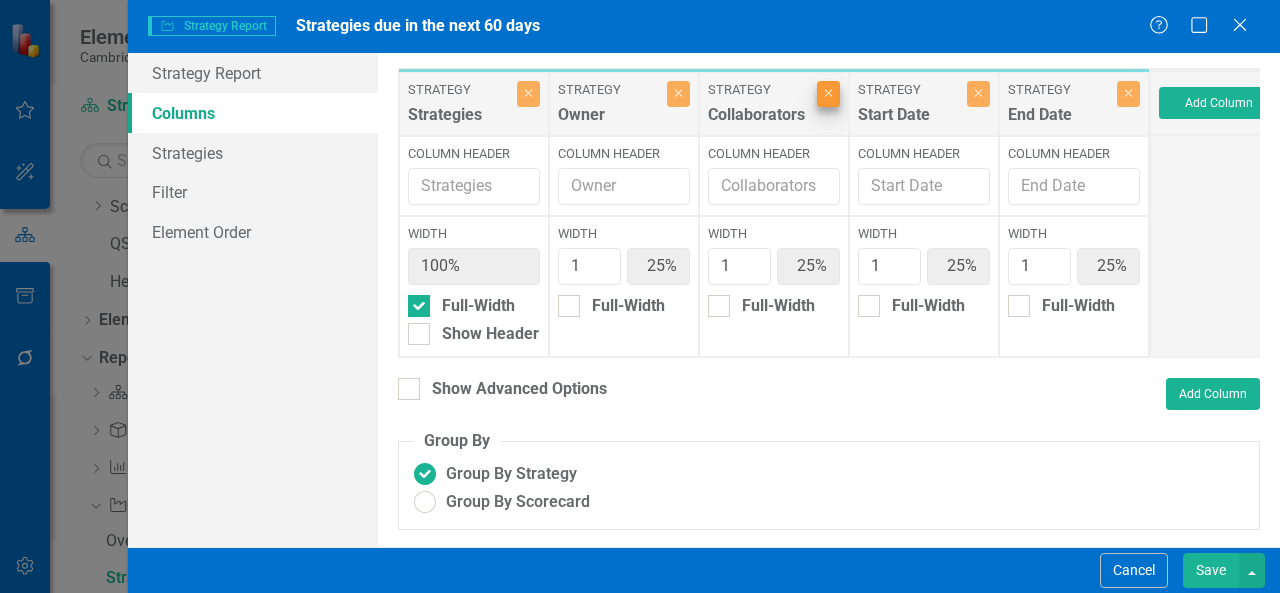 type on "33%" 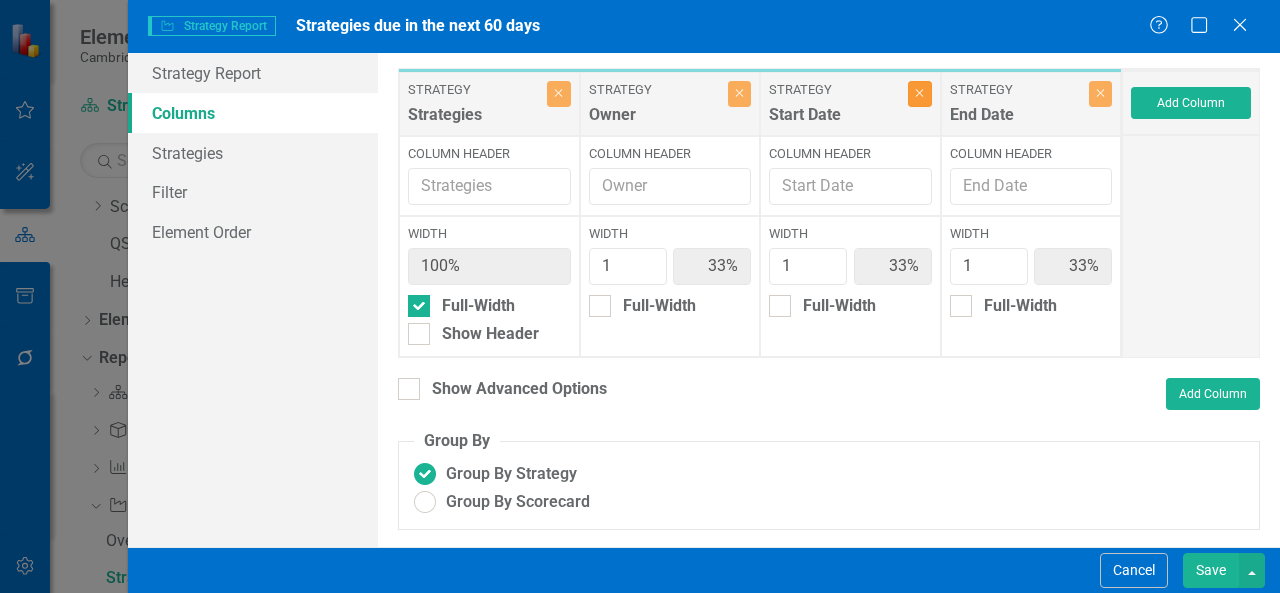 click 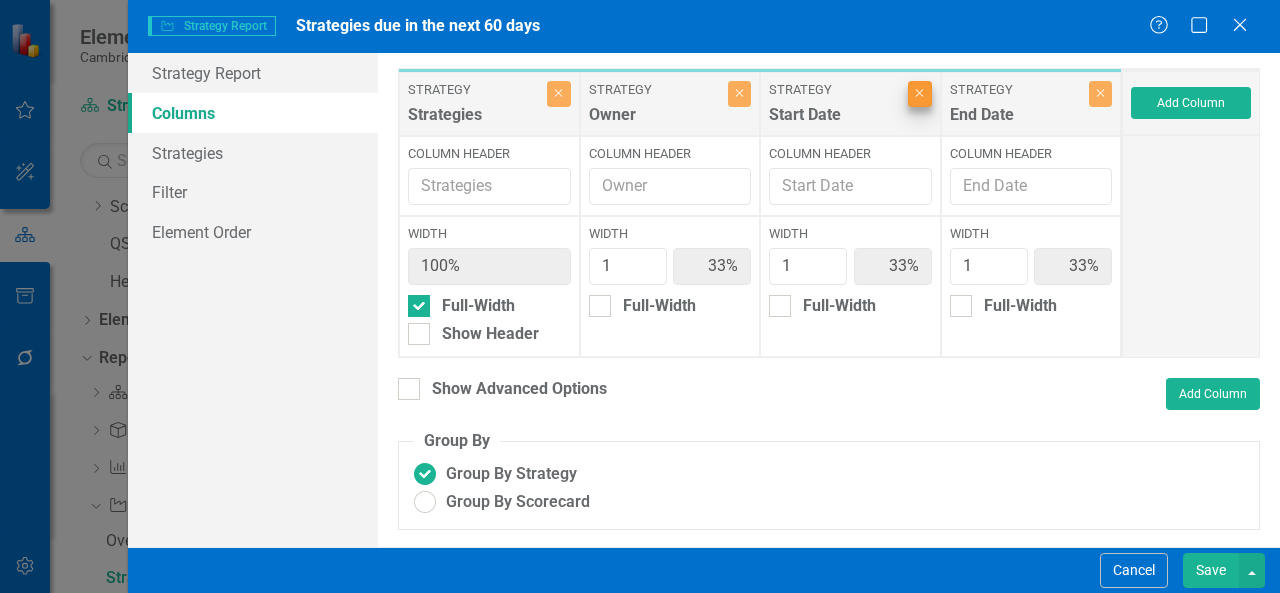 type on "50%" 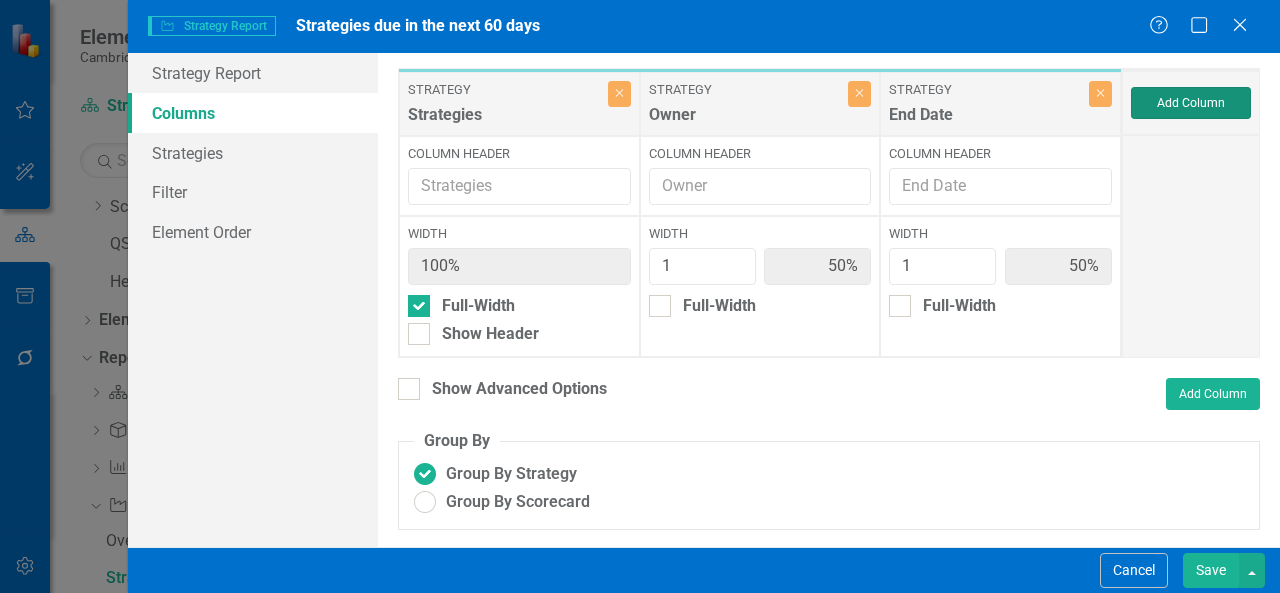 click on "Add Column" at bounding box center (1191, 103) 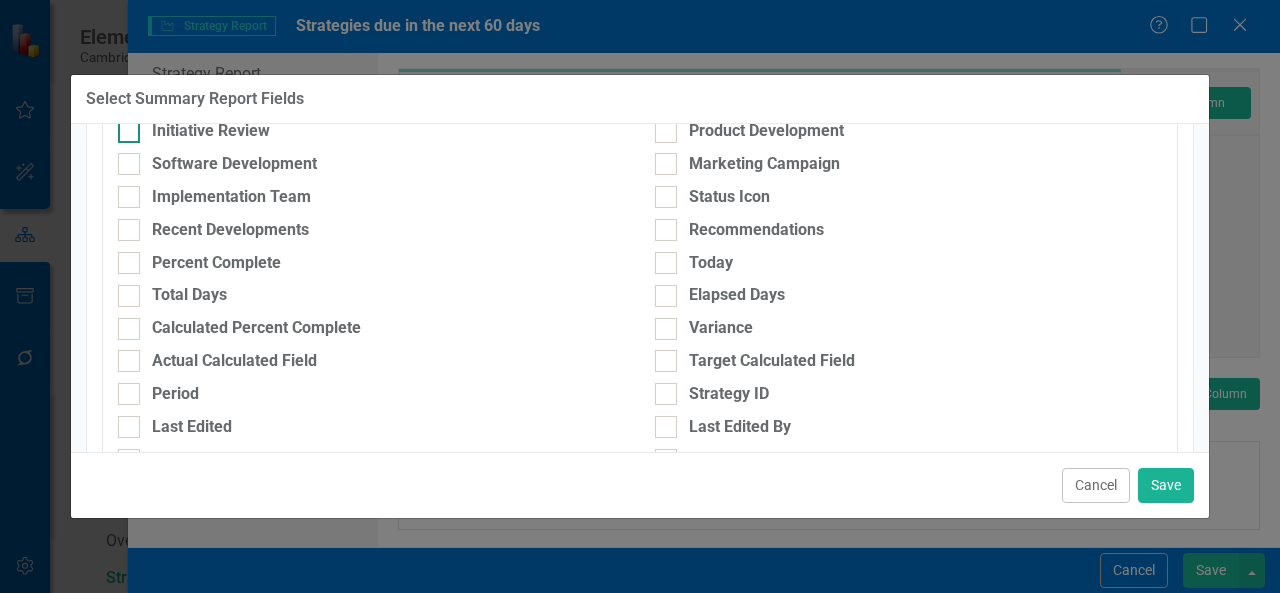 scroll, scrollTop: 500, scrollLeft: 0, axis: vertical 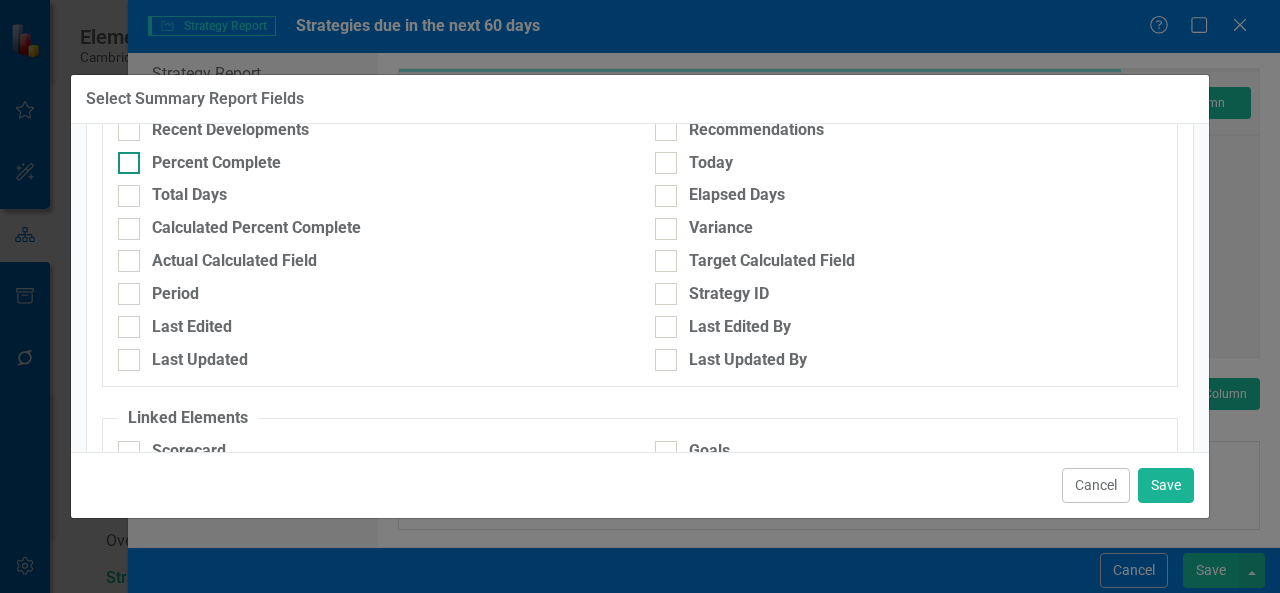 click on "Percent Complete" at bounding box center (216, 163) 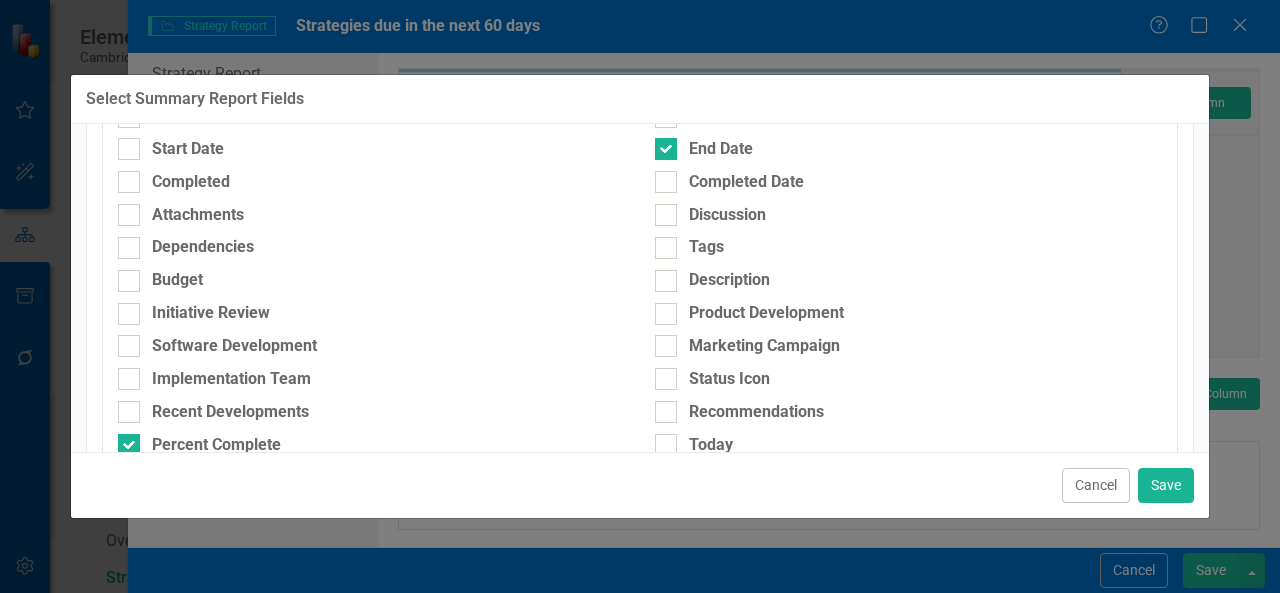 scroll, scrollTop: 318, scrollLeft: 0, axis: vertical 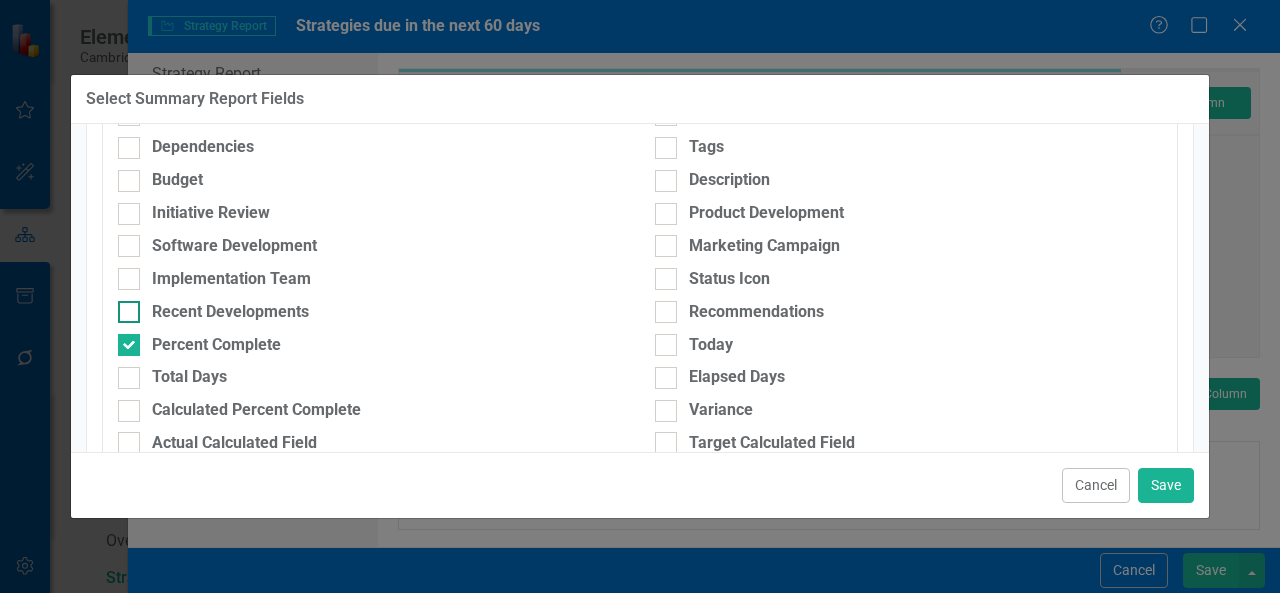 click on "Recent Developments" at bounding box center (230, 312) 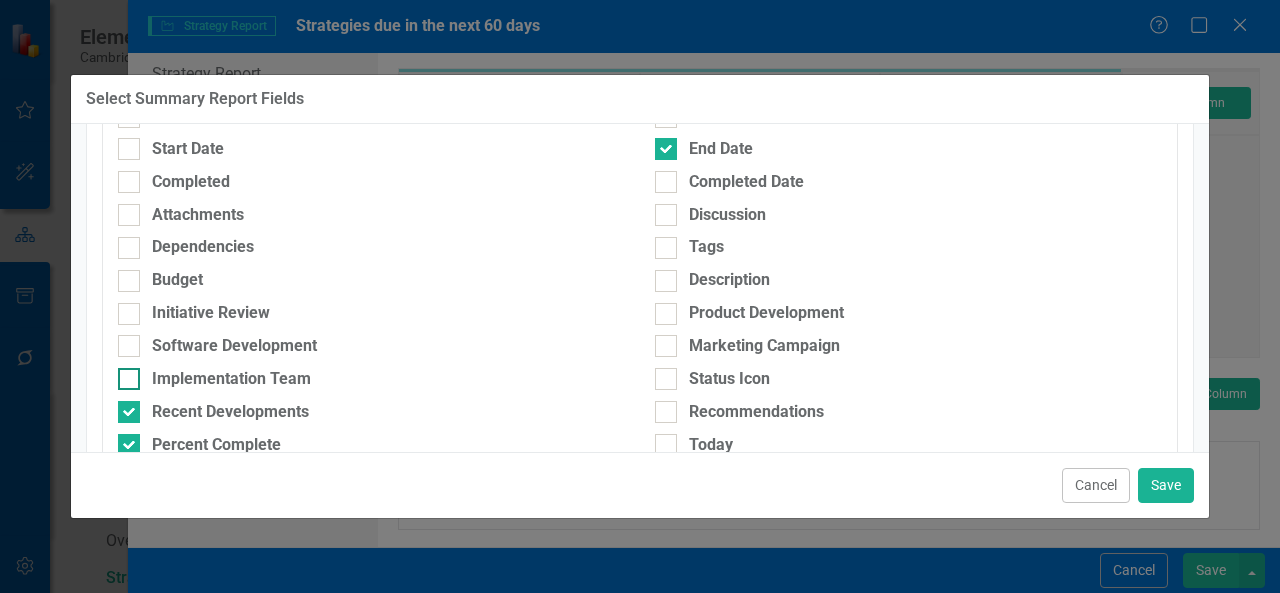 scroll, scrollTop: 118, scrollLeft: 0, axis: vertical 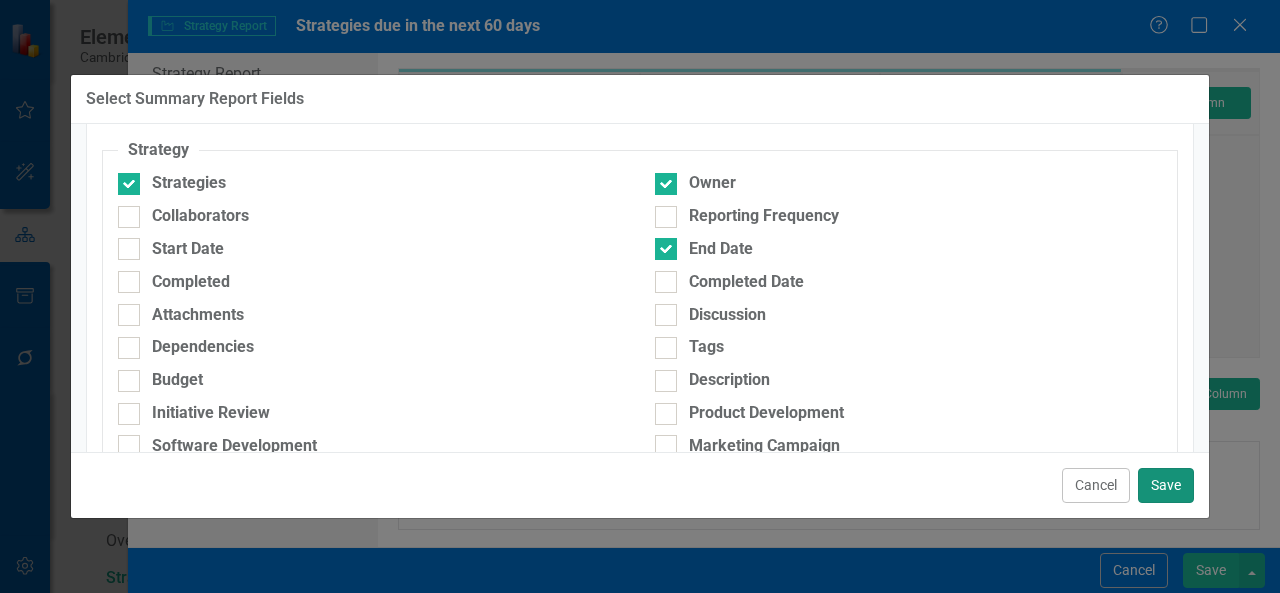 click on "Save" at bounding box center [1166, 485] 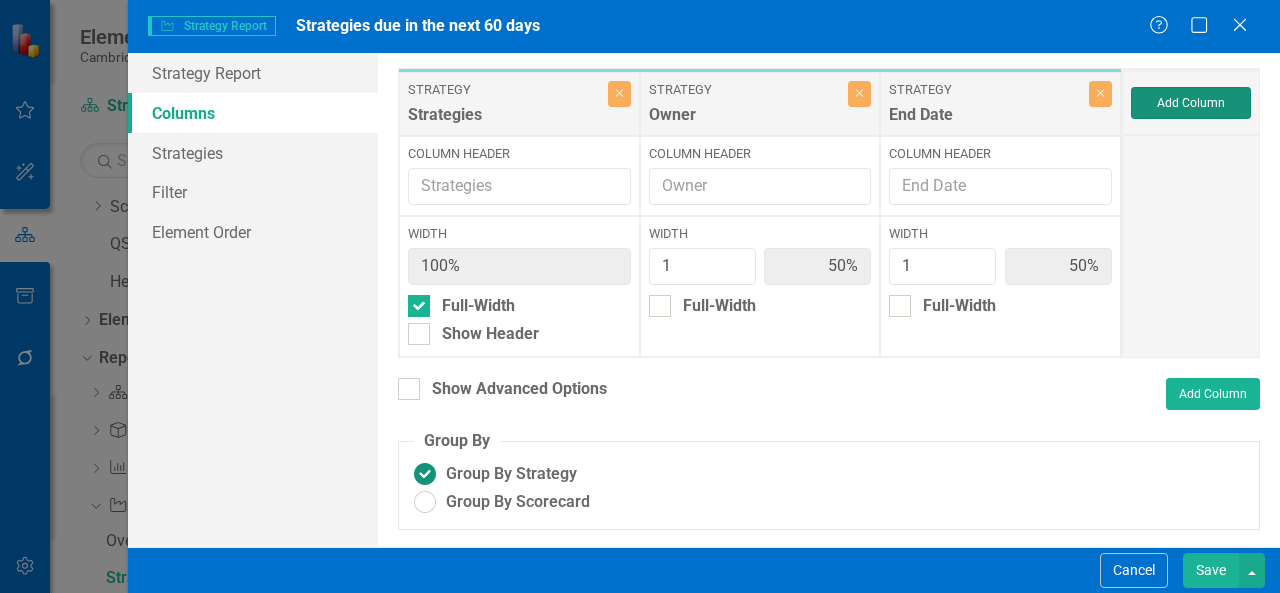 type on "25%" 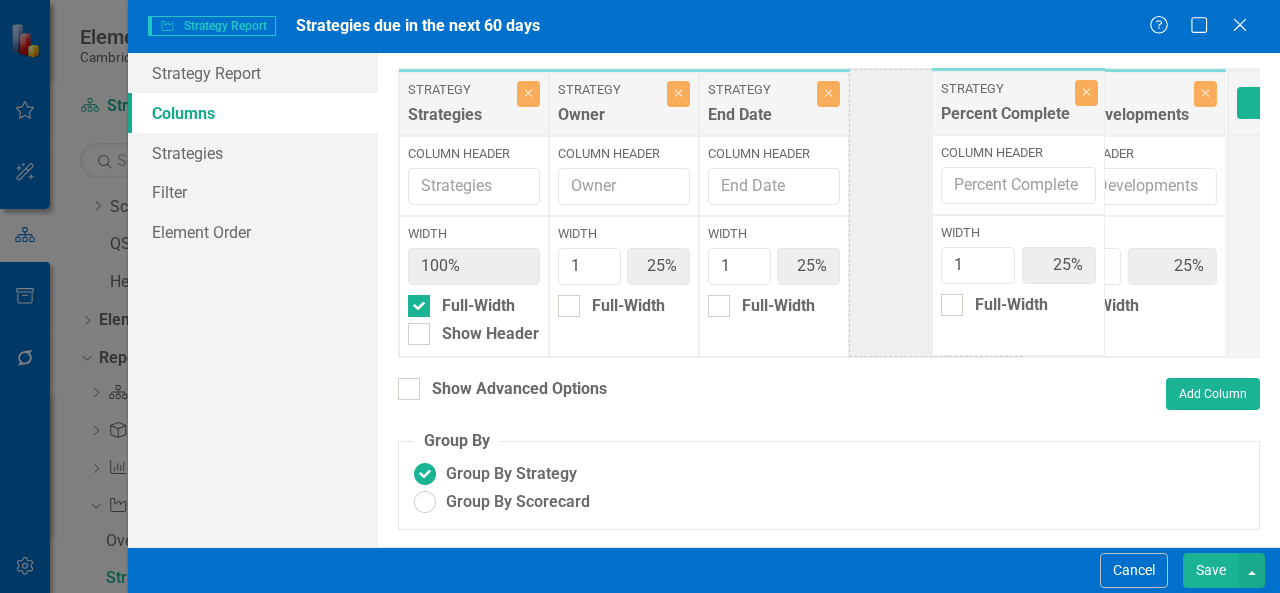drag, startPoint x: 1118, startPoint y: 104, endPoint x: 982, endPoint y: 103, distance: 136.00368 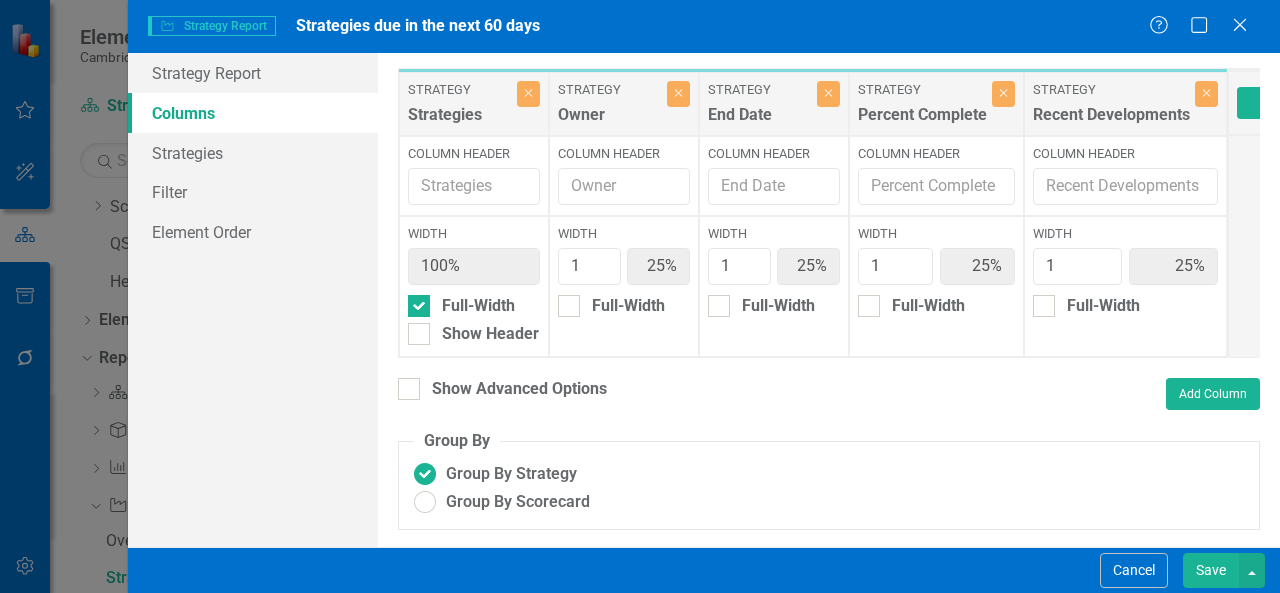click on "Save" at bounding box center (1211, 570) 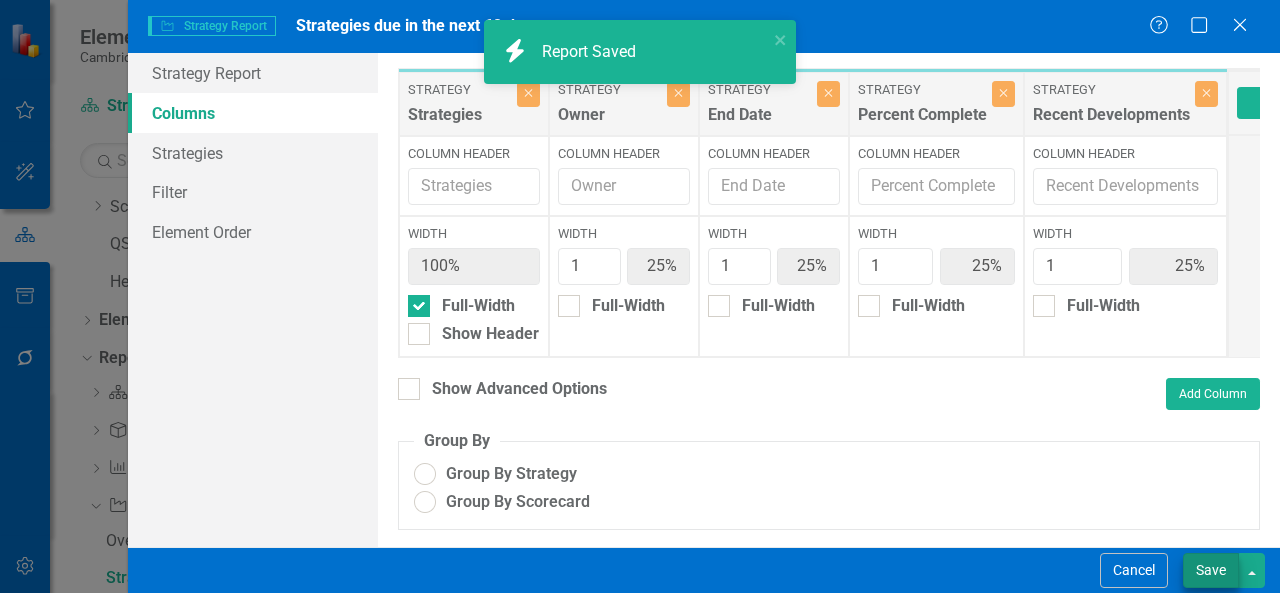 radio on "true" 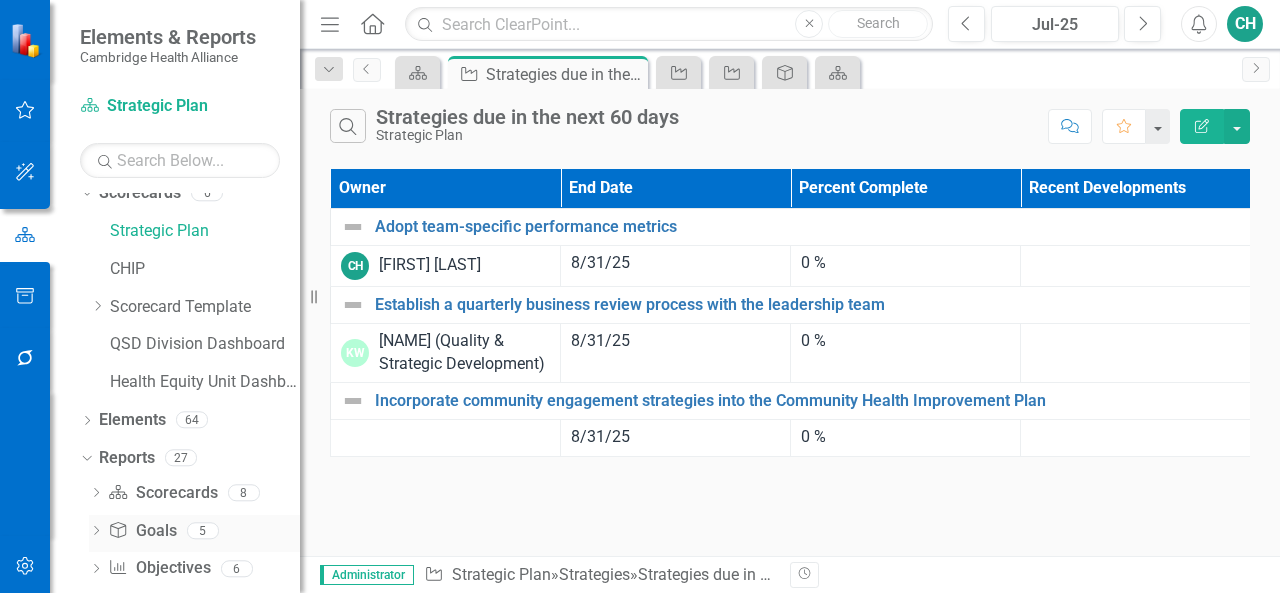 scroll, scrollTop: 0, scrollLeft: 0, axis: both 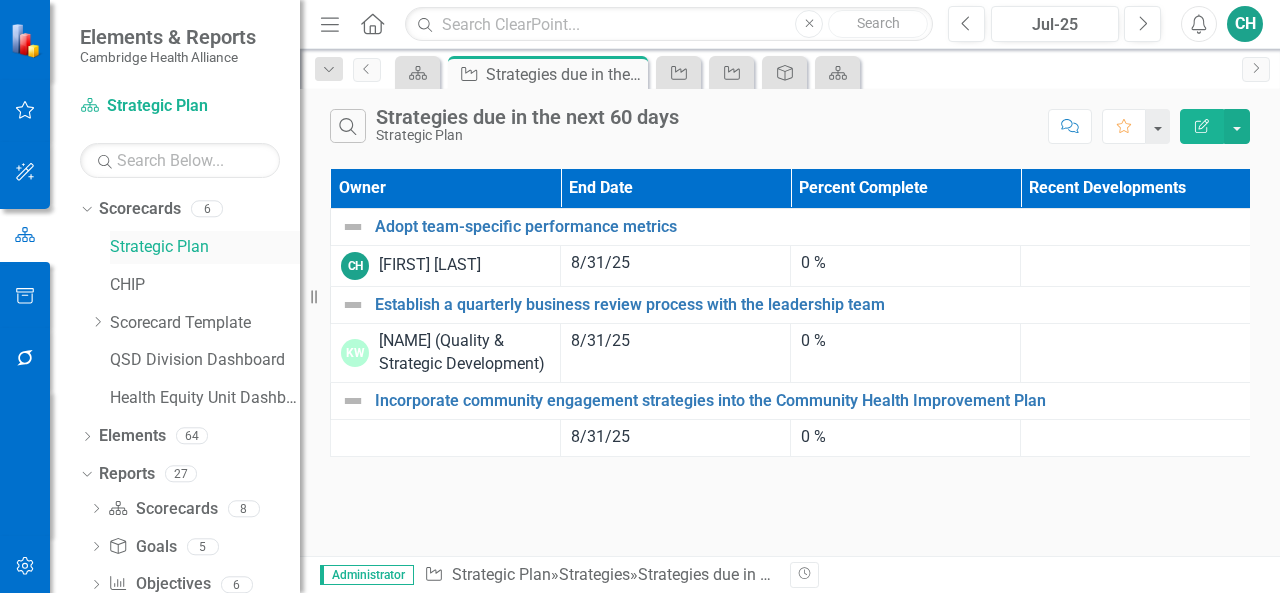 click on "Strategic Plan" at bounding box center (205, 247) 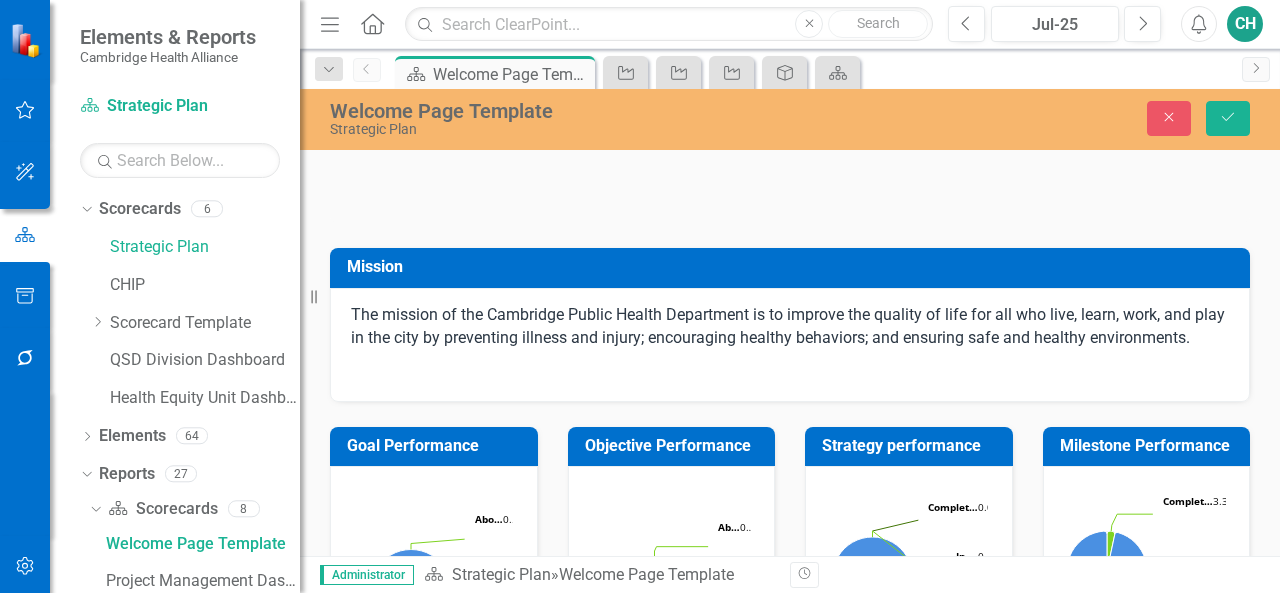 scroll, scrollTop: 0, scrollLeft: 0, axis: both 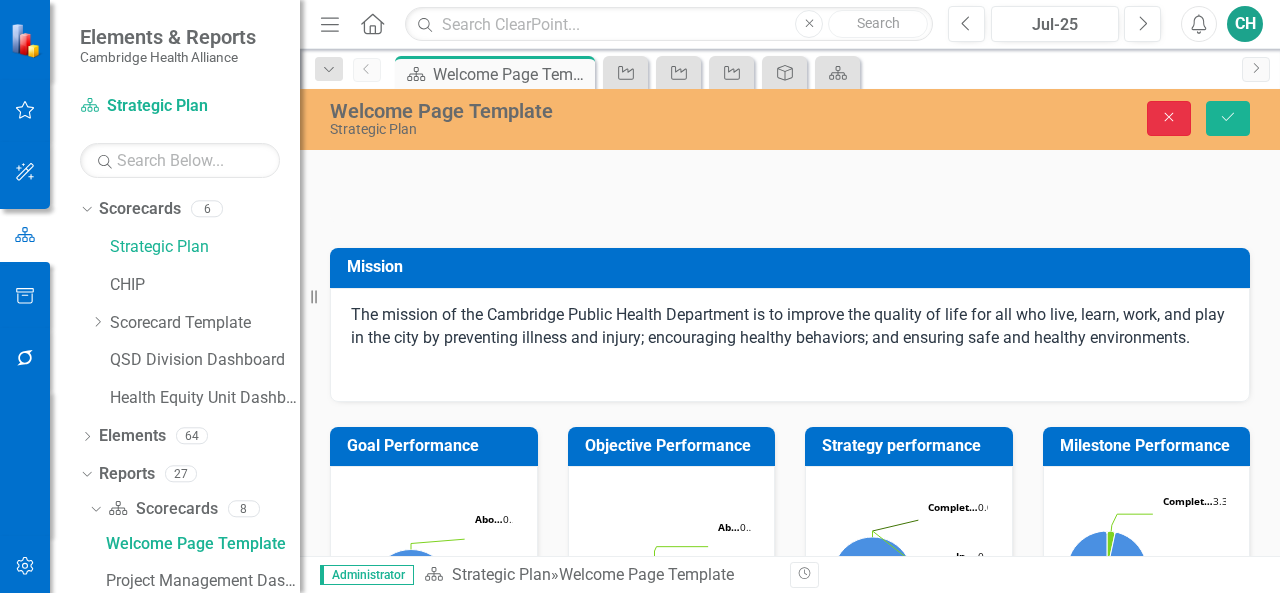 click on "Close" at bounding box center (1169, 118) 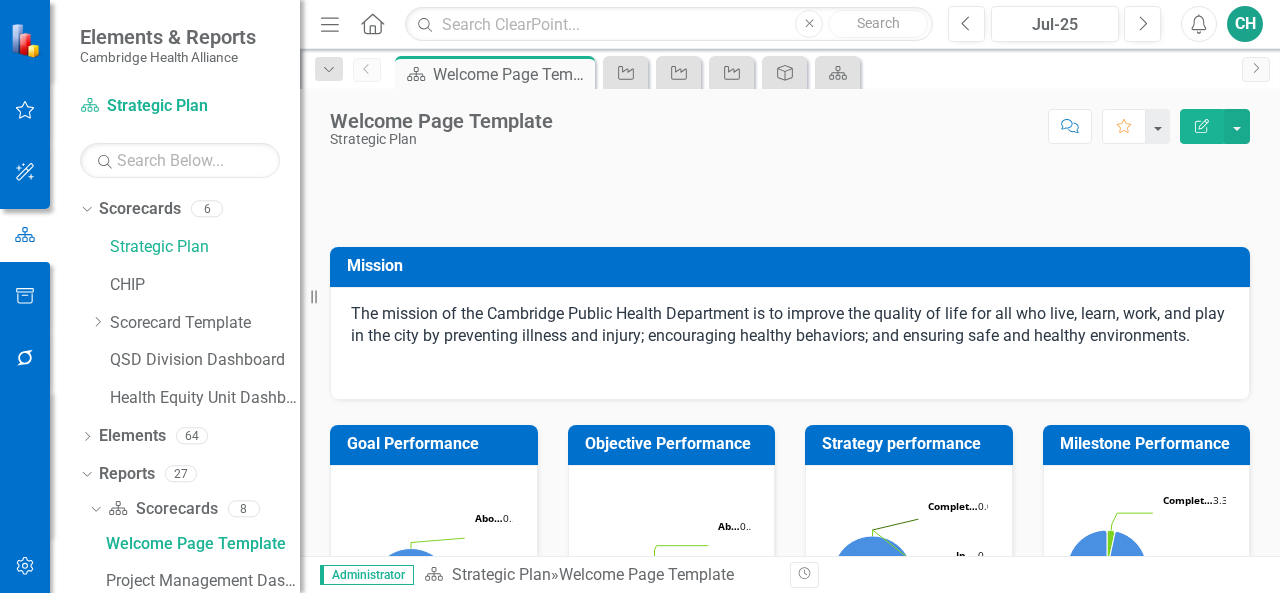 click on "Edit Report" 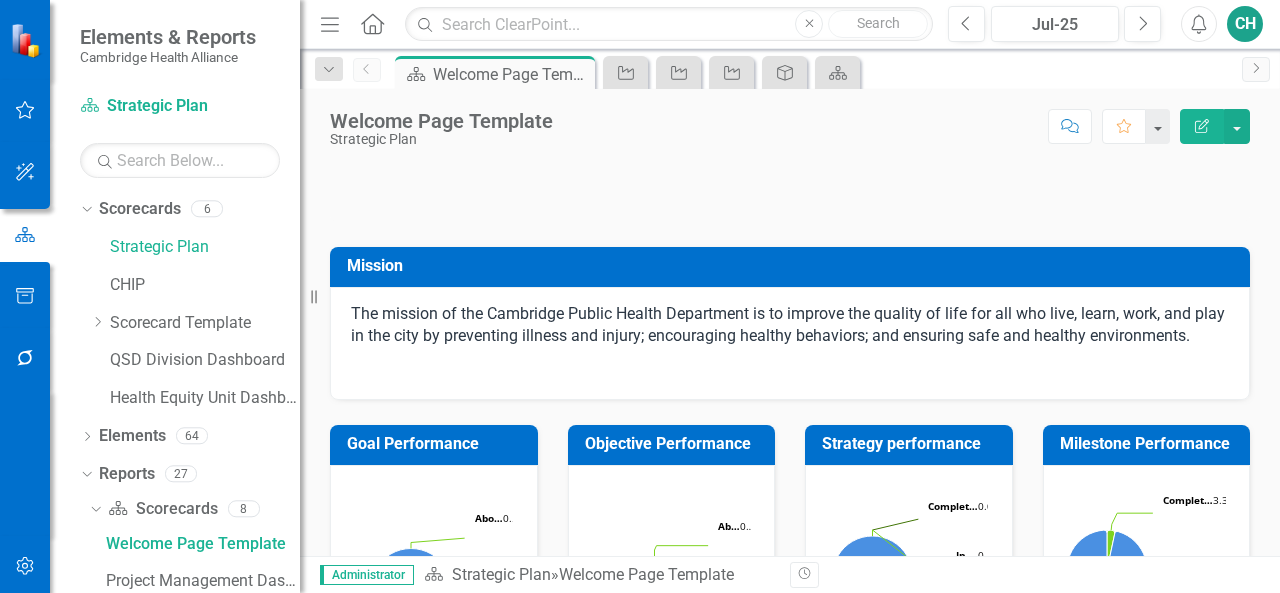 scroll, scrollTop: 400, scrollLeft: 0, axis: vertical 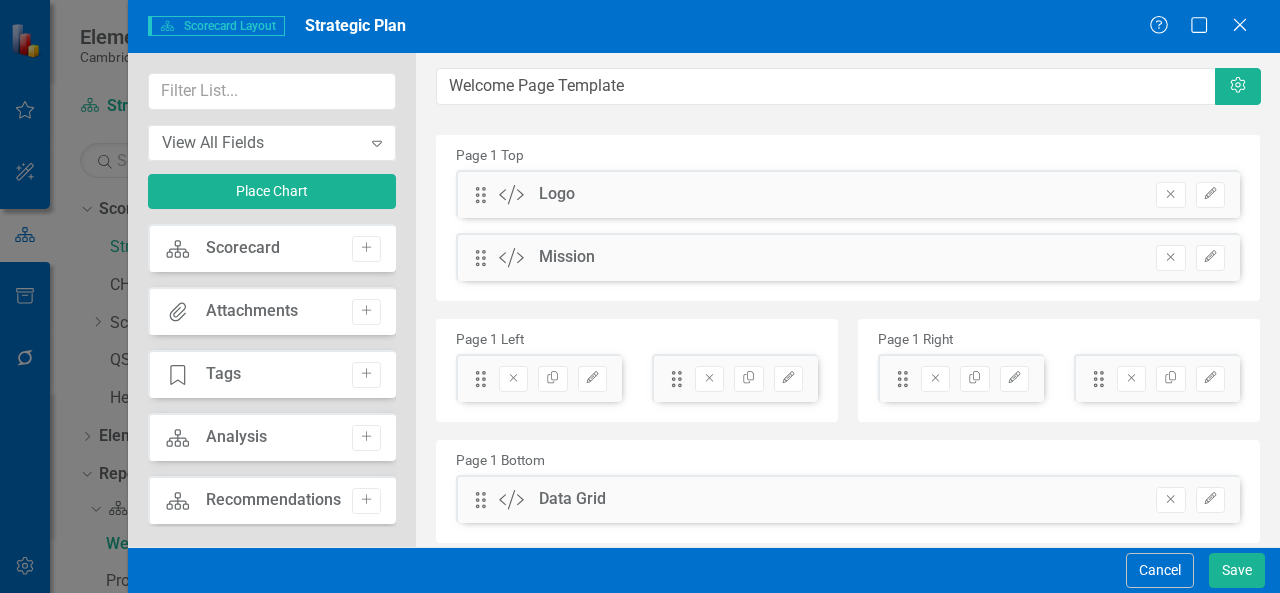 click on "Remove" 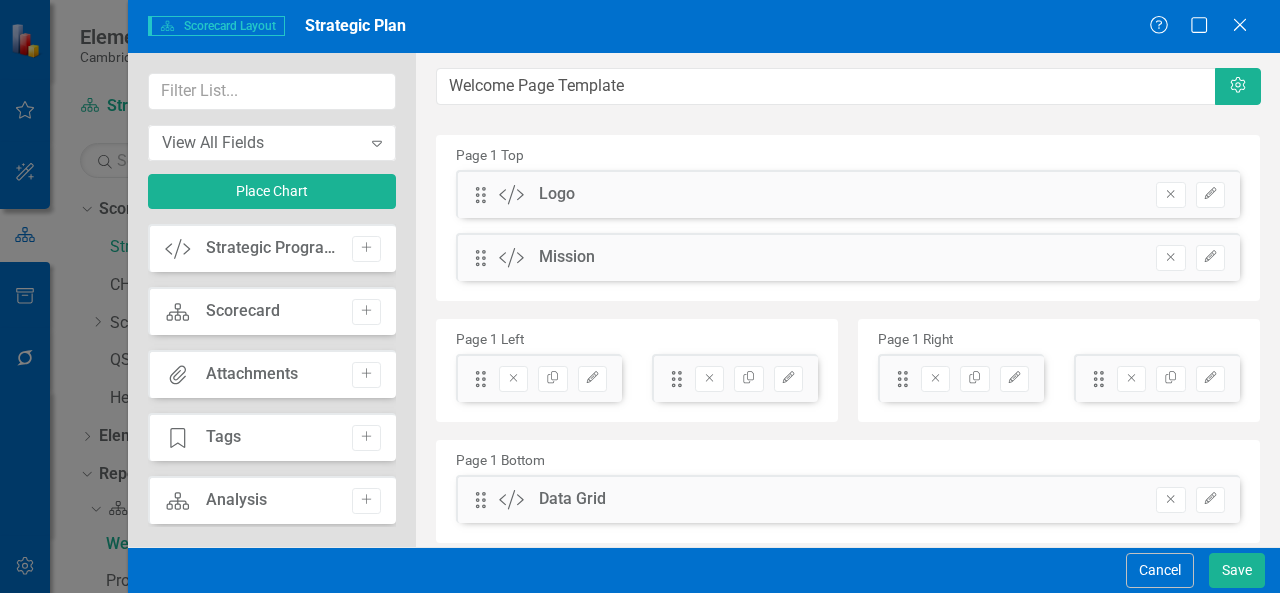 scroll, scrollTop: 400, scrollLeft: 0, axis: vertical 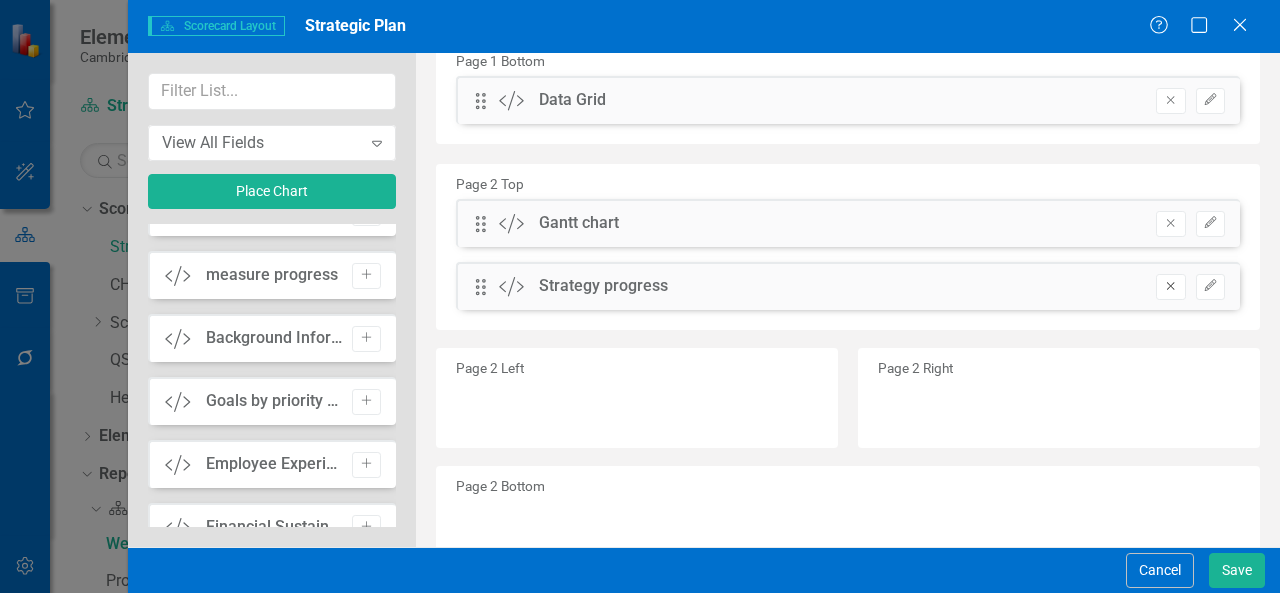 click on "Remove" 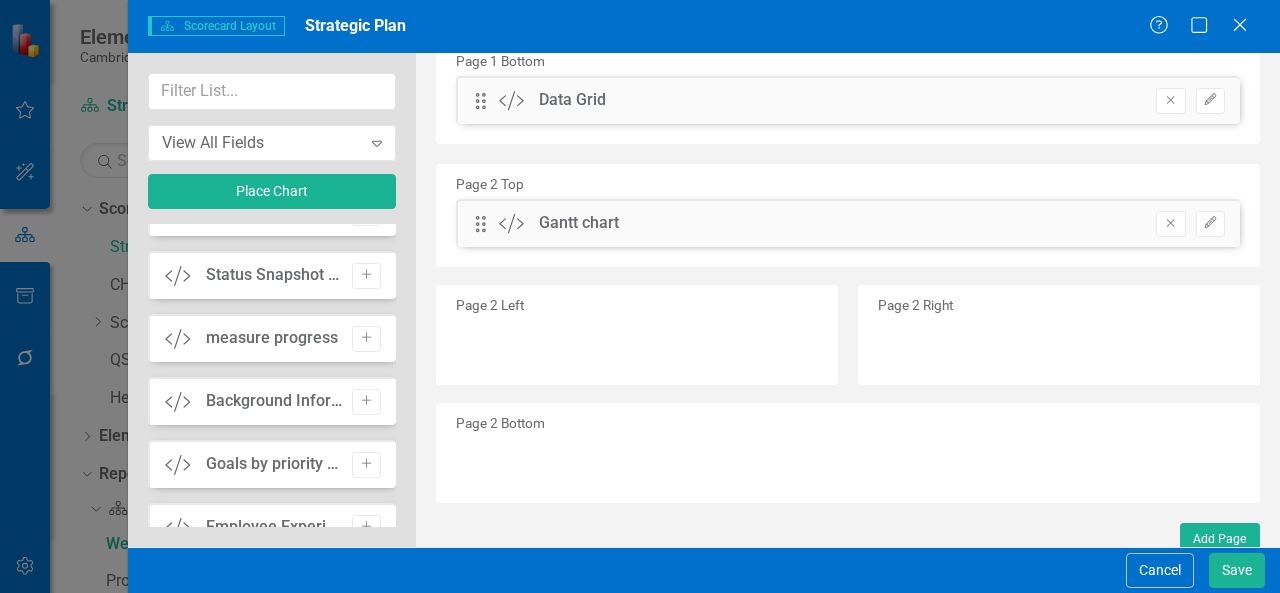 scroll, scrollTop: 666, scrollLeft: 0, axis: vertical 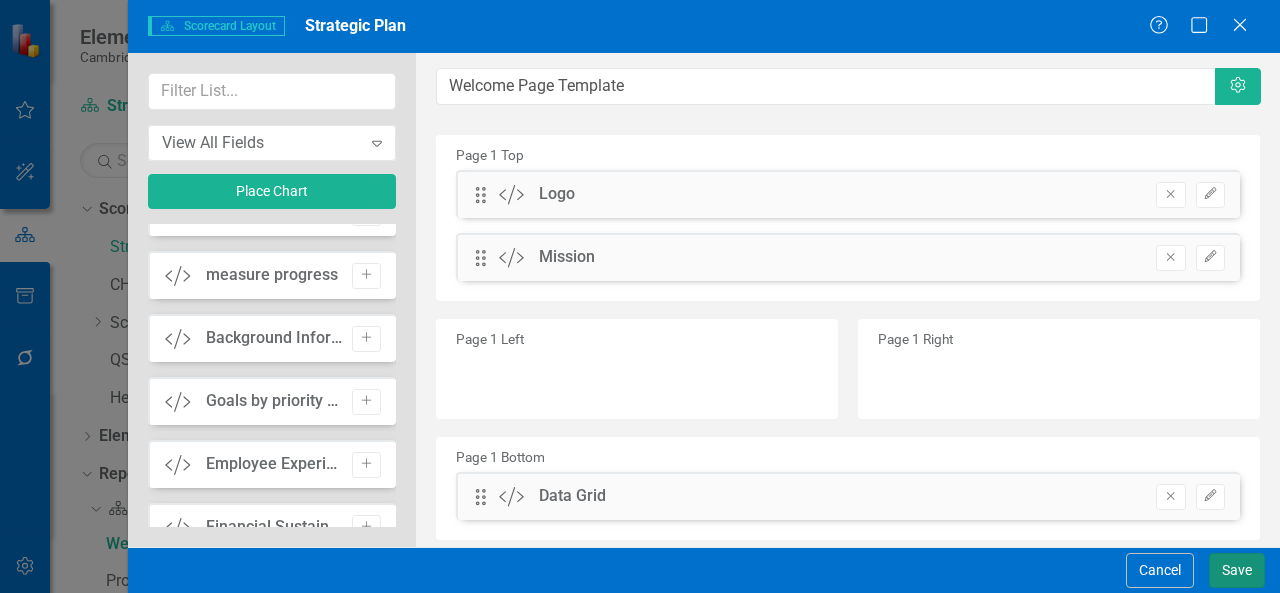 click on "Save" at bounding box center [1237, 570] 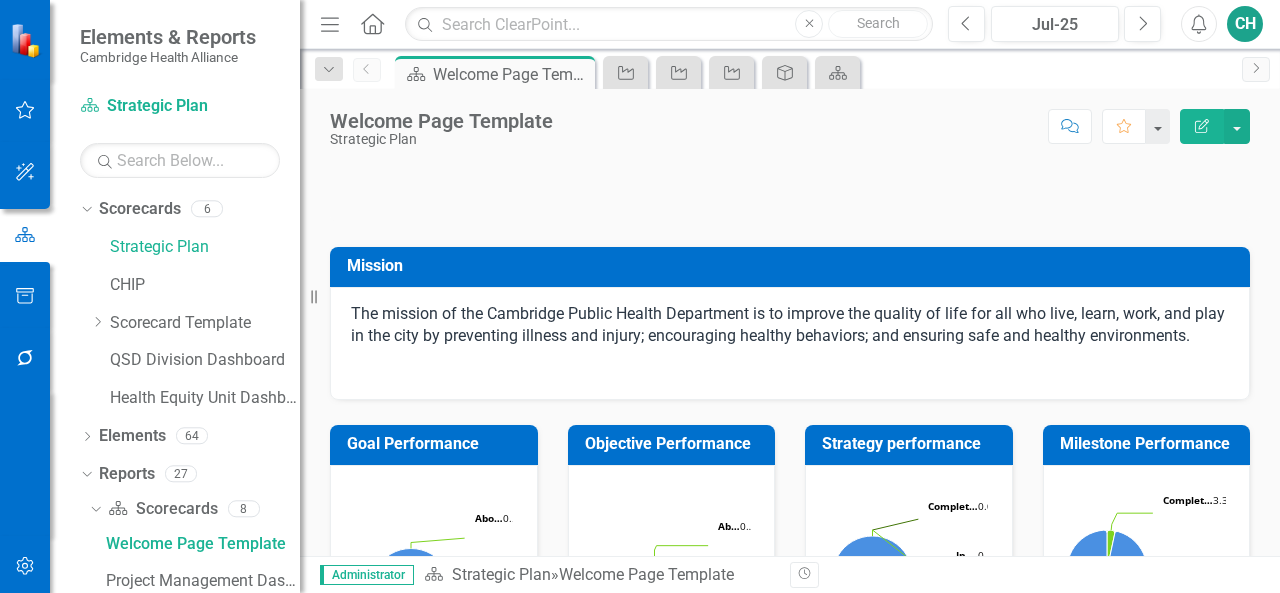 scroll, scrollTop: 300, scrollLeft: 0, axis: vertical 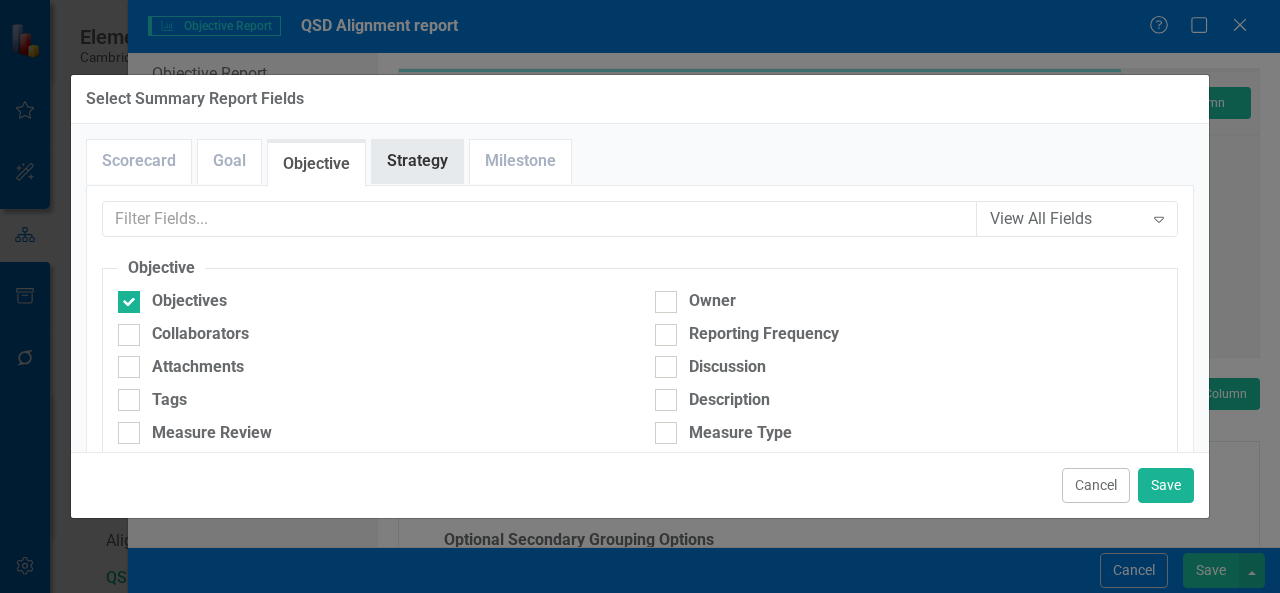 click on "Strategy" at bounding box center (417, 161) 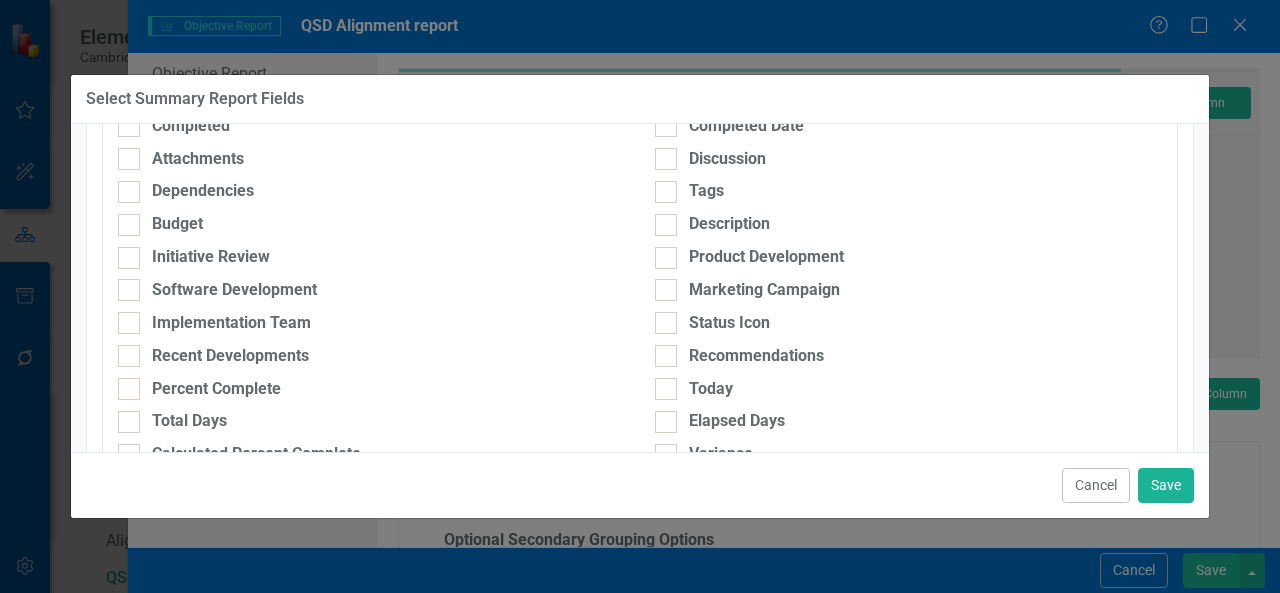 scroll, scrollTop: 300, scrollLeft: 0, axis: vertical 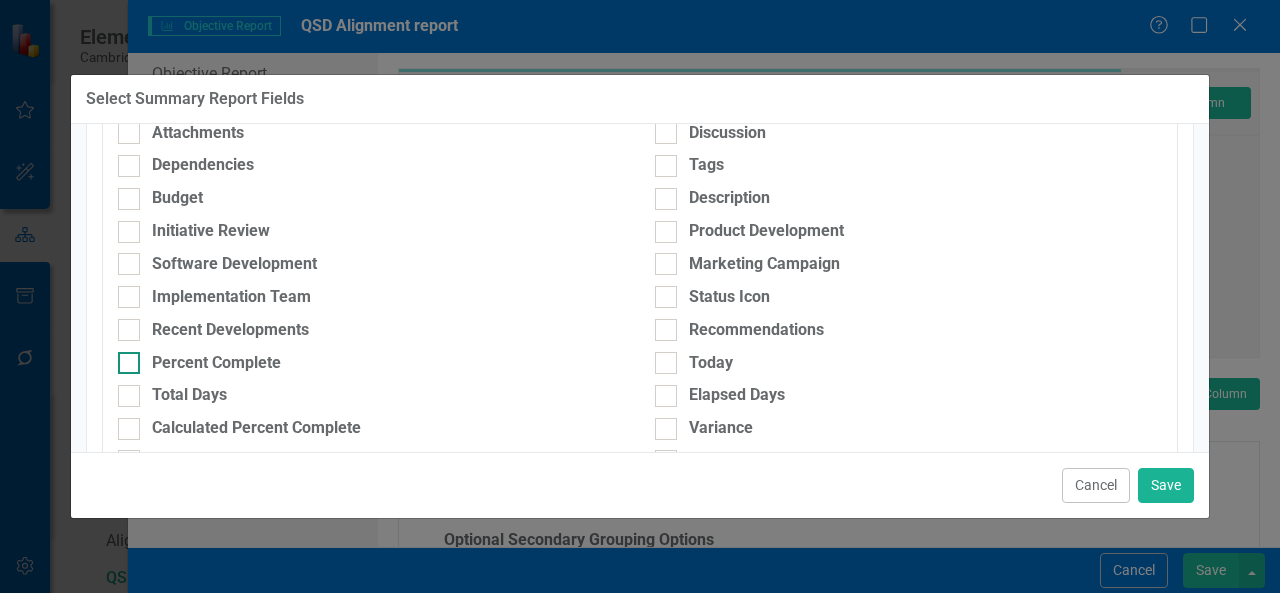 click on "Percent Complete" at bounding box center [216, 363] 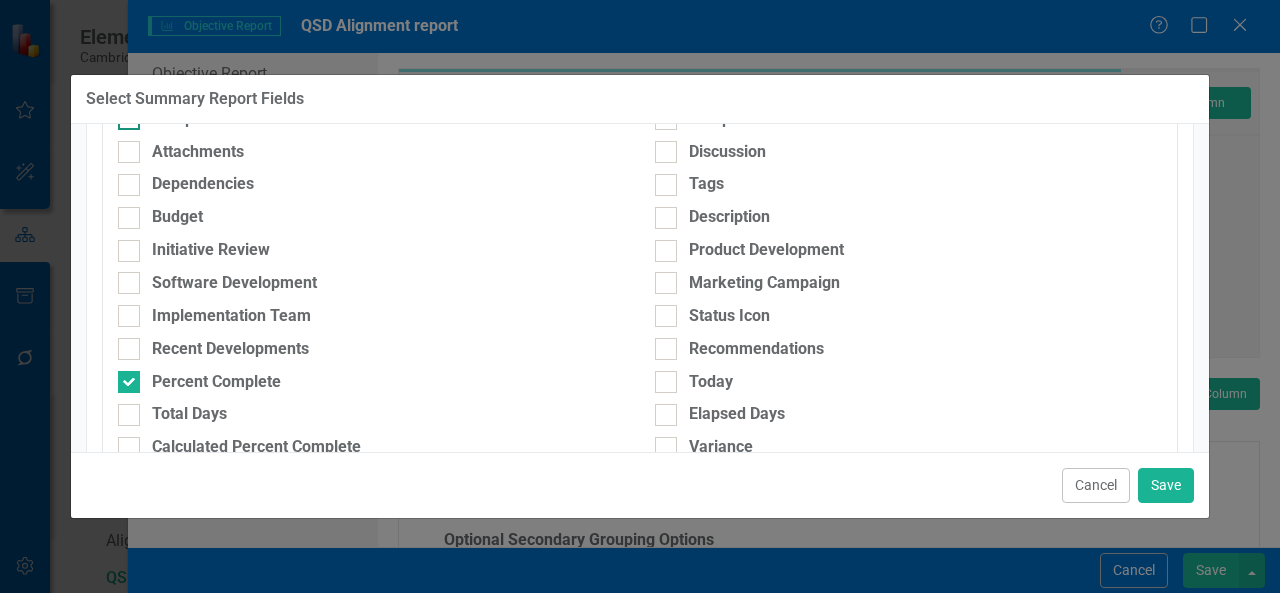 scroll, scrollTop: 262, scrollLeft: 0, axis: vertical 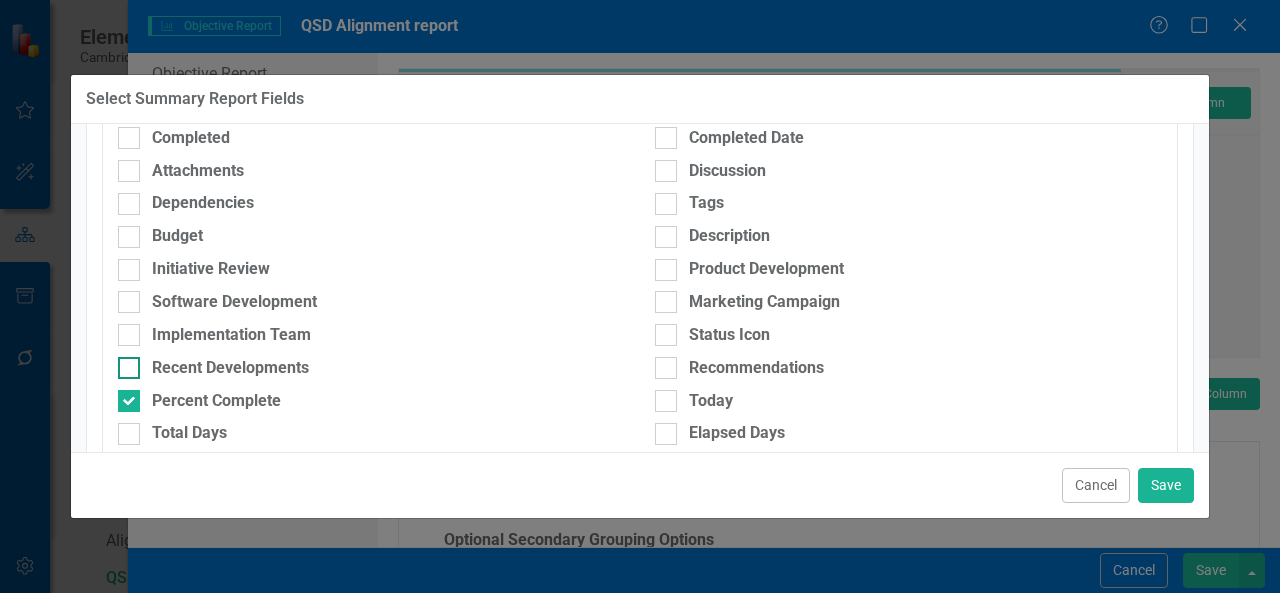 click on "Recent Developments" at bounding box center (230, 368) 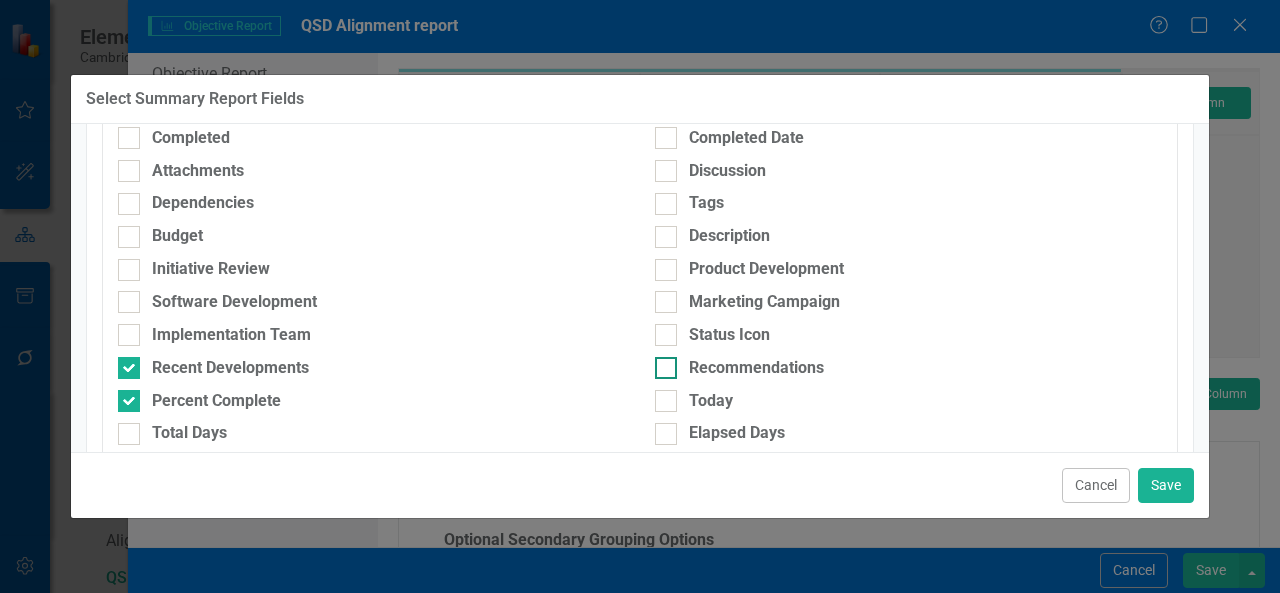 click at bounding box center (666, 368) 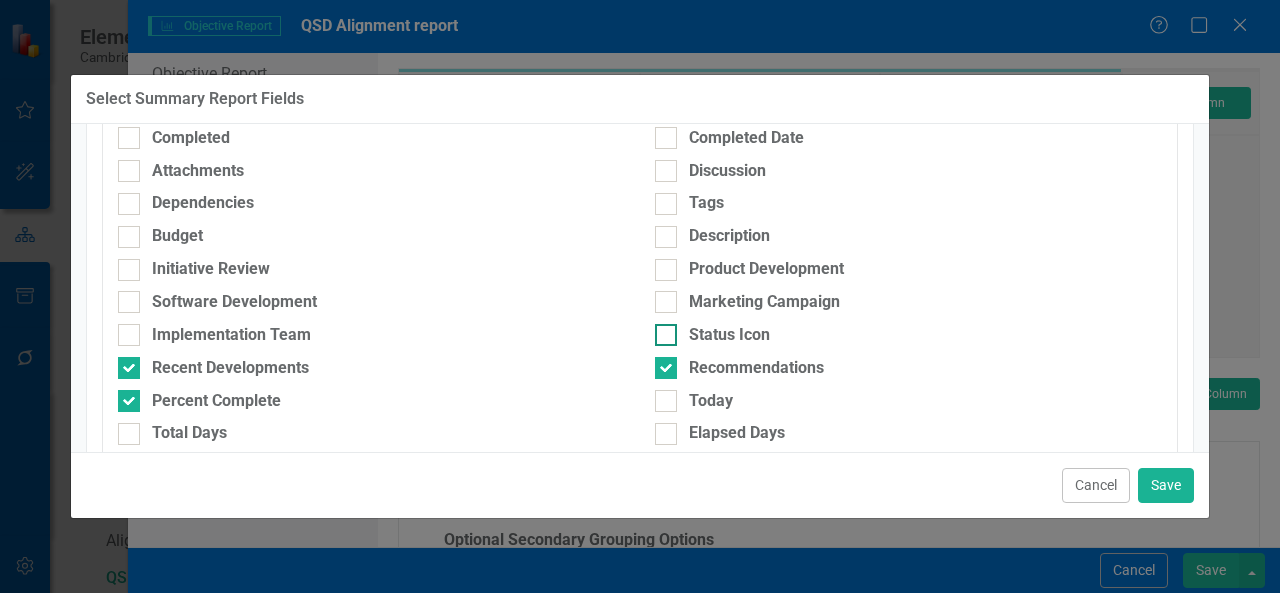 click at bounding box center [666, 335] 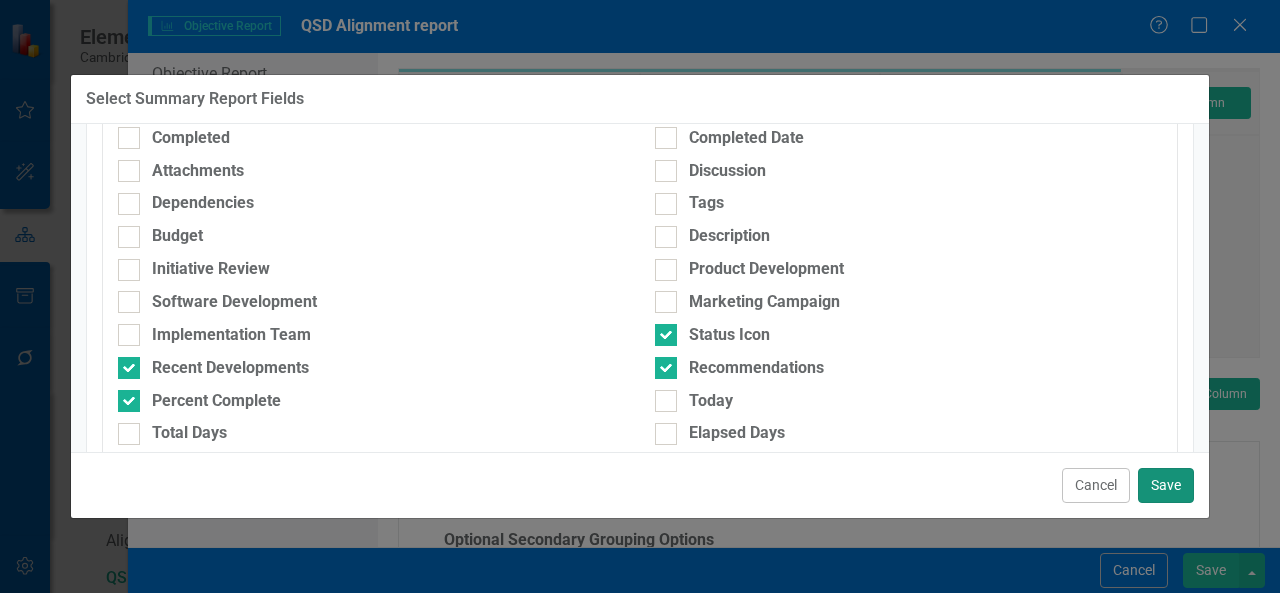 click on "Save" at bounding box center [1166, 485] 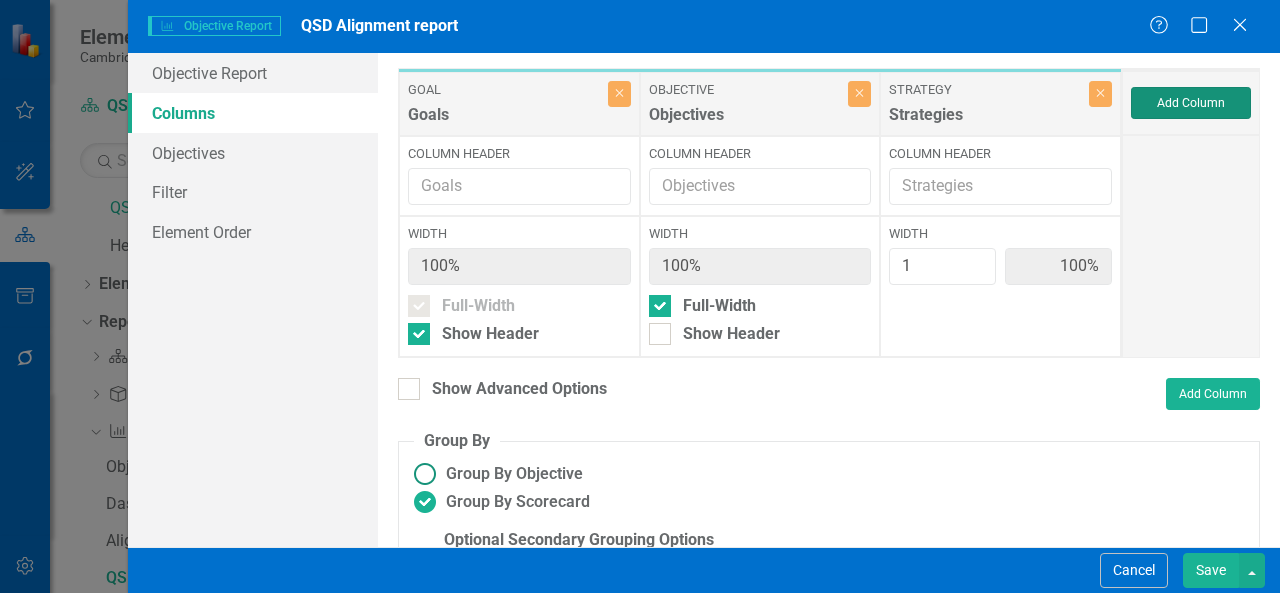 type on "20%" 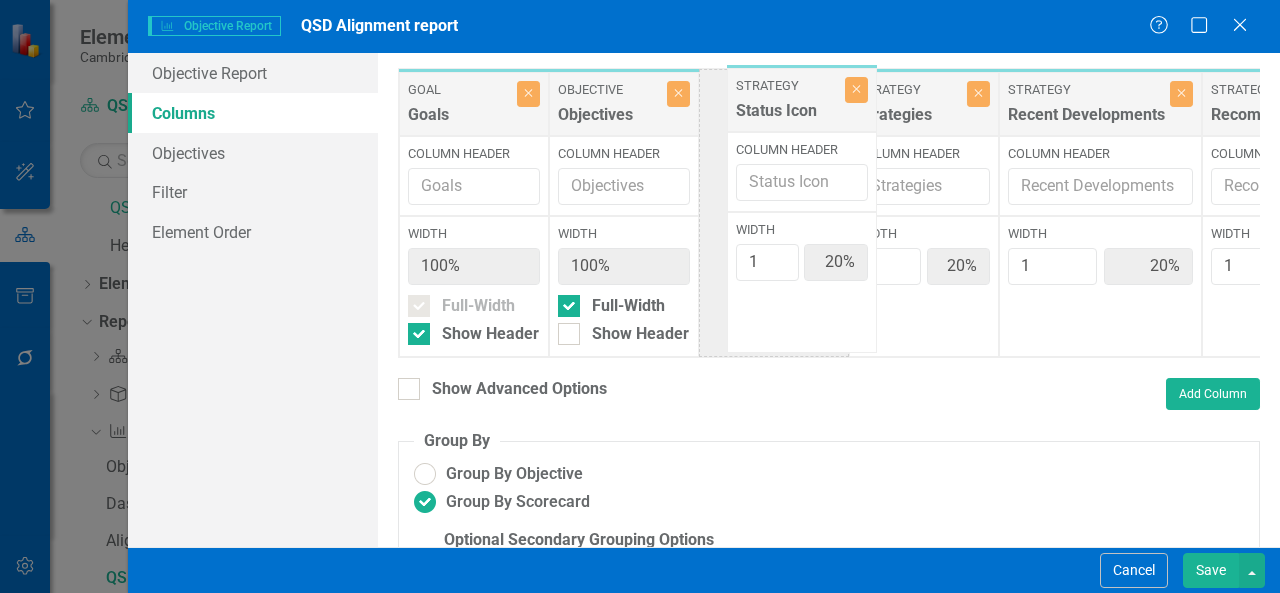 drag, startPoint x: 896, startPoint y: 97, endPoint x: 775, endPoint y: 98, distance: 121.004135 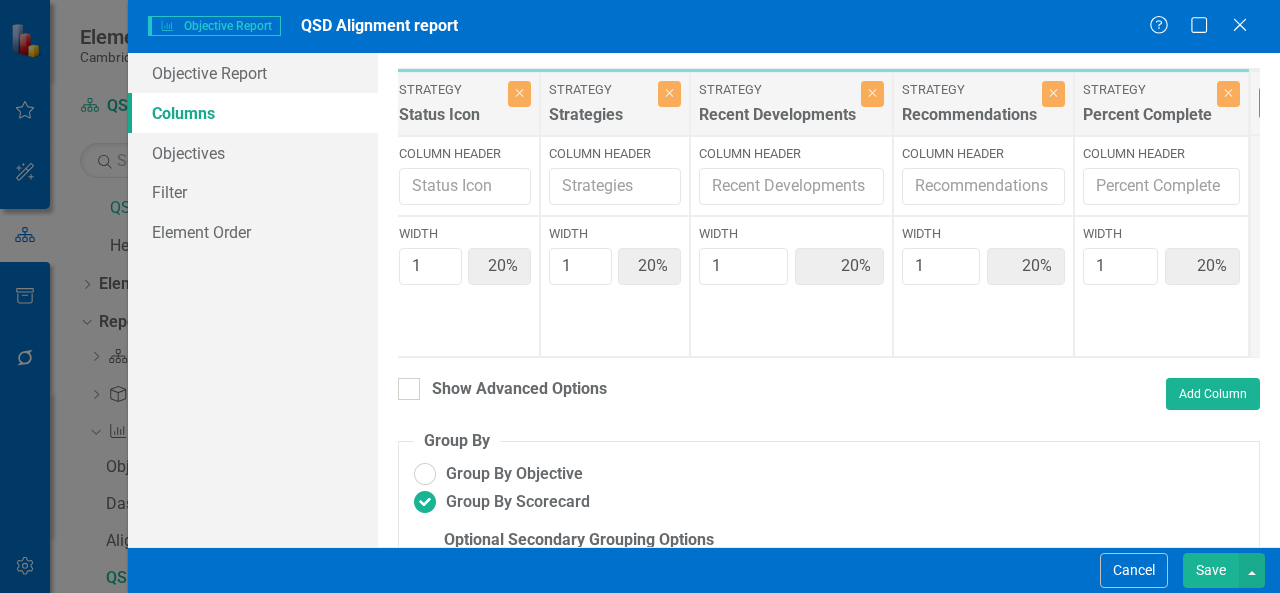 scroll, scrollTop: 0, scrollLeft: 319, axis: horizontal 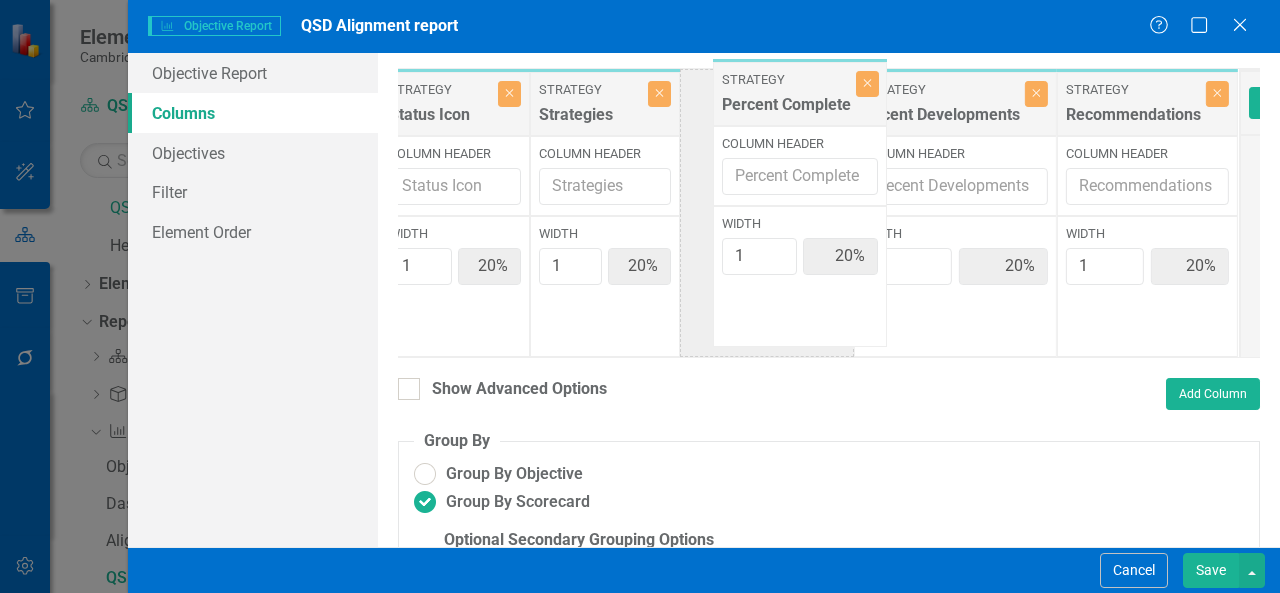 drag, startPoint x: 1118, startPoint y: 119, endPoint x: 761, endPoint y: 109, distance: 357.14 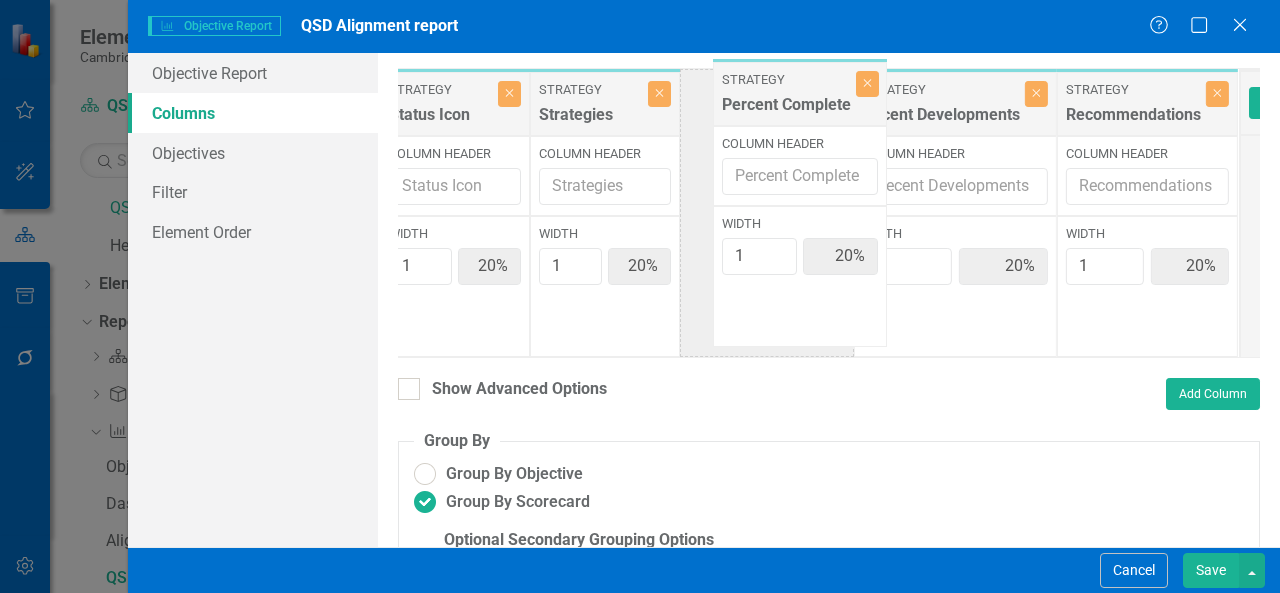 click on "Goal Goals Close Column Header Width 100% Full-Width Show Header Objective Objectives Close Column Header Width 100% Full-Width Show Header Strategy Status Icon Close Column Header Width 1 20% Strategy Strategies Close Column Header Width 1 20% Strategy Recent Developments Close Column Header Width 1 20% Strategy Recommendations Close Column Header Width 1 20% Strategy Percent Complete Close Column Header Width 1 20%" at bounding box center [659, 213] 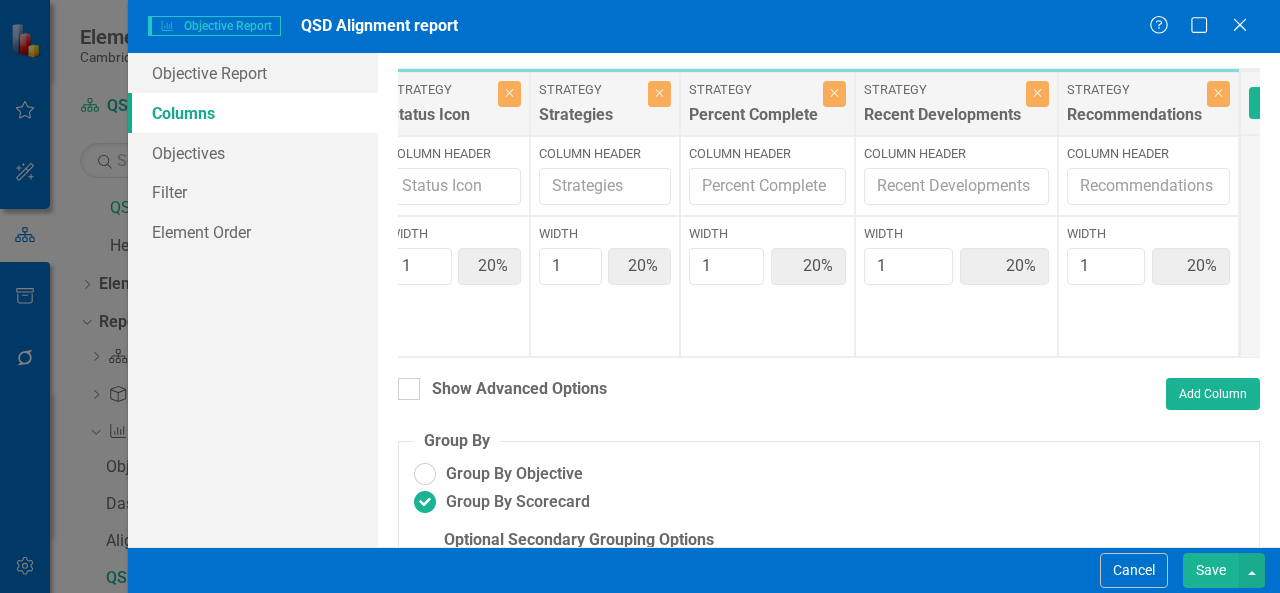 click on "Save" at bounding box center [1211, 570] 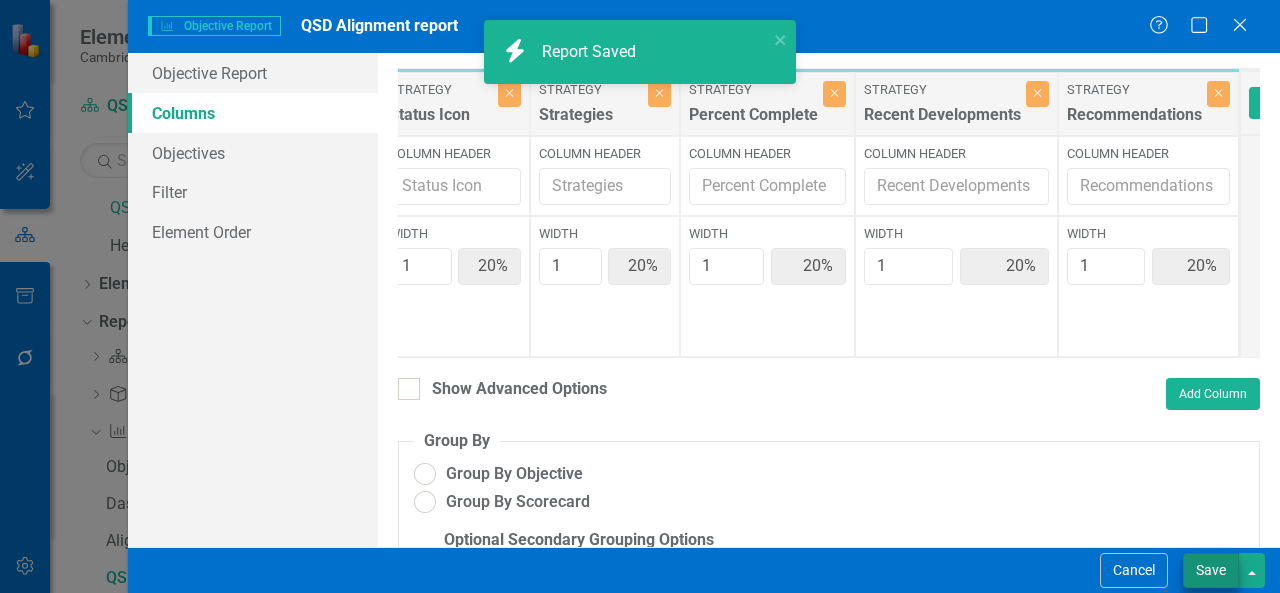 radio on "false" 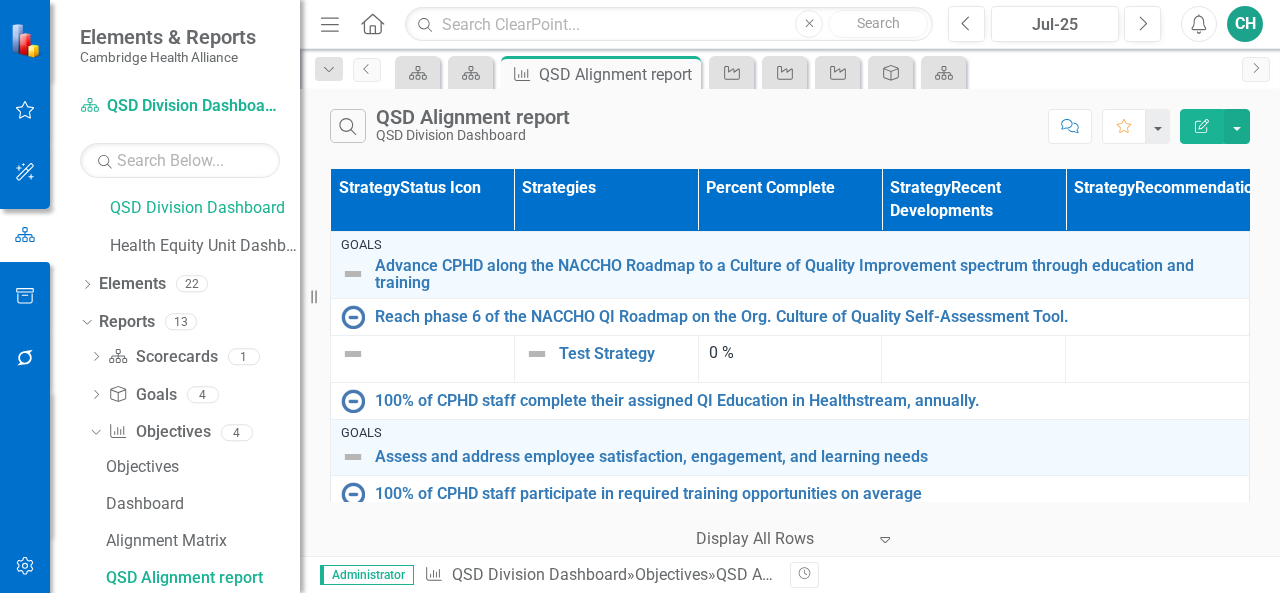click on "Edit Report" at bounding box center [1202, 126] 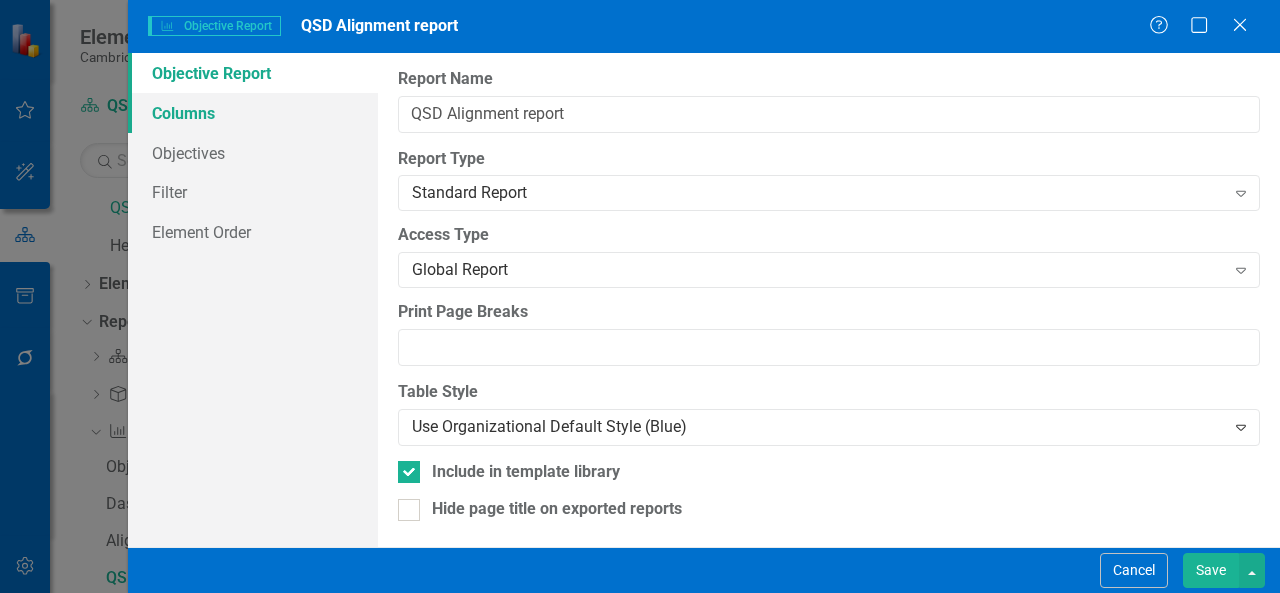 click on "Columns" at bounding box center (253, 113) 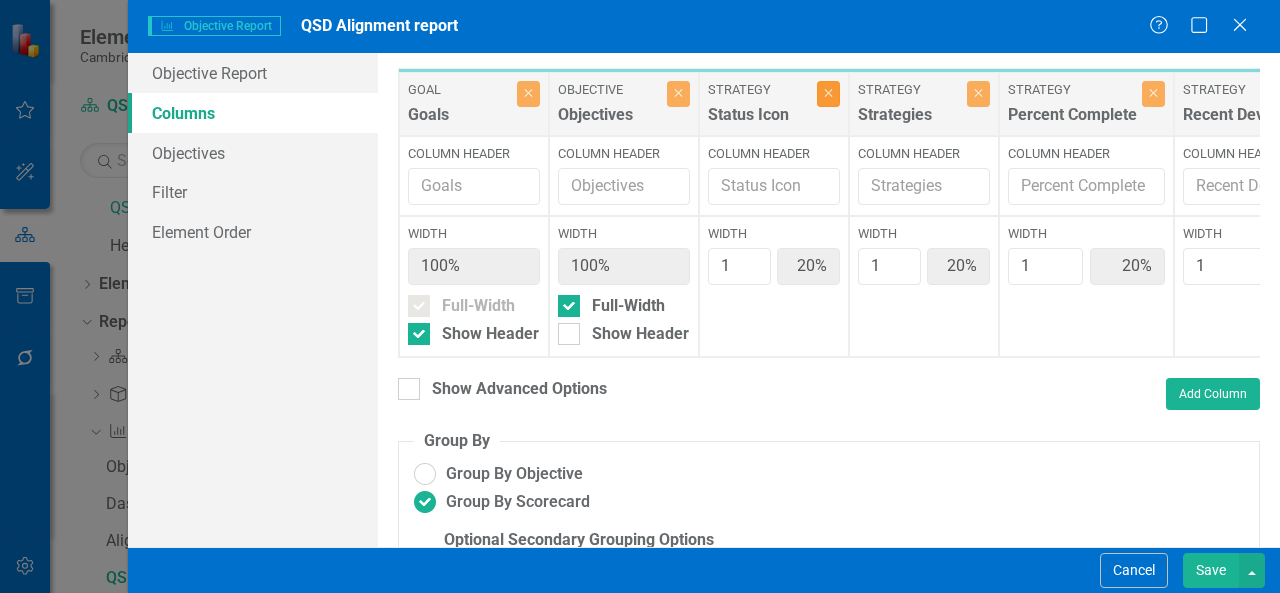 click on "Close" 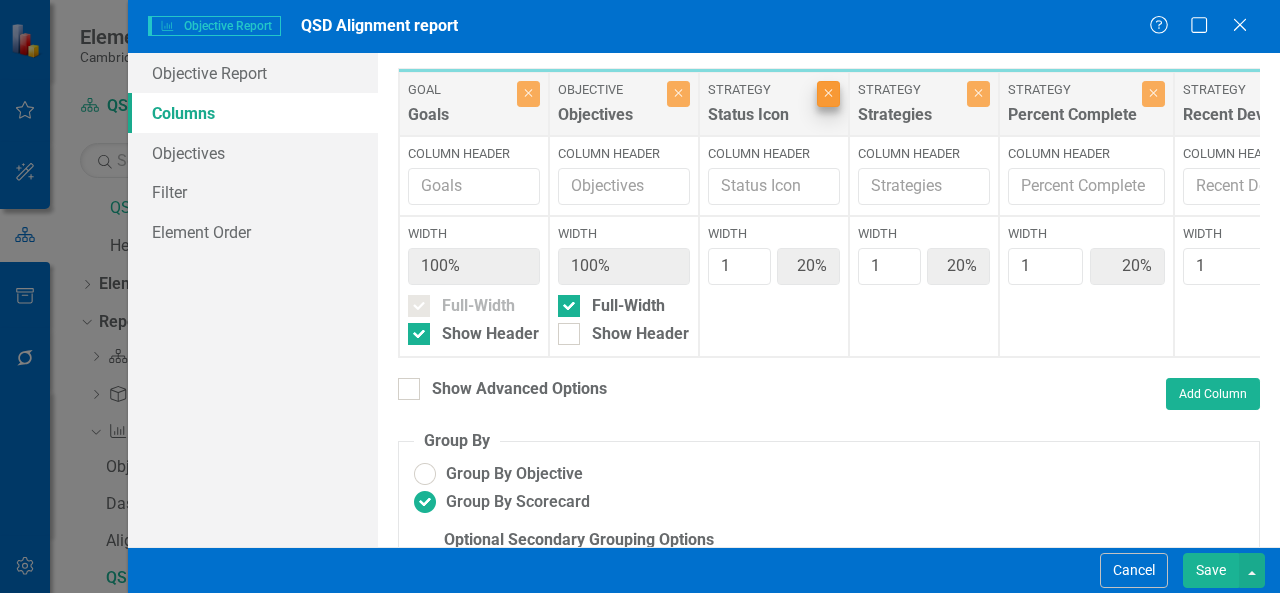 type on "25%" 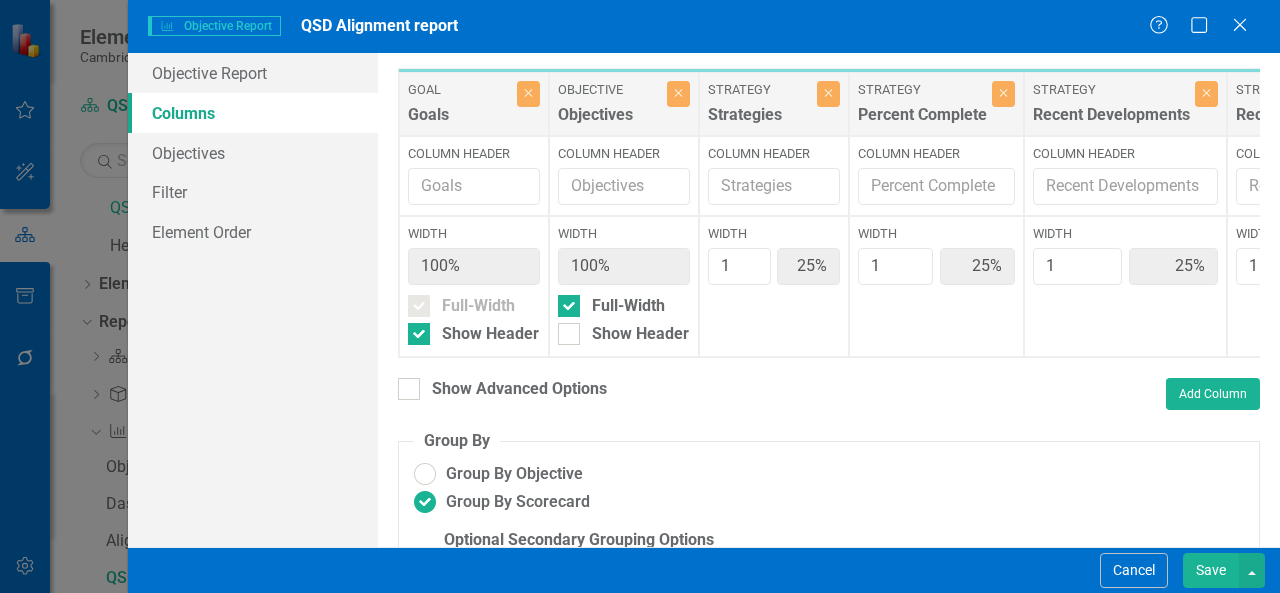 click on "Save" at bounding box center (1211, 570) 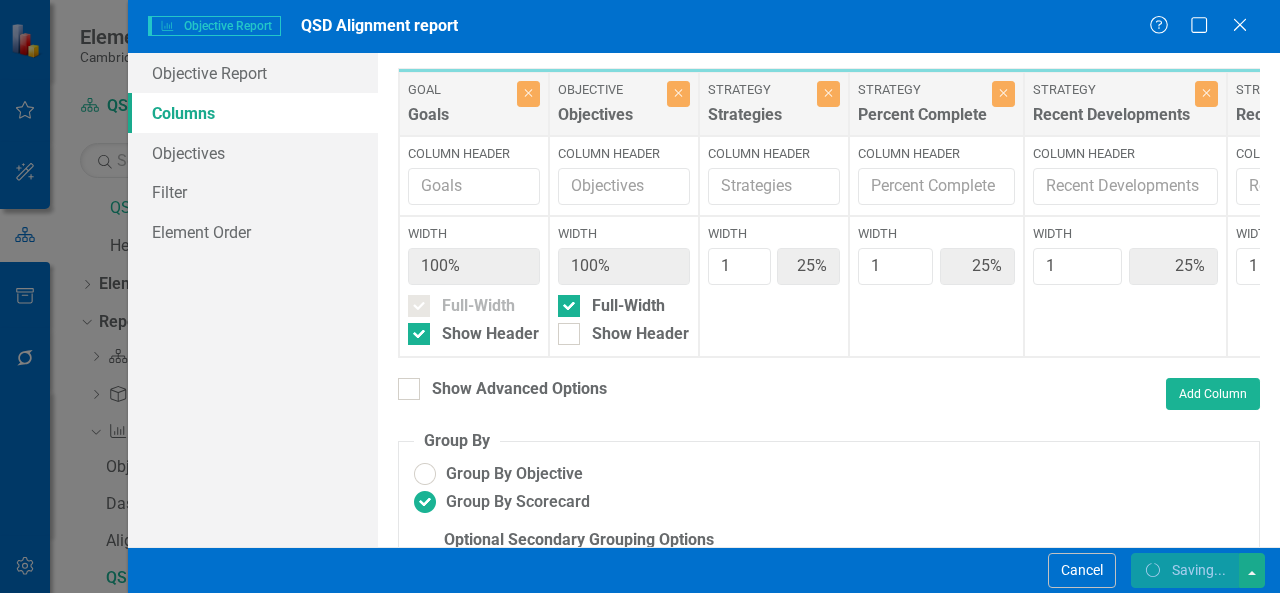 radio on "false" 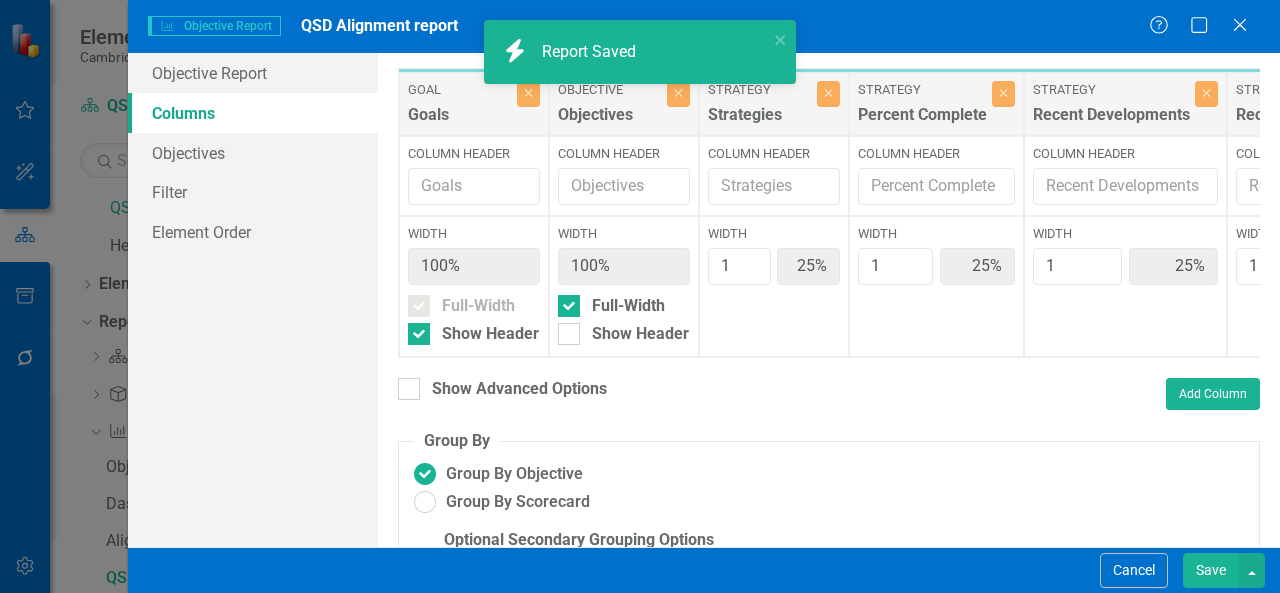 radio on "true" 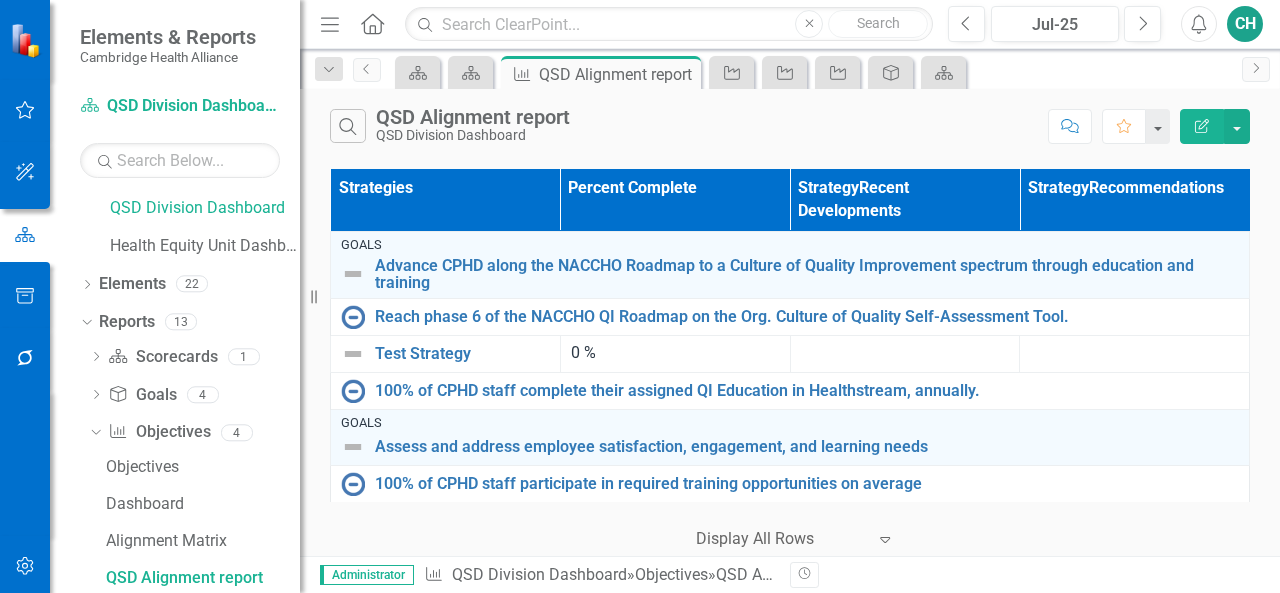 click on "Edit Report" at bounding box center (1202, 126) 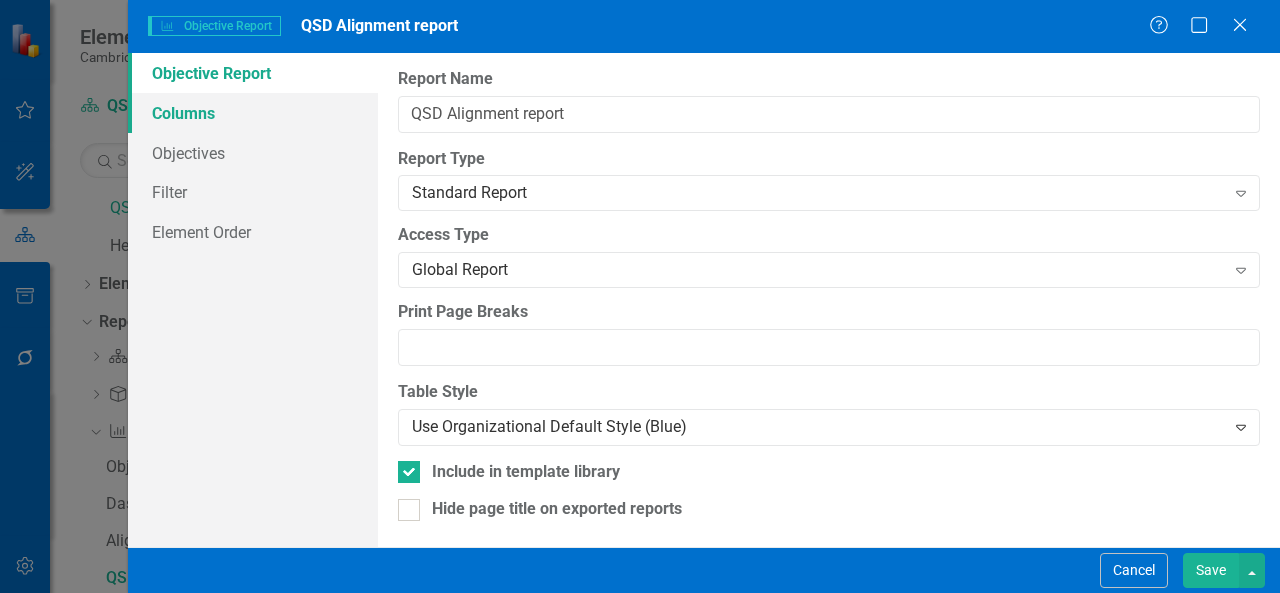 click on "Columns" at bounding box center (253, 113) 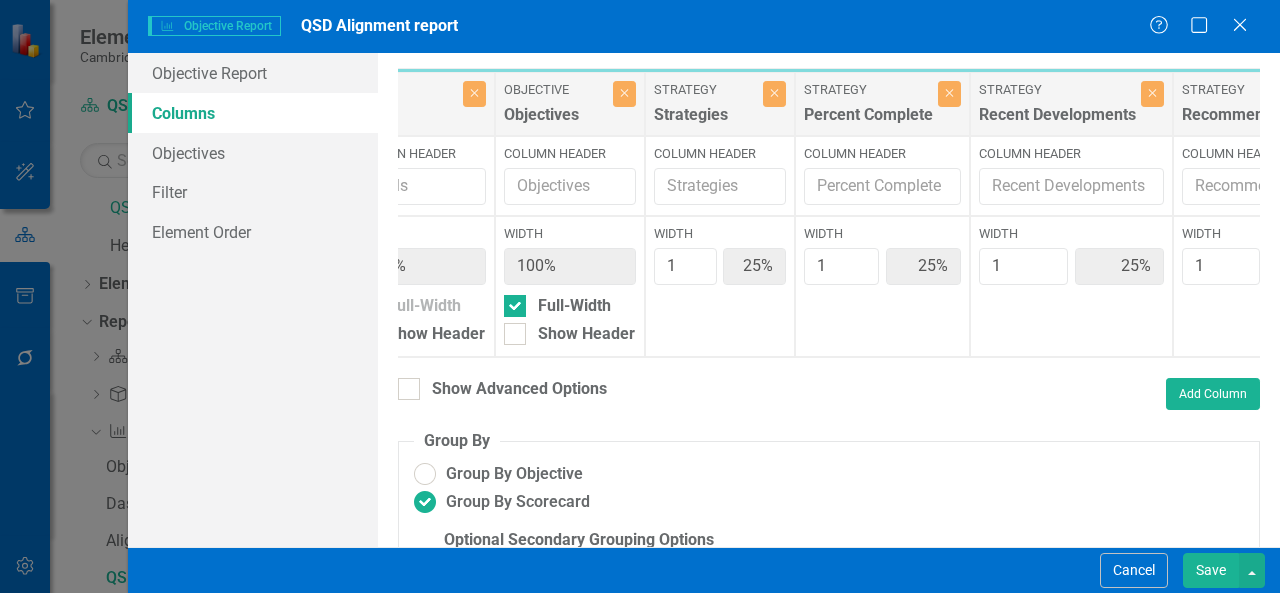 scroll, scrollTop: 0, scrollLeft: 296, axis: horizontal 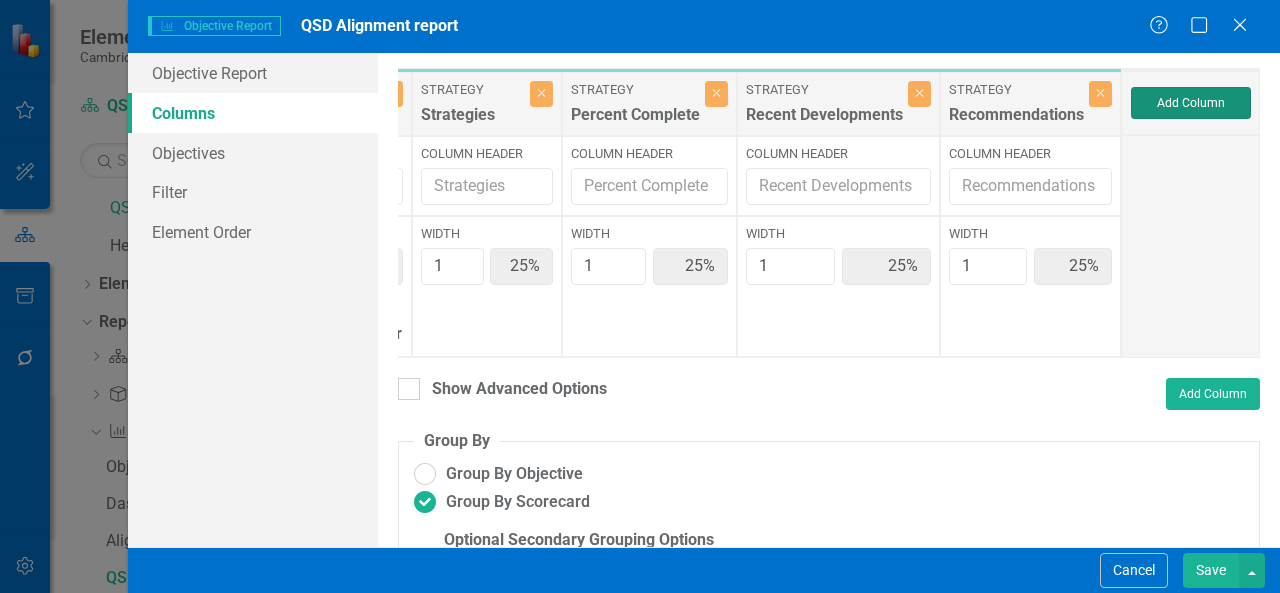 click on "Add Column" at bounding box center [1191, 103] 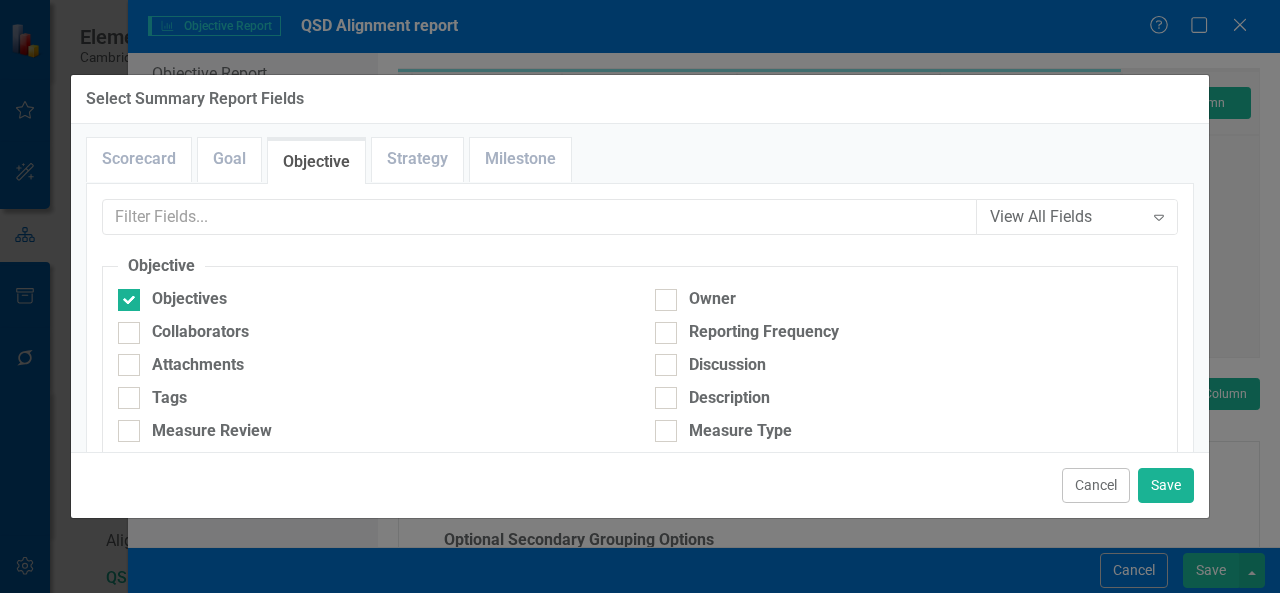 scroll, scrollTop: 0, scrollLeft: 0, axis: both 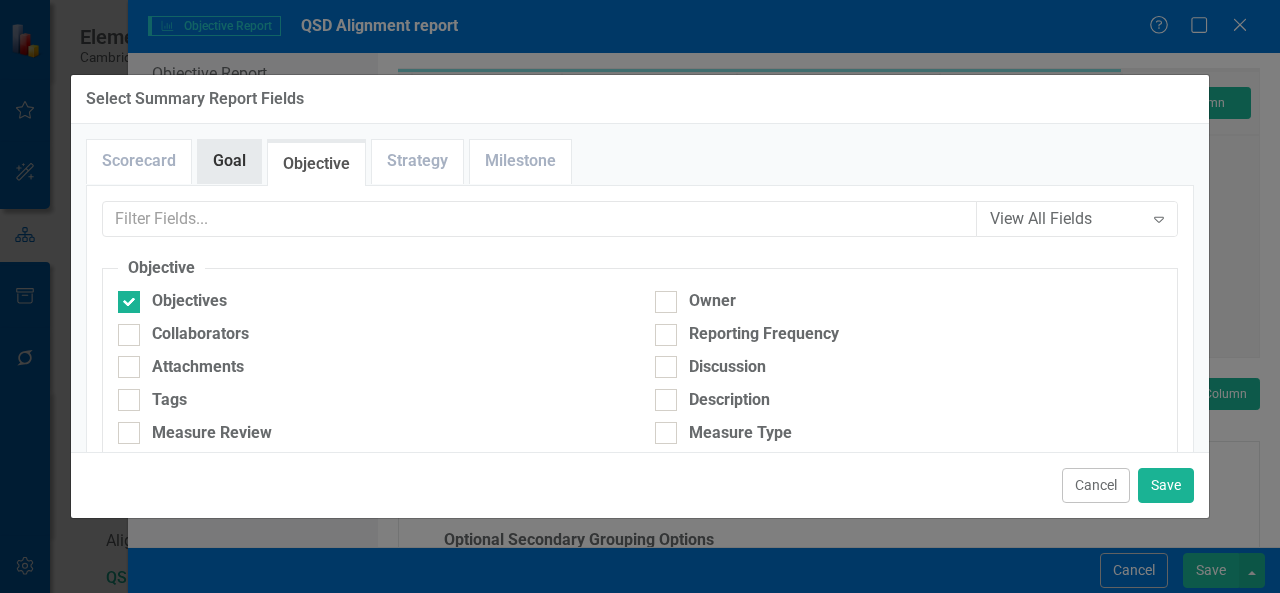 click on "Goal" at bounding box center [229, 161] 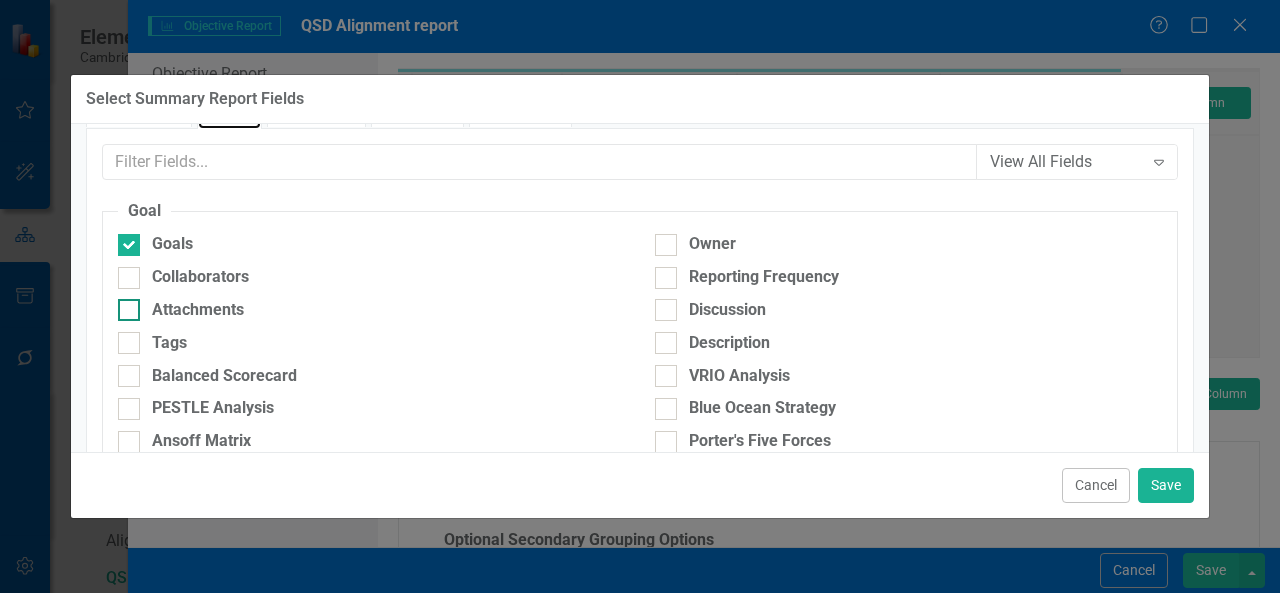 scroll, scrollTop: 0, scrollLeft: 0, axis: both 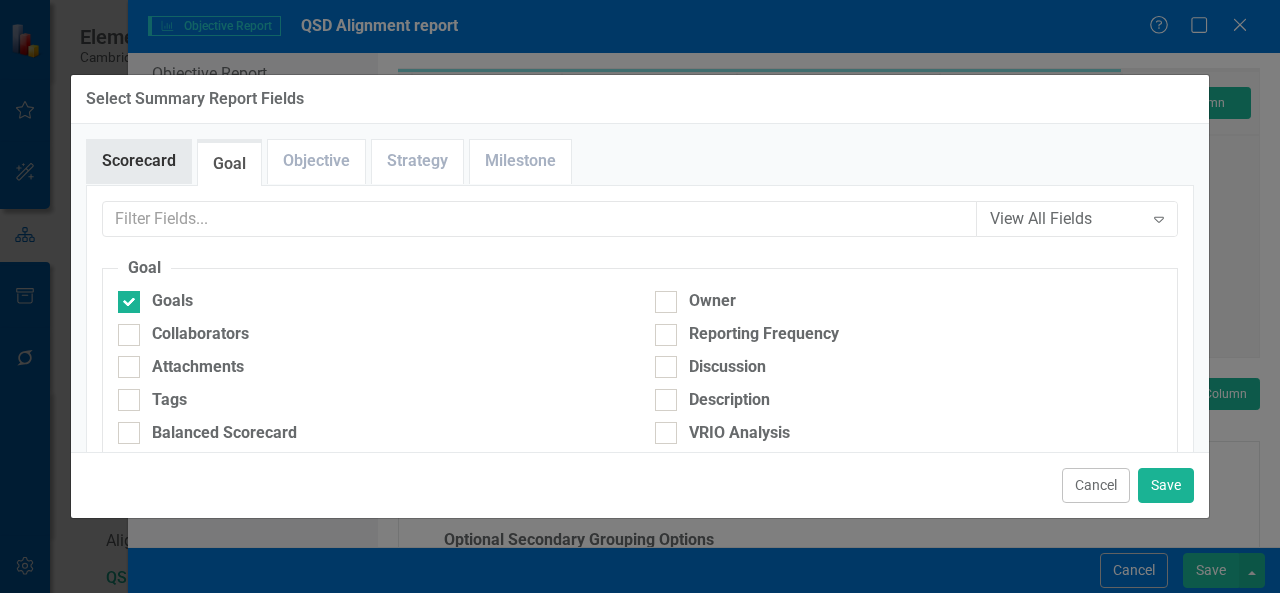 click on "Scorecard" at bounding box center [139, 161] 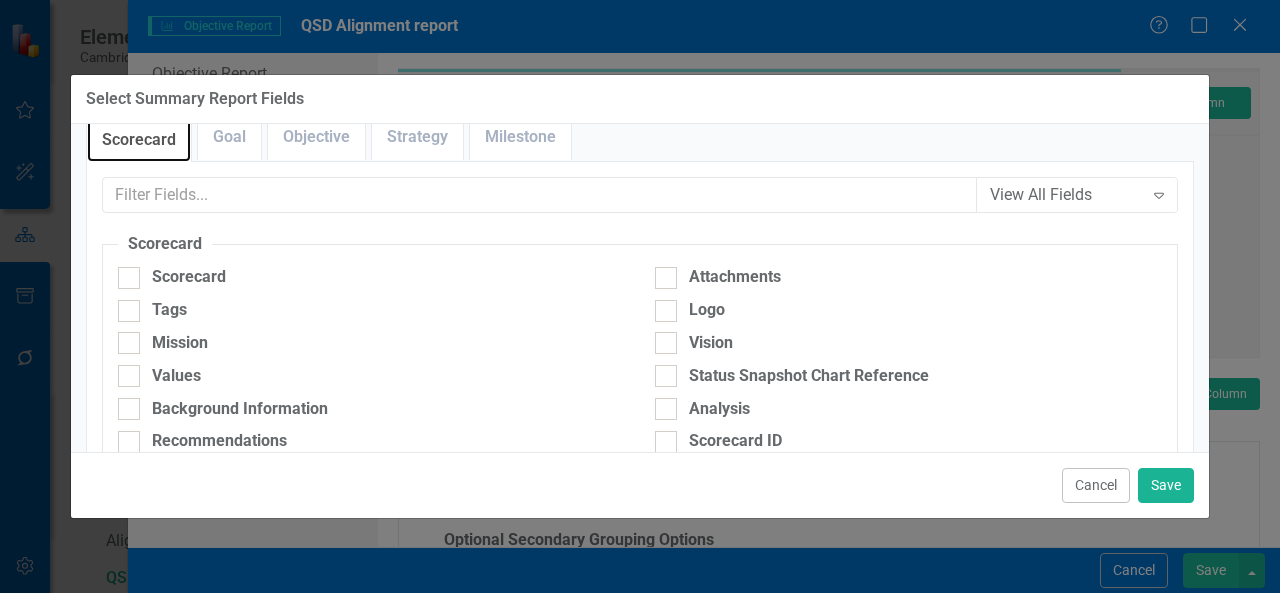 scroll, scrollTop: 0, scrollLeft: 0, axis: both 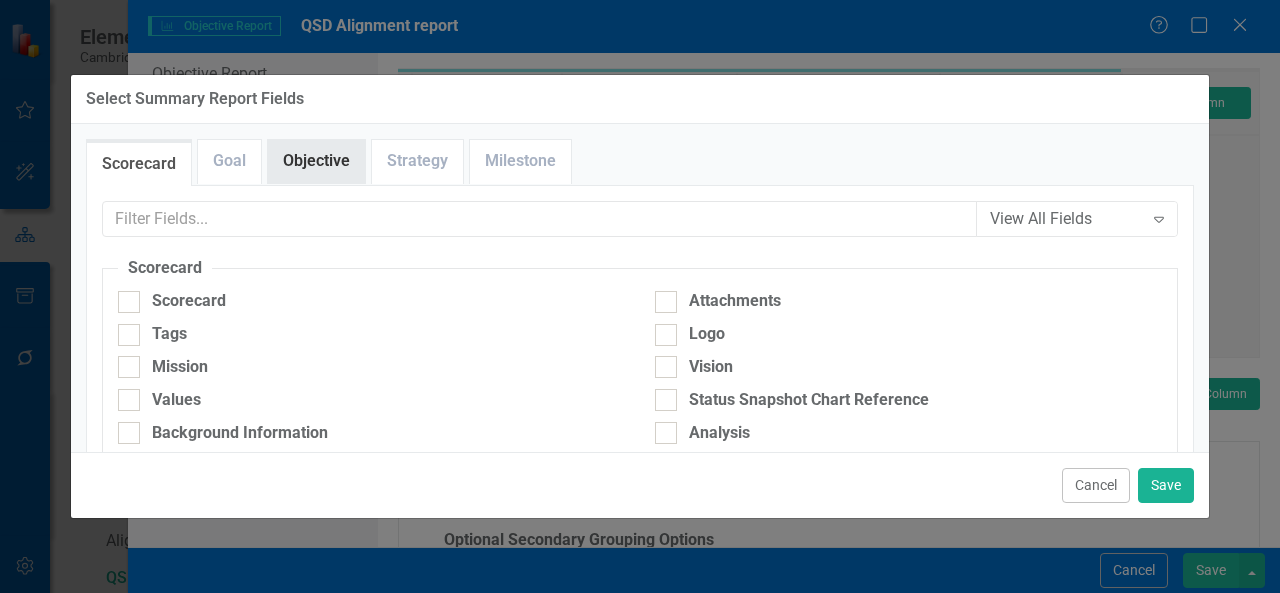 click on "Objective" at bounding box center [316, 161] 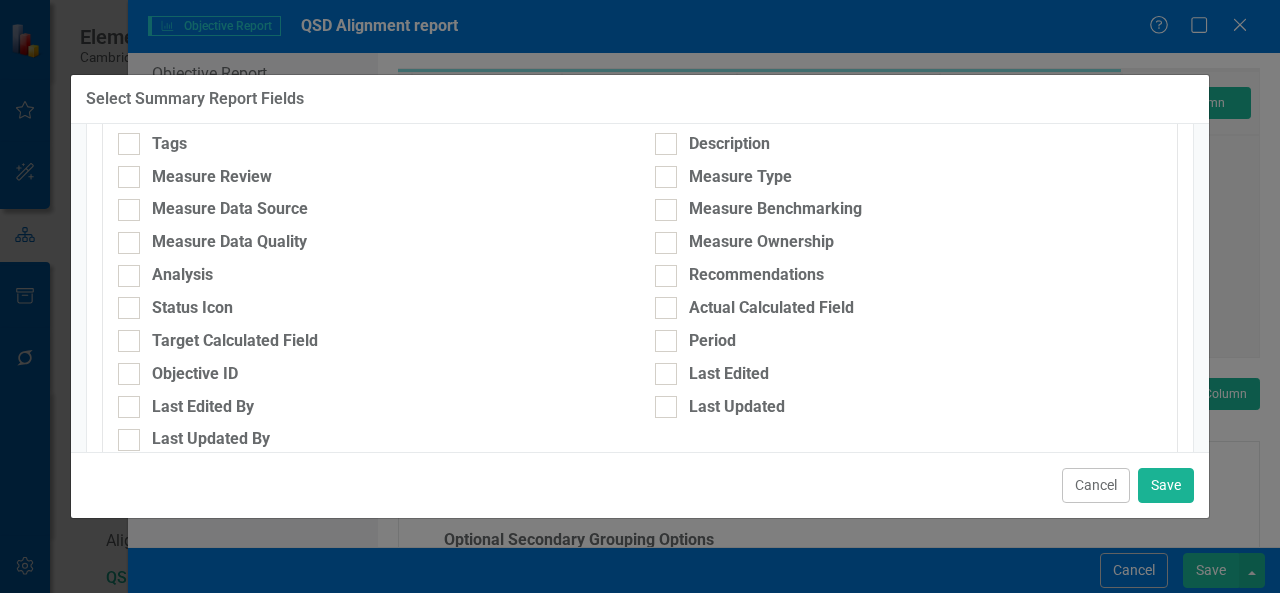 scroll, scrollTop: 300, scrollLeft: 0, axis: vertical 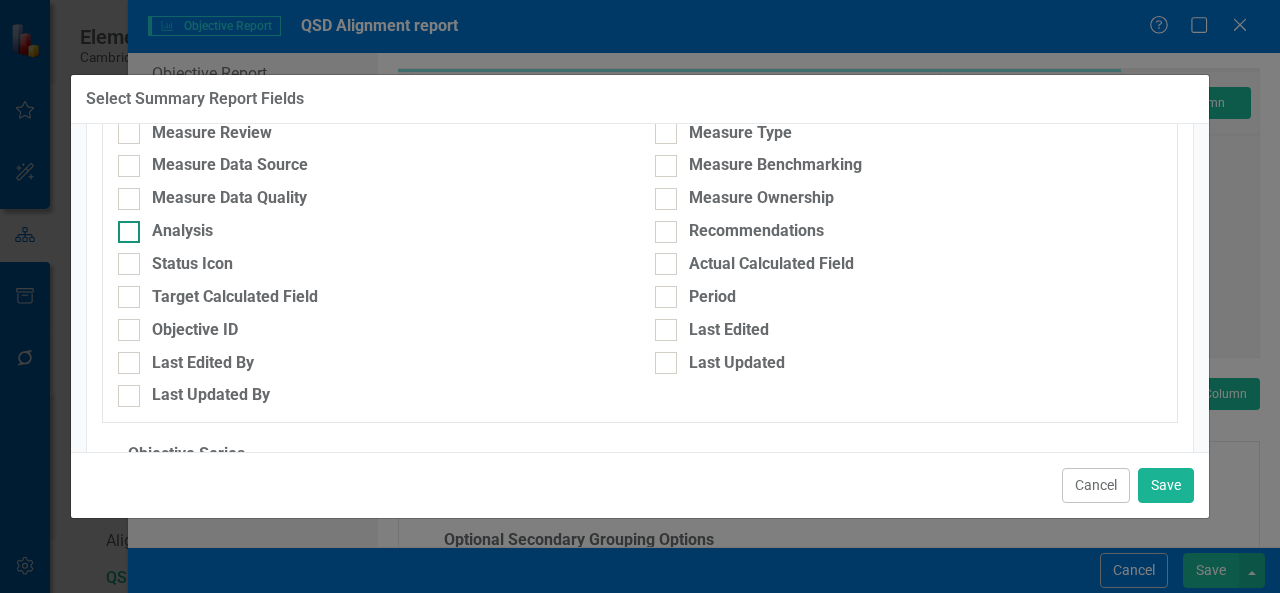 click on "Analysis" at bounding box center (182, 231) 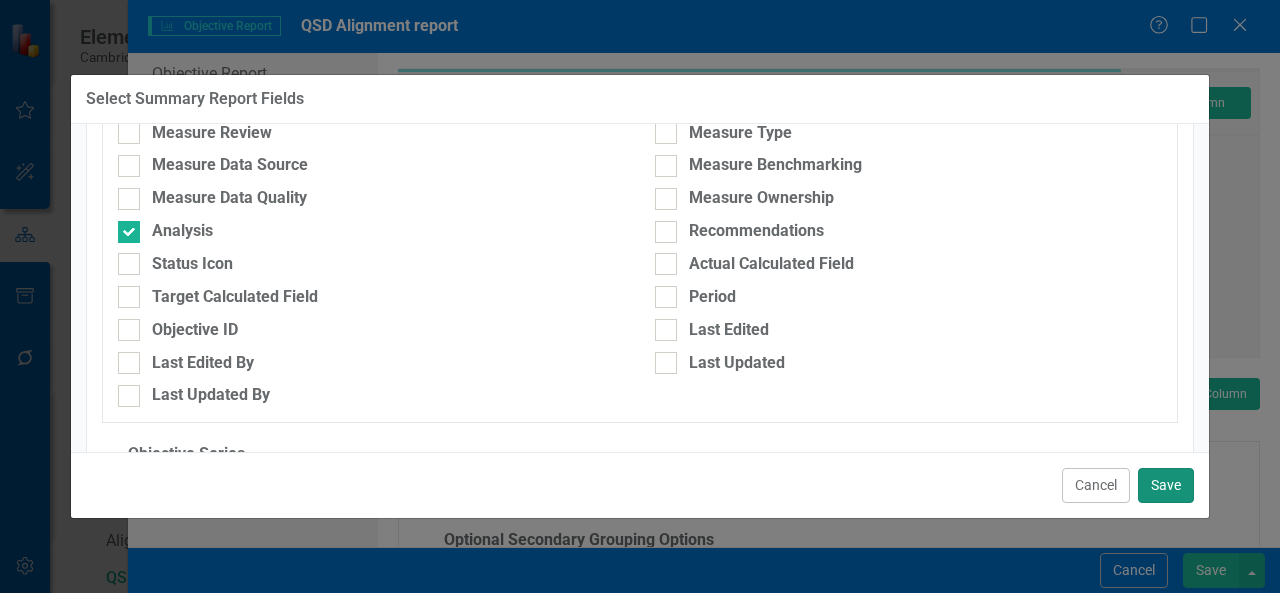 click on "Save" at bounding box center (1166, 485) 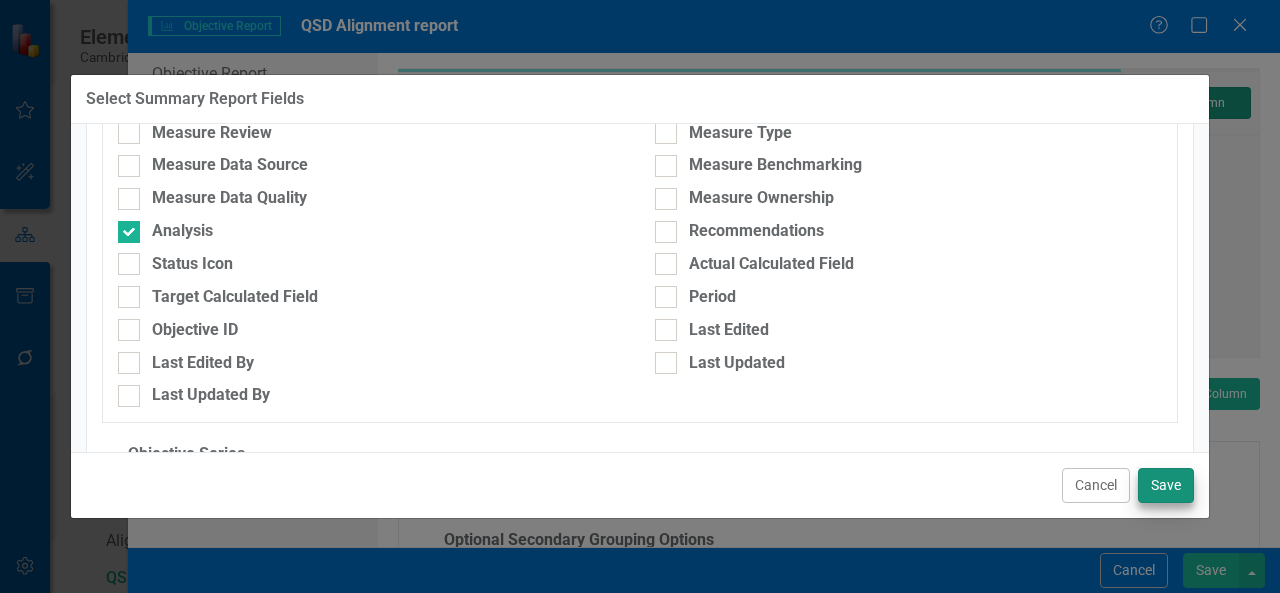 type on "20%" 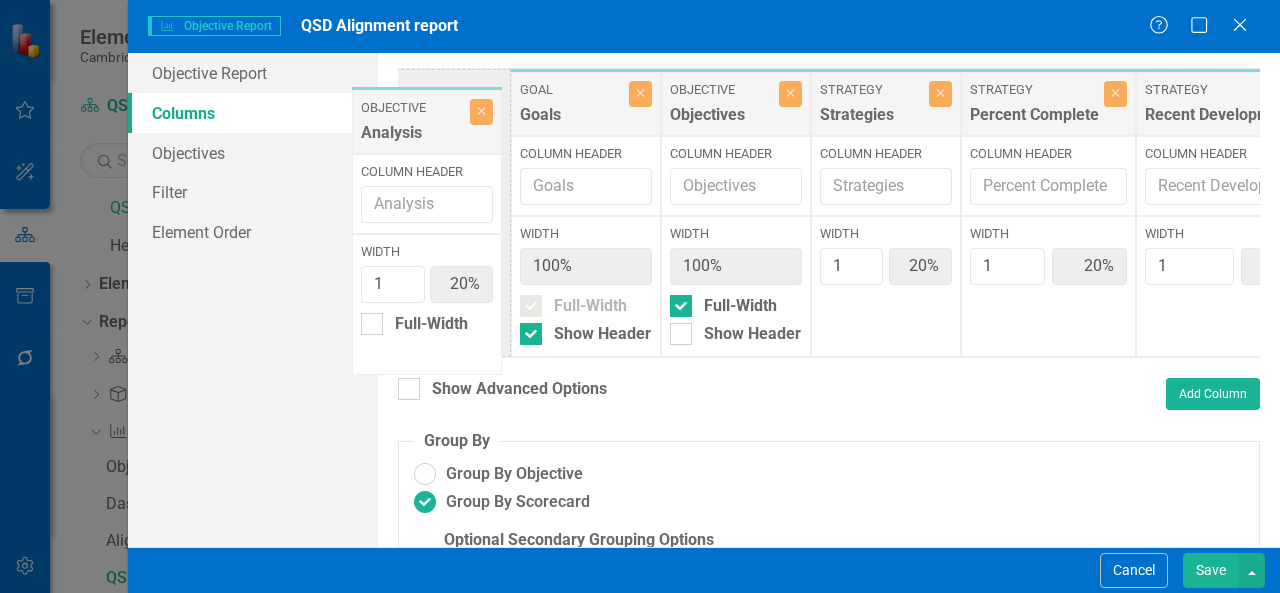 scroll, scrollTop: 0, scrollLeft: 0, axis: both 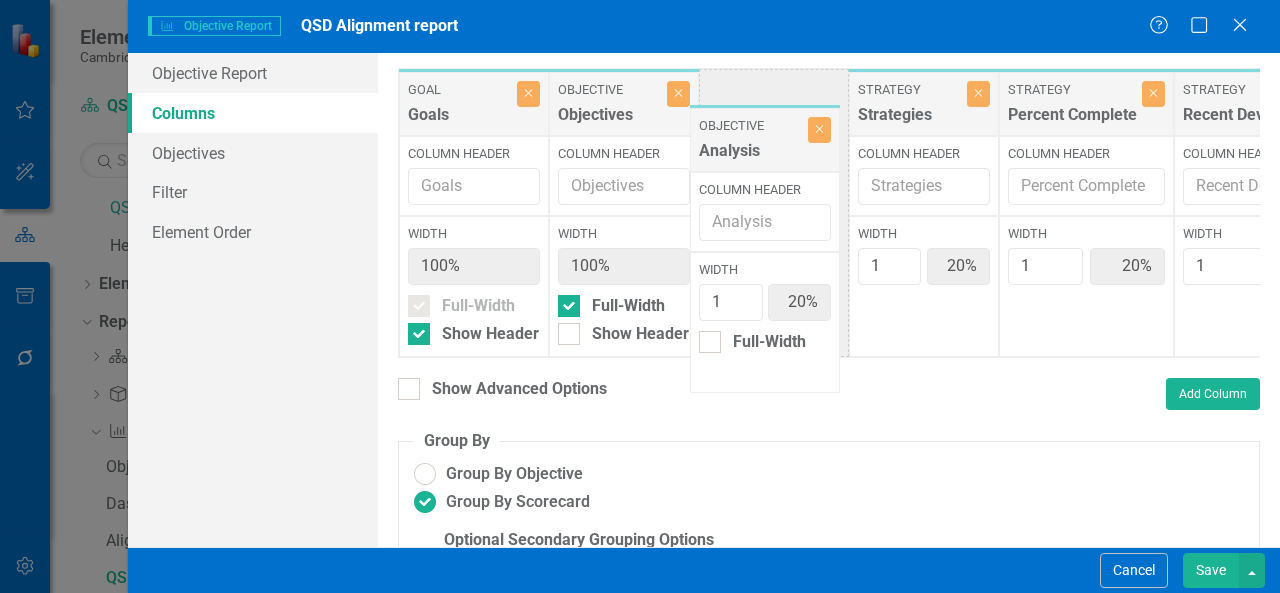 drag, startPoint x: 1176, startPoint y: 104, endPoint x: 759, endPoint y: 140, distance: 418.5511 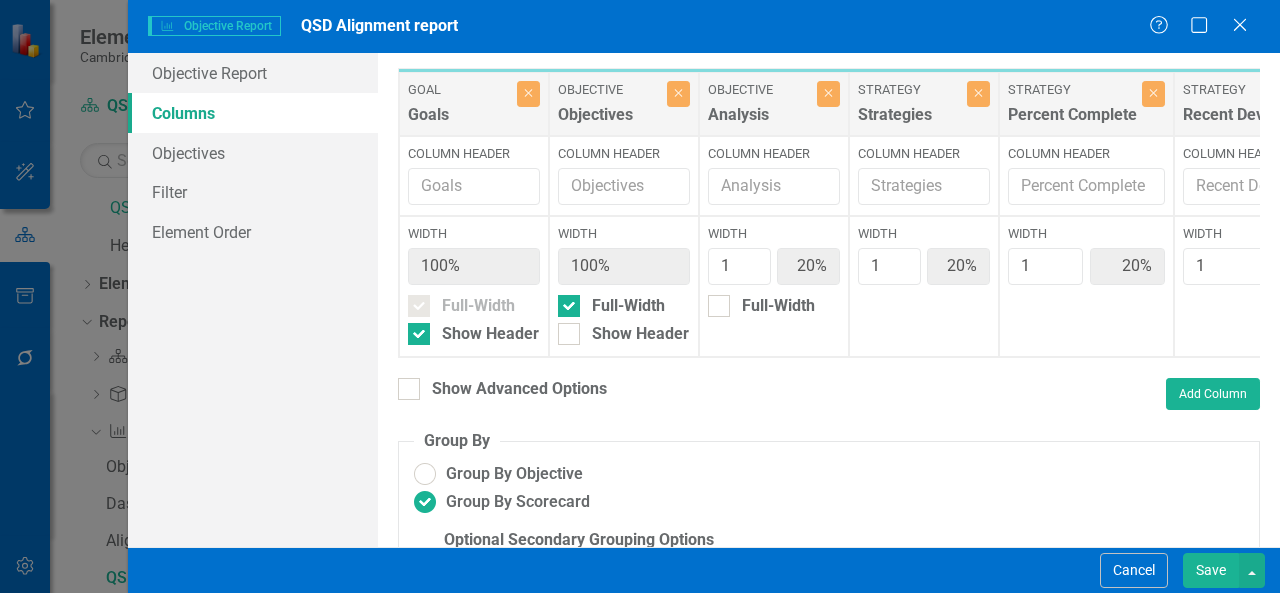 click on "Cancel Save" at bounding box center (704, 570) 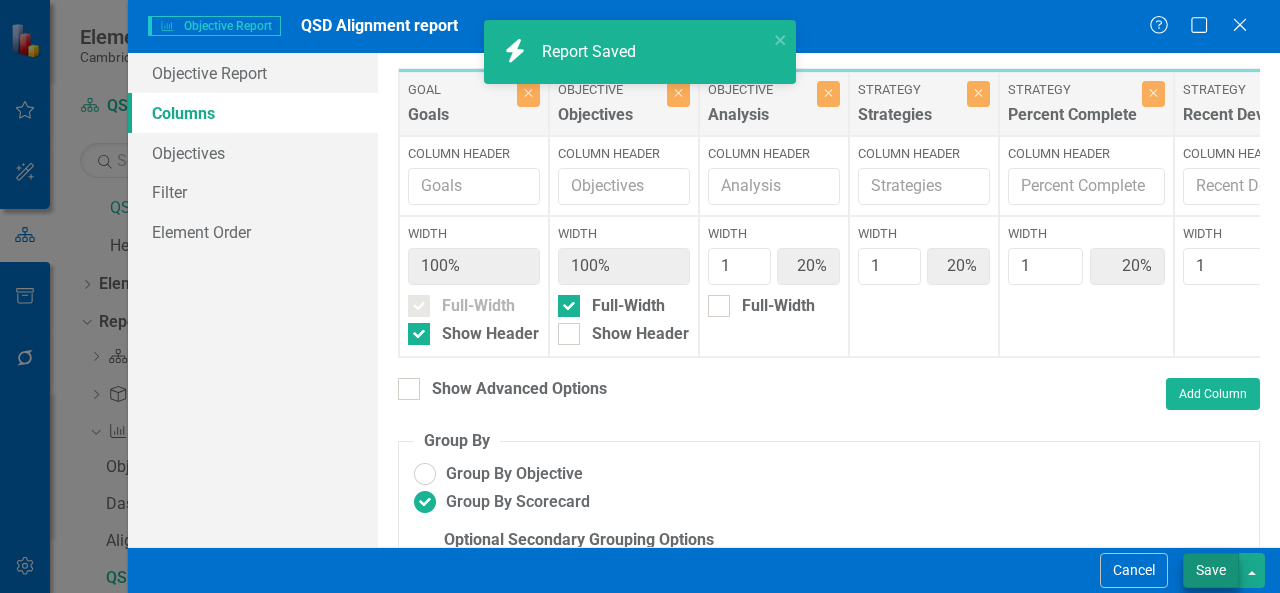 radio on "false" 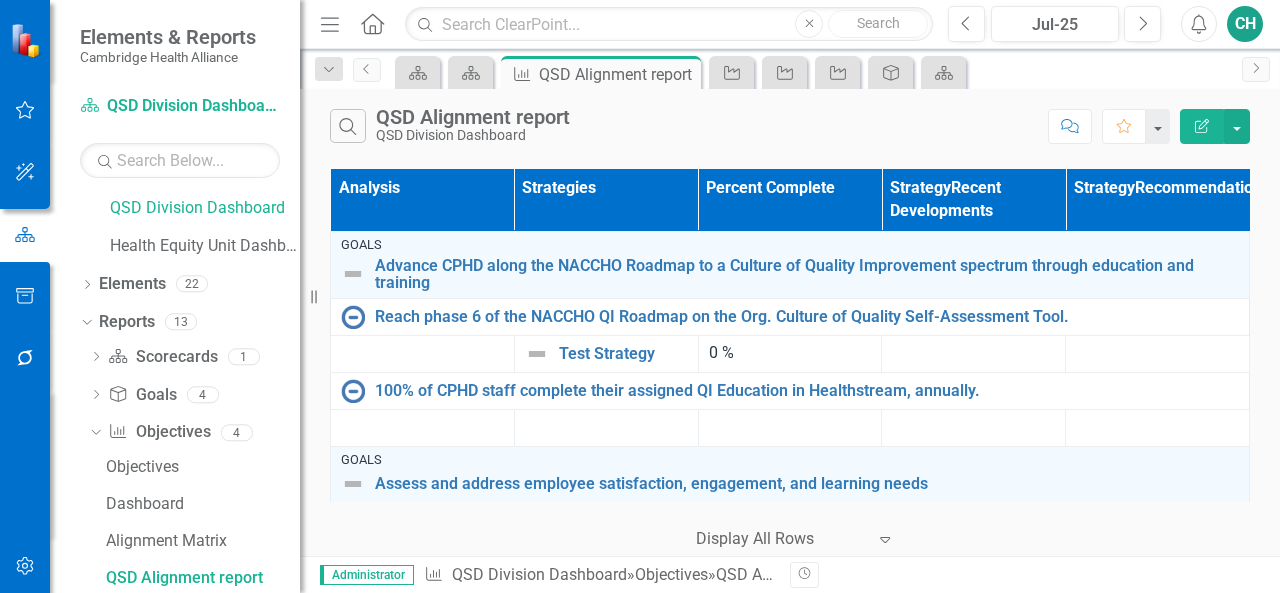 click on "Edit Report" at bounding box center [1202, 126] 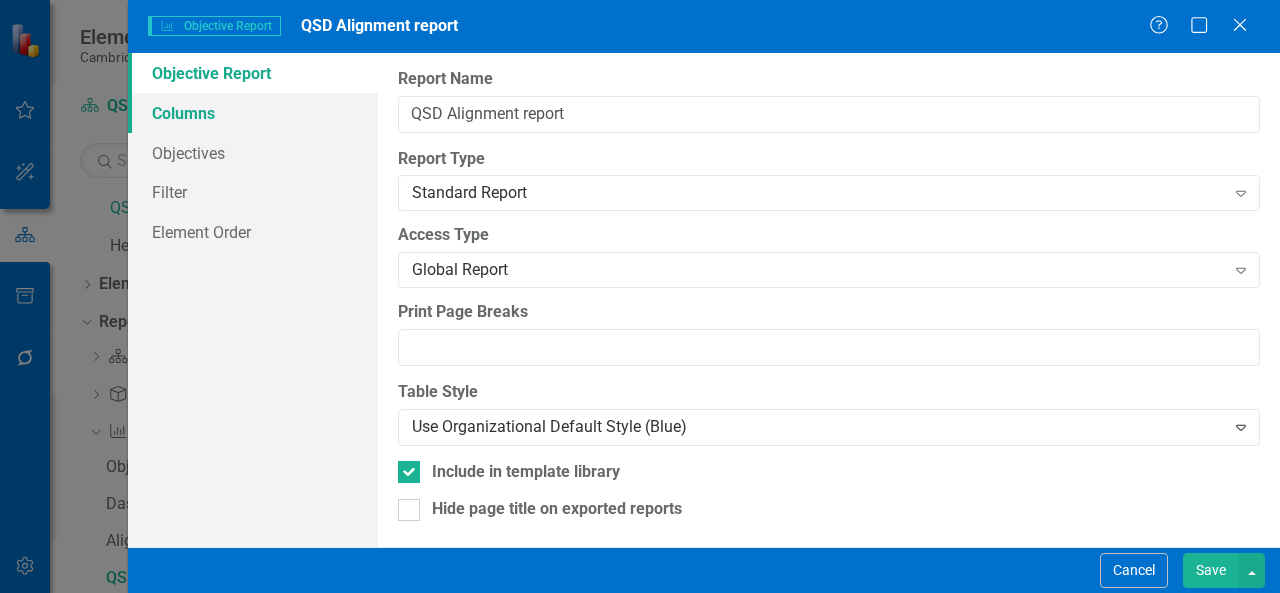 click on "Columns" at bounding box center [253, 113] 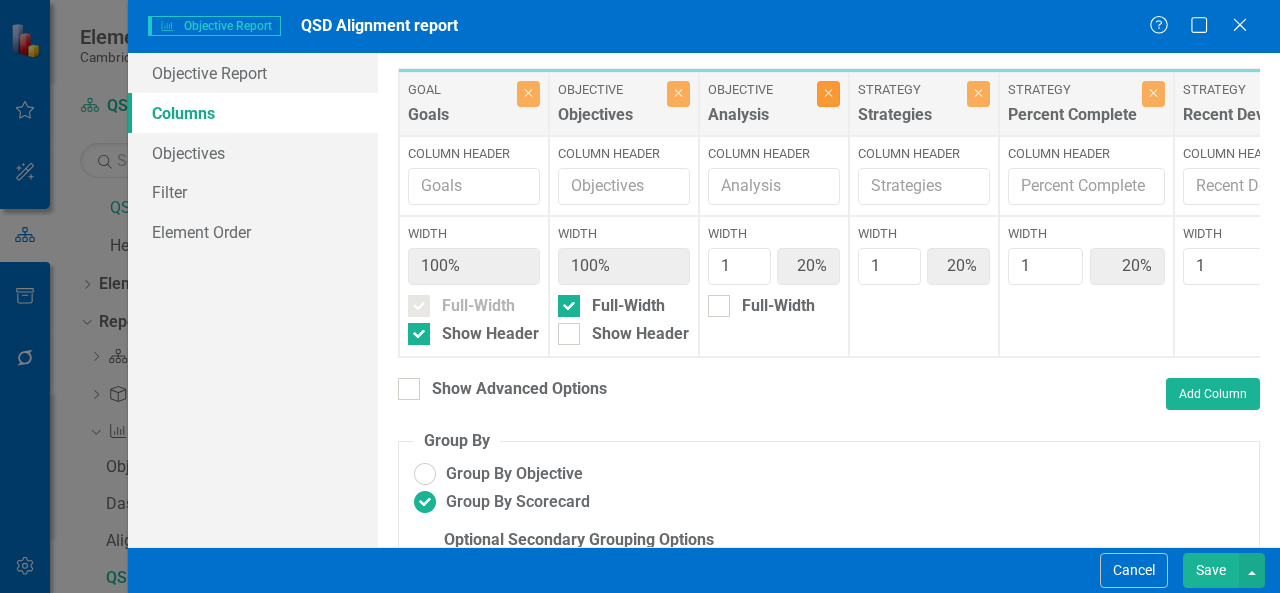 click on "Close" 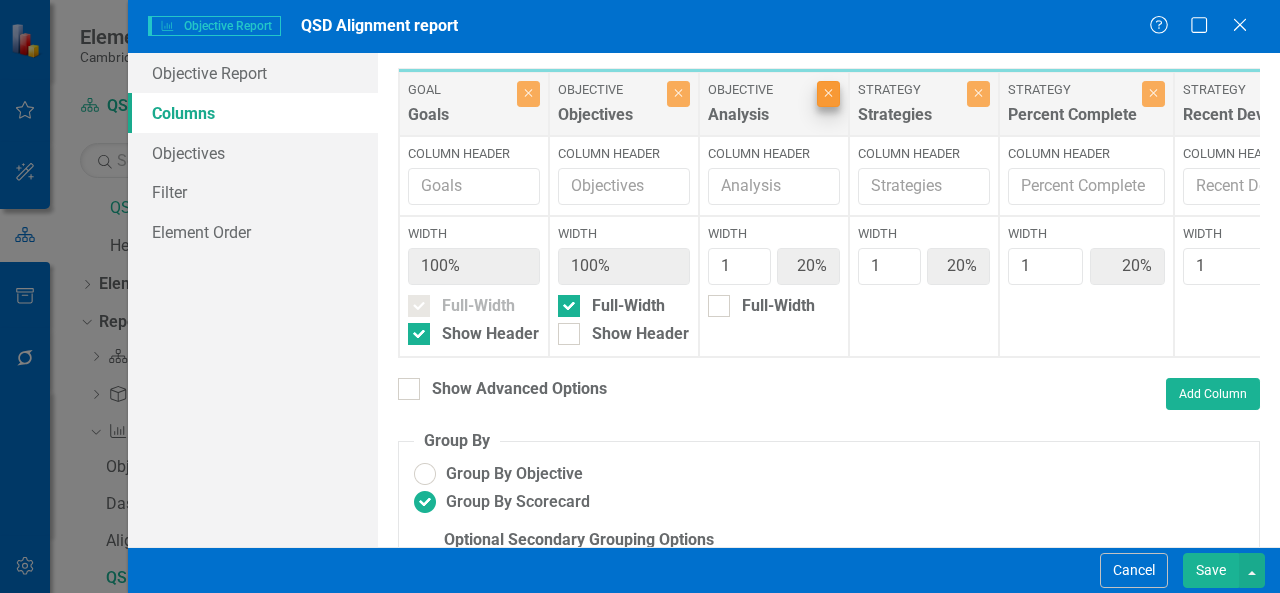 type on "25%" 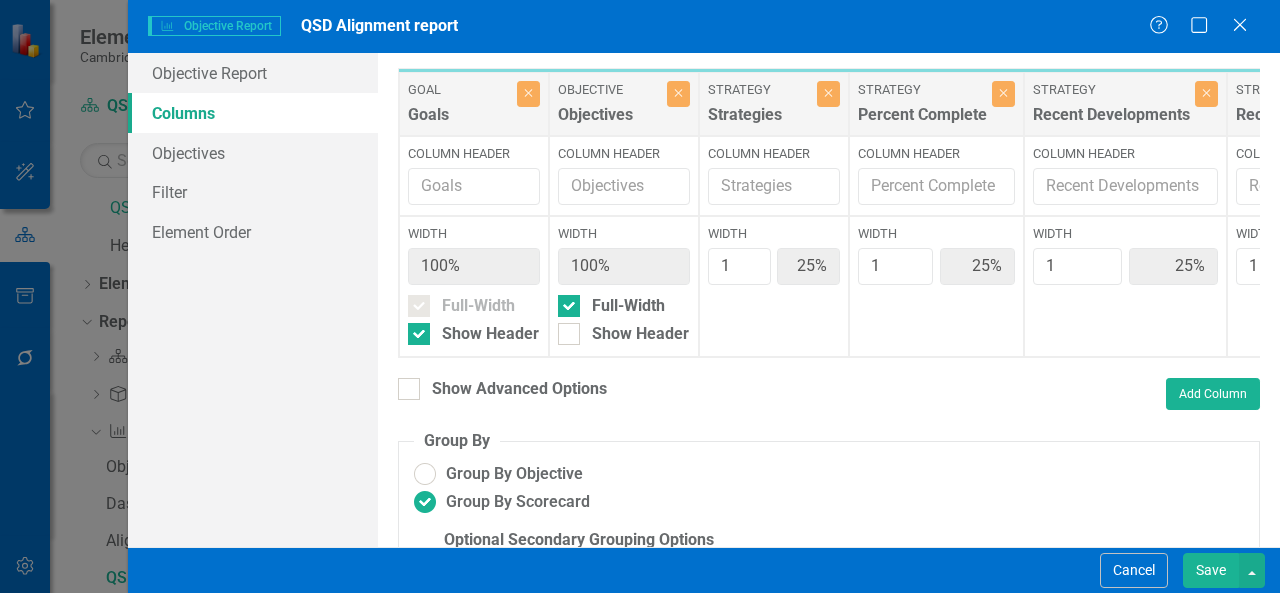 click on "Save" at bounding box center [1211, 570] 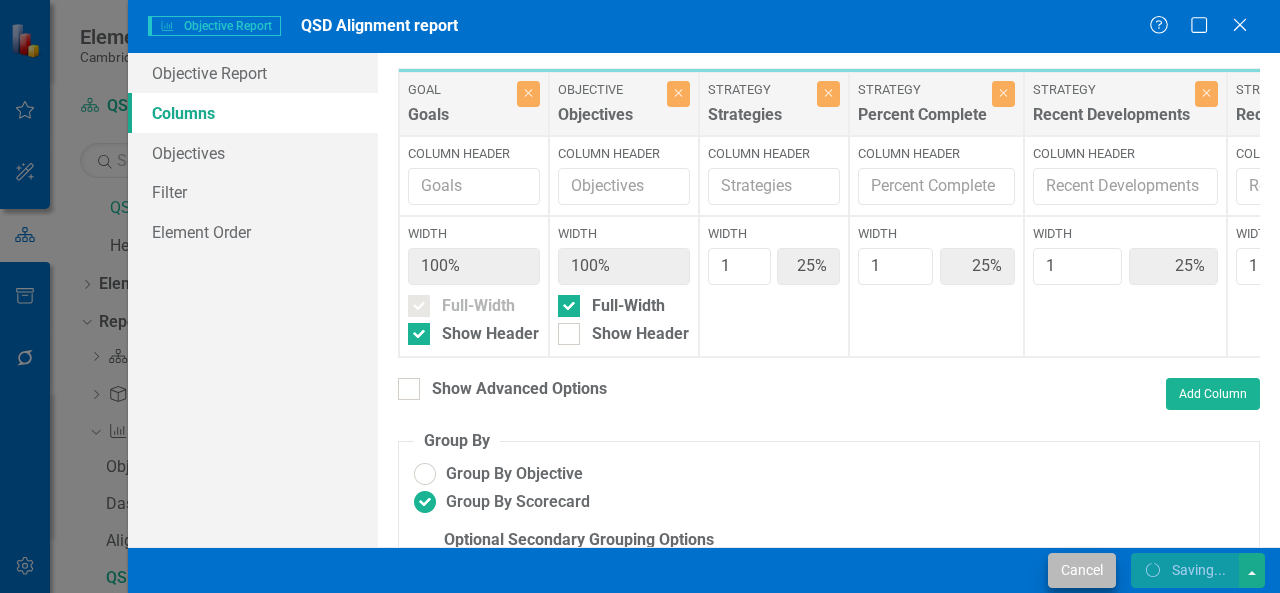 radio on "false" 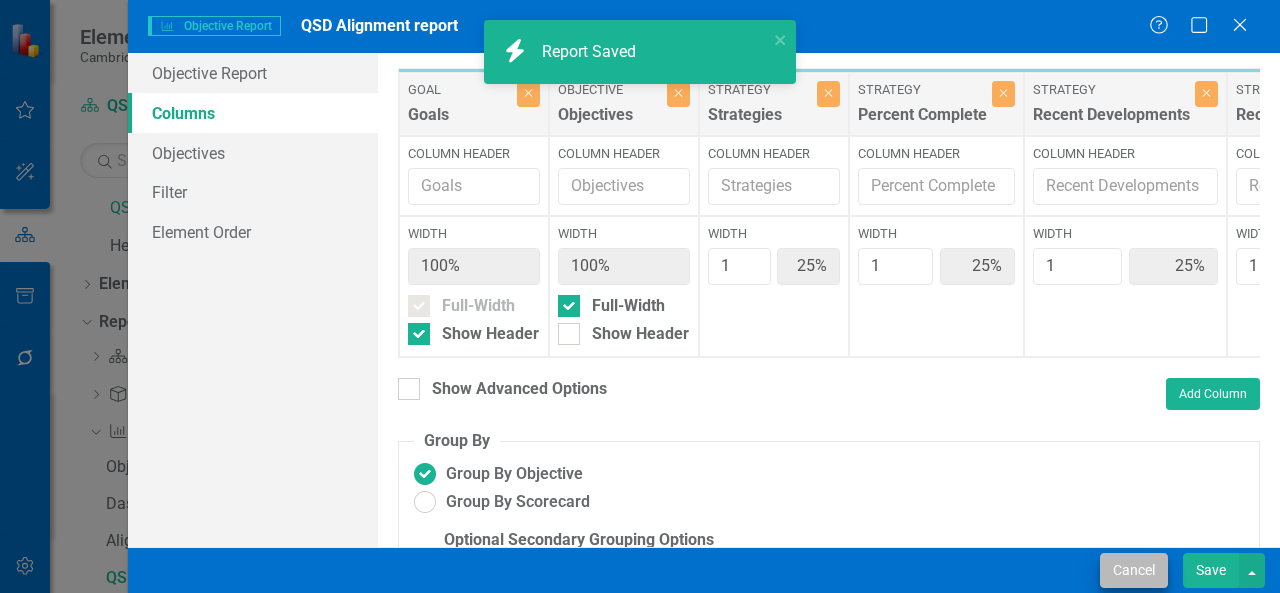 radio on "true" 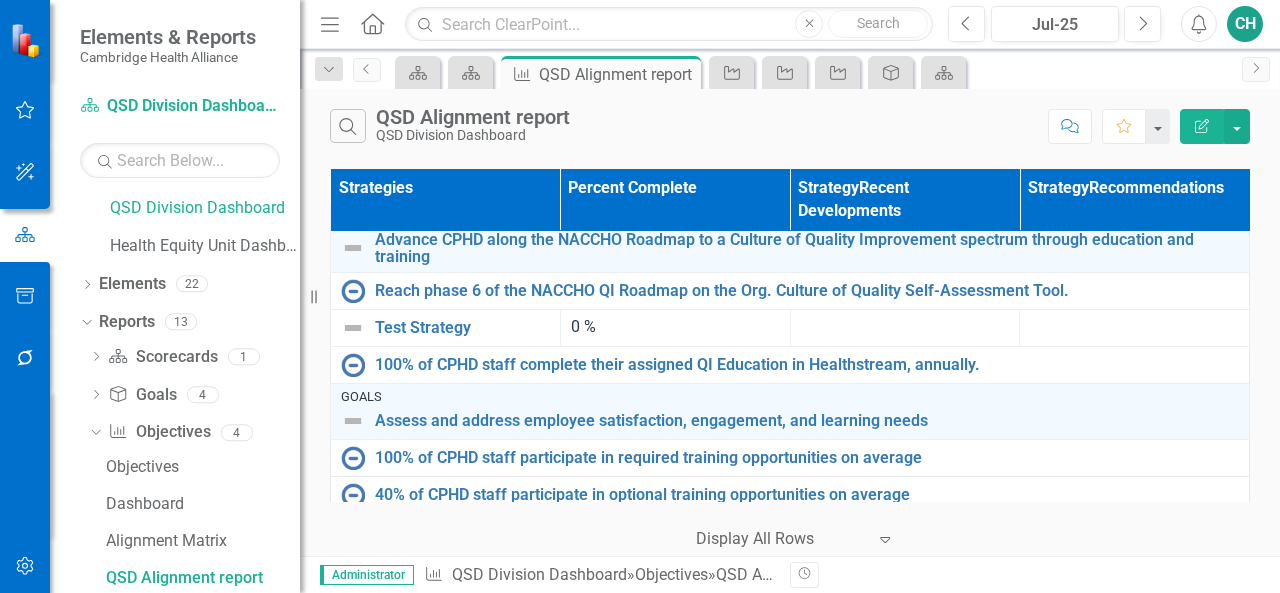 scroll, scrollTop: 0, scrollLeft: 0, axis: both 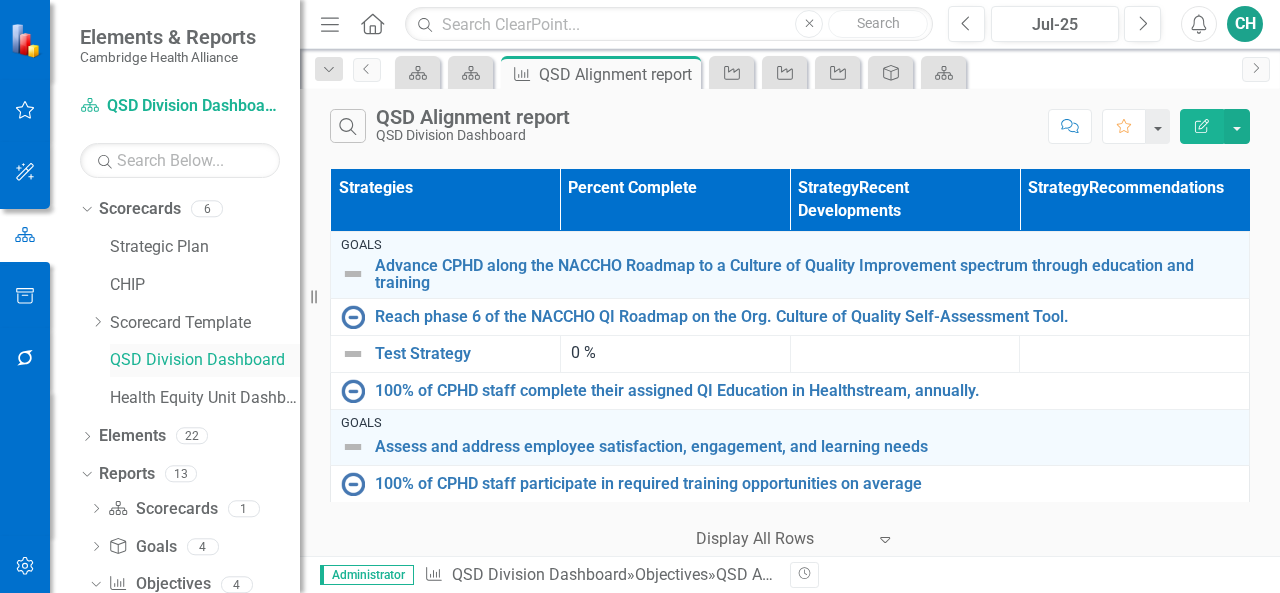 click on "QSD Division Dashboard" at bounding box center (205, 360) 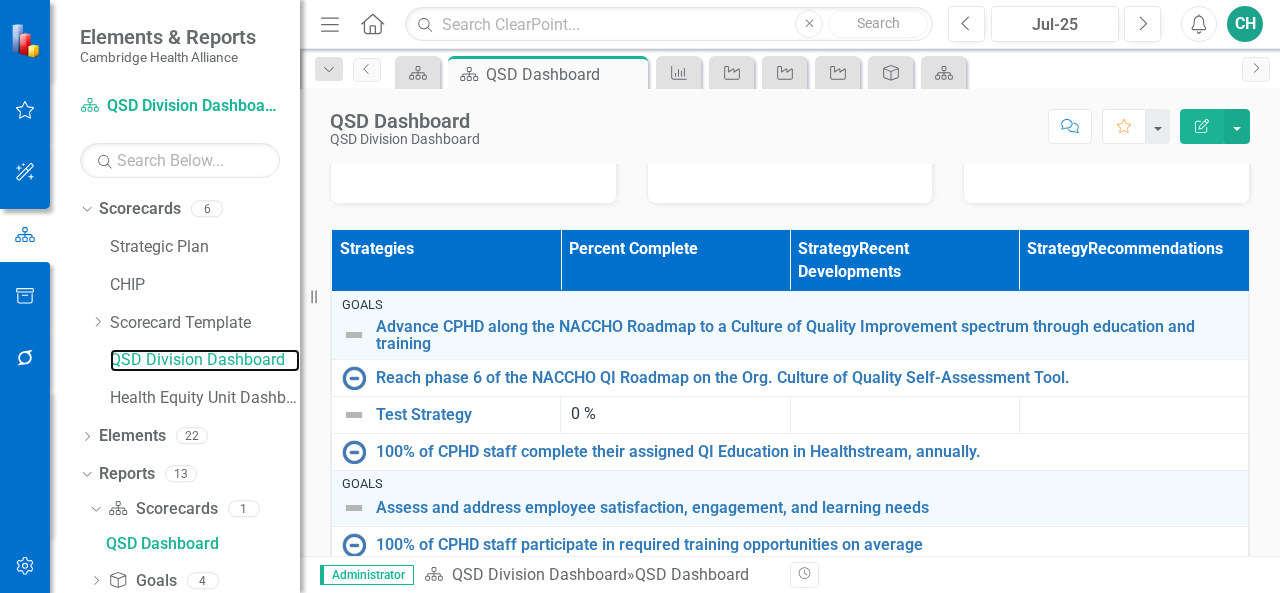 scroll, scrollTop: 700, scrollLeft: 0, axis: vertical 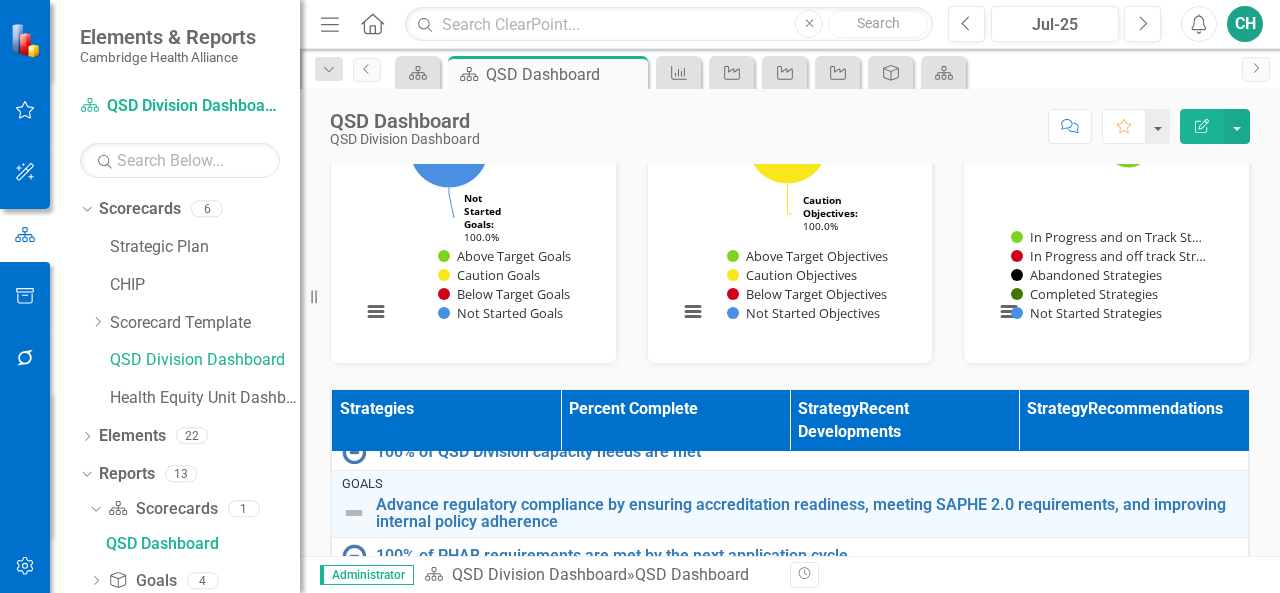 click on "Edit Report" 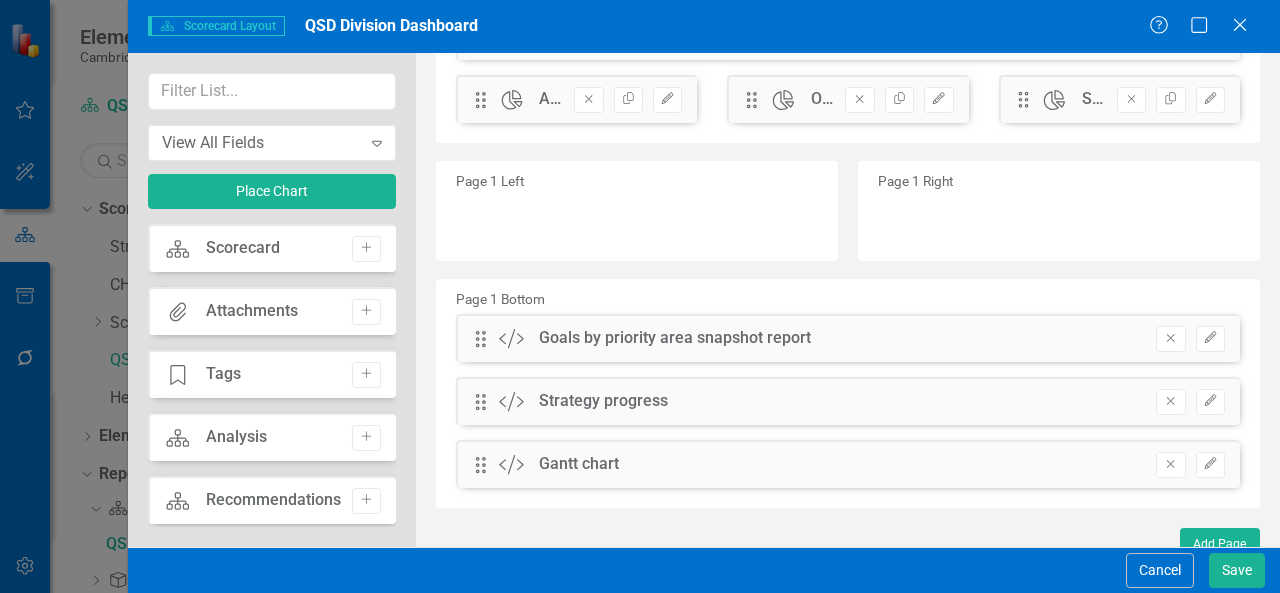 scroll, scrollTop: 174, scrollLeft: 0, axis: vertical 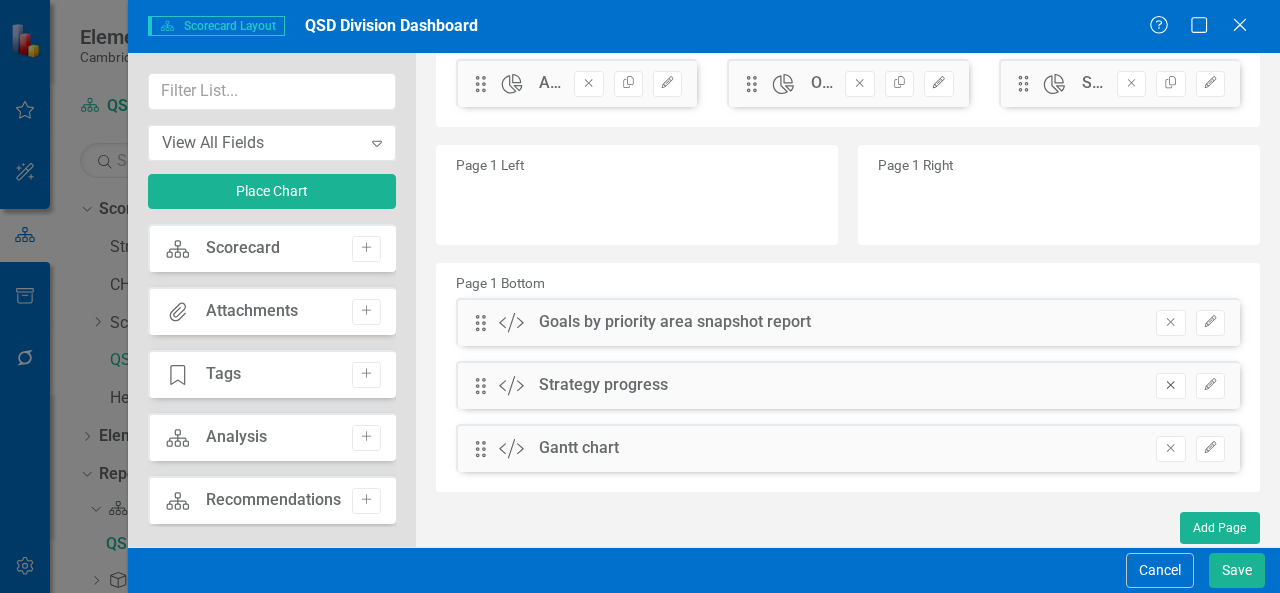 click on "Remove" 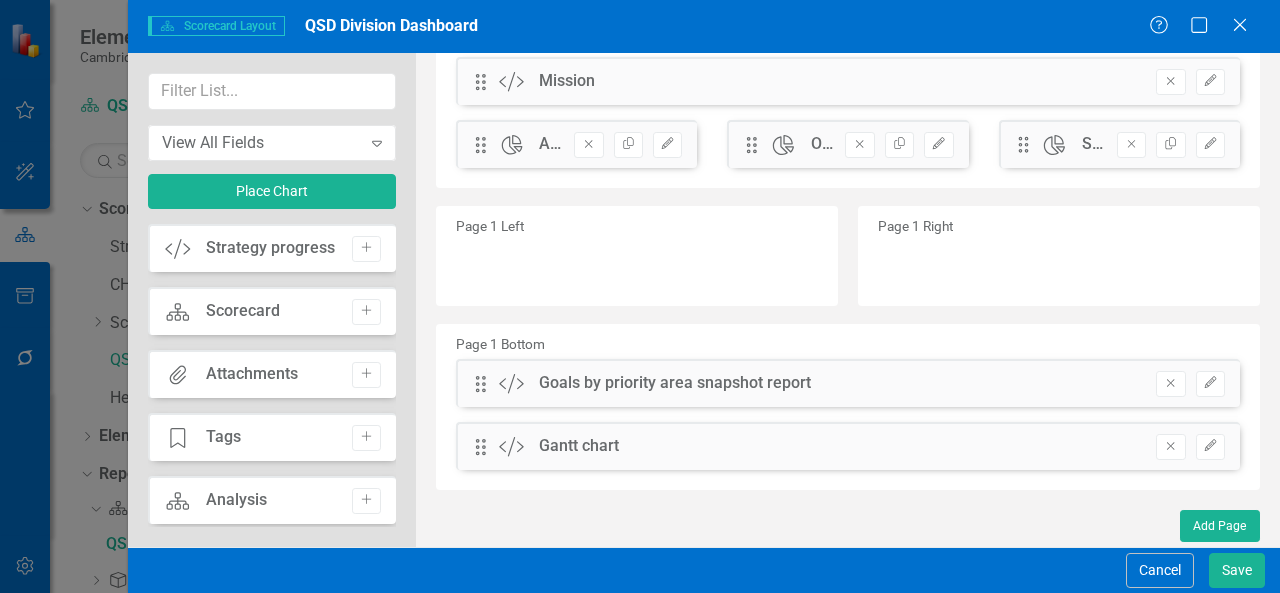 scroll, scrollTop: 111, scrollLeft: 0, axis: vertical 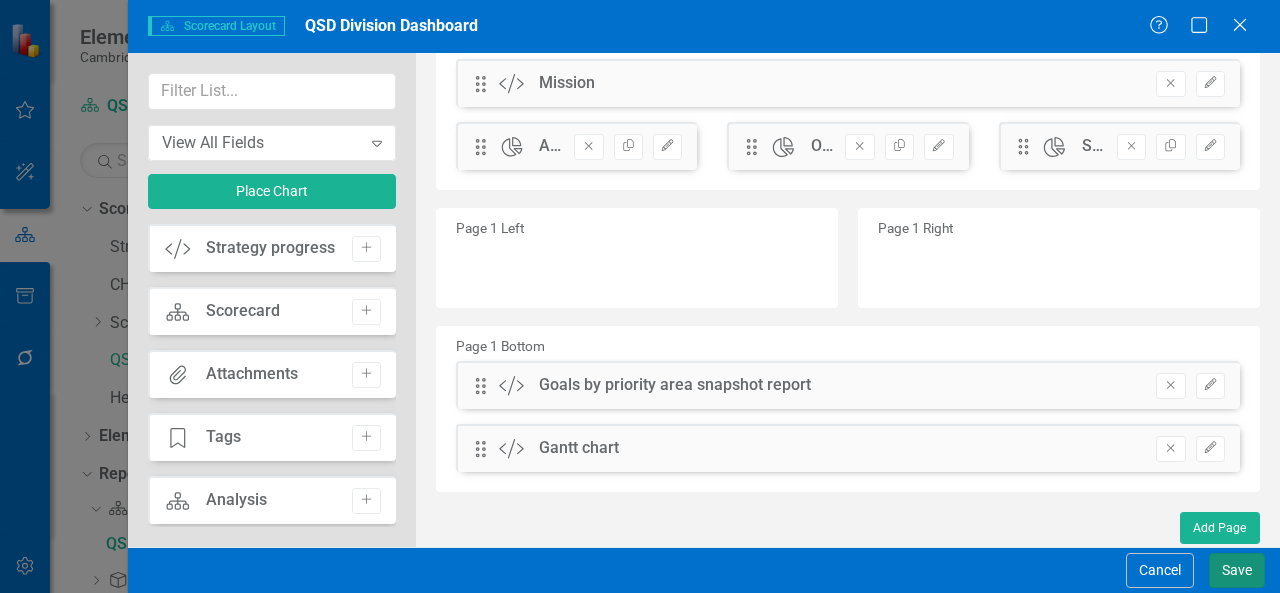 click on "Save" at bounding box center (1237, 570) 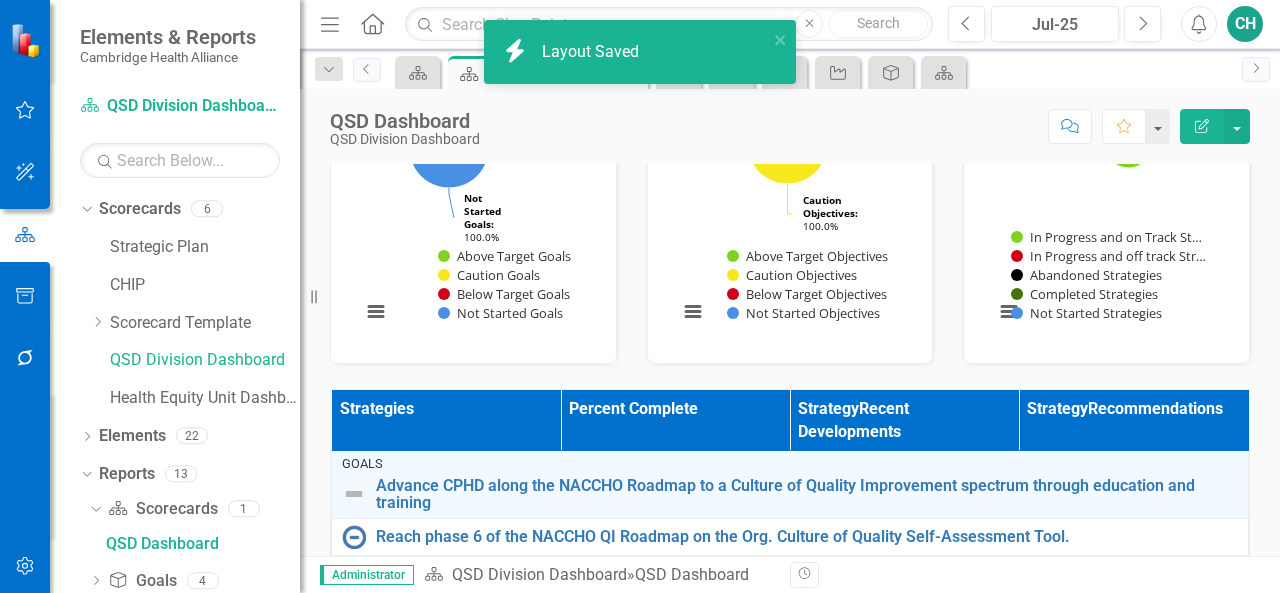scroll, scrollTop: 0, scrollLeft: 0, axis: both 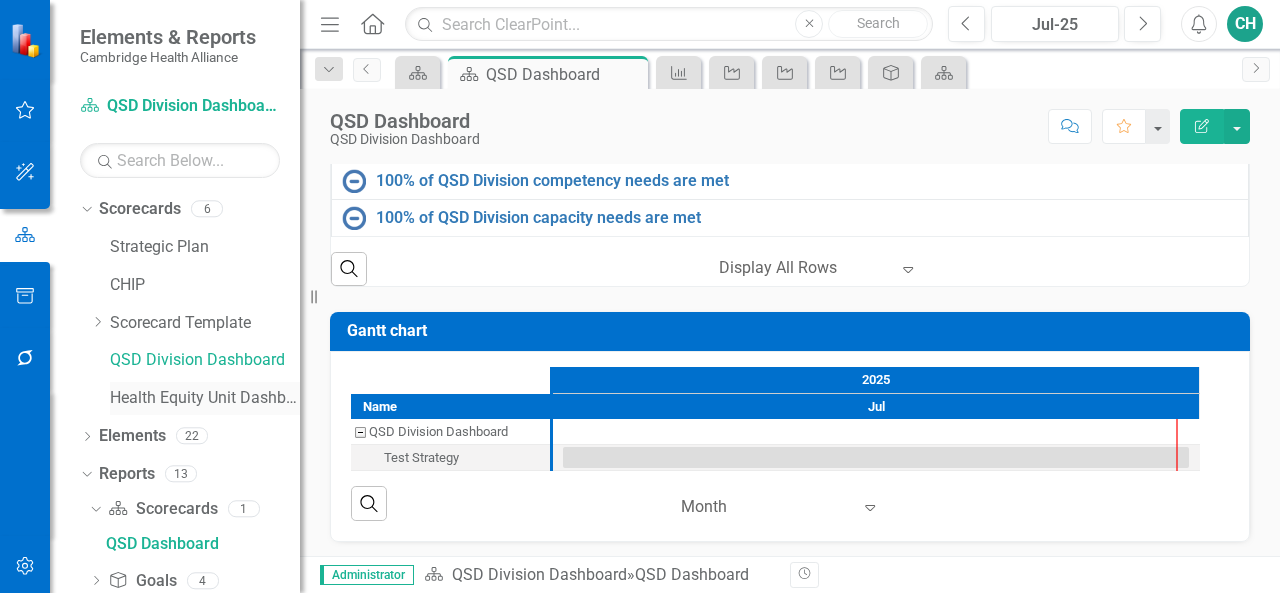 click on "Health Equity Unit Dashboard" at bounding box center [205, 398] 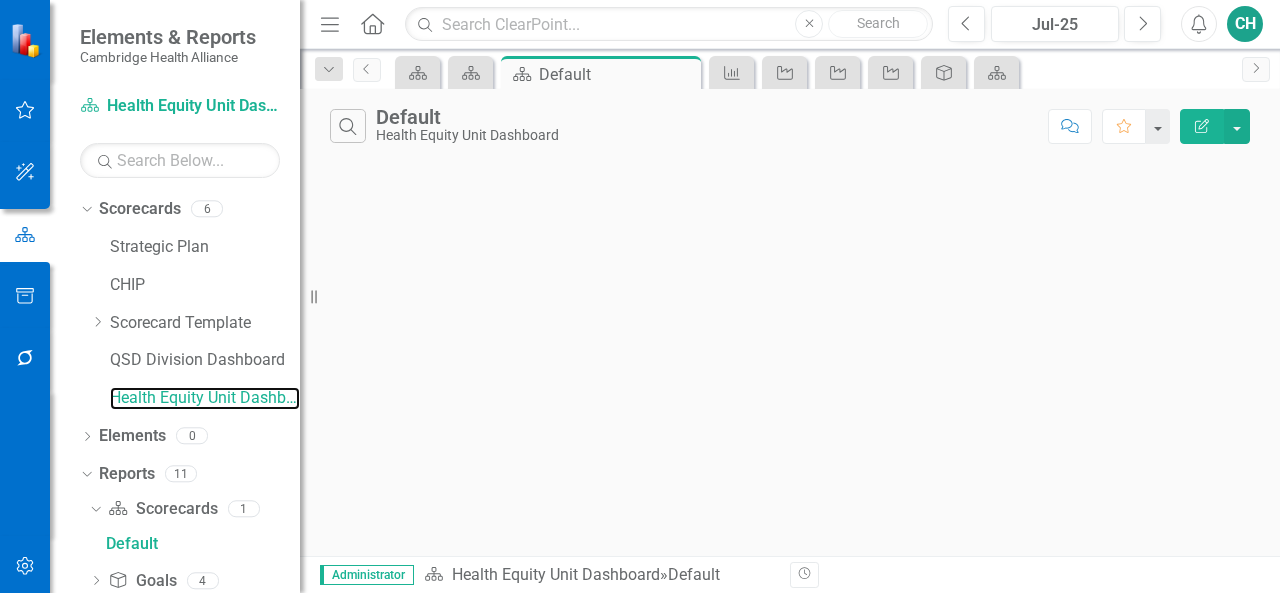 scroll, scrollTop: 0, scrollLeft: 0, axis: both 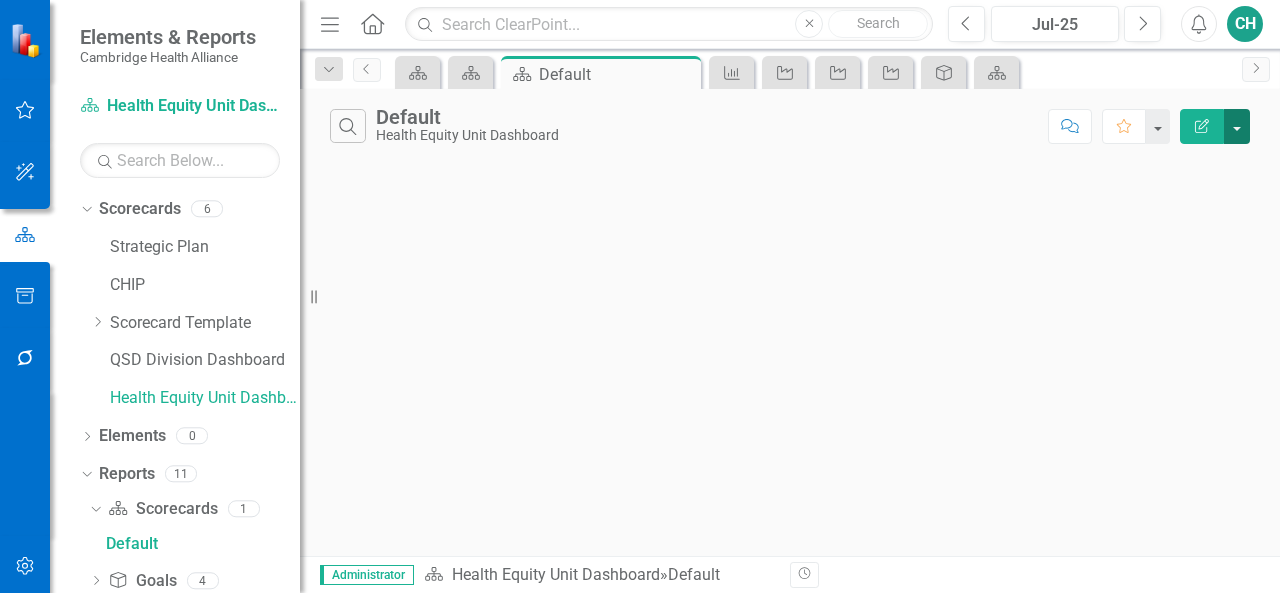 drag, startPoint x: 208, startPoint y: 402, endPoint x: 1236, endPoint y: 125, distance: 1064.6656 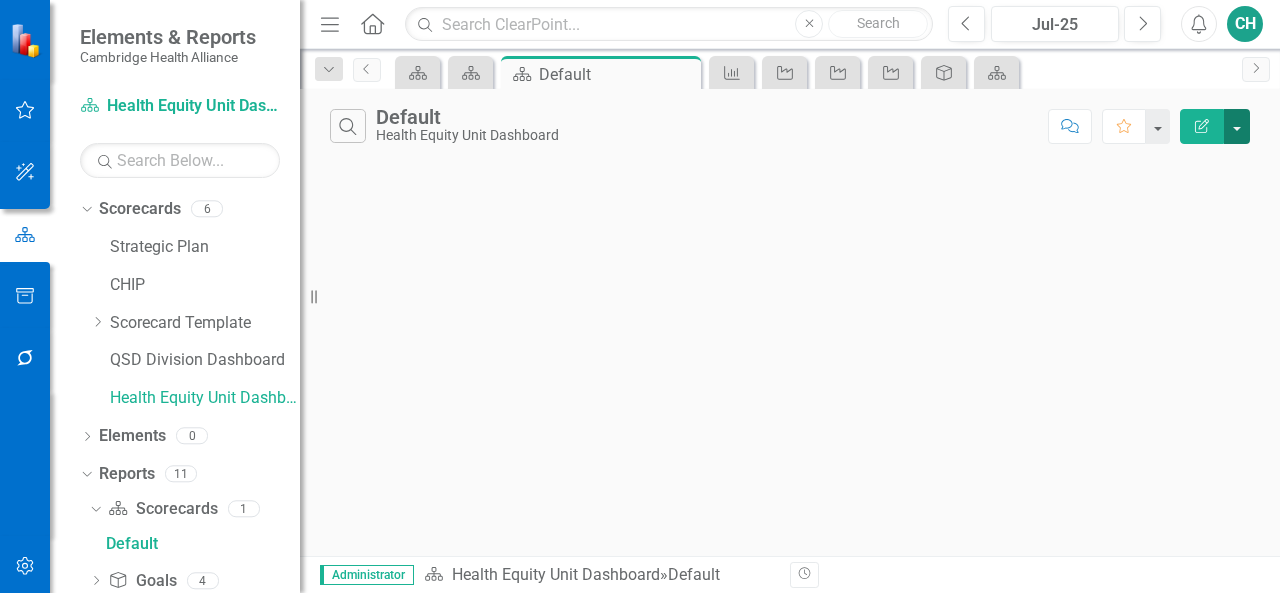 click at bounding box center [1237, 126] 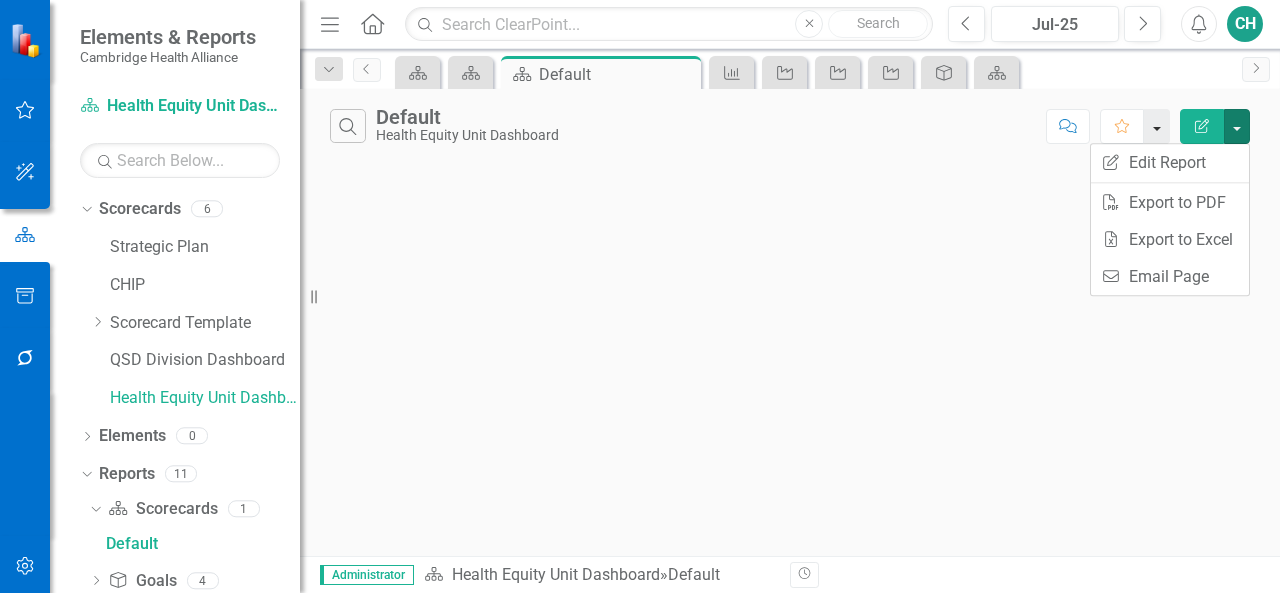 click at bounding box center (1157, 126) 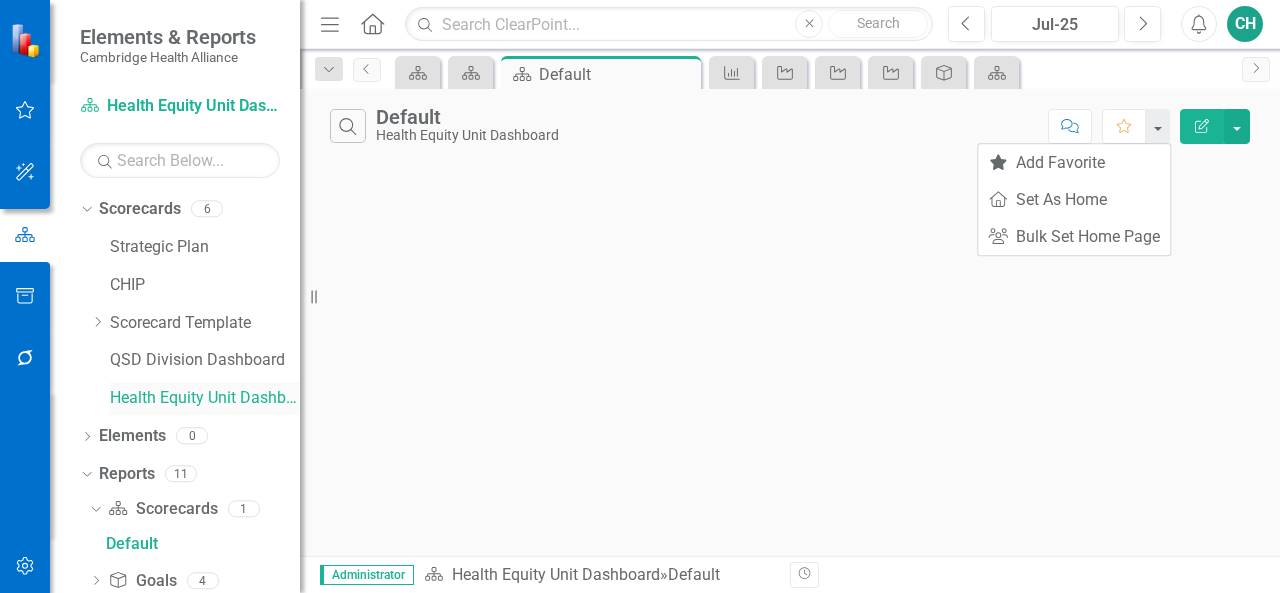 click on "Health Equity Unit Dashboard" at bounding box center (205, 398) 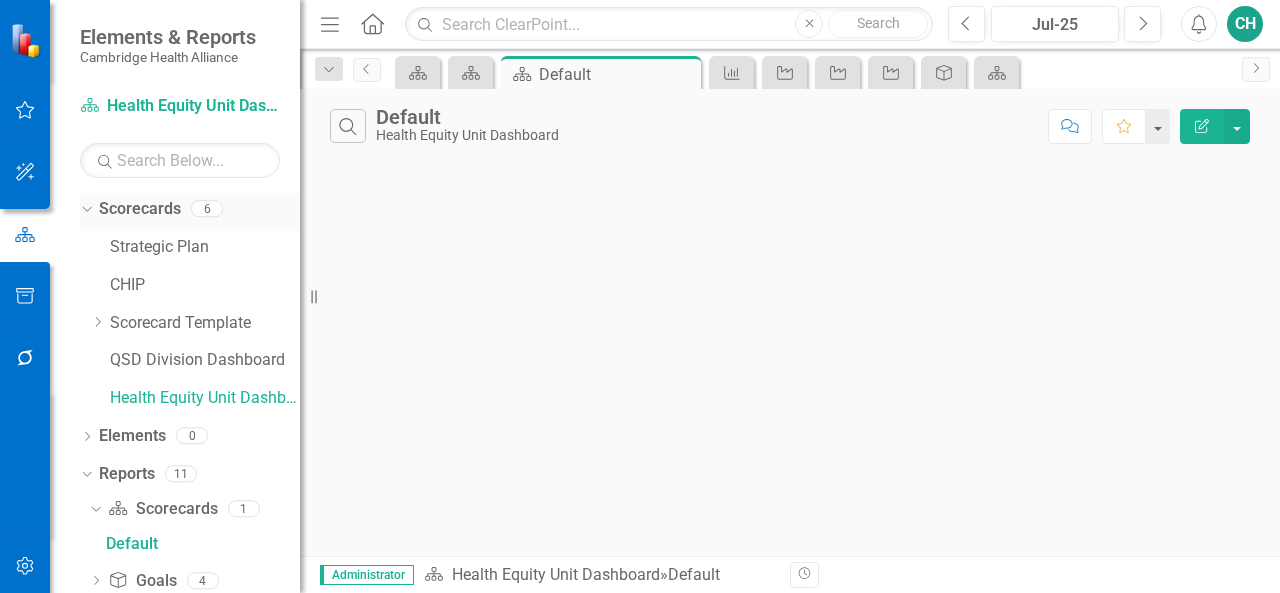 click on "Scorecards" at bounding box center (140, 209) 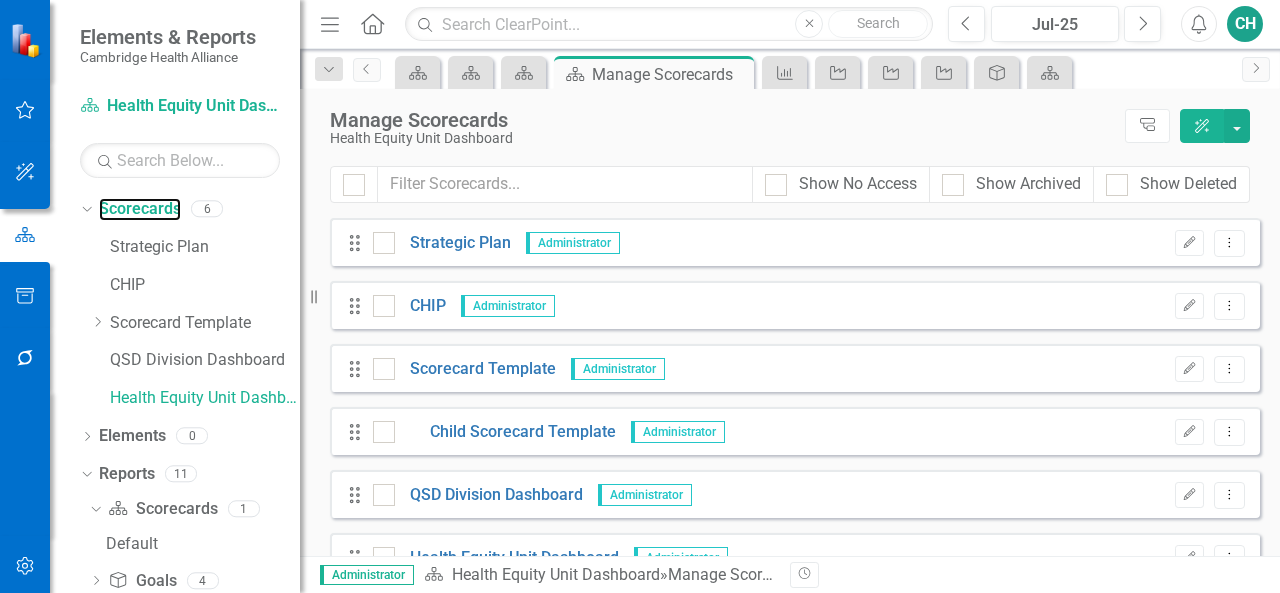 scroll, scrollTop: 38, scrollLeft: 0, axis: vertical 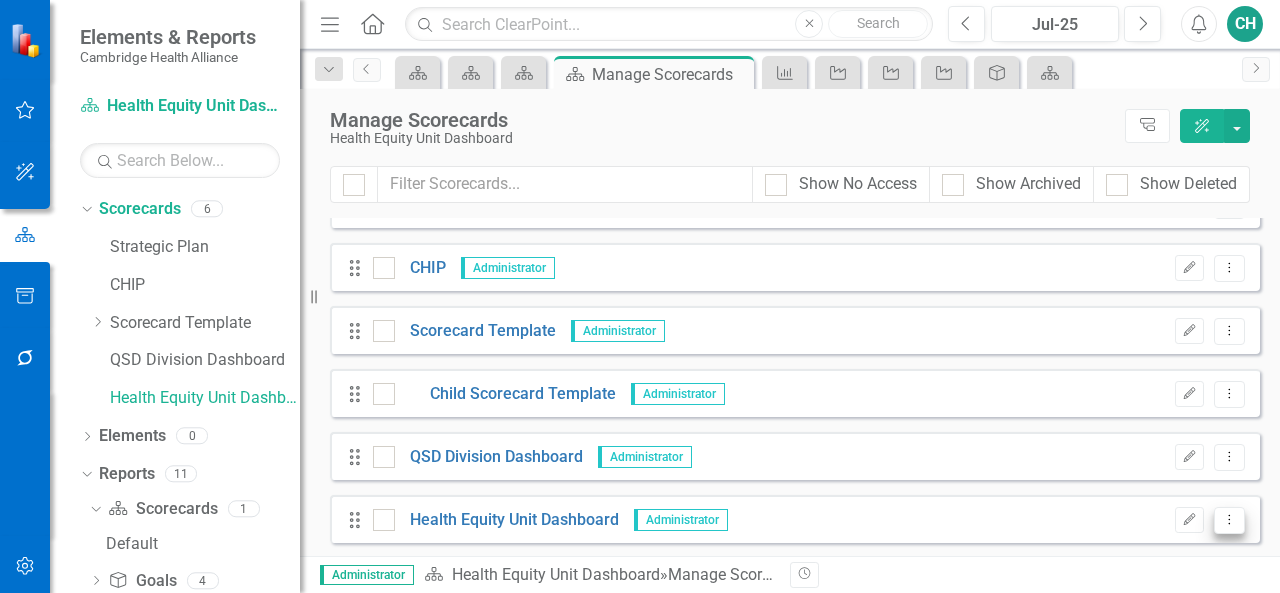 click on "Dropdown Menu" 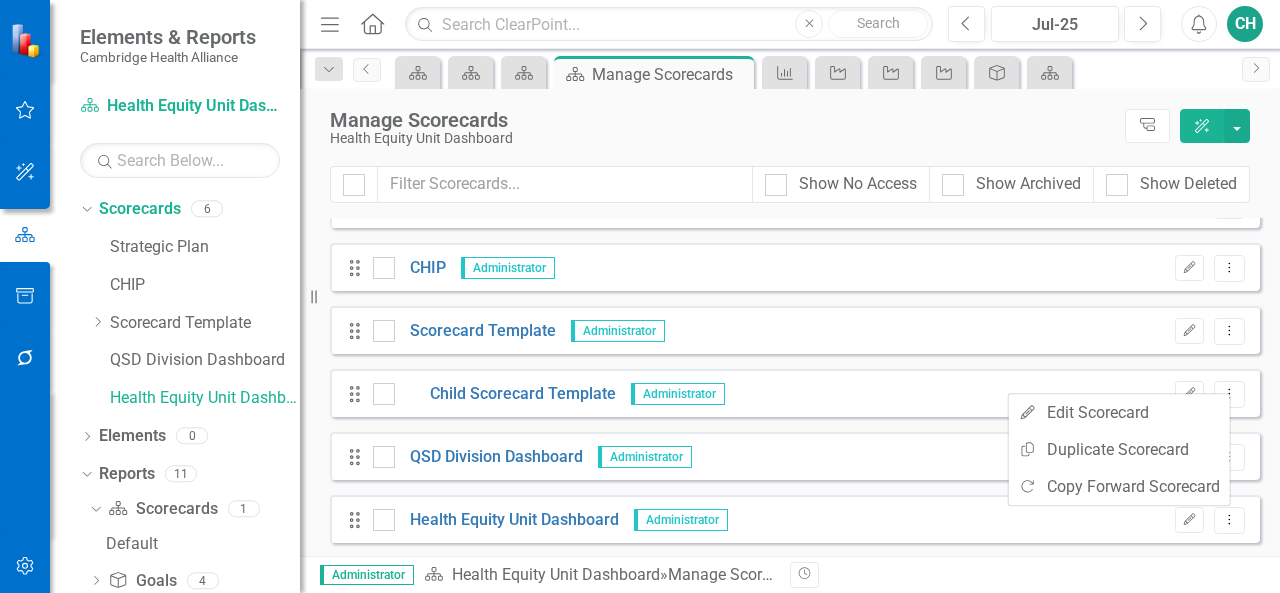 click on "Drag Health Equity Unit Dashboard Administrator Edit Dropdown Menu" at bounding box center (795, 519) 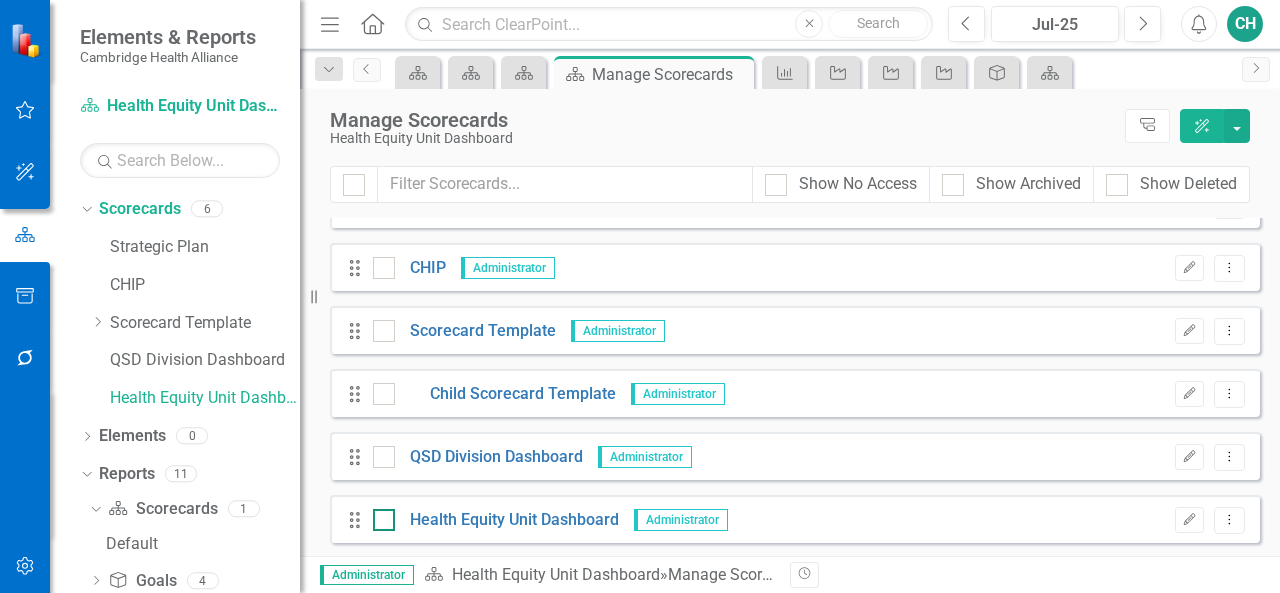 click at bounding box center (379, 515) 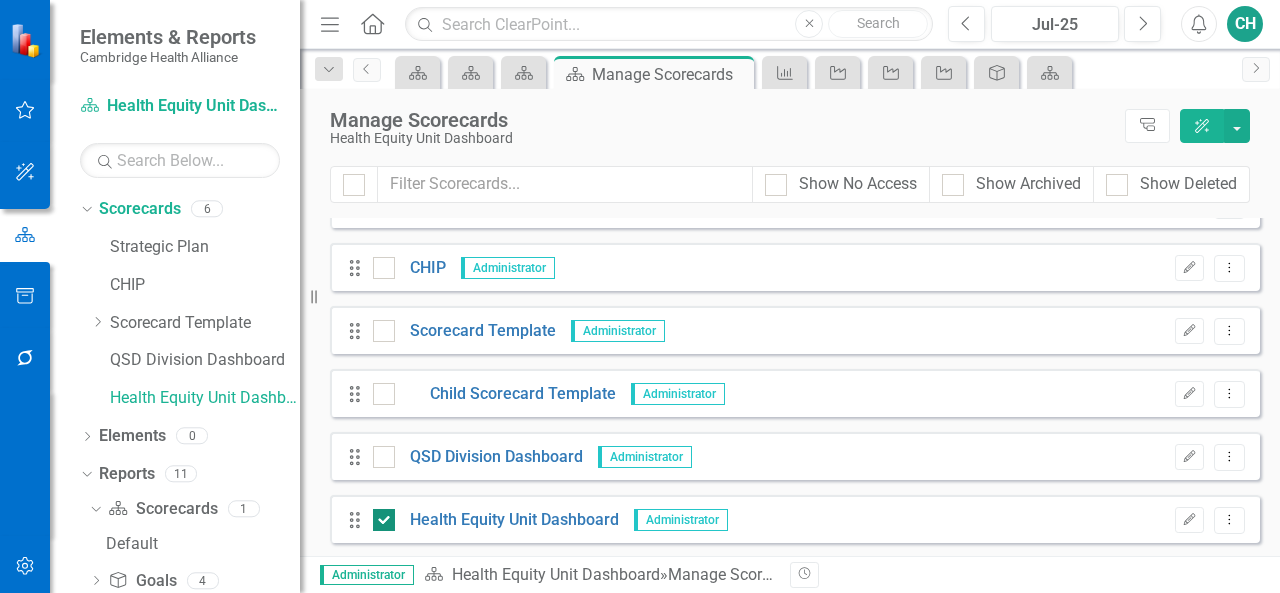 click at bounding box center [384, 520] 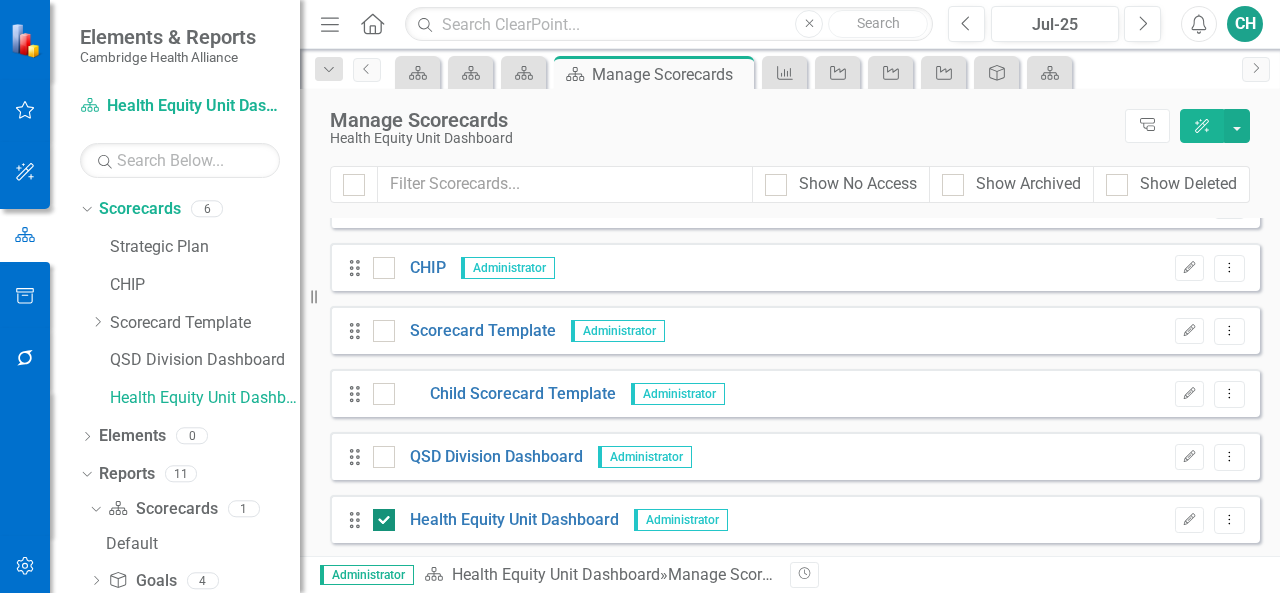 checkbox on "false" 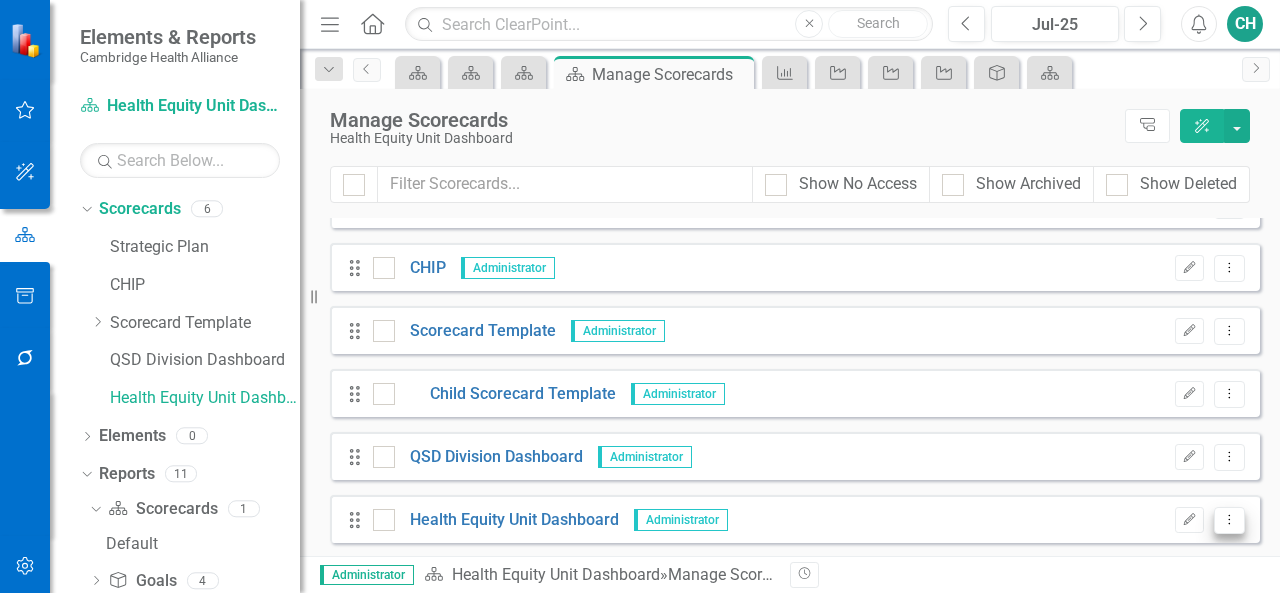 click on "Dropdown Menu" 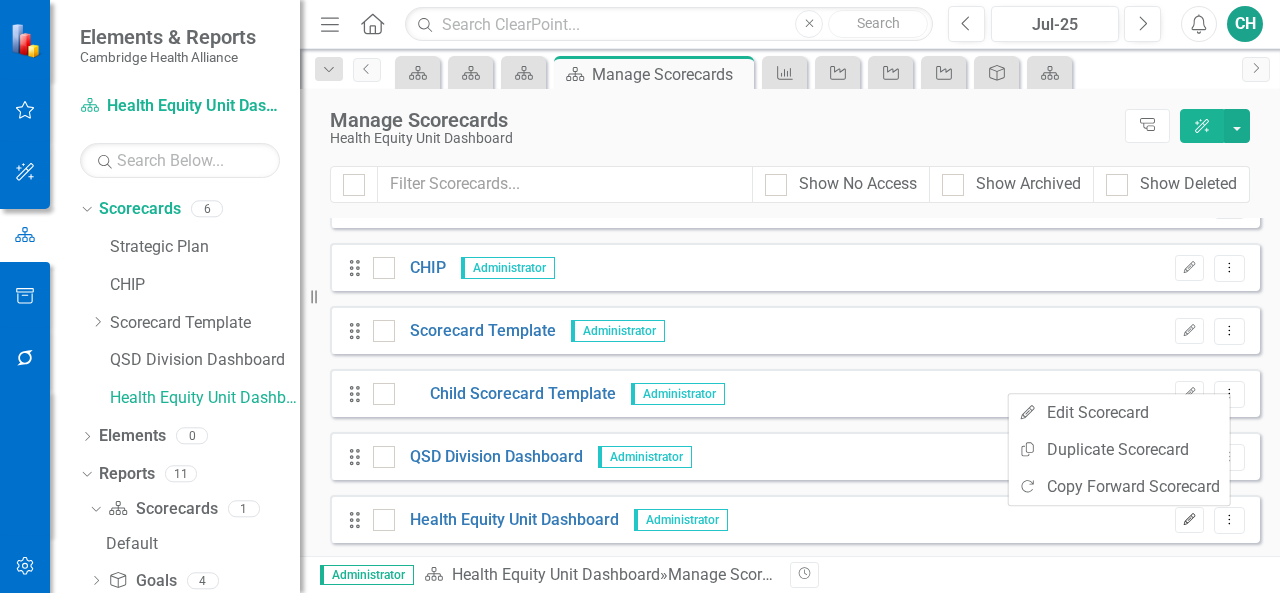 click on "Edit" 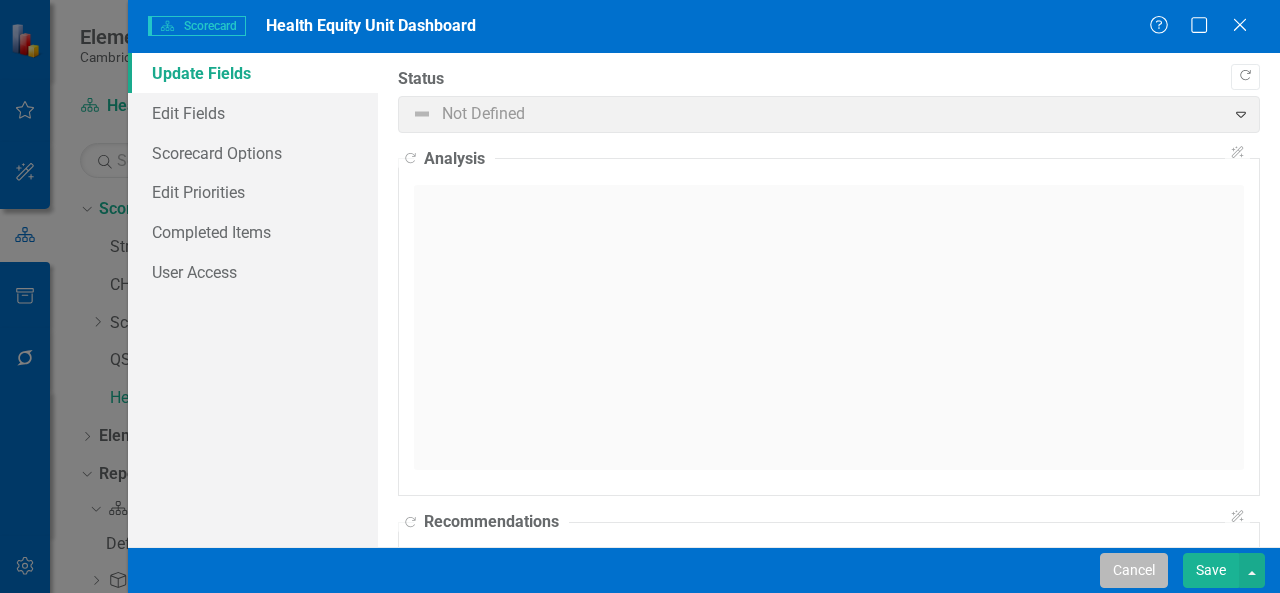 click on "Cancel" at bounding box center (1134, 570) 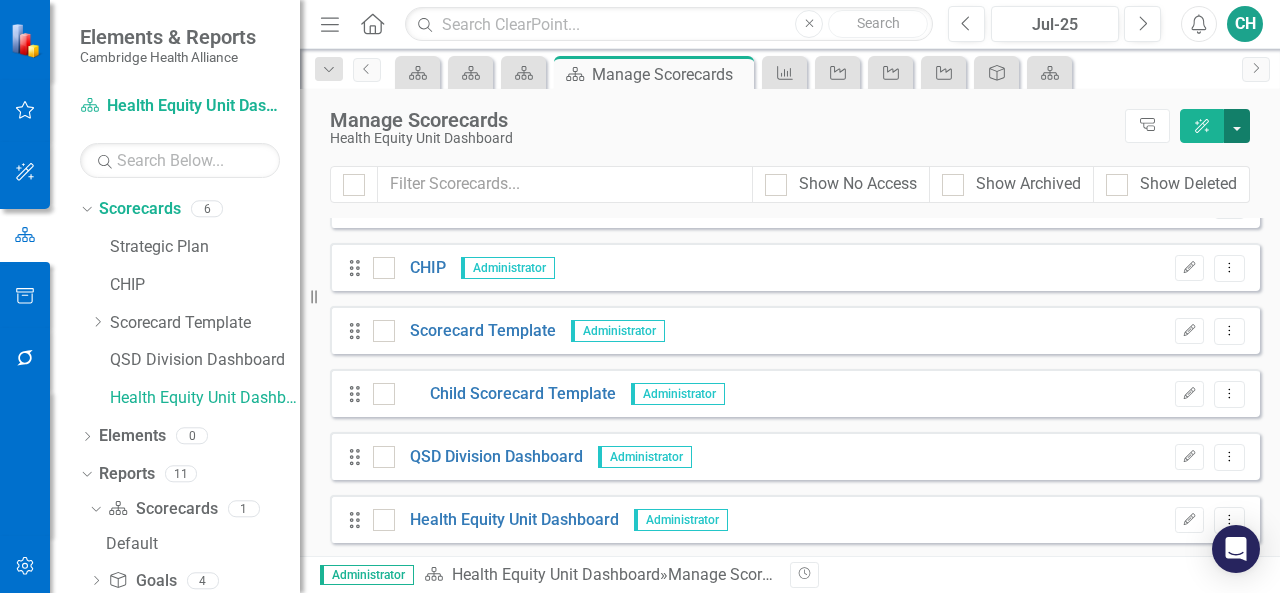 click at bounding box center (1237, 126) 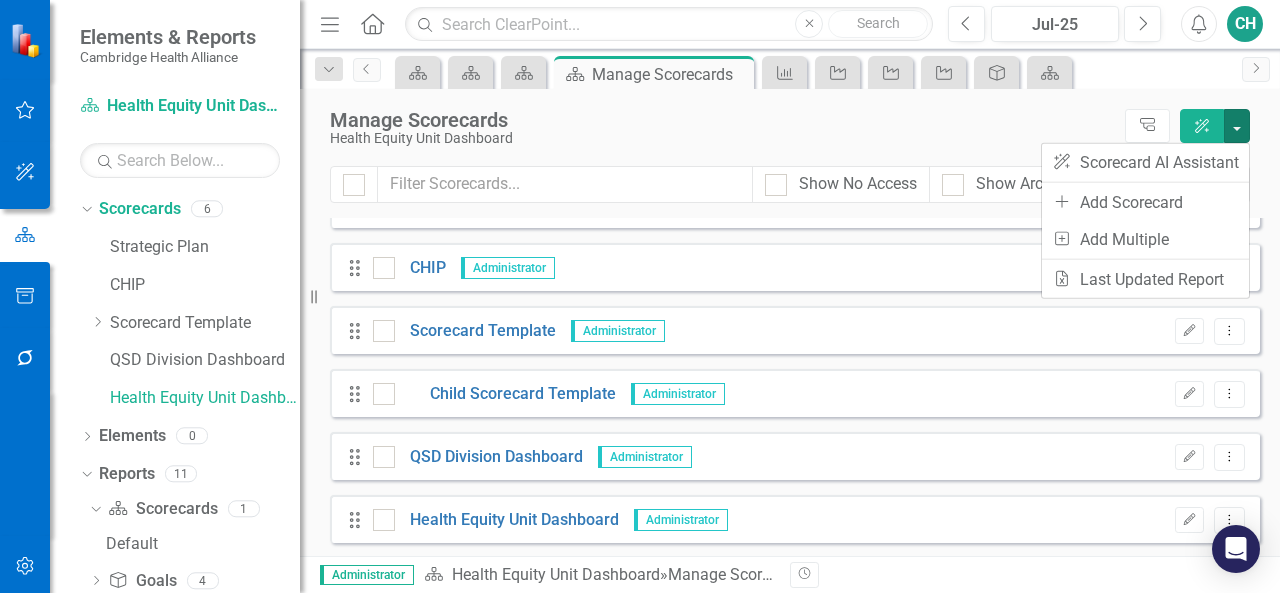 click on "Health Equity Unit Dashboard" at bounding box center [722, 138] 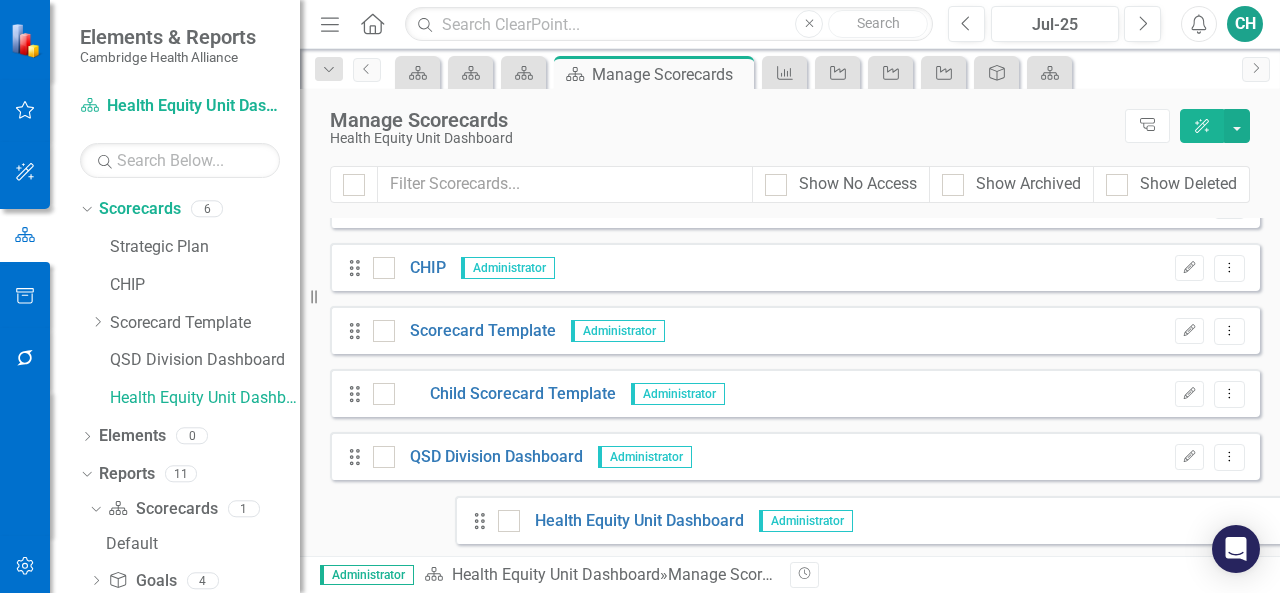 drag, startPoint x: 356, startPoint y: 523, endPoint x: 432, endPoint y: 519, distance: 76.105194 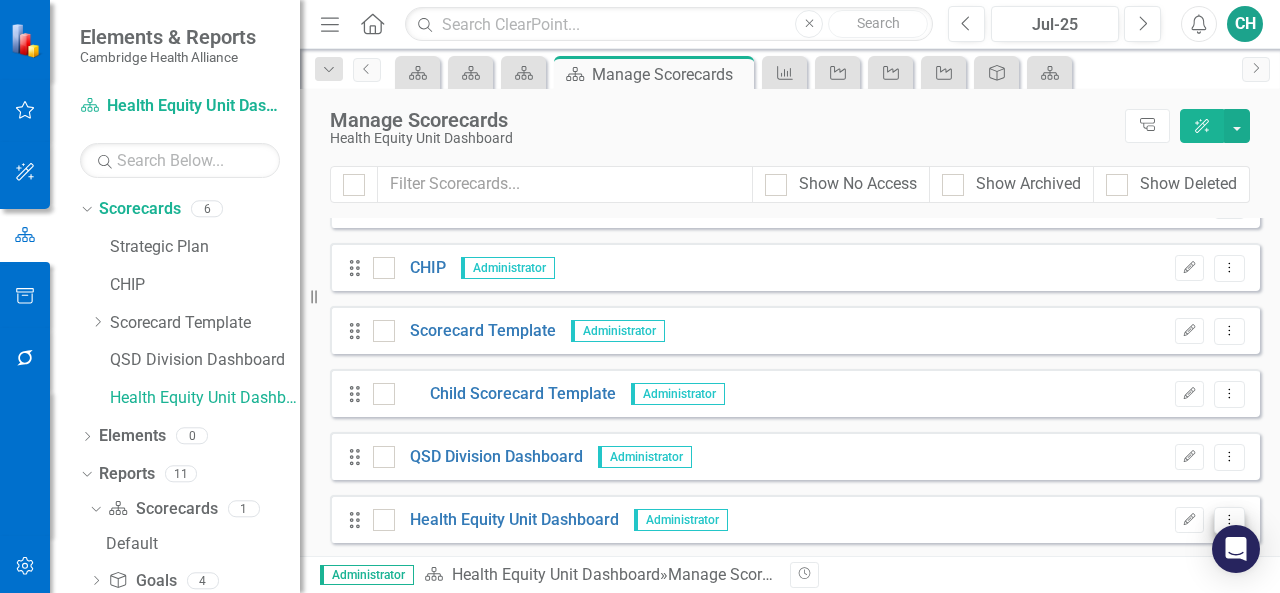 click on "Dropdown Menu" 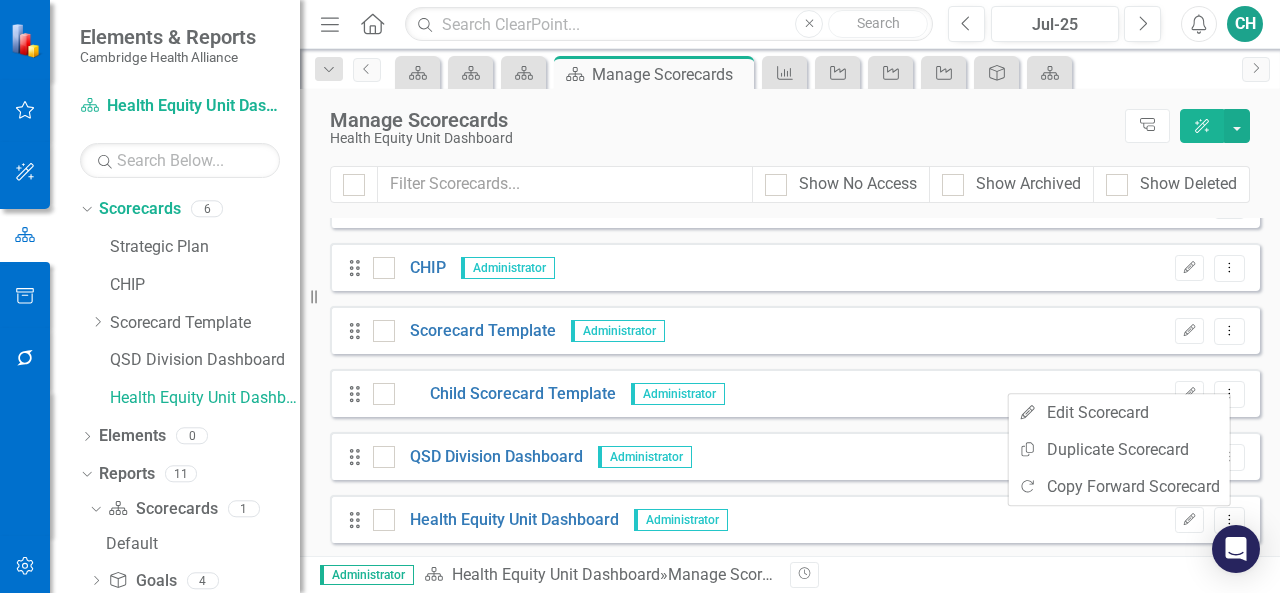 click on "Drag Health Equity Unit Dashboard Administrator Edit Dropdown Menu" at bounding box center (795, 519) 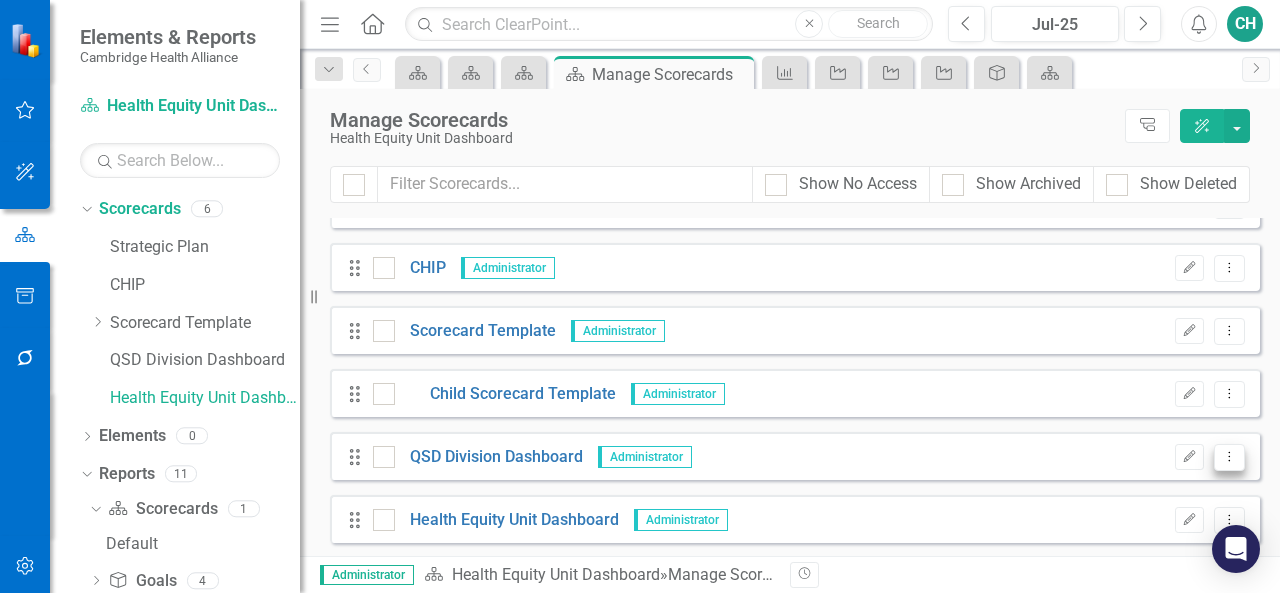 click on "Dropdown Menu" 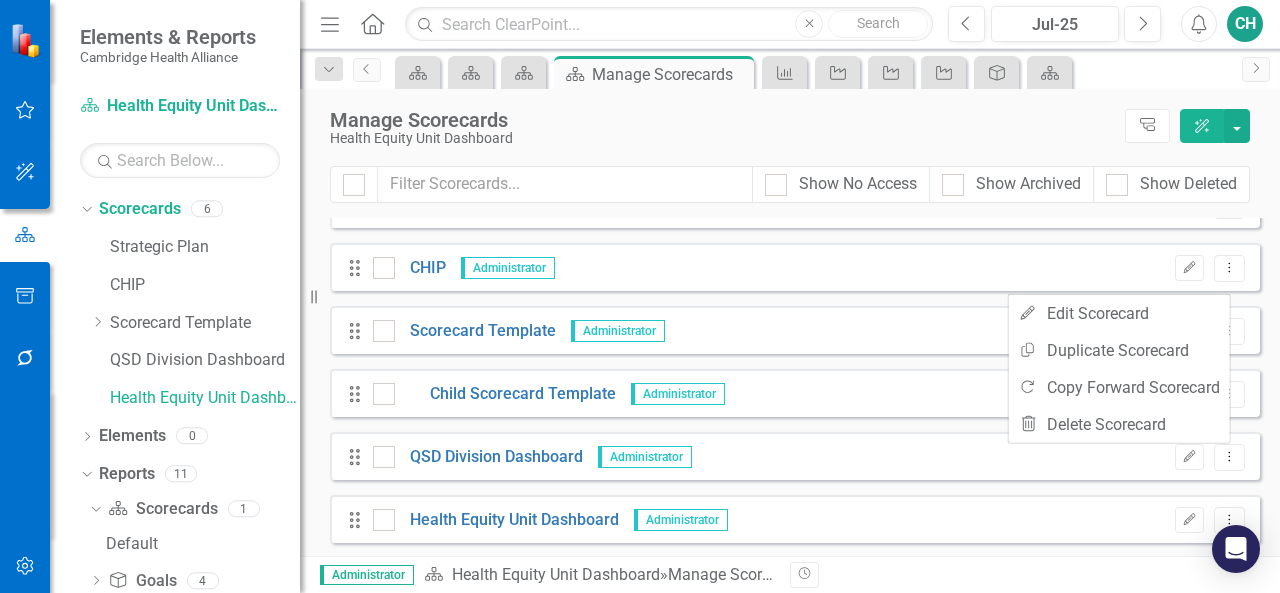 click on "Drag Health Equity Unit Dashboard Administrator Edit Dropdown Menu" at bounding box center (795, 519) 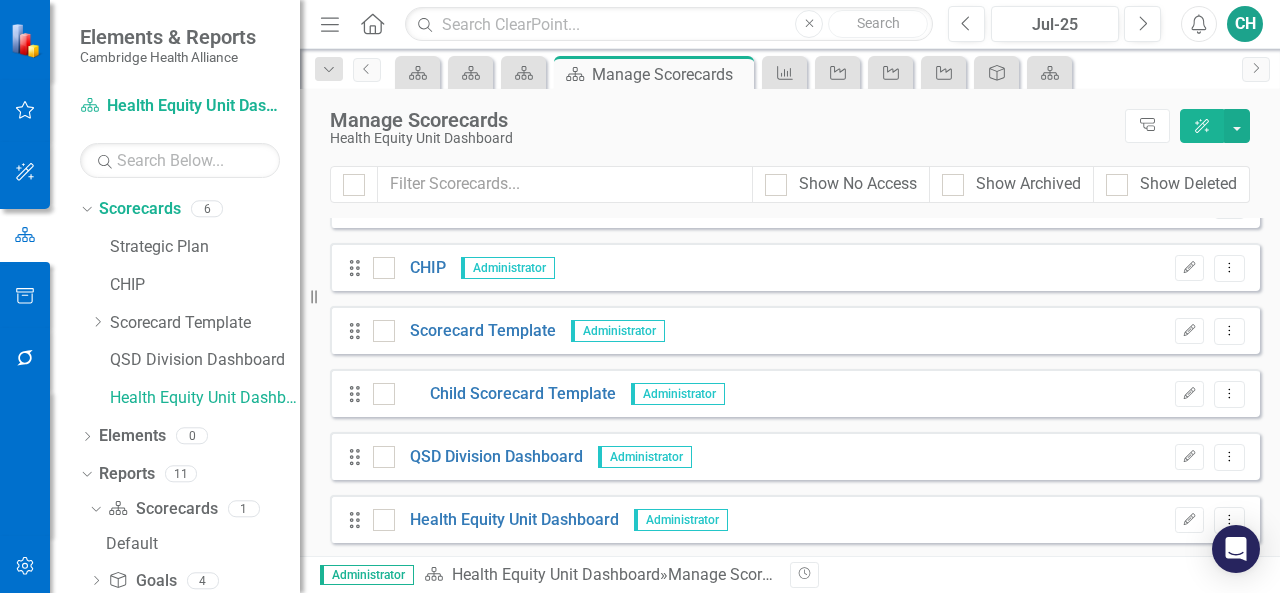 scroll, scrollTop: 0, scrollLeft: 0, axis: both 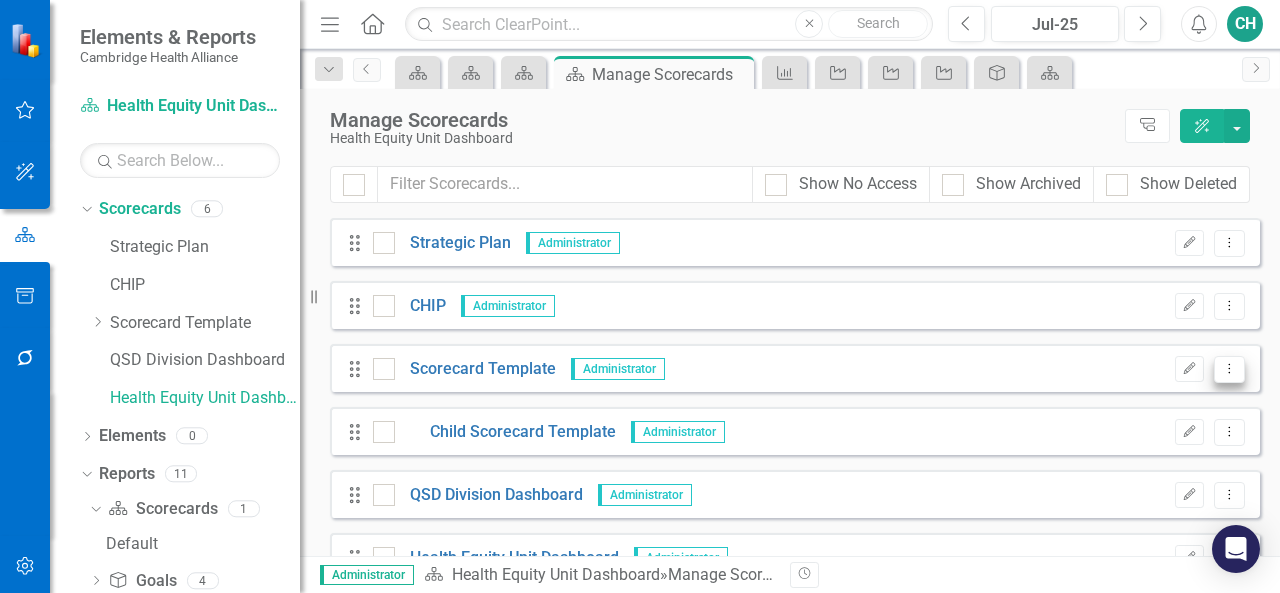 click on "Dropdown Menu" 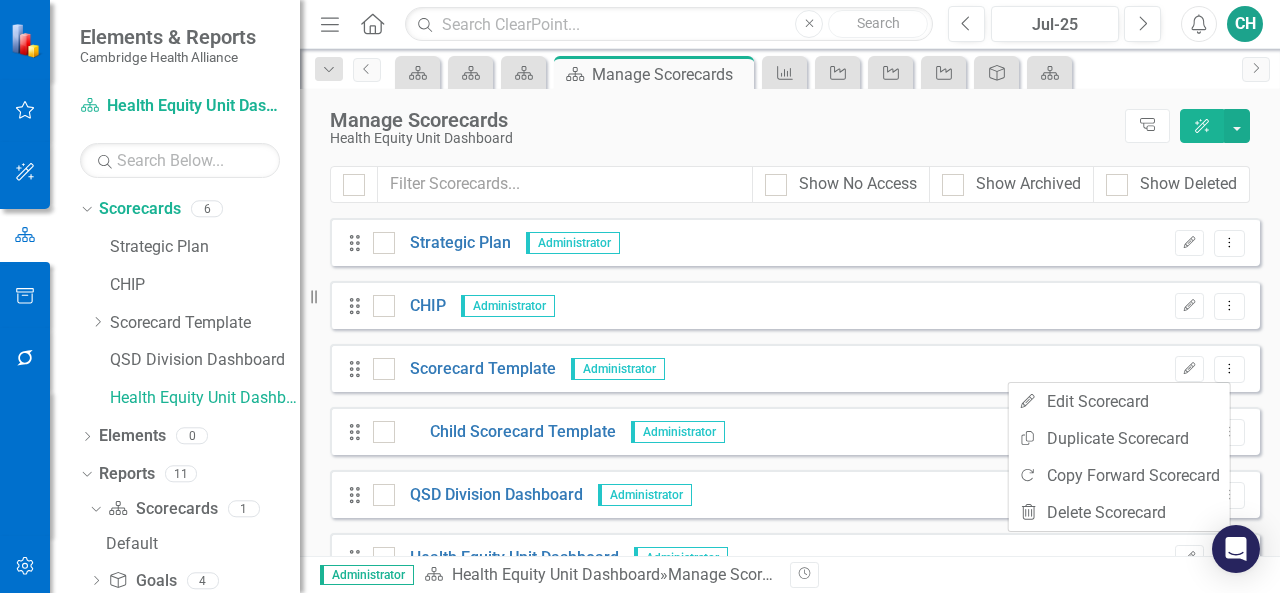 click on "Drag QSD Division Dashboard Administrator Edit Dropdown Menu" at bounding box center [795, 494] 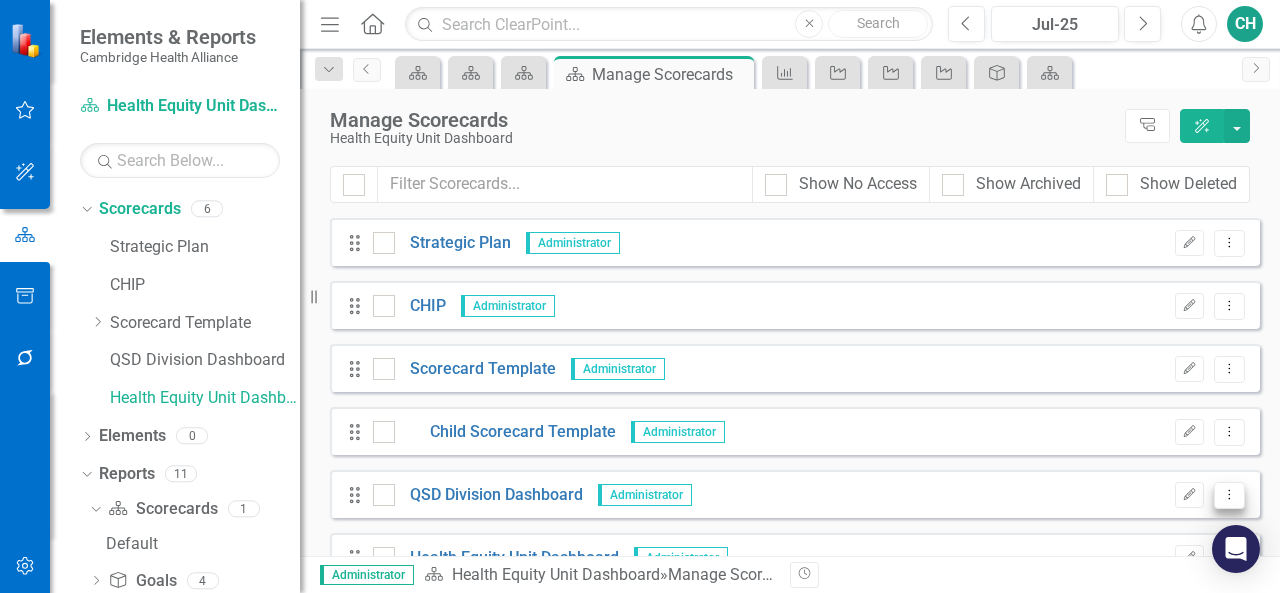 click on "Dropdown Menu" at bounding box center [1229, 495] 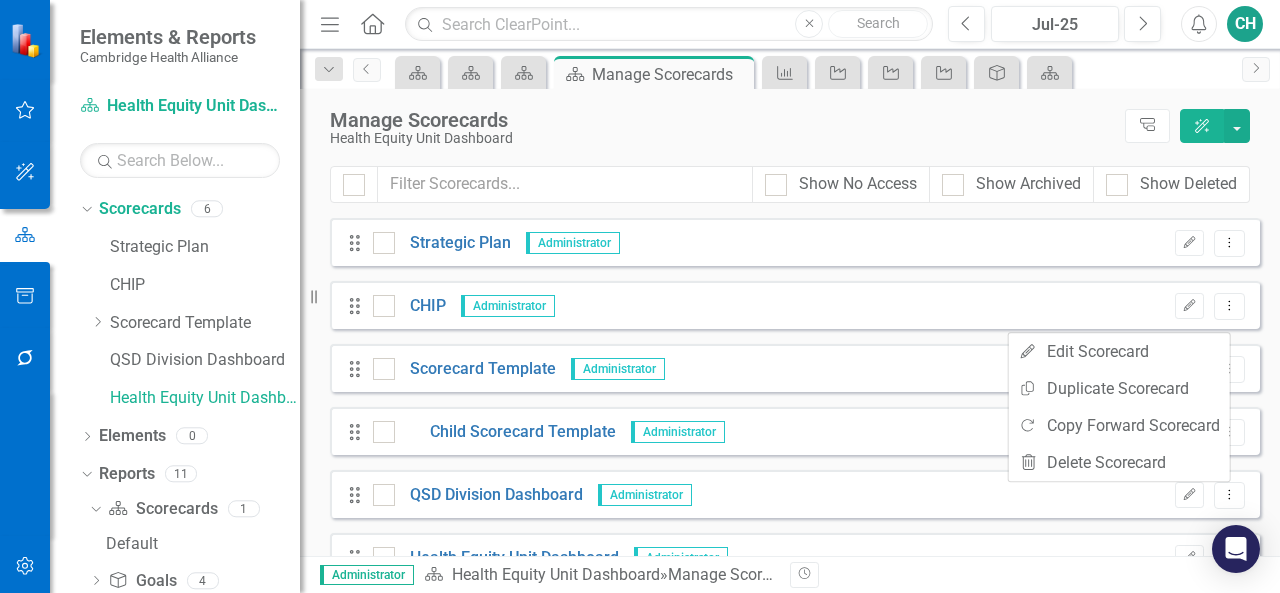 click on "Drag QSD Division Dashboard Administrator Edit Dropdown Menu" at bounding box center [795, 494] 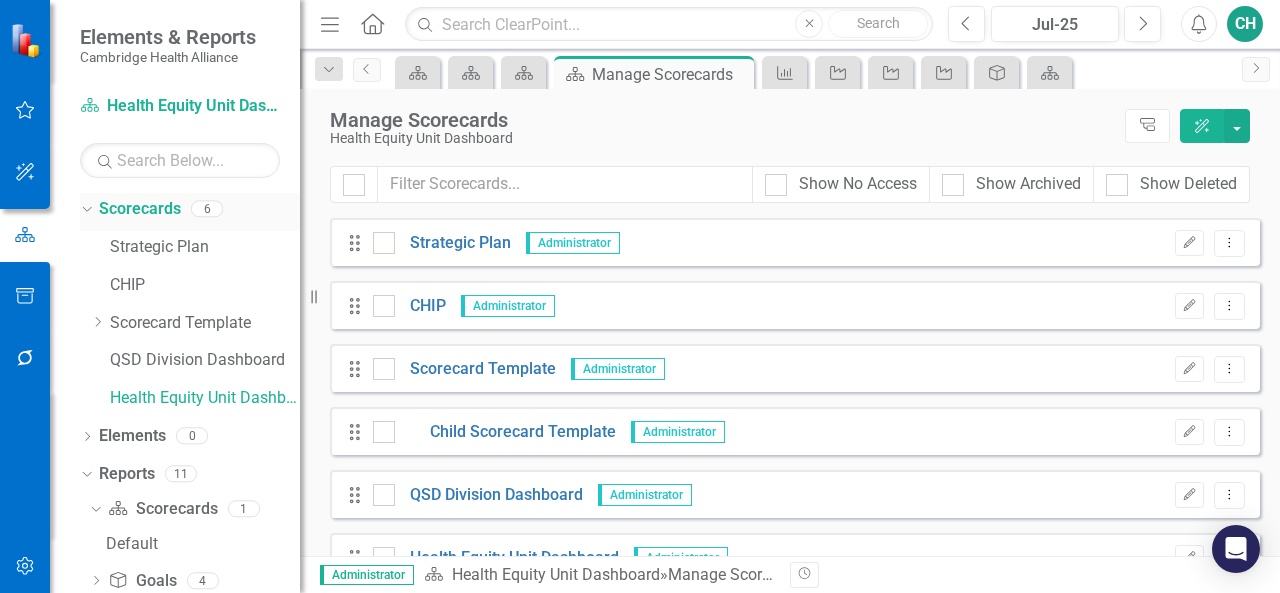 click on "Scorecards" at bounding box center [140, 209] 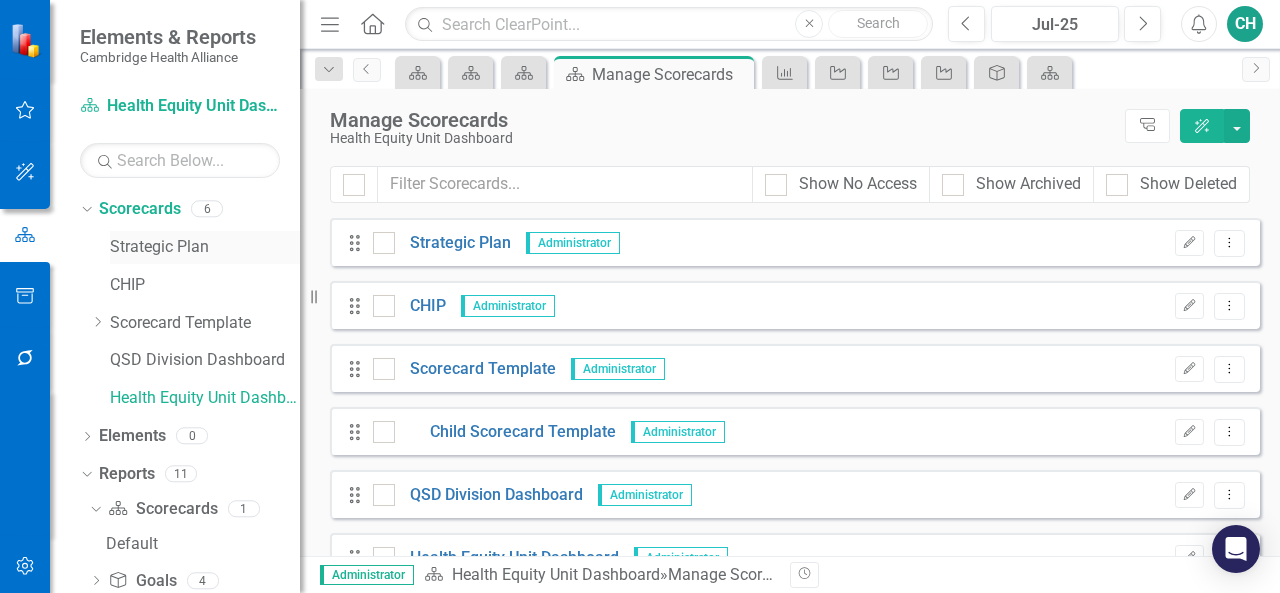 click on "Strategic Plan" at bounding box center (205, 247) 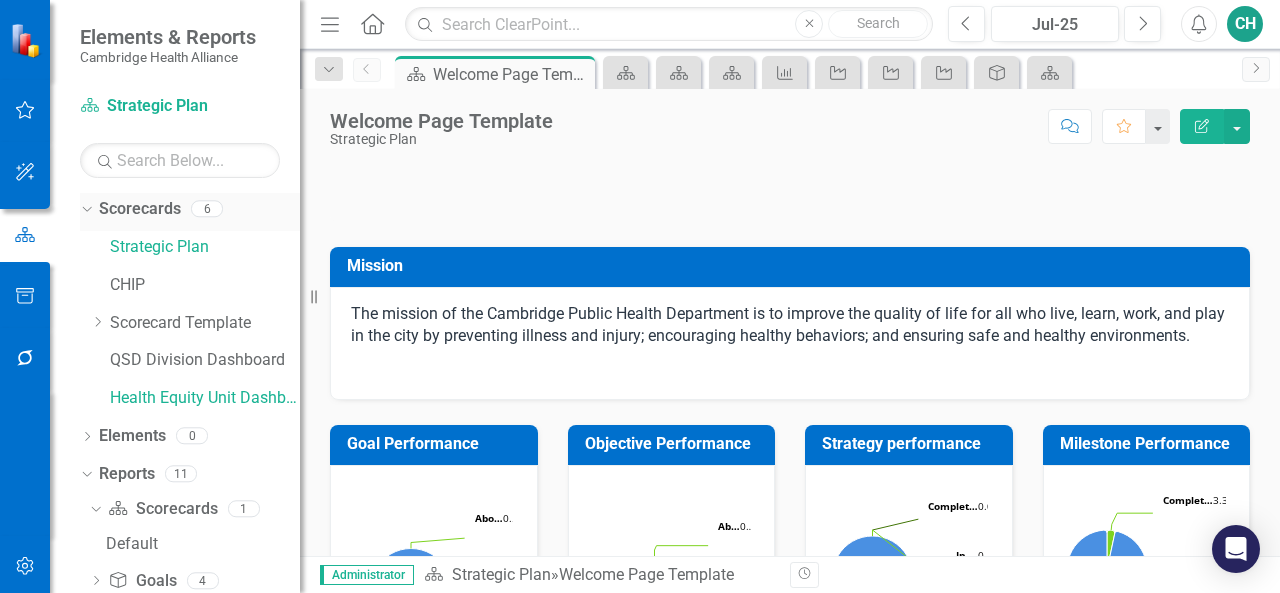 click on "Scorecards" at bounding box center (140, 209) 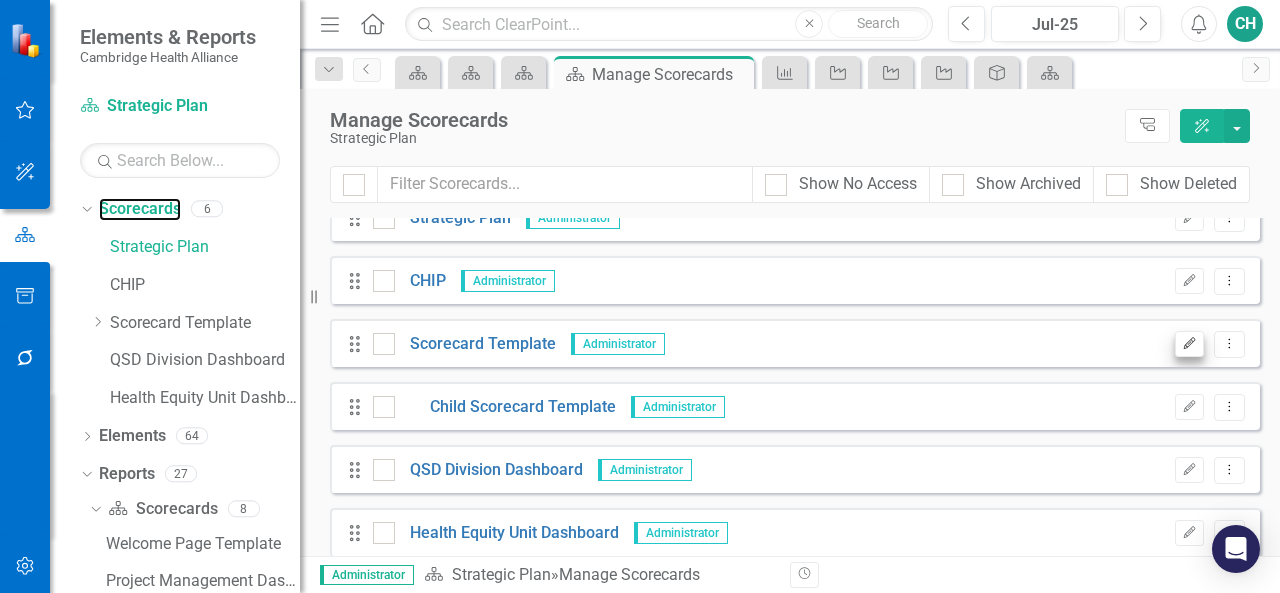 scroll, scrollTop: 38, scrollLeft: 0, axis: vertical 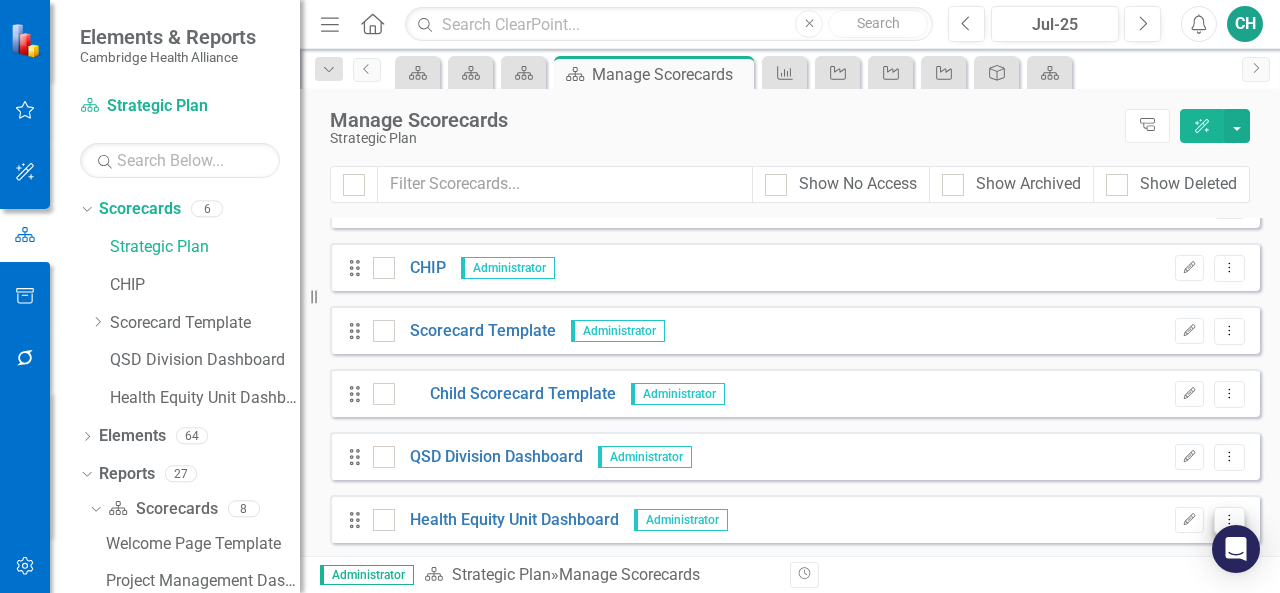 click on "Dropdown Menu" at bounding box center [1229, 520] 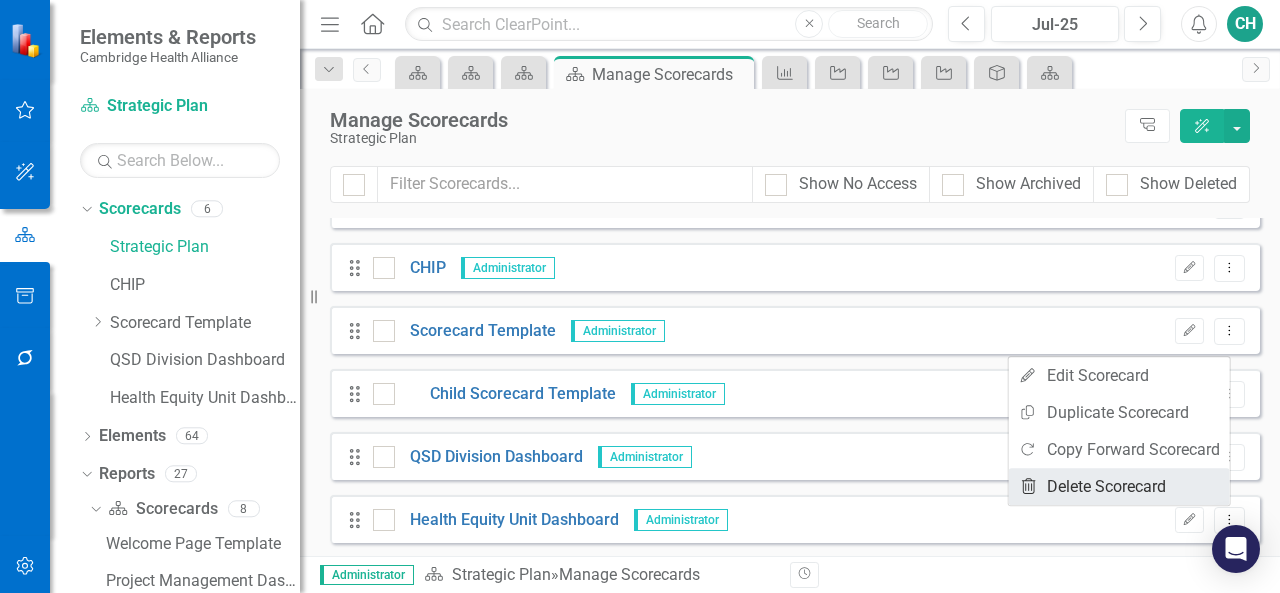 click on "Trash Delete Scorecard" at bounding box center (1119, 486) 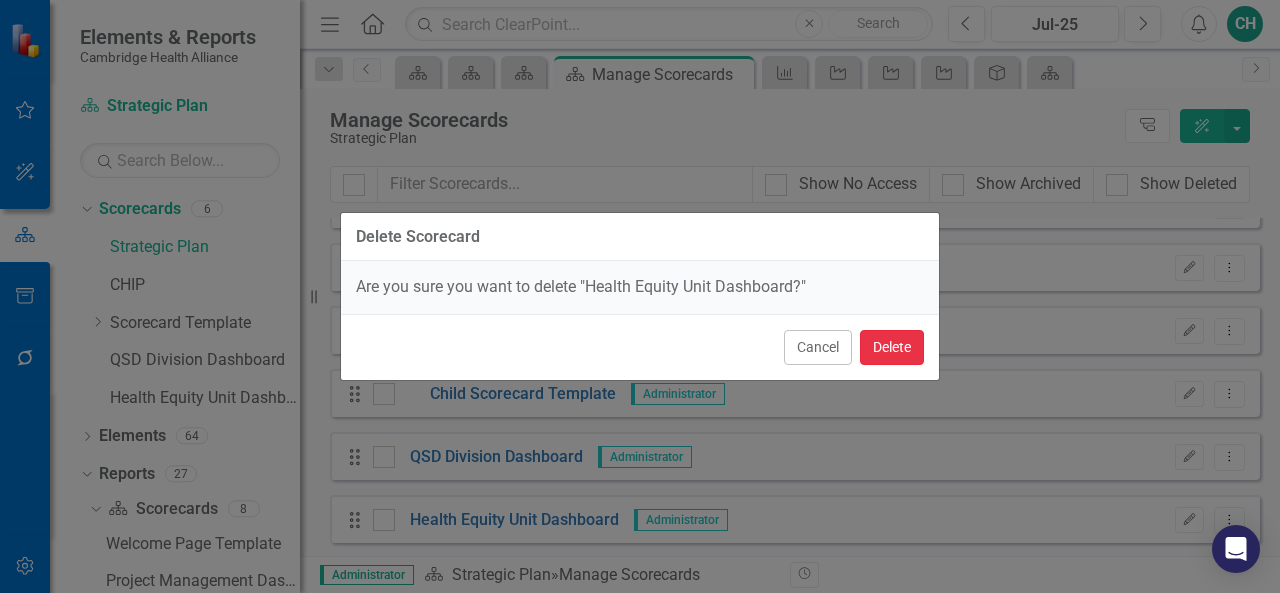 click on "Delete" at bounding box center (892, 347) 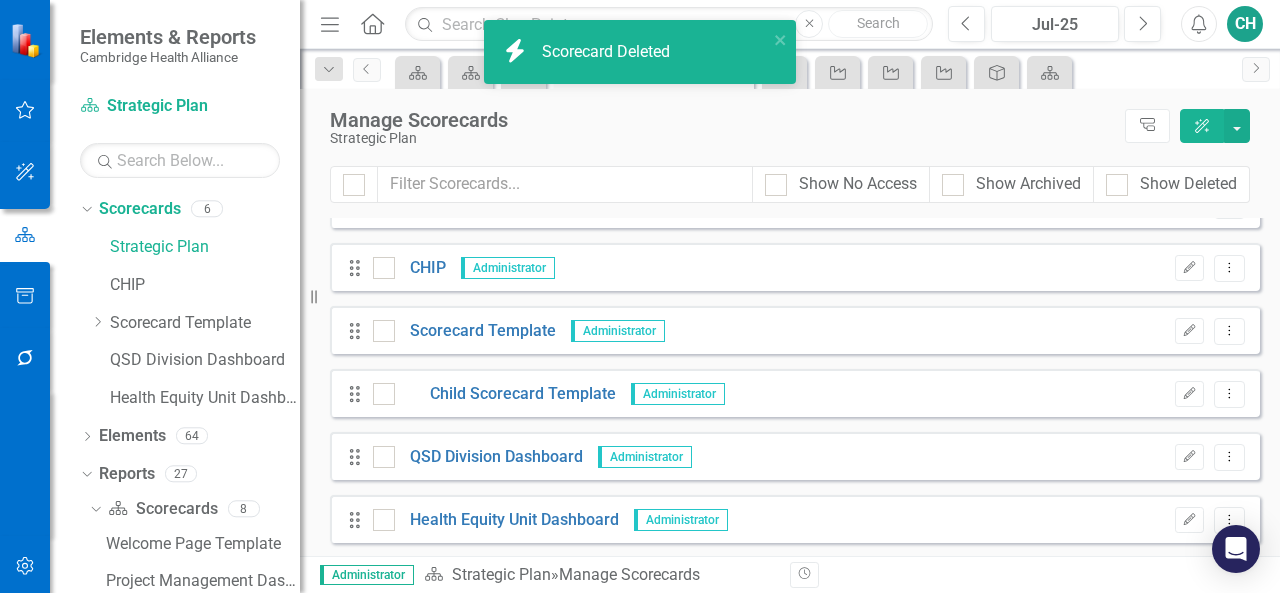 scroll, scrollTop: 0, scrollLeft: 0, axis: both 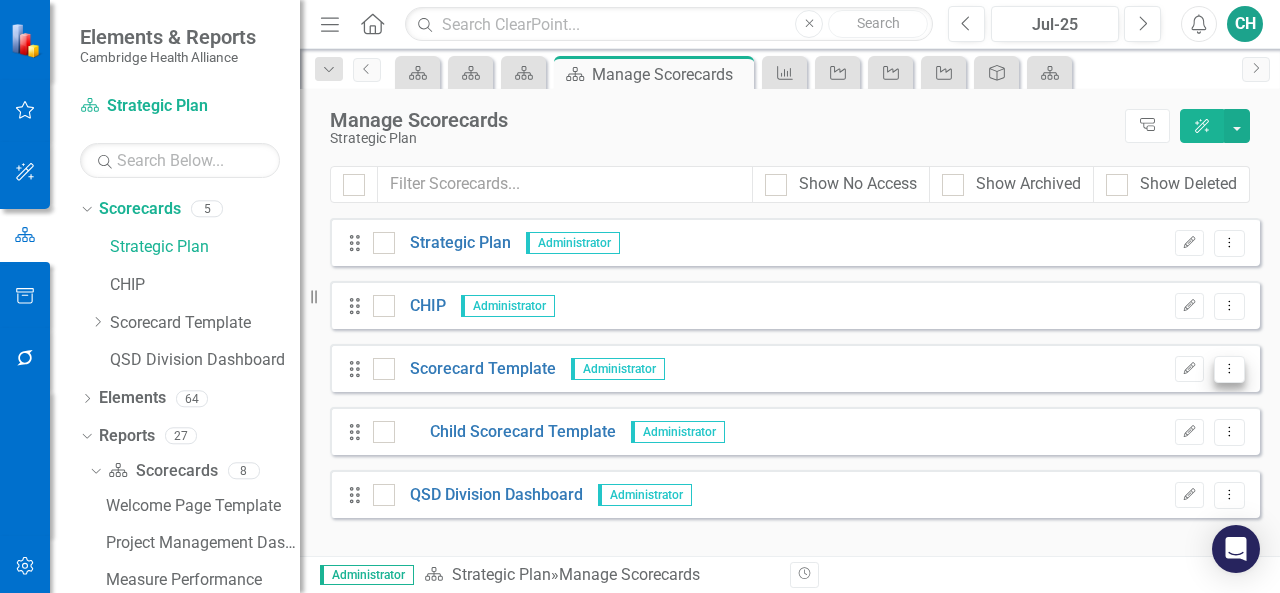 click on "Dropdown Menu" 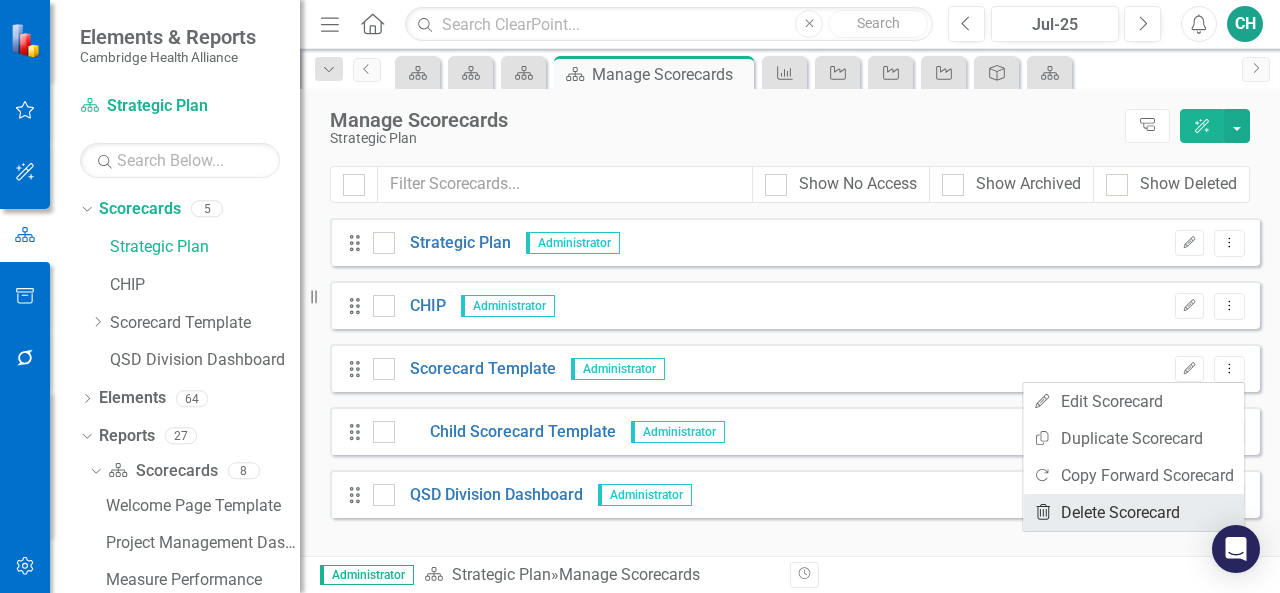 click on "Trash Delete Scorecard" at bounding box center (1133, 512) 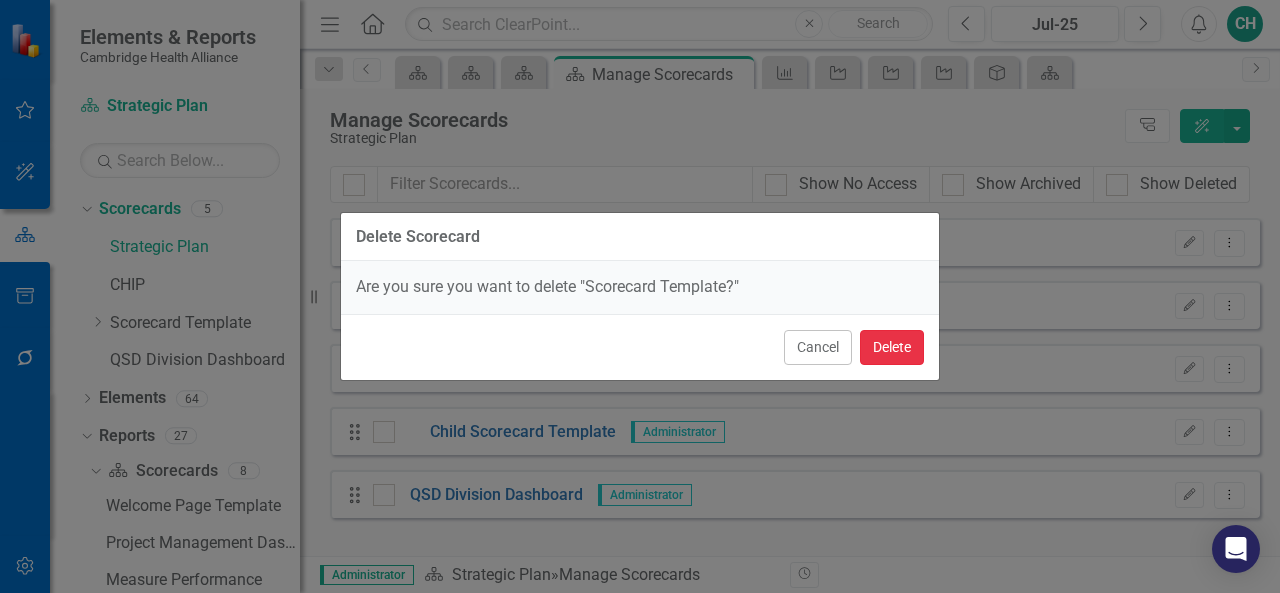 click on "Delete" at bounding box center [892, 347] 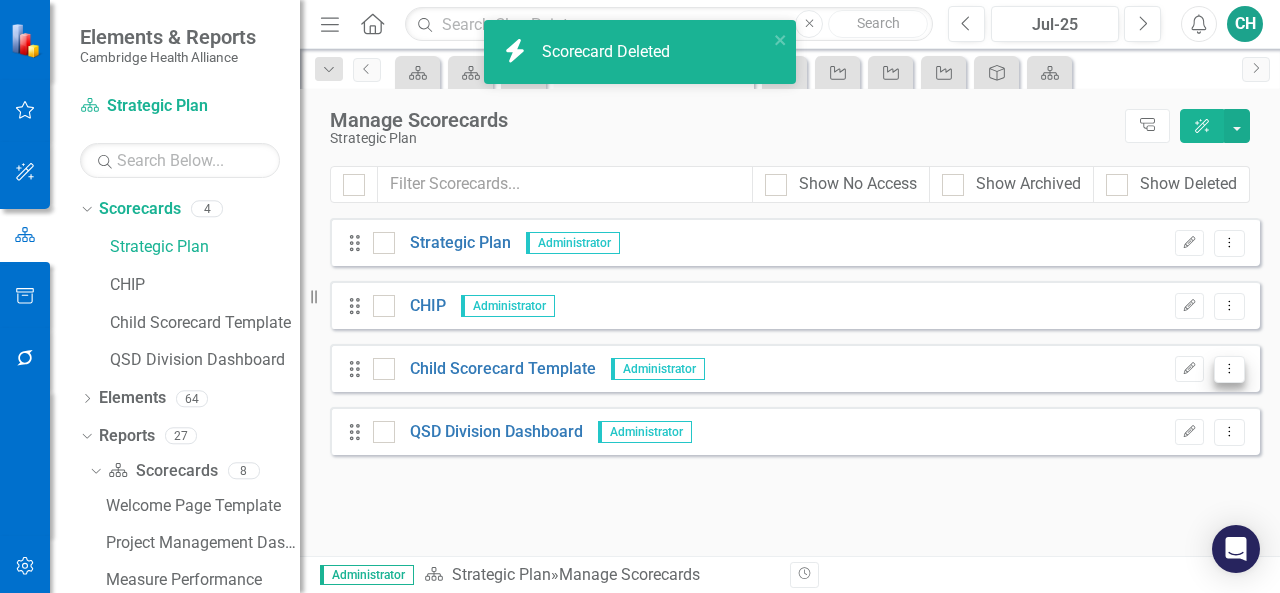 click on "Dropdown Menu" at bounding box center (1229, 369) 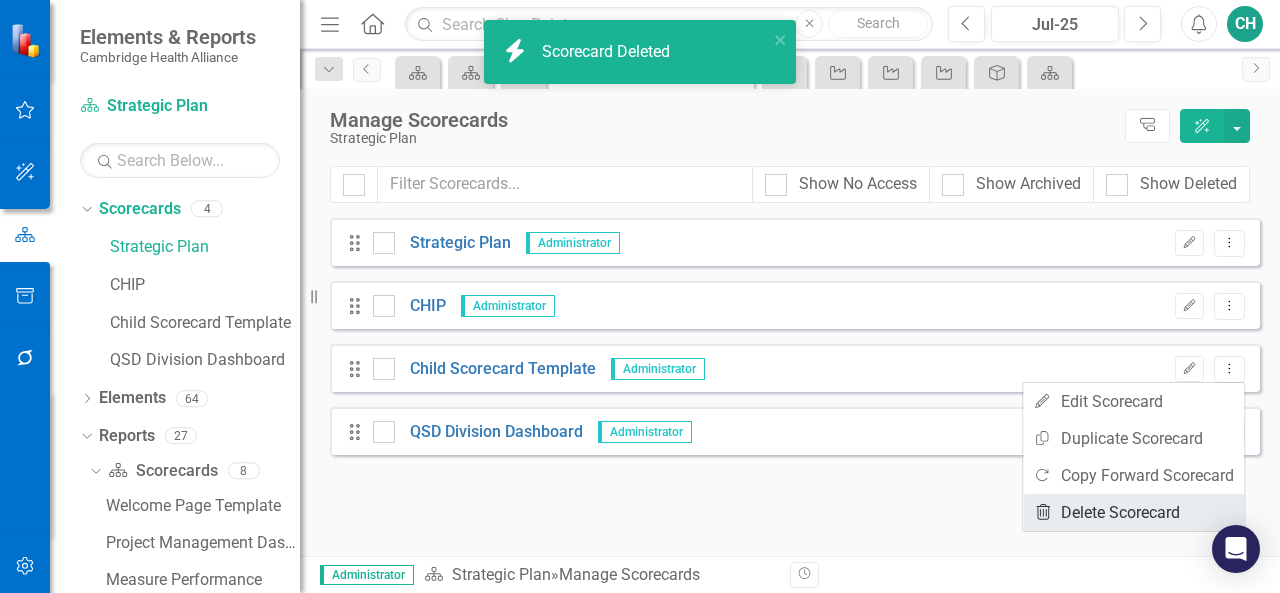 click on "Trash Delete Scorecard" at bounding box center [1133, 512] 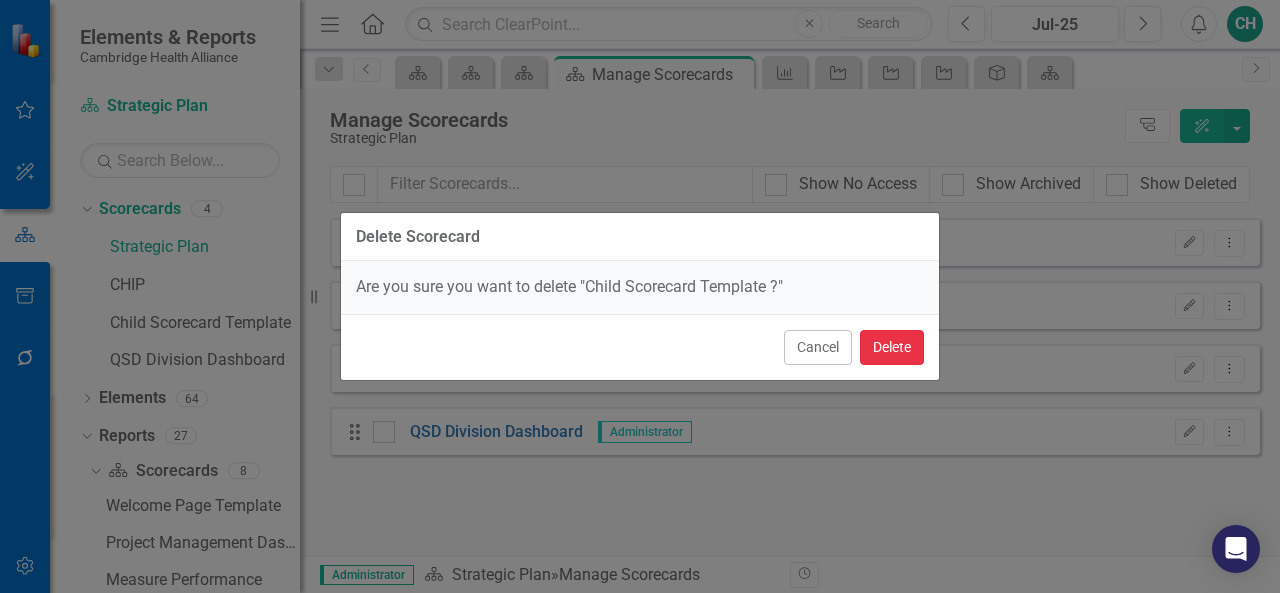 click on "Delete" at bounding box center [892, 347] 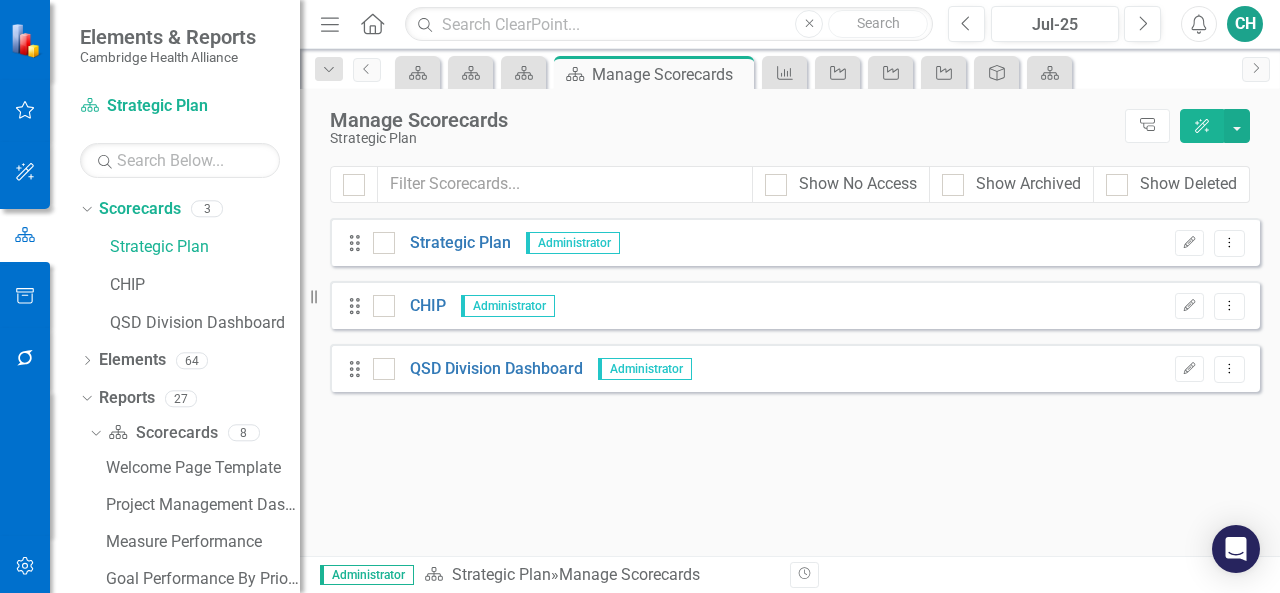 click on "Looks like you don't have any Scorecards set up yet. Why don't you add a Scorecard or learn more about Scorecards. Drag Strategic Plan Administrator Edit Dropdown Menu Drag CHIP Administrator Edit Dropdown Menu Drag QSD Division Dashboard Administrator Edit Dropdown Menu" at bounding box center (795, 387) 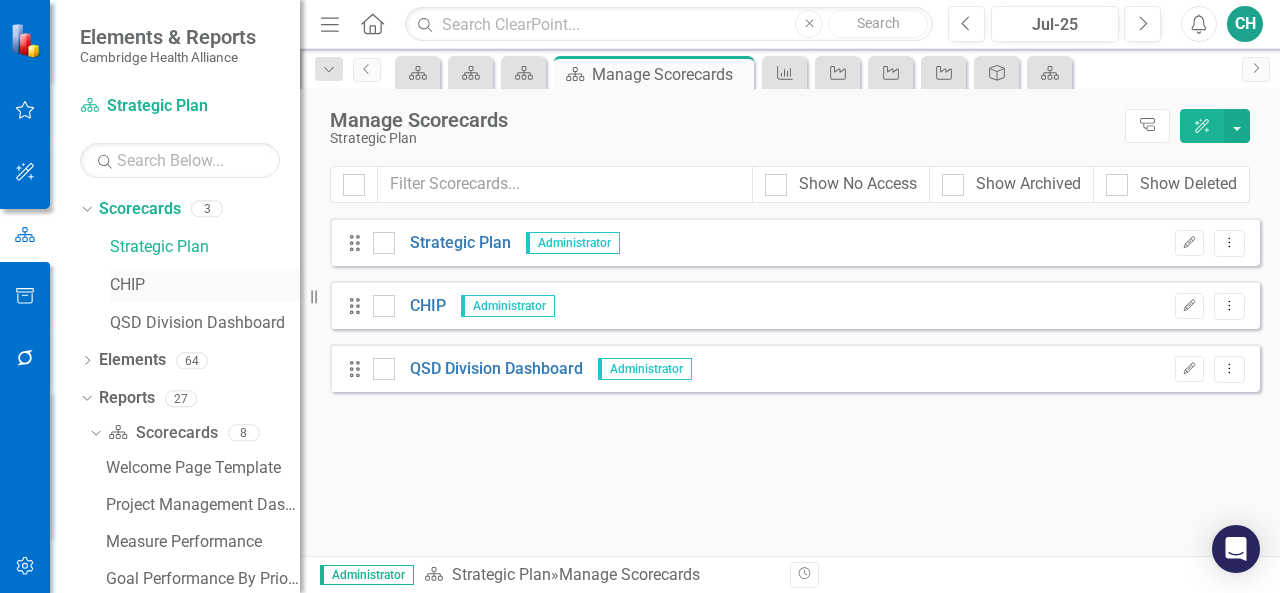 click on "CHIP" at bounding box center (205, 285) 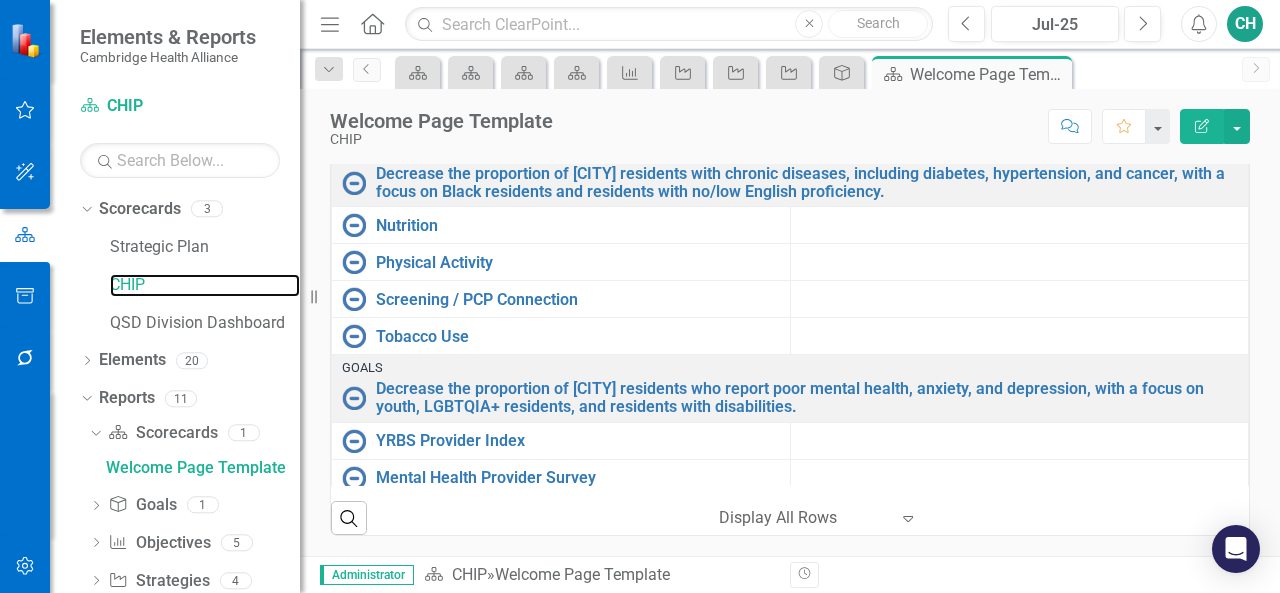 scroll, scrollTop: 700, scrollLeft: 0, axis: vertical 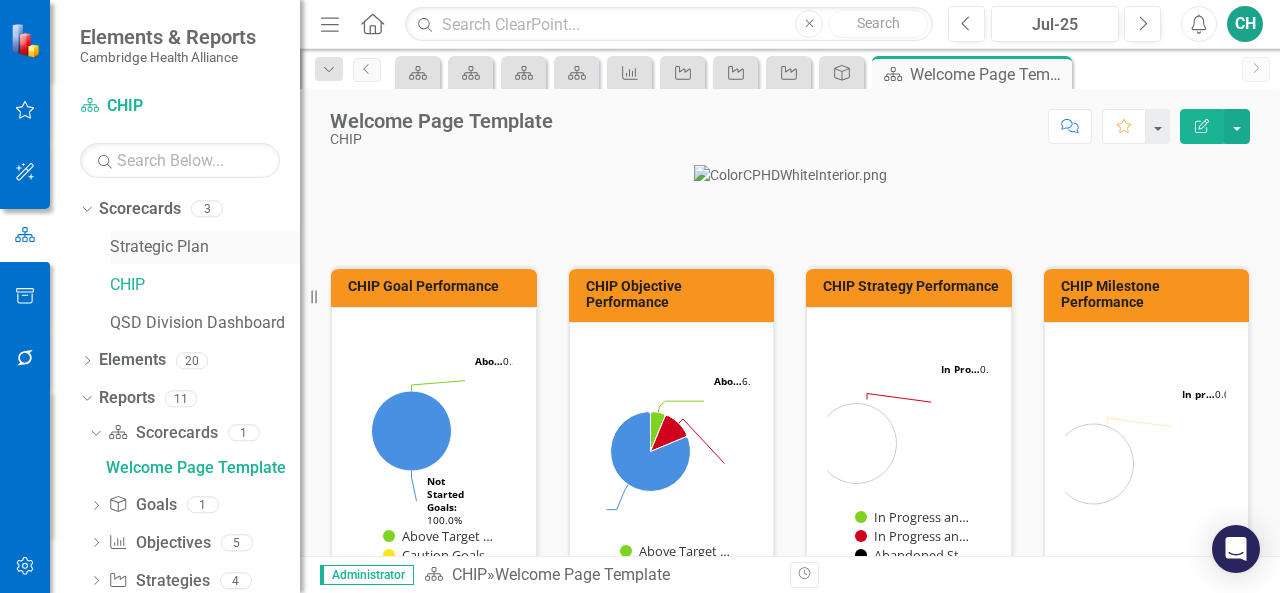 click on "Strategic Plan" at bounding box center [205, 247] 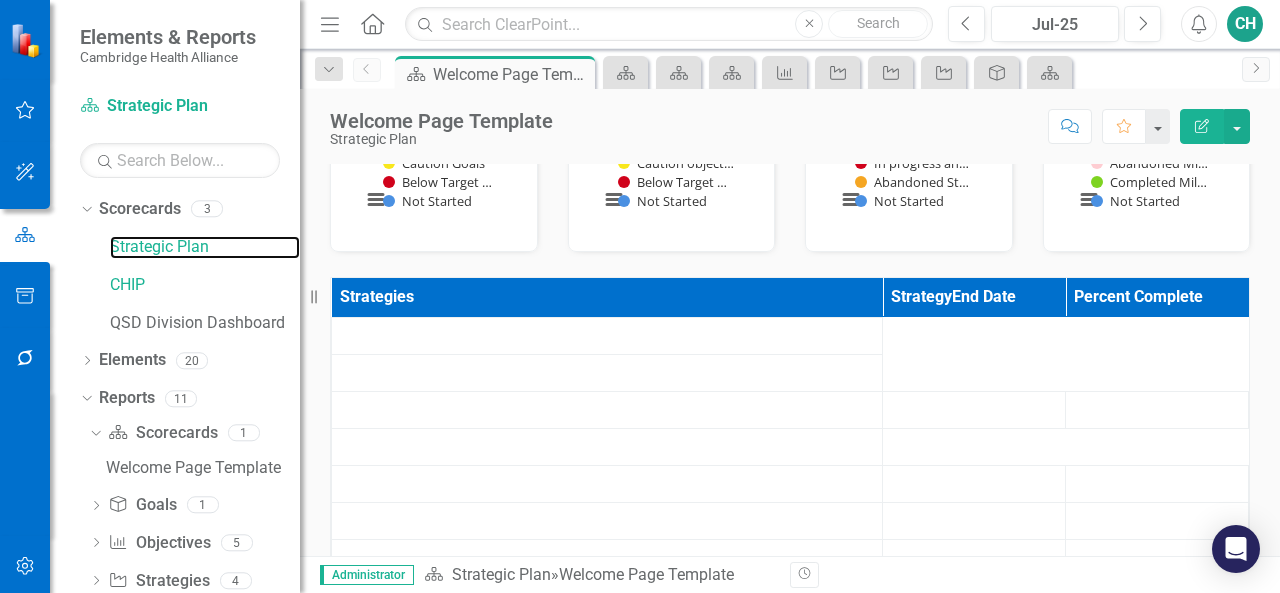 scroll, scrollTop: 900, scrollLeft: 0, axis: vertical 